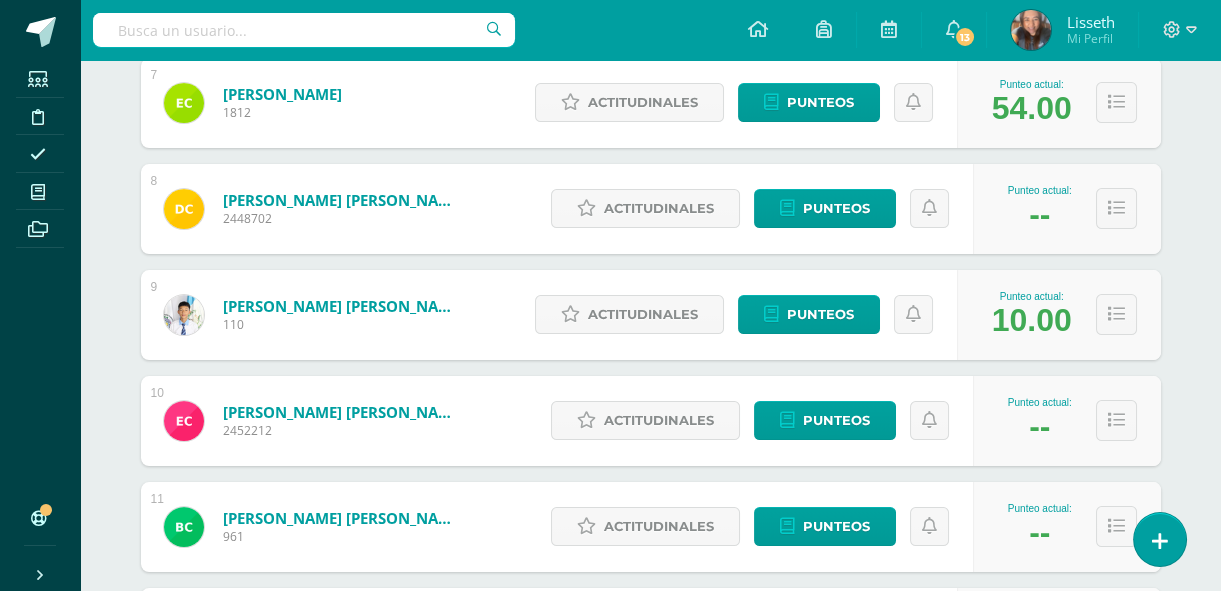scroll, scrollTop: 0, scrollLeft: 0, axis: both 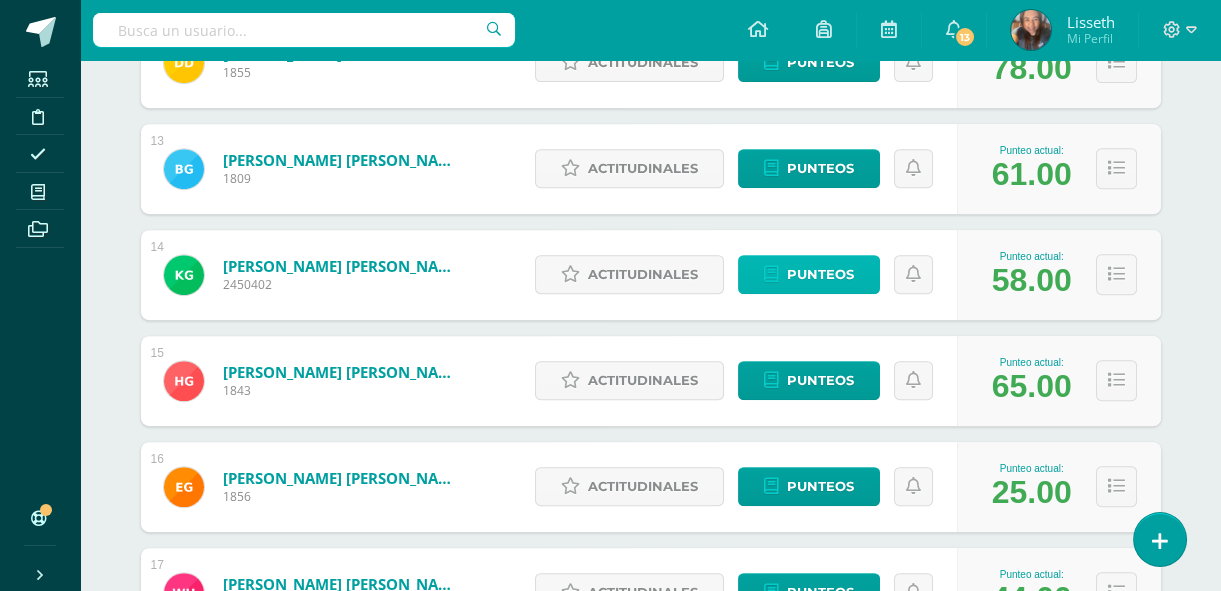click on "Punteos" at bounding box center (820, 274) 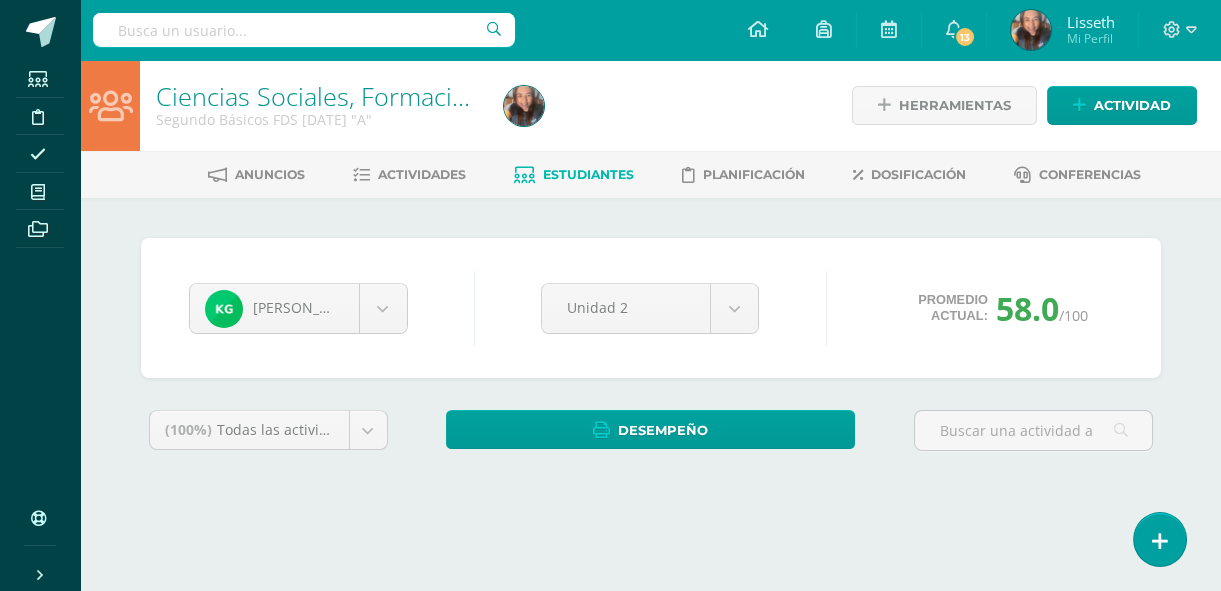 scroll, scrollTop: 0, scrollLeft: 0, axis: both 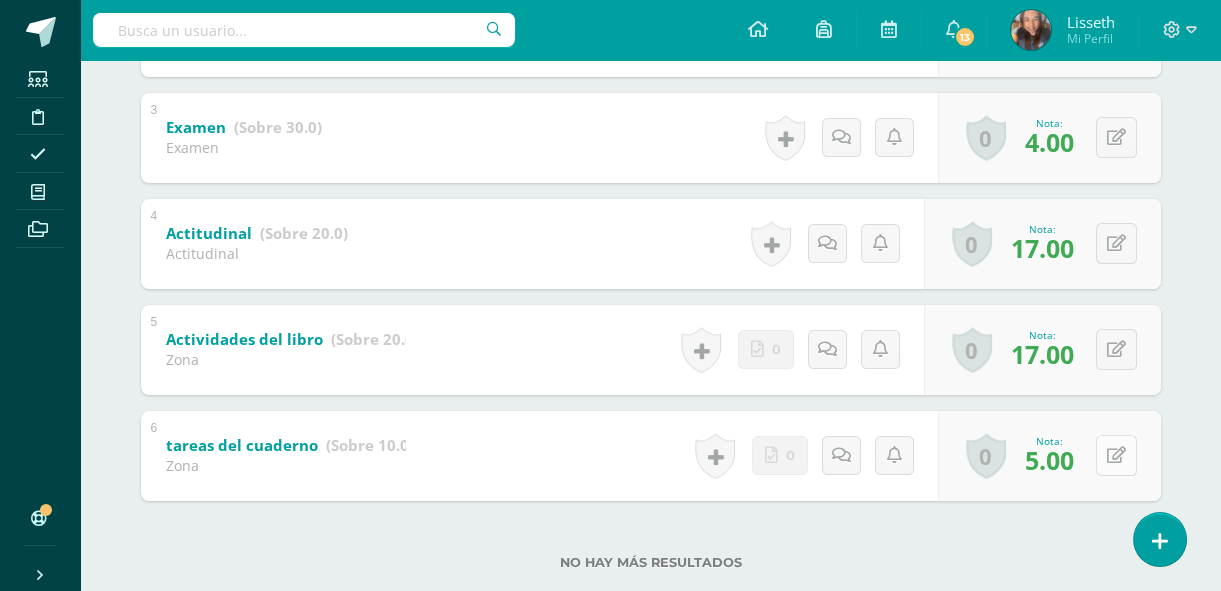 click at bounding box center [1116, 455] 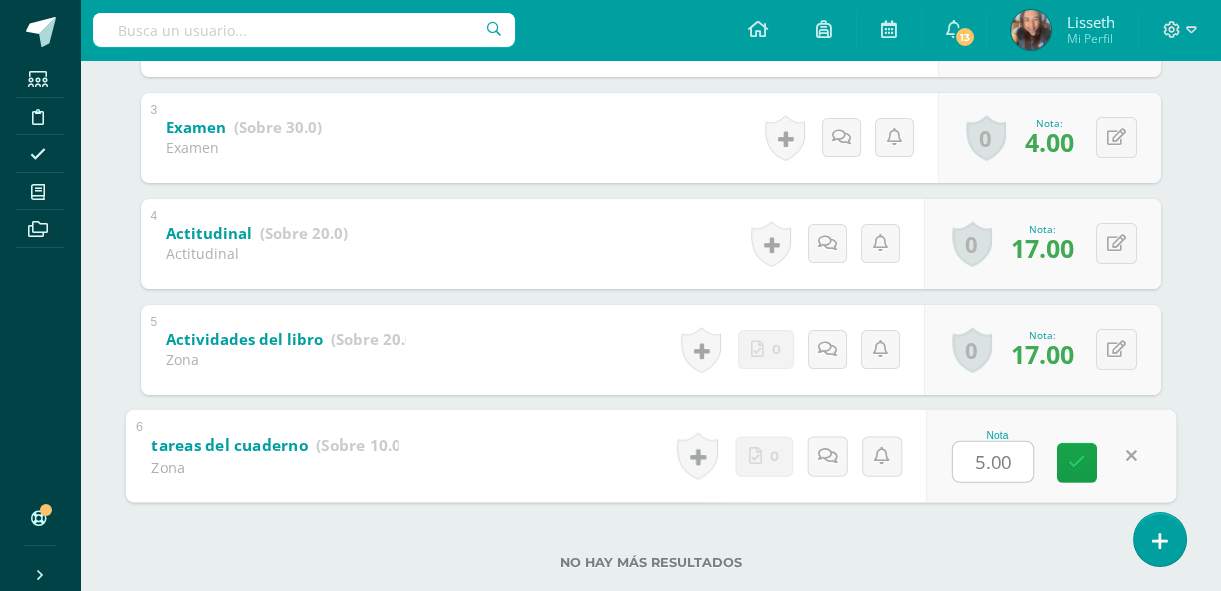 type on "7" 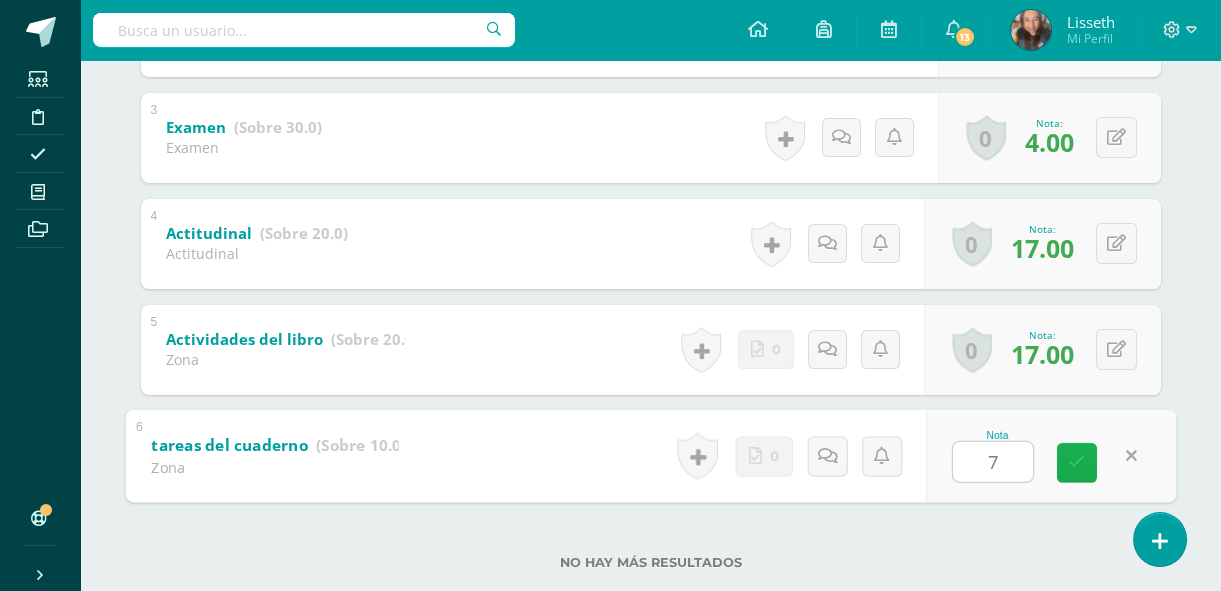 click at bounding box center (1077, 462) 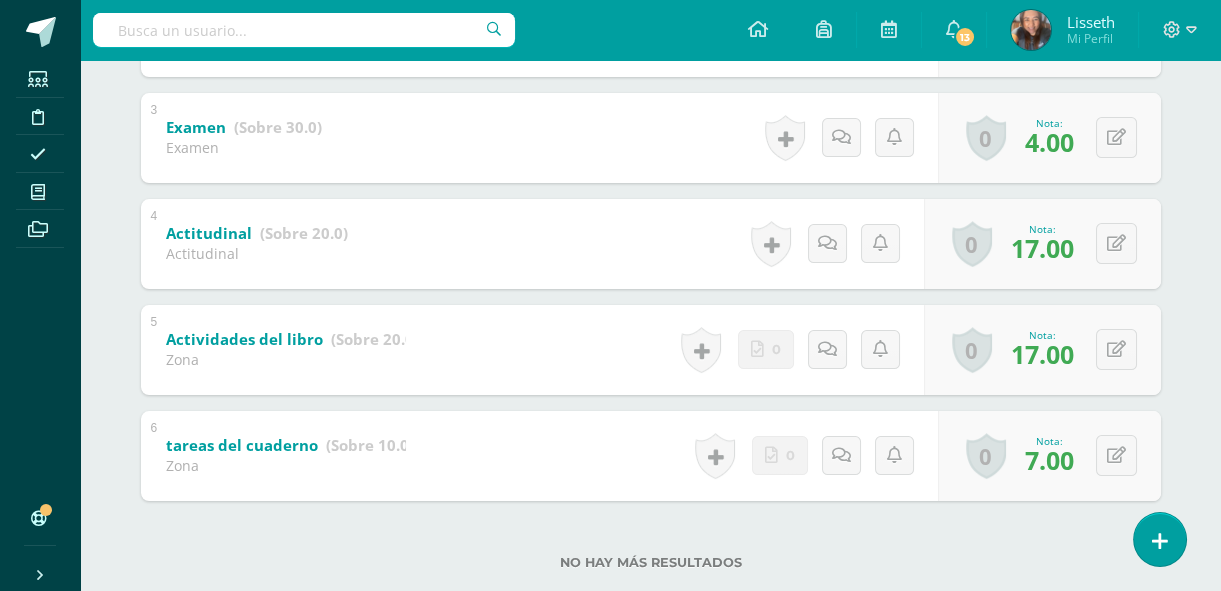 scroll, scrollTop: 101, scrollLeft: 0, axis: vertical 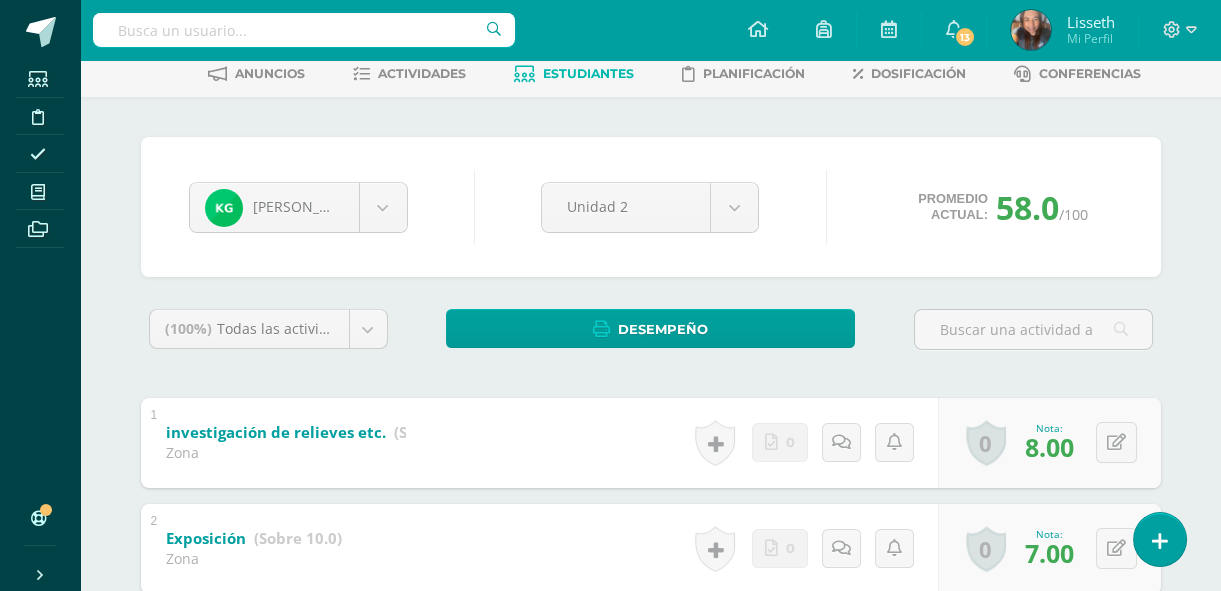 click on "Estudiantes" at bounding box center (588, 73) 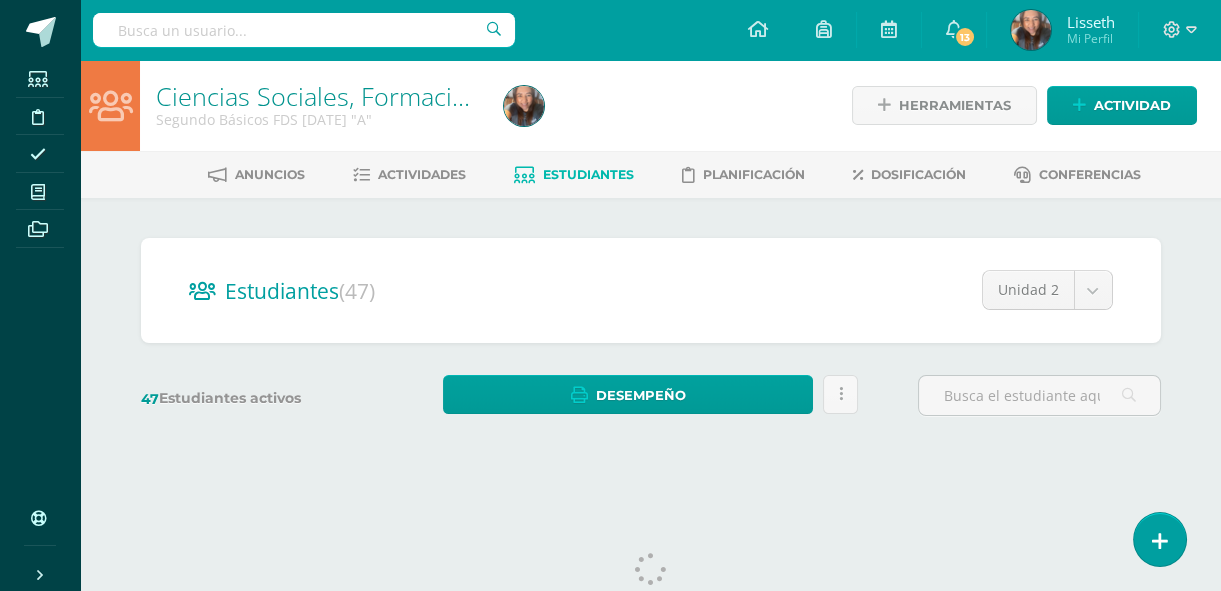 scroll, scrollTop: 0, scrollLeft: 0, axis: both 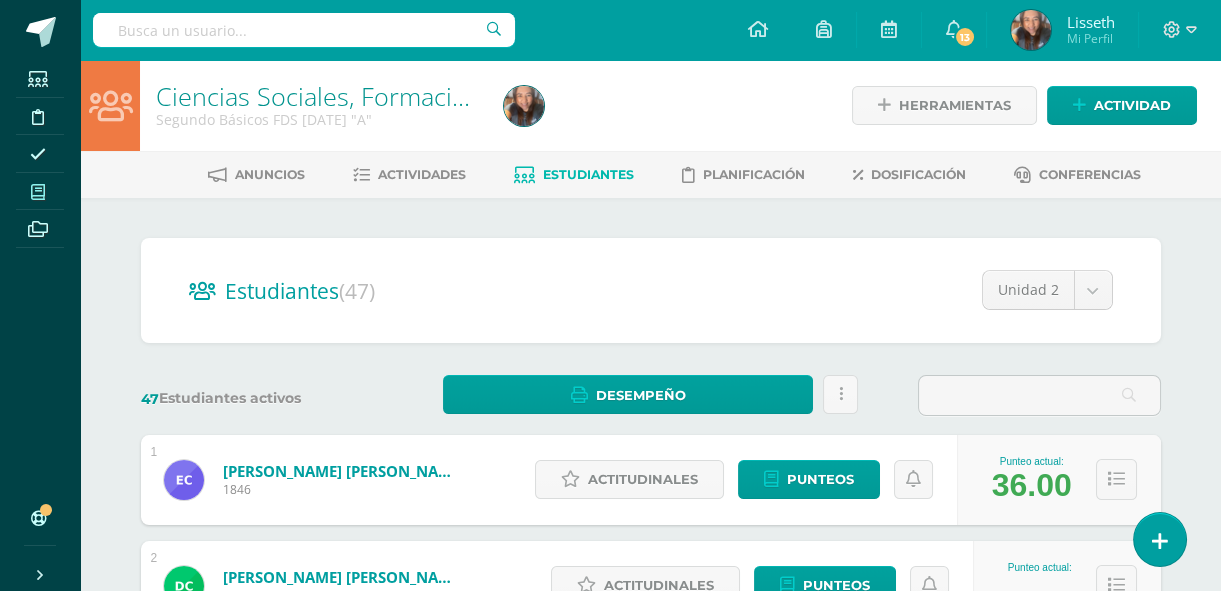 type 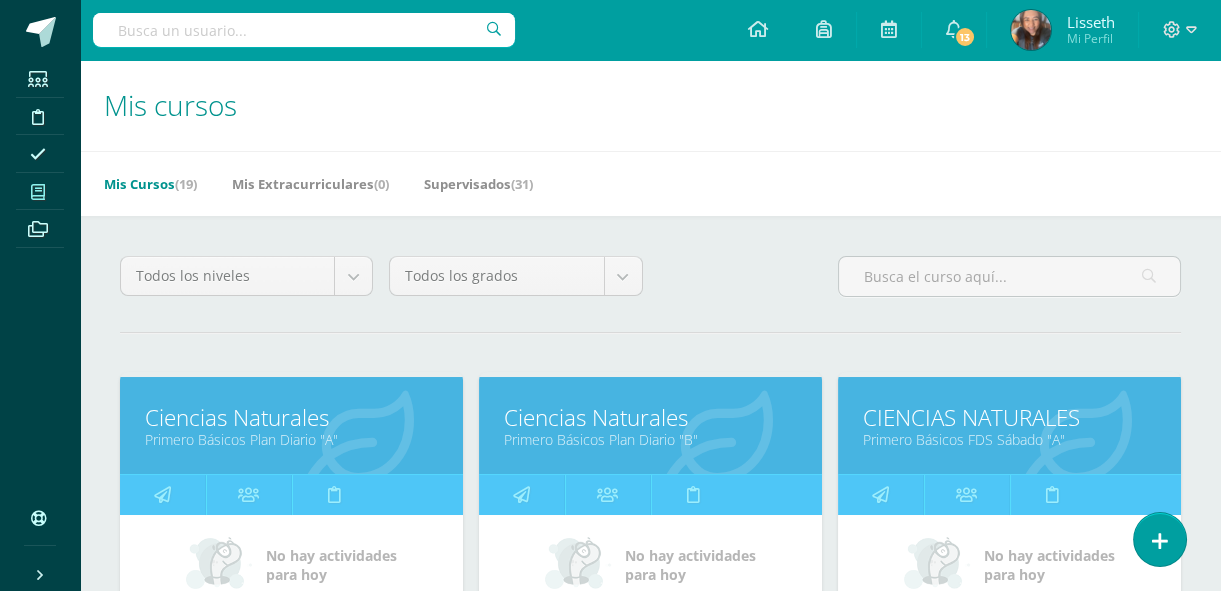 scroll, scrollTop: 0, scrollLeft: 0, axis: both 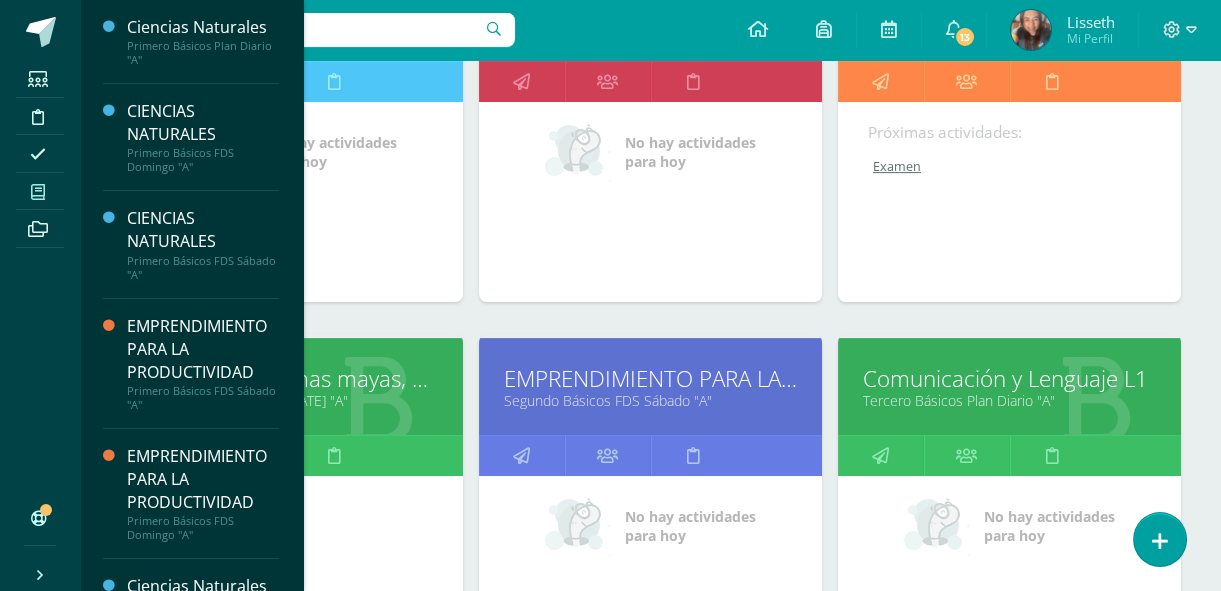 click on "Culturas e Idiomas mayas, Garífuna y Xinca" at bounding box center [291, 378] 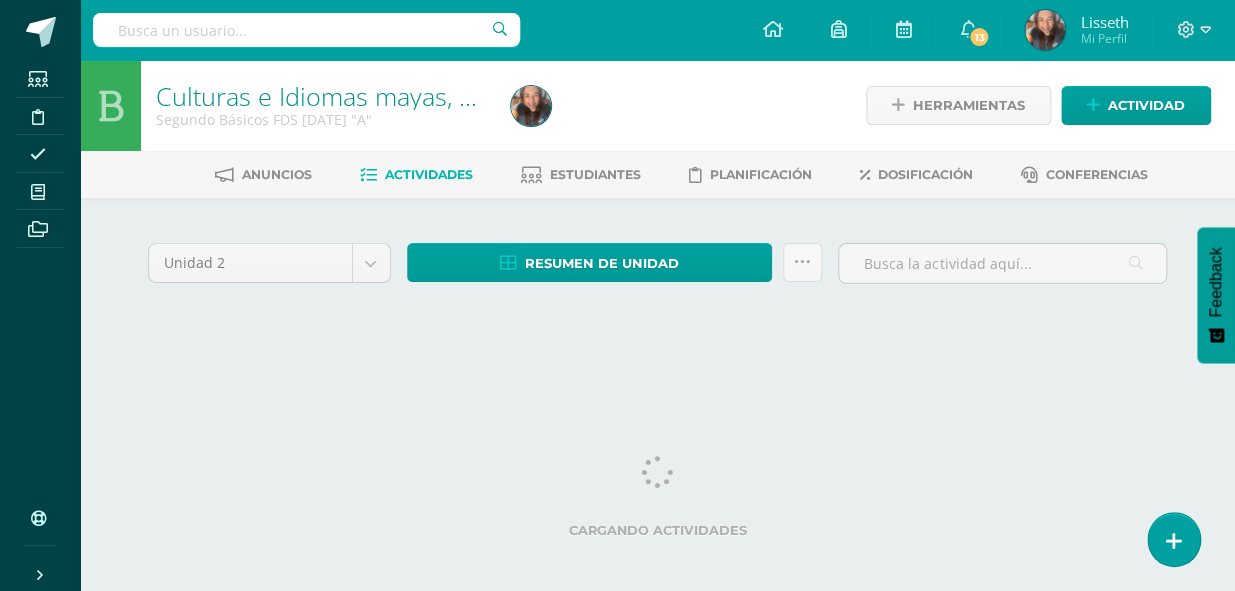 scroll, scrollTop: 0, scrollLeft: 0, axis: both 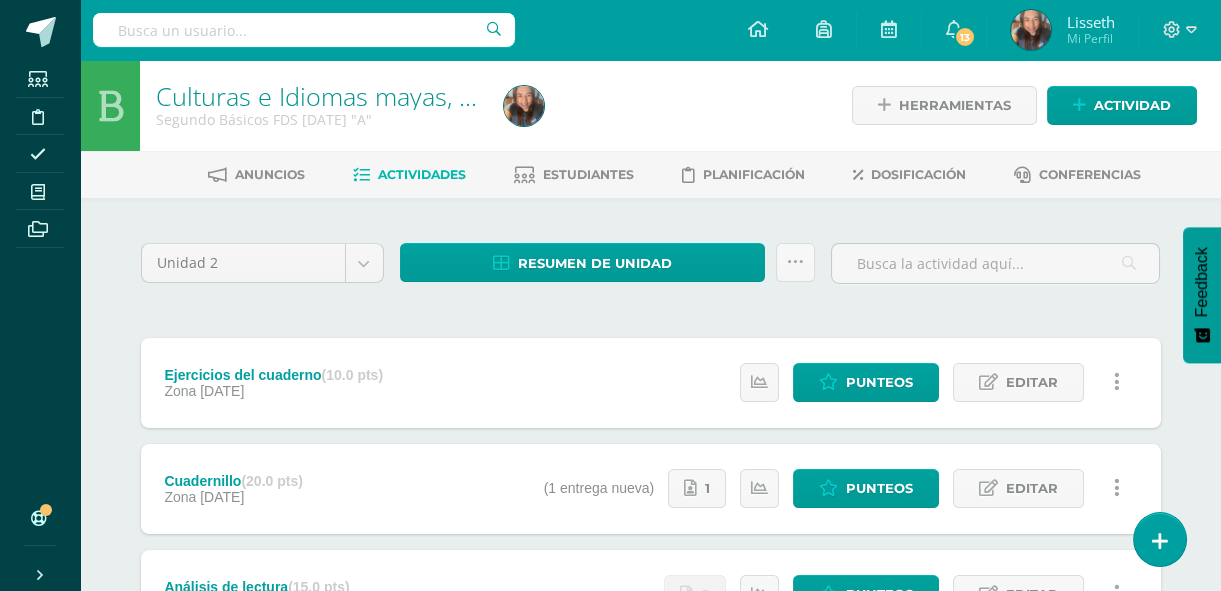 click at bounding box center (1117, 382) 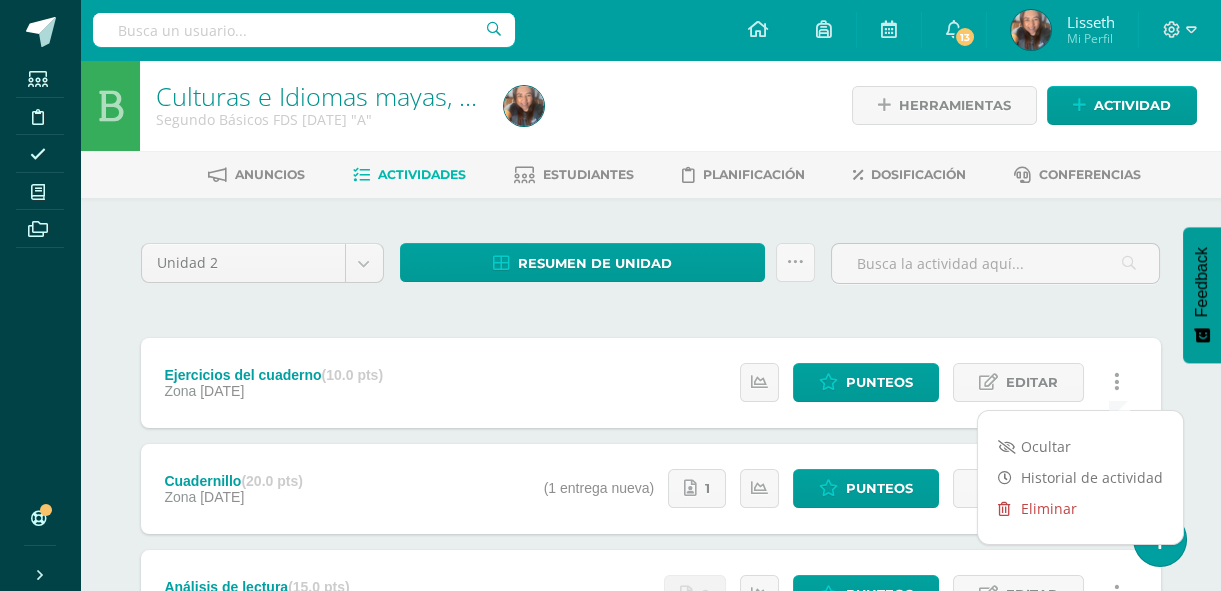 click on "Eliminar" at bounding box center (1080, 508) 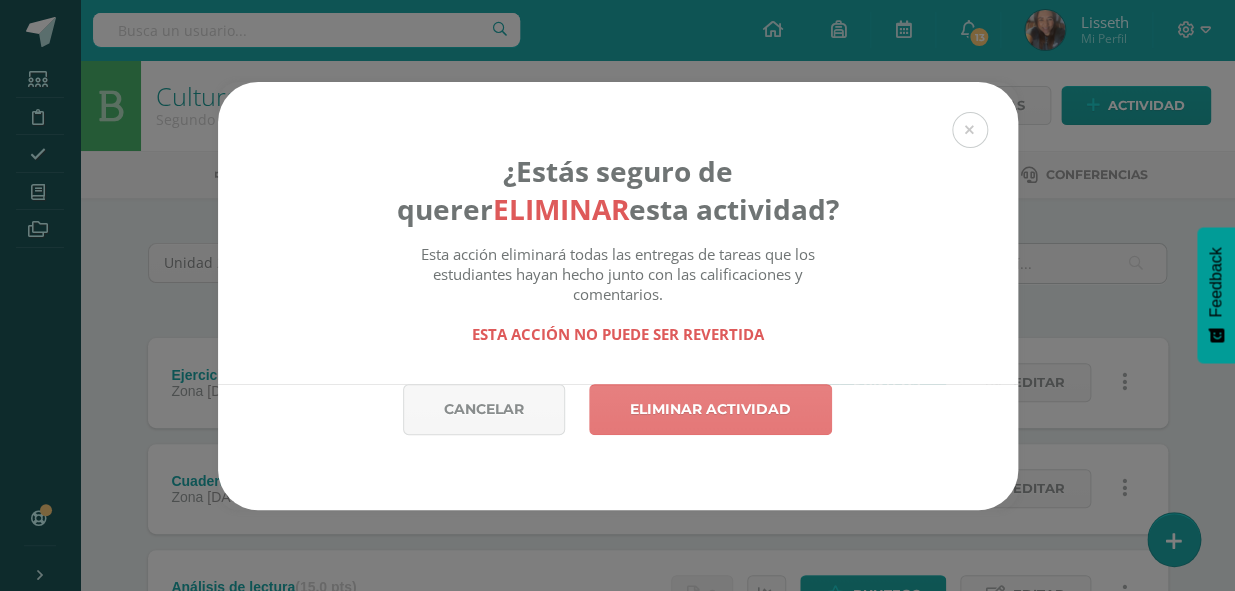 click on "Eliminar actividad" at bounding box center [710, 409] 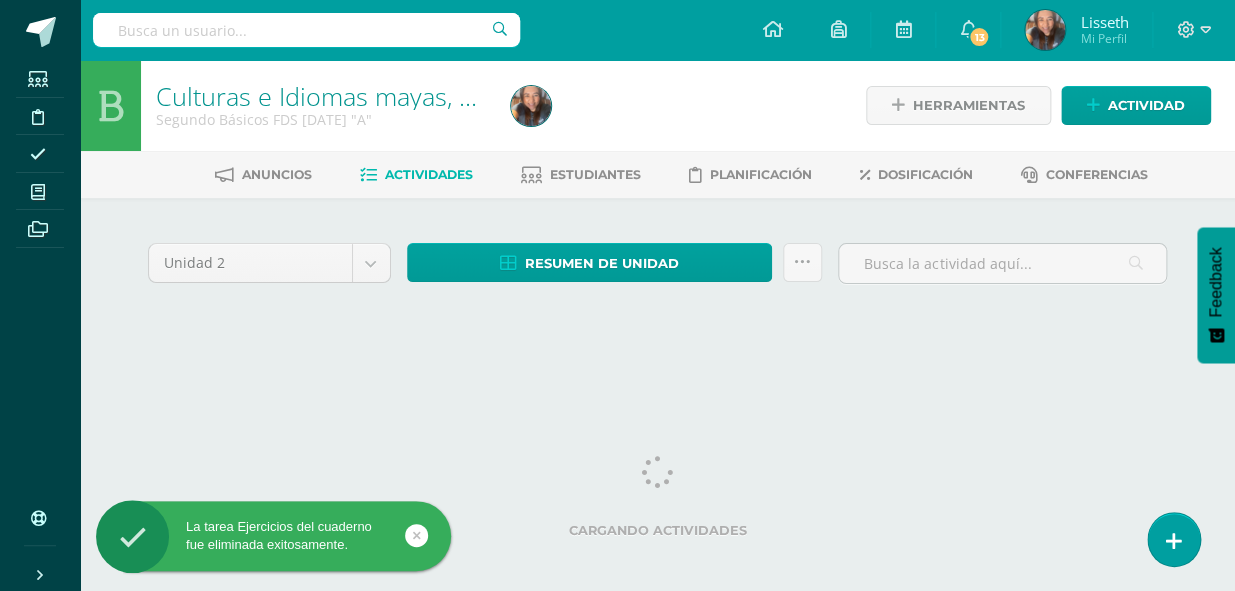 scroll, scrollTop: 0, scrollLeft: 0, axis: both 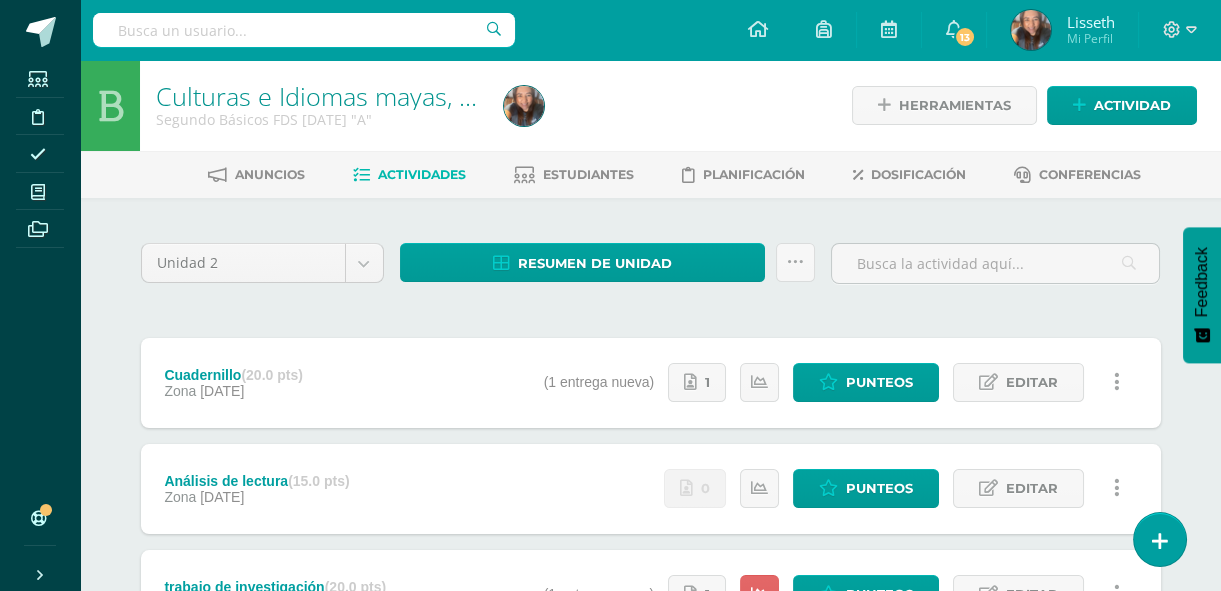 click at bounding box center (1117, 382) 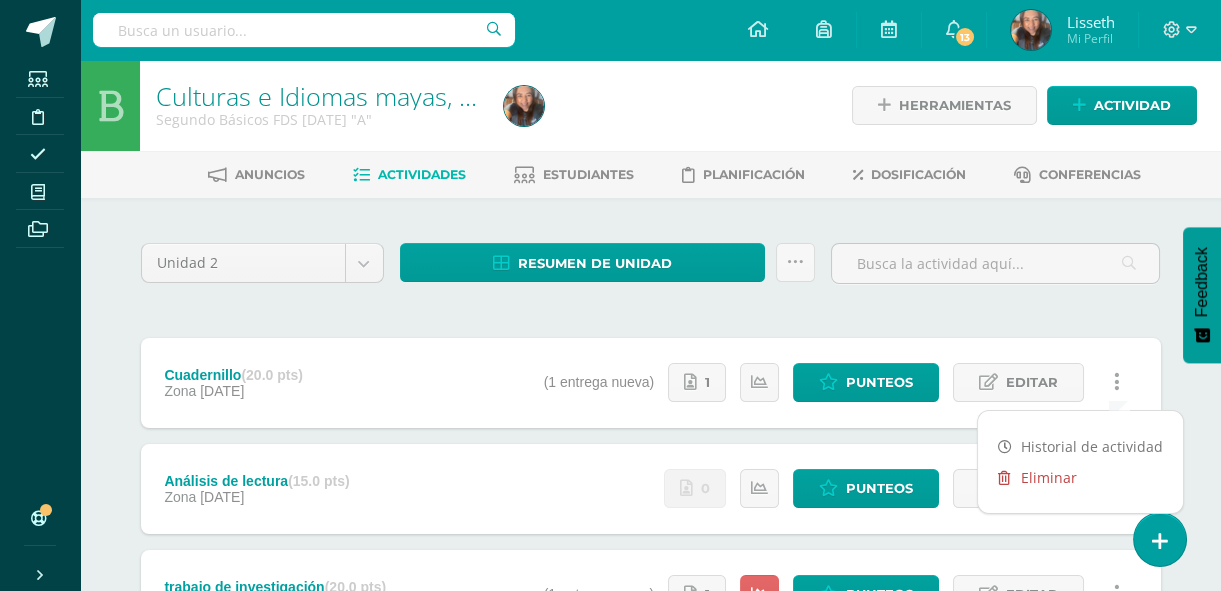 click on "Eliminar" at bounding box center (1080, 477) 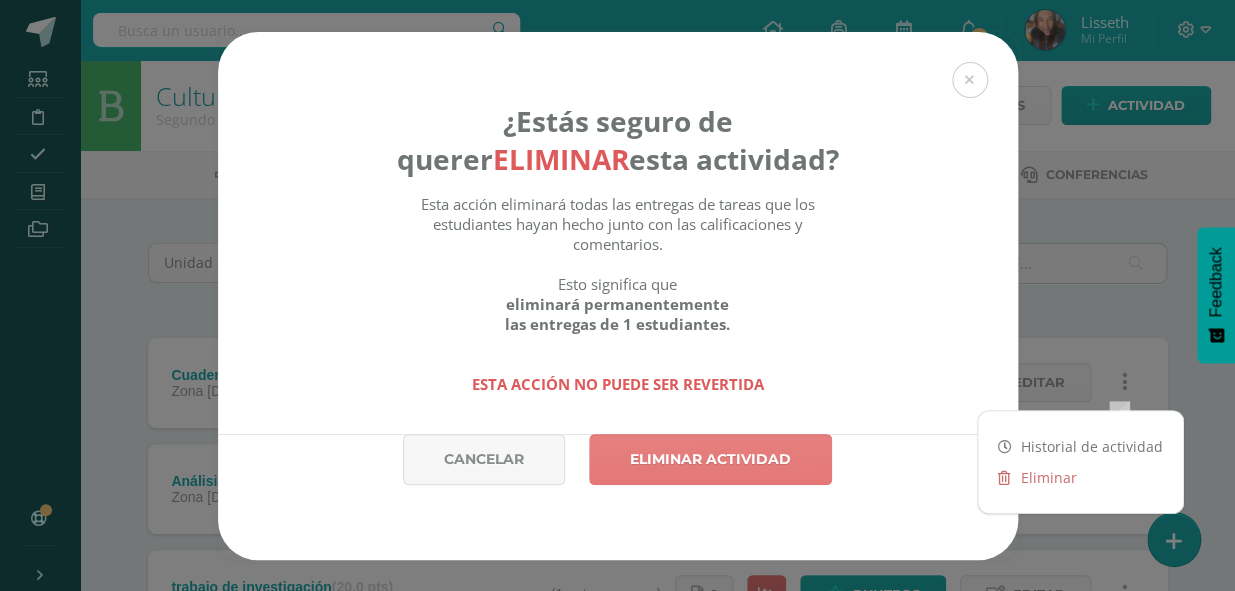 click on "Eliminar actividad" at bounding box center (710, 459) 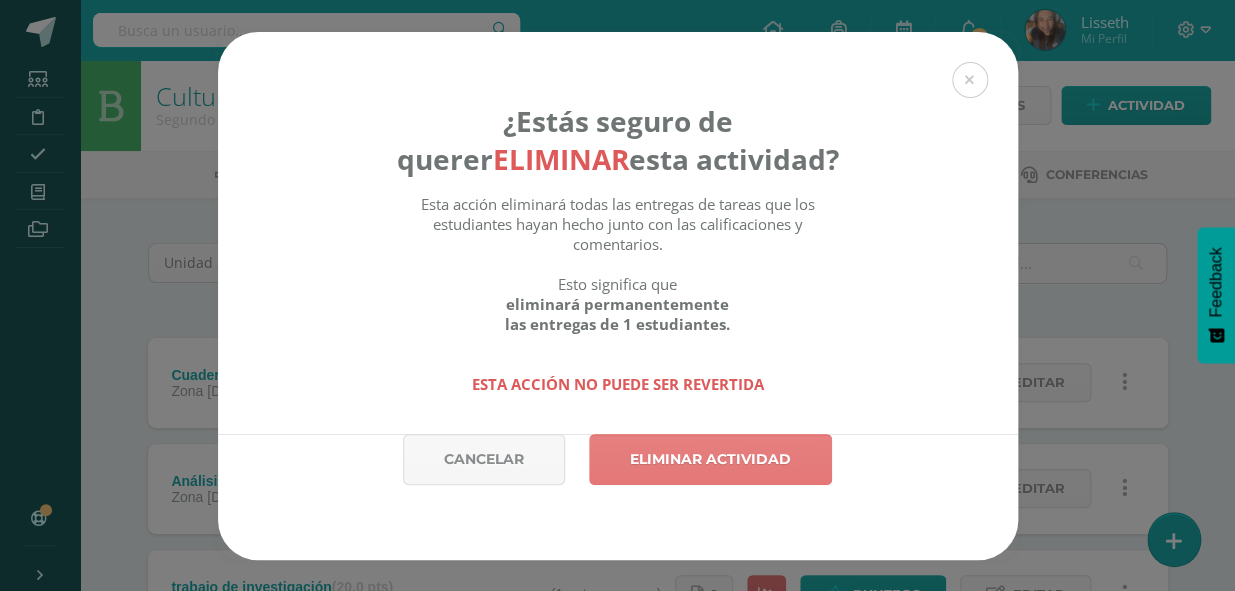 click on "Eliminar actividad" at bounding box center (710, 459) 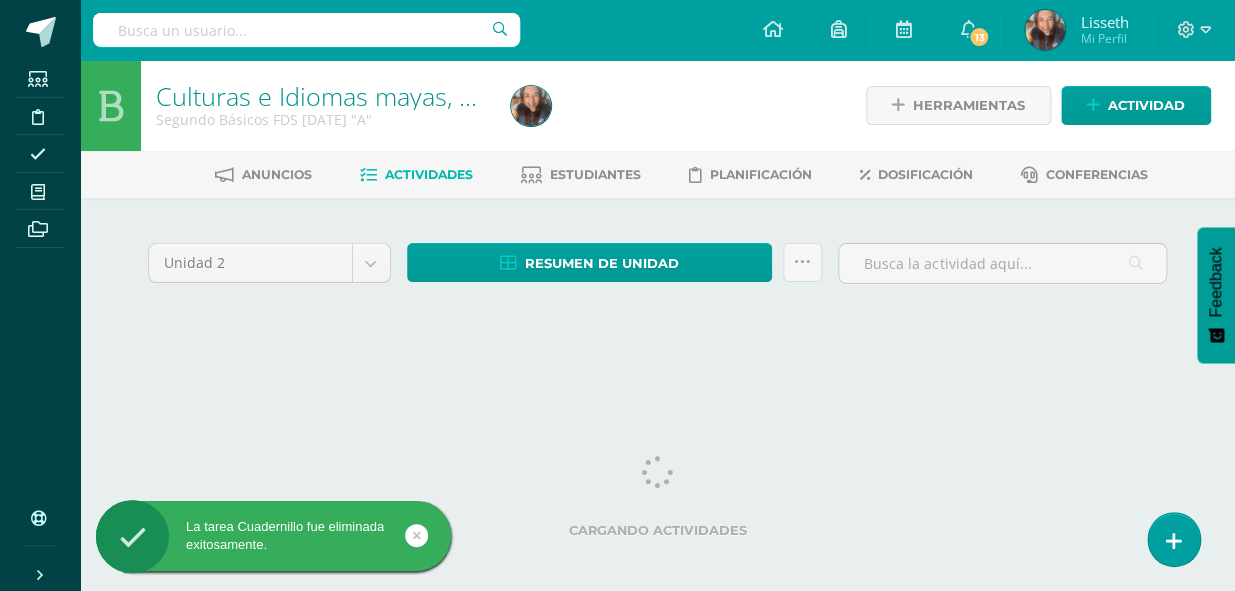 scroll, scrollTop: 0, scrollLeft: 0, axis: both 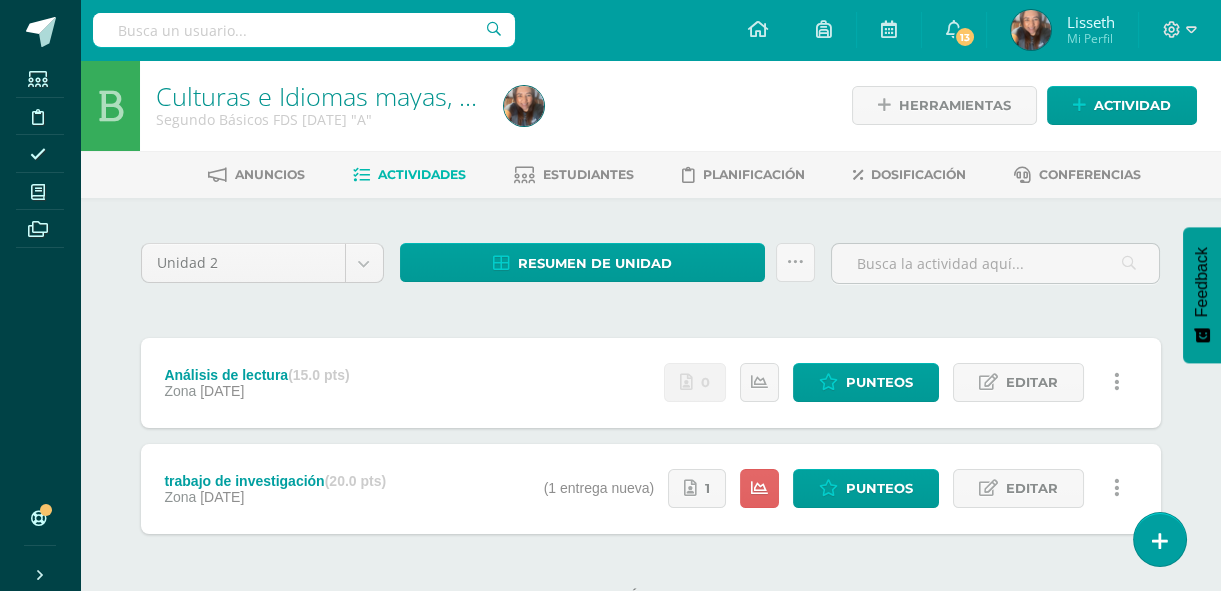 click at bounding box center [1117, 382] 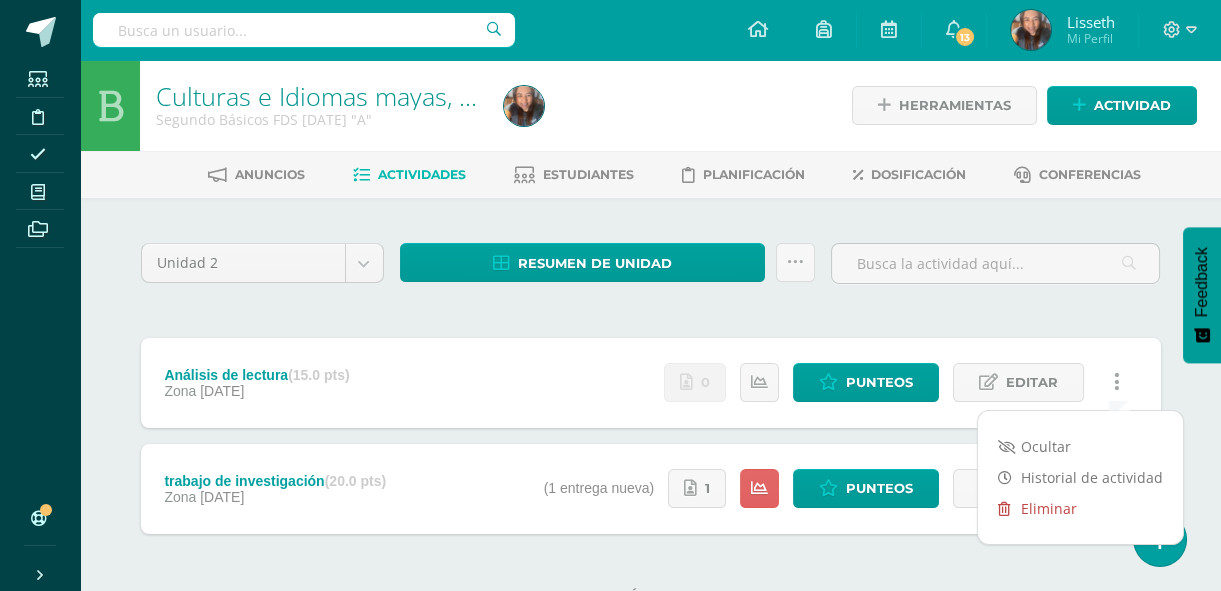 click on "Eliminar" at bounding box center [1080, 508] 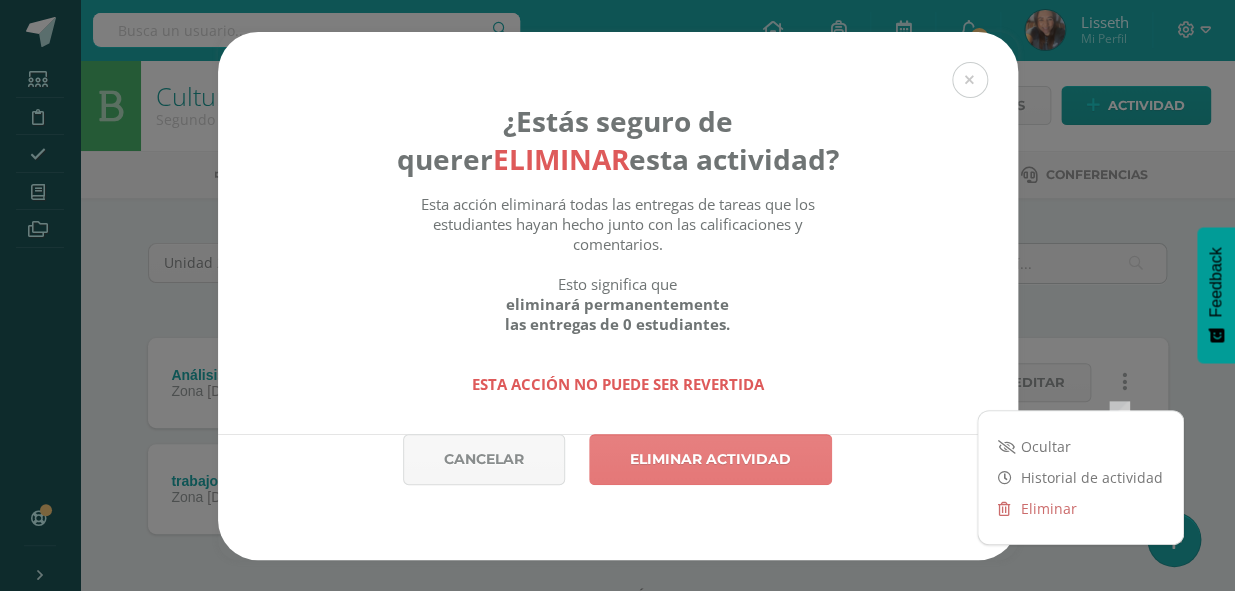 click on "Eliminar actividad" at bounding box center [710, 459] 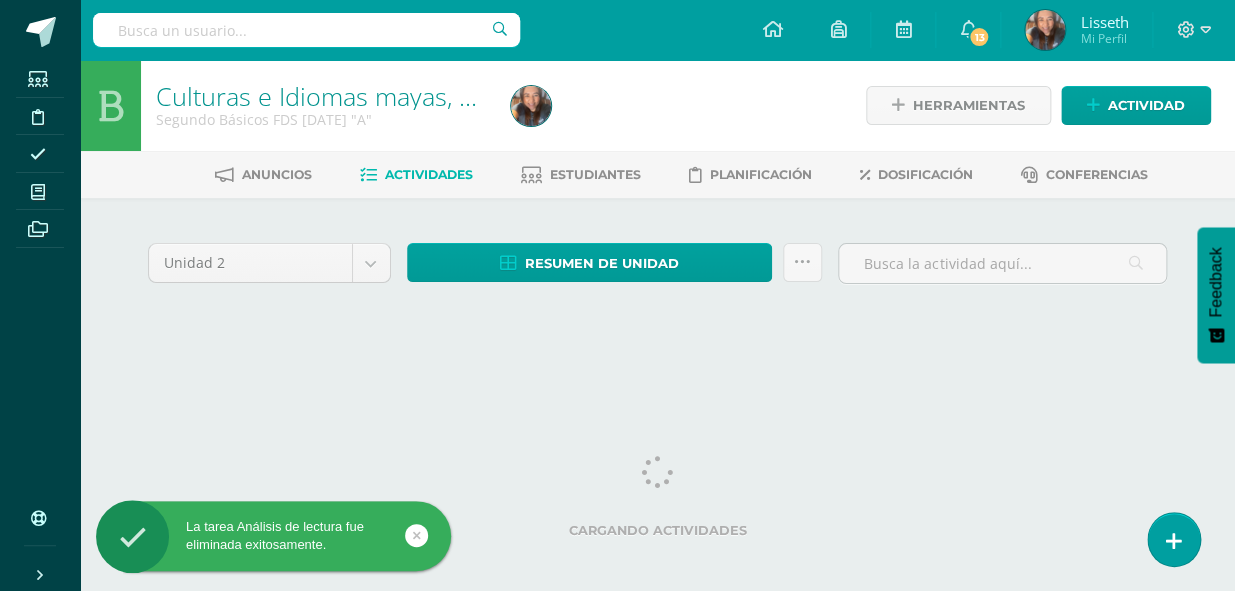 scroll, scrollTop: 0, scrollLeft: 0, axis: both 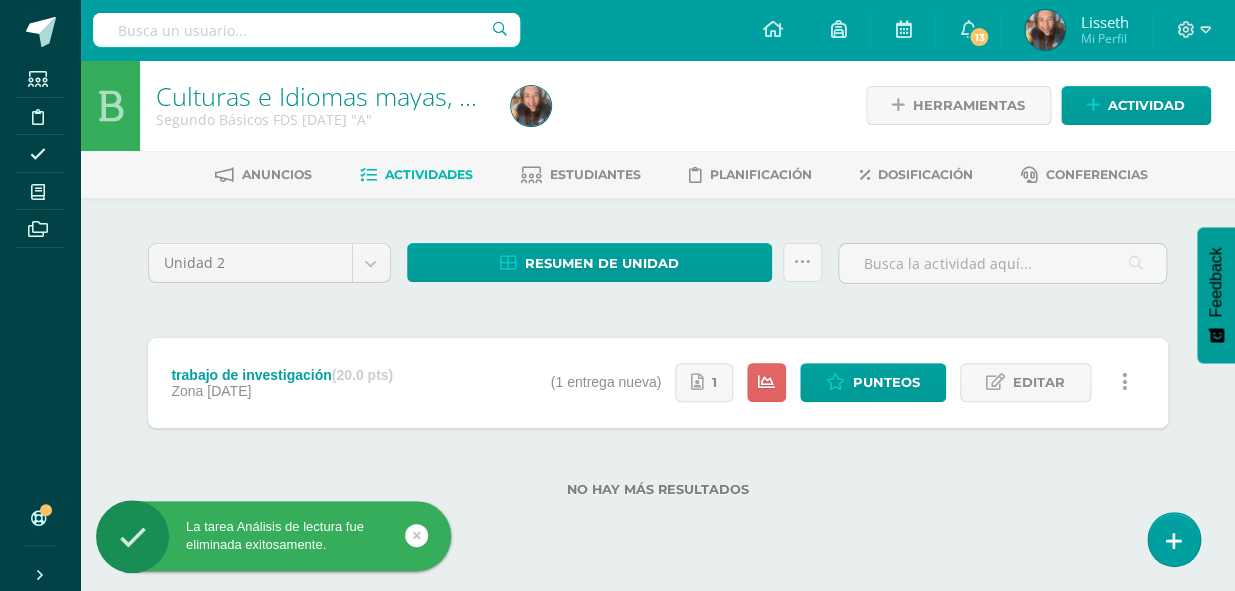 click at bounding box center [1124, 382] 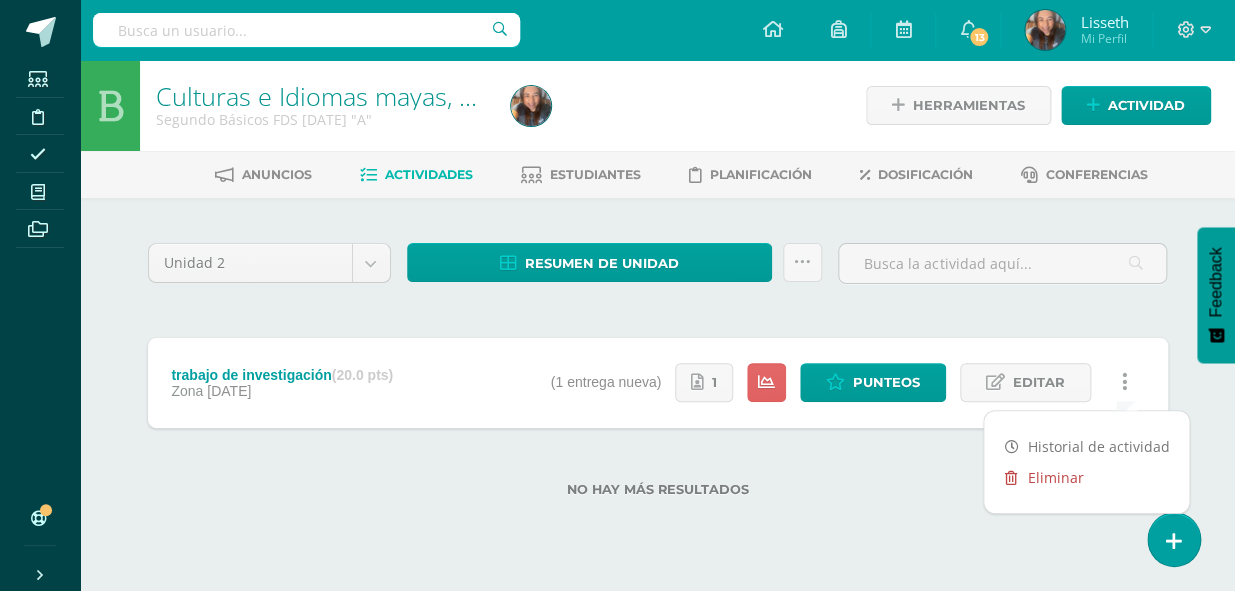 click on "Eliminar" at bounding box center (1086, 477) 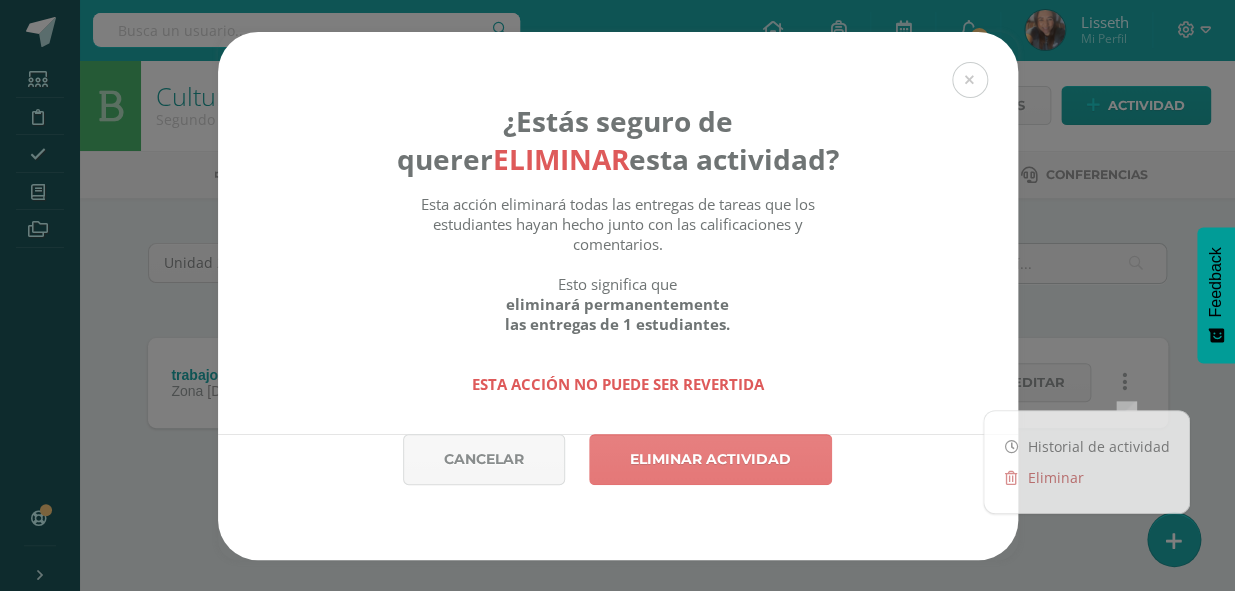 click on "Eliminar actividad" at bounding box center (710, 459) 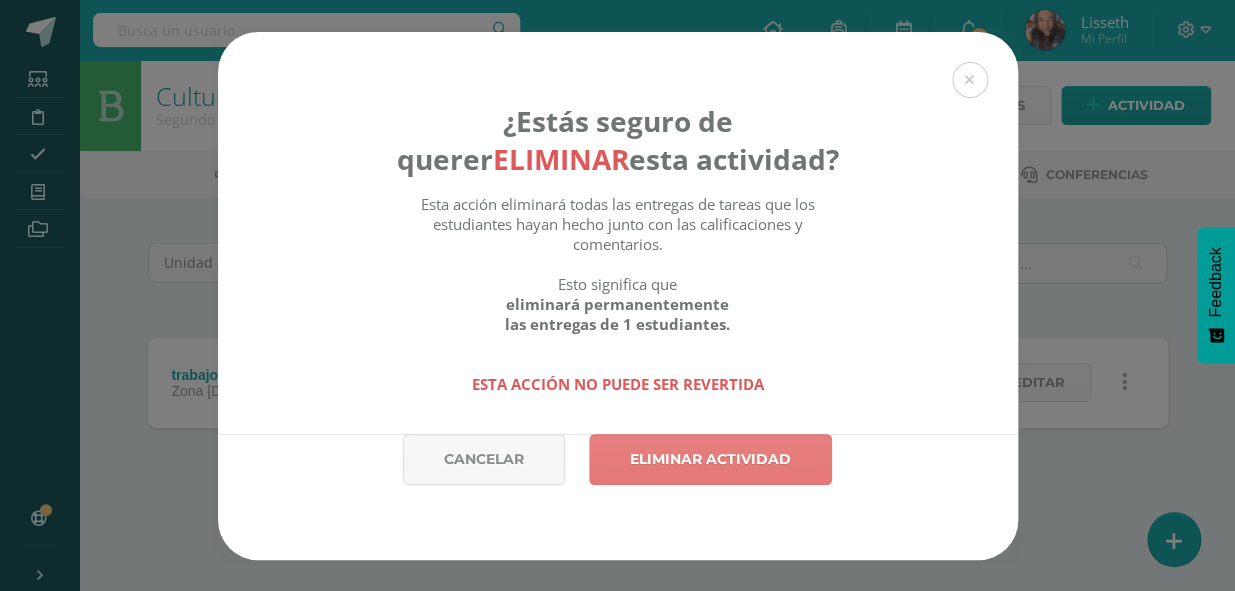 click on "Eliminar actividad" at bounding box center [710, 459] 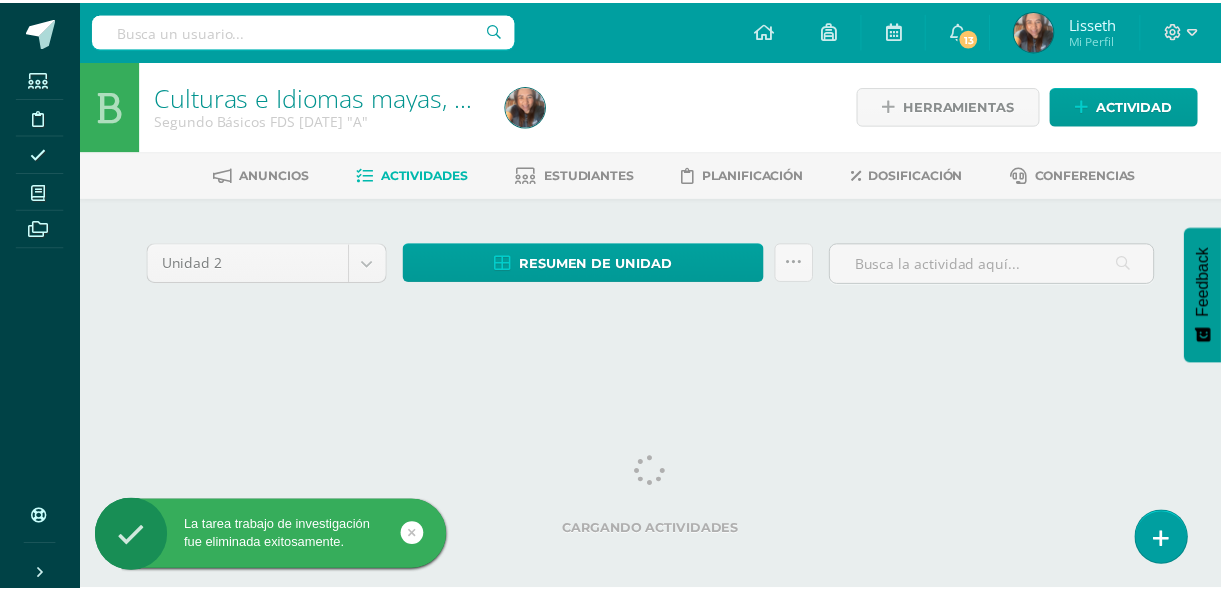scroll, scrollTop: 0, scrollLeft: 0, axis: both 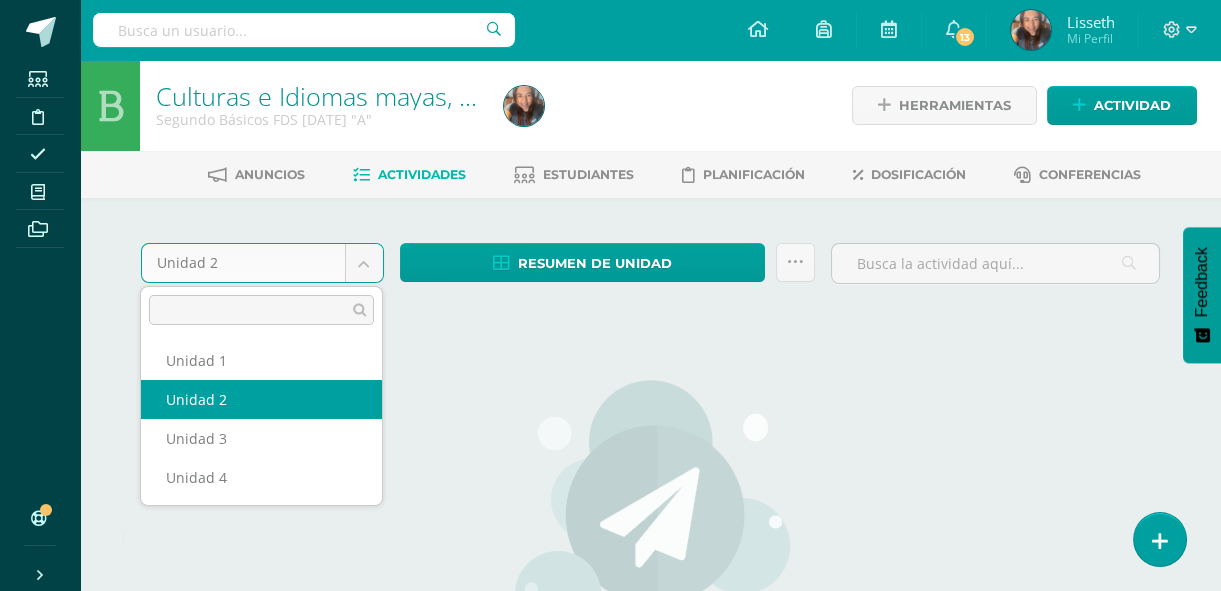 click on "La tarea ya había sido eliminada previamente.         La tarea trabajo de investigación fue eliminada exitosamente.         Estudiantes Disciplina Asistencia Mis cursos Archivos Soporte
Centro de ayuda
Últimas actualizaciones
10+ Cerrar panel
Ciencias Naturales
Primero
Básicos Plan Diario
"A"
Actividades Estudiantes Planificación Dosificación
CIENCIAS NATURALES
Primero
Básicos FDS Domingo
"A"
Actividades Estudiantes Planificación Dosificación
CIENCIAS NATURALES
Actividades Estudiantes Planificación Dosificación Actividades Estudiantes Planificación Dosificación Actividades 13 13" at bounding box center [610, 432] 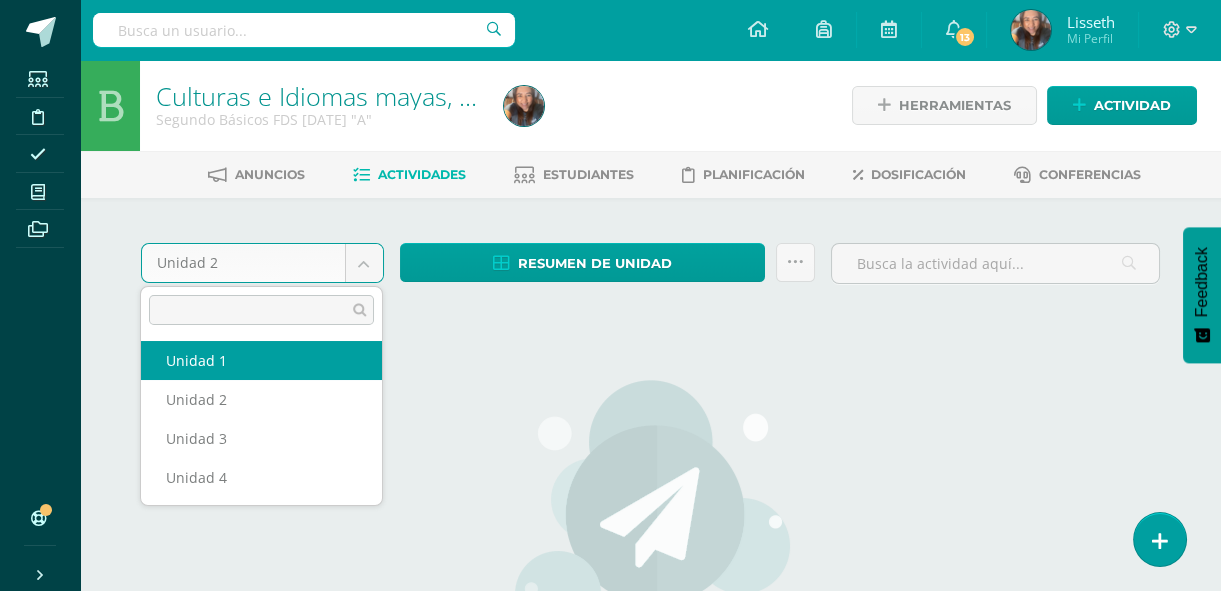 select on "Unidad 1" 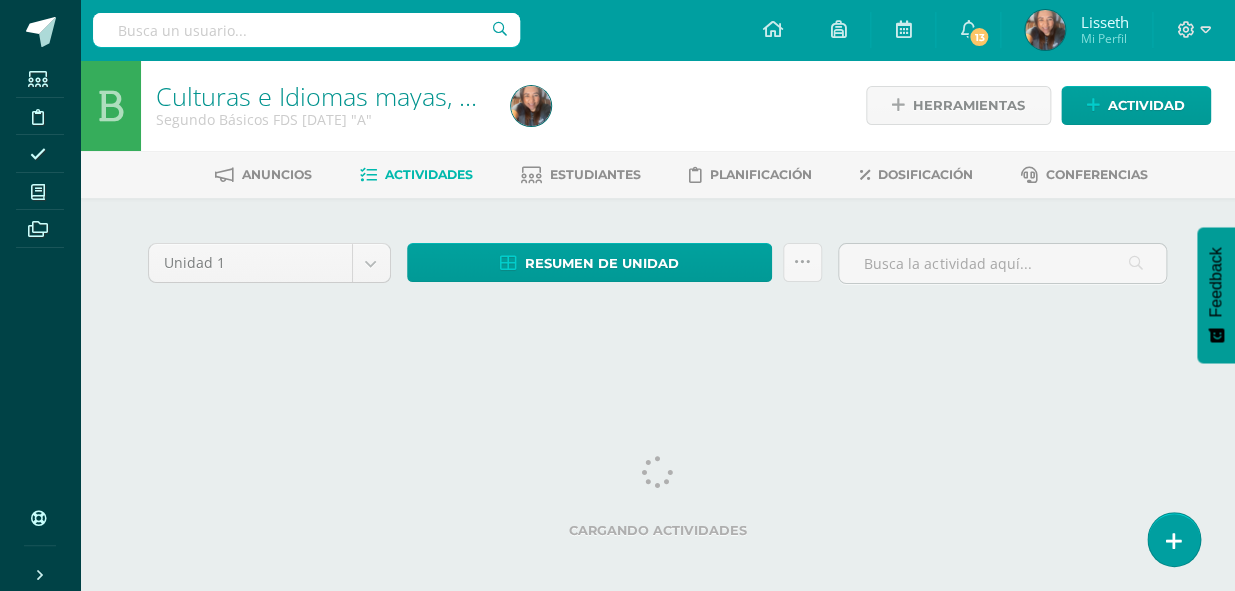 scroll, scrollTop: 0, scrollLeft: 0, axis: both 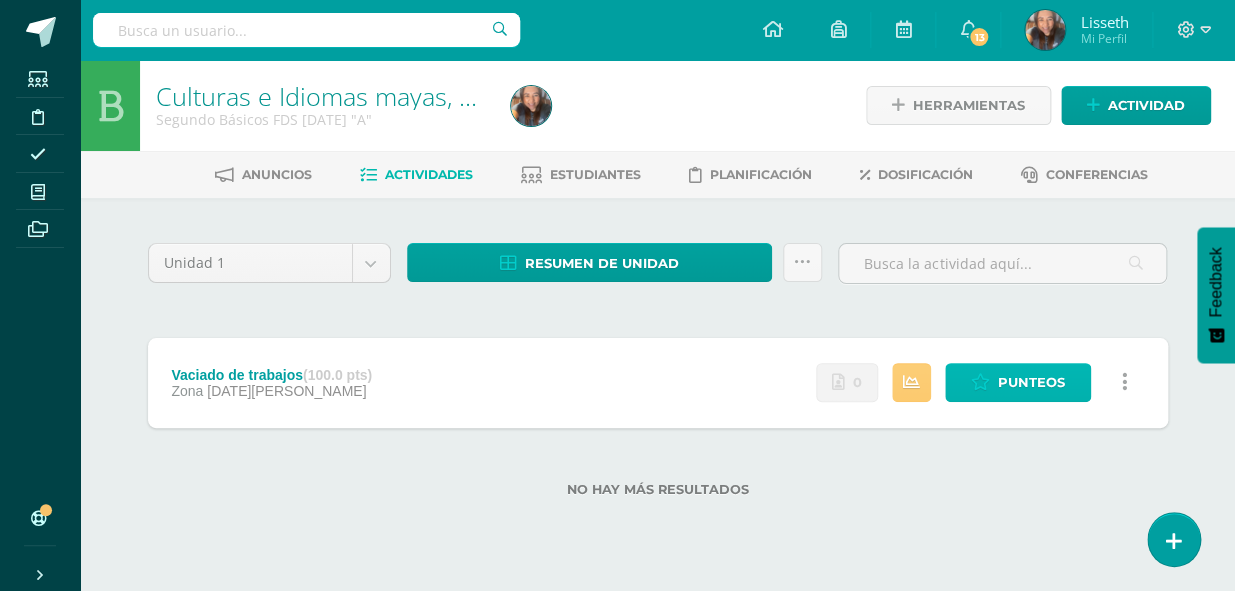 click on "Punteos" at bounding box center [1031, 382] 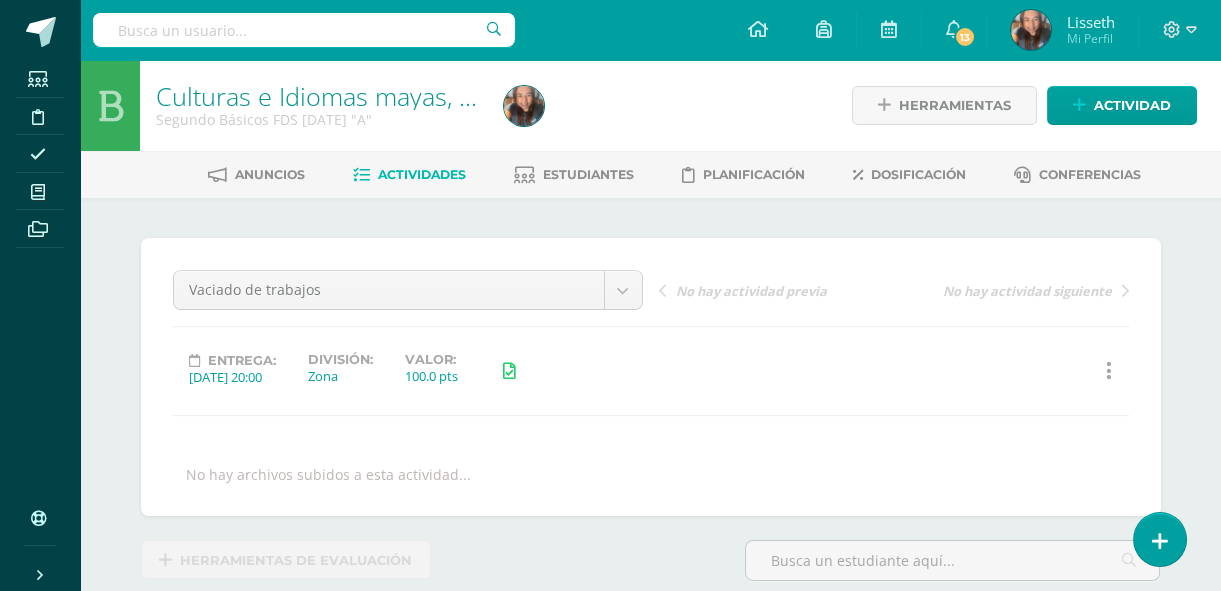scroll, scrollTop: 0, scrollLeft: 0, axis: both 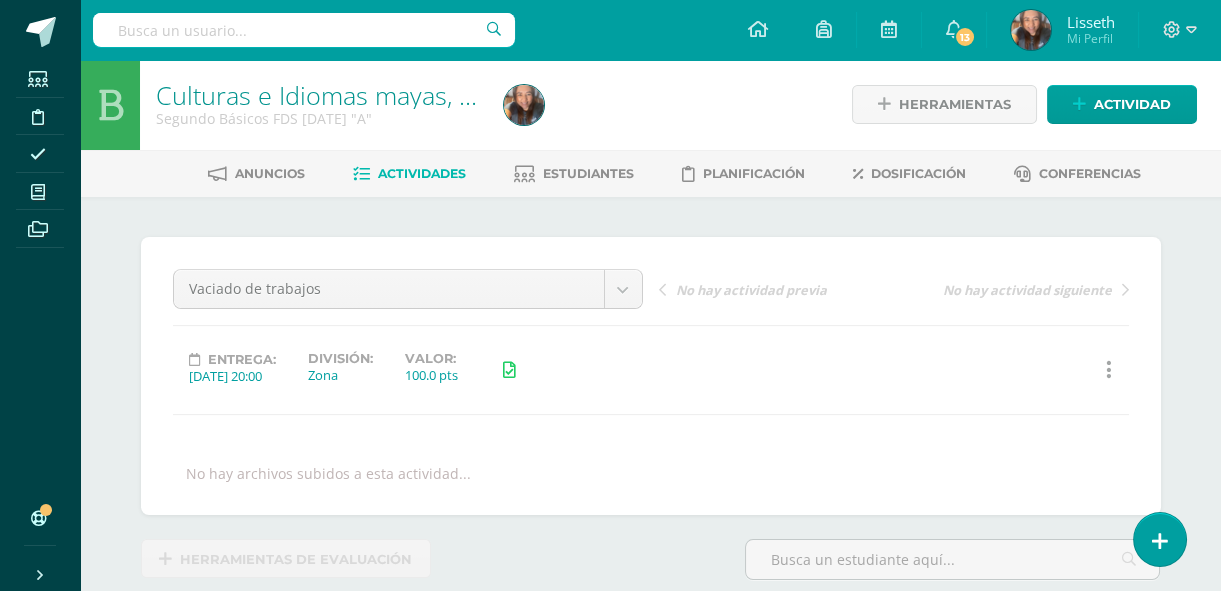 click on "¿Estás seguro que quieres  eliminar  esta actividad?
Esto borrará la actividad y cualquier nota que hayas registrado
permanentemente. Esta acción no se puede revertir. Cancelar Eliminar
Administración de escalas de valoración
escala de valoración
Aún no has creado una escala de valoración.
Cancelar Agregar nueva escala de valoración: Agrega una división a la escala de valoración  (ej. Ortografía, redacción, trabajo en equipo, etc.)
Agregar
Cancelar Crear escala de valoración
Agrega listas de cotejo
Mostrar todos                             Mostrar todos Mis listas Generales Comunicación y Lenguaje Matemática Ciencia Estudios Sociales Arte Debate 1" at bounding box center [651, 2658] 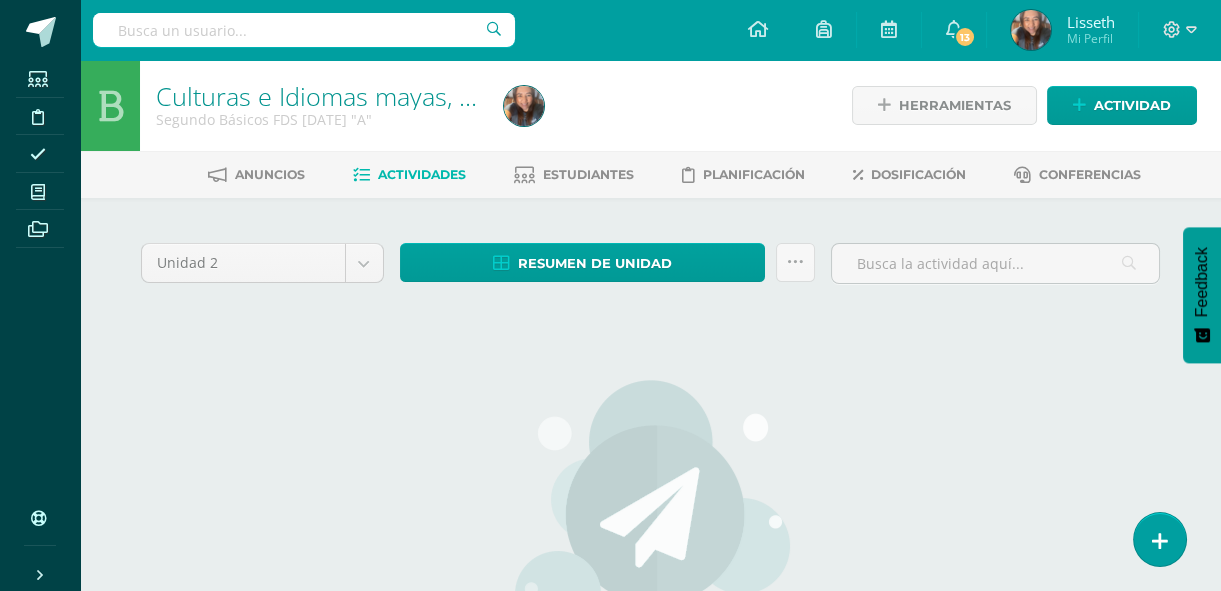 scroll, scrollTop: 0, scrollLeft: 0, axis: both 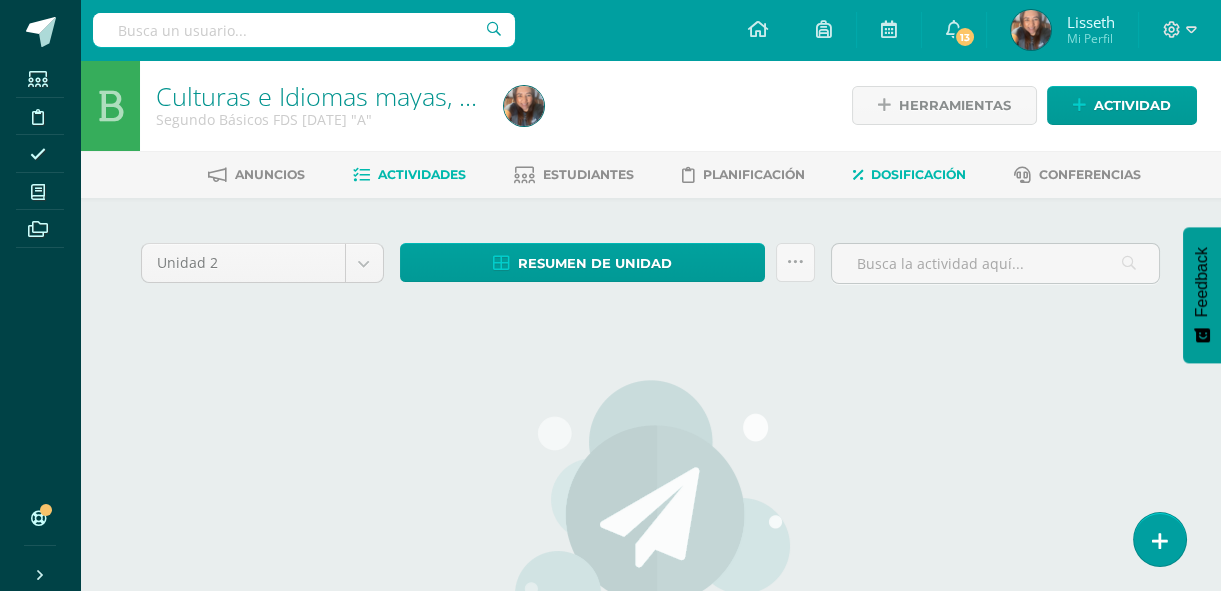 click on "Dosificación" at bounding box center (918, 174) 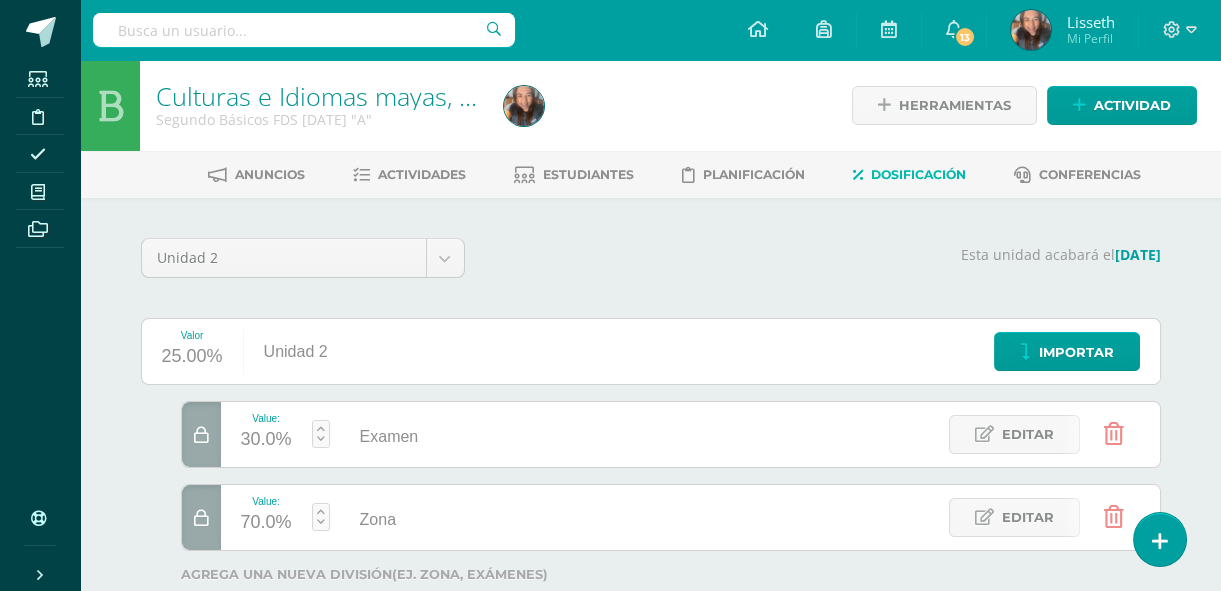 scroll, scrollTop: 0, scrollLeft: 0, axis: both 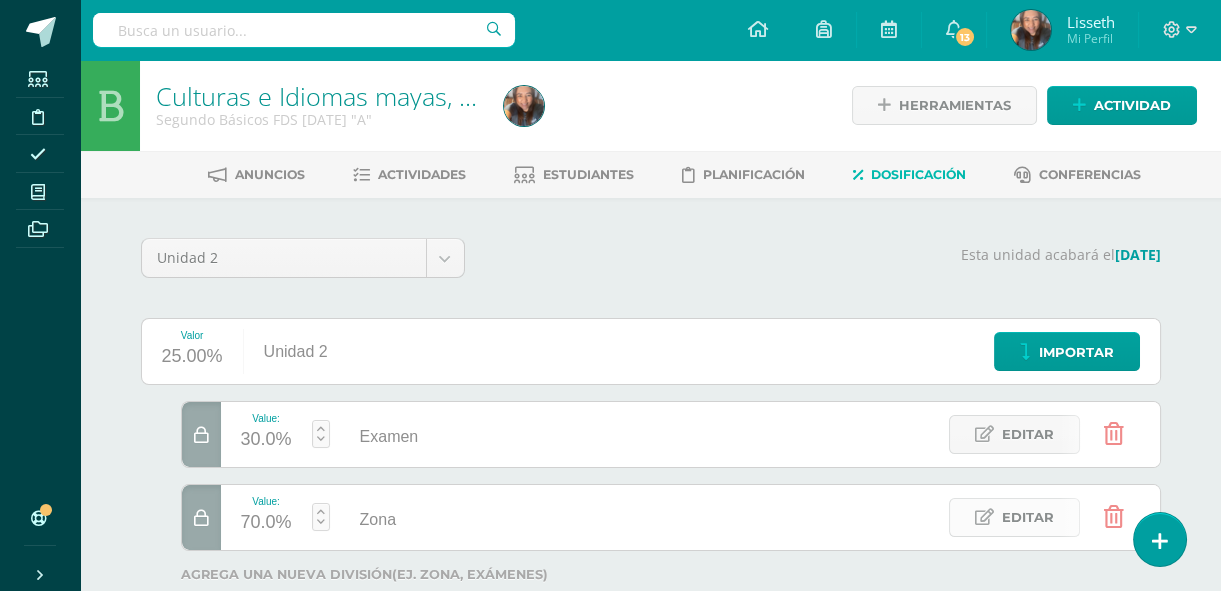click on "Editar" at bounding box center [1028, 517] 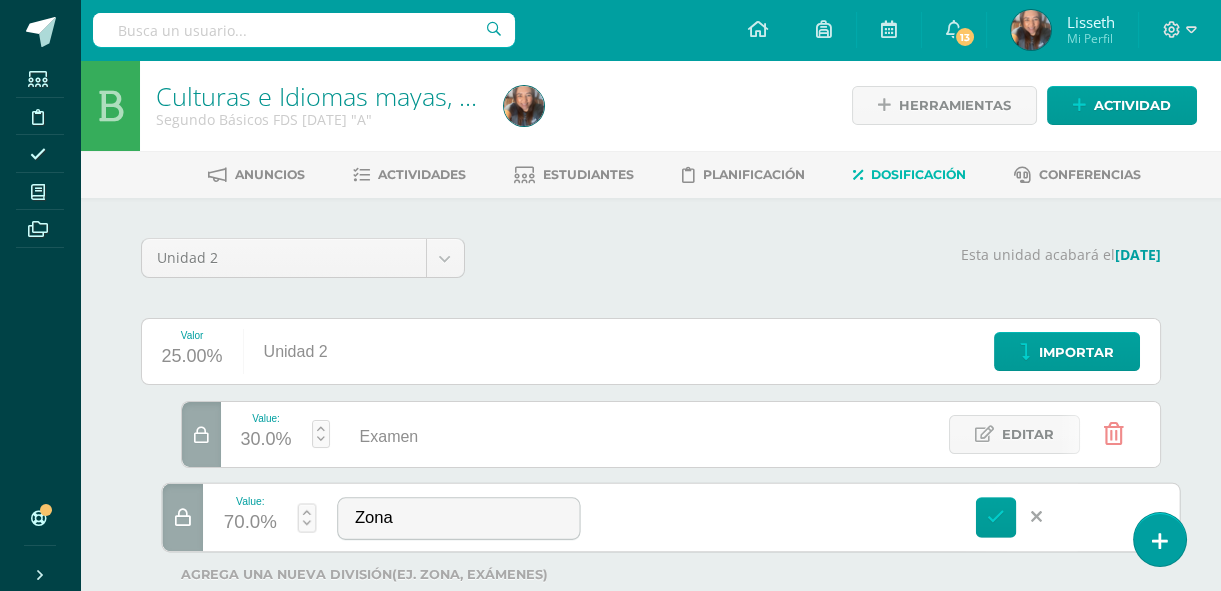 click at bounding box center [201, 434] 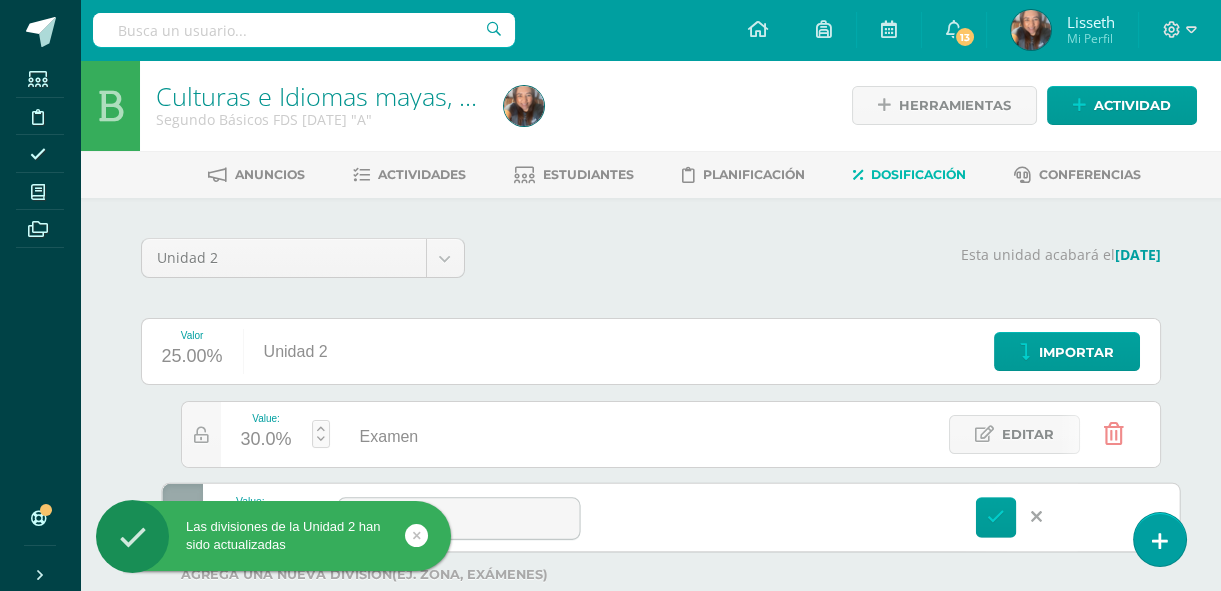 click on "Editar" at bounding box center (179, 517) 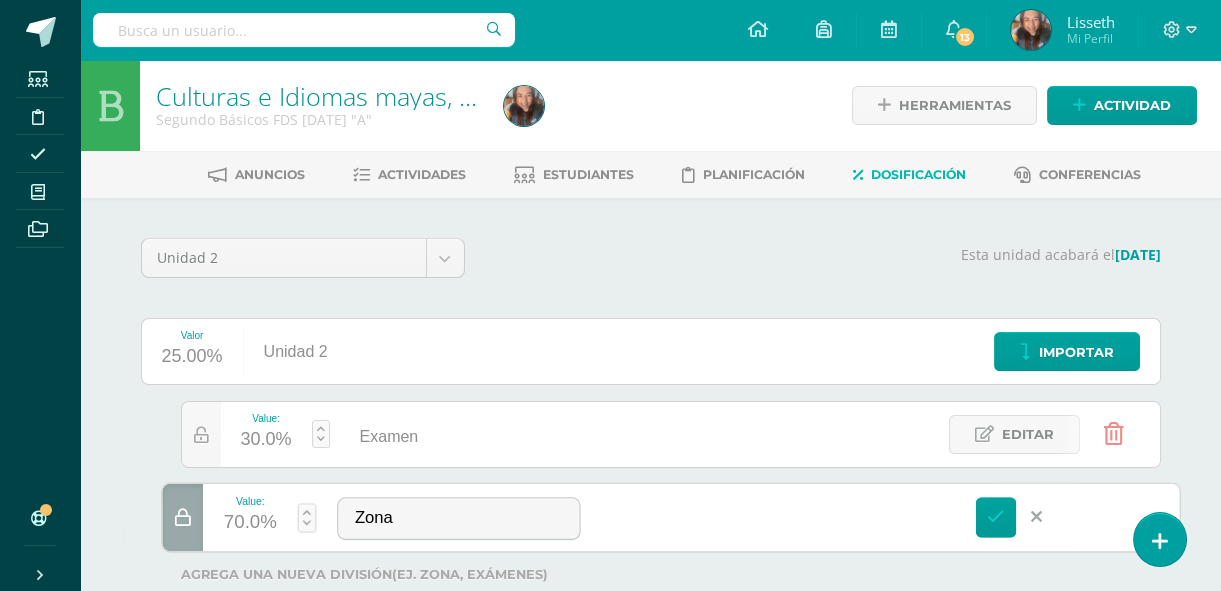 click on "Editar" at bounding box center [179, 517] 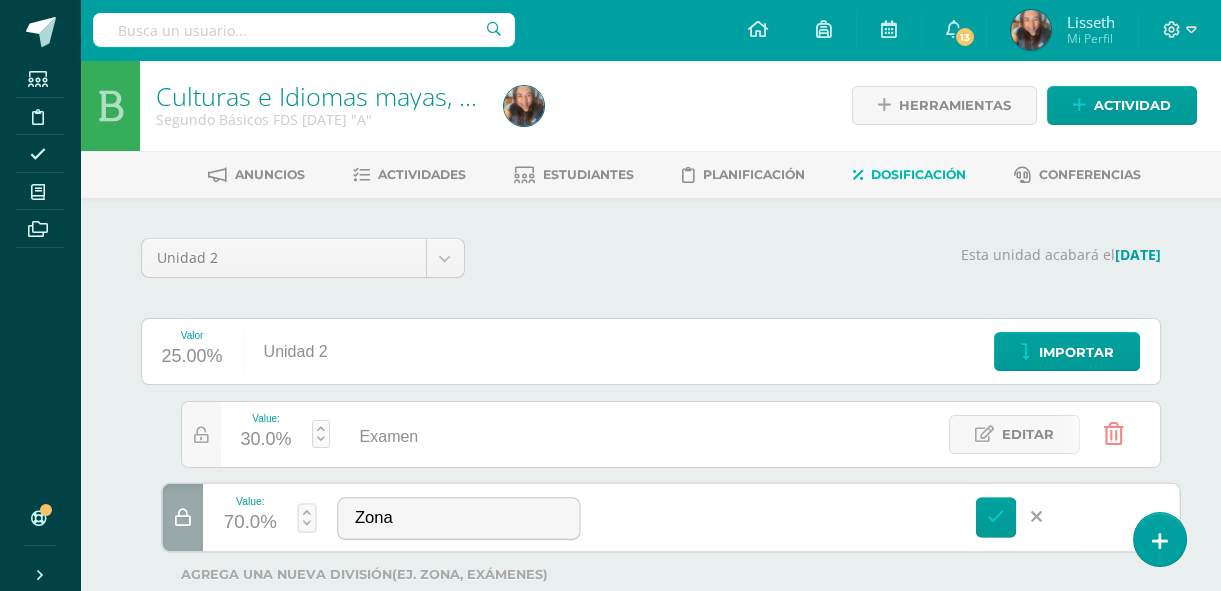 click on "Editar" at bounding box center [179, 517] 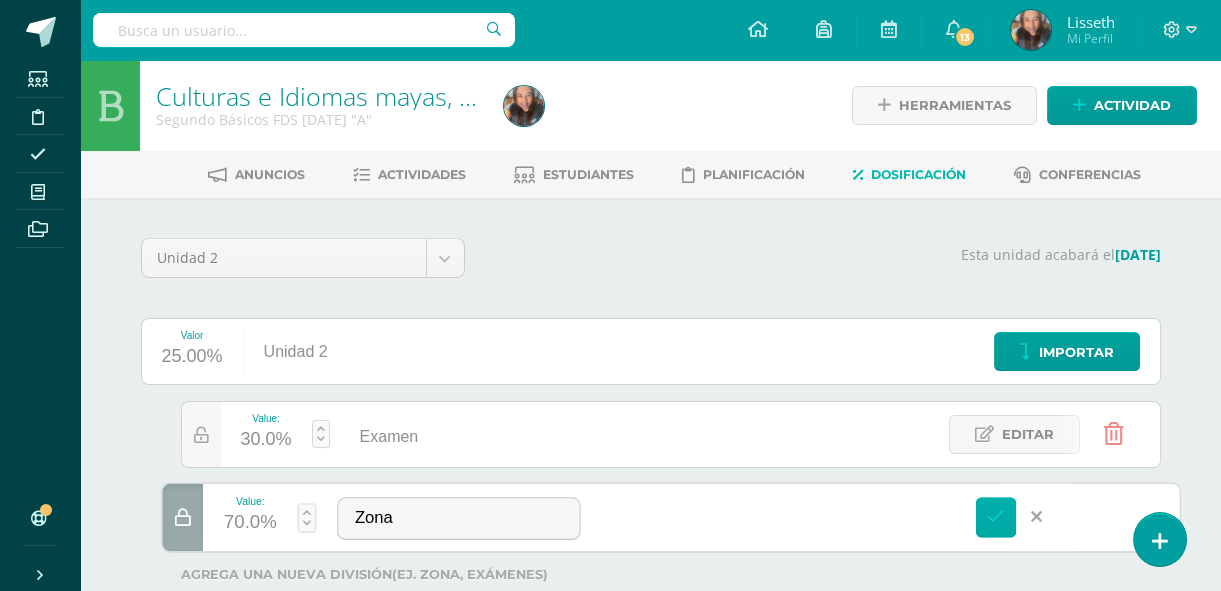 click at bounding box center [996, 517] 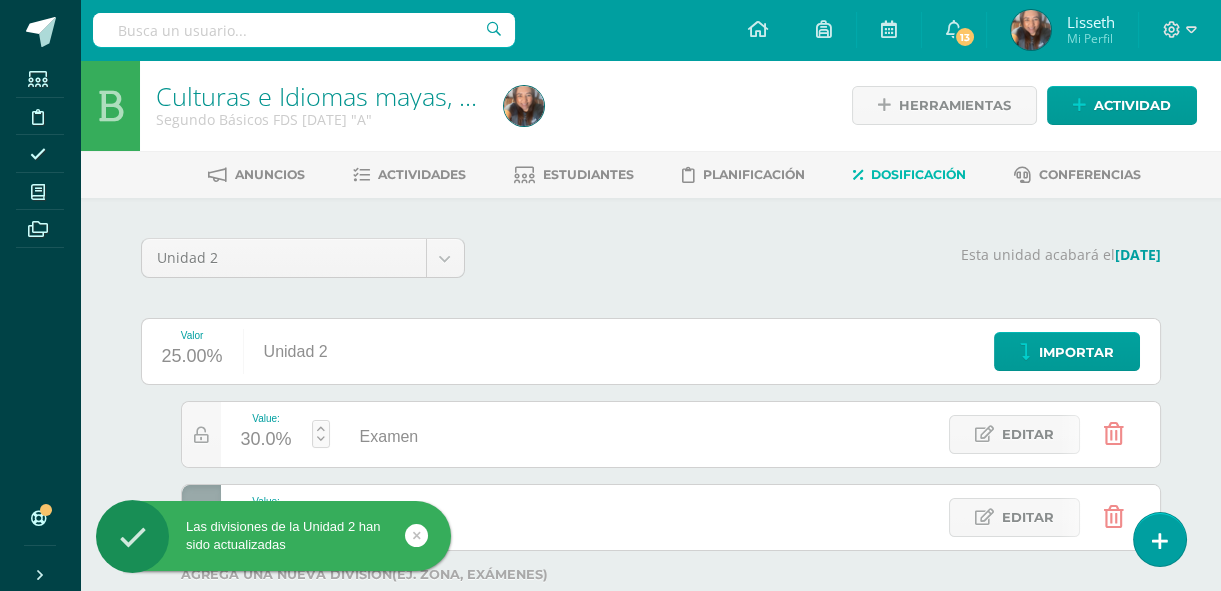 click on "Value: 30.0%" at bounding box center (266, 434) 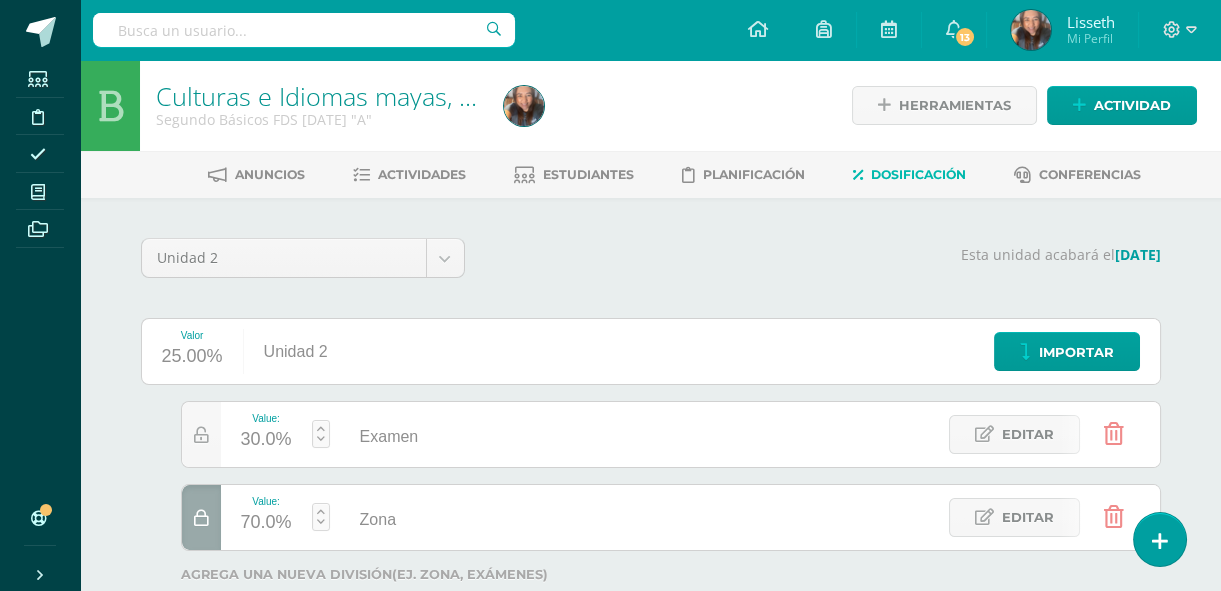 click at bounding box center [201, 518] 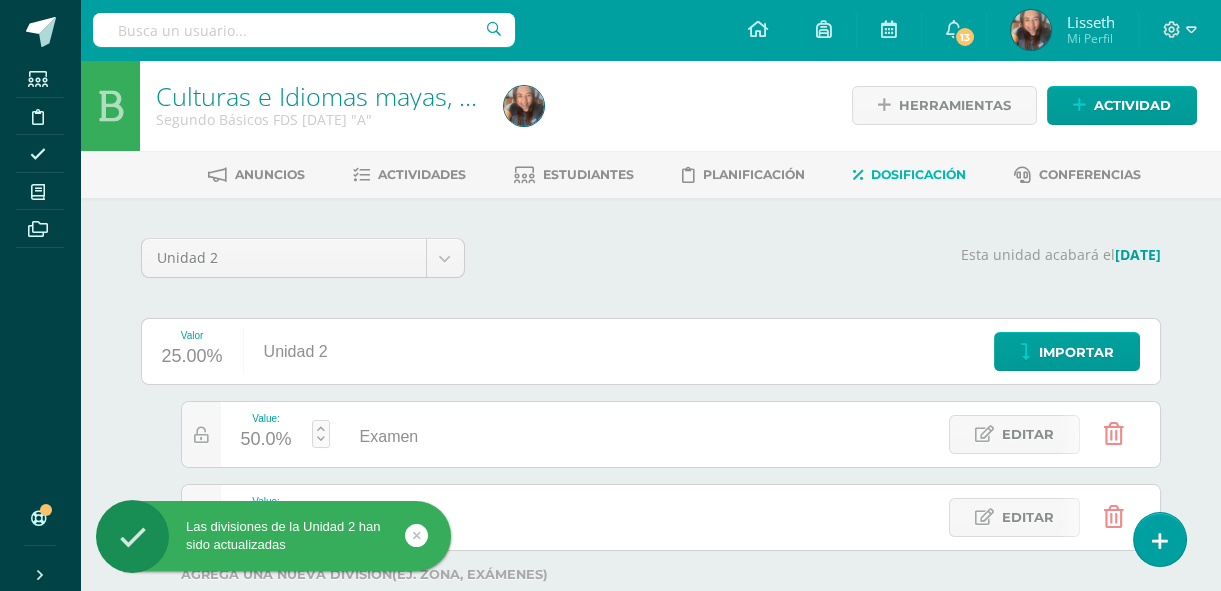 click at bounding box center (1114, 434) 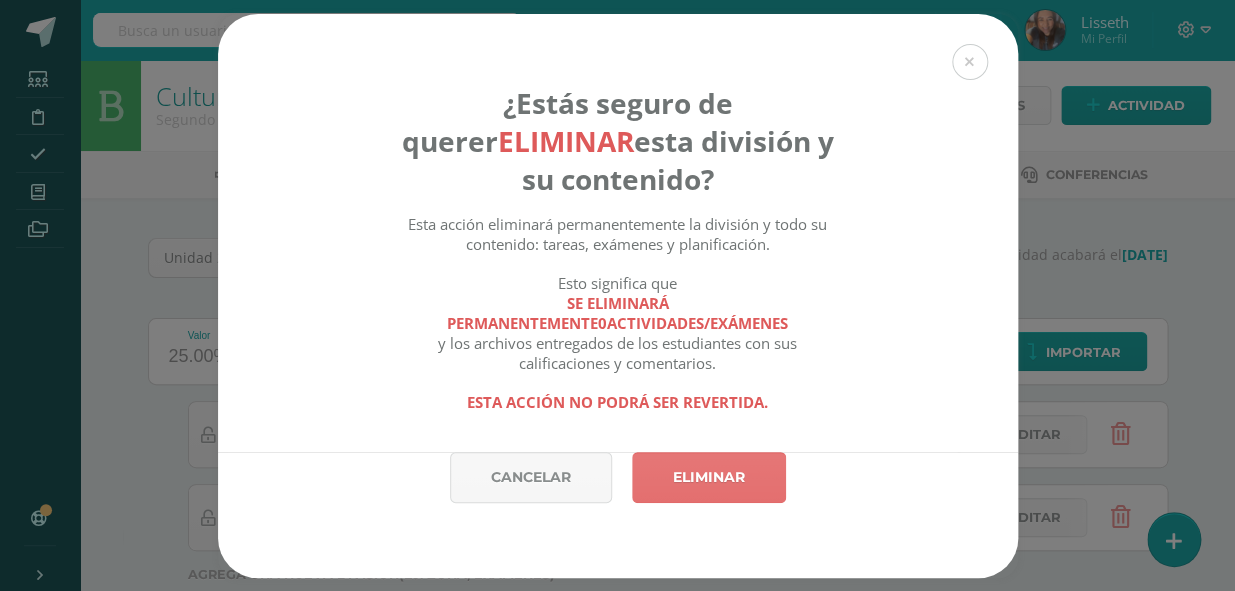 click on "Eliminar" at bounding box center (709, 477) 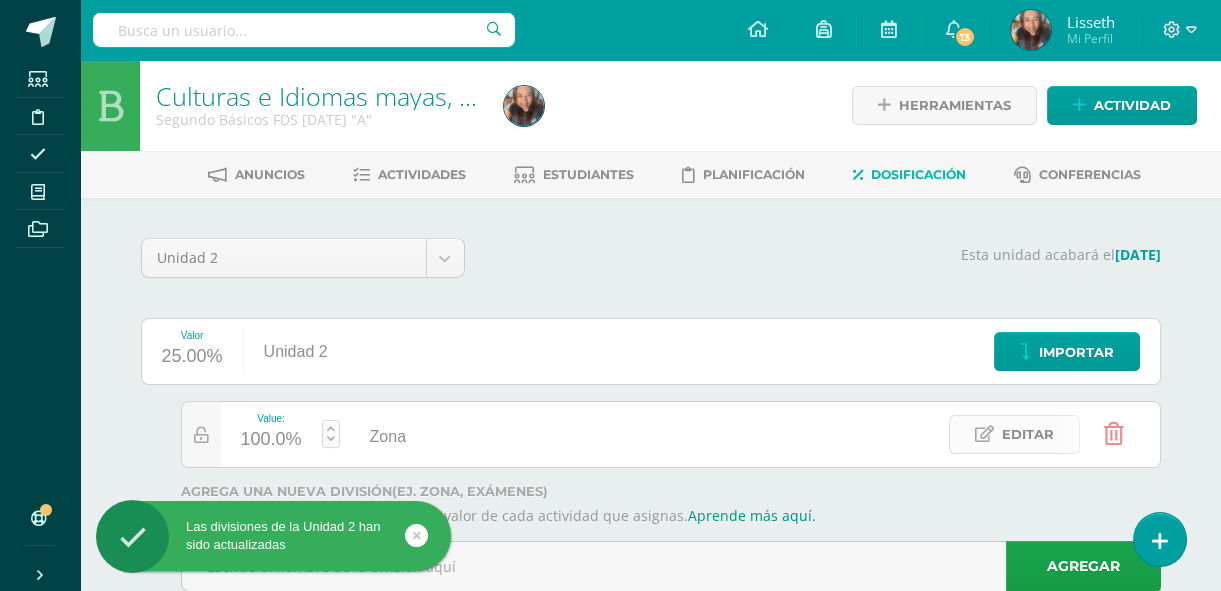 click on "Editar" at bounding box center (1028, 434) 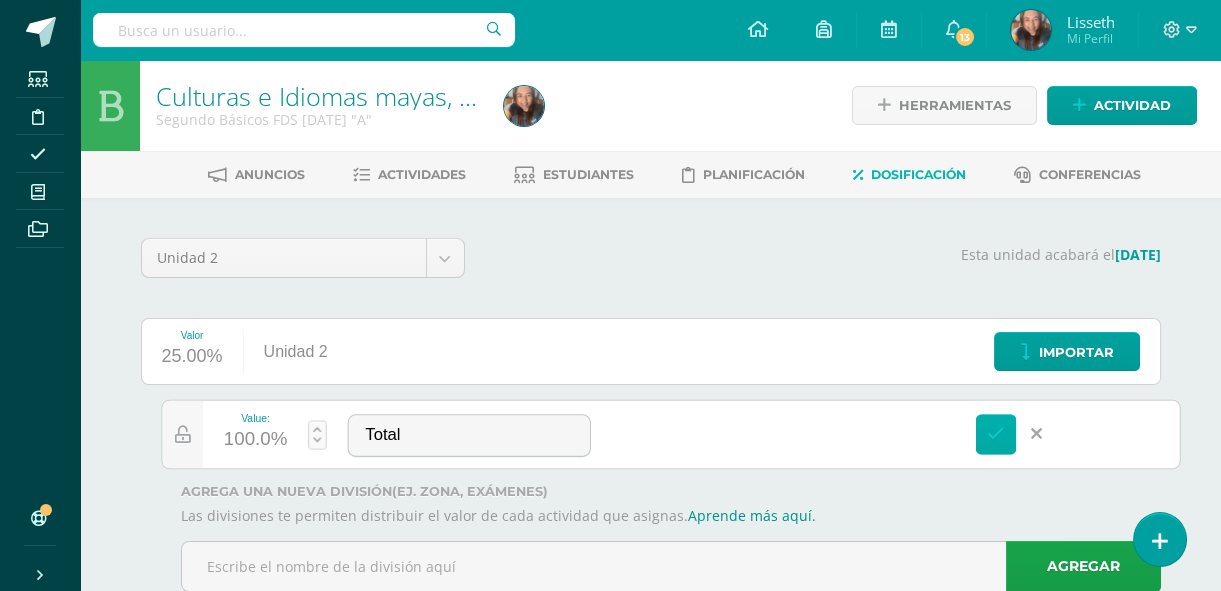 type on "Total" 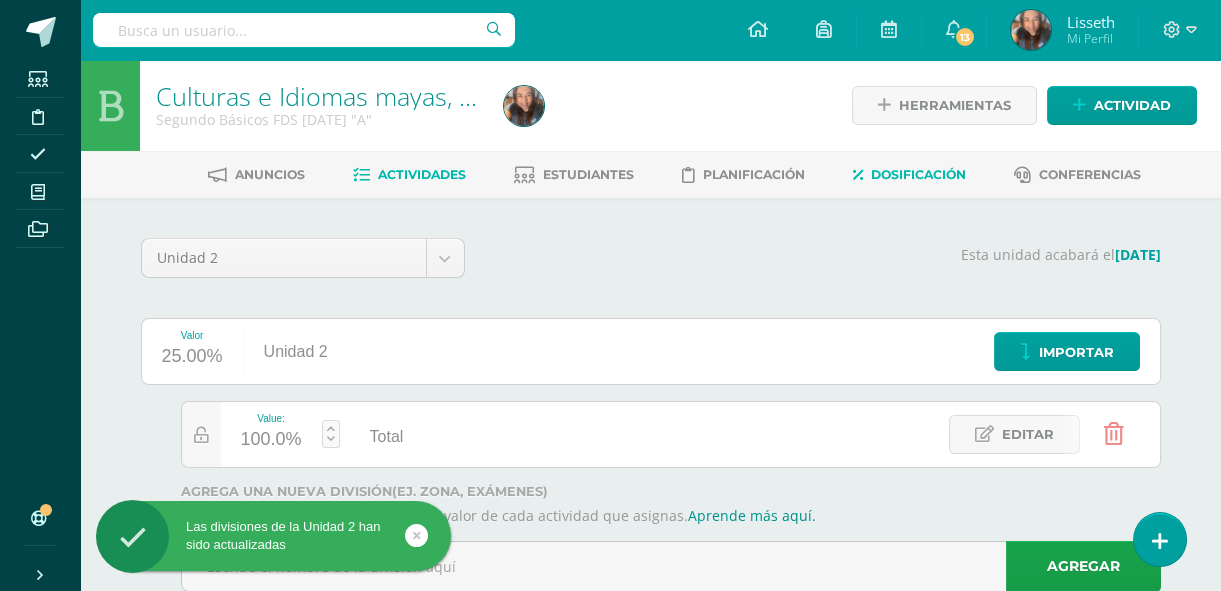 click on "Actividades" at bounding box center (409, 175) 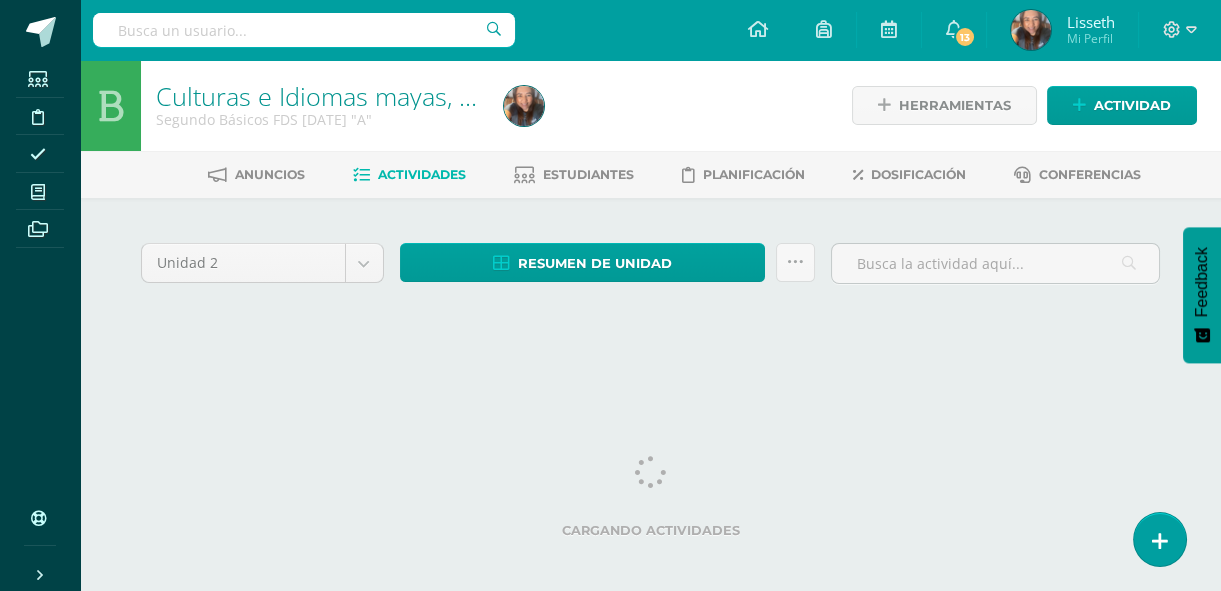 scroll, scrollTop: 0, scrollLeft: 0, axis: both 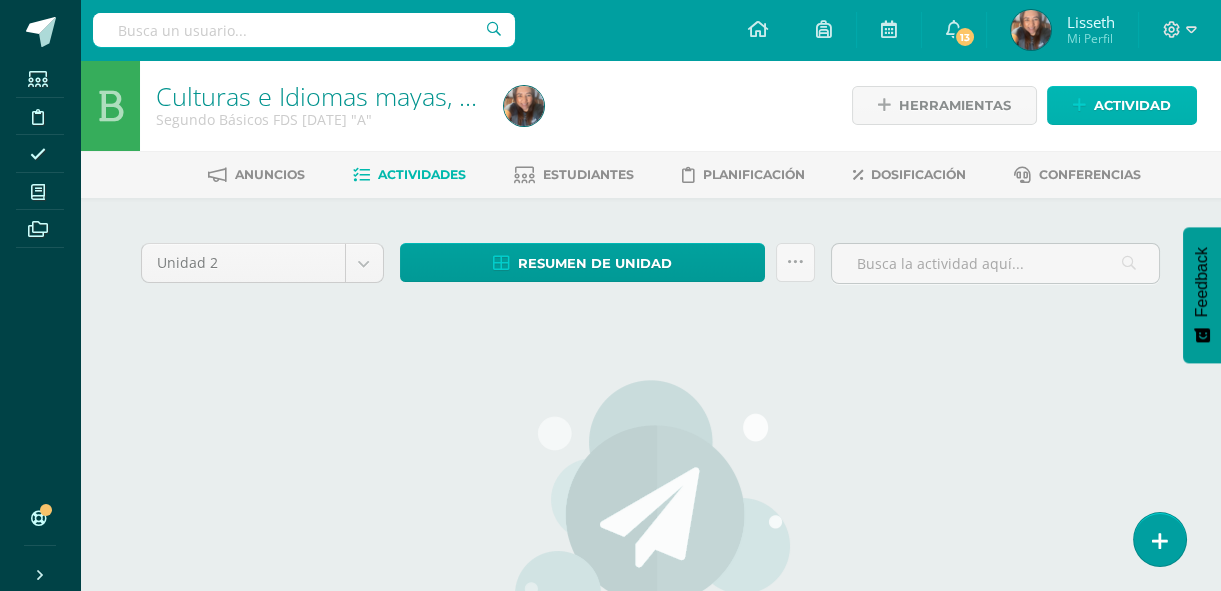 click on "Actividad" at bounding box center [1132, 105] 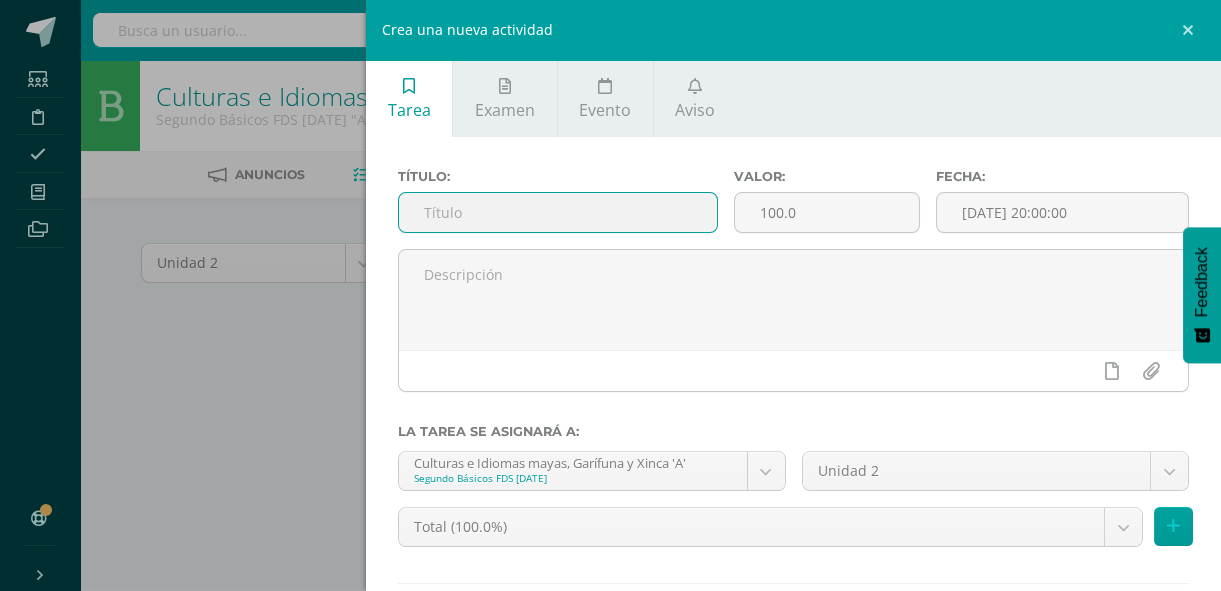 click at bounding box center (558, 212) 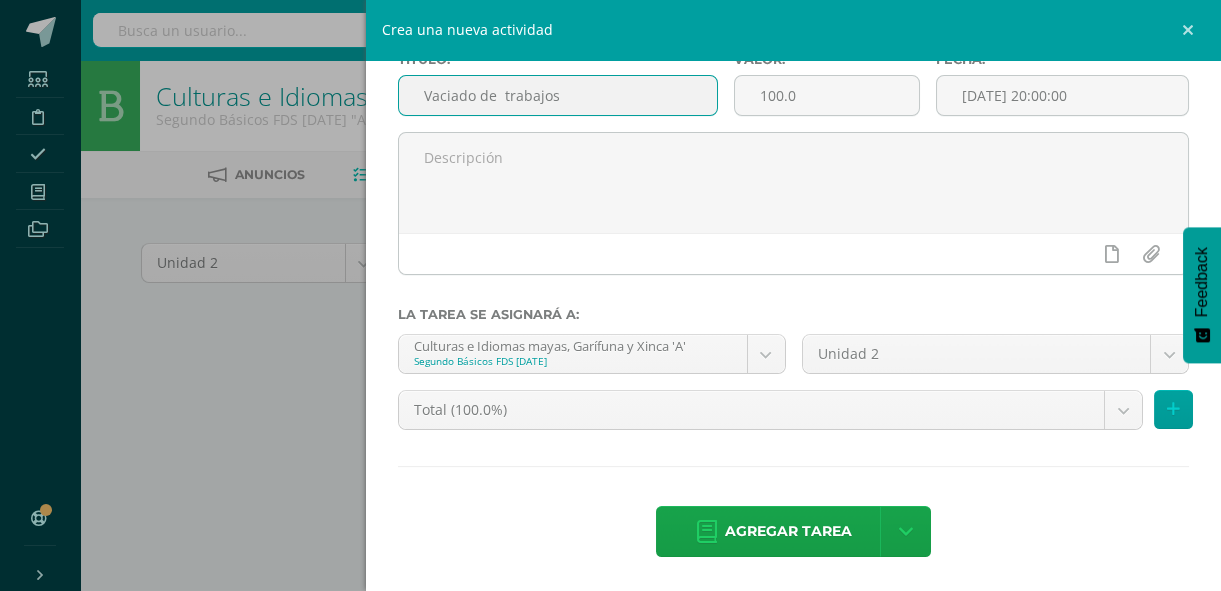 scroll, scrollTop: 121, scrollLeft: 0, axis: vertical 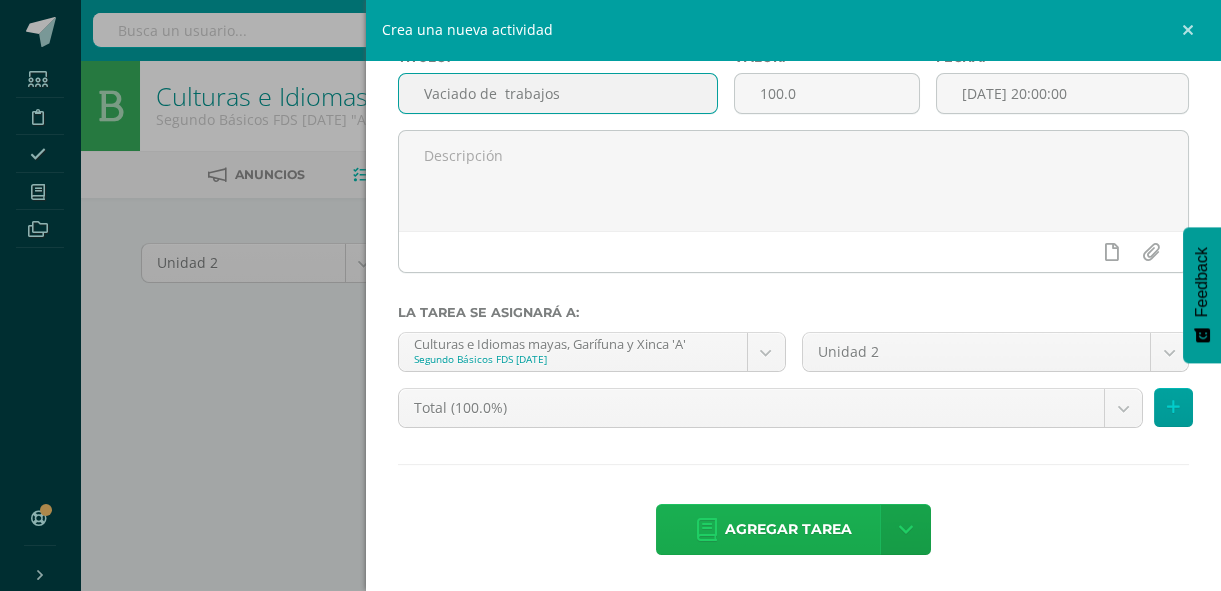 type on "Vaciado de  trabajos" 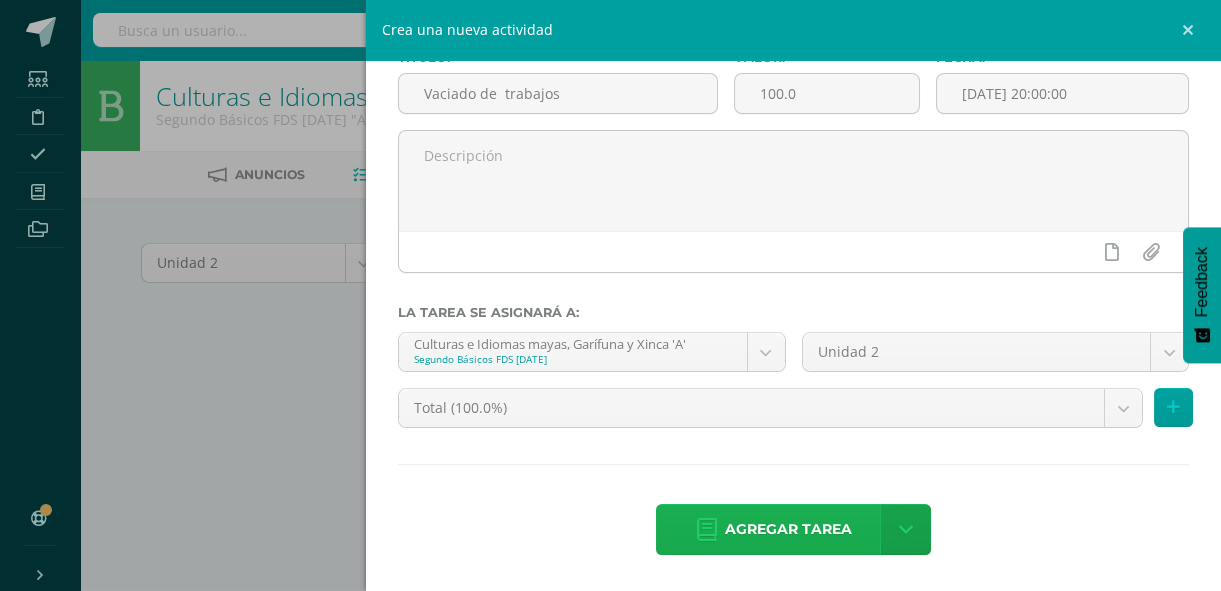click on "Agregar tarea" at bounding box center [788, 529] 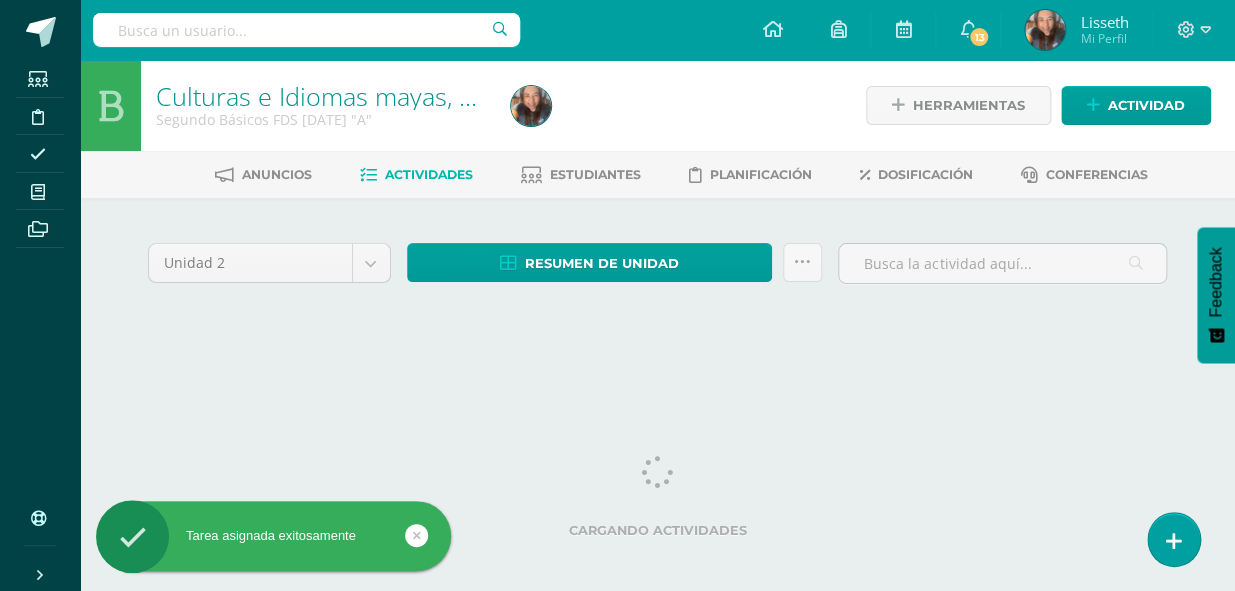 scroll, scrollTop: 0, scrollLeft: 0, axis: both 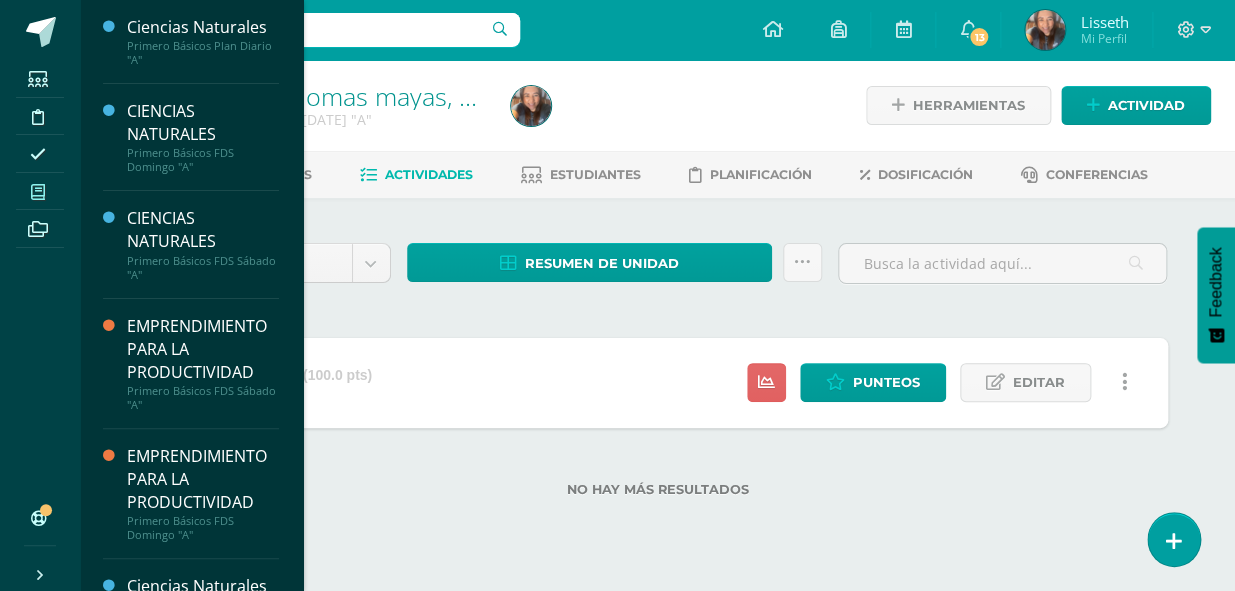 click at bounding box center [38, 192] 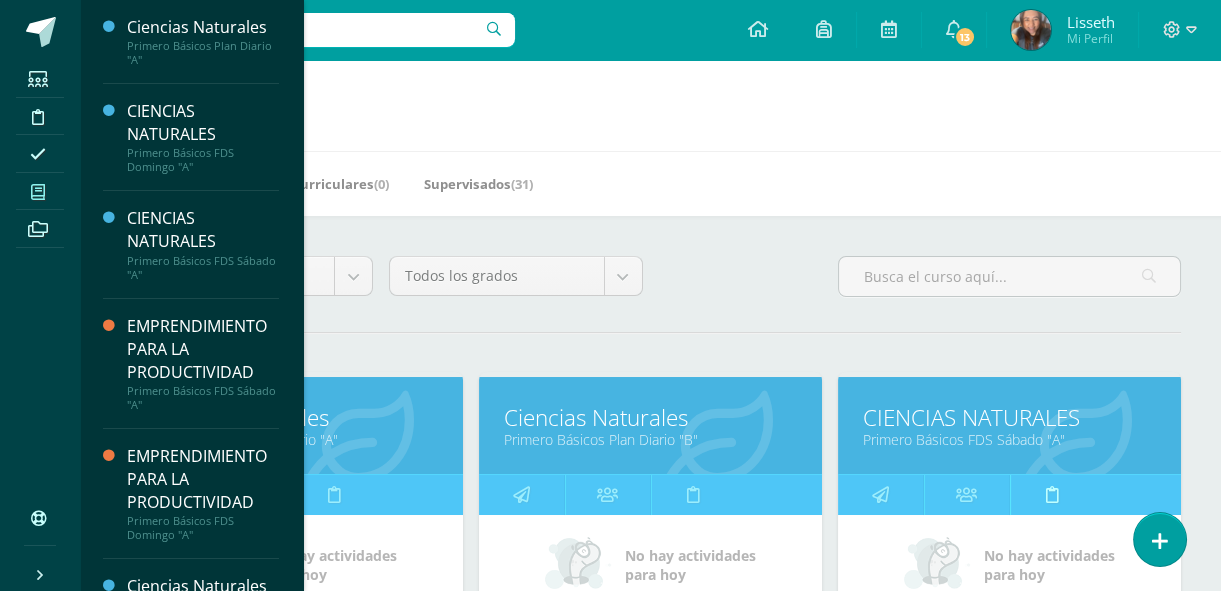 scroll, scrollTop: 0, scrollLeft: 0, axis: both 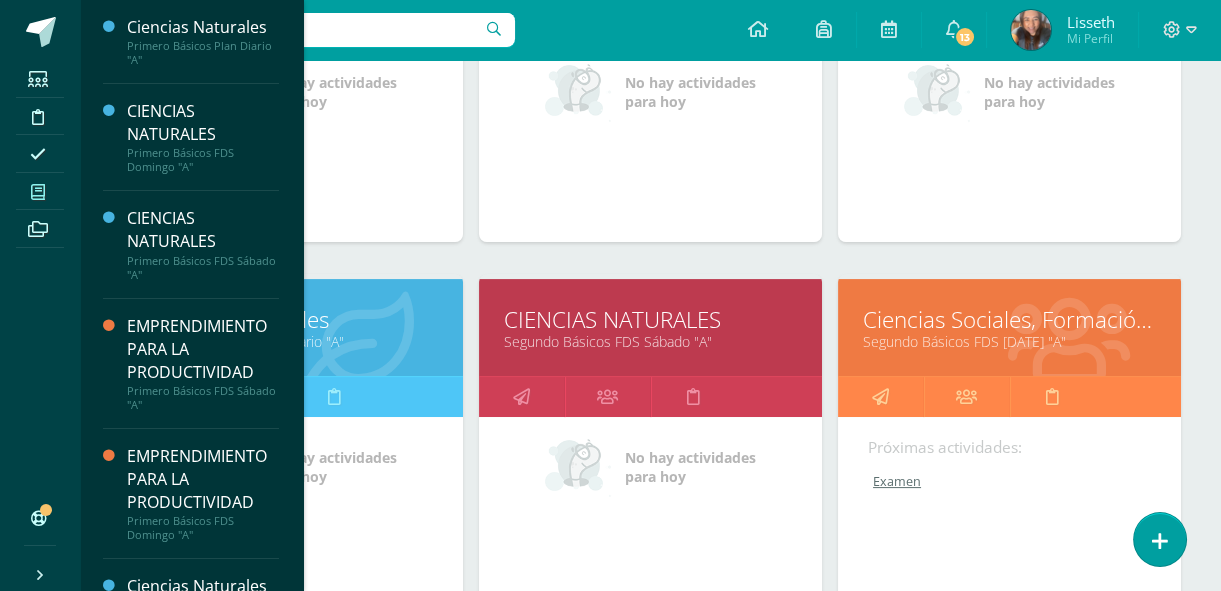 click on "Segundo Básicos FDS [DATE] "A"" at bounding box center (1009, 341) 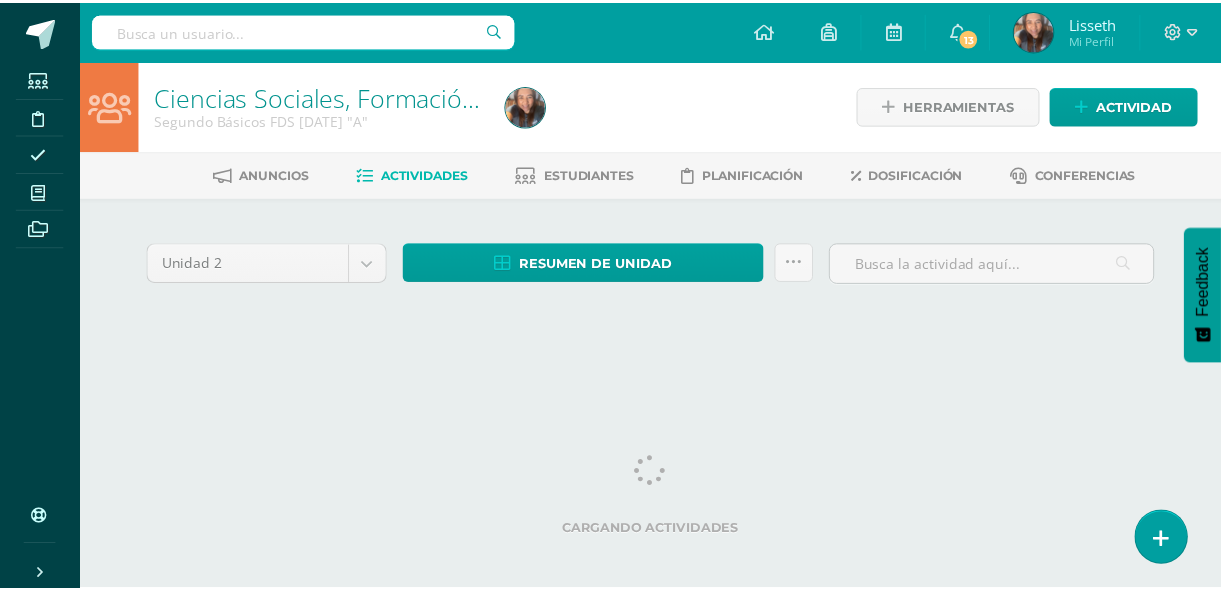 scroll, scrollTop: 0, scrollLeft: 0, axis: both 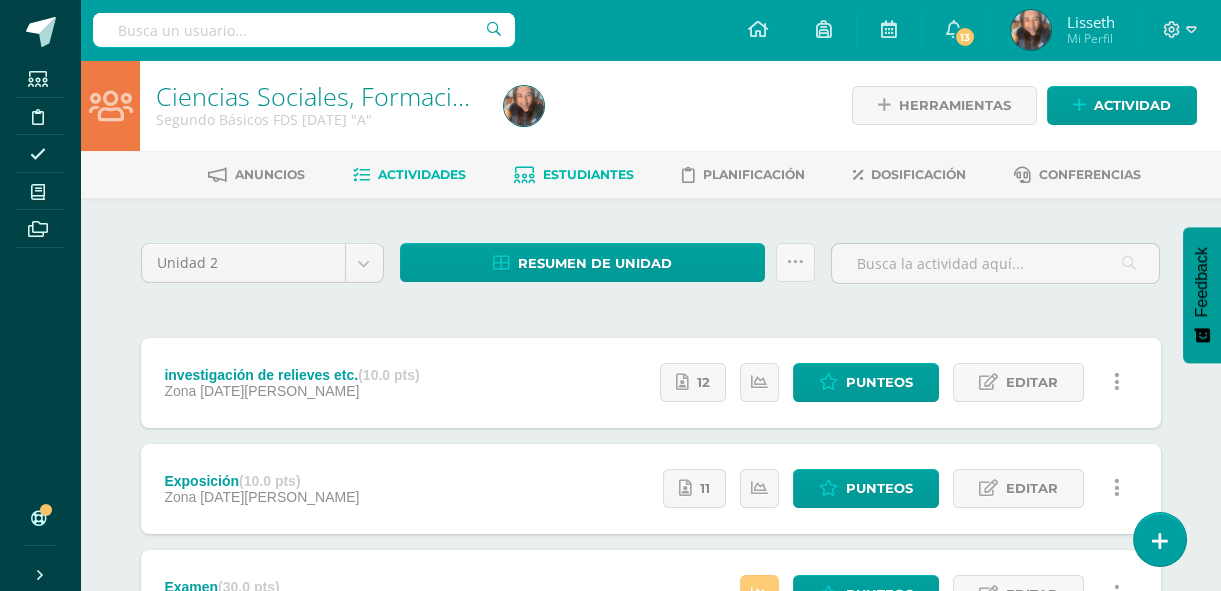click on "Estudiantes" at bounding box center (574, 175) 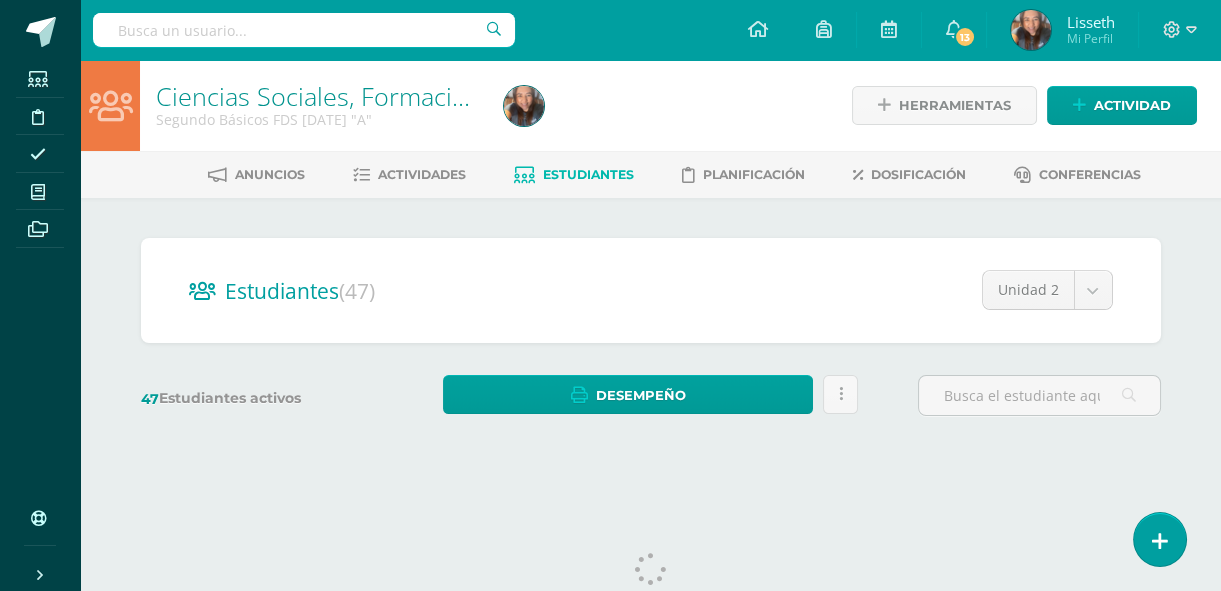 scroll, scrollTop: 0, scrollLeft: 0, axis: both 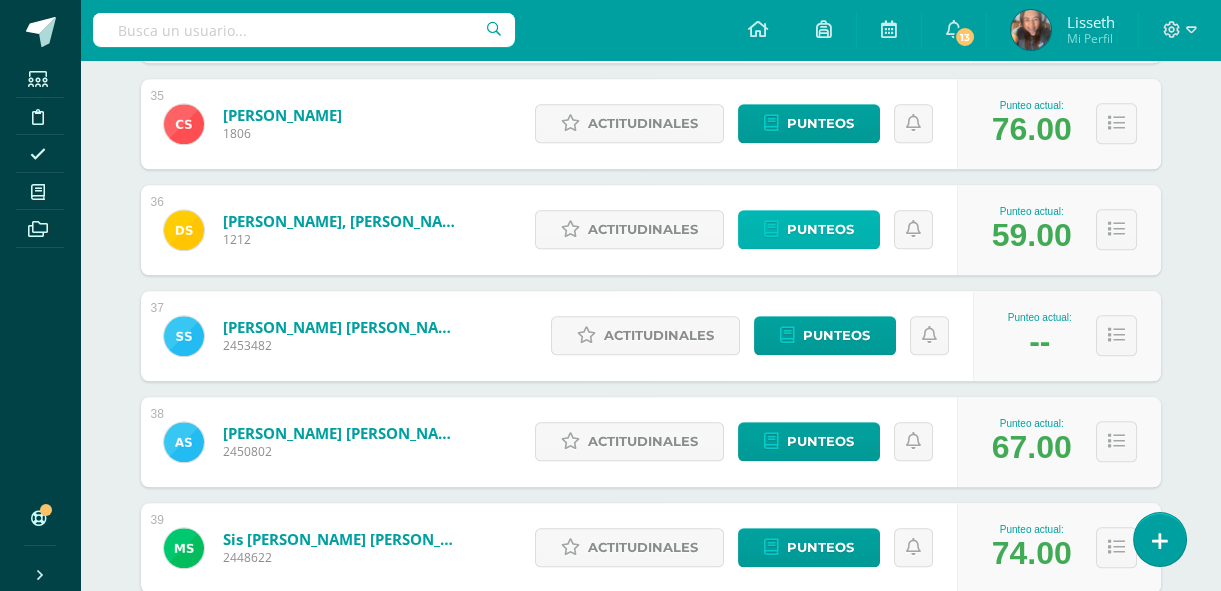 click on "Punteos" at bounding box center [820, 229] 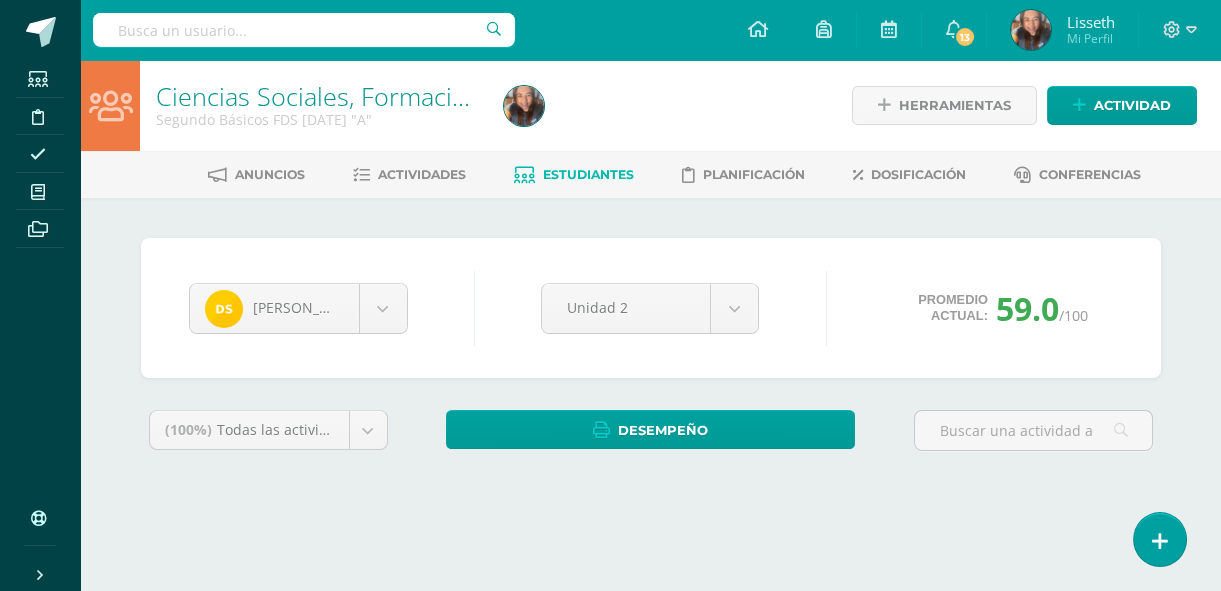scroll, scrollTop: 0, scrollLeft: 0, axis: both 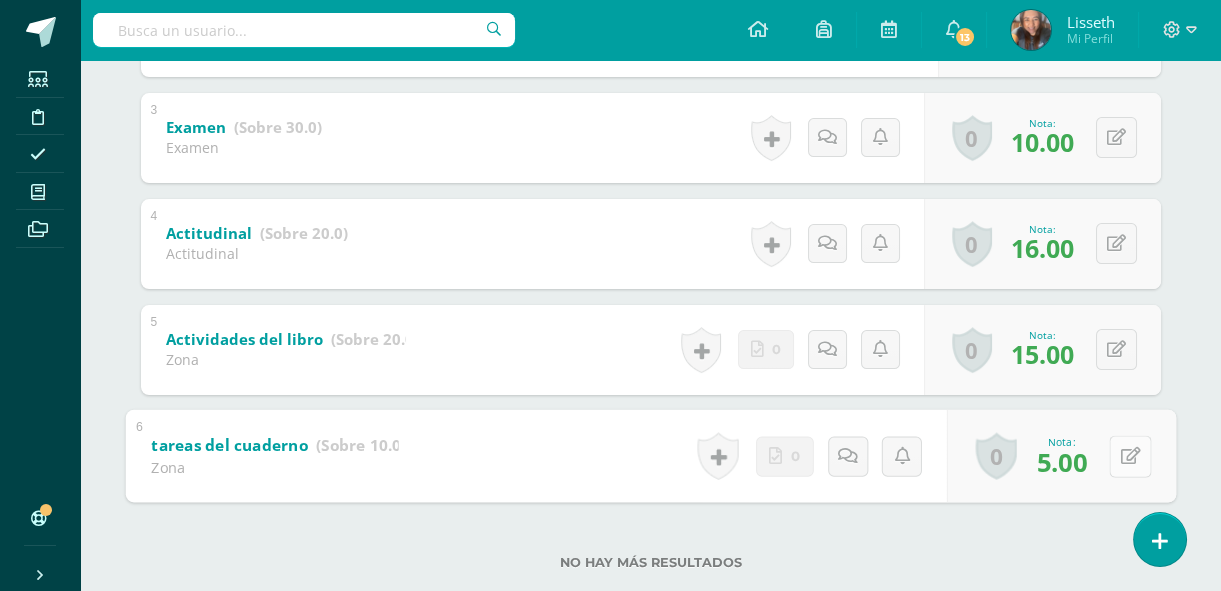 click at bounding box center (1130, 455) 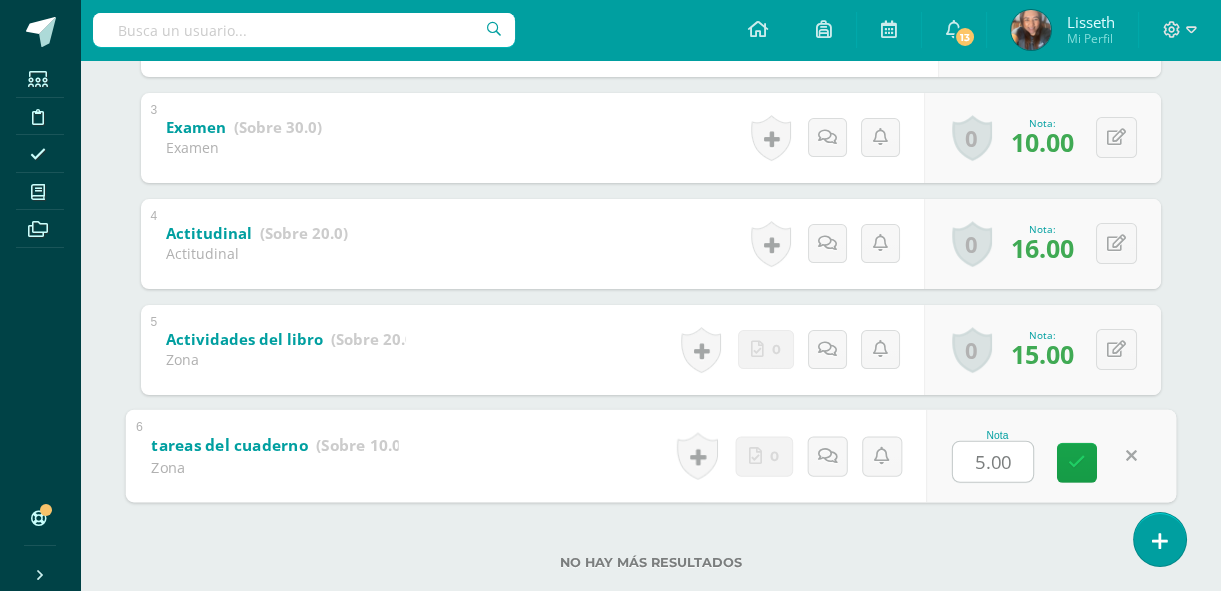 type on "6" 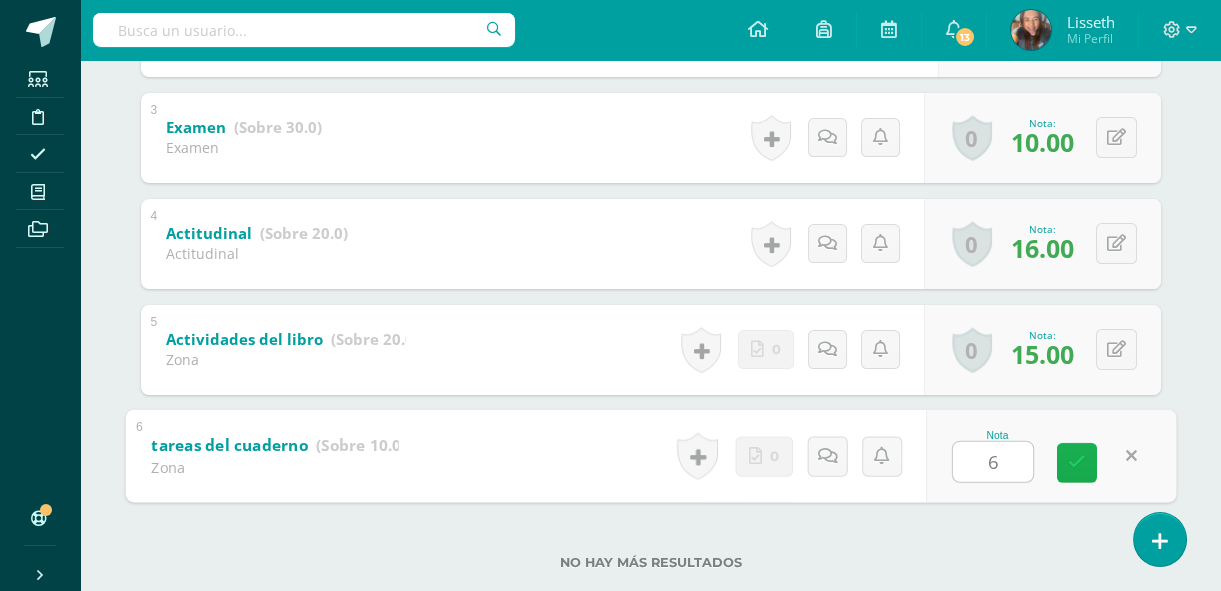 click at bounding box center (1077, 462) 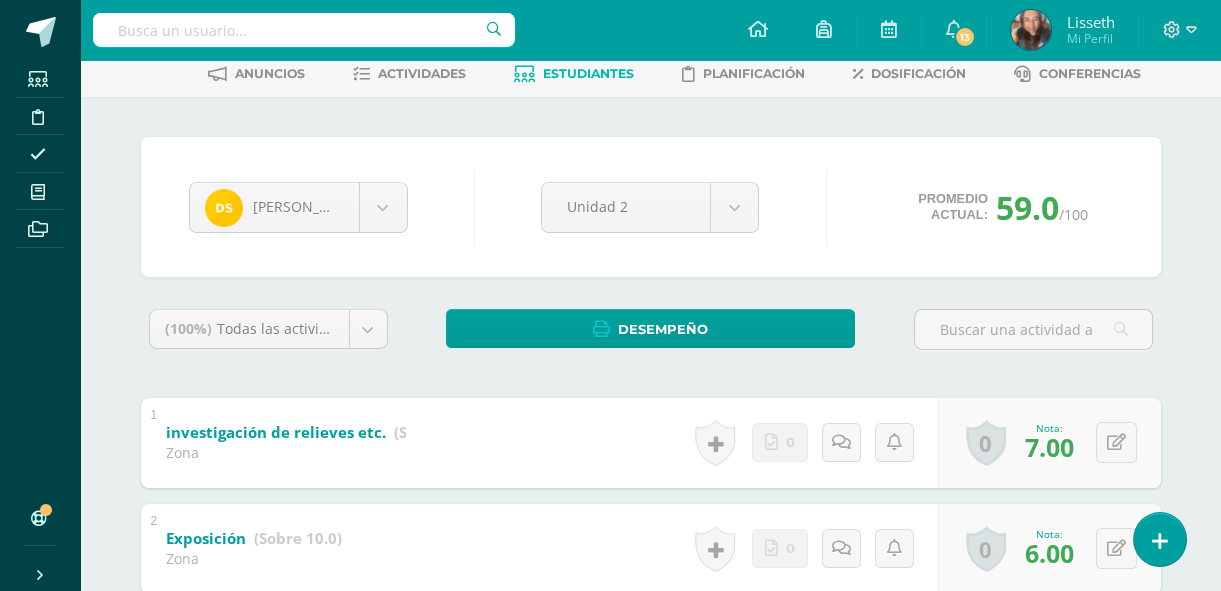scroll, scrollTop: 0, scrollLeft: 0, axis: both 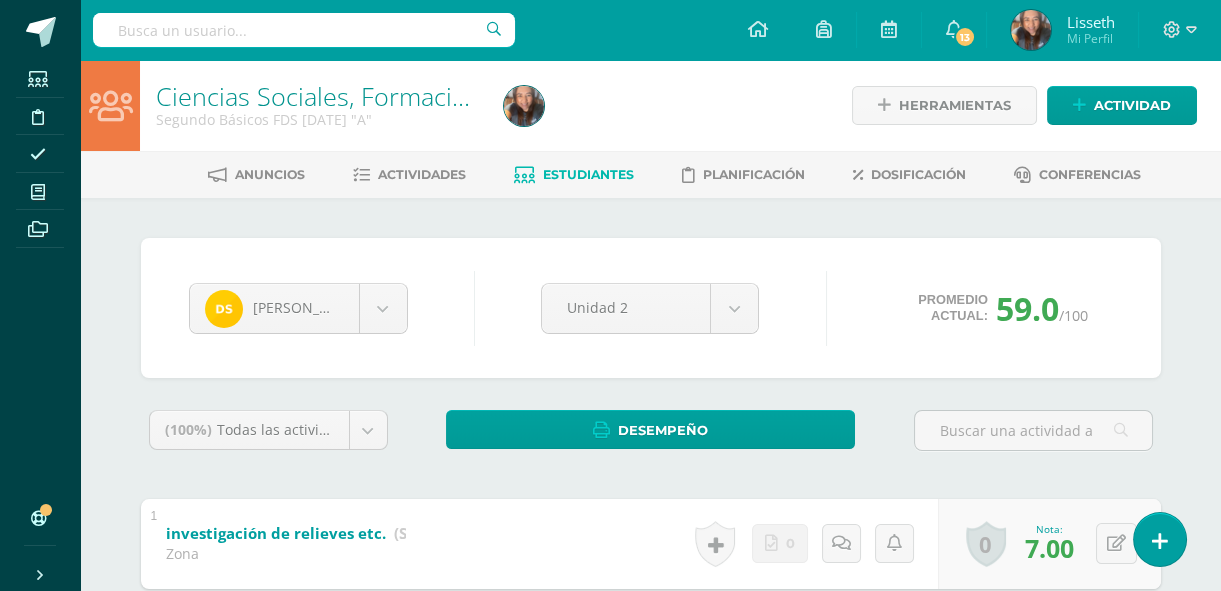 click on "Estudiantes" at bounding box center [588, 174] 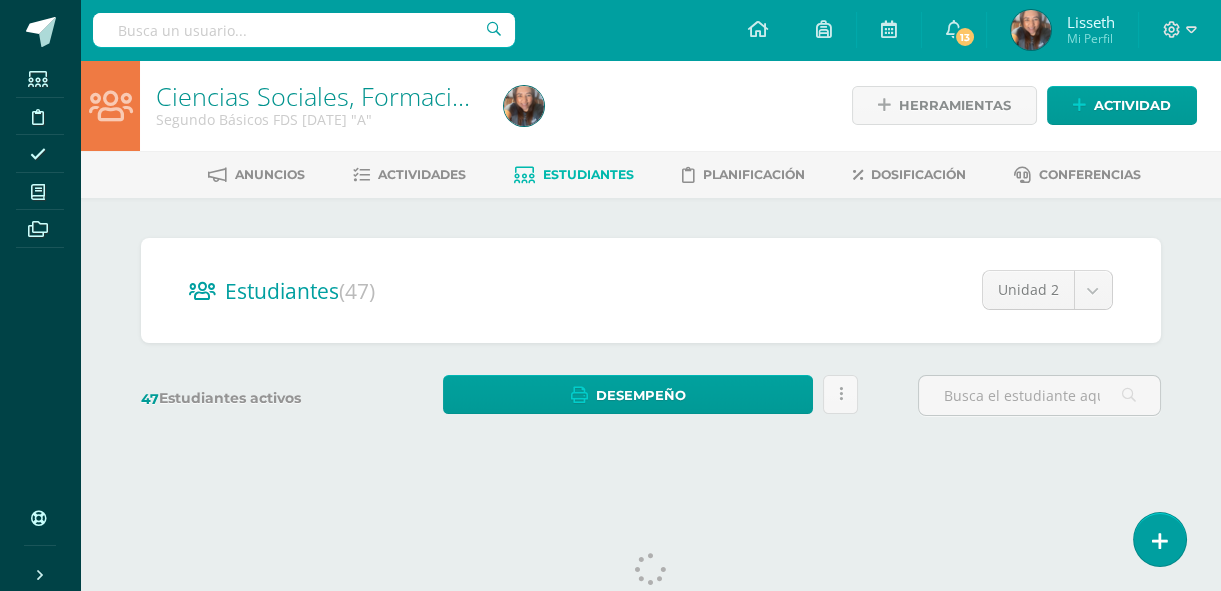 scroll, scrollTop: 0, scrollLeft: 0, axis: both 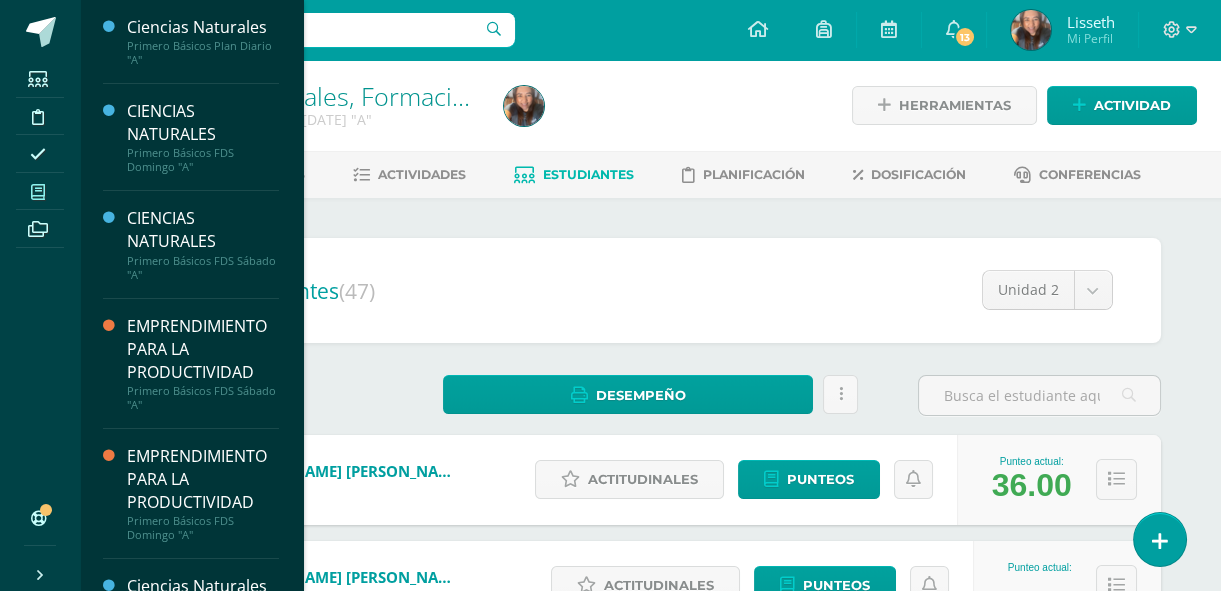 click at bounding box center [38, 191] 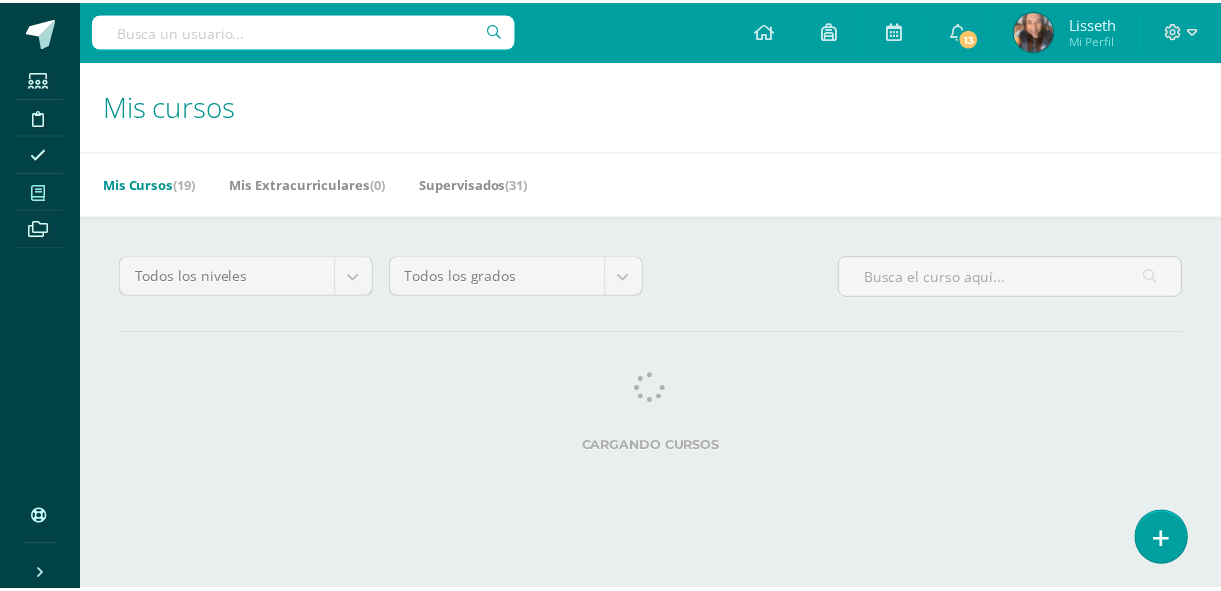 scroll, scrollTop: 0, scrollLeft: 0, axis: both 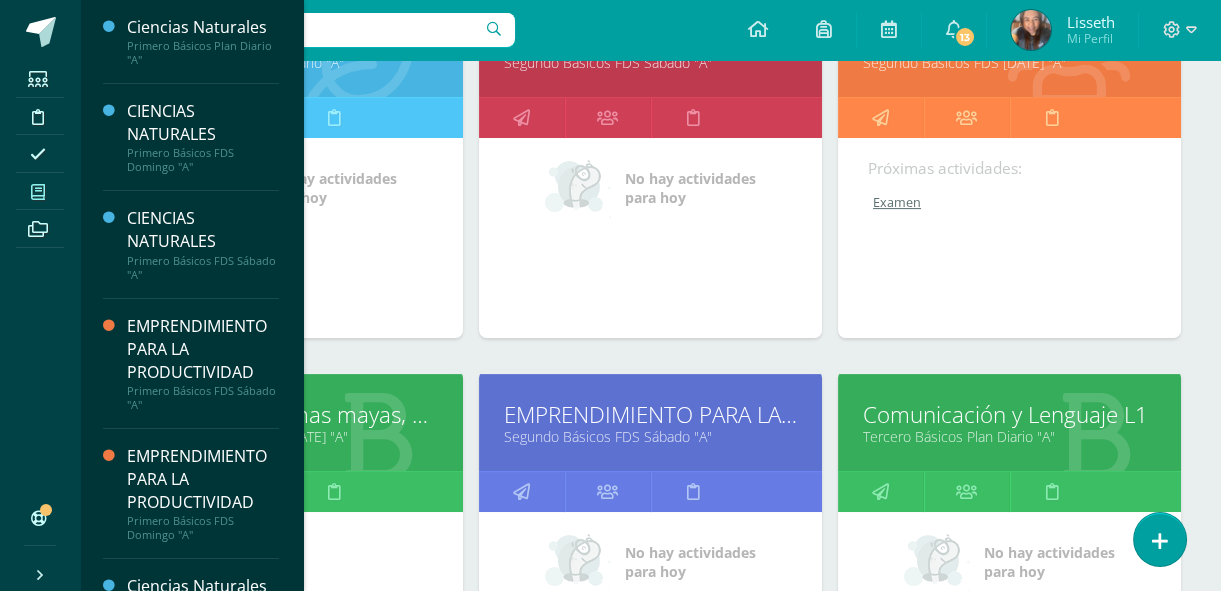 click on "Culturas e Idiomas mayas, Garífuna y Xinca" at bounding box center (291, 414) 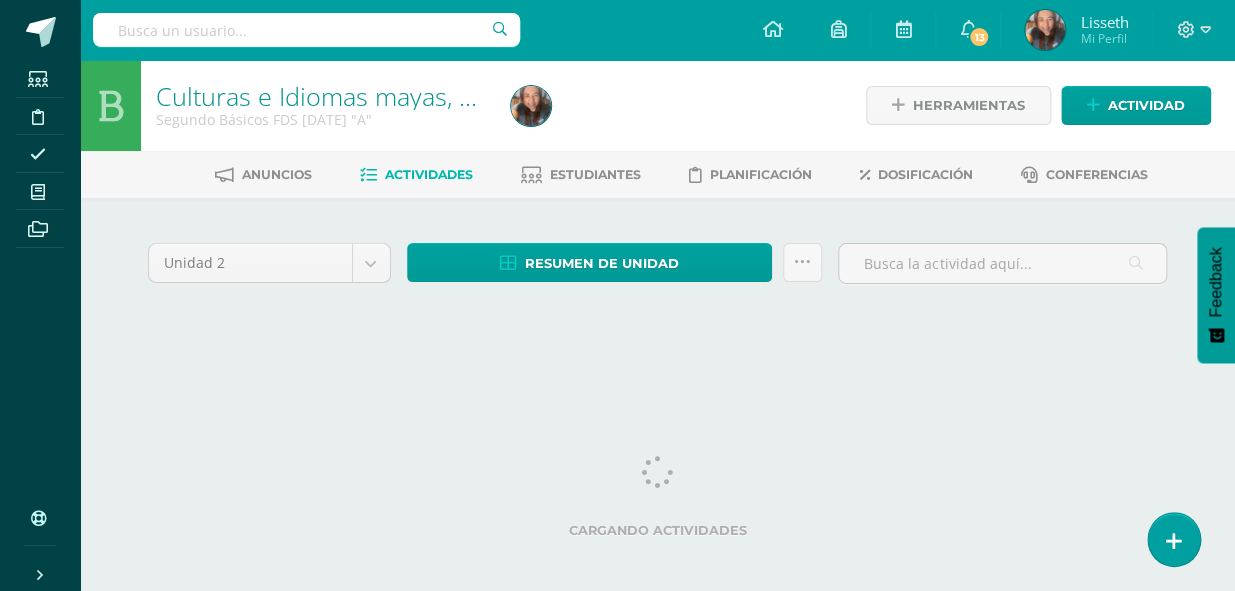 scroll, scrollTop: 0, scrollLeft: 0, axis: both 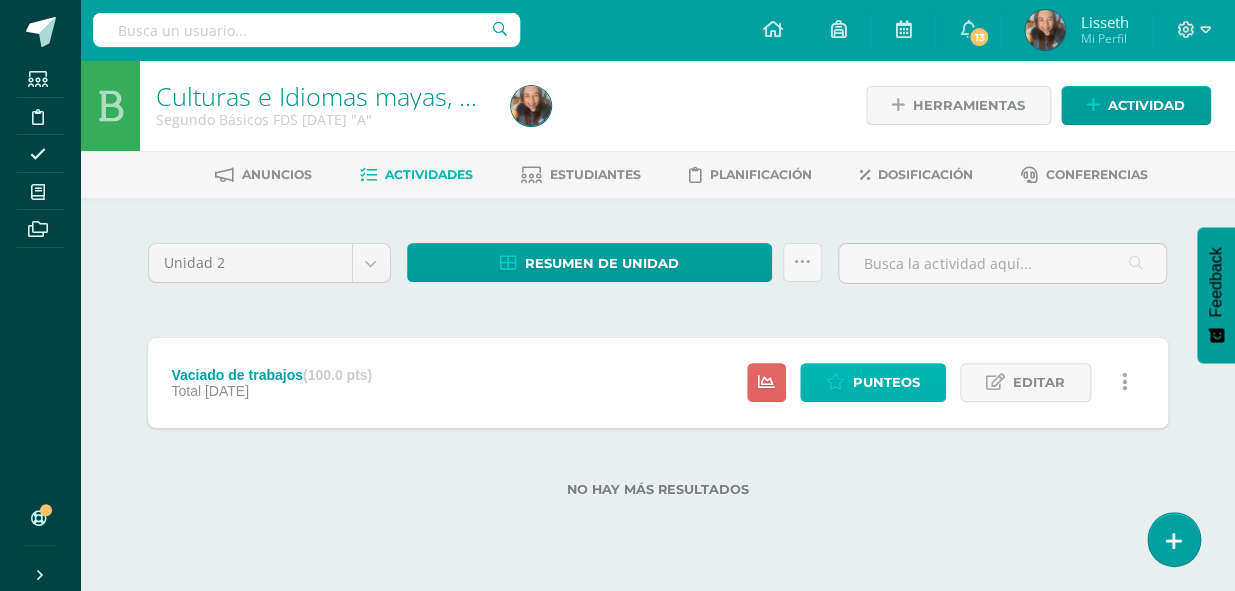 click on "Punteos" at bounding box center (873, 382) 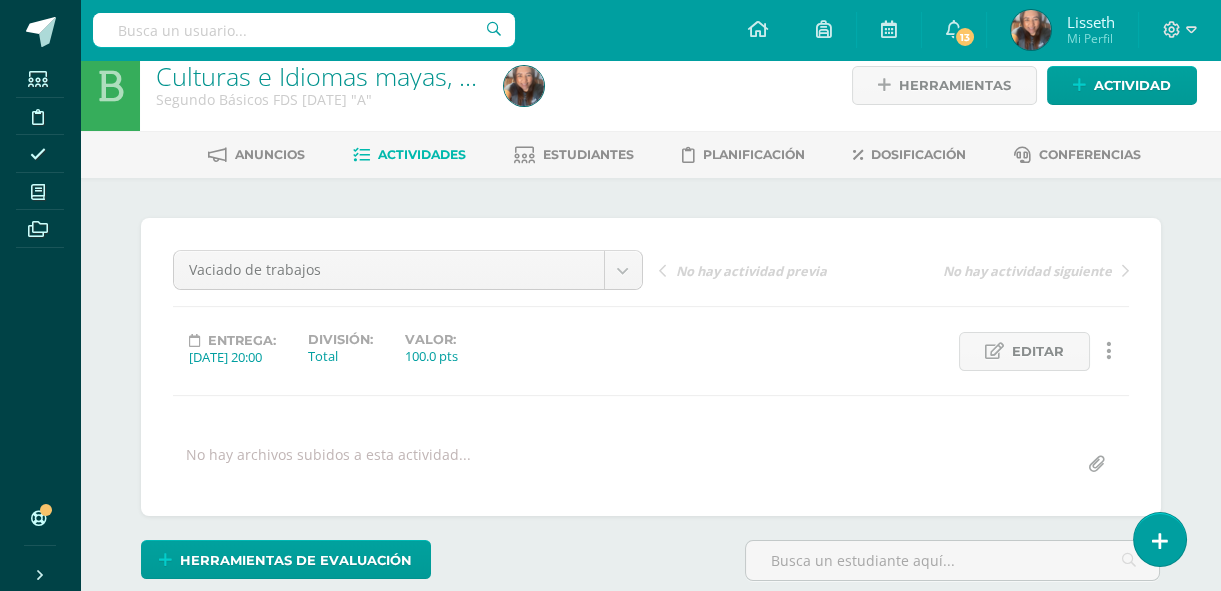 scroll, scrollTop: 20, scrollLeft: 0, axis: vertical 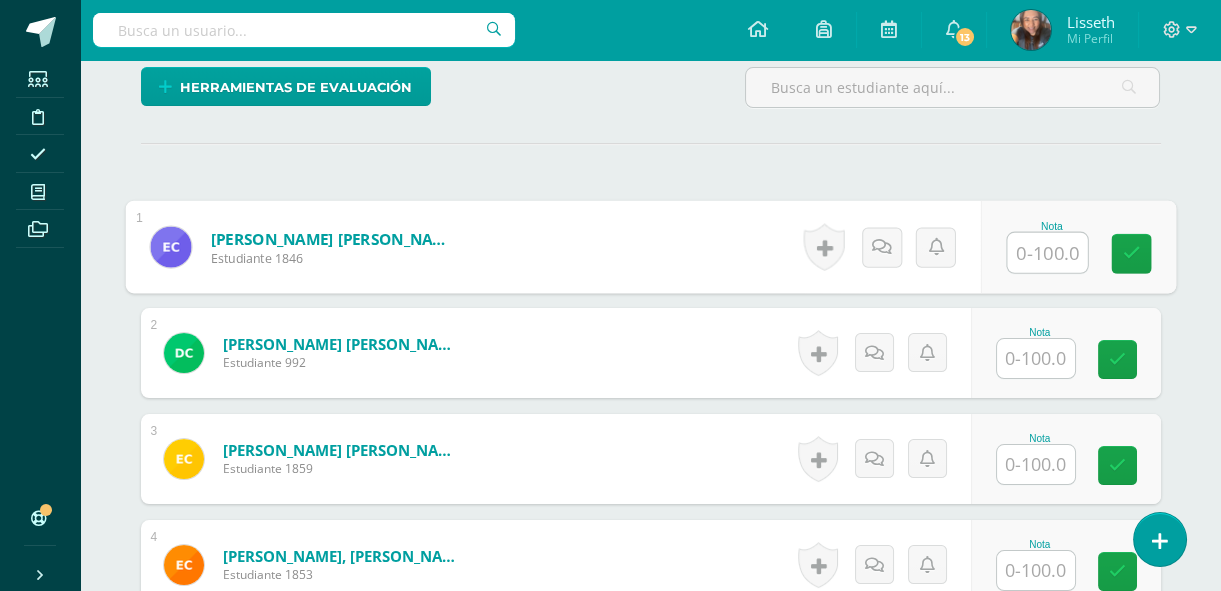 click at bounding box center (1047, 253) 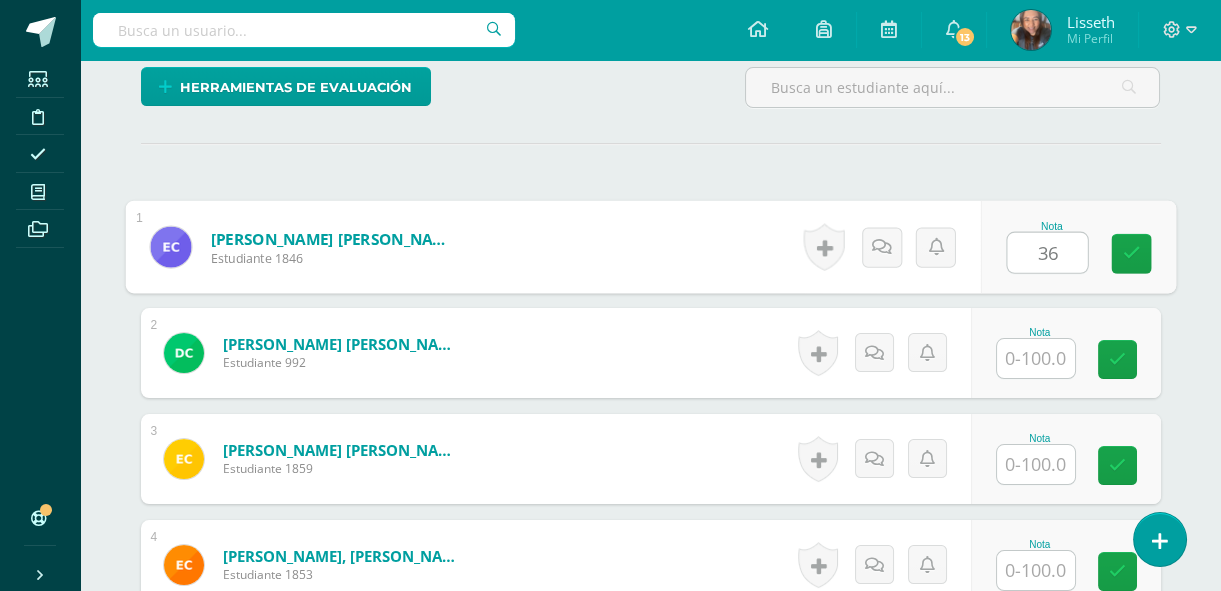 type on "36" 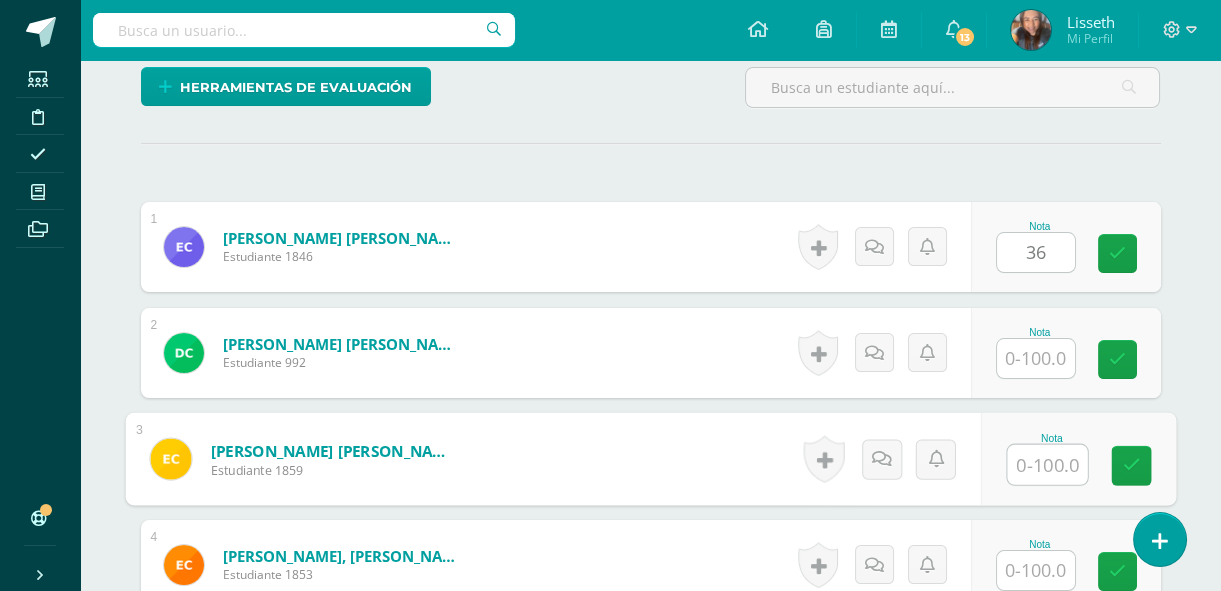 click at bounding box center (1047, 465) 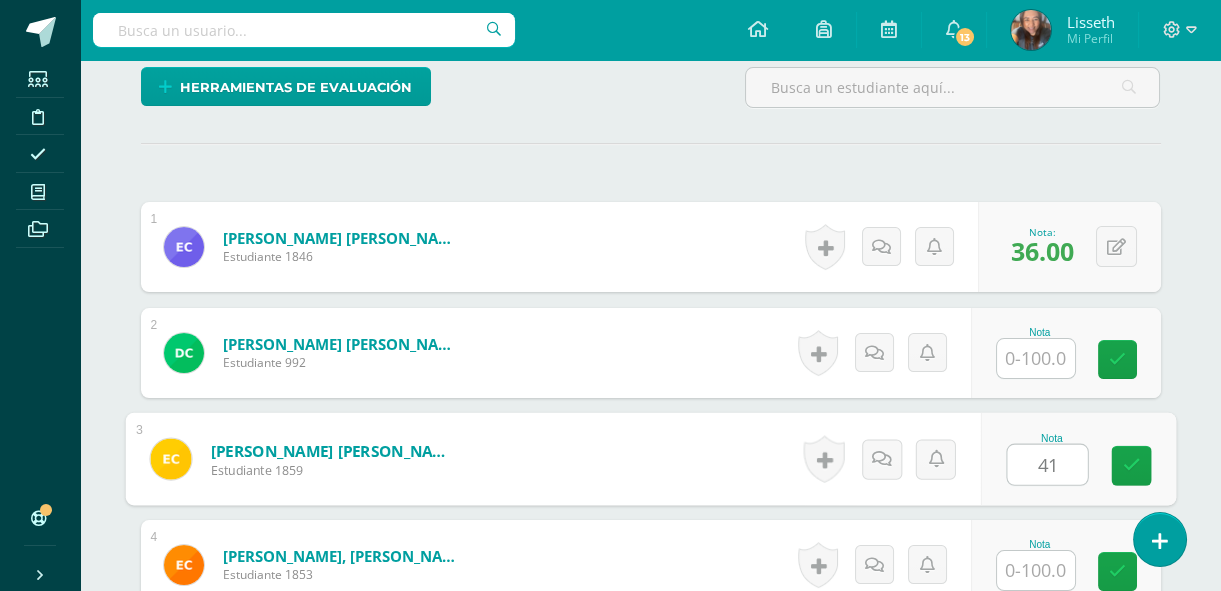 type on "41" 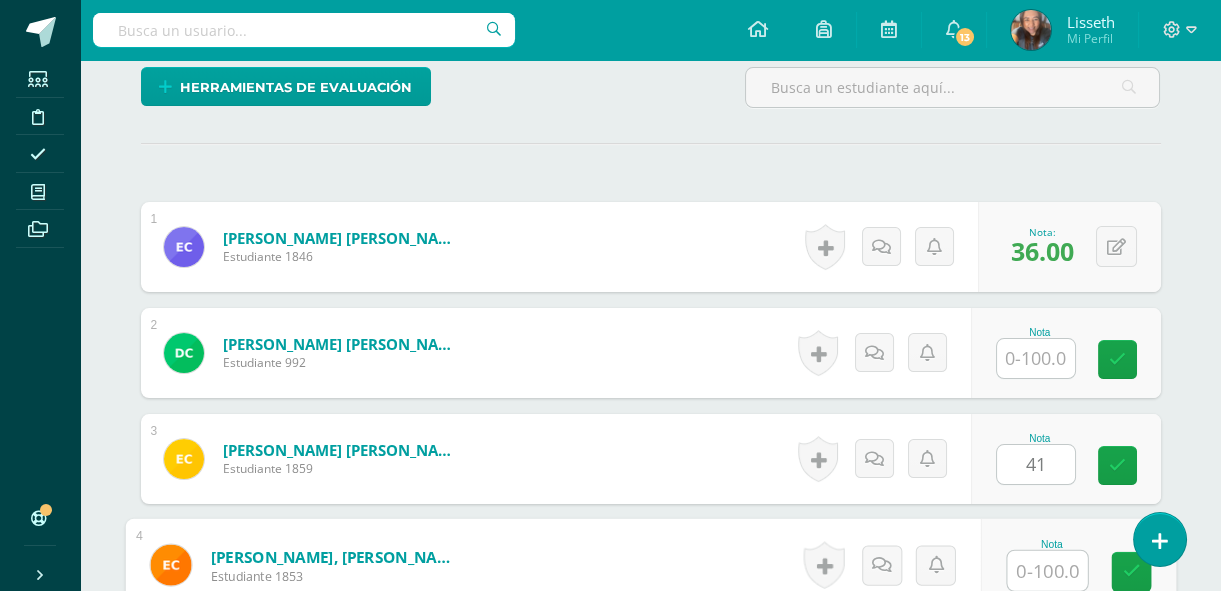 click at bounding box center [1047, 571] 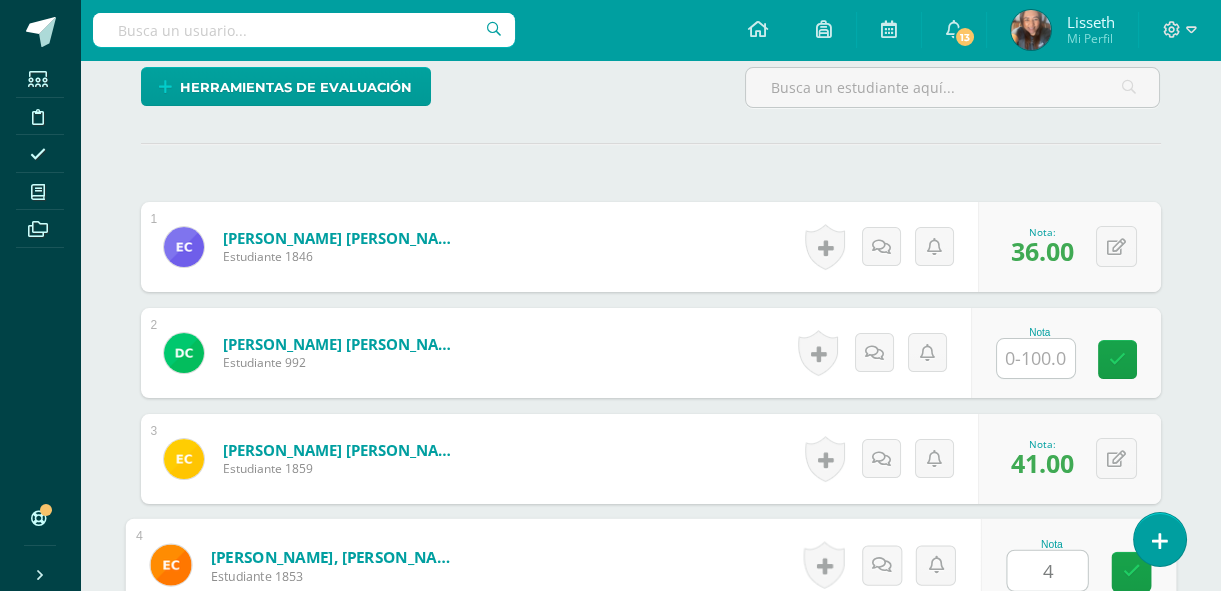 type on "48" 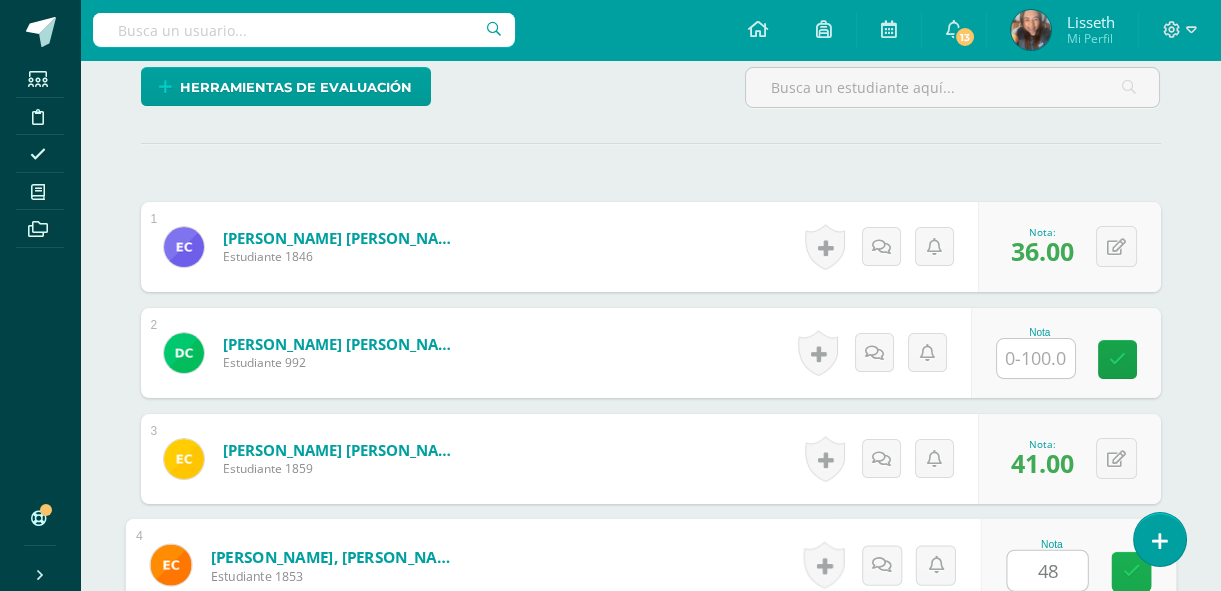 click at bounding box center [1131, 571] 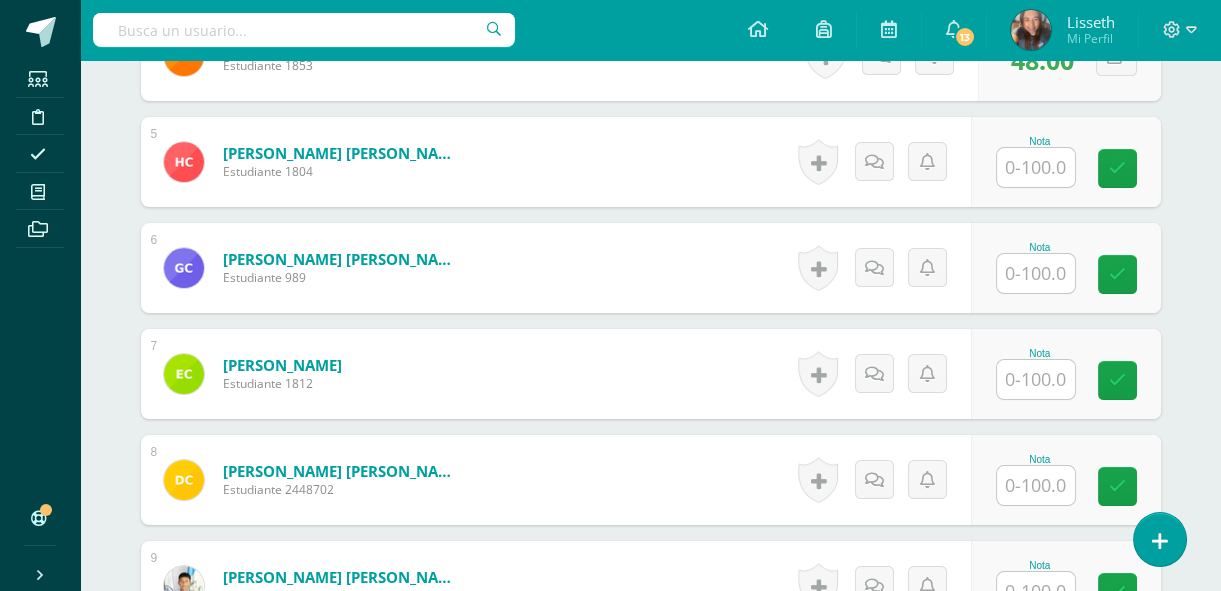 scroll, scrollTop: 1039, scrollLeft: 0, axis: vertical 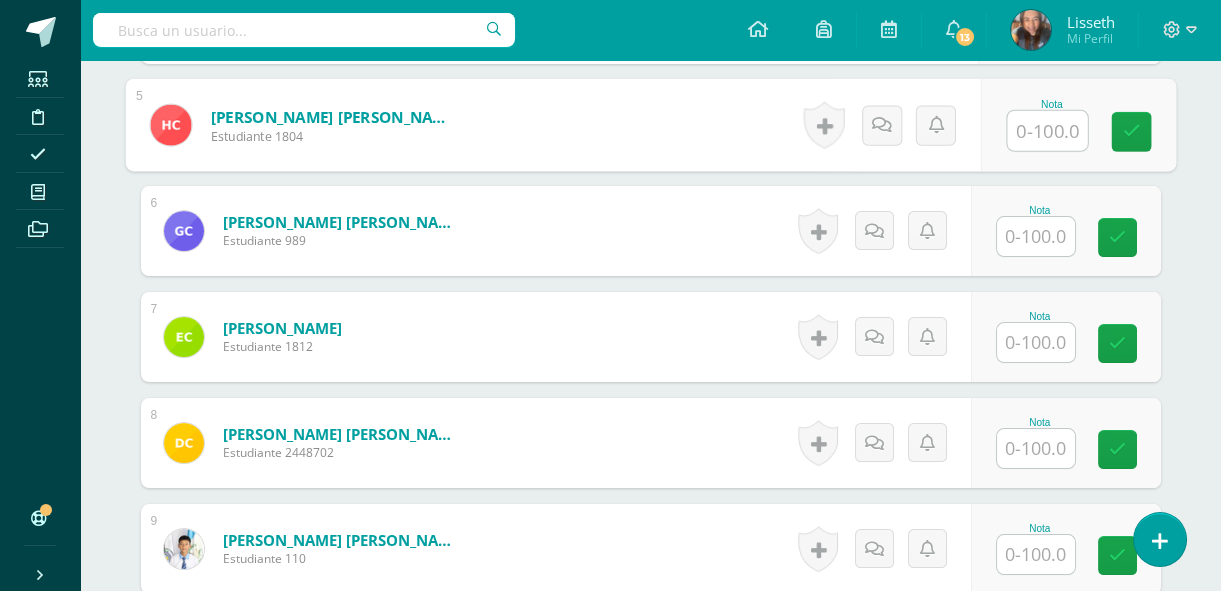 click at bounding box center [1047, 131] 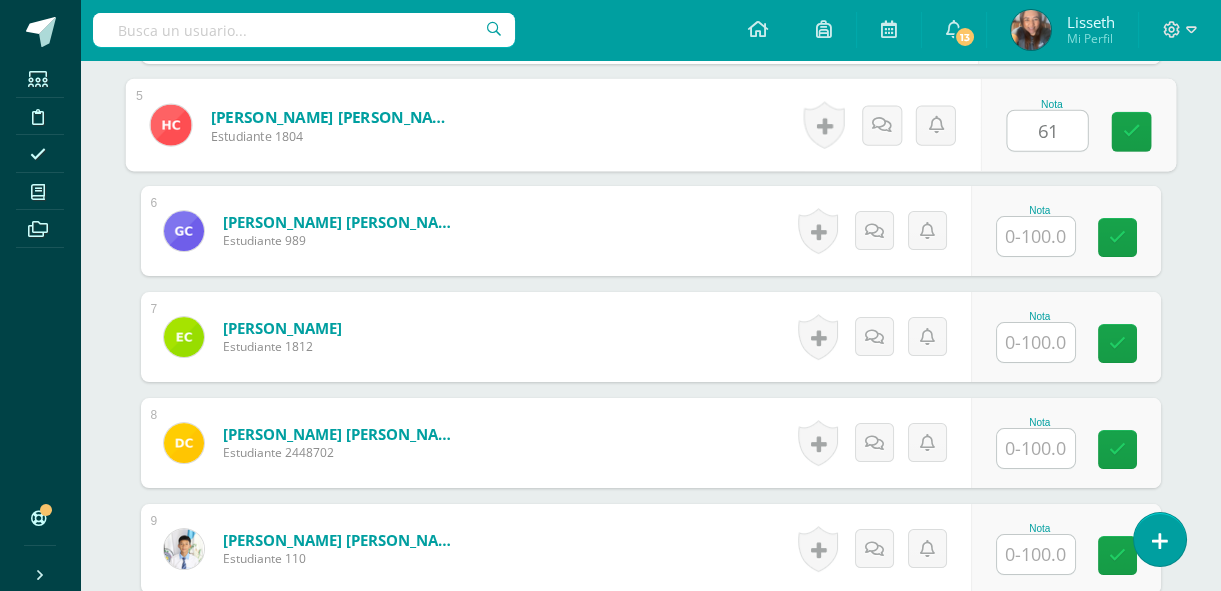 type on "61" 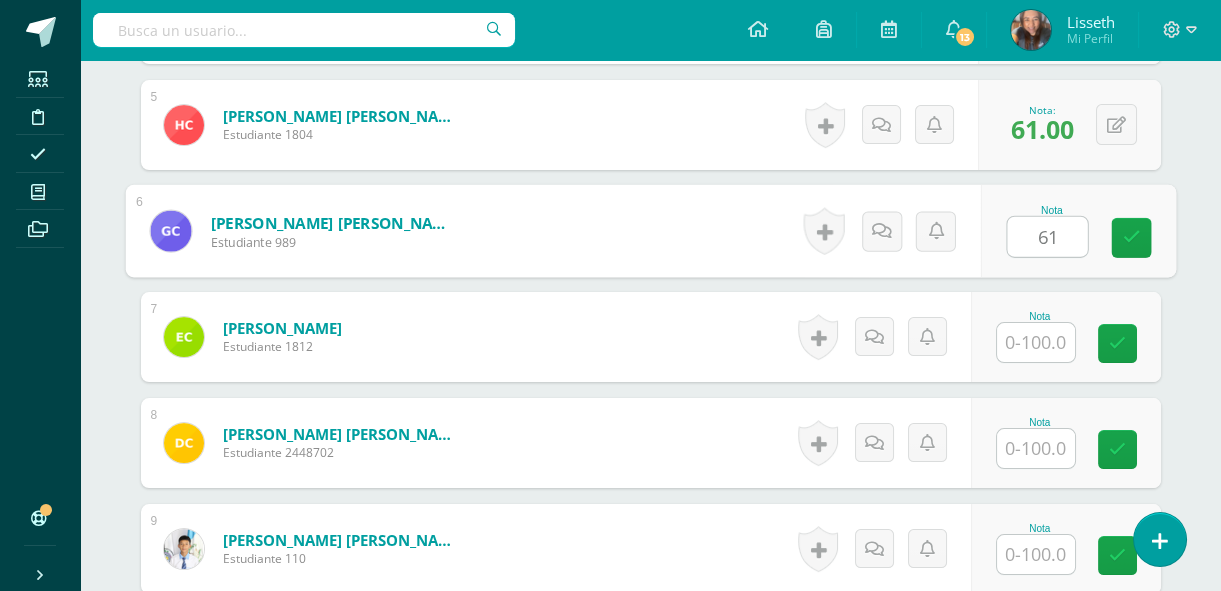type on "61" 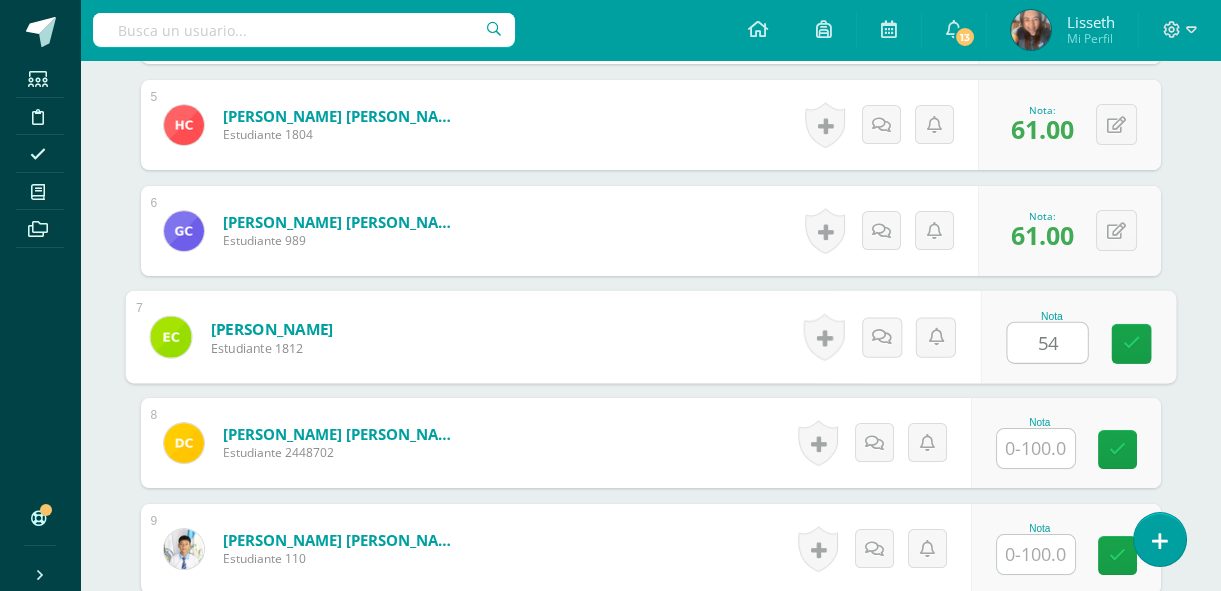 type on "54" 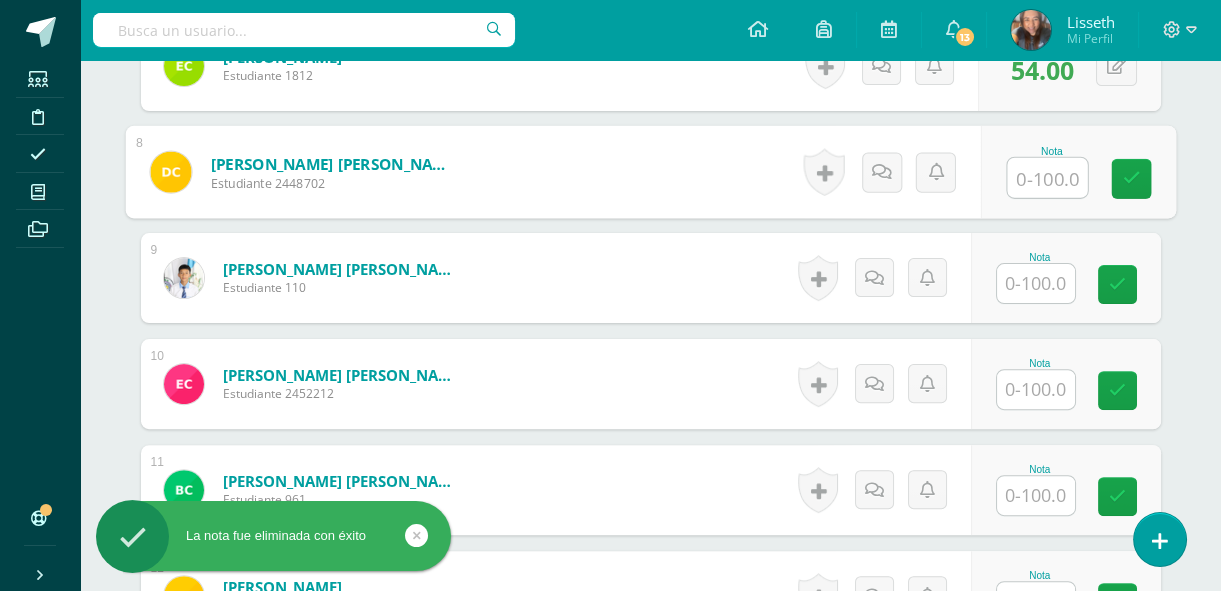 scroll, scrollTop: 1330, scrollLeft: 0, axis: vertical 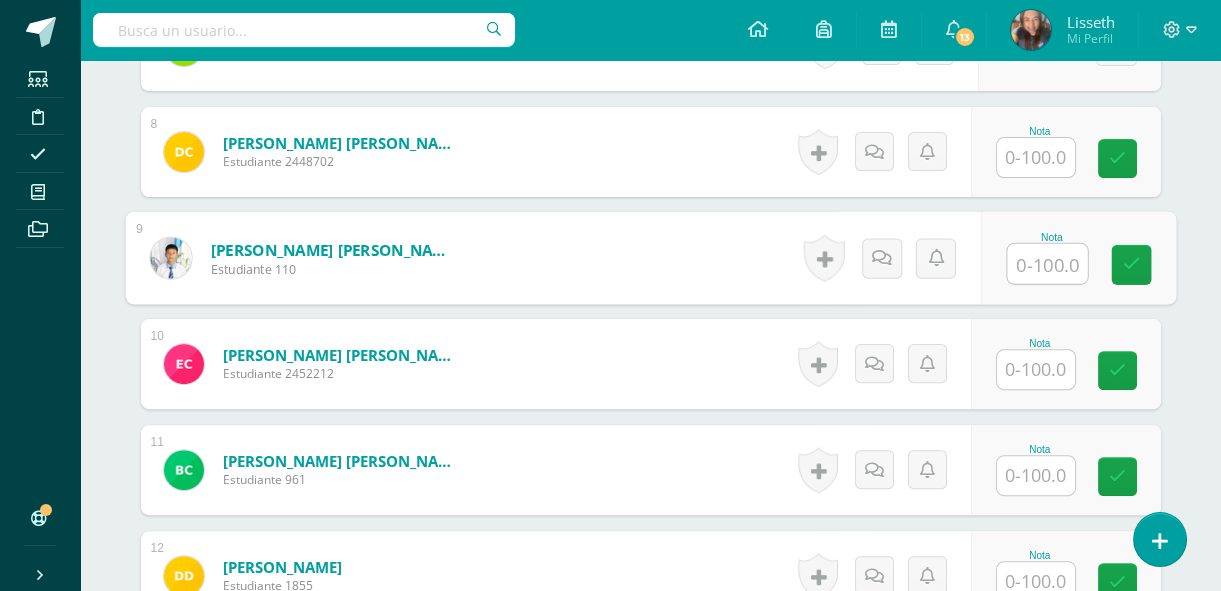 click at bounding box center [1047, 264] 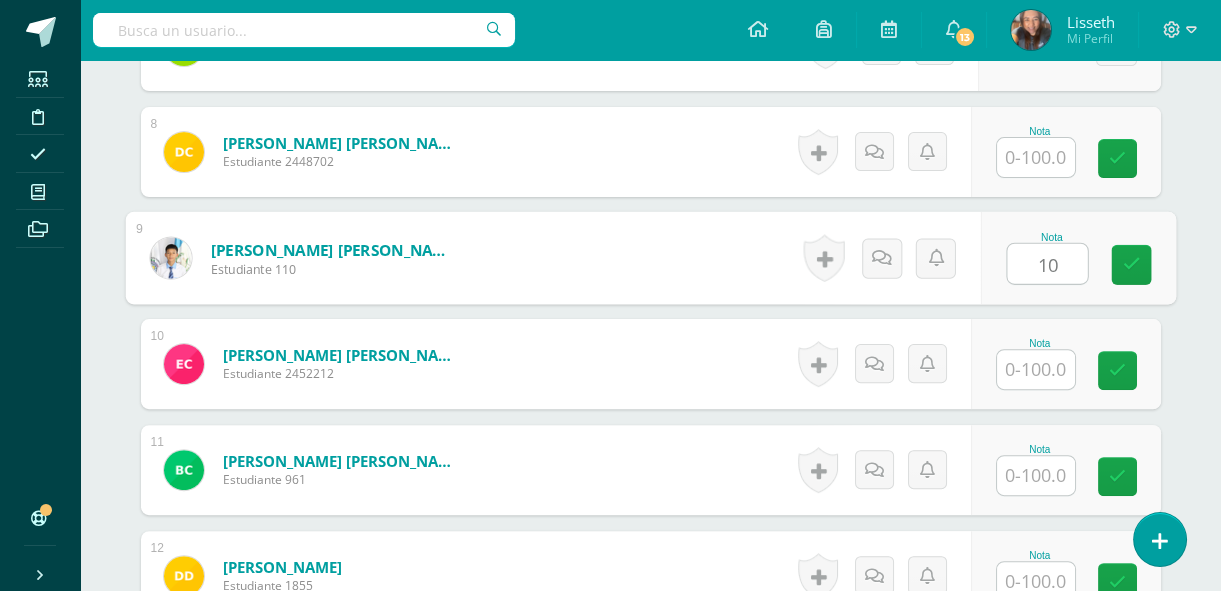type on "10" 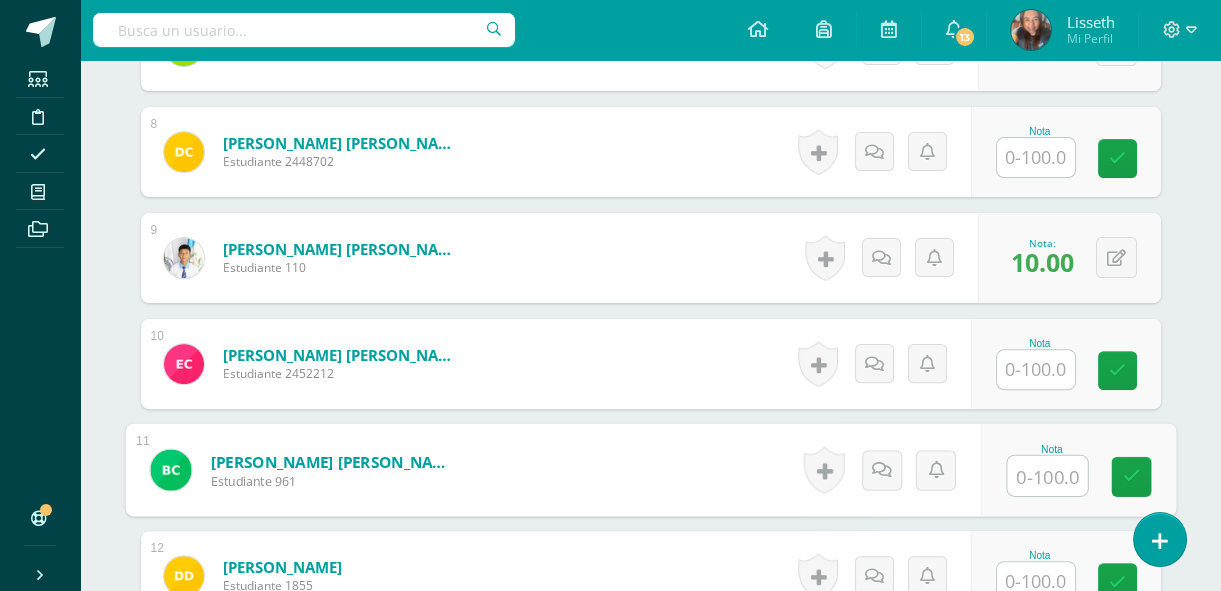 click at bounding box center (1047, 476) 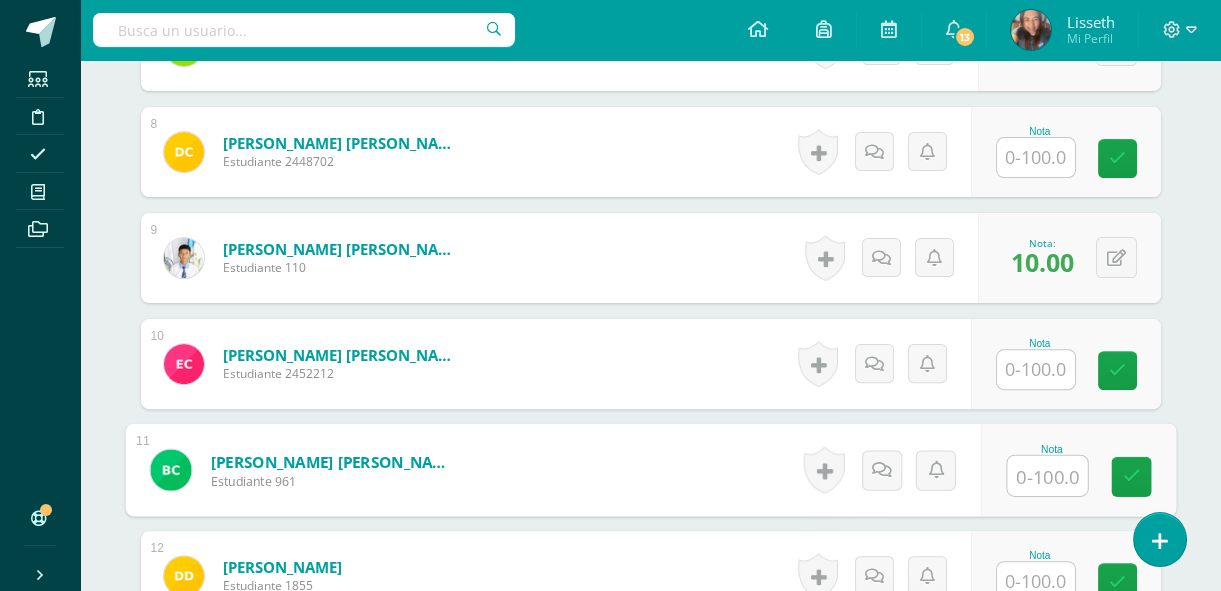 click at bounding box center [1036, 581] 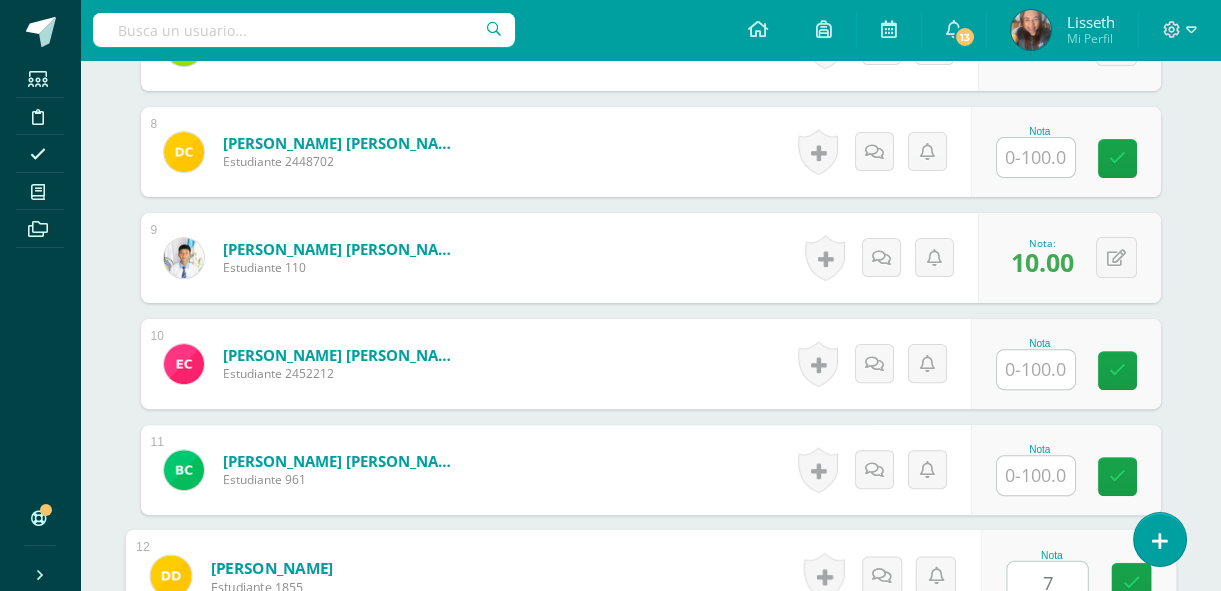 scroll, scrollTop: 1331, scrollLeft: 0, axis: vertical 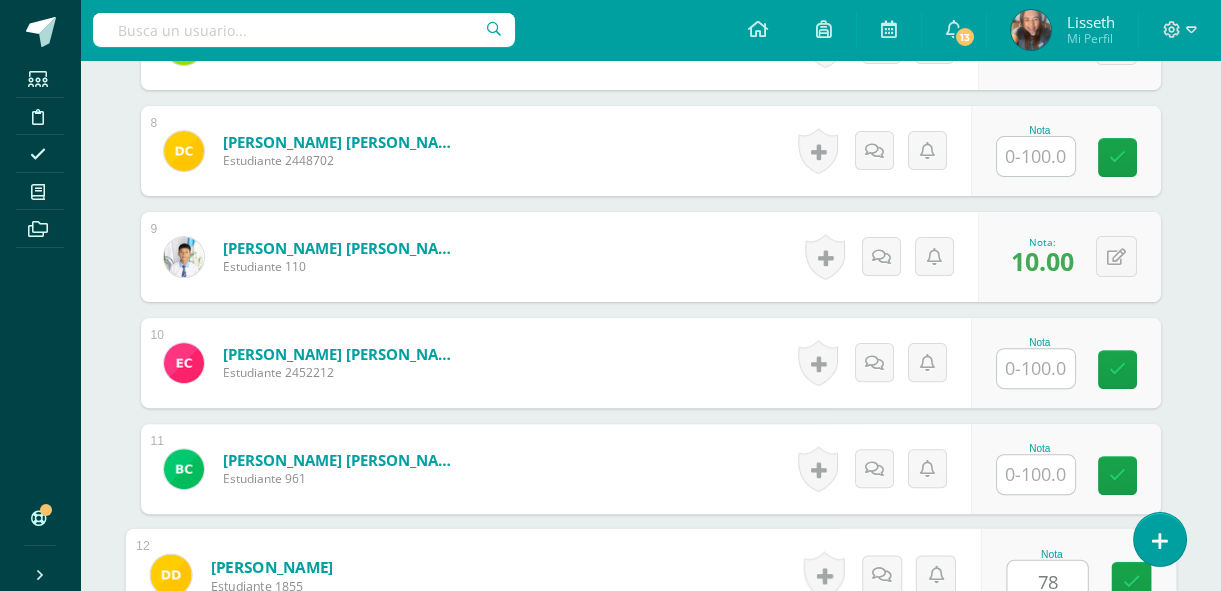 type on "78" 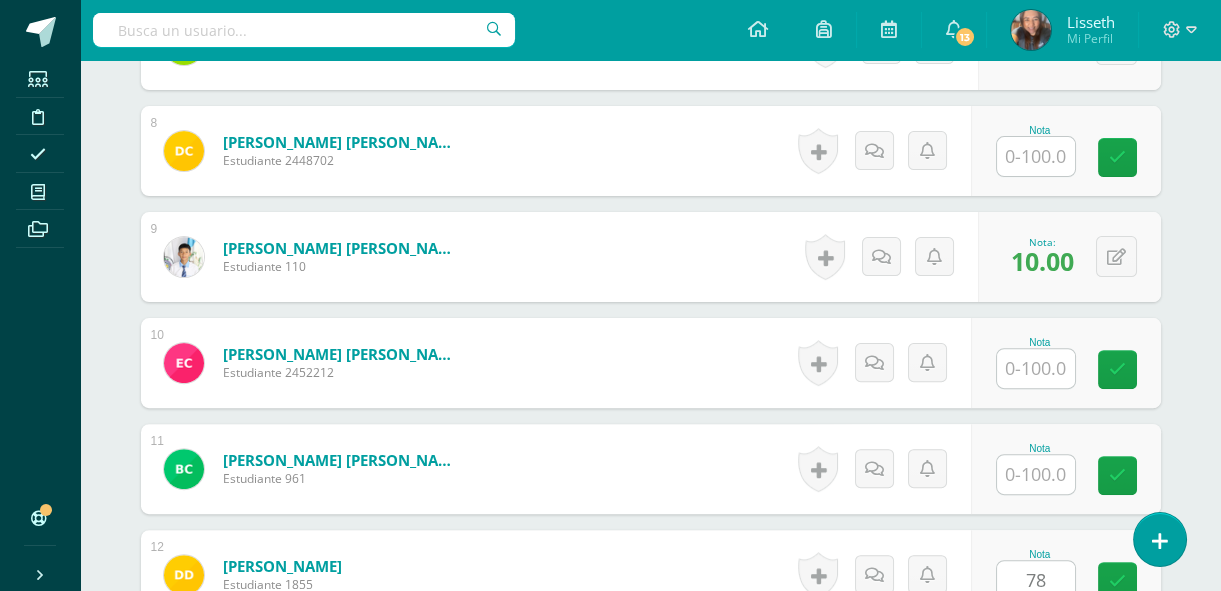 scroll, scrollTop: 1720, scrollLeft: 0, axis: vertical 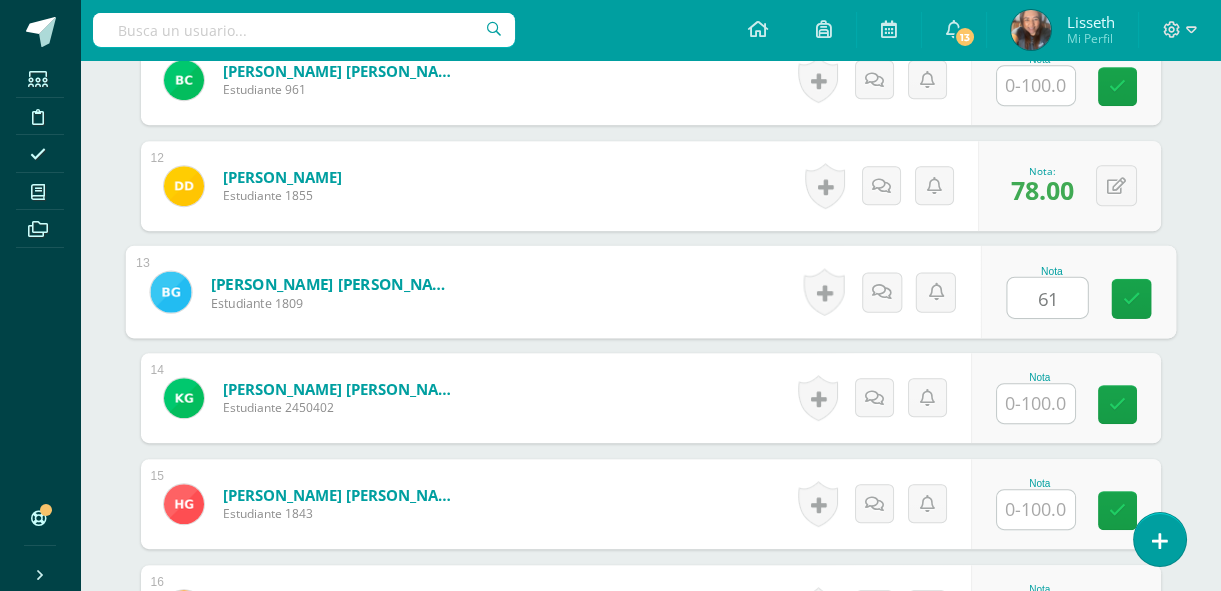 type on "61" 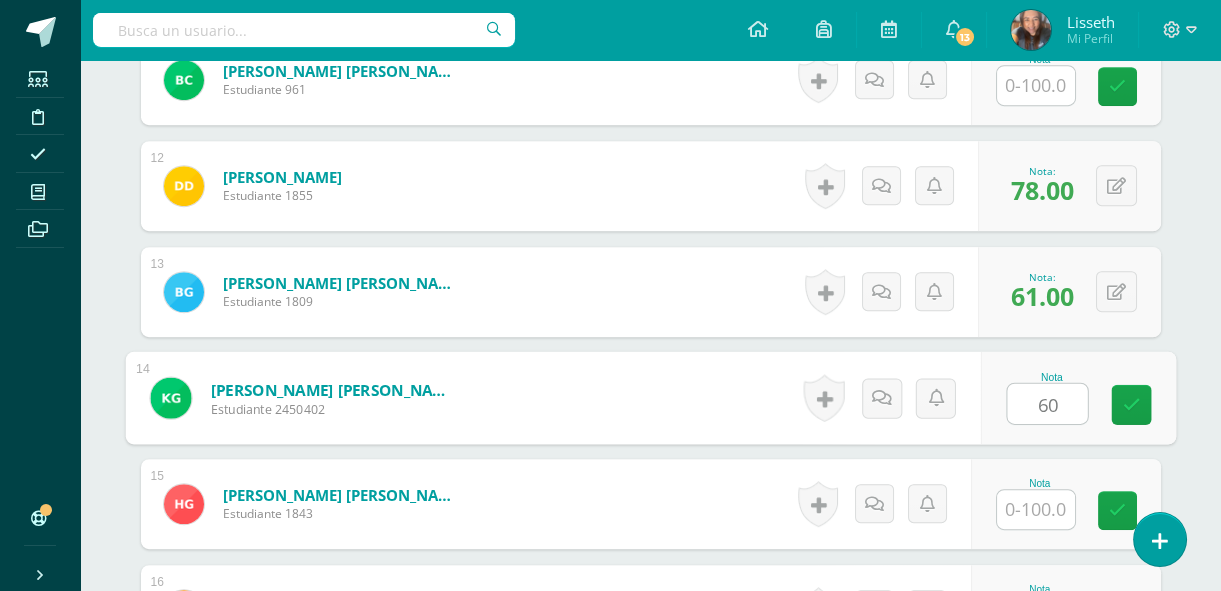 type on "60" 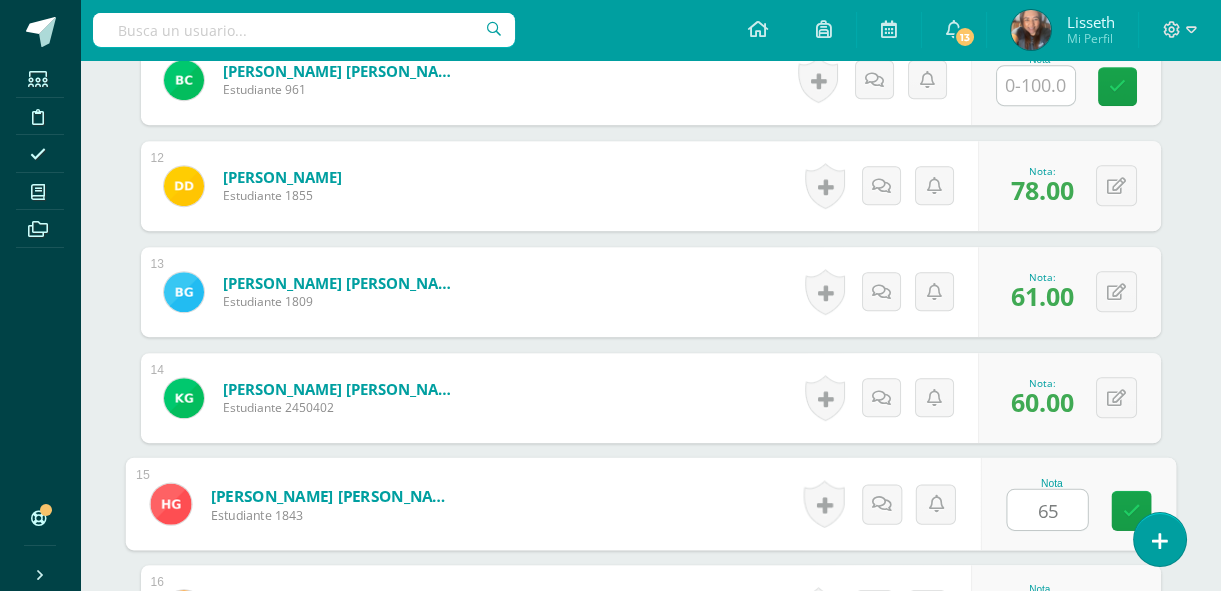 type on "65" 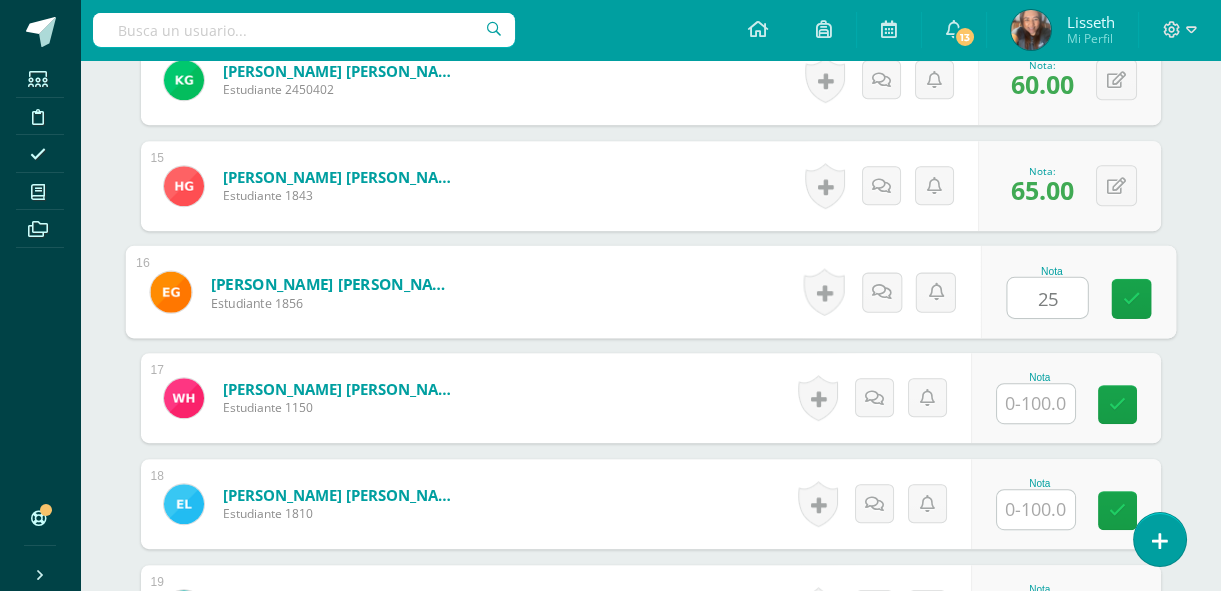 type on "25" 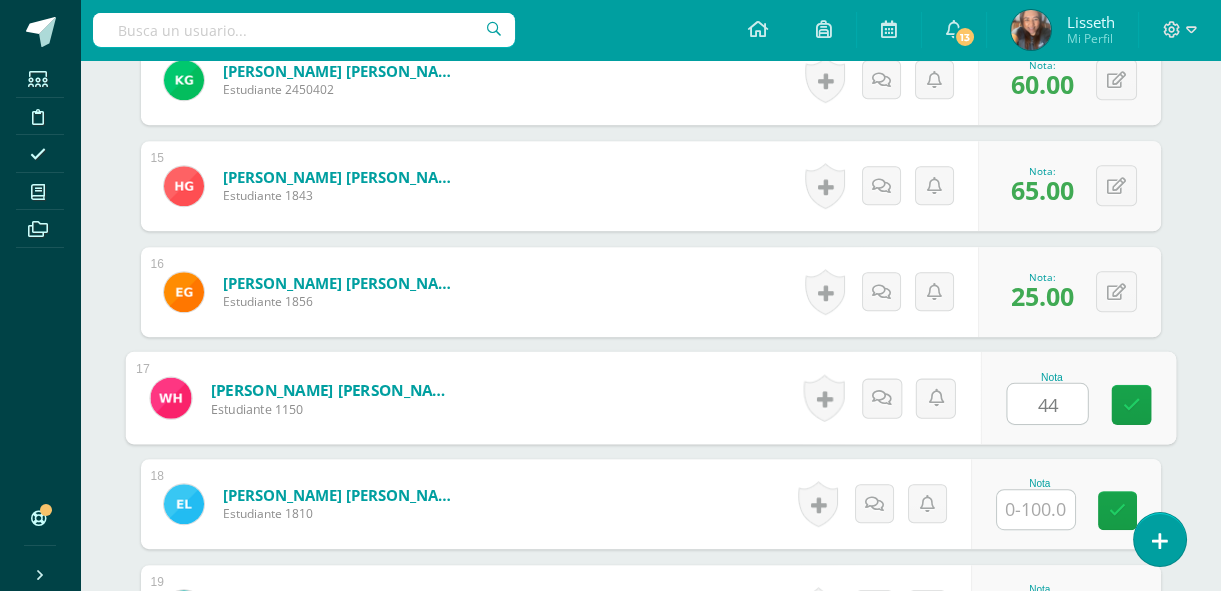 type on "44" 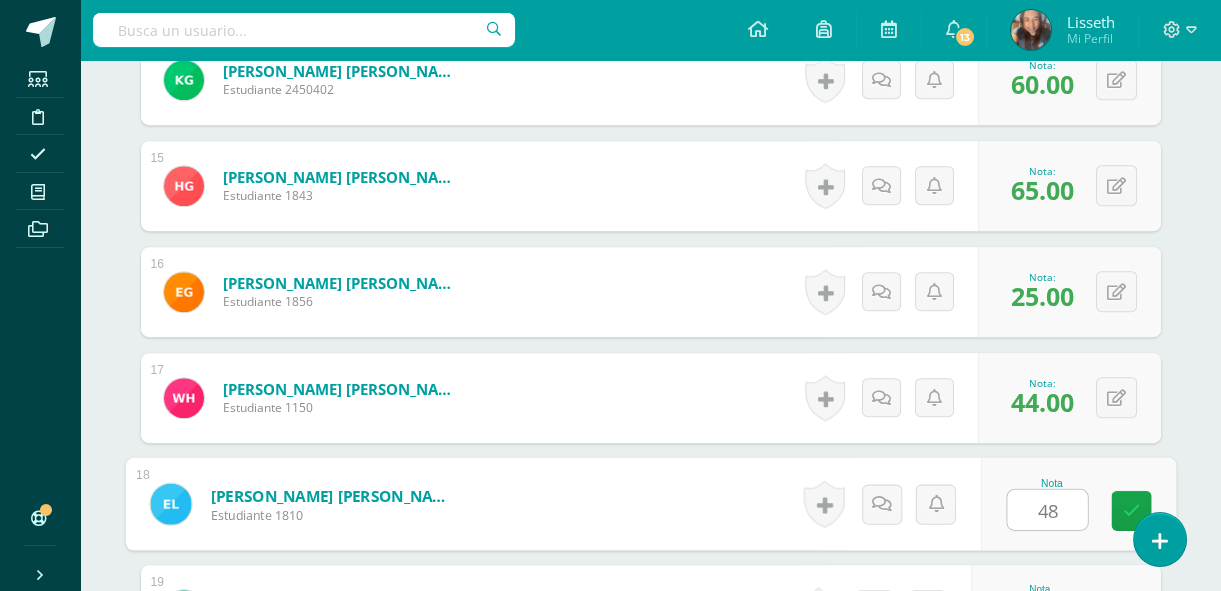type on "48" 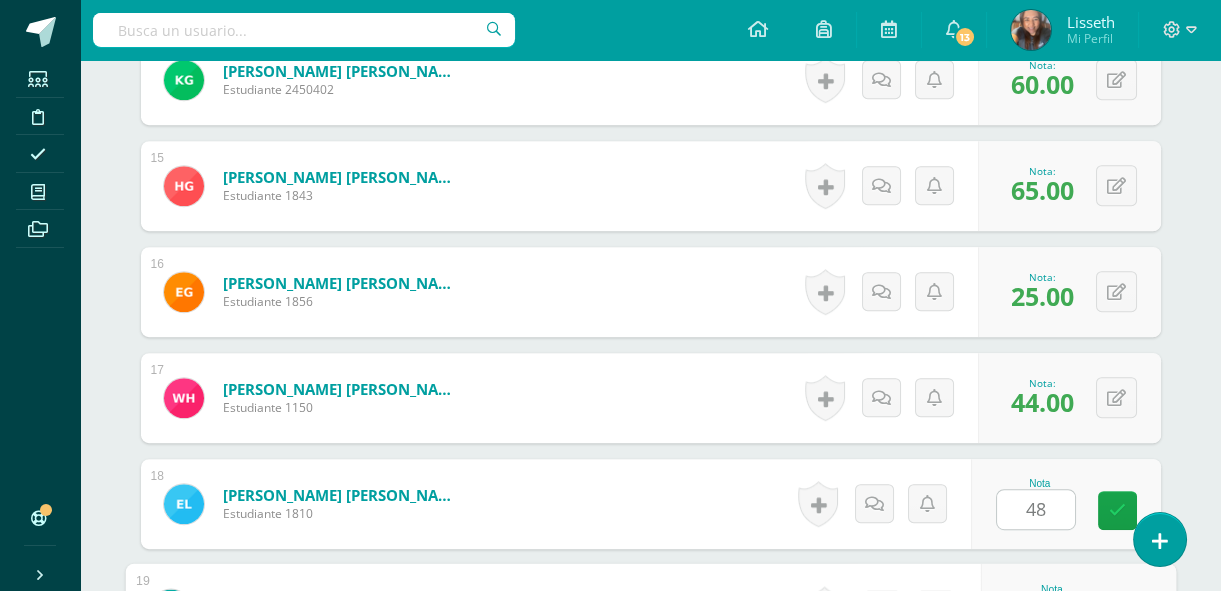 scroll, scrollTop: 2356, scrollLeft: 0, axis: vertical 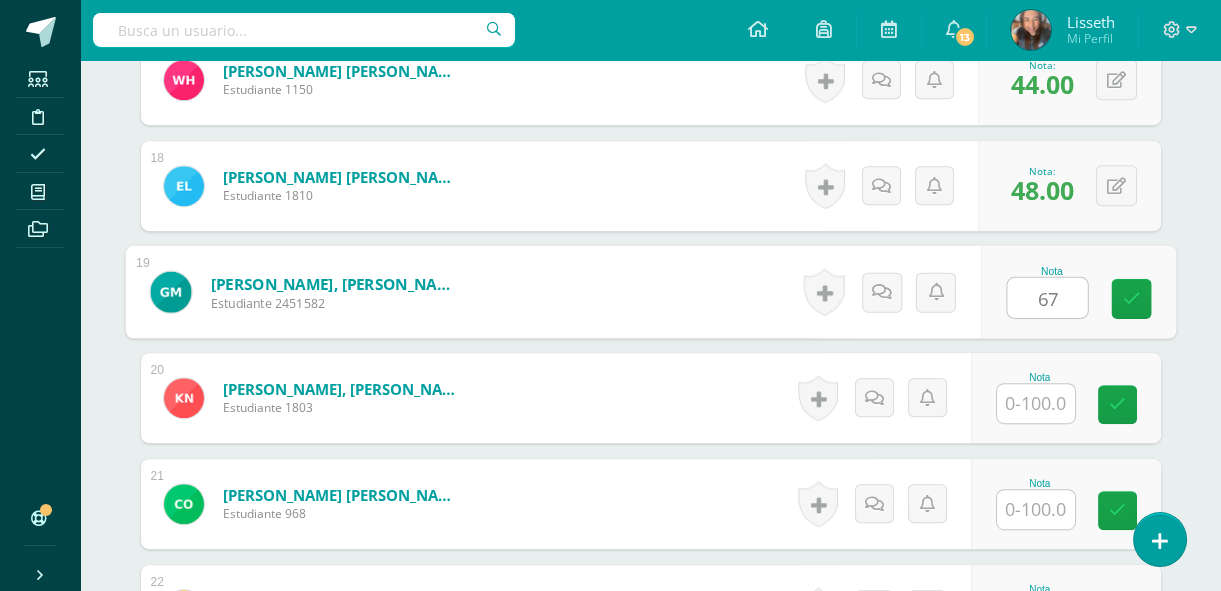 type on "67" 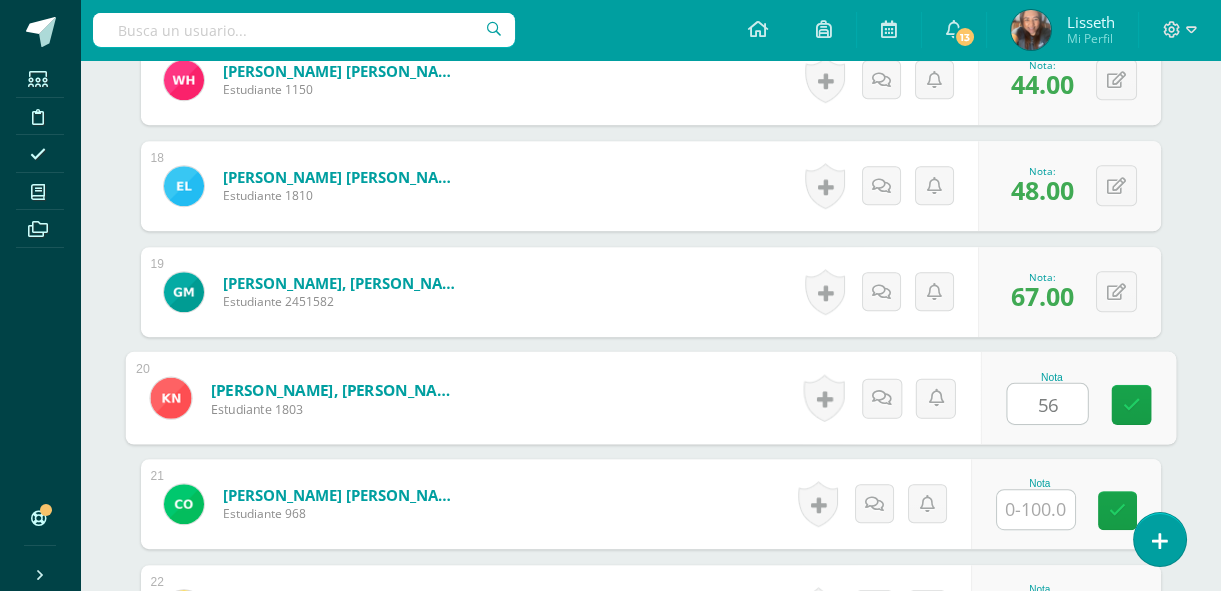 type on "56" 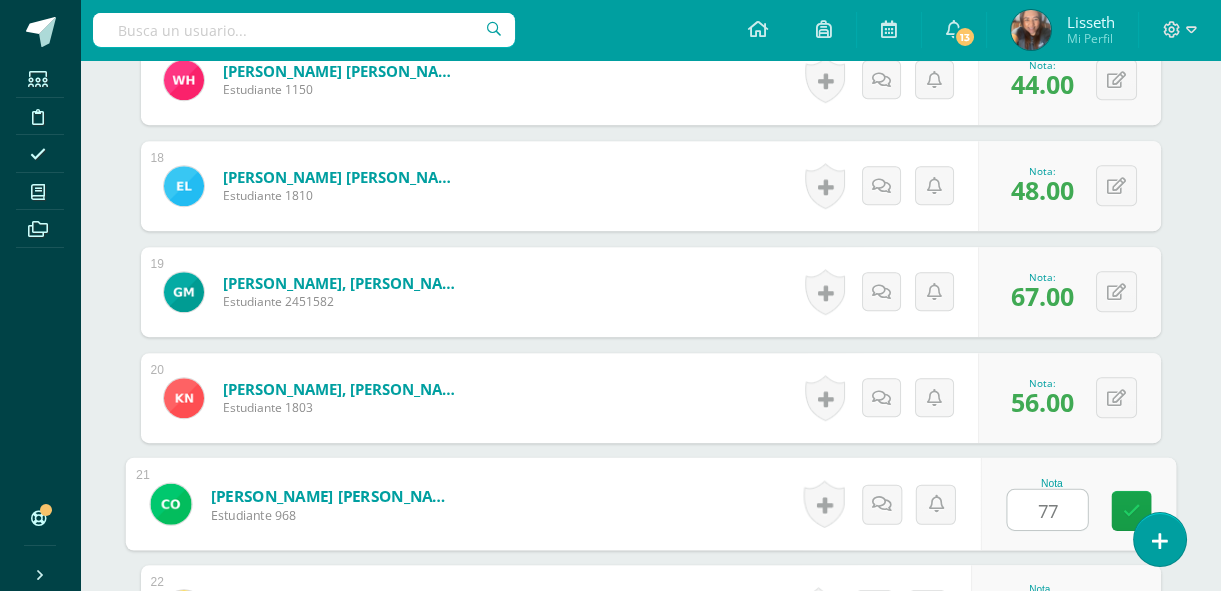 type on "77" 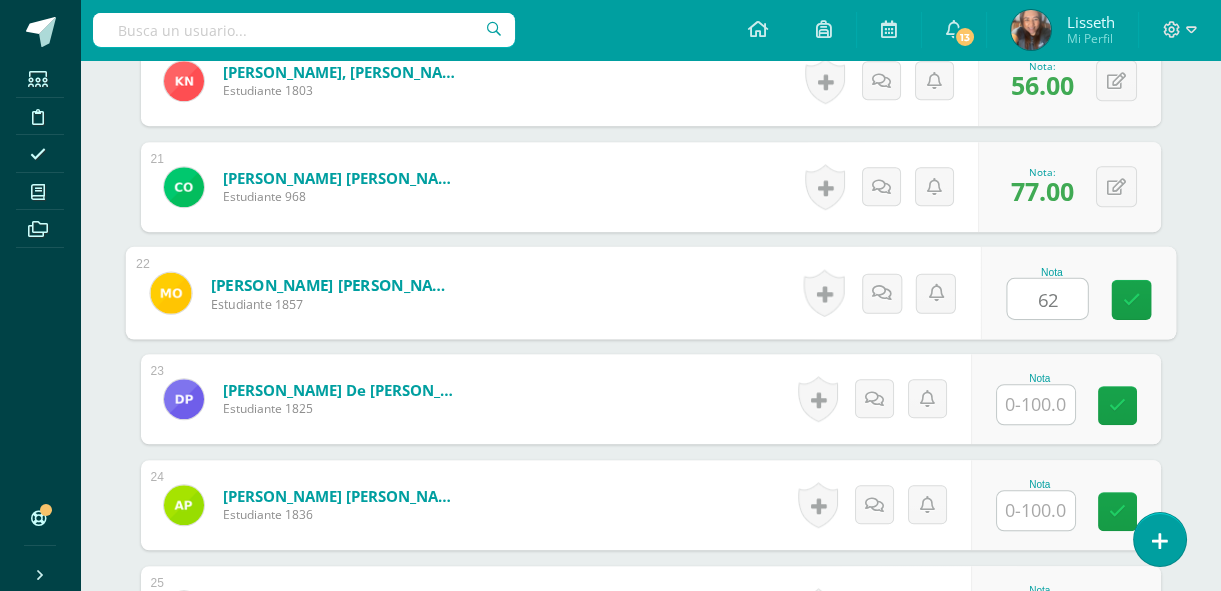 type on "62" 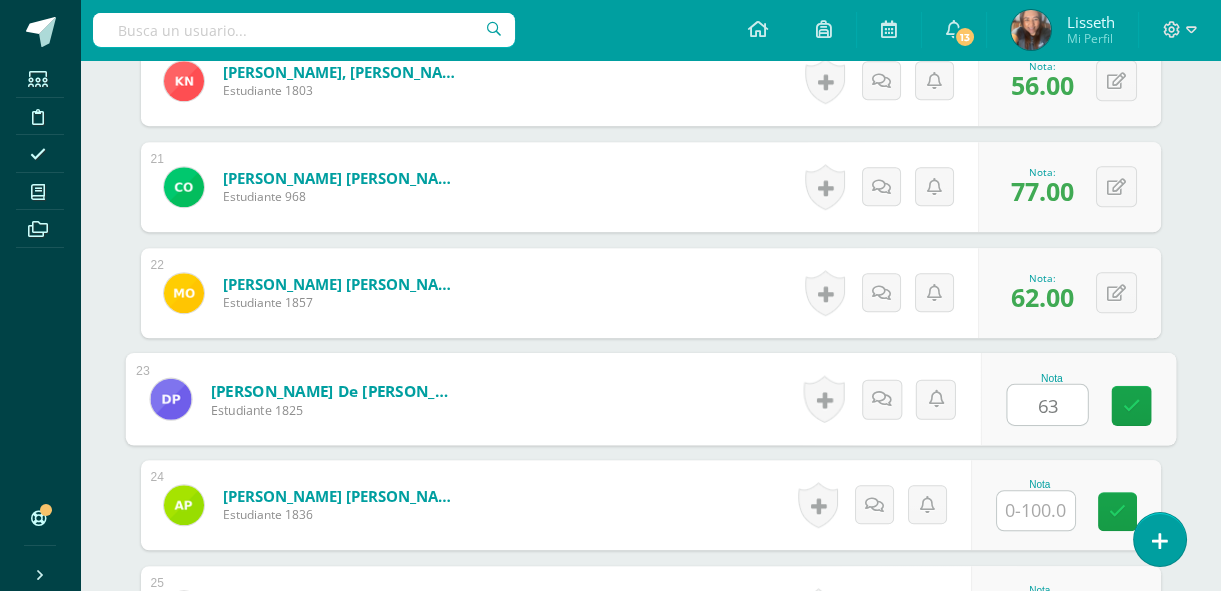 type on "63" 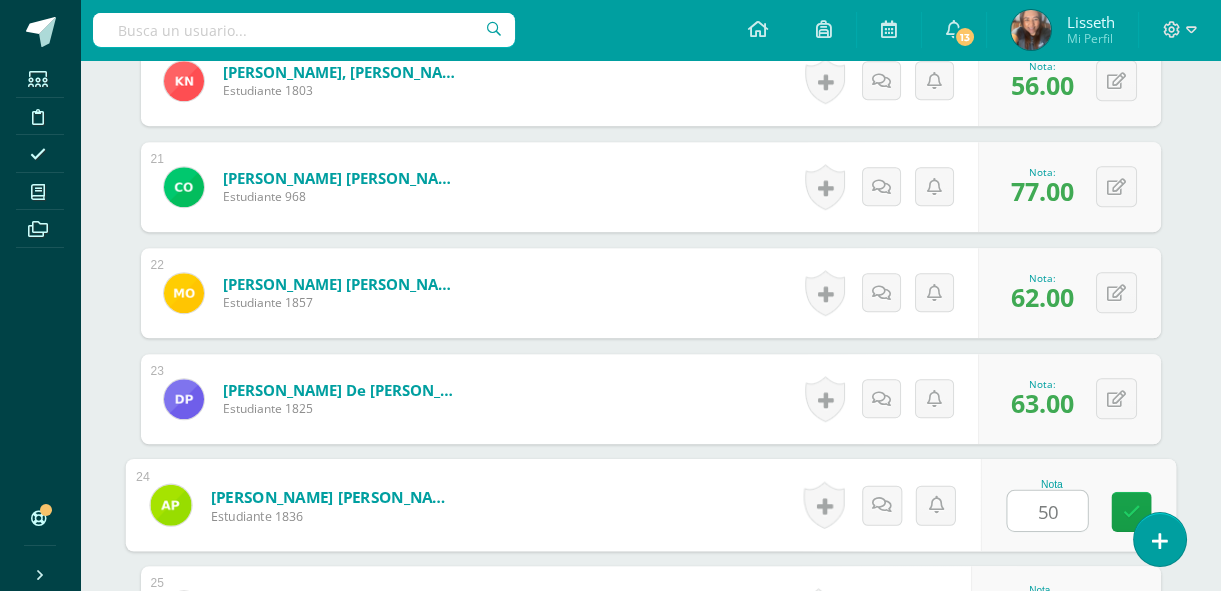 type on "50" 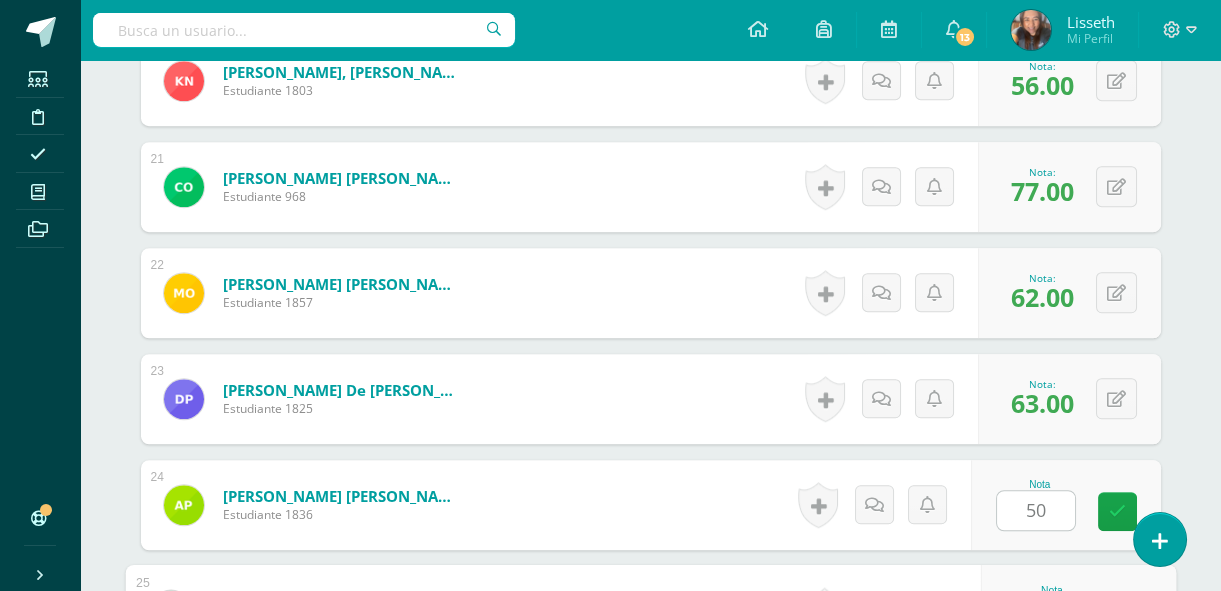 scroll, scrollTop: 2991, scrollLeft: 0, axis: vertical 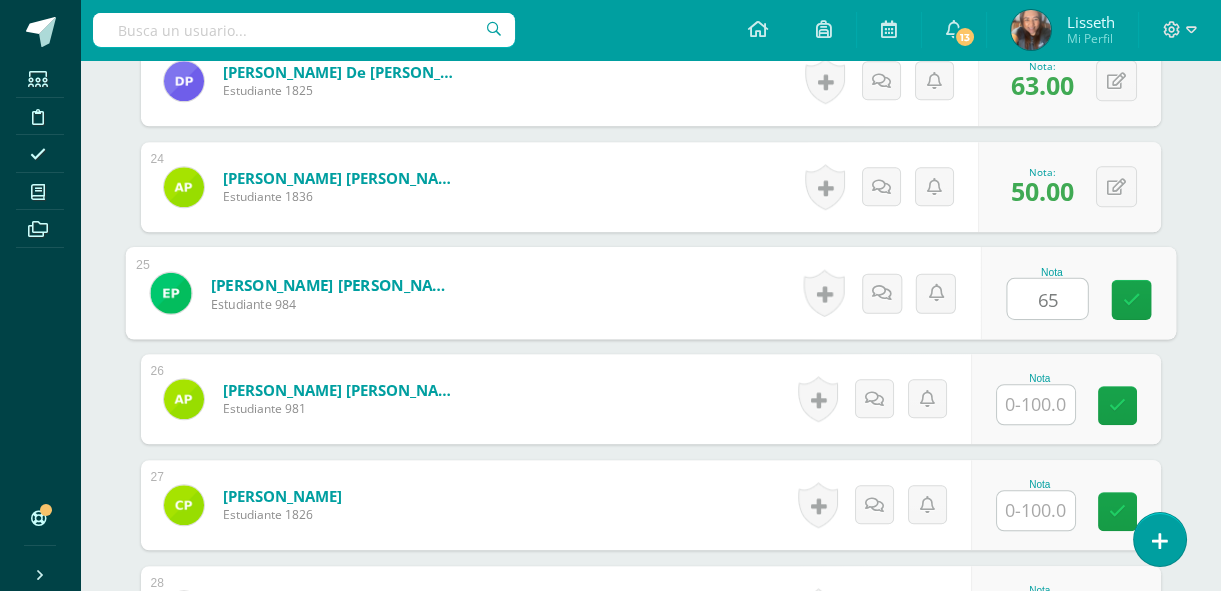 type on "65" 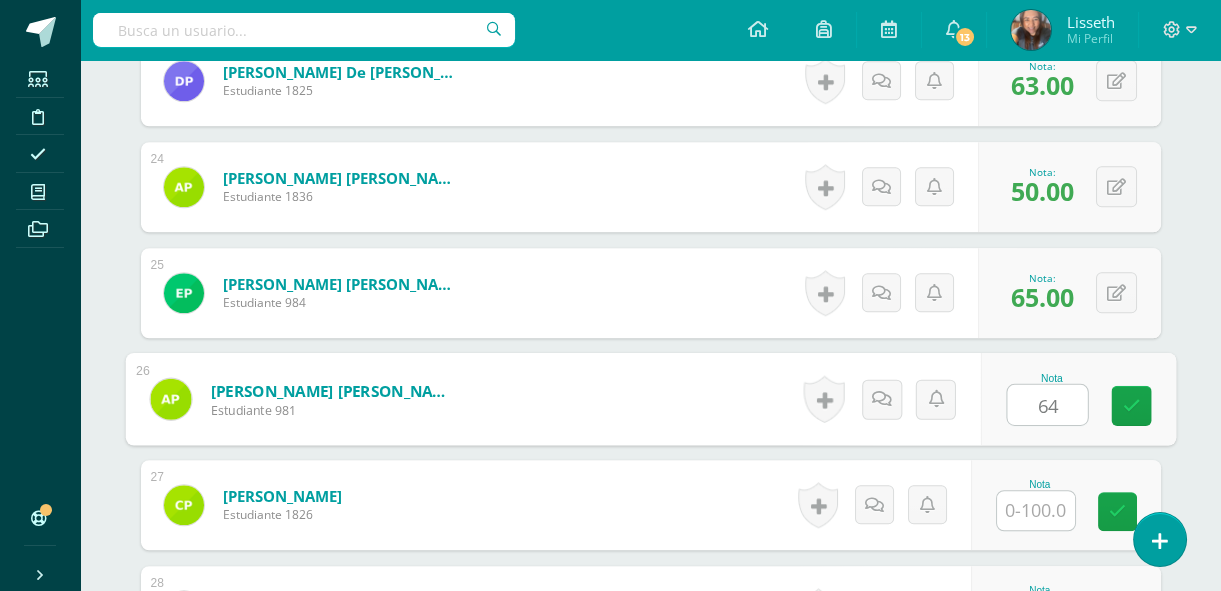 type on "64" 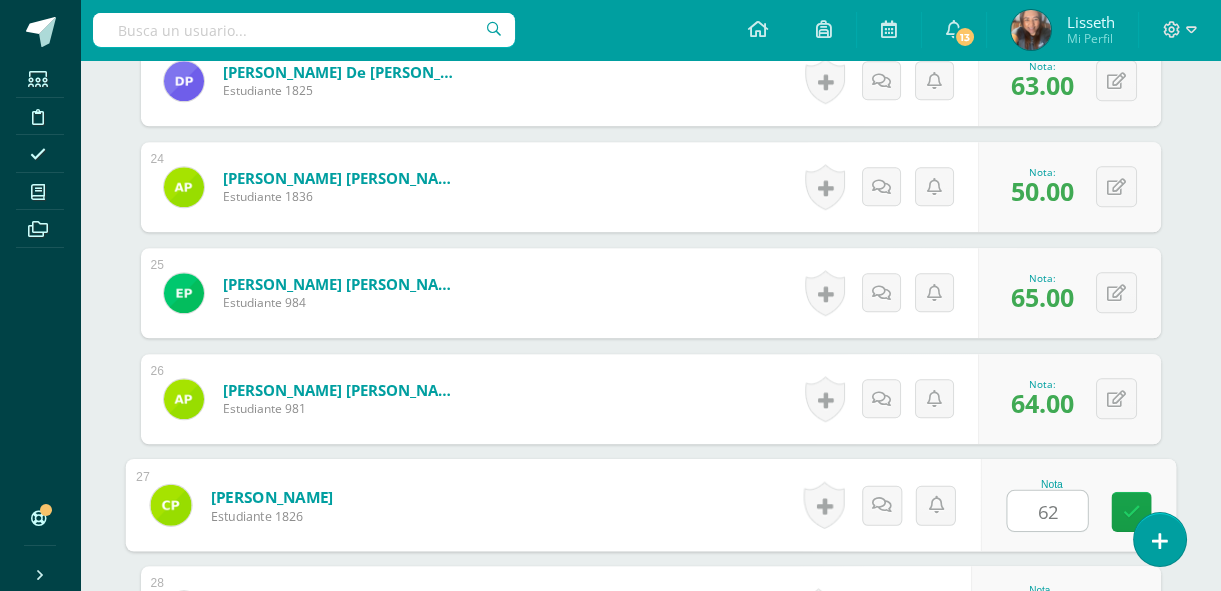 type on "62" 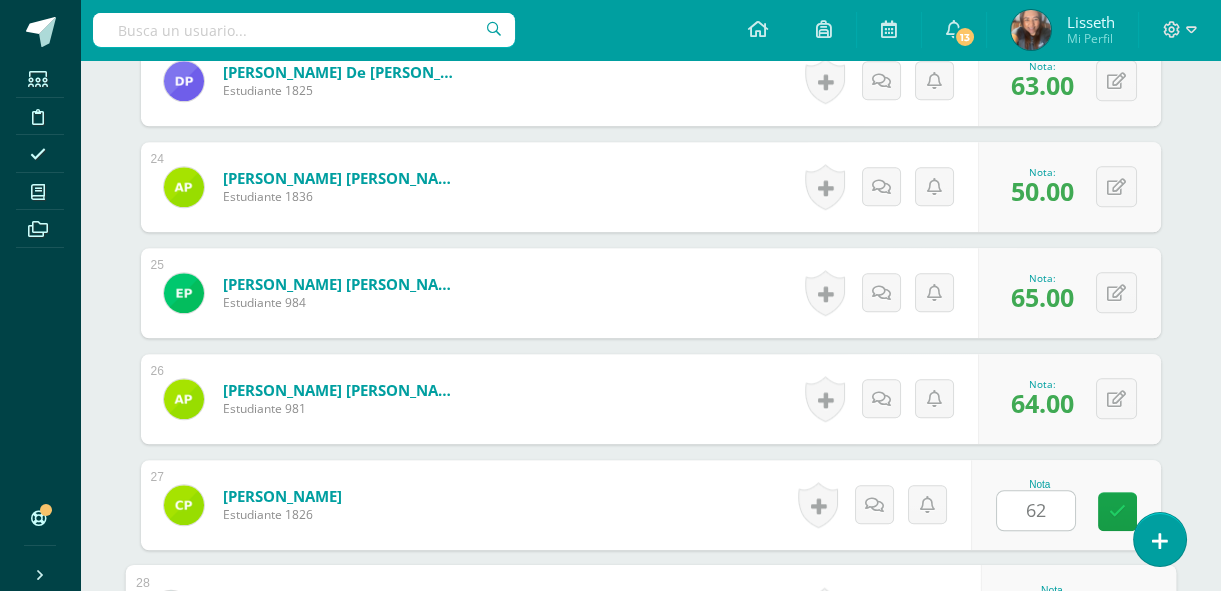 scroll, scrollTop: 3310, scrollLeft: 0, axis: vertical 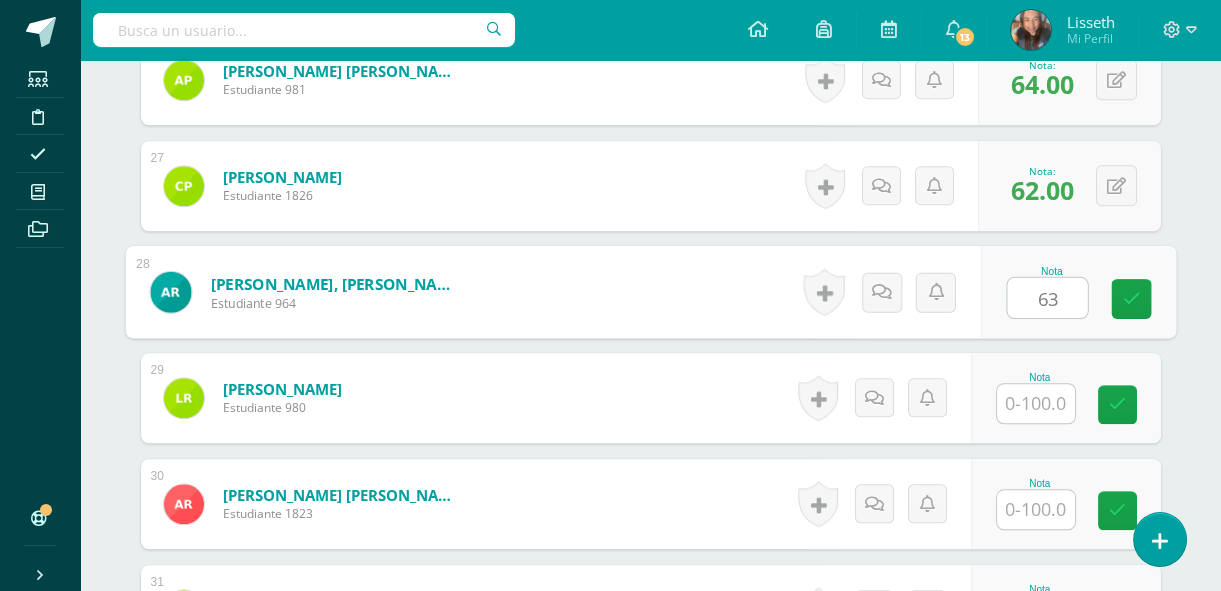type on "63" 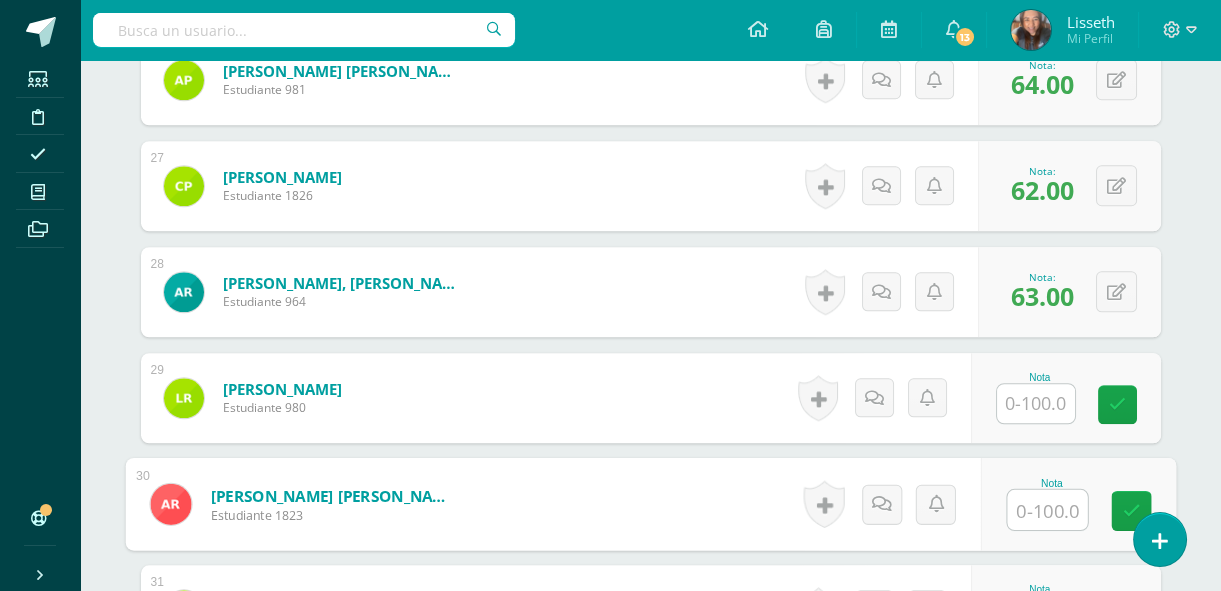 click at bounding box center [1047, 510] 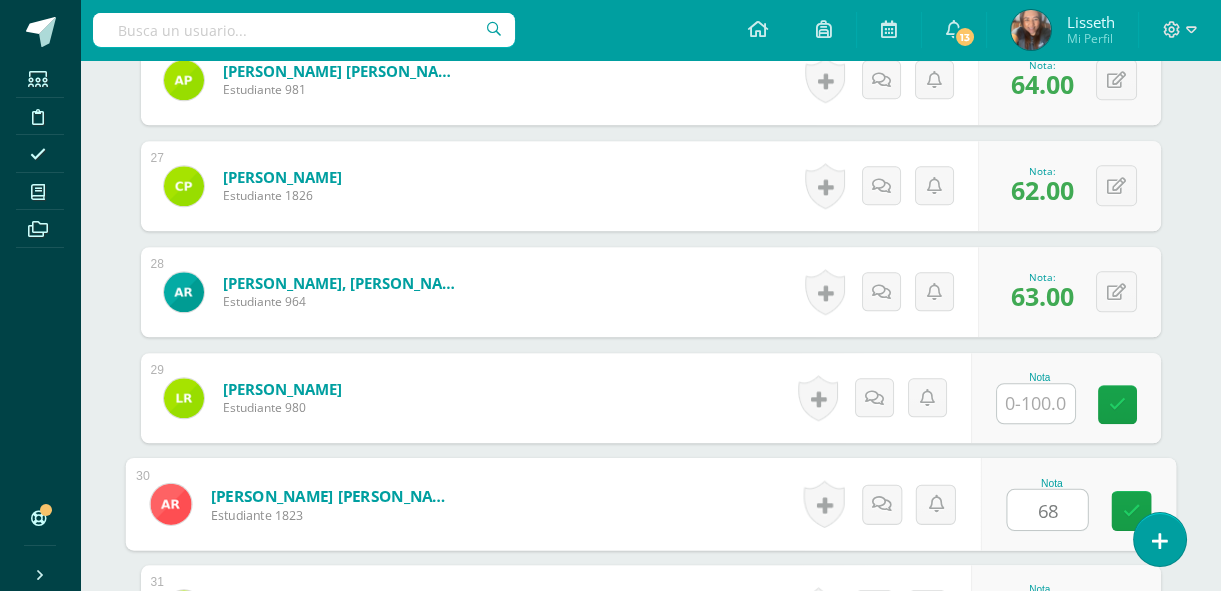 type on "68" 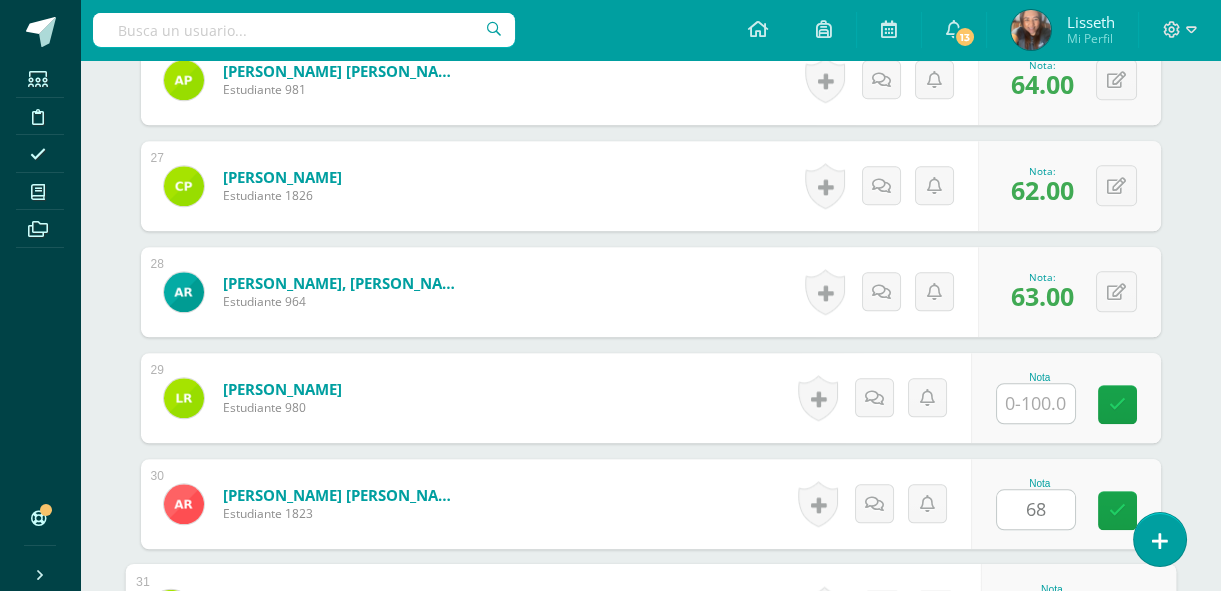 scroll, scrollTop: 3628, scrollLeft: 0, axis: vertical 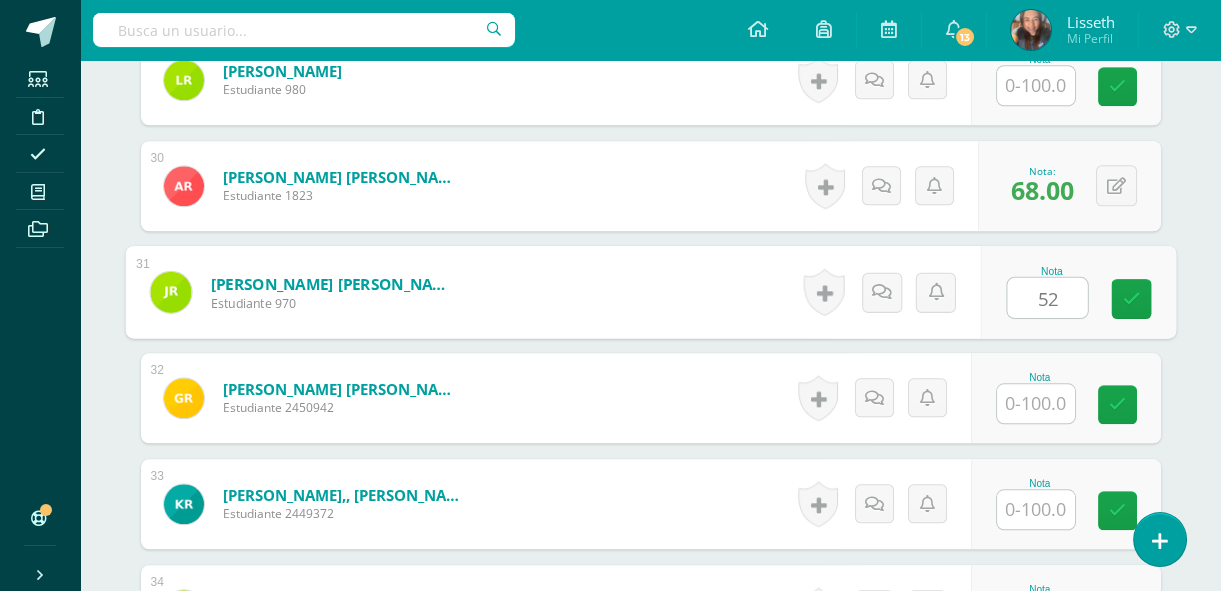 type on "52" 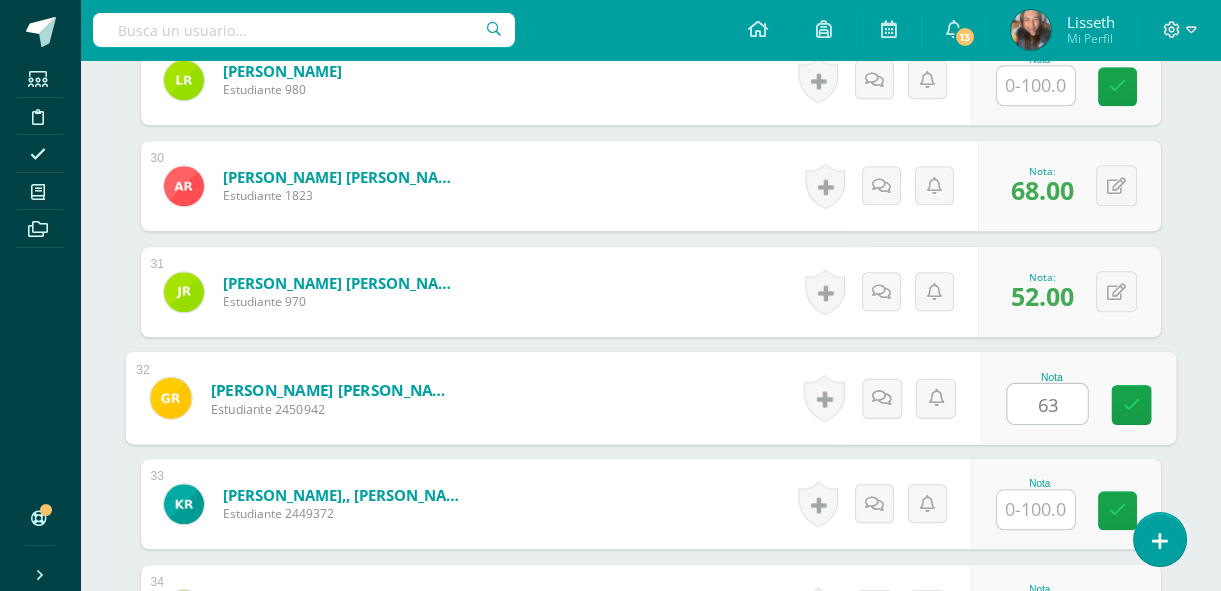 type on "63" 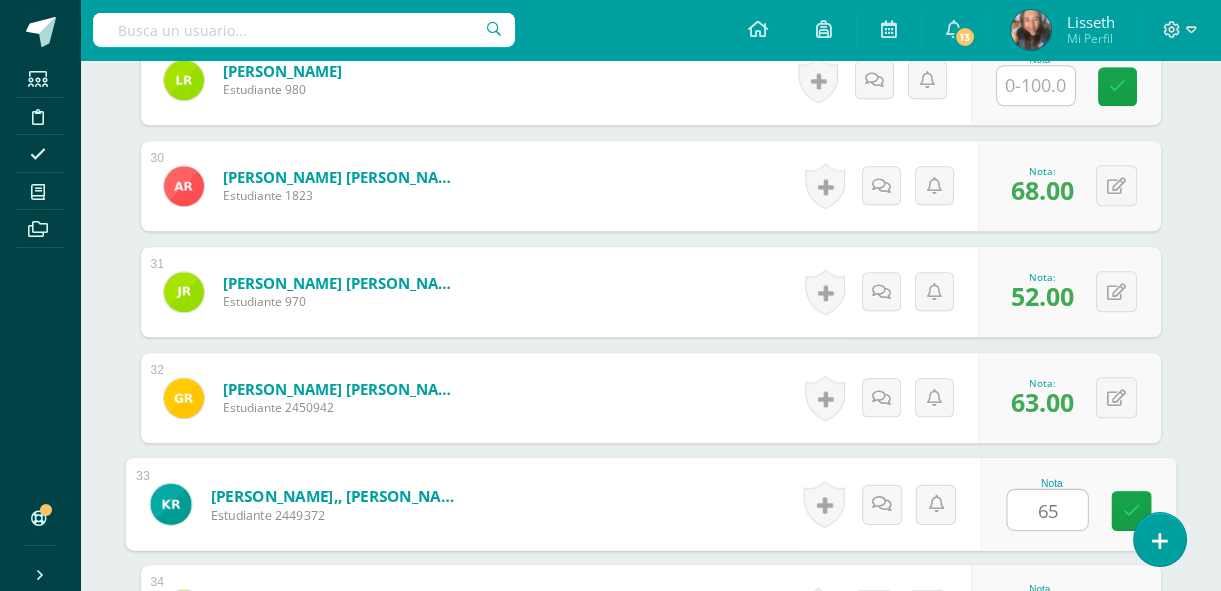 type on "65" 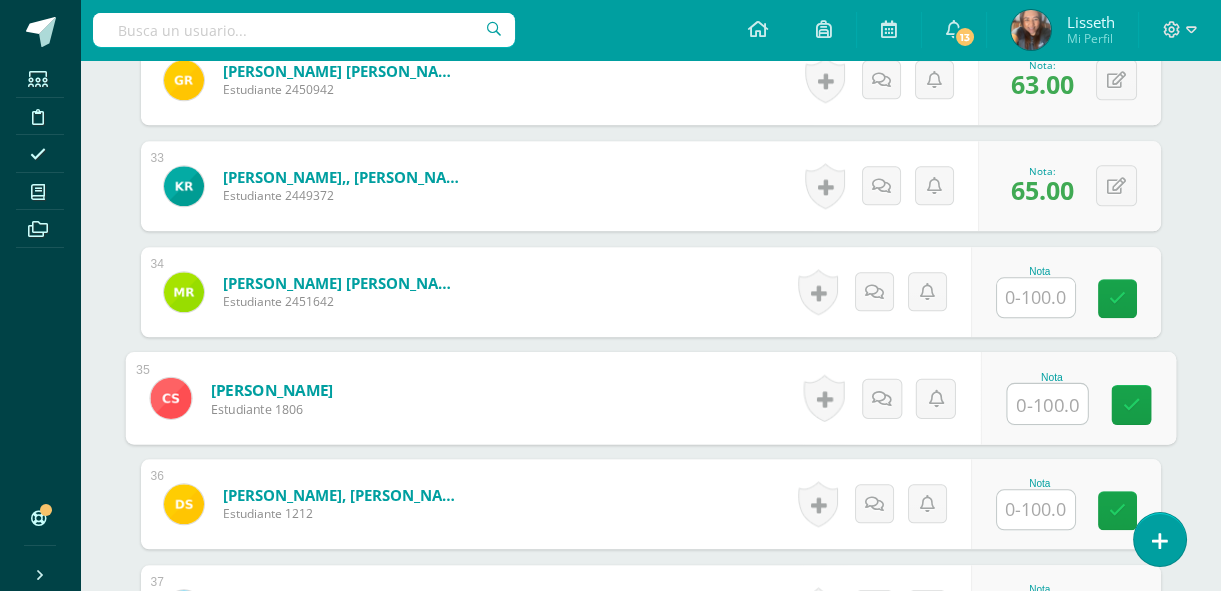click at bounding box center [1047, 404] 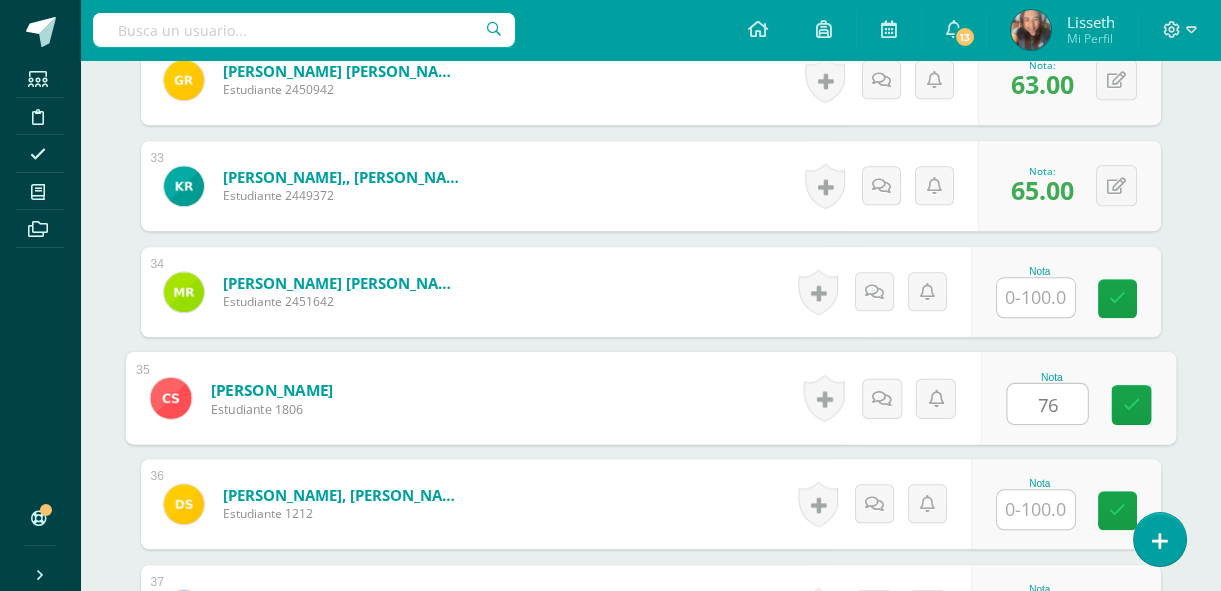 type on "76" 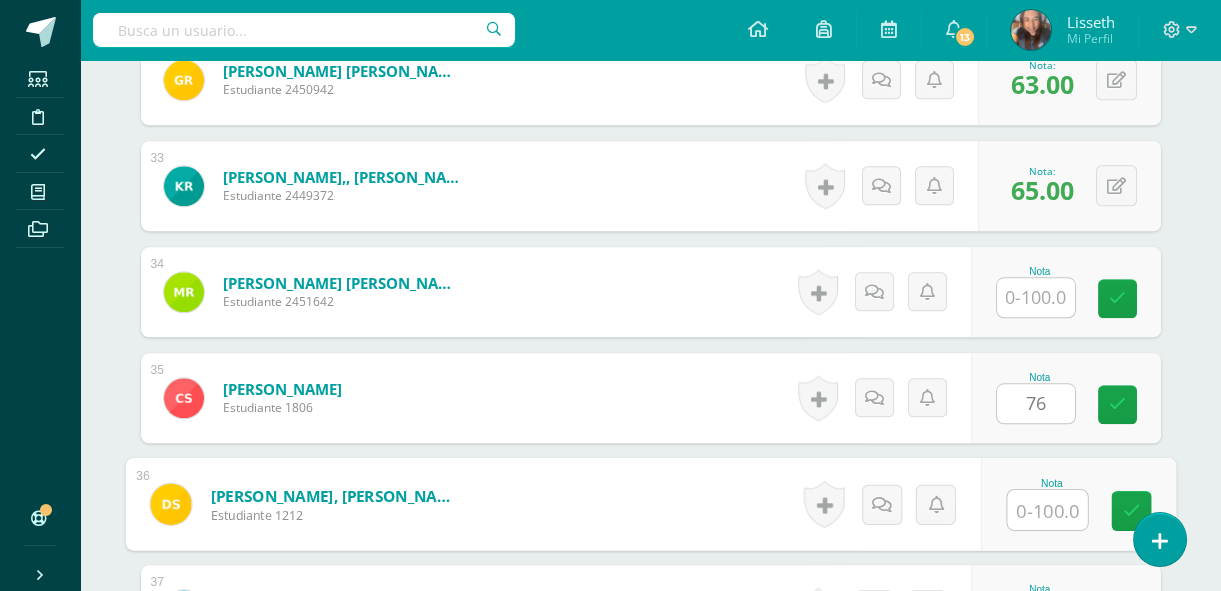 click at bounding box center [1047, 510] 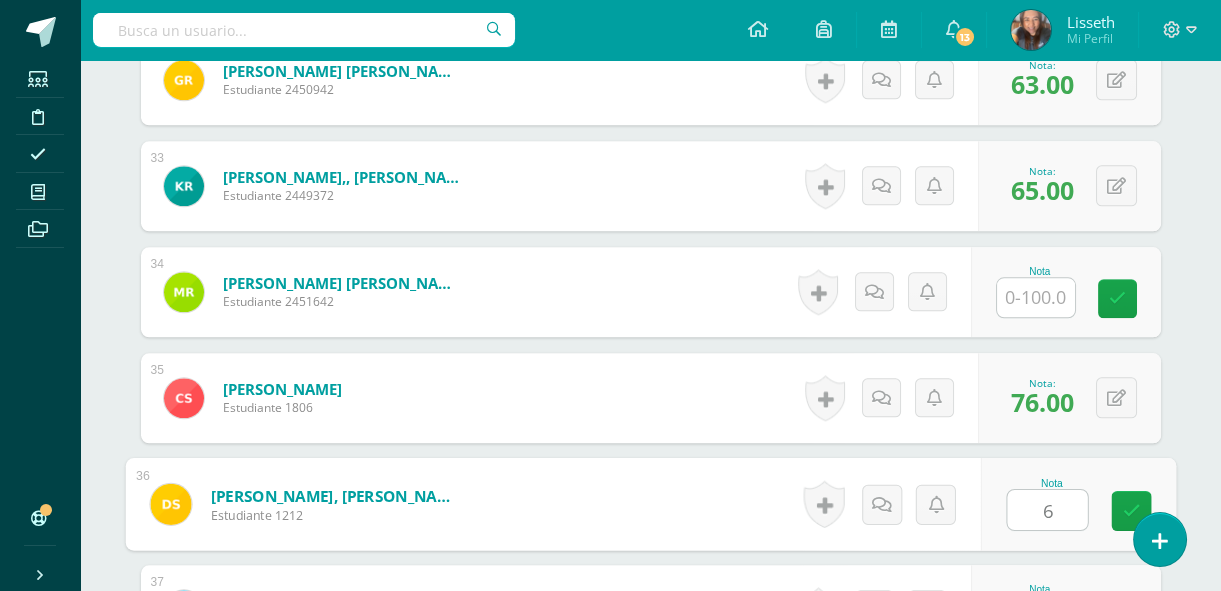 type on "60" 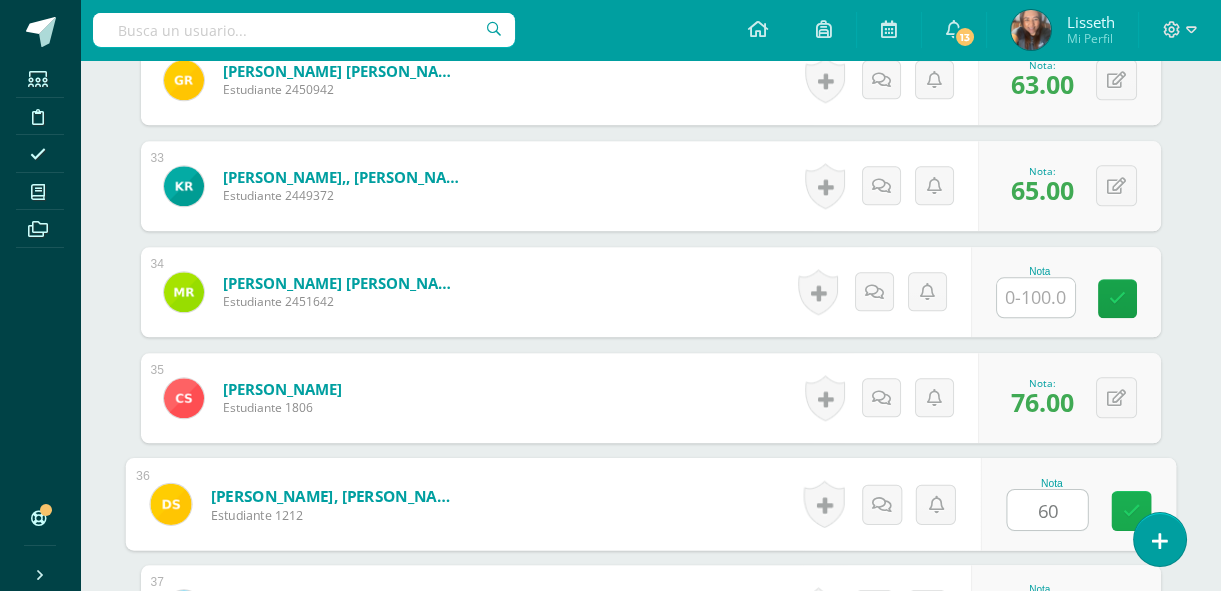click at bounding box center [1131, 510] 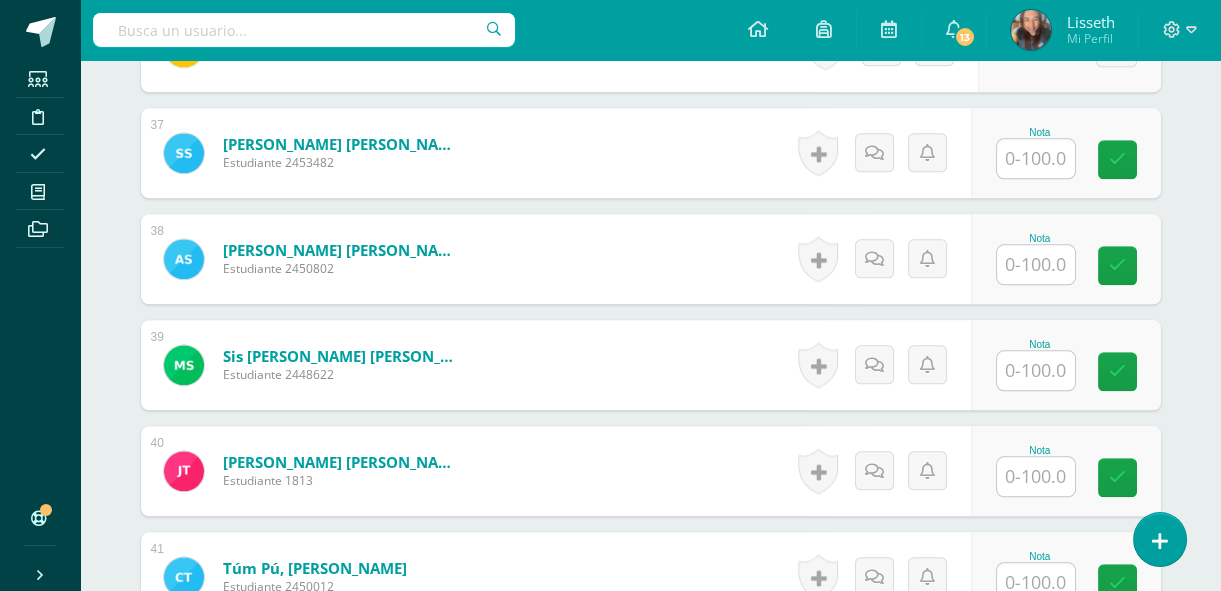 scroll, scrollTop: 4419, scrollLeft: 0, axis: vertical 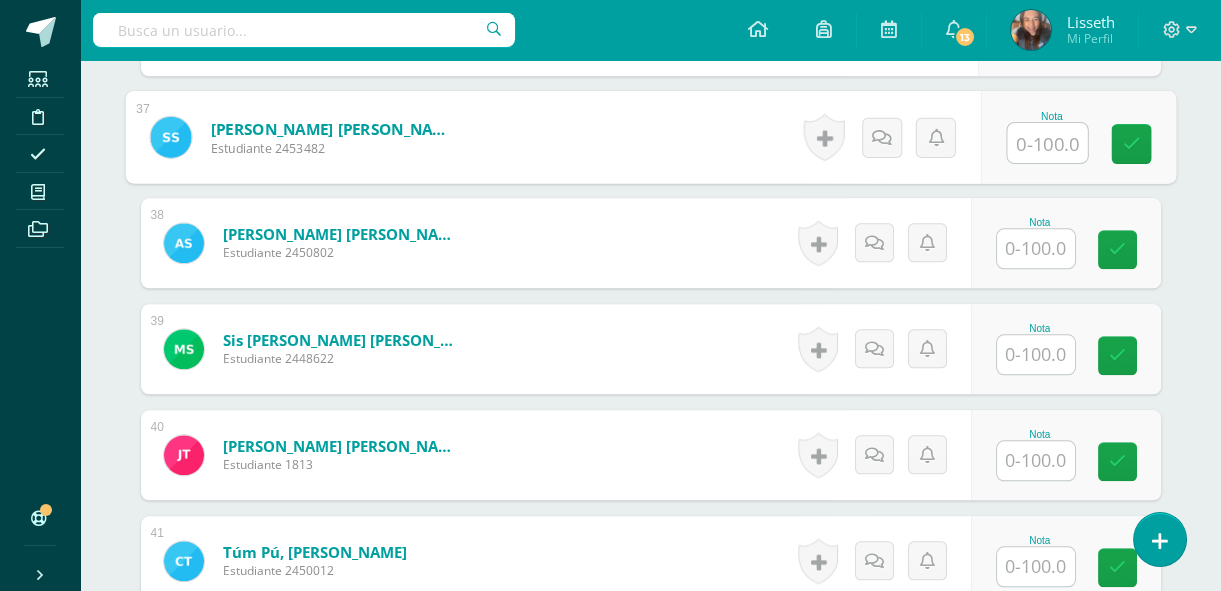 click at bounding box center [1047, 143] 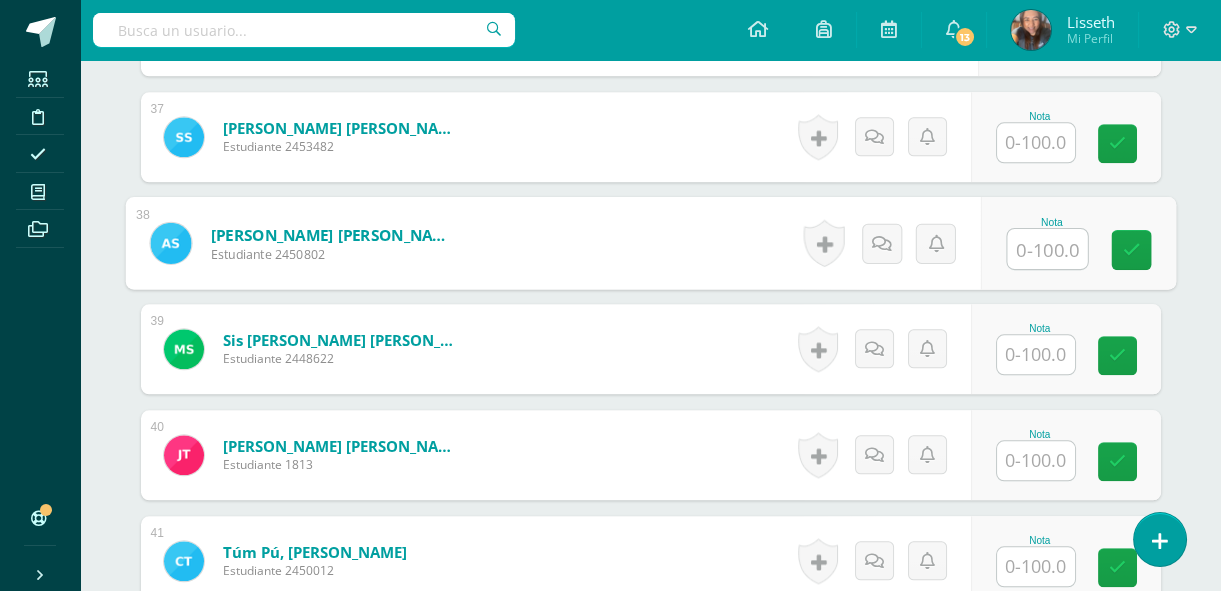 click at bounding box center [1047, 249] 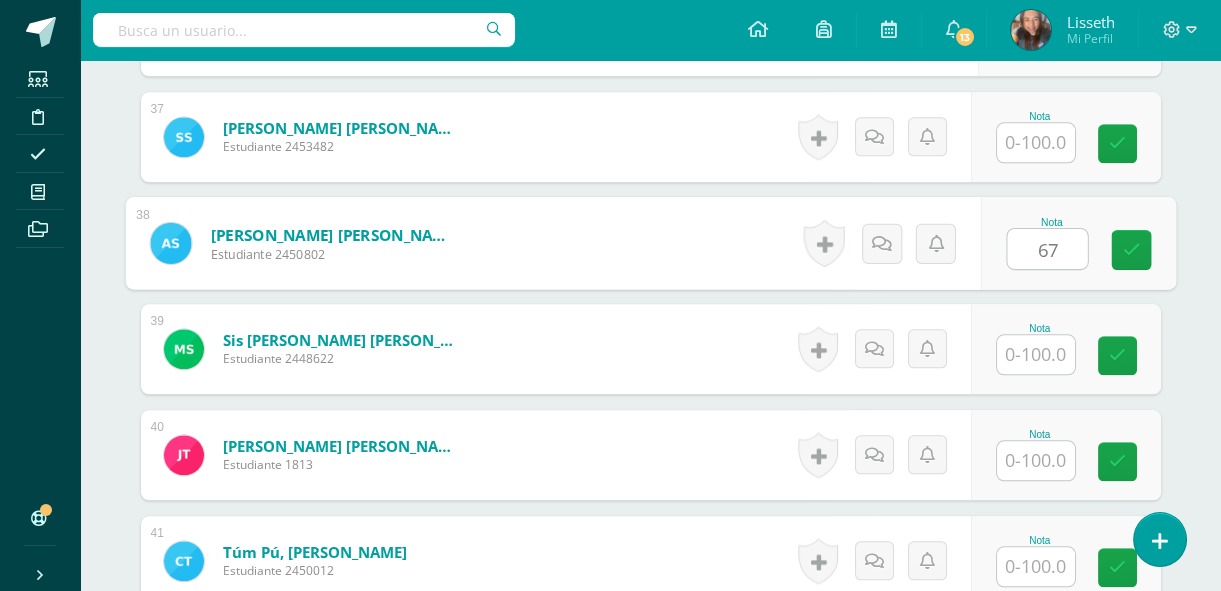type on "67" 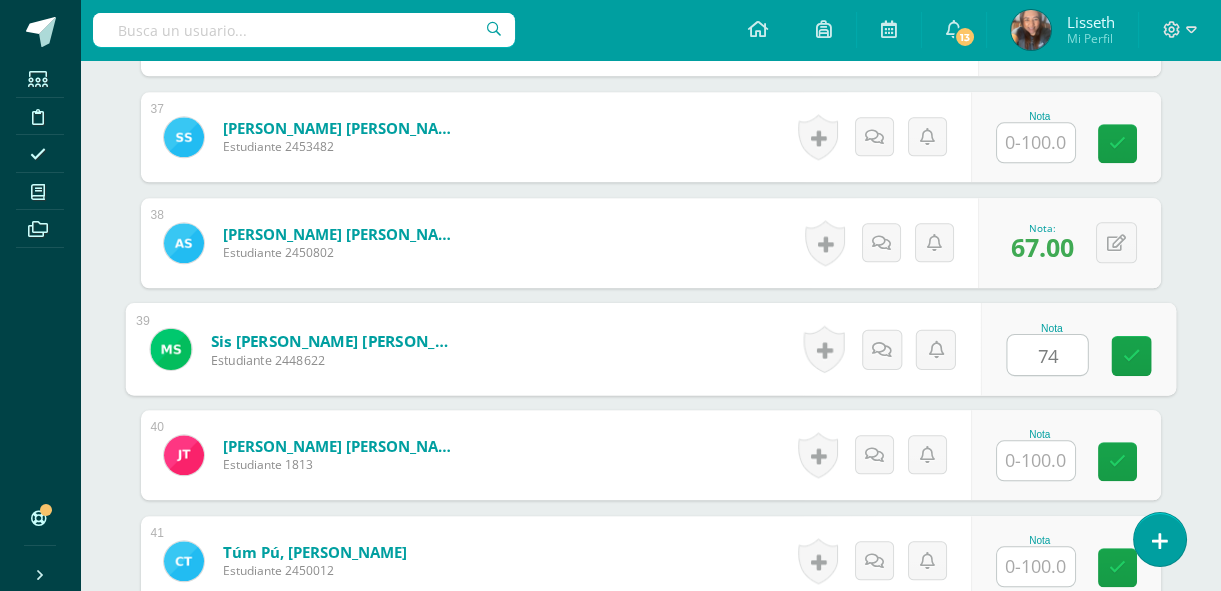 type on "74" 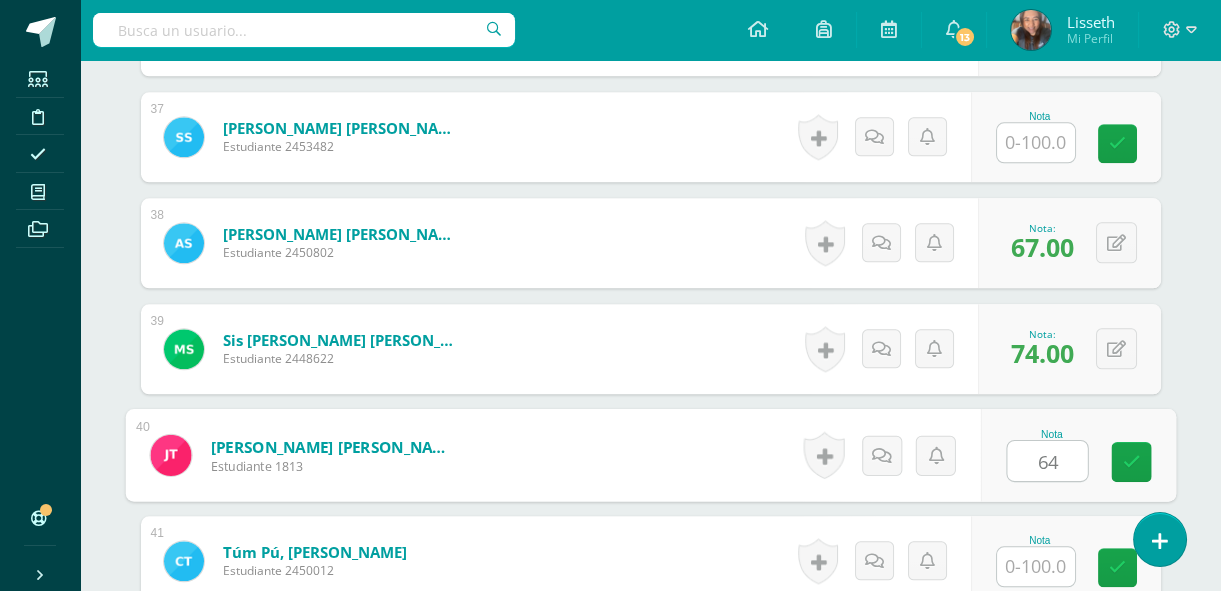 type on "64" 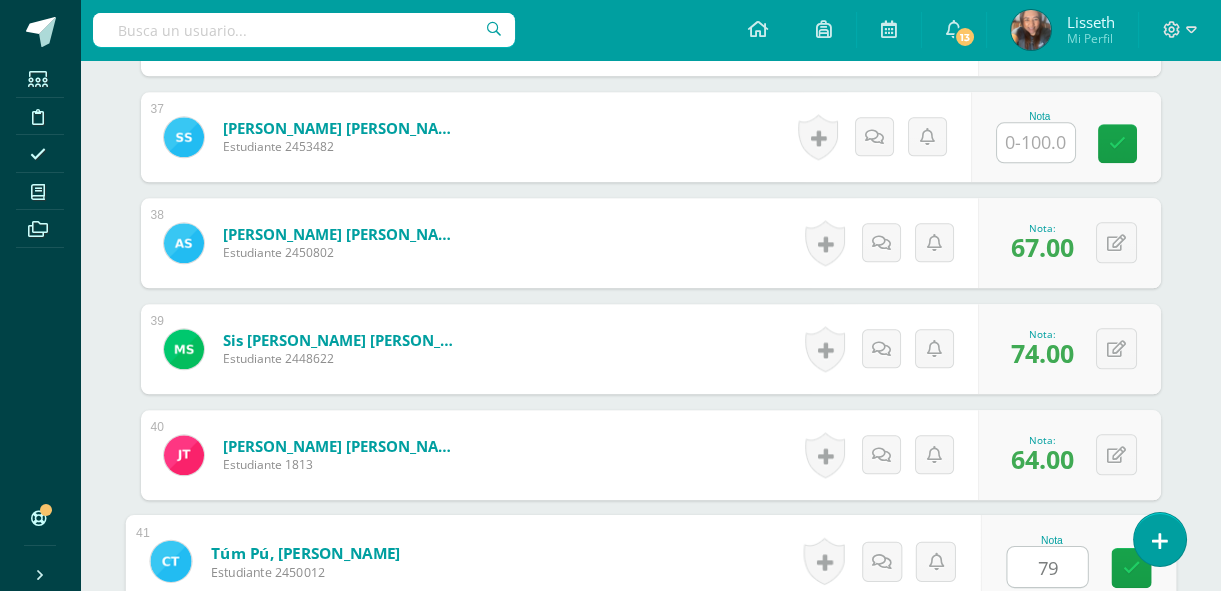type on "79" 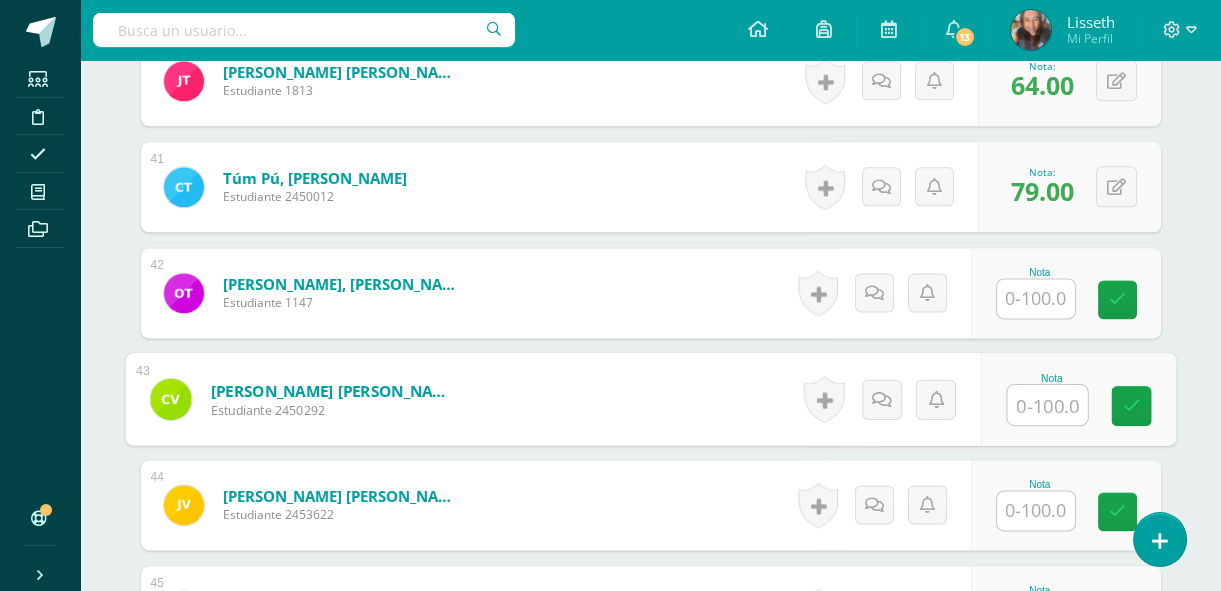 click at bounding box center (1047, 405) 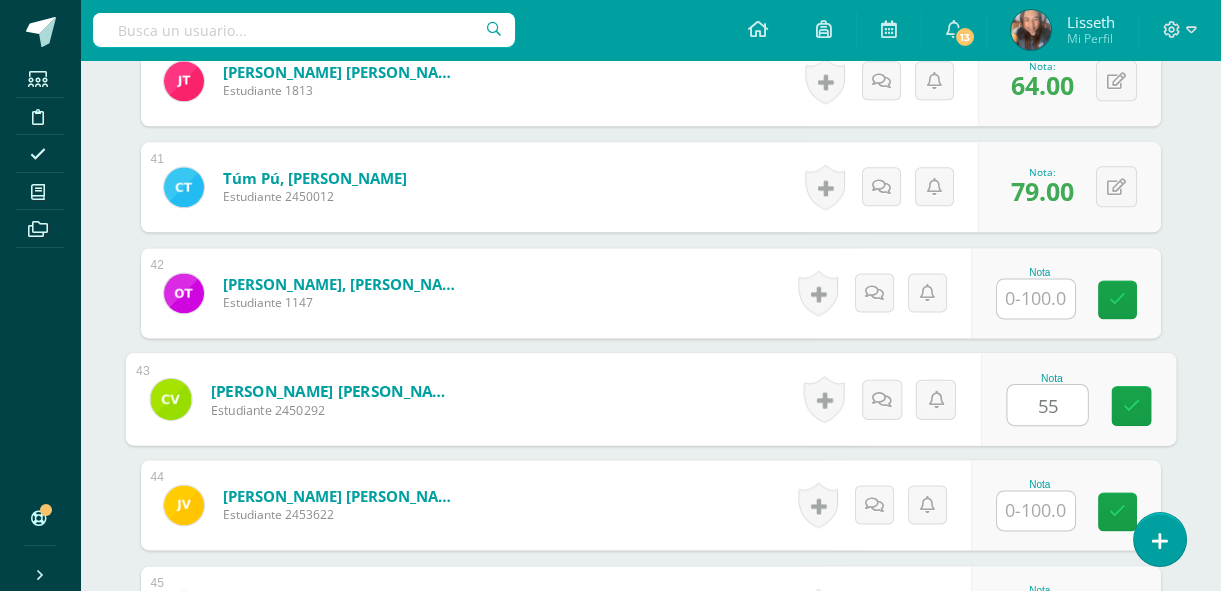 type on "55" 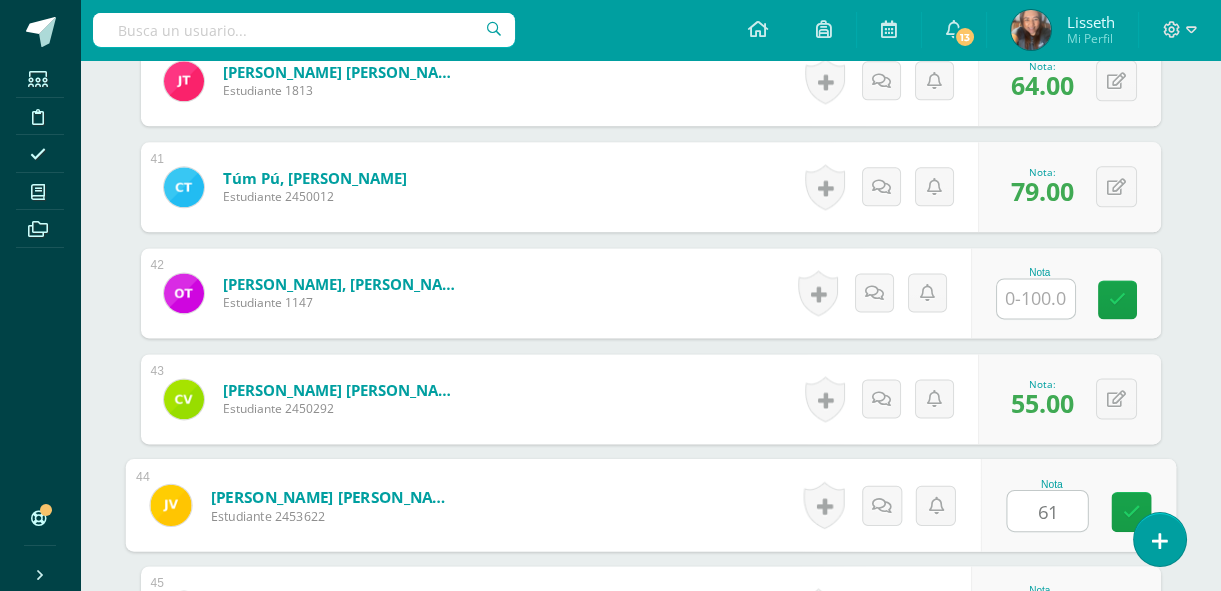 type on "61" 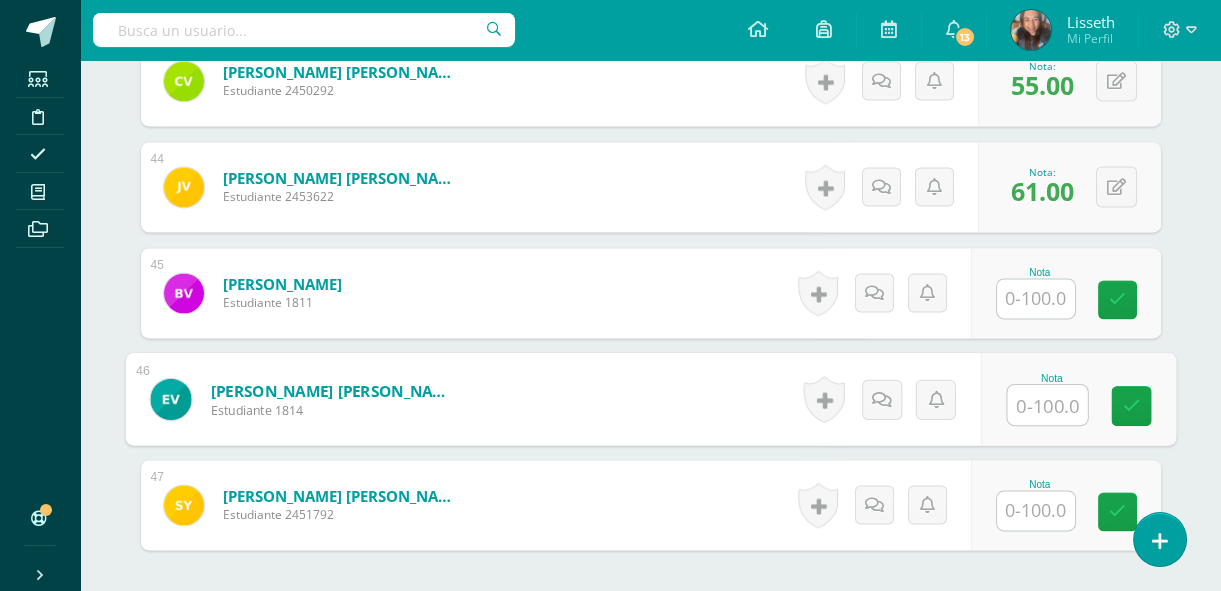 click at bounding box center [1047, 405] 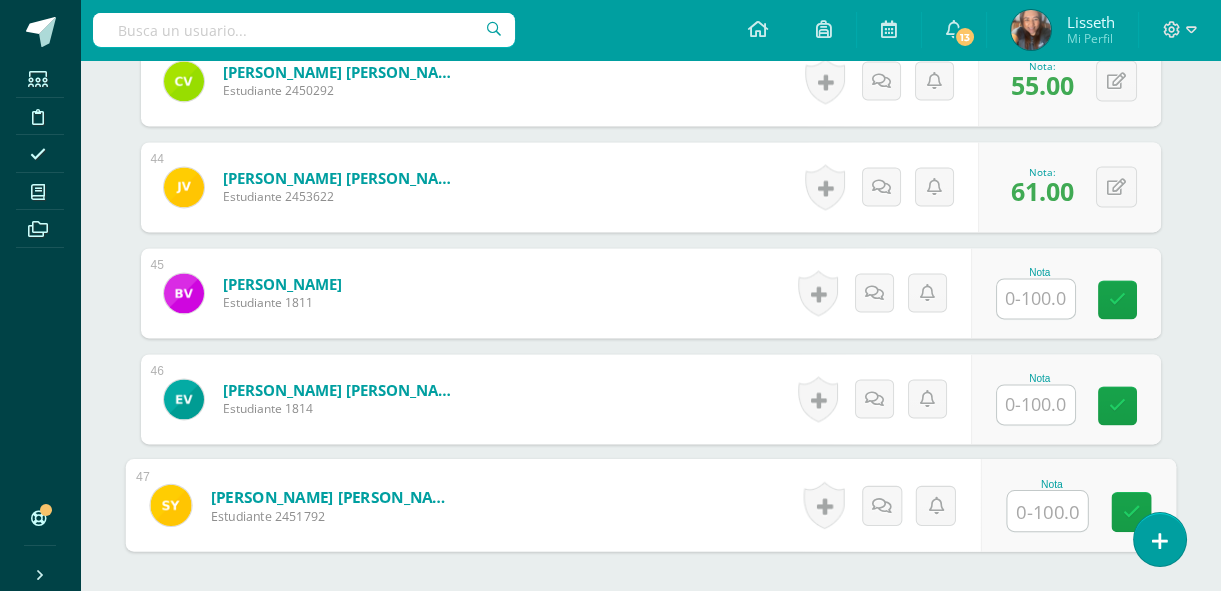 click at bounding box center [1047, 511] 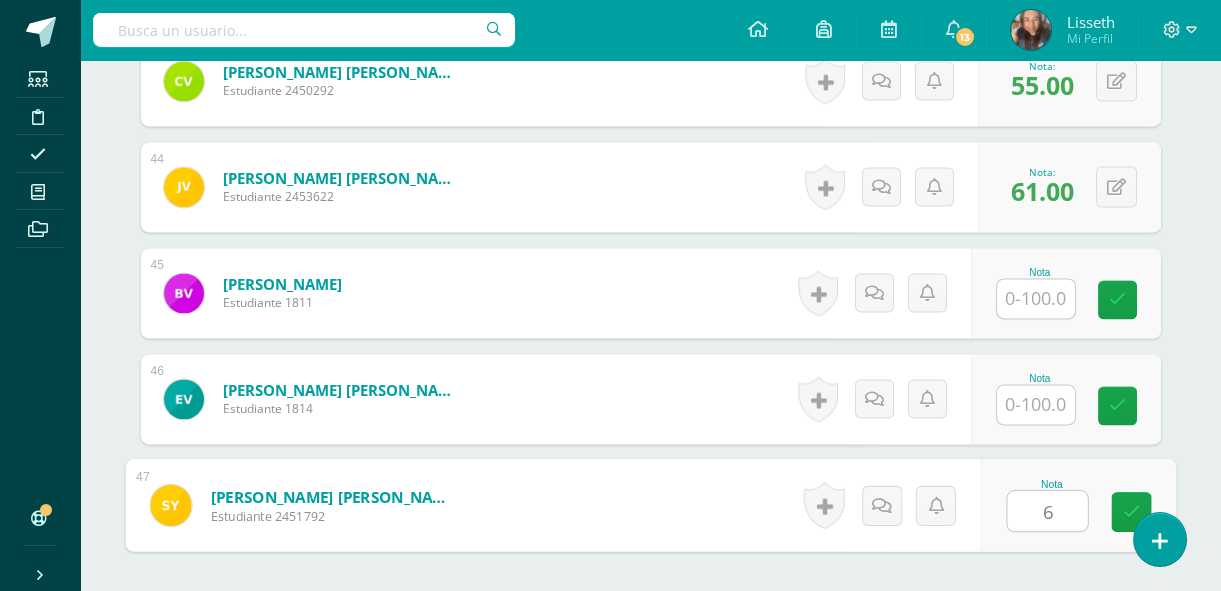 type on "67" 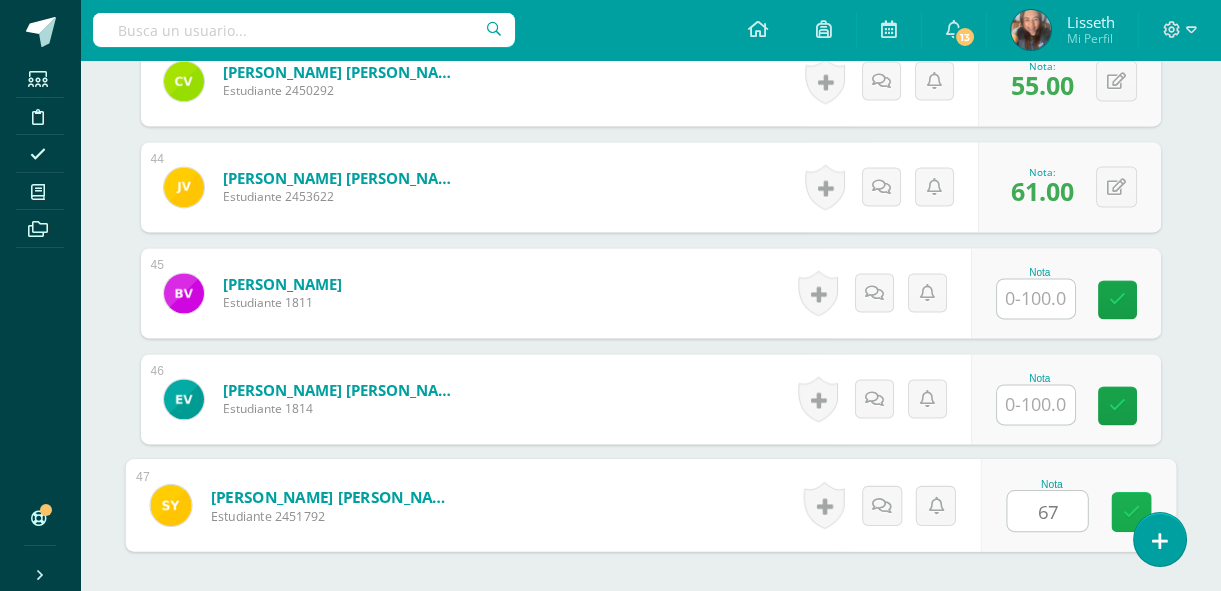 click at bounding box center (1131, 511) 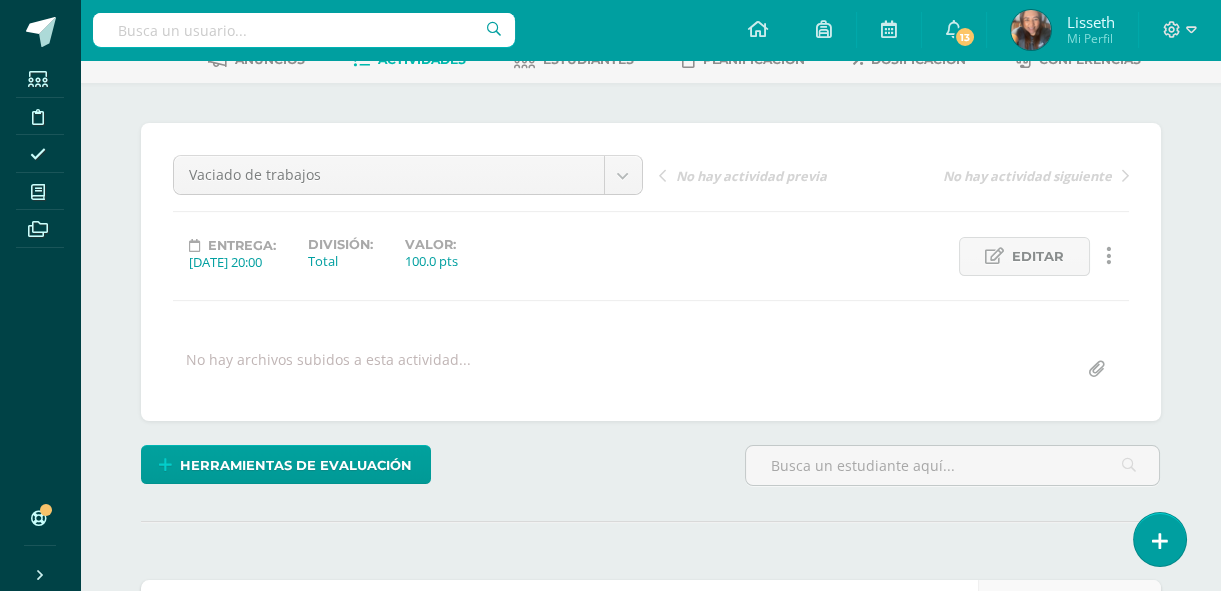 scroll, scrollTop: 0, scrollLeft: 0, axis: both 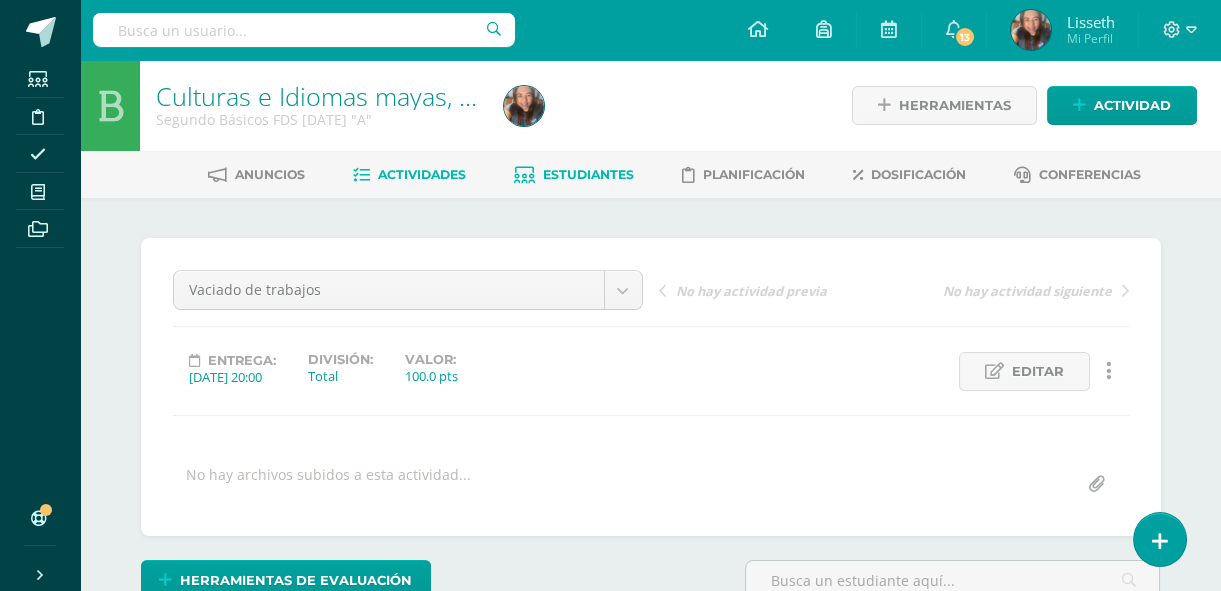 click on "Estudiantes" at bounding box center [574, 175] 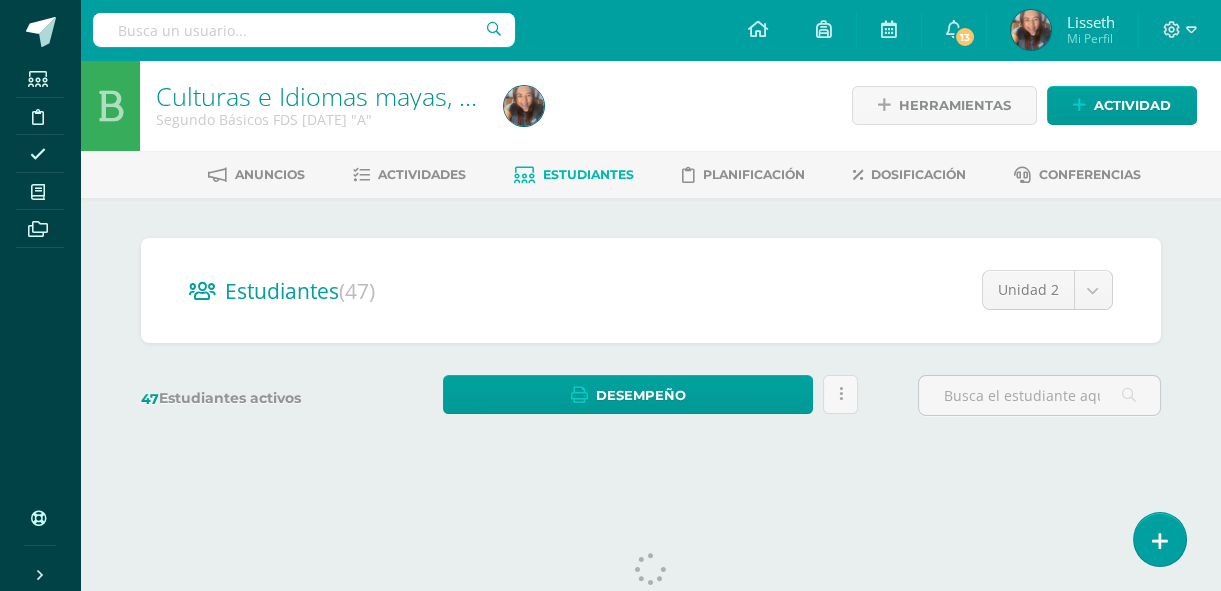 scroll, scrollTop: 0, scrollLeft: 0, axis: both 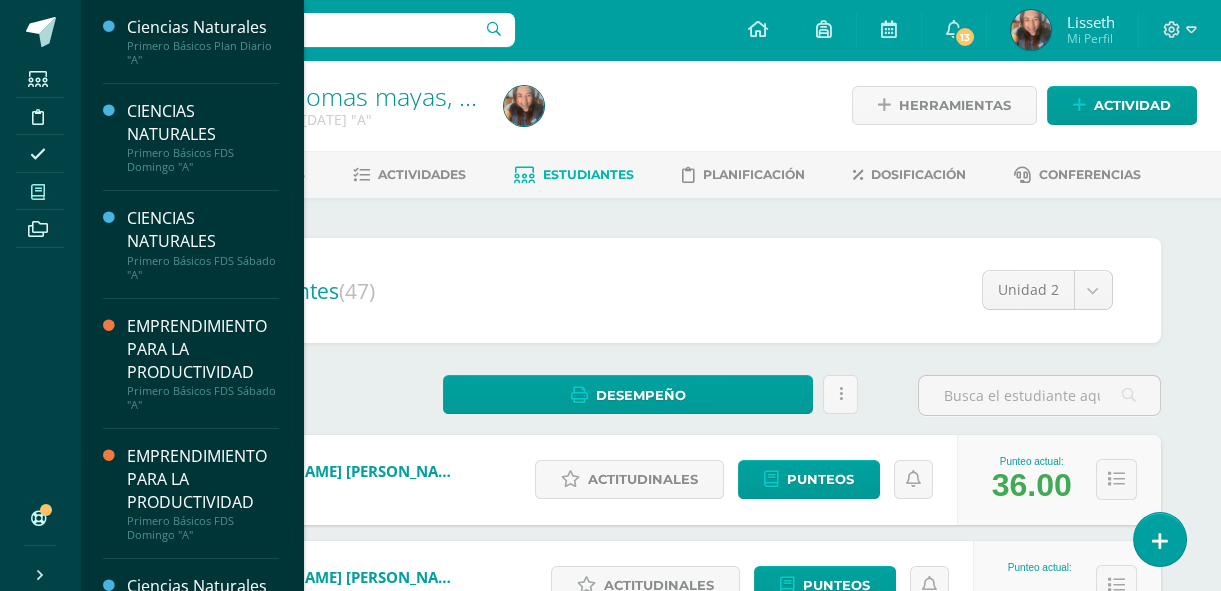 click at bounding box center (38, 191) 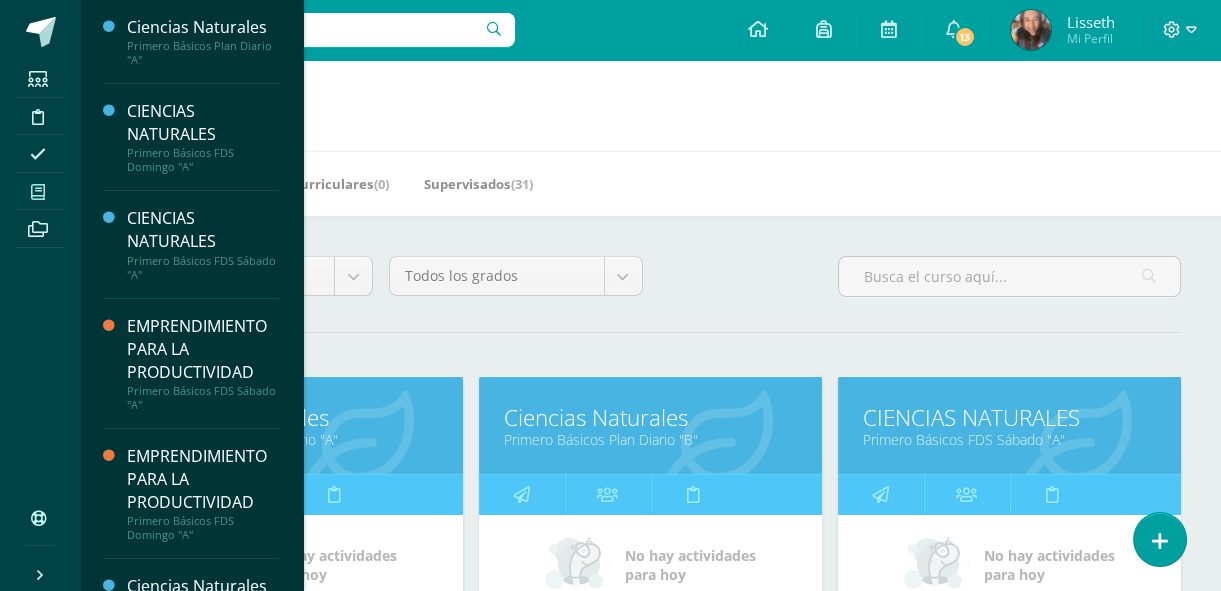 scroll, scrollTop: 0, scrollLeft: 0, axis: both 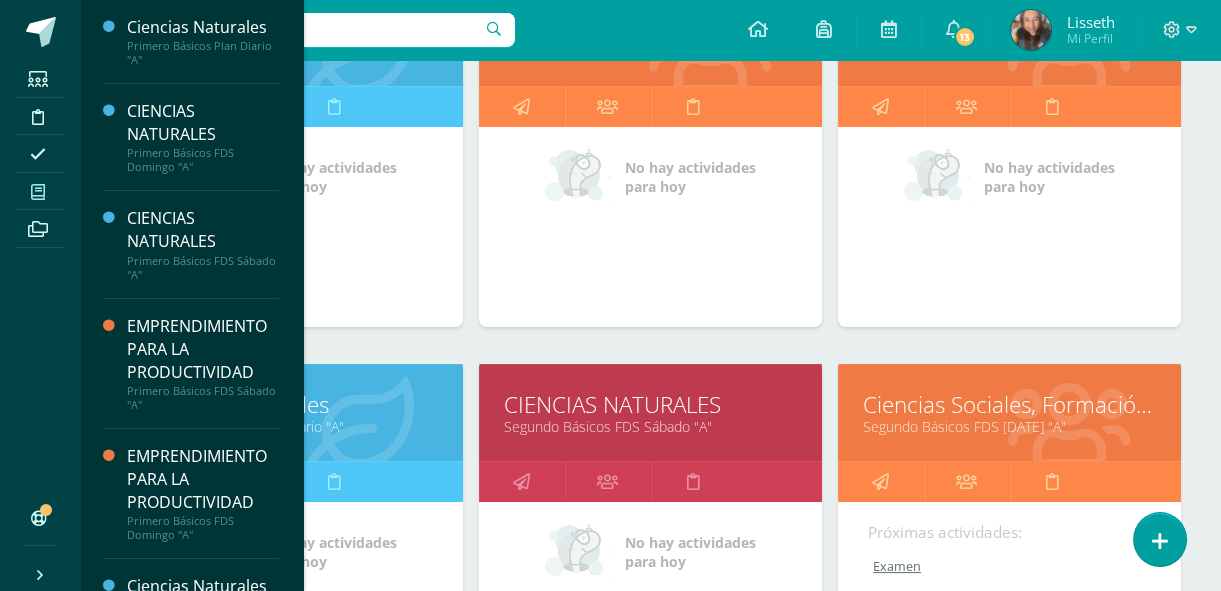 click on "Segundo Básicos FDS Sábado "A"" at bounding box center (650, 426) 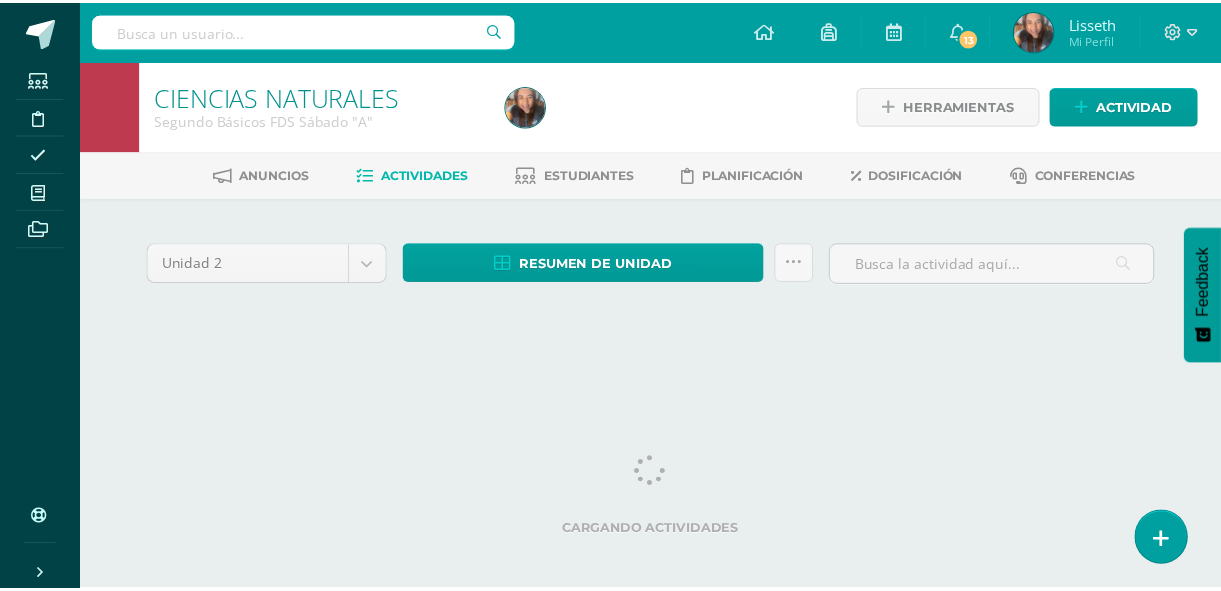scroll, scrollTop: 0, scrollLeft: 0, axis: both 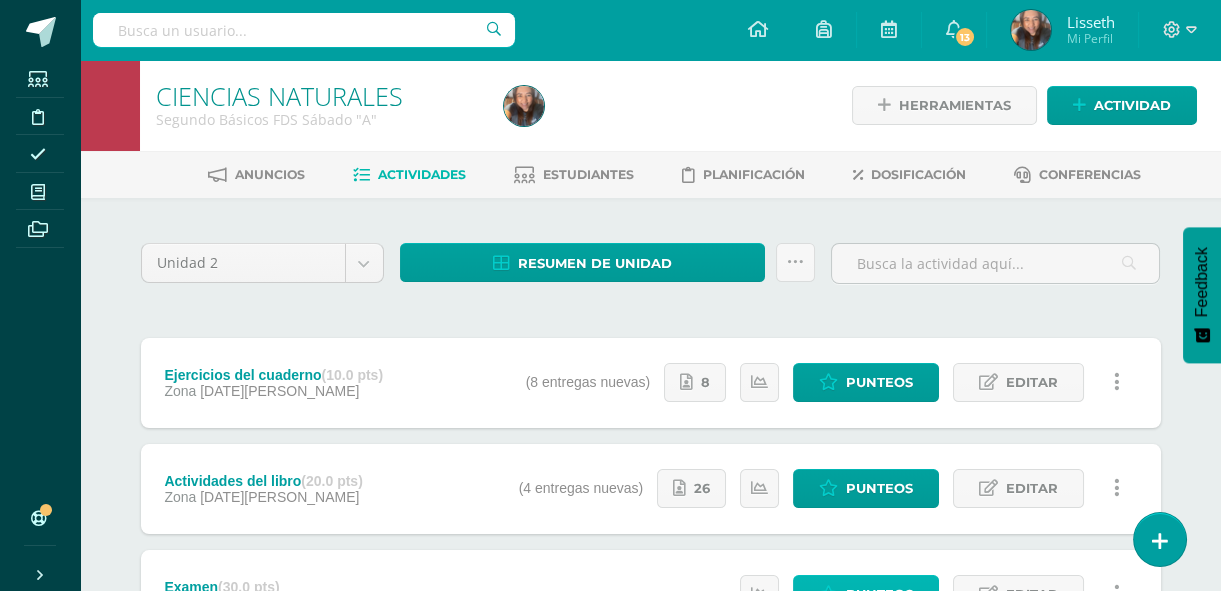 click on "Punteos" at bounding box center [879, 594] 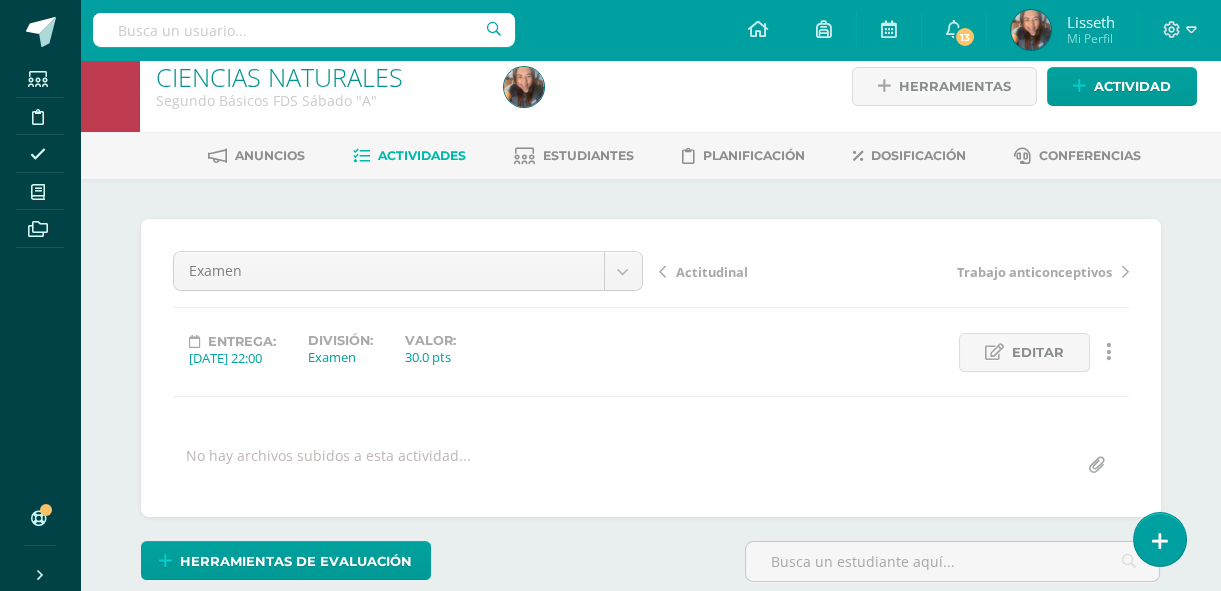 scroll, scrollTop: 20, scrollLeft: 0, axis: vertical 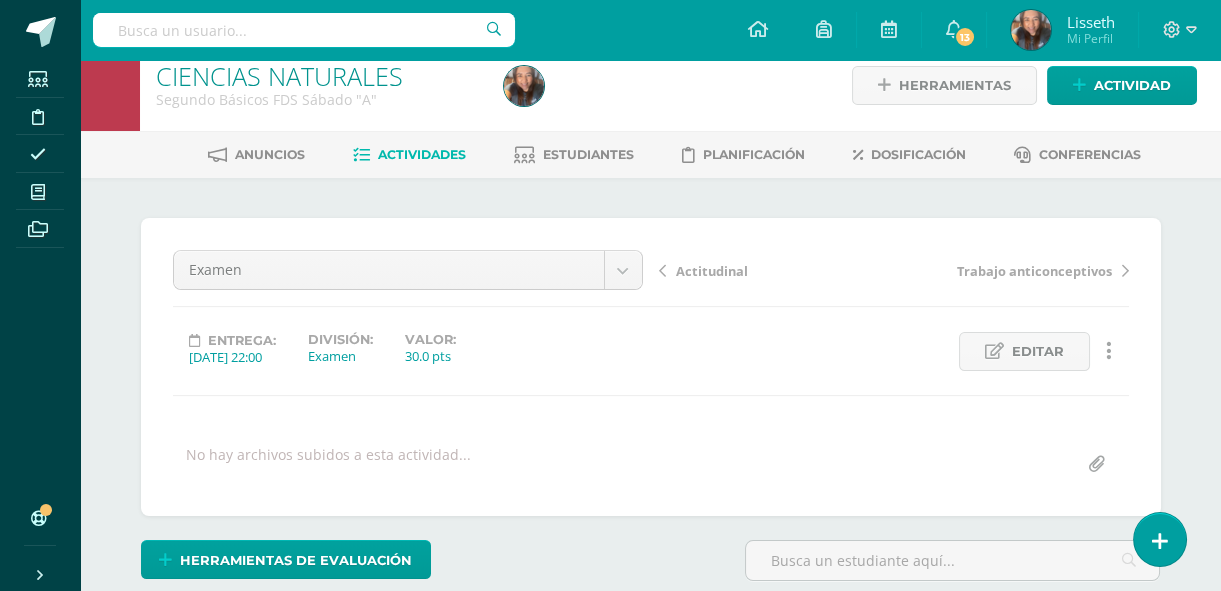 click at bounding box center (953, 568) 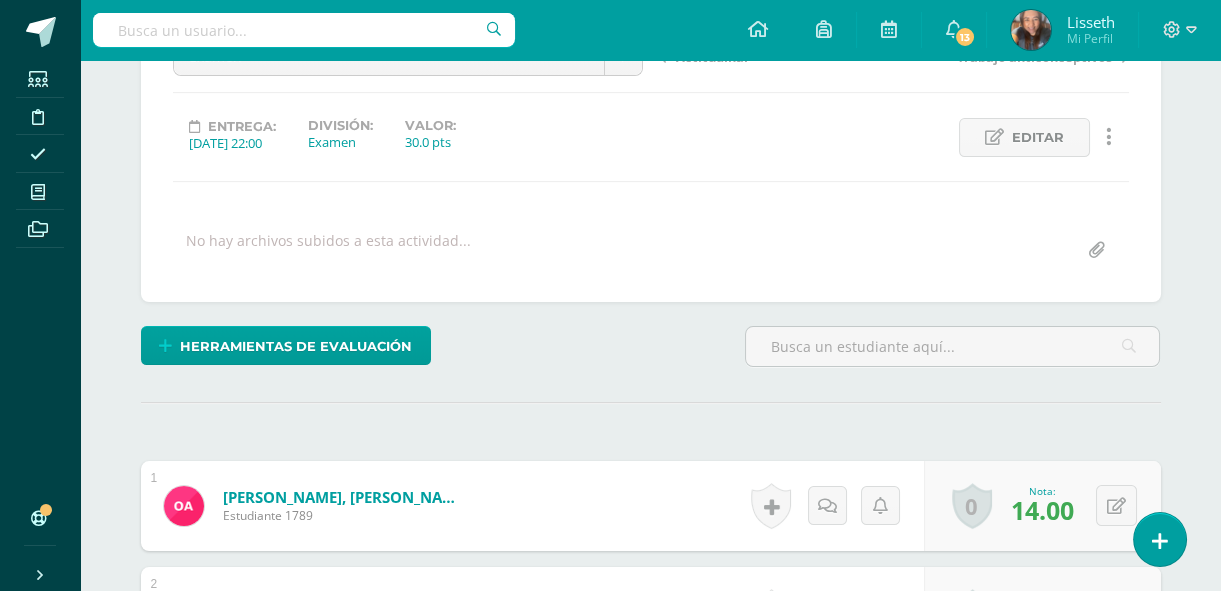 scroll, scrollTop: 238, scrollLeft: 0, axis: vertical 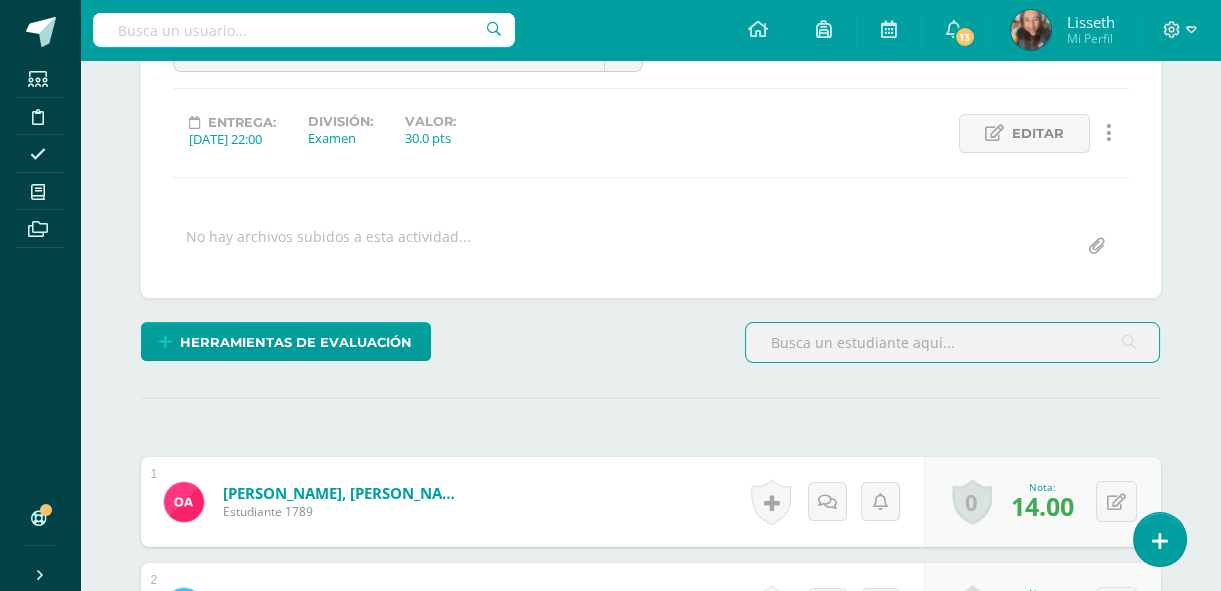 click at bounding box center [953, 342] 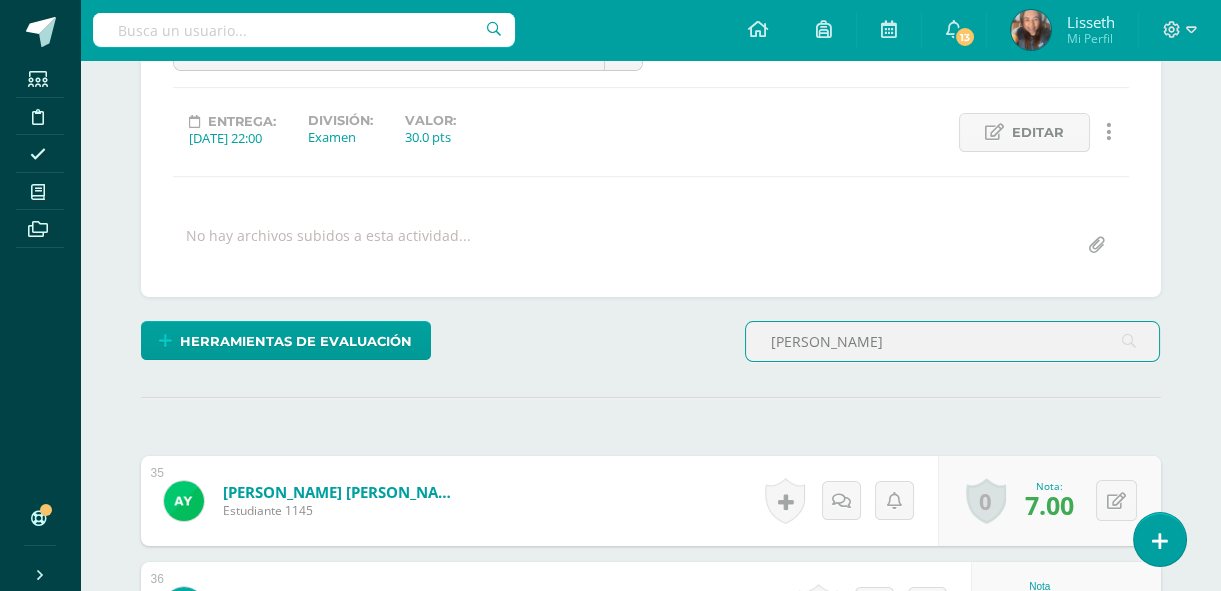 scroll, scrollTop: 240, scrollLeft: 0, axis: vertical 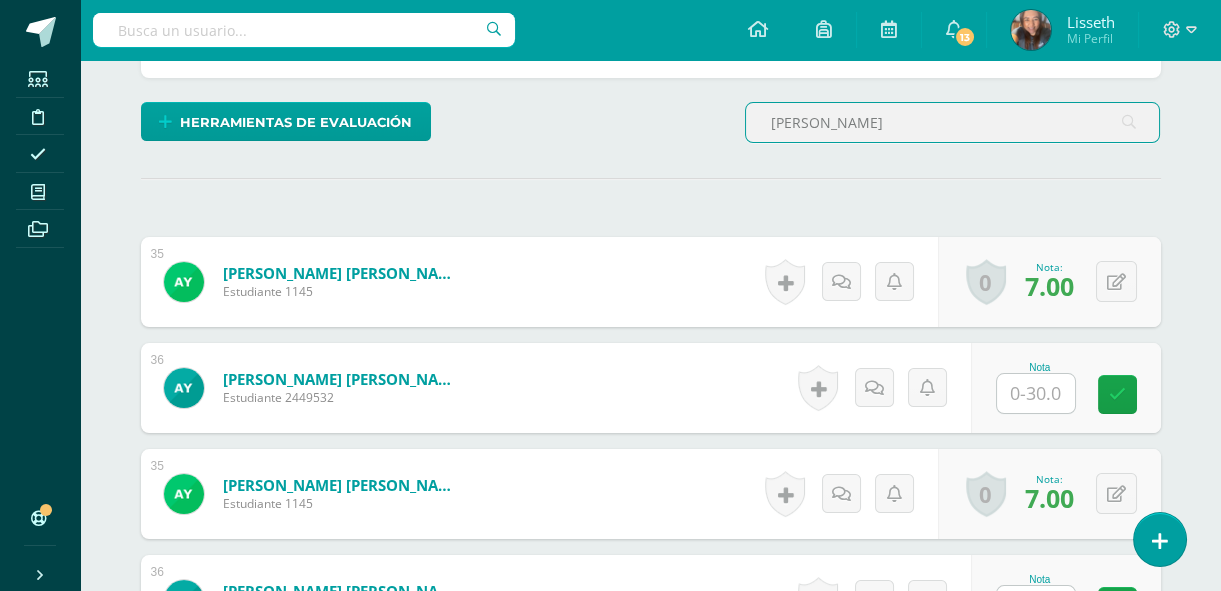 type on "yuman" 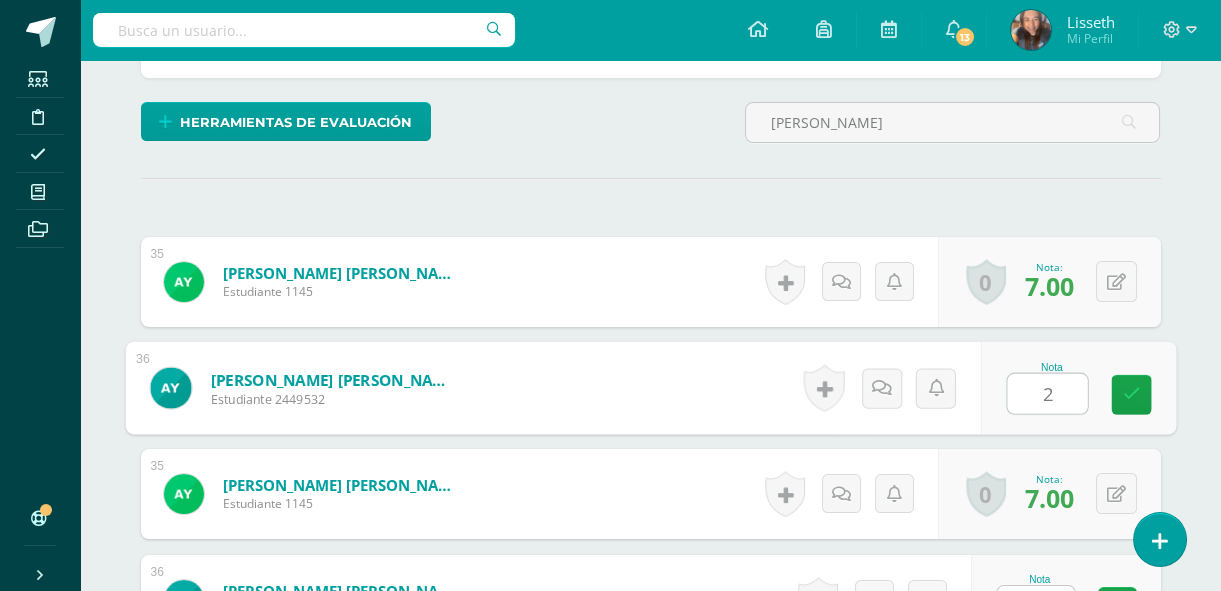 type on "25" 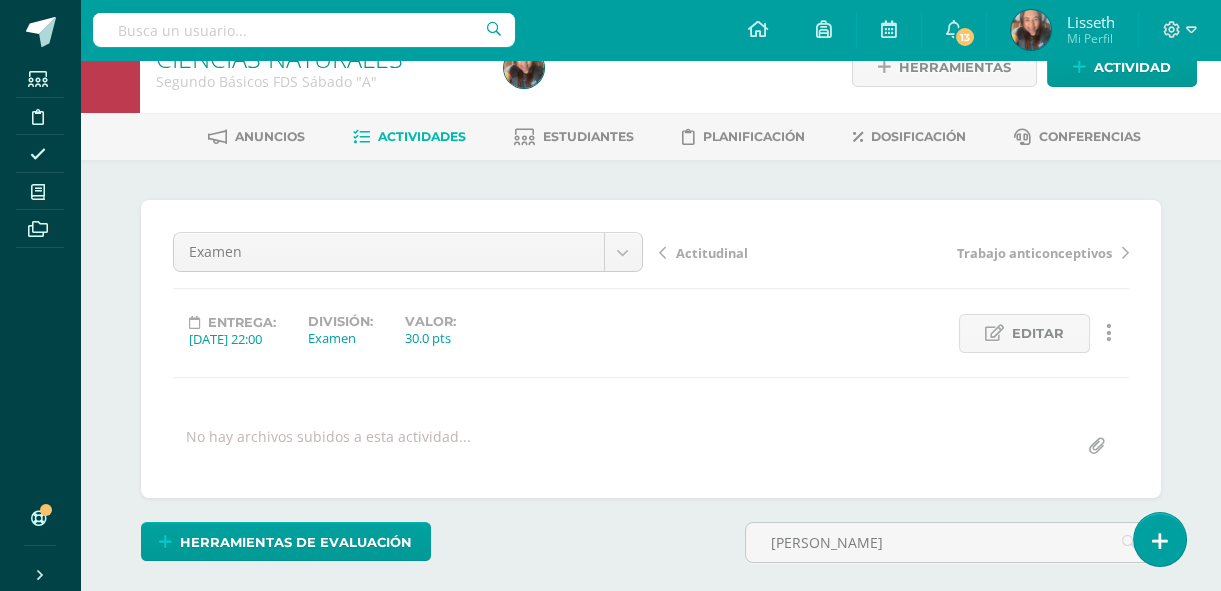 scroll, scrollTop: 0, scrollLeft: 0, axis: both 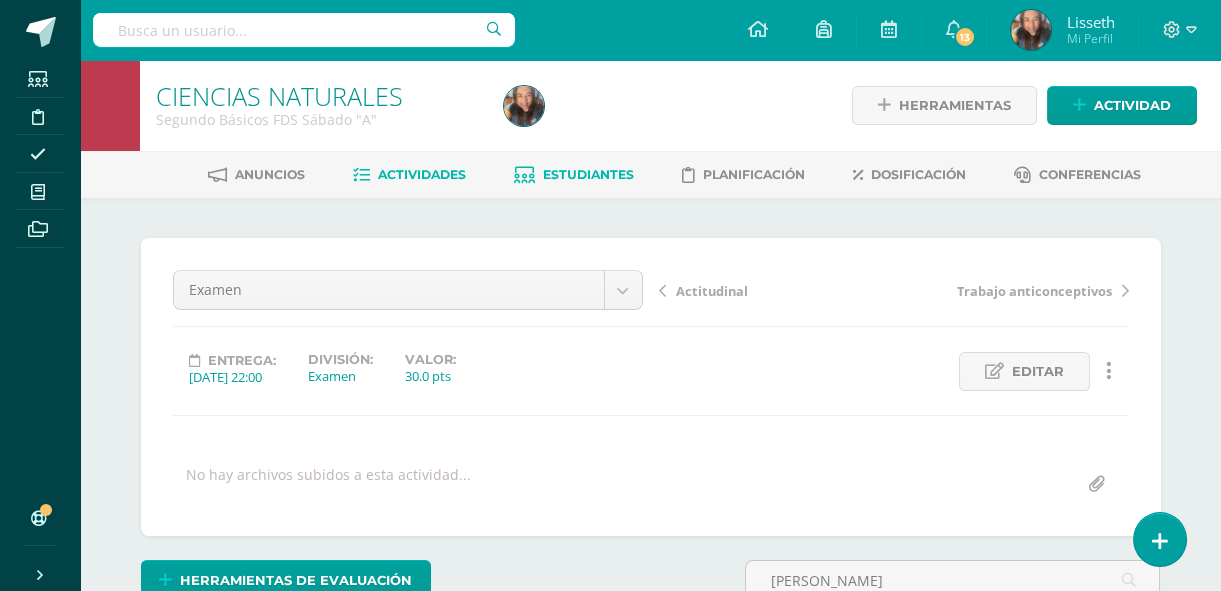 click on "Estudiantes" at bounding box center (588, 174) 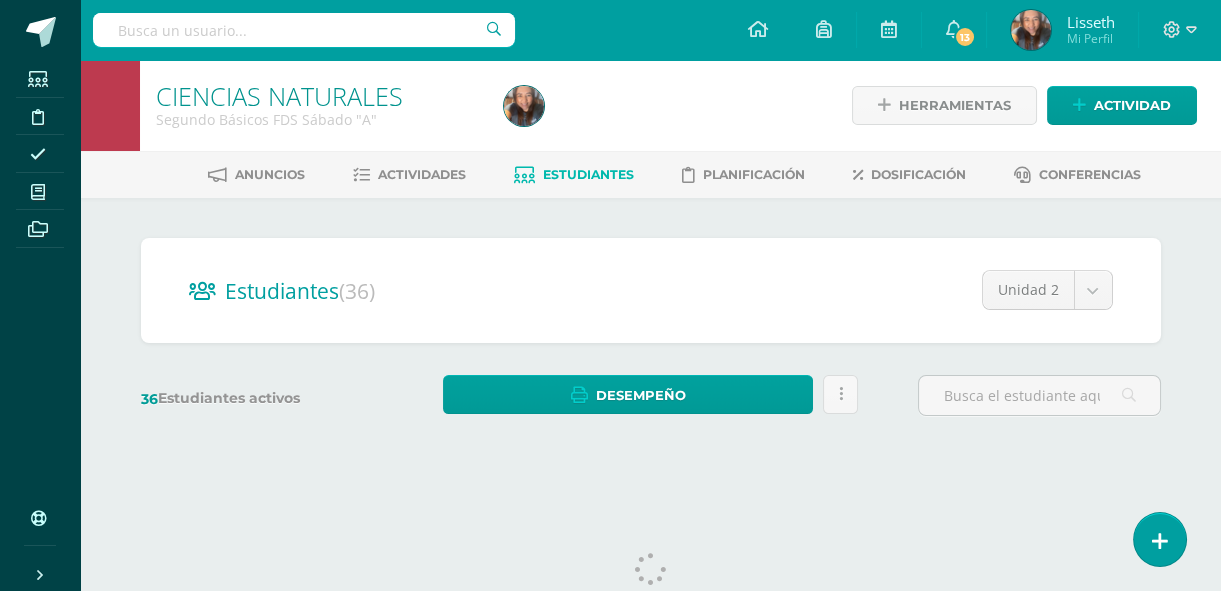 scroll, scrollTop: 0, scrollLeft: 0, axis: both 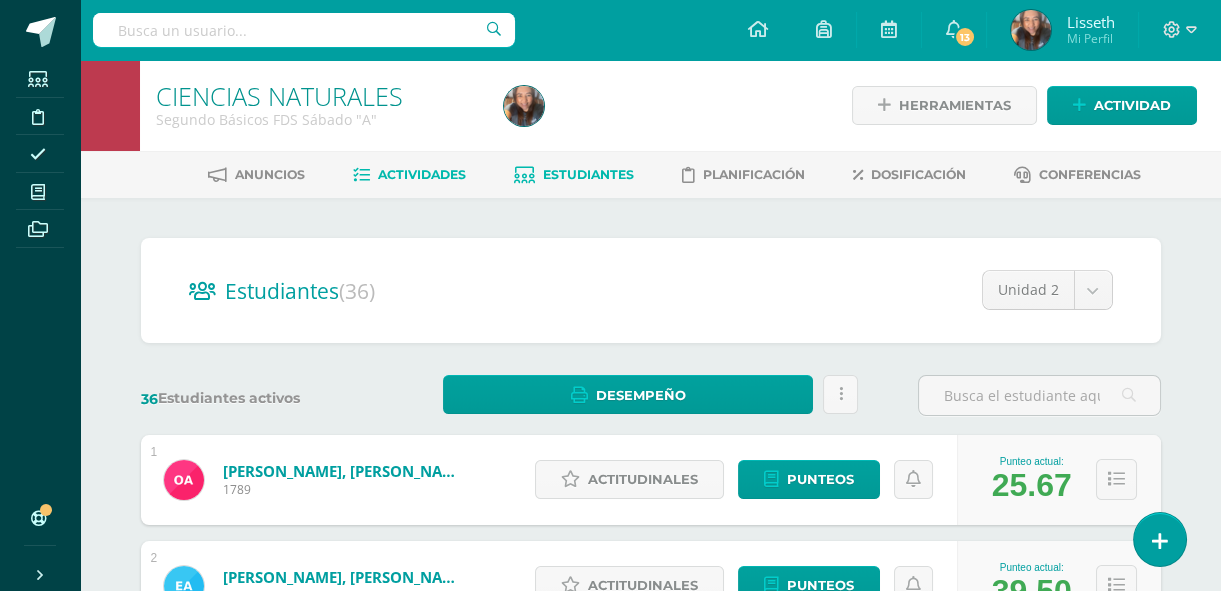 click on "Actividades" at bounding box center (422, 174) 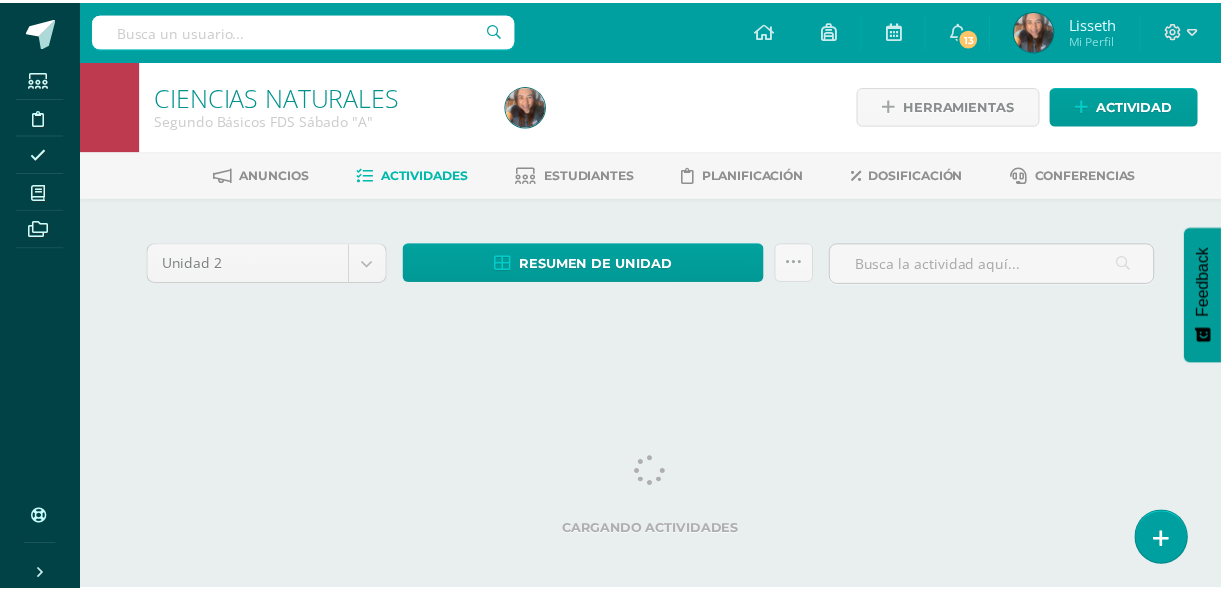 scroll, scrollTop: 0, scrollLeft: 0, axis: both 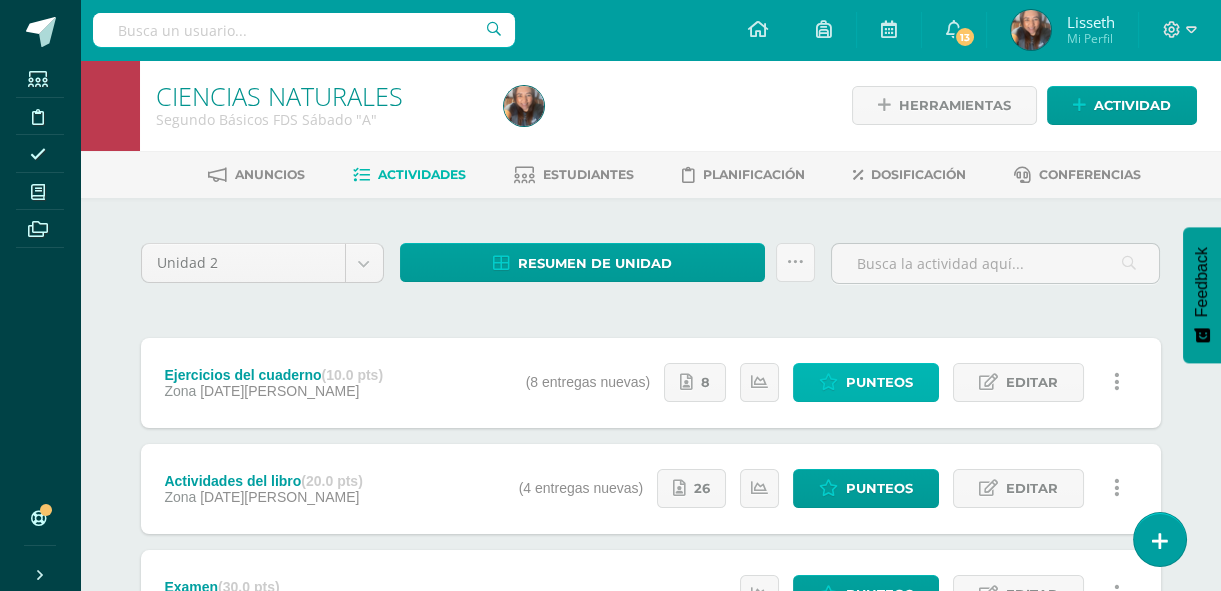 click on "Punteos" at bounding box center (879, 382) 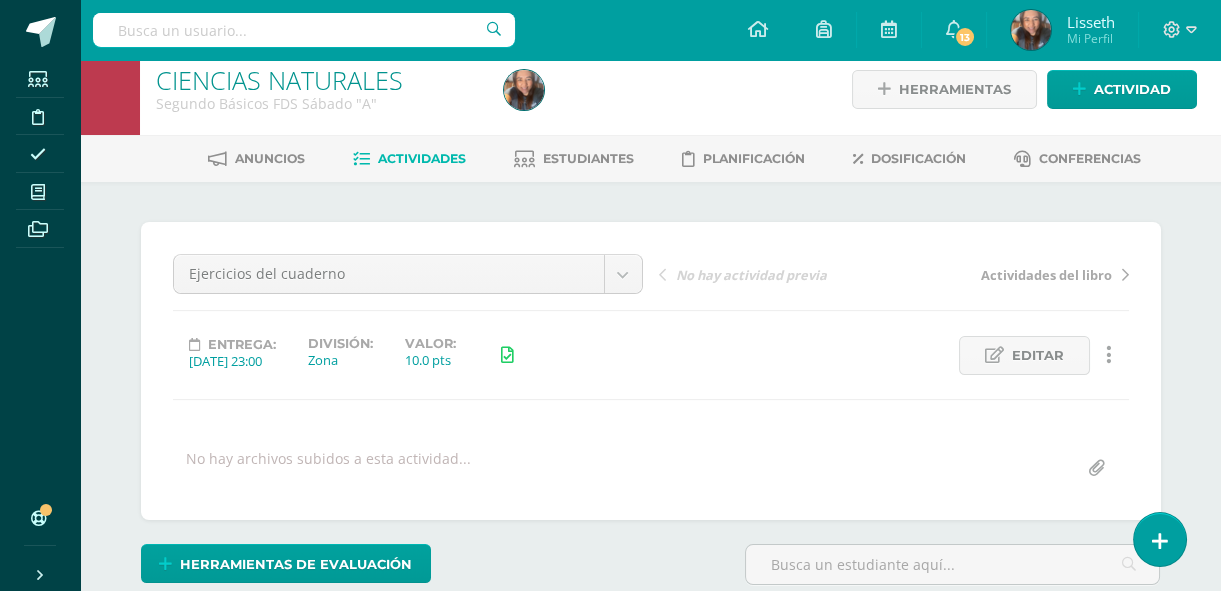 scroll, scrollTop: 17, scrollLeft: 0, axis: vertical 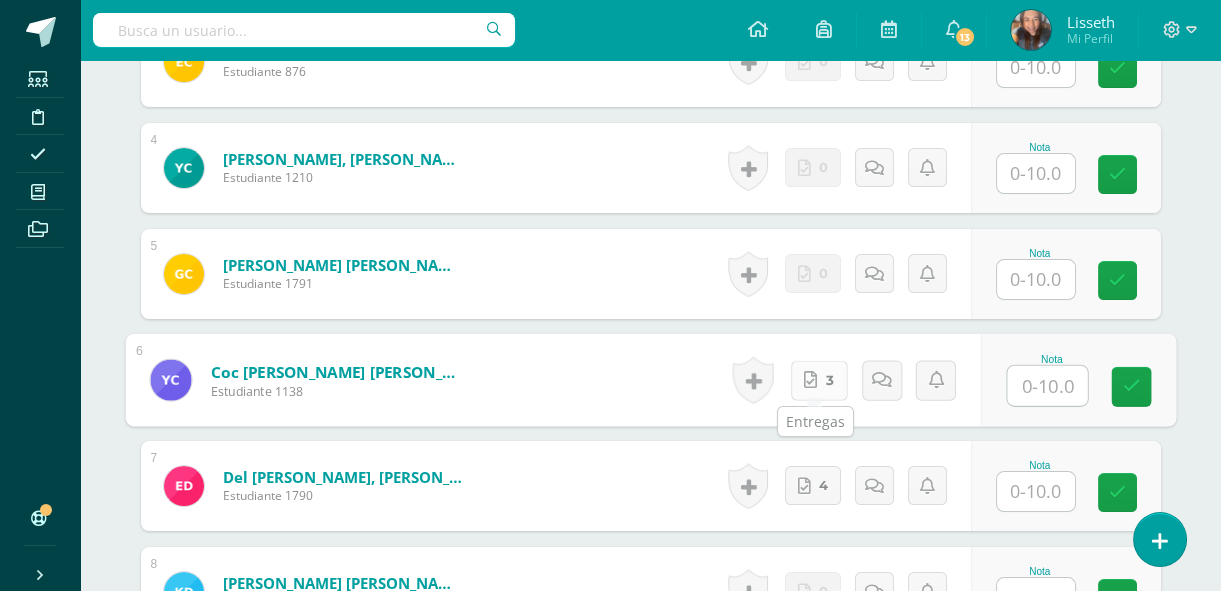 click on "3" at bounding box center (818, 380) 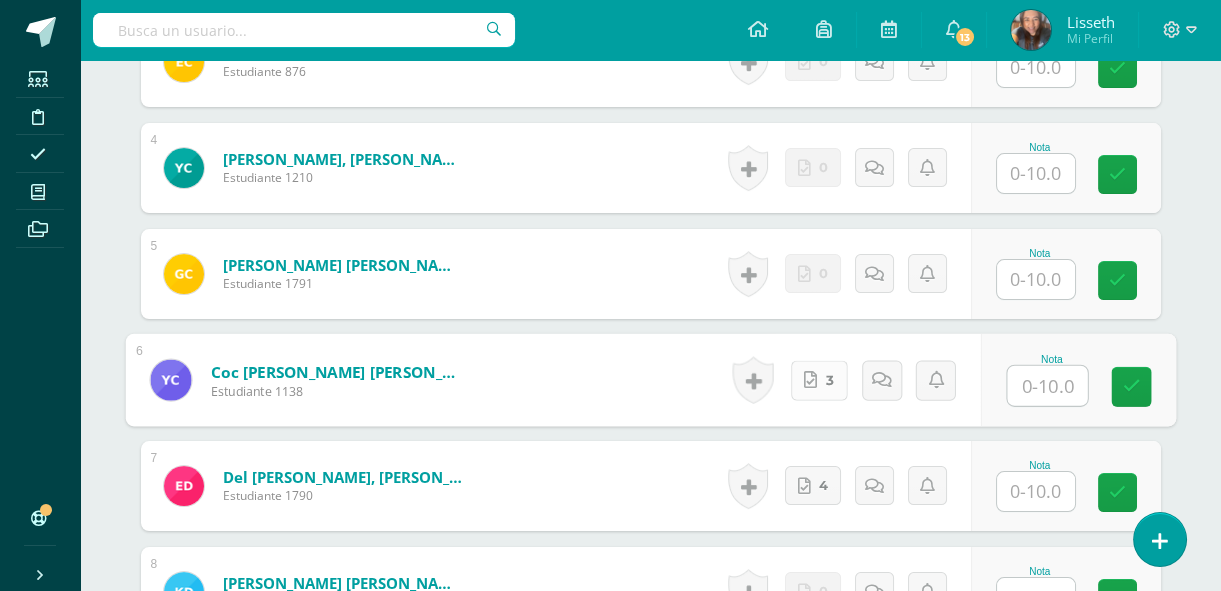 scroll, scrollTop: 891, scrollLeft: 0, axis: vertical 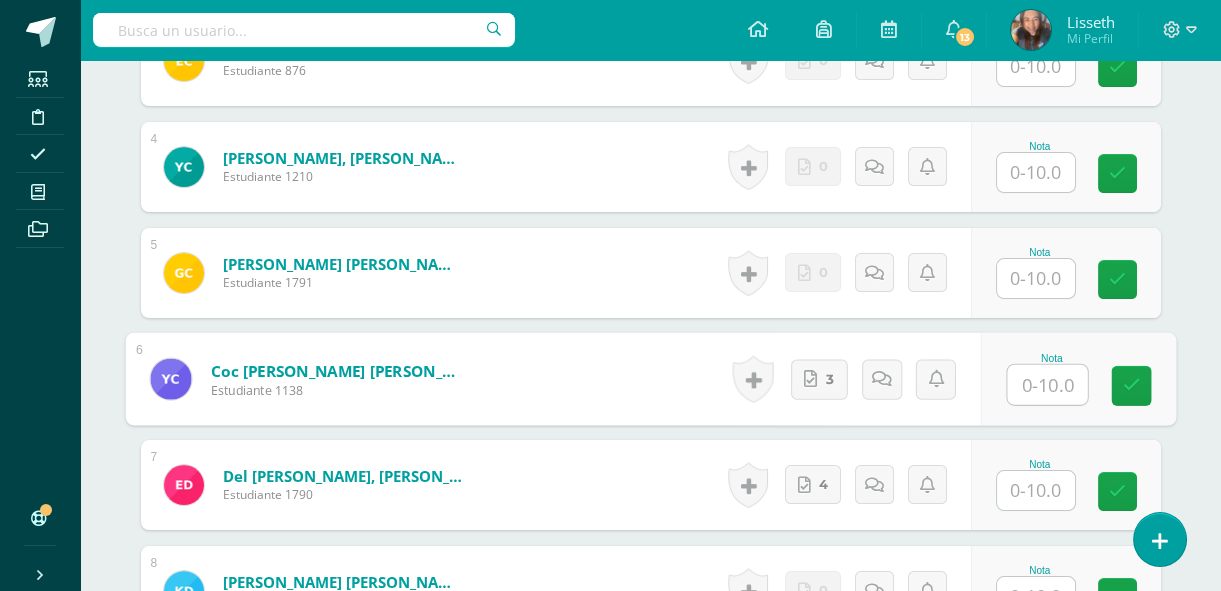click at bounding box center [1047, 385] 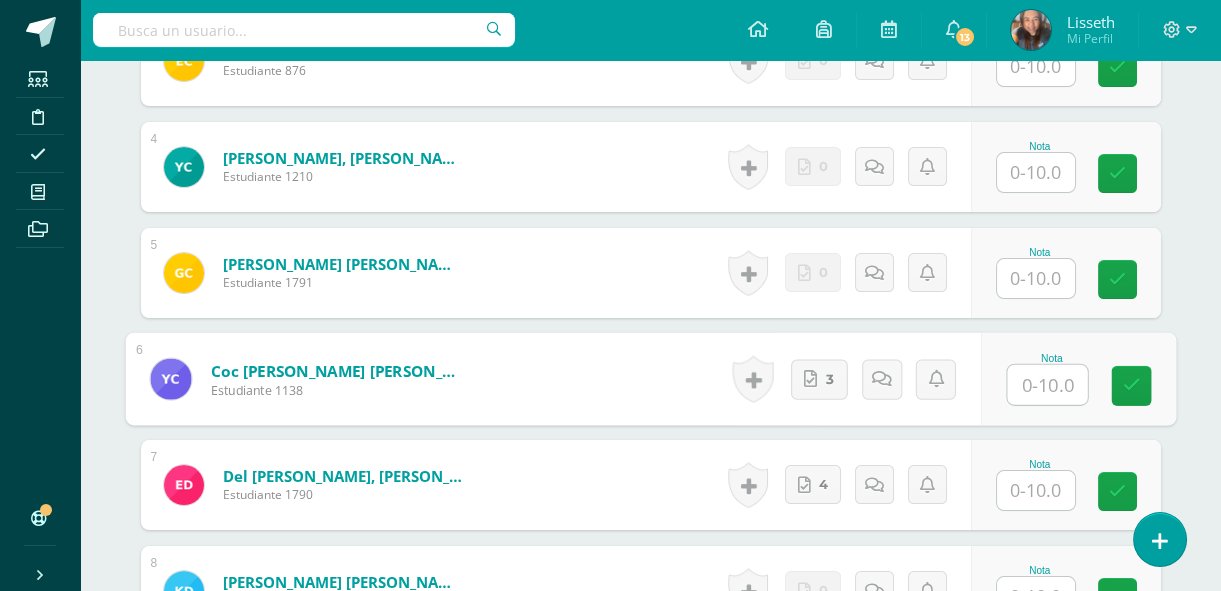 scroll, scrollTop: 892, scrollLeft: 0, axis: vertical 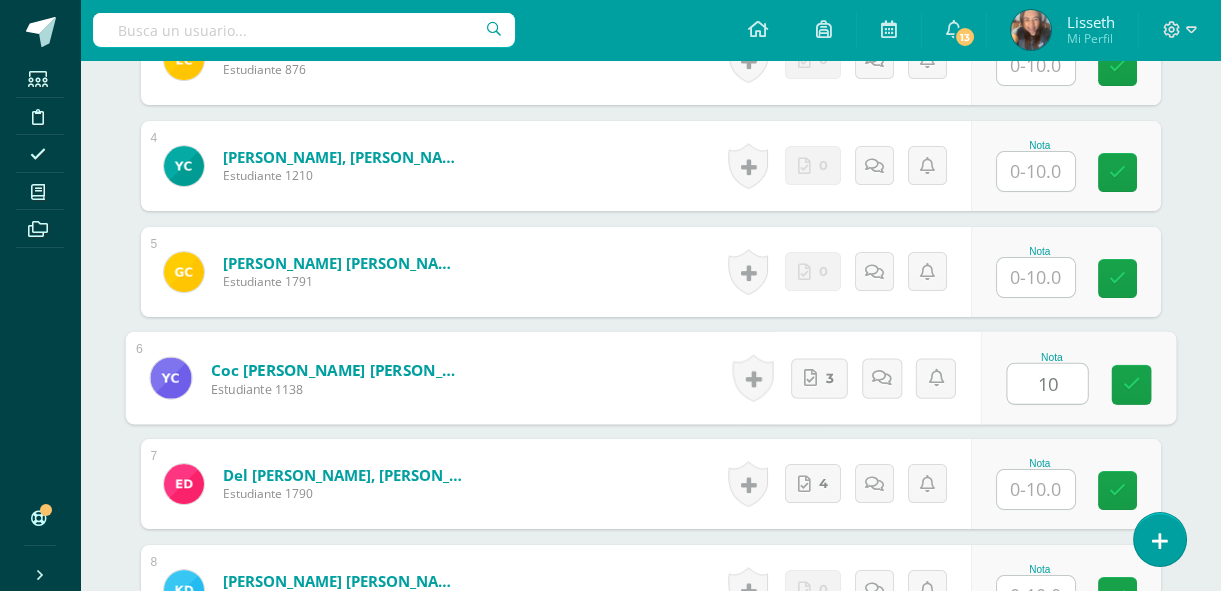 type on "10" 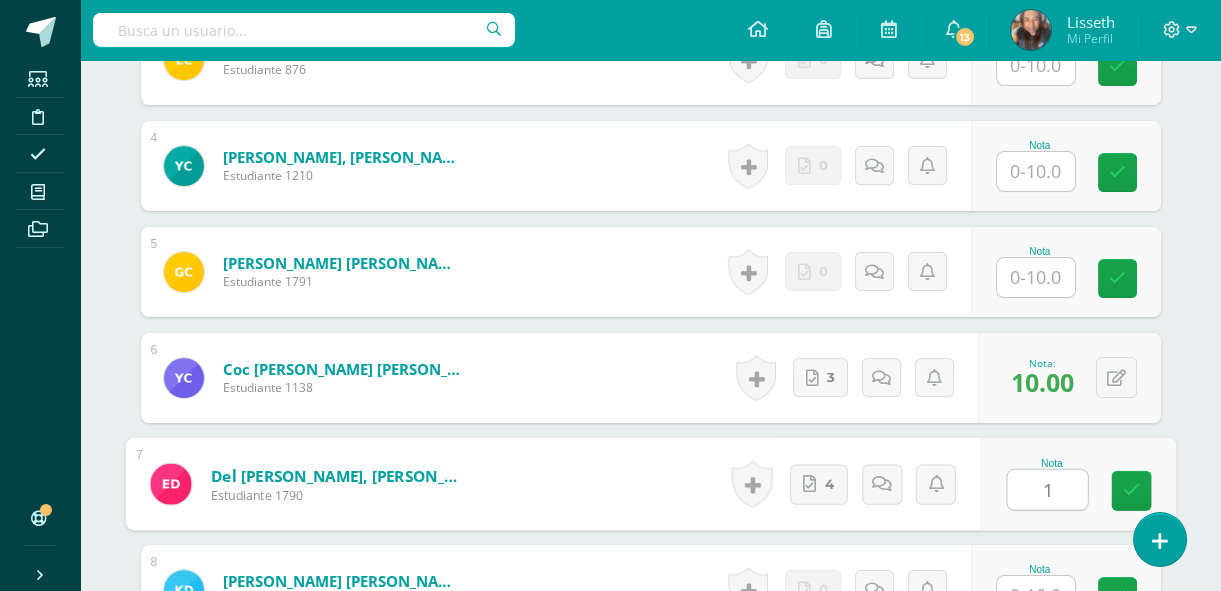 type on "10" 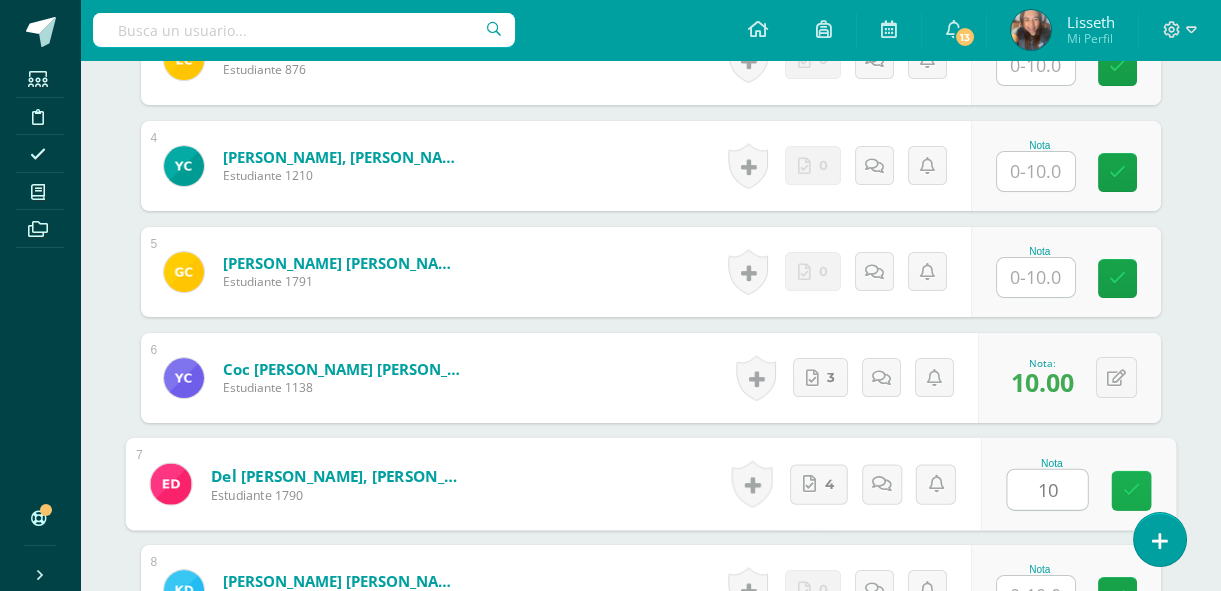 click at bounding box center [1131, 491] 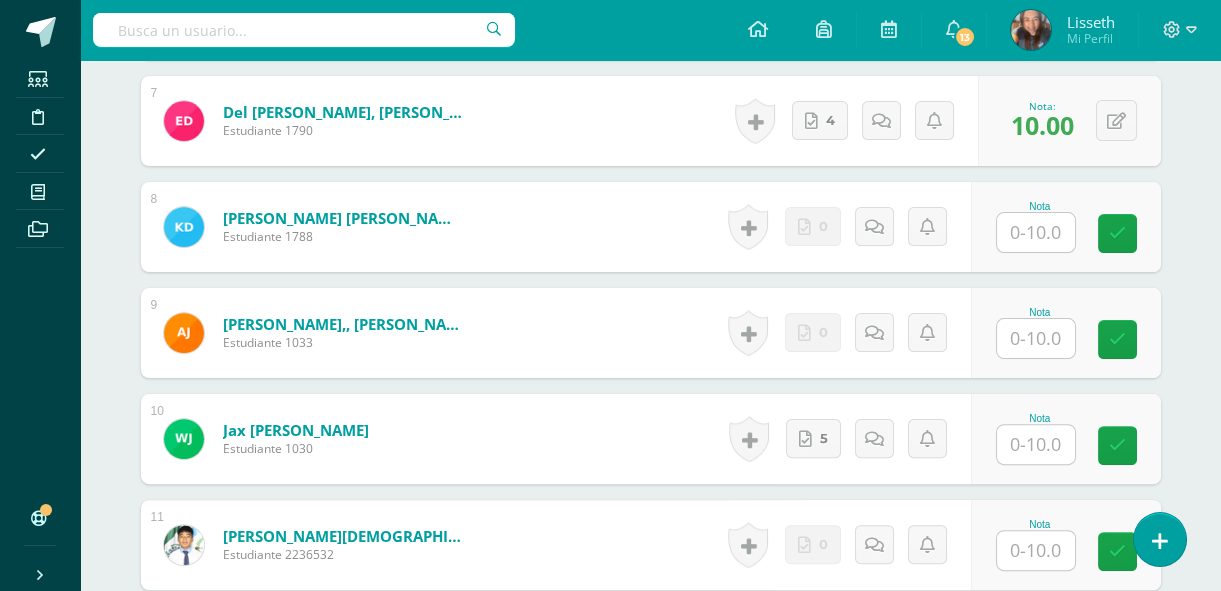 scroll, scrollTop: 1256, scrollLeft: 0, axis: vertical 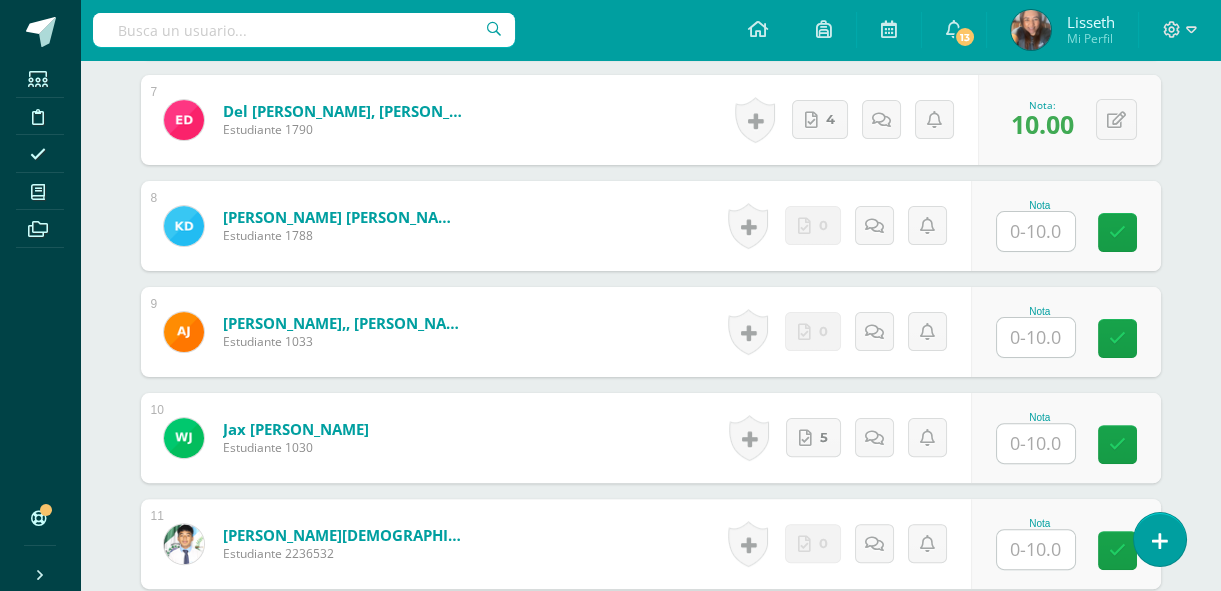 click at bounding box center [1036, 443] 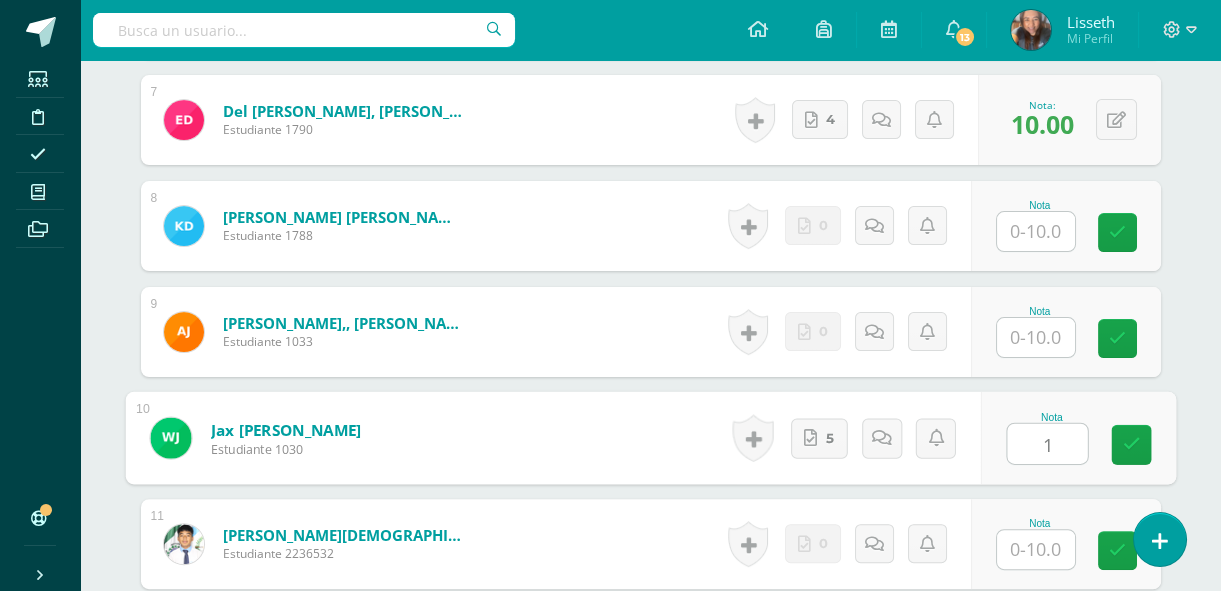 type on "10" 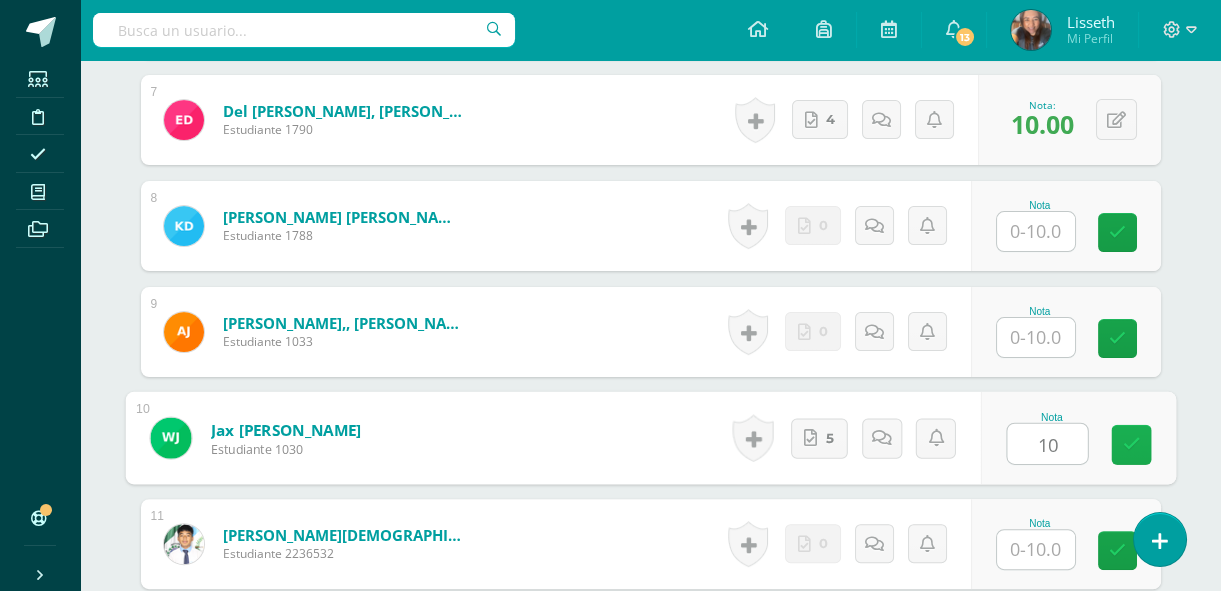 click at bounding box center [1131, 444] 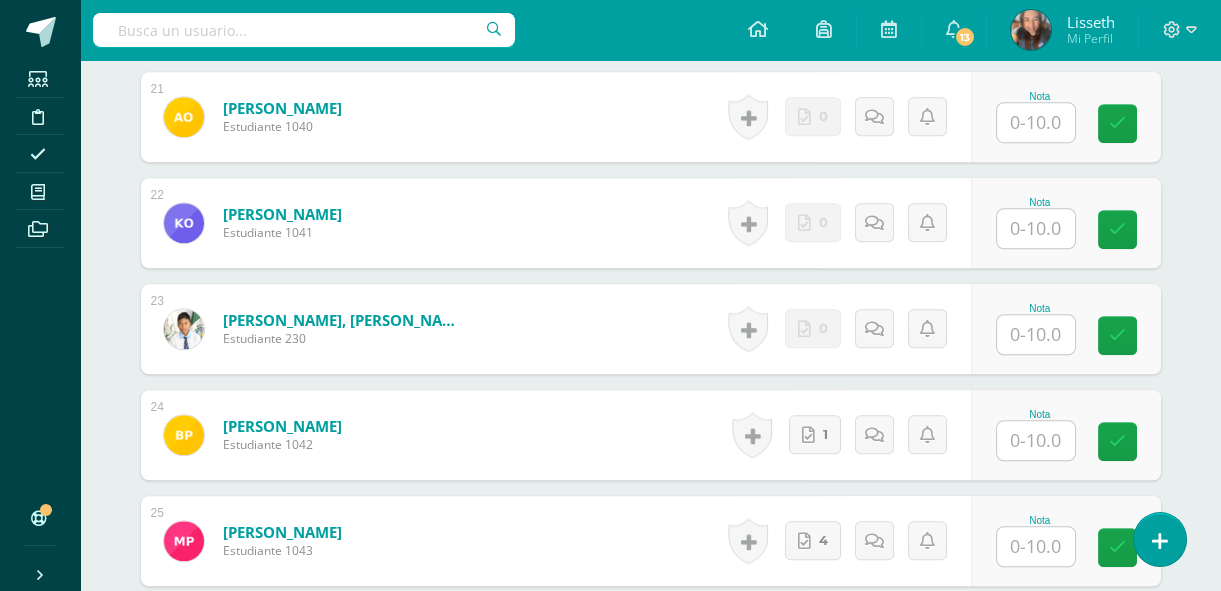 scroll, scrollTop: 2747, scrollLeft: 0, axis: vertical 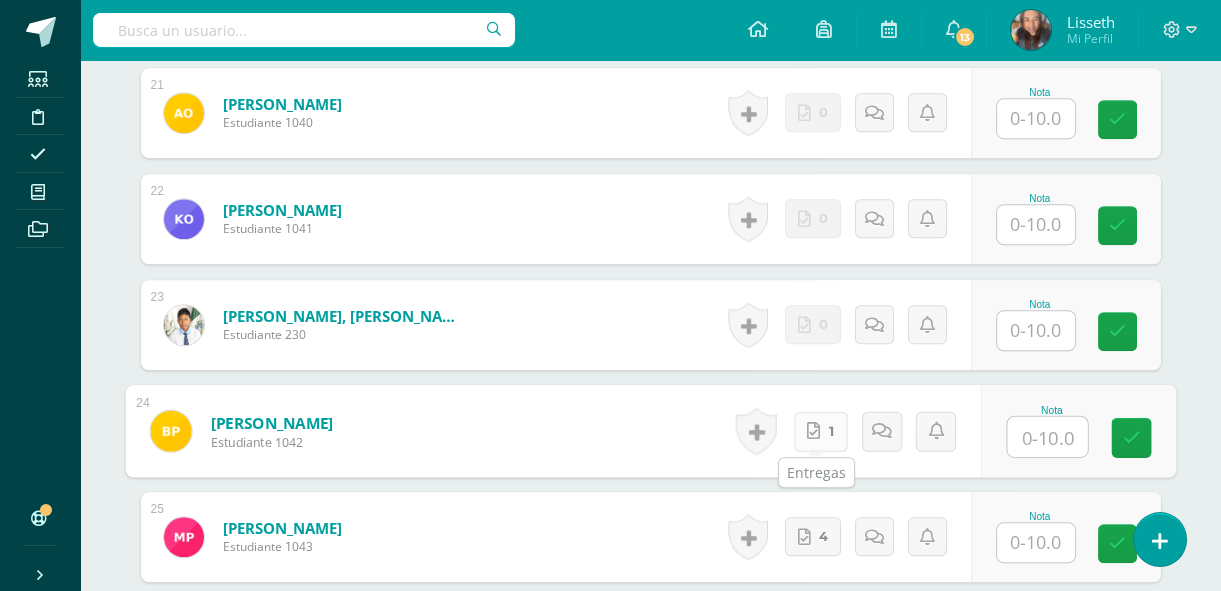 click on "1" at bounding box center [820, 431] 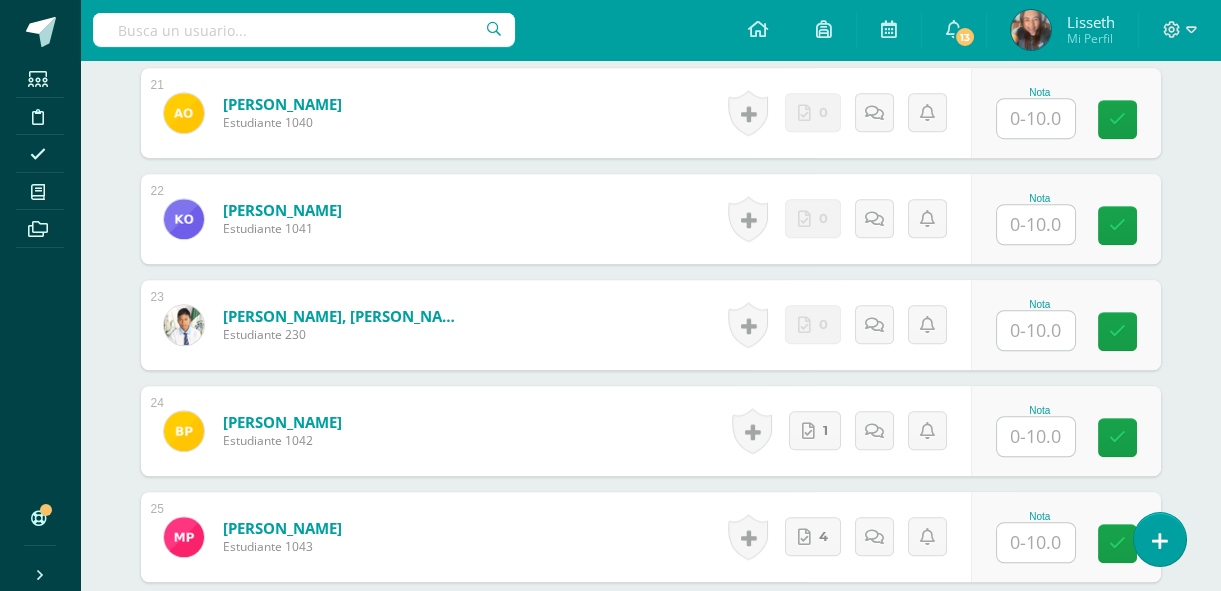 click on "Nota" at bounding box center [1066, 325] 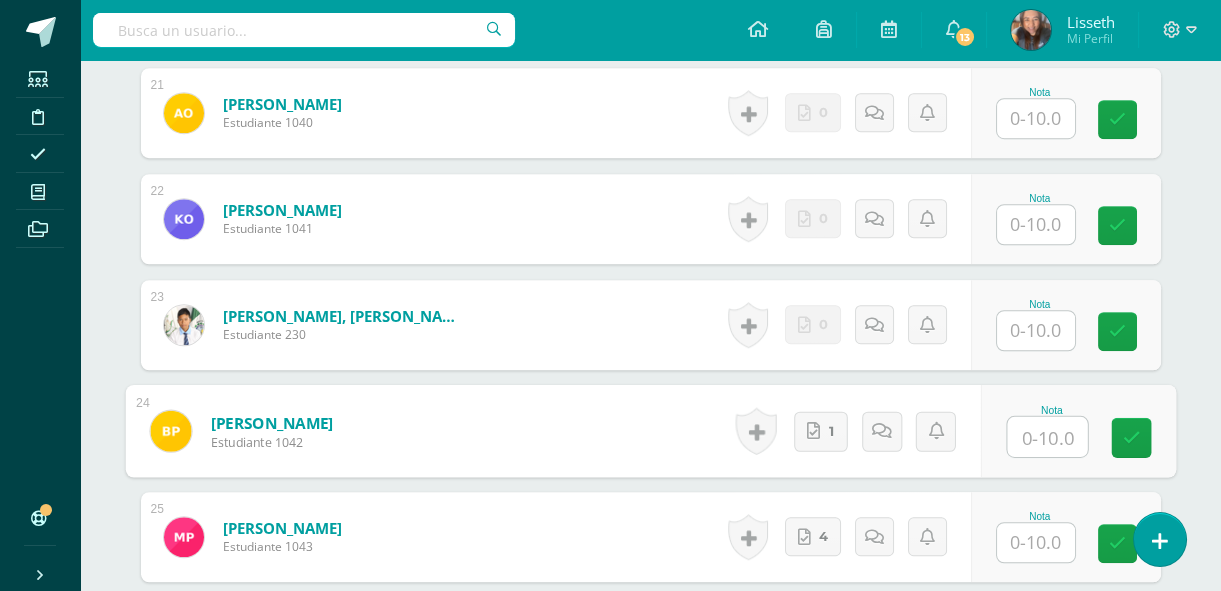 click at bounding box center (1047, 437) 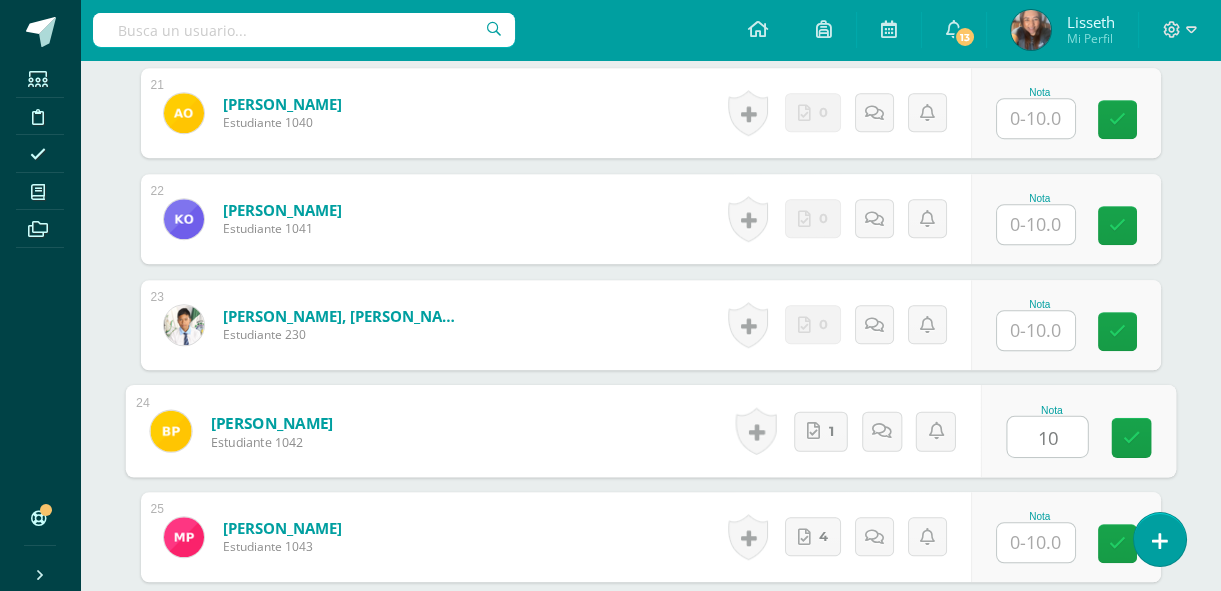 type on "10" 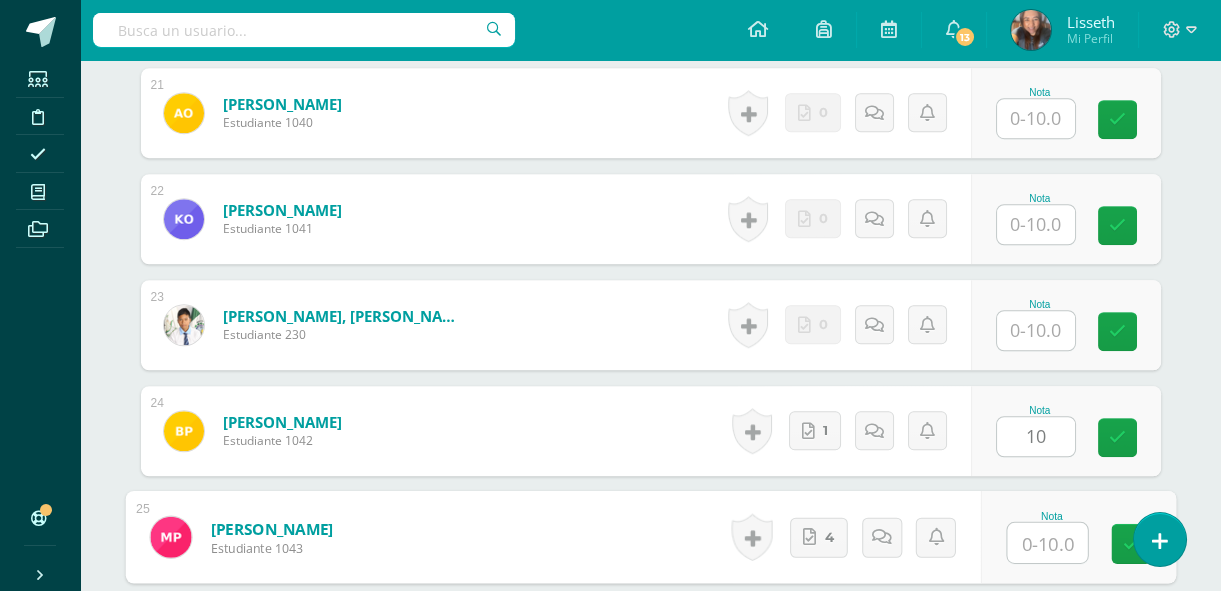 click at bounding box center [1047, 543] 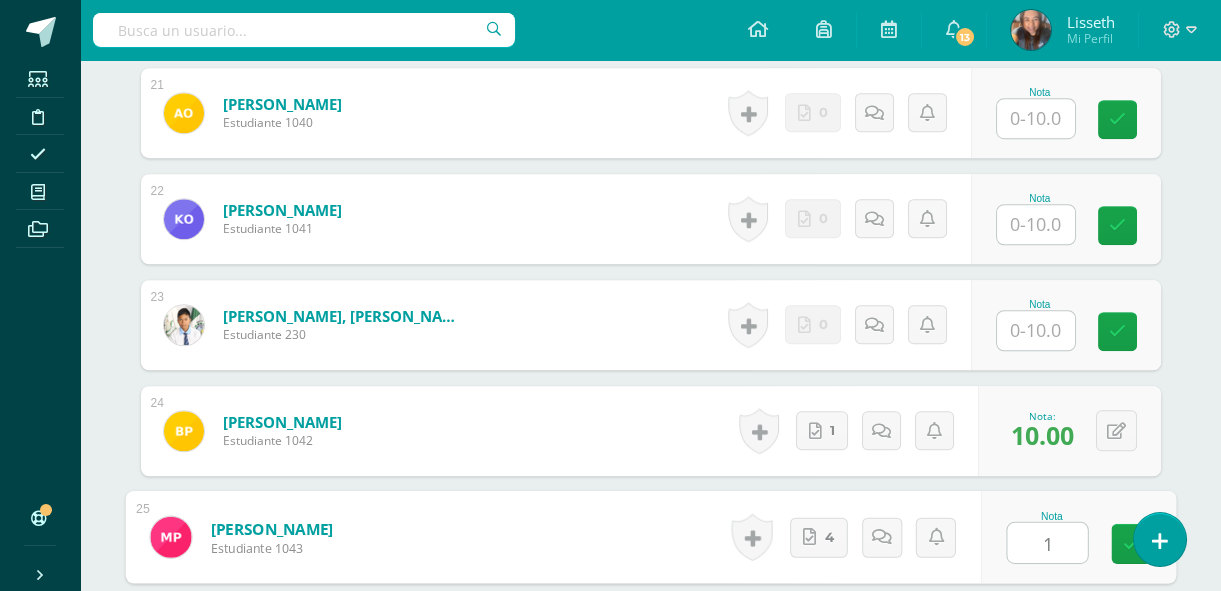 type on "10" 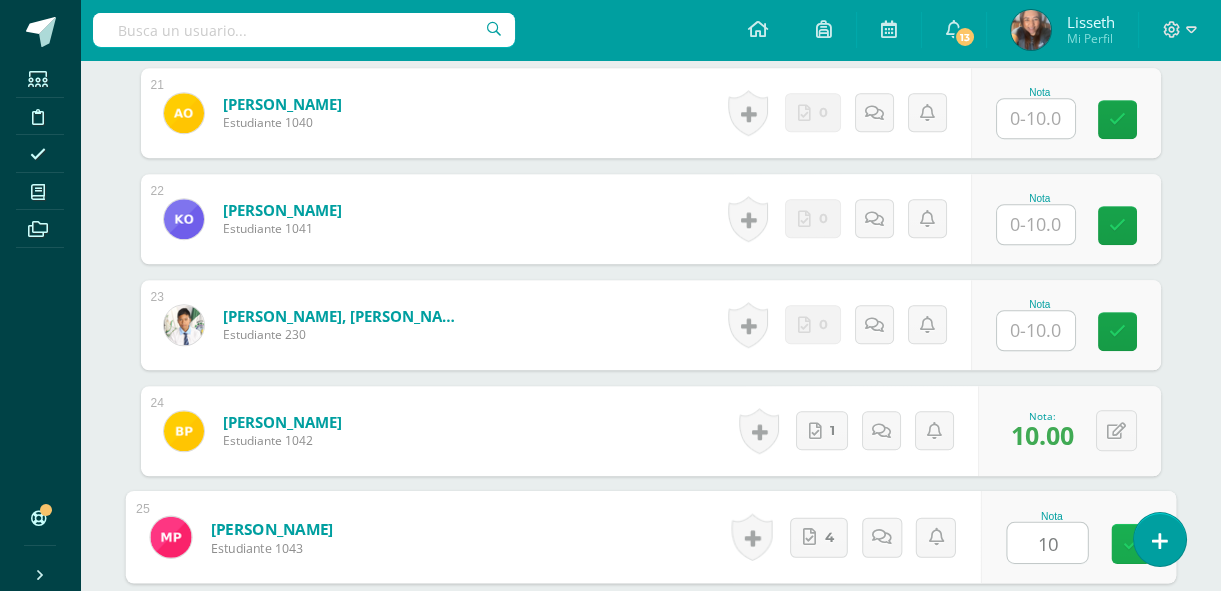 click at bounding box center [1131, 544] 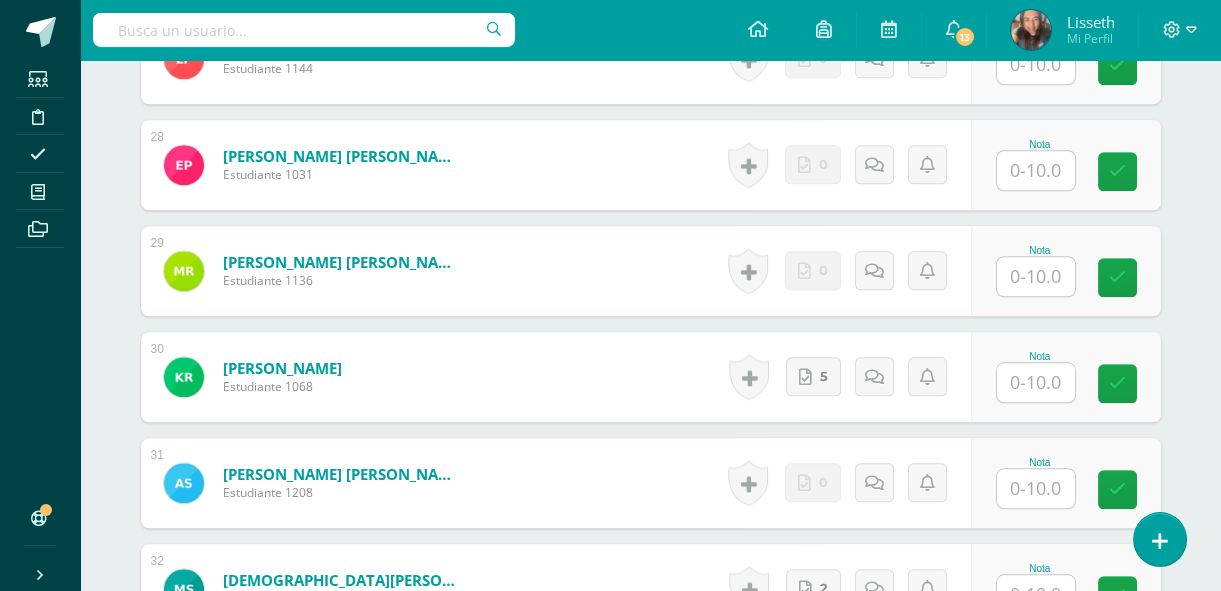 scroll, scrollTop: 3474, scrollLeft: 0, axis: vertical 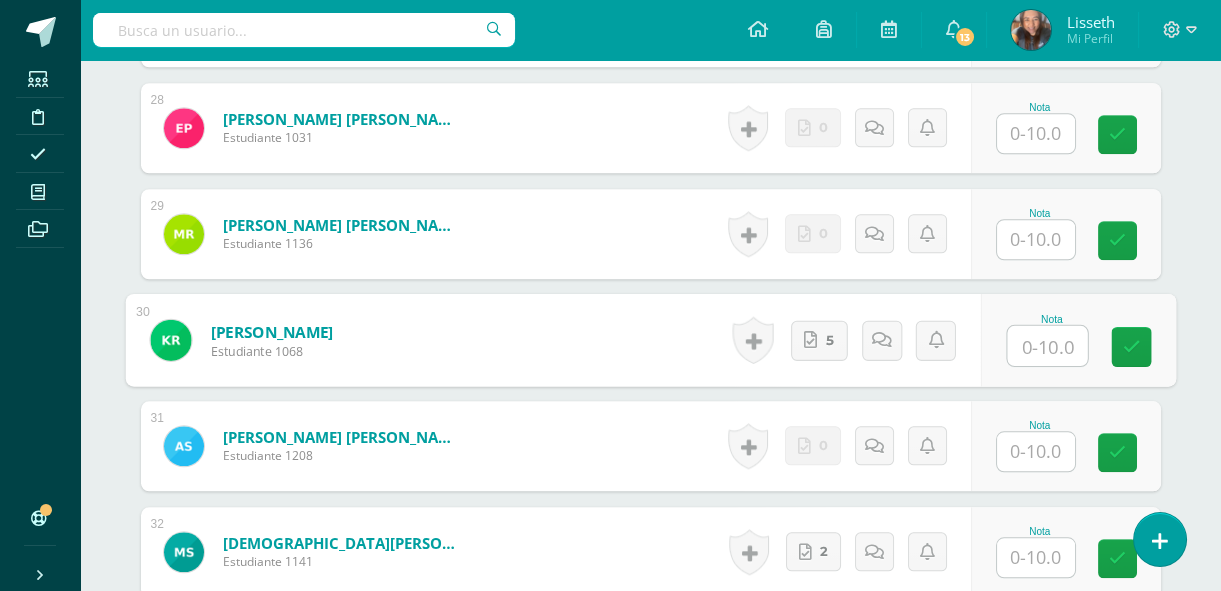 click at bounding box center (1047, 346) 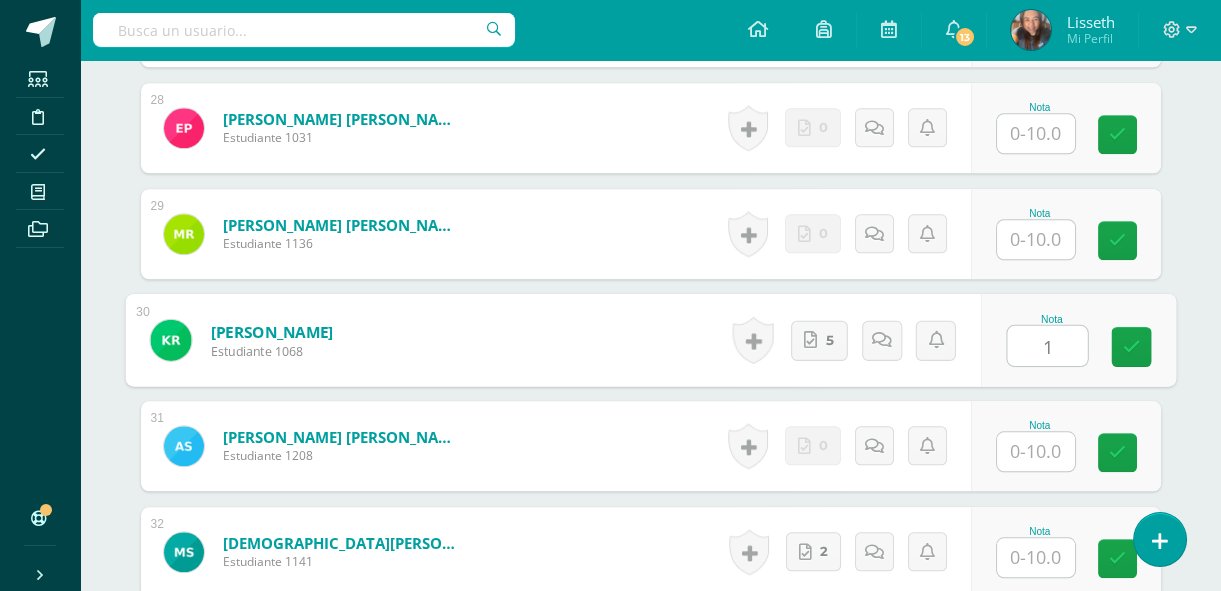 type on "10" 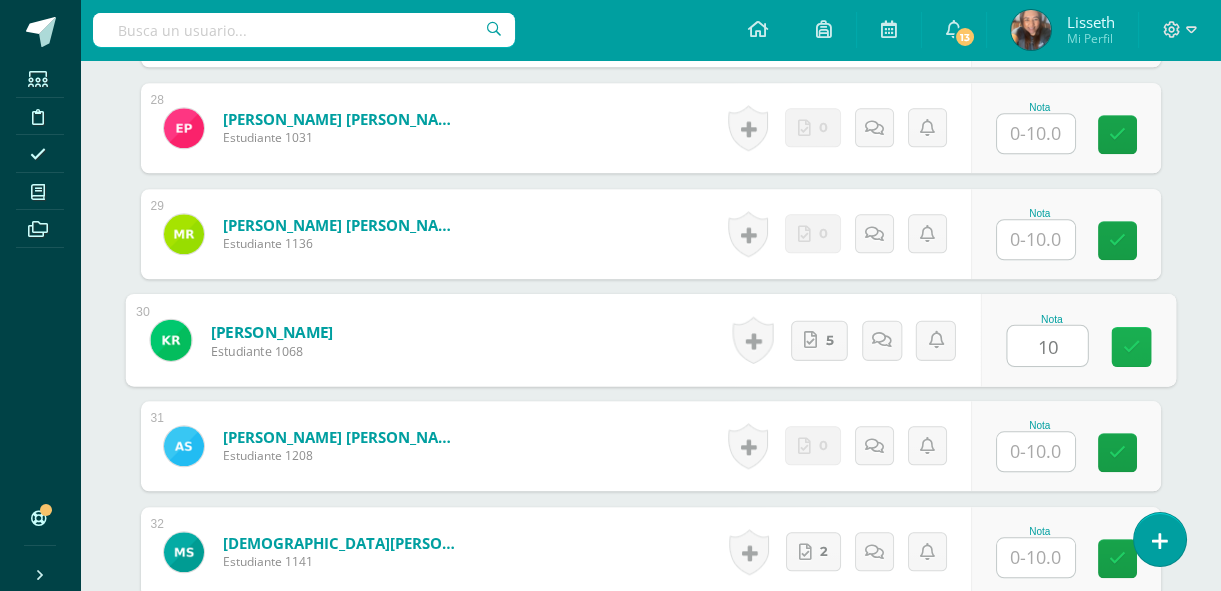 click at bounding box center (1131, 346) 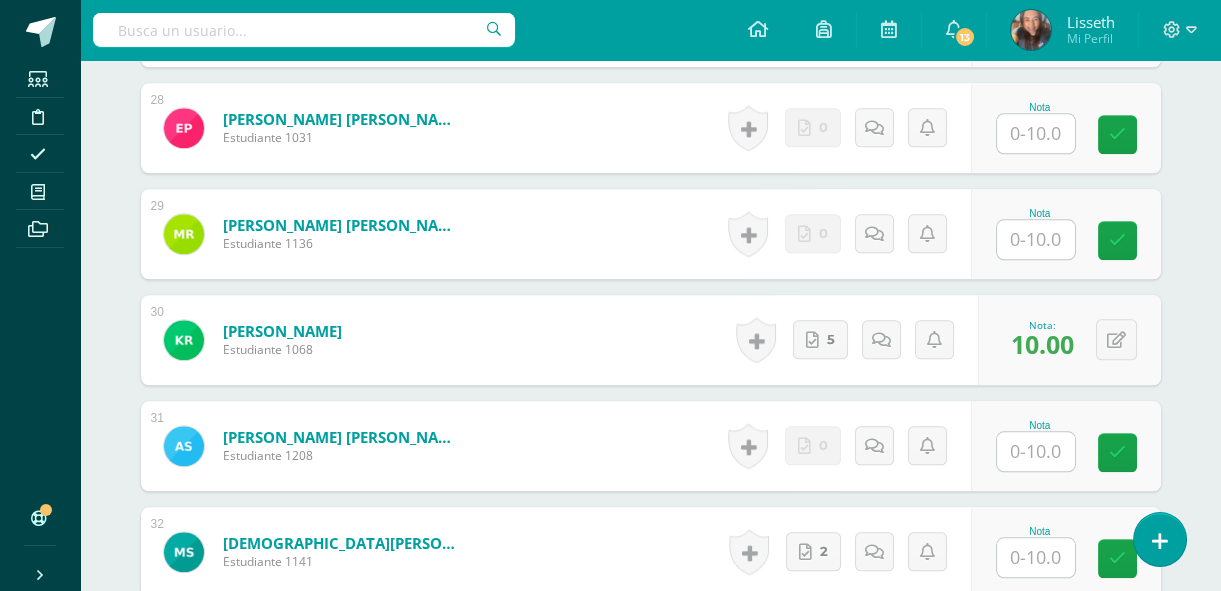 click at bounding box center [1036, 557] 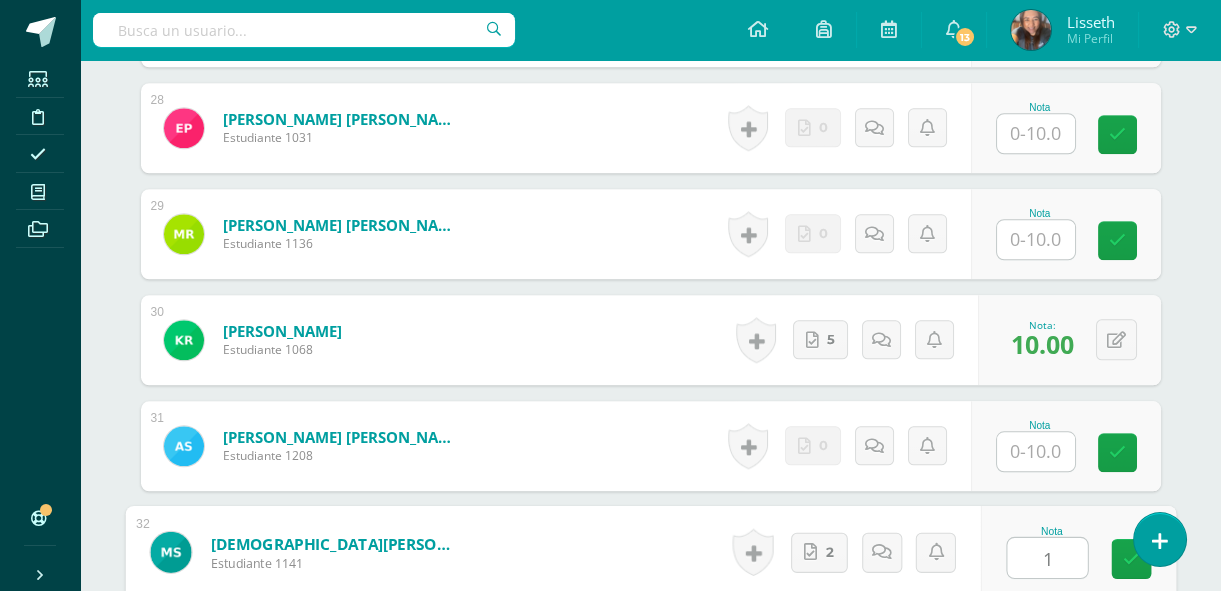 type on "10" 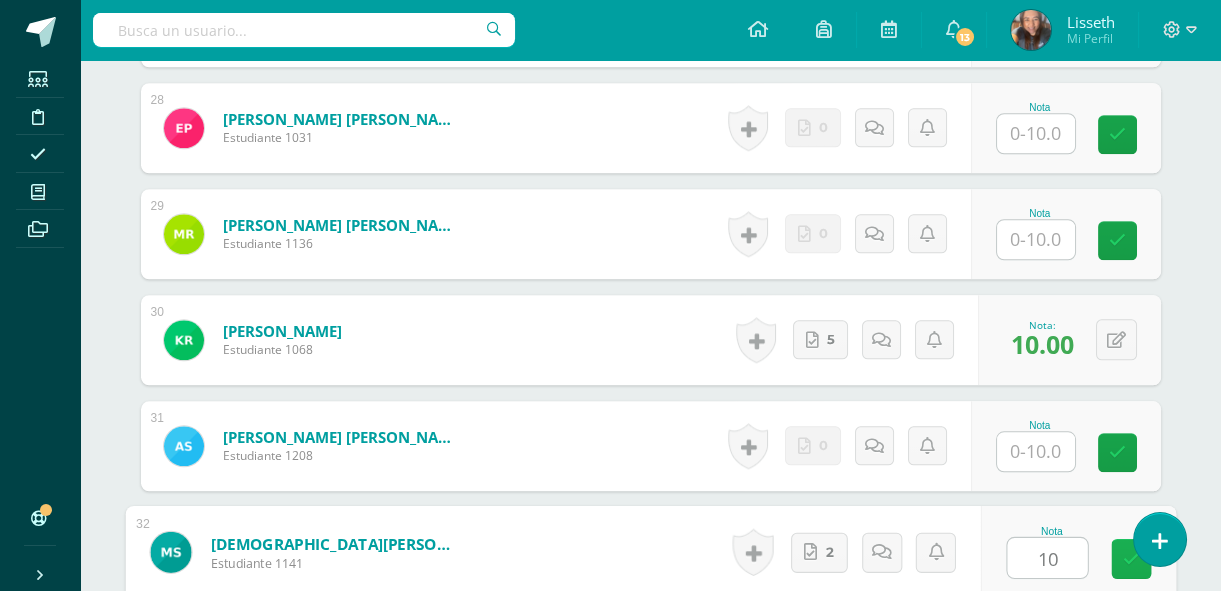click at bounding box center [1131, 558] 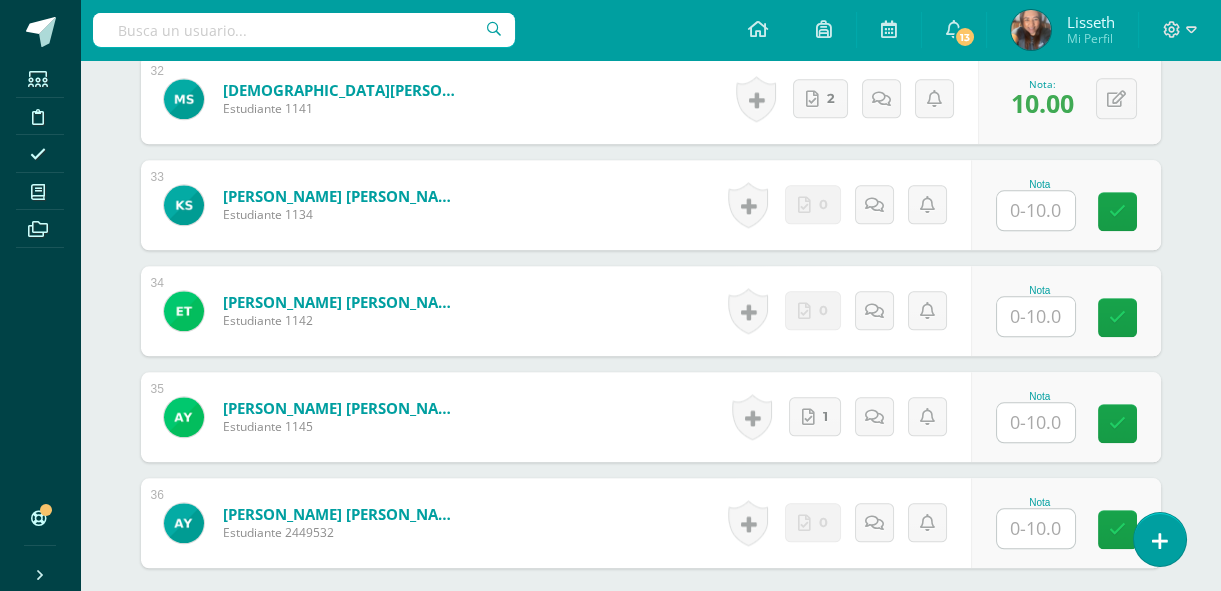 scroll, scrollTop: 3947, scrollLeft: 0, axis: vertical 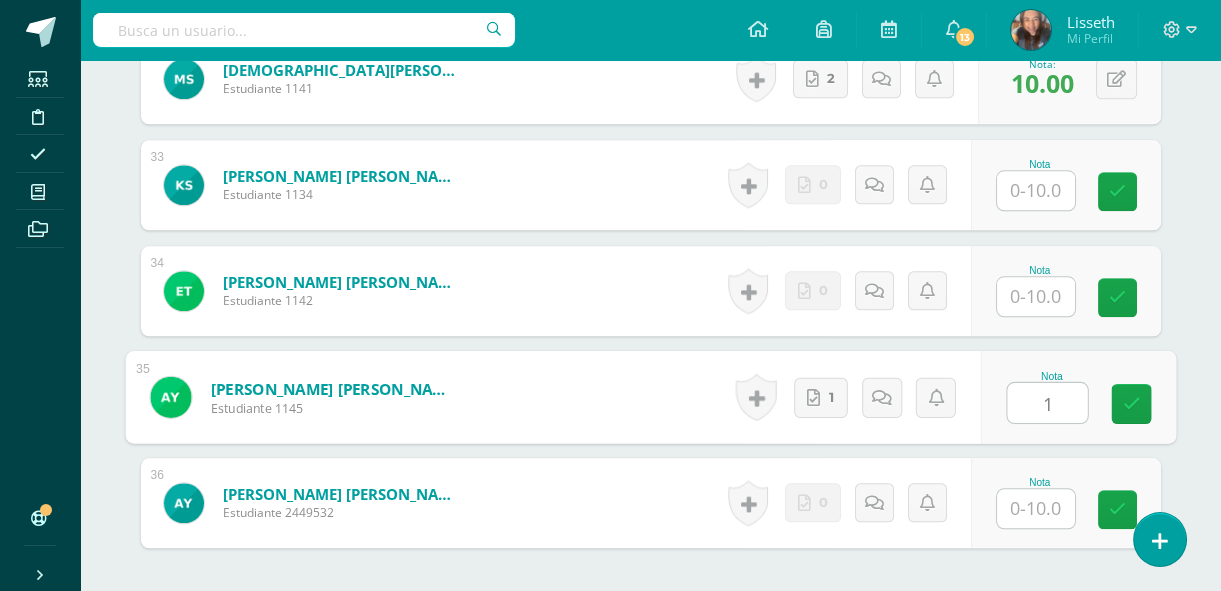 click on "1" at bounding box center (1047, 403) 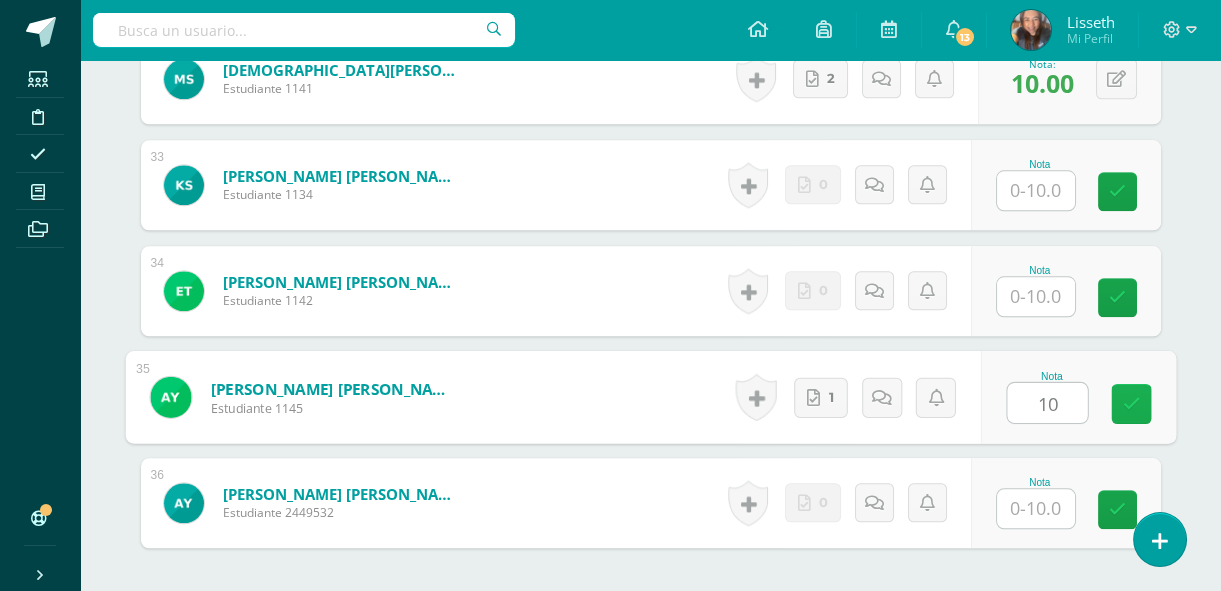 click at bounding box center [1131, 404] 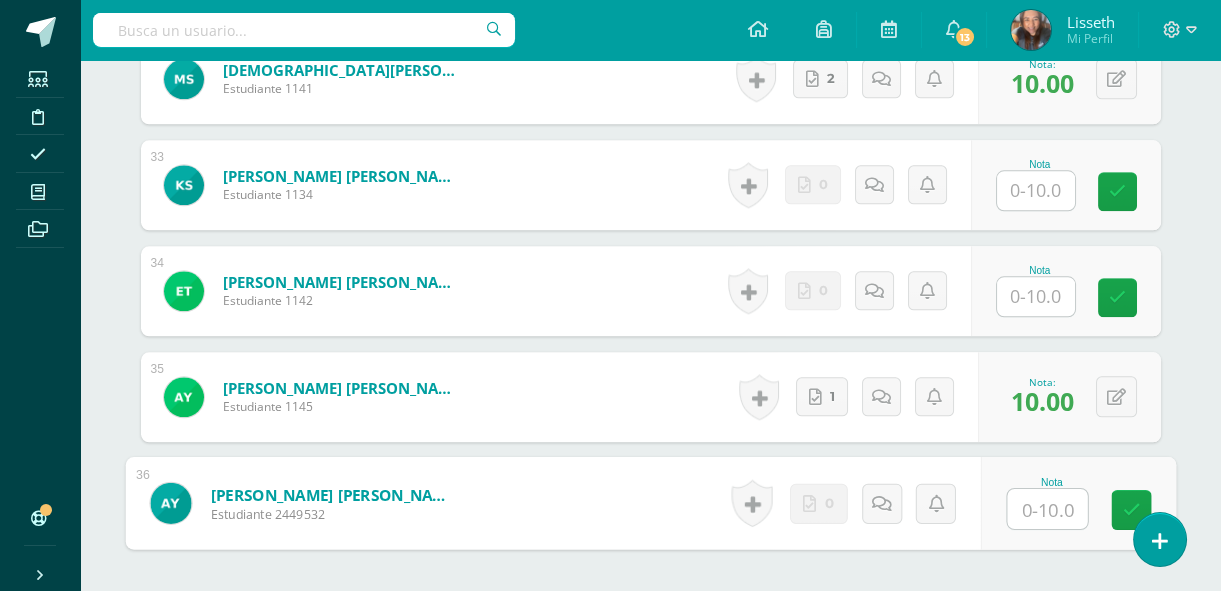 click at bounding box center [1047, 509] 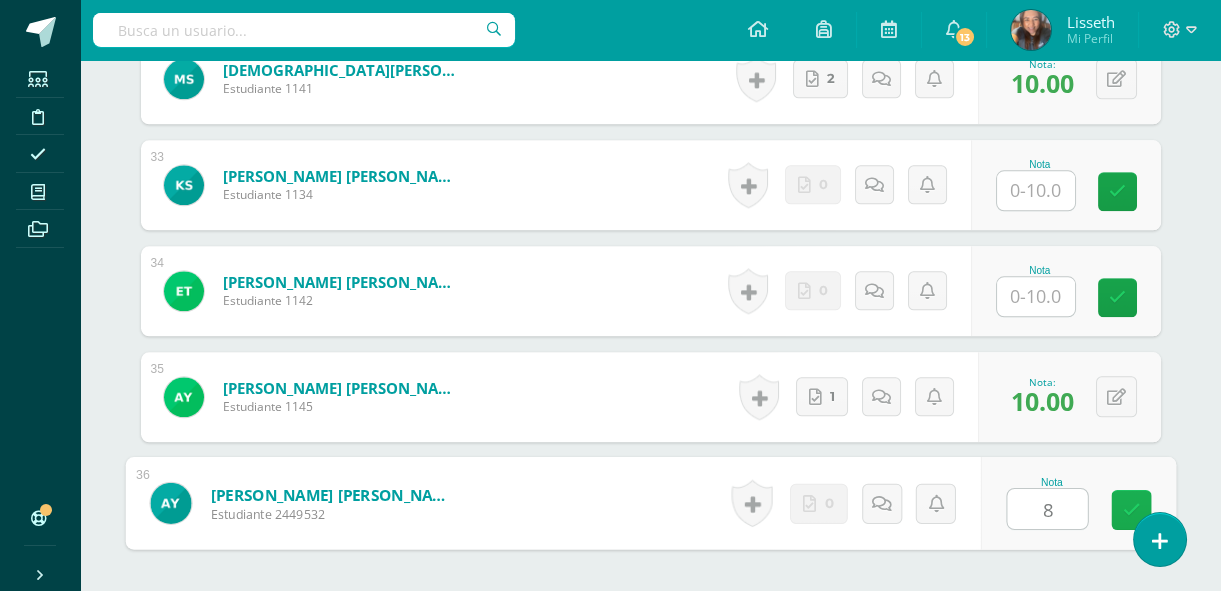 click at bounding box center (1131, 510) 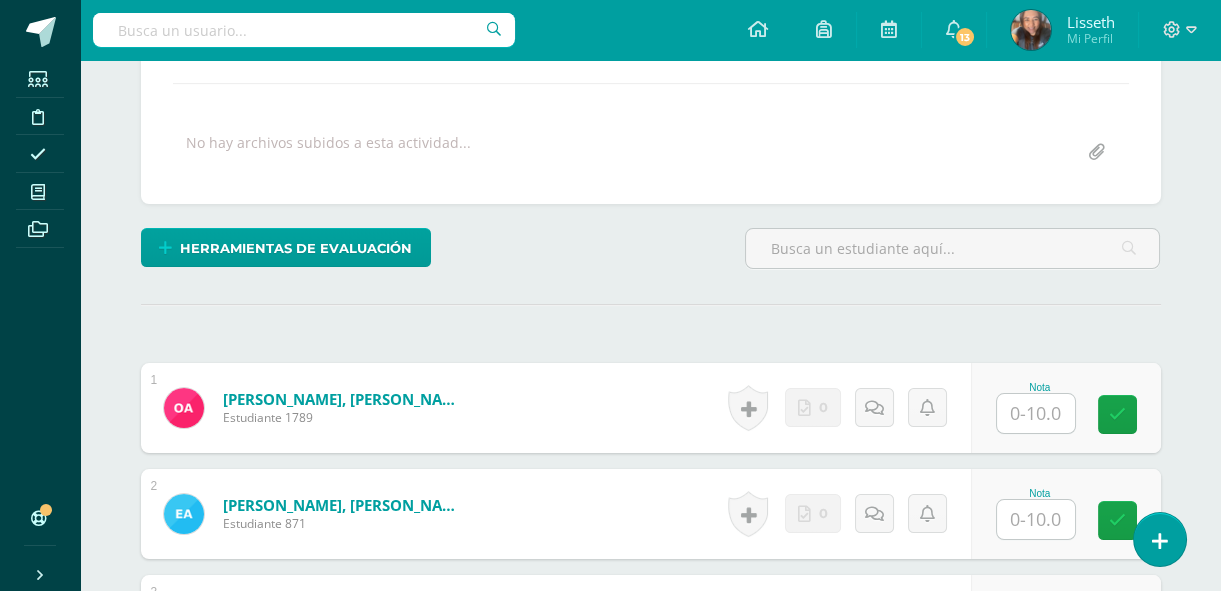 scroll, scrollTop: 0, scrollLeft: 0, axis: both 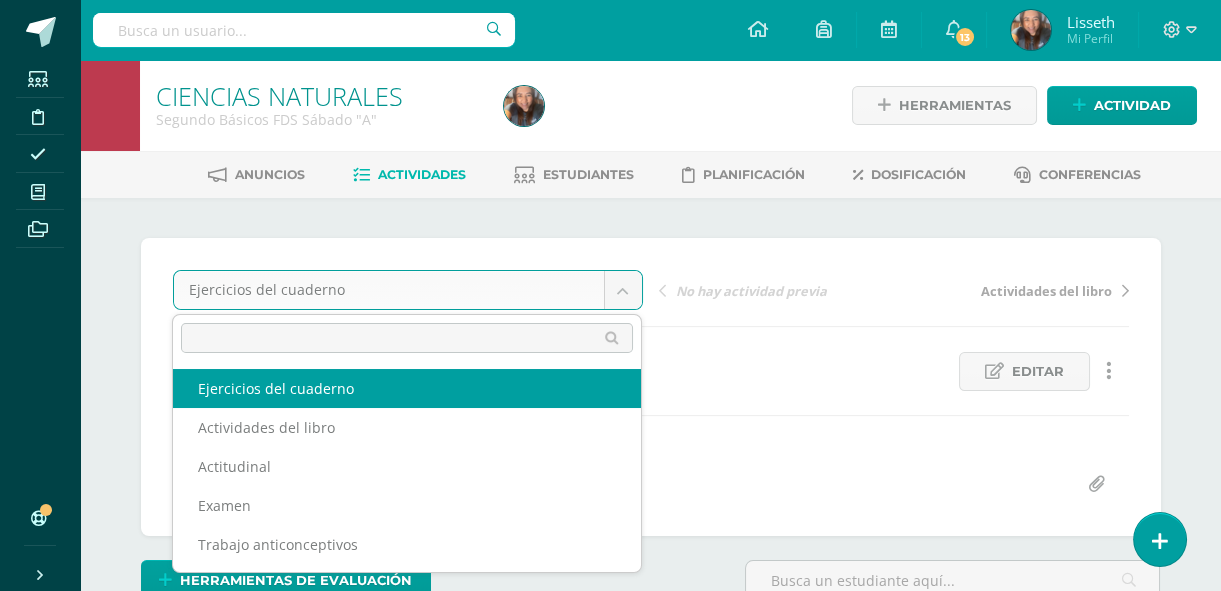 click on "Estudiantes Disciplina Asistencia Mis cursos Archivos Soporte
Centro de ayuda
Últimas actualizaciones
10+ Cerrar panel
Ciencias Naturales
Primero
Básicos Plan Diario
"A"
Actividades Estudiantes Planificación Dosificación
CIENCIAS NATURALES
Primero
Básicos FDS Domingo
"A"
Actividades Estudiantes Planificación Dosificación
CIENCIAS NATURALES
Primero
Básicos FDS Sábado
"A"
Actividades Estudiantes Planificación Dosificación Actividades Estudiantes Planificación Dosificación Actividades Estudiantes" at bounding box center [610, 2362] 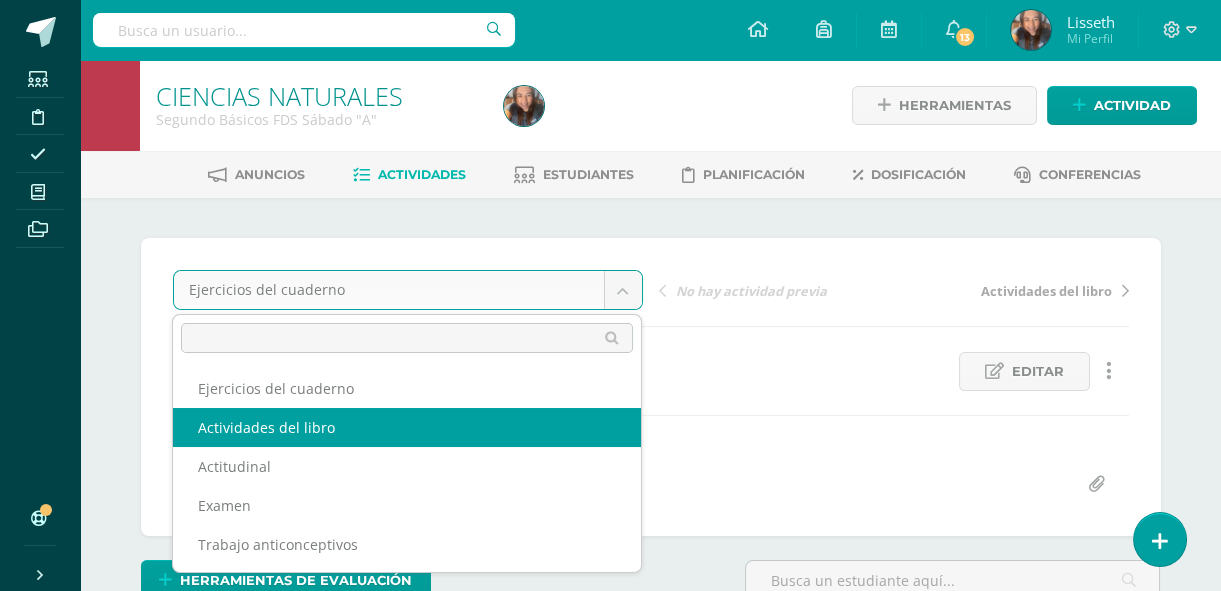 select on "/dashboard/teacher/grade-activity/78448/" 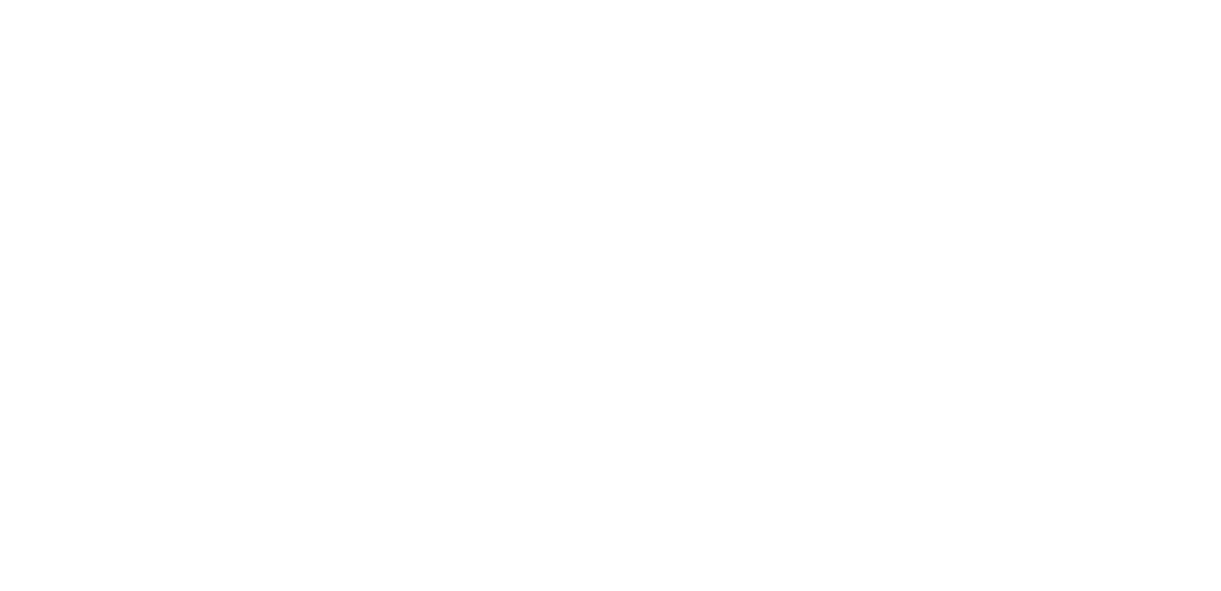 scroll, scrollTop: 0, scrollLeft: 0, axis: both 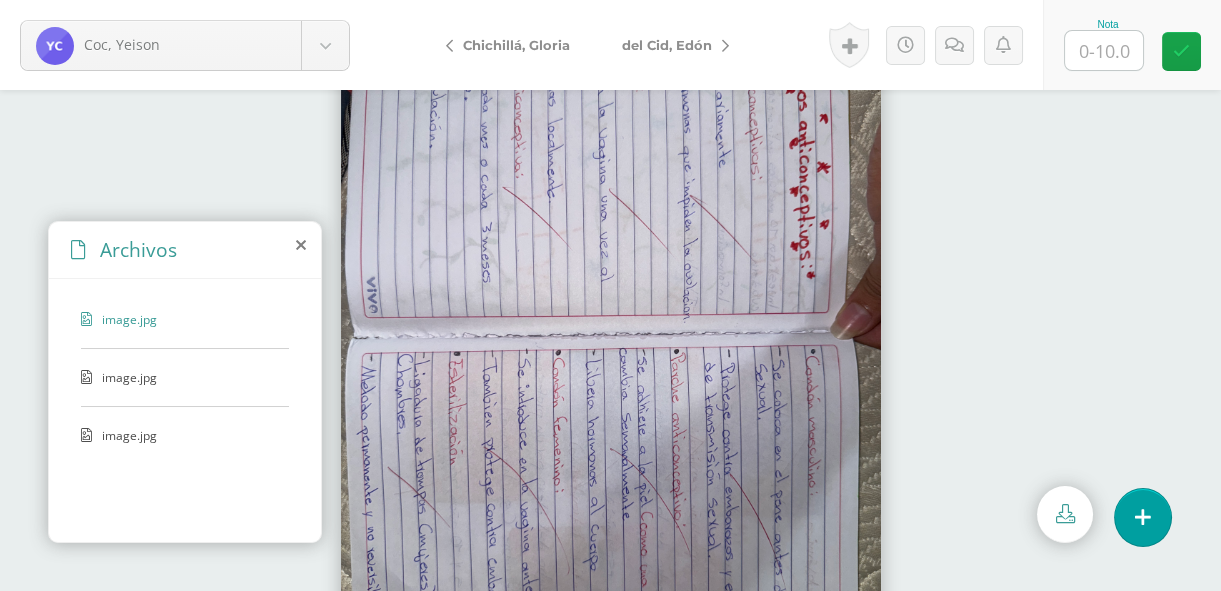 click on "image.jpg" at bounding box center [184, 377] 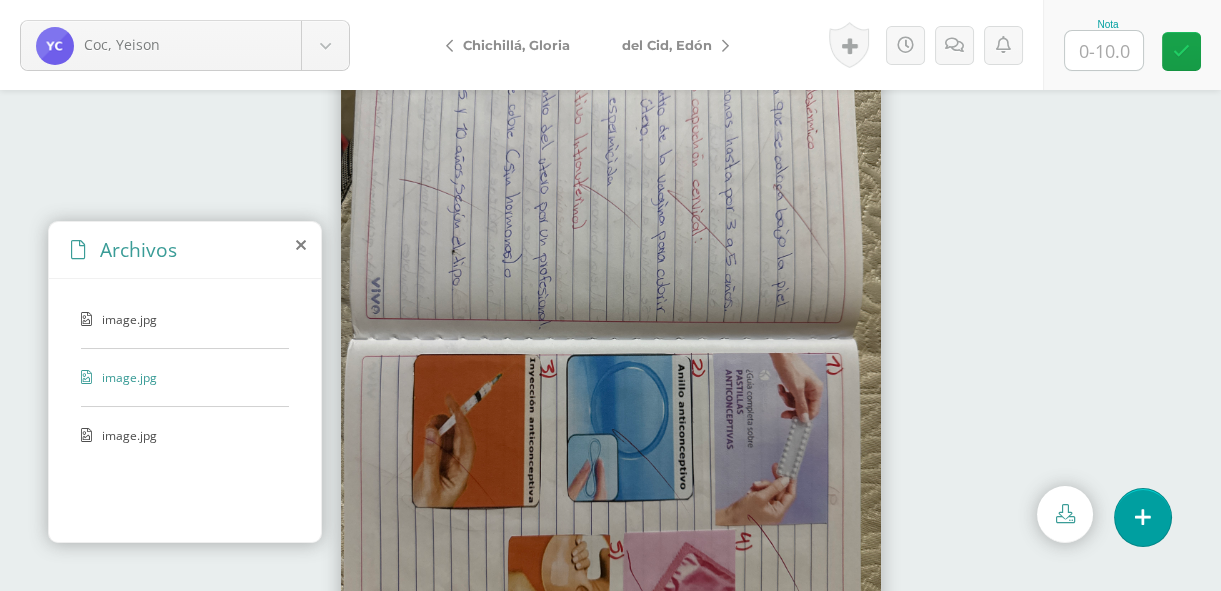 click on "image.jpg" at bounding box center (184, 435) 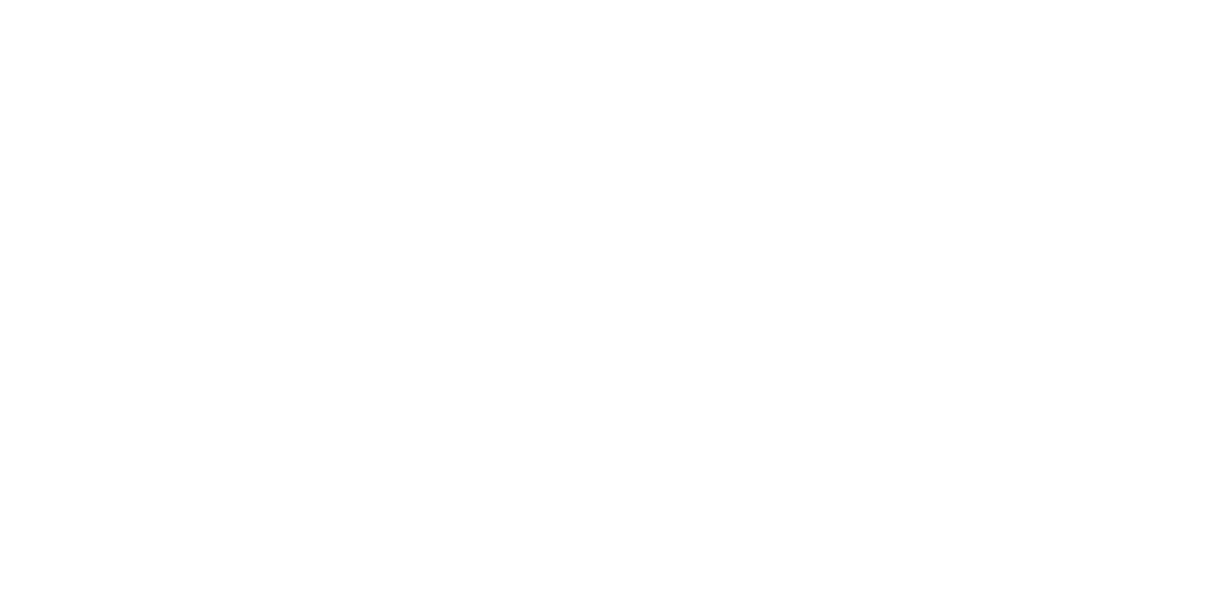 scroll, scrollTop: 0, scrollLeft: 0, axis: both 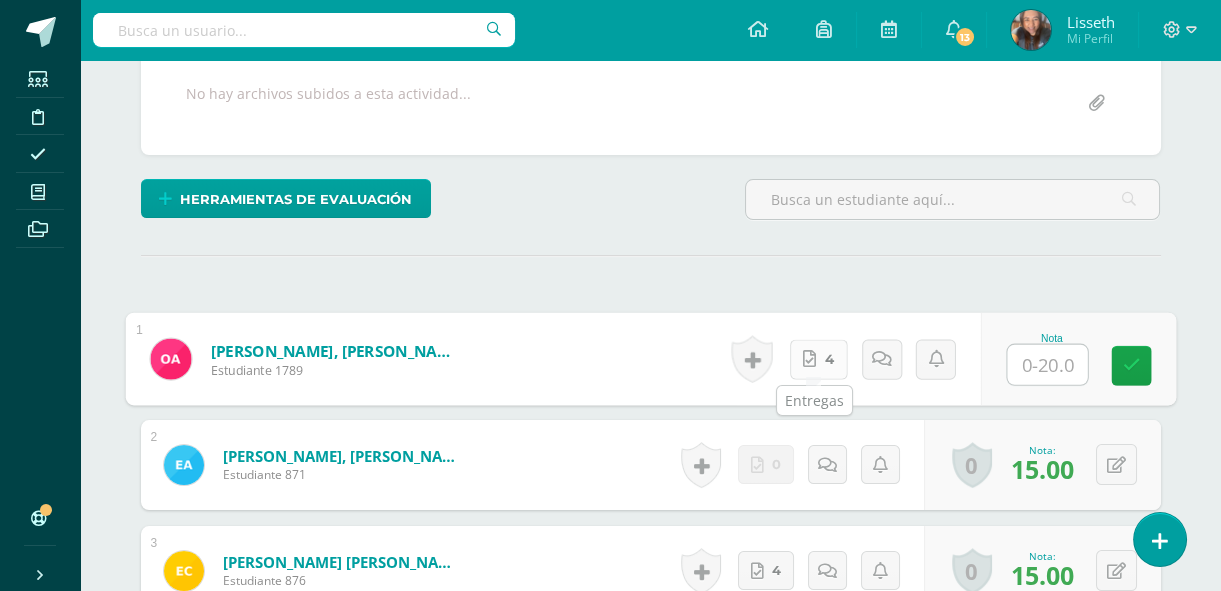 click on "4" at bounding box center (818, 359) 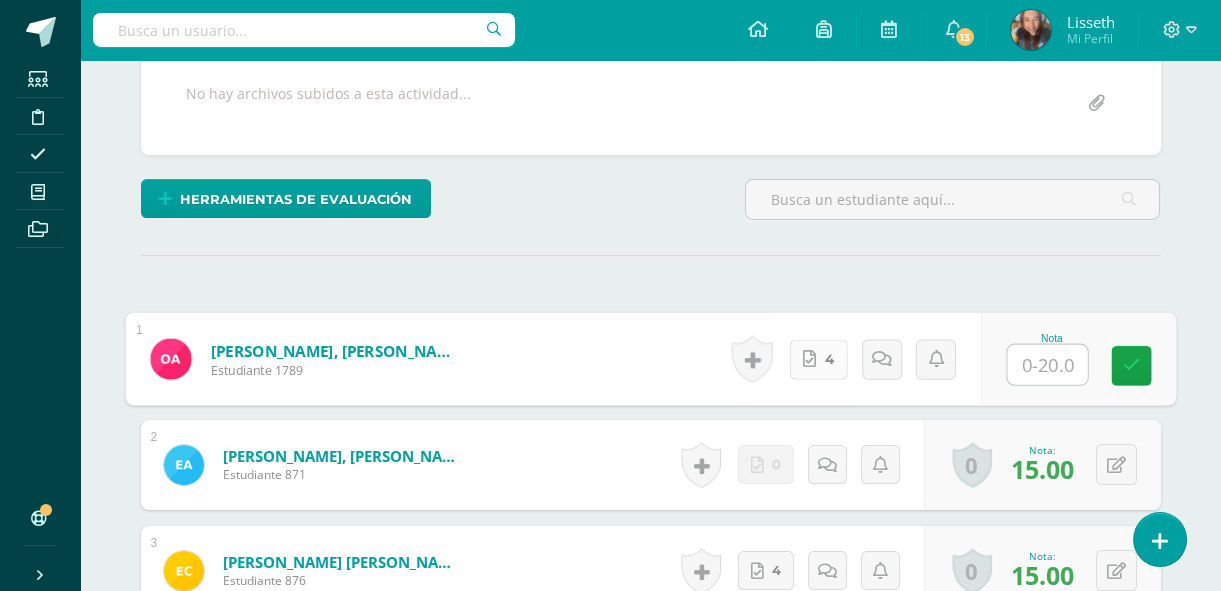 scroll, scrollTop: 382, scrollLeft: 0, axis: vertical 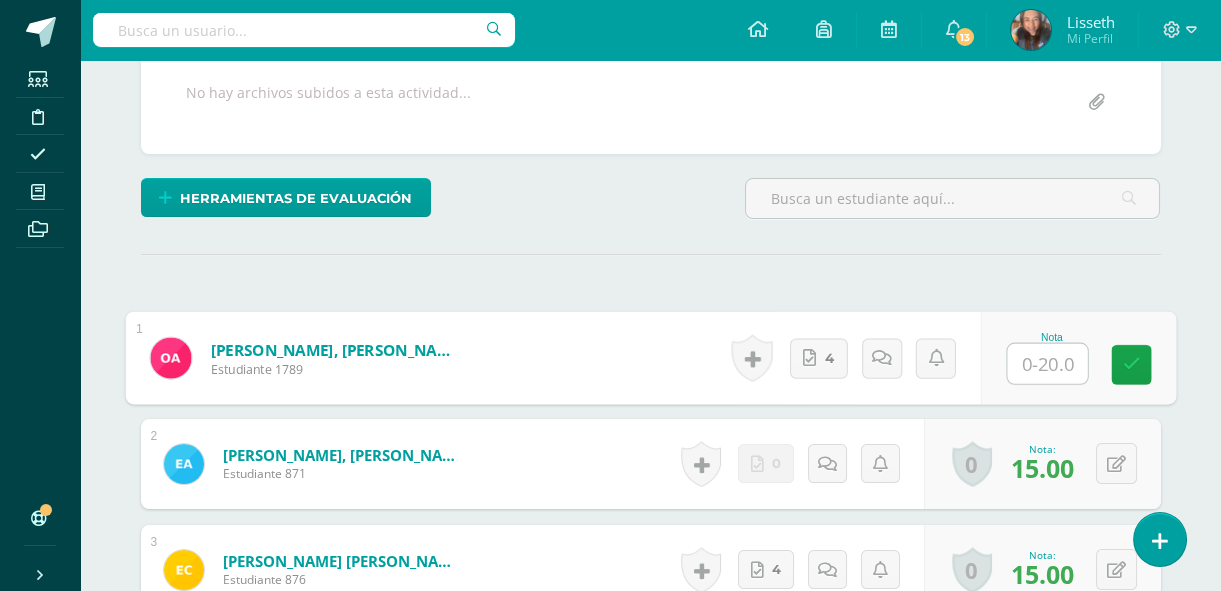 click at bounding box center (1047, 364) 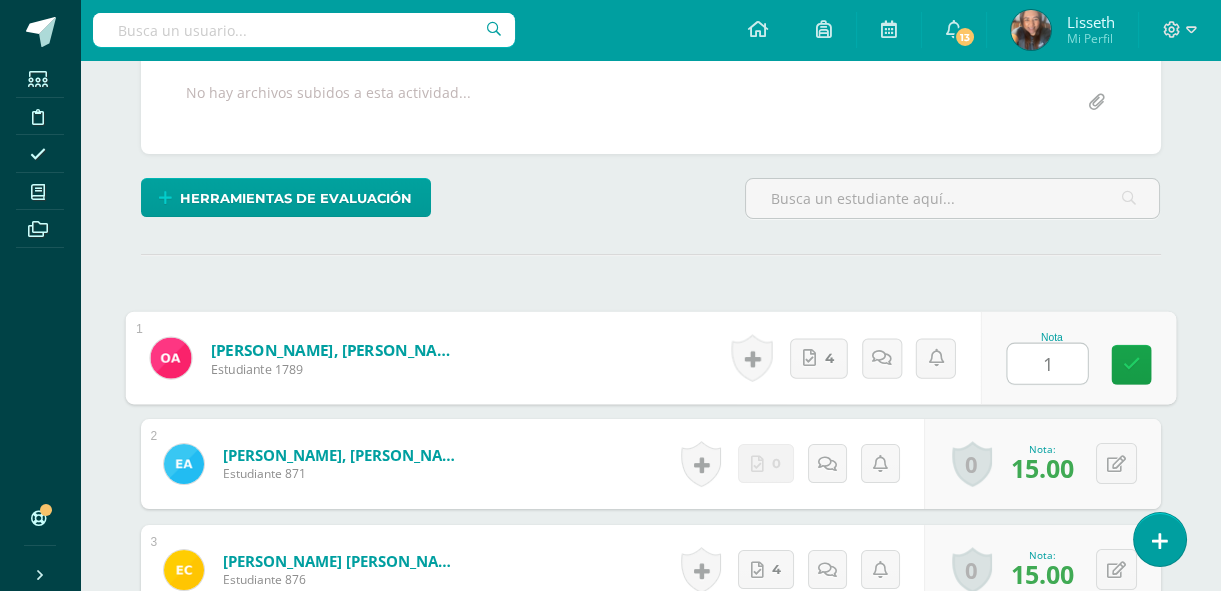 type on "18" 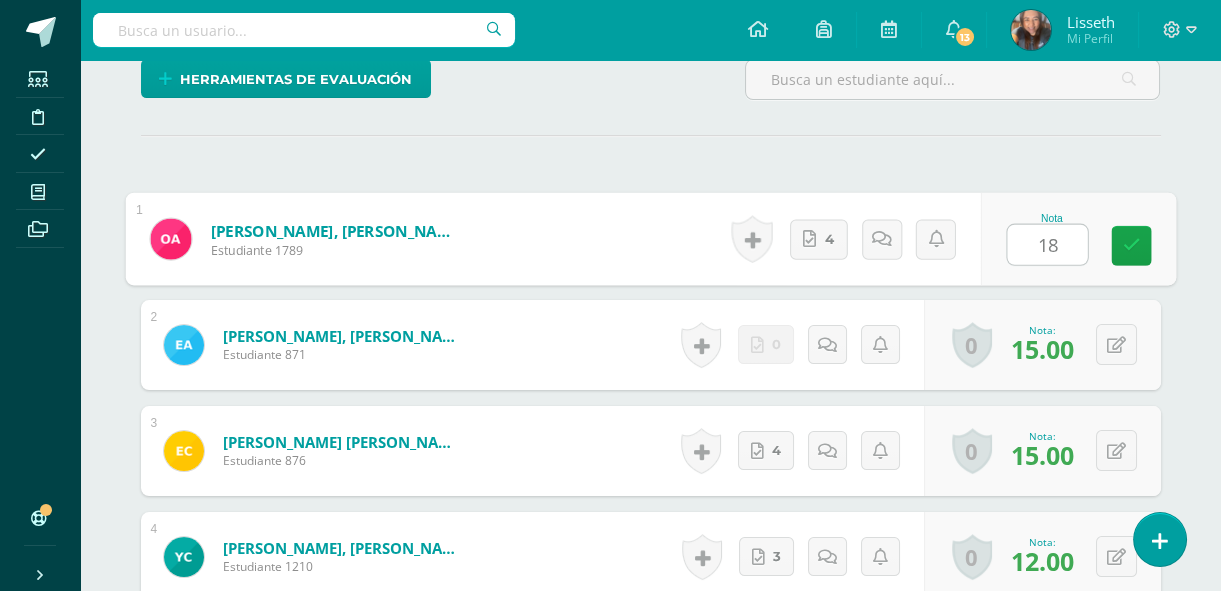 scroll, scrollTop: 528, scrollLeft: 0, axis: vertical 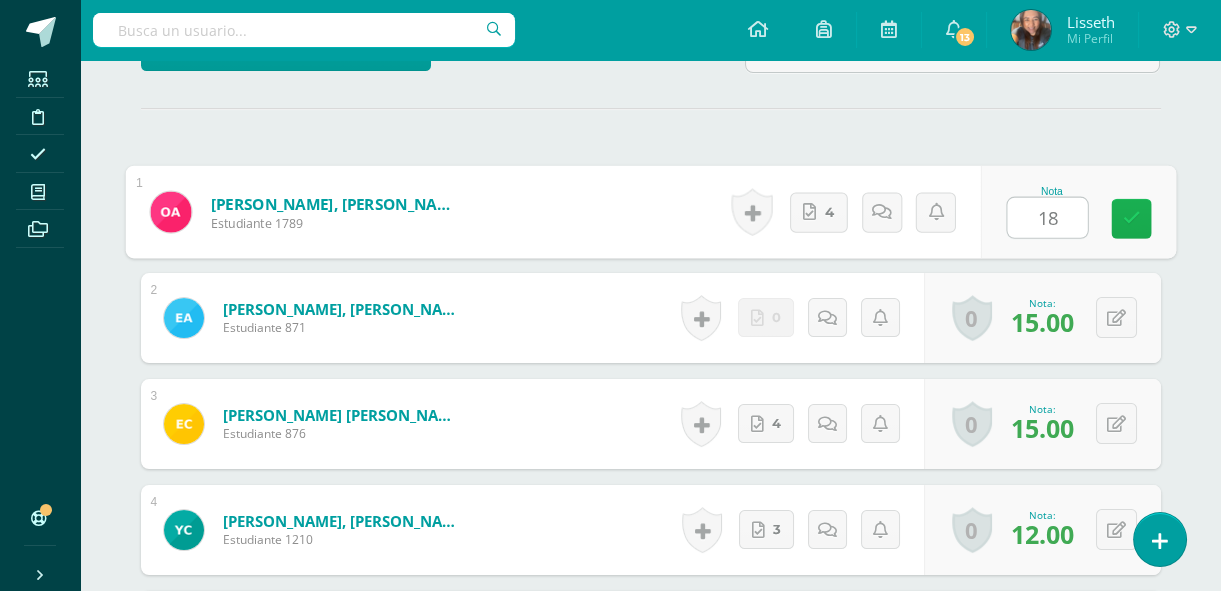click at bounding box center (1131, 218) 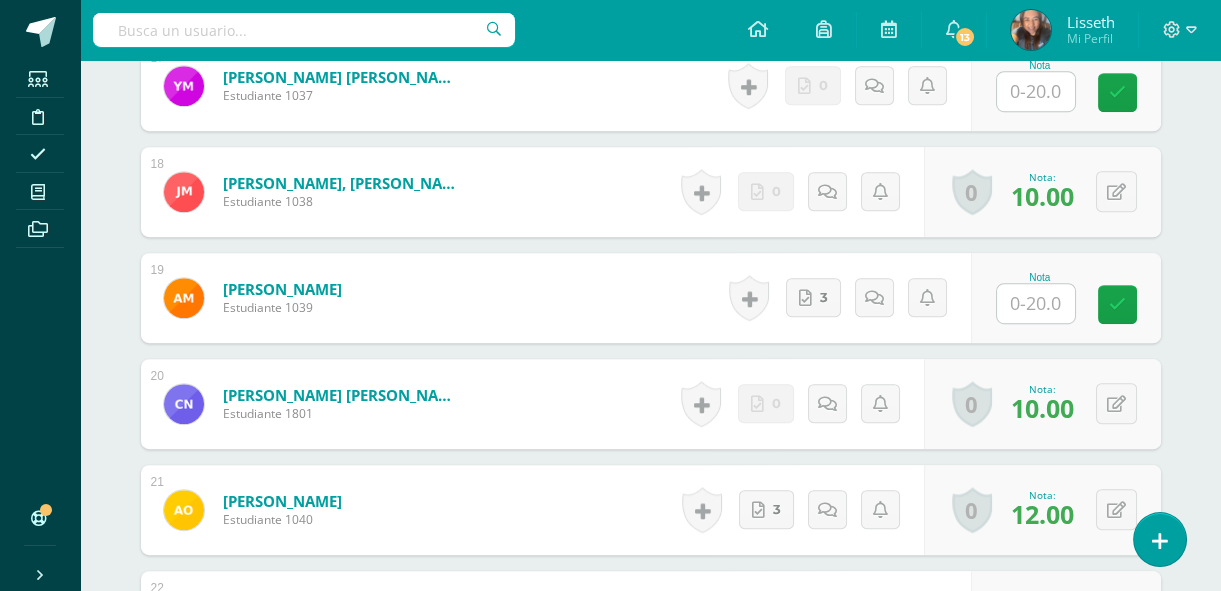 scroll, scrollTop: 2343, scrollLeft: 0, axis: vertical 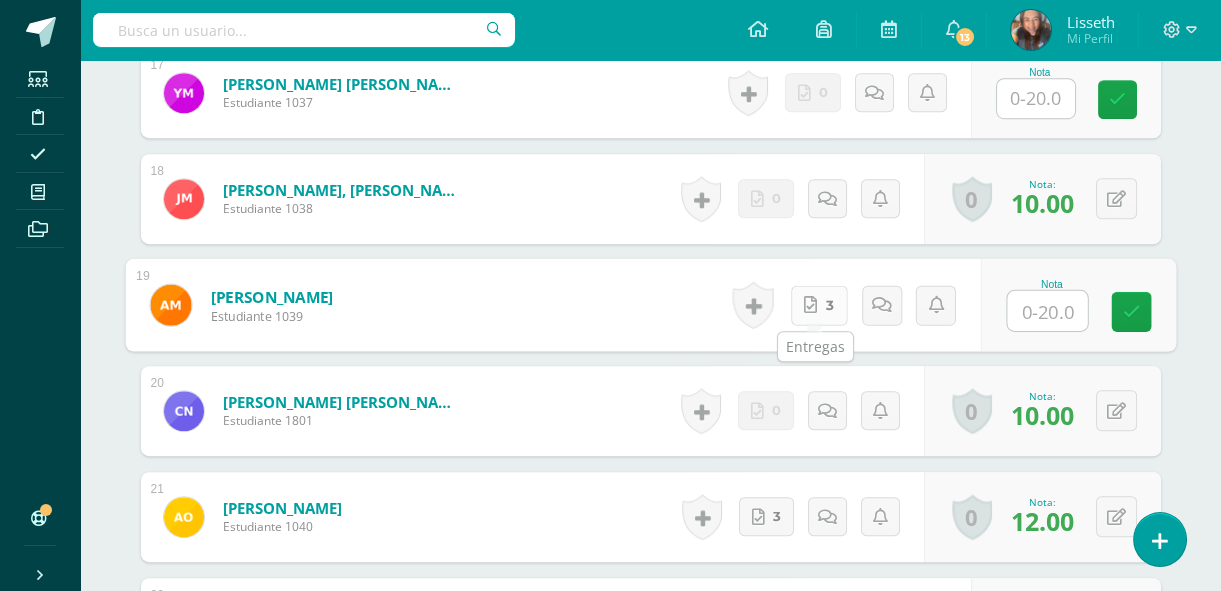 click on "3" at bounding box center [818, 305] 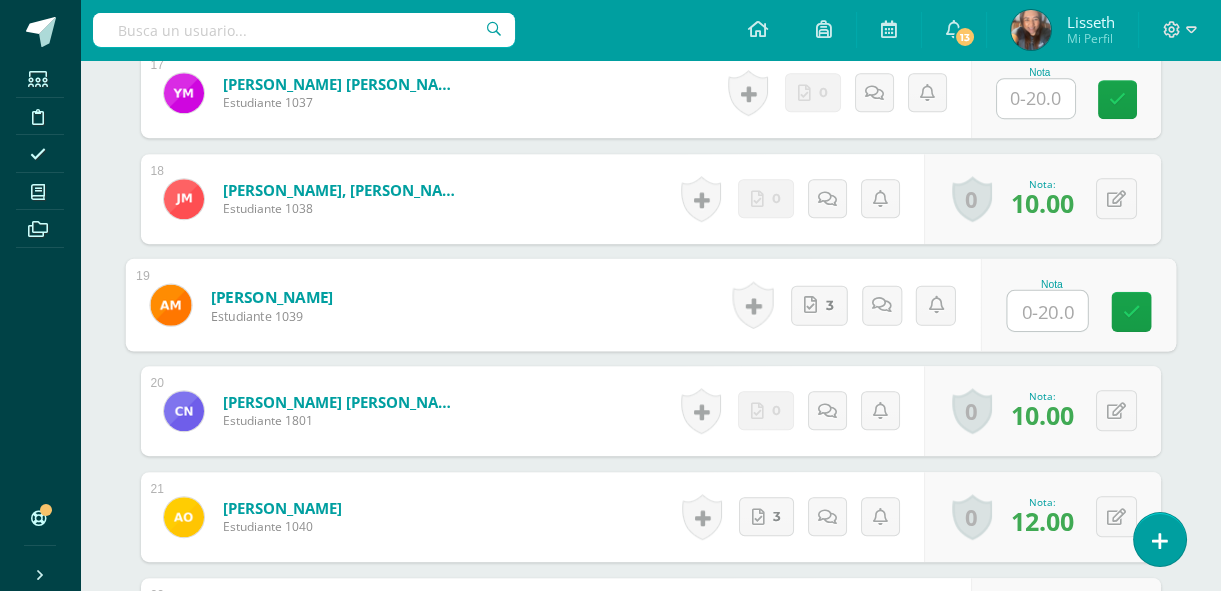 click at bounding box center (1047, 311) 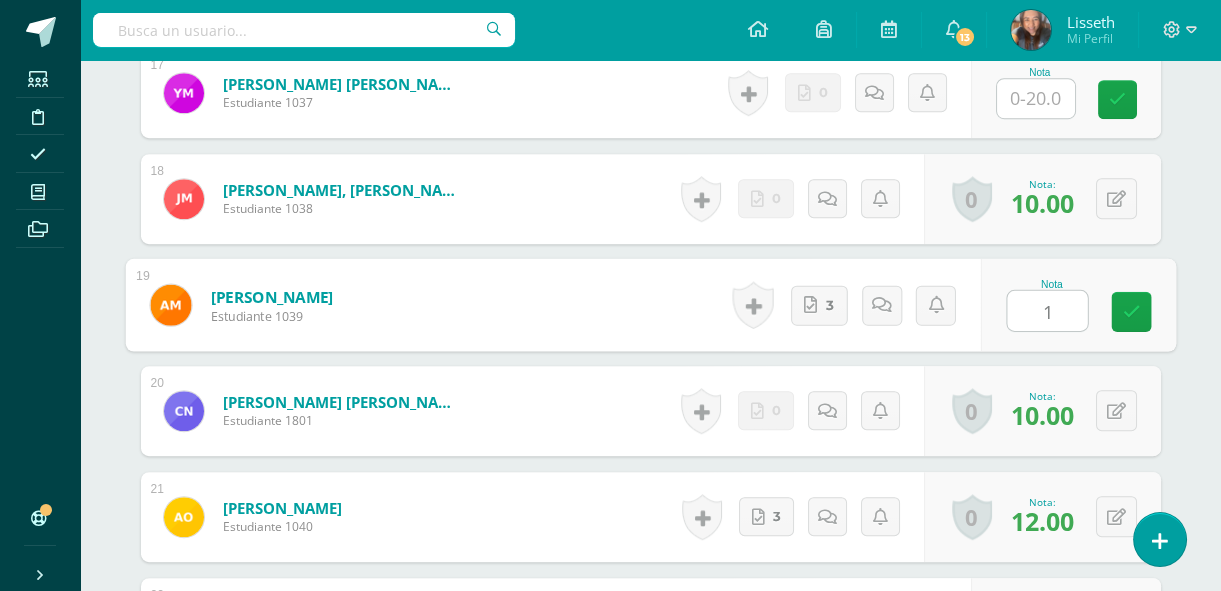 type on "10" 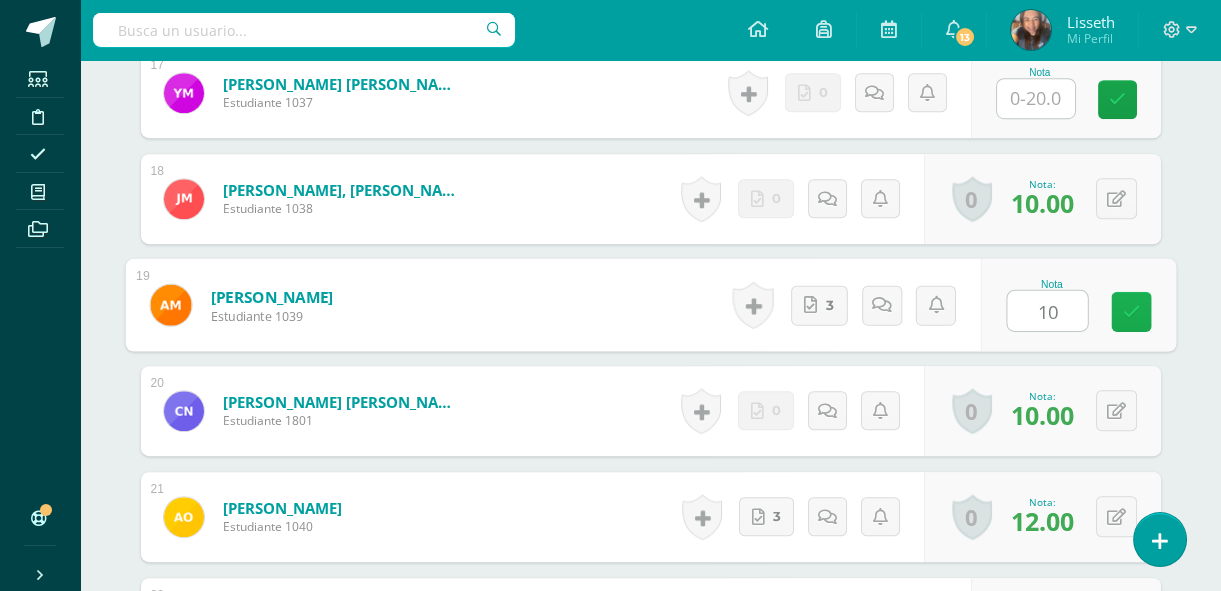 click at bounding box center [1131, 311] 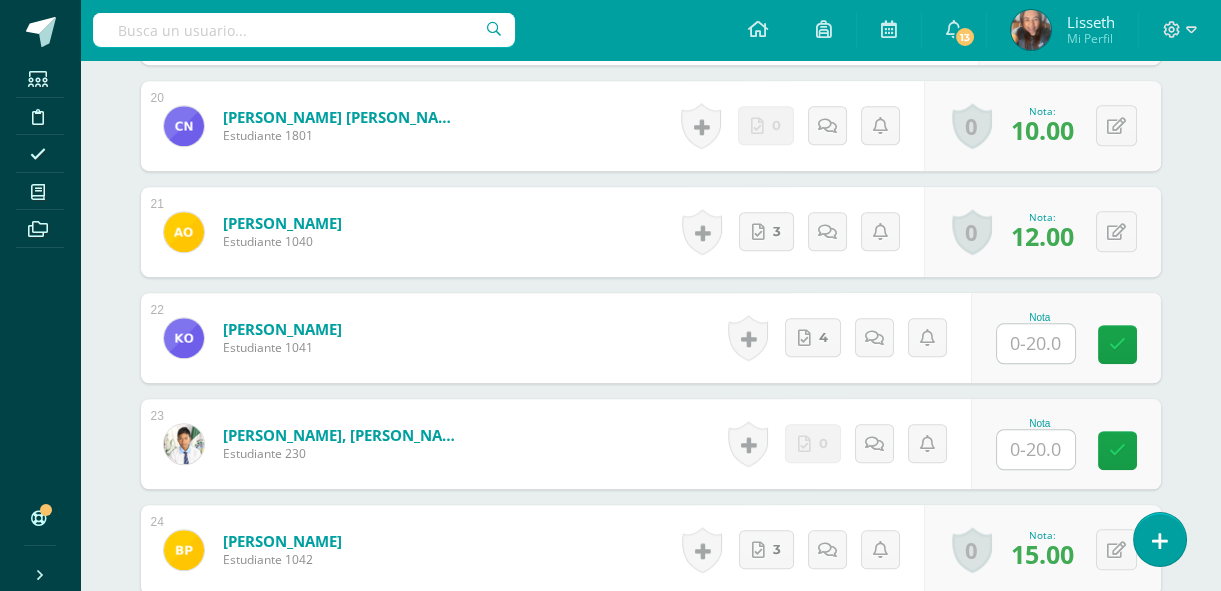 scroll, scrollTop: 2634, scrollLeft: 0, axis: vertical 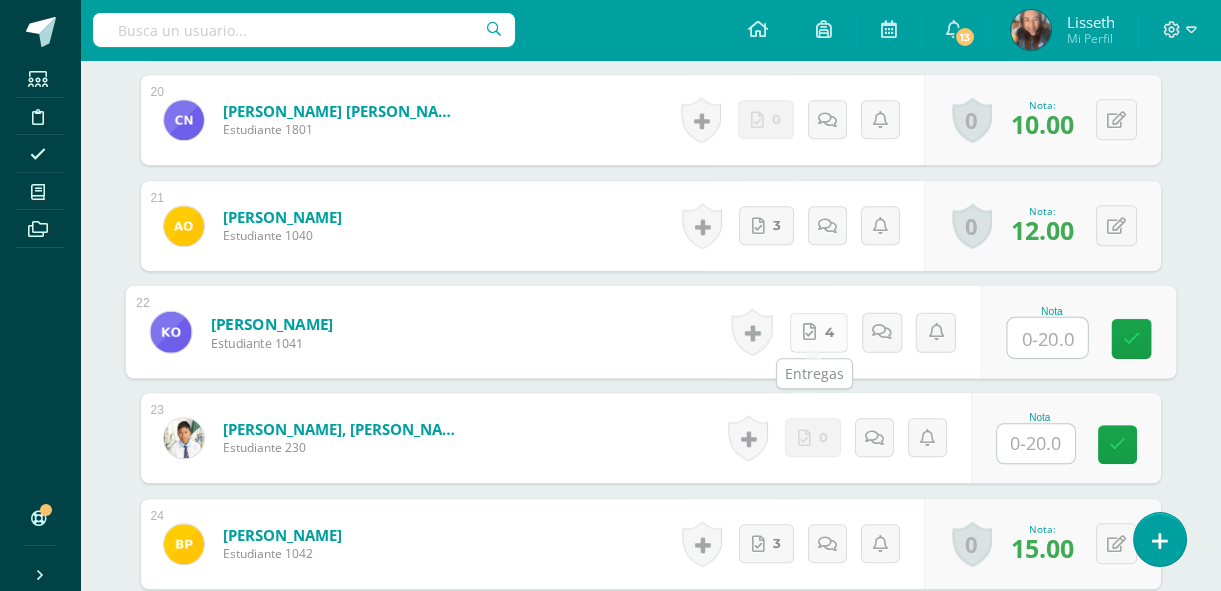 click on "4" at bounding box center (818, 332) 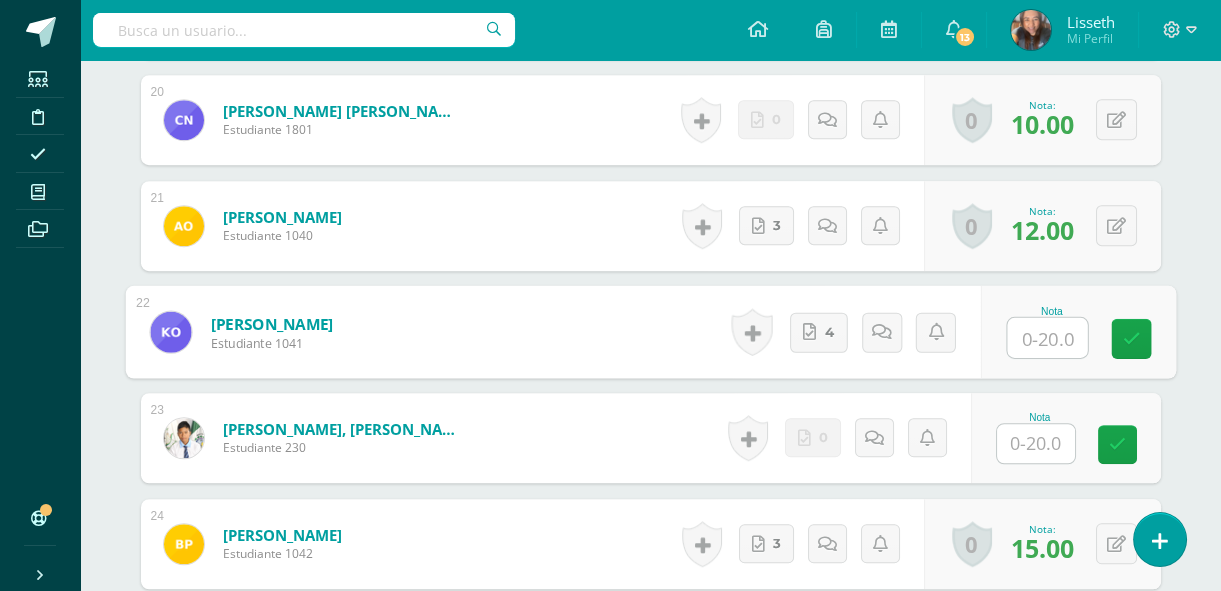 click at bounding box center [1047, 338] 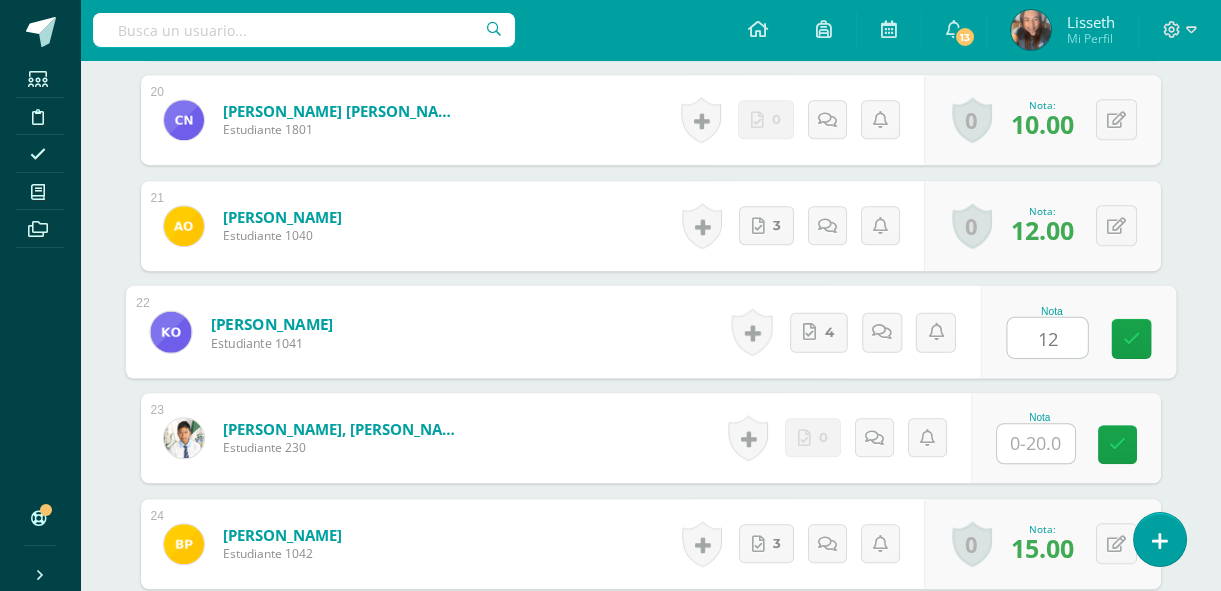 type on "12" 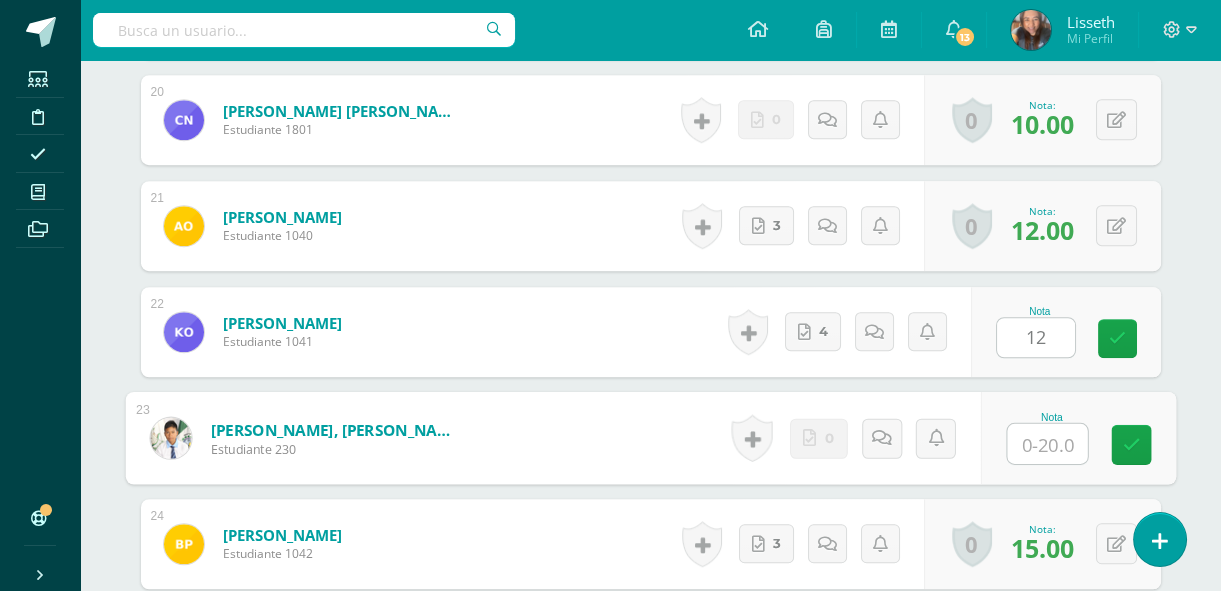 click at bounding box center (1047, 444) 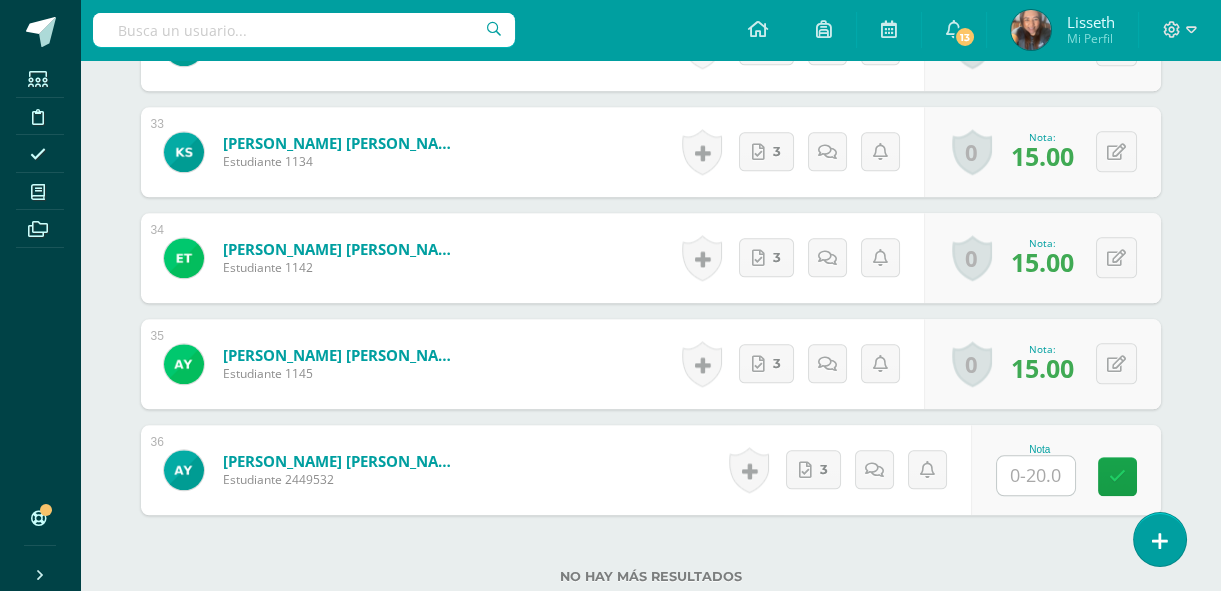scroll, scrollTop: 4051, scrollLeft: 0, axis: vertical 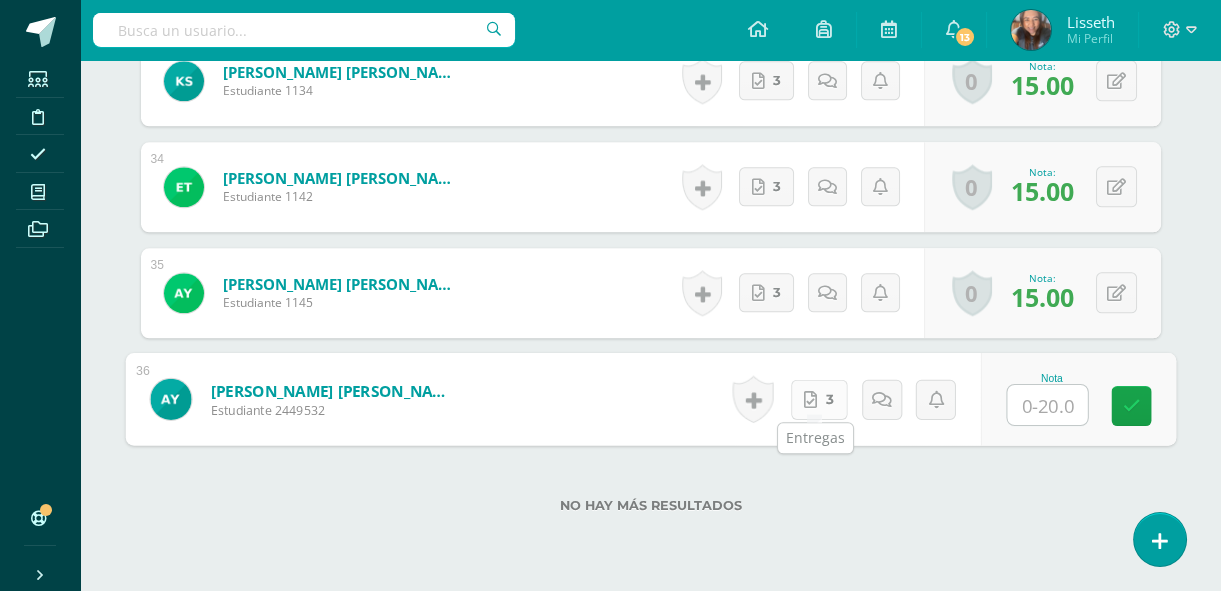 click on "3" at bounding box center (818, 399) 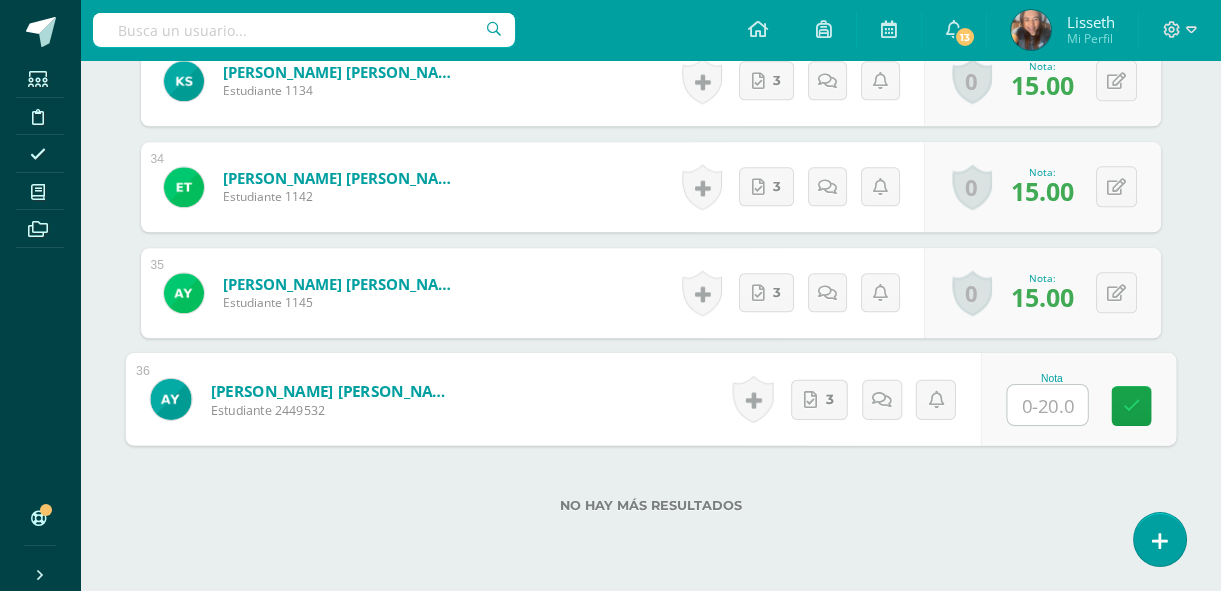 click at bounding box center (1047, 405) 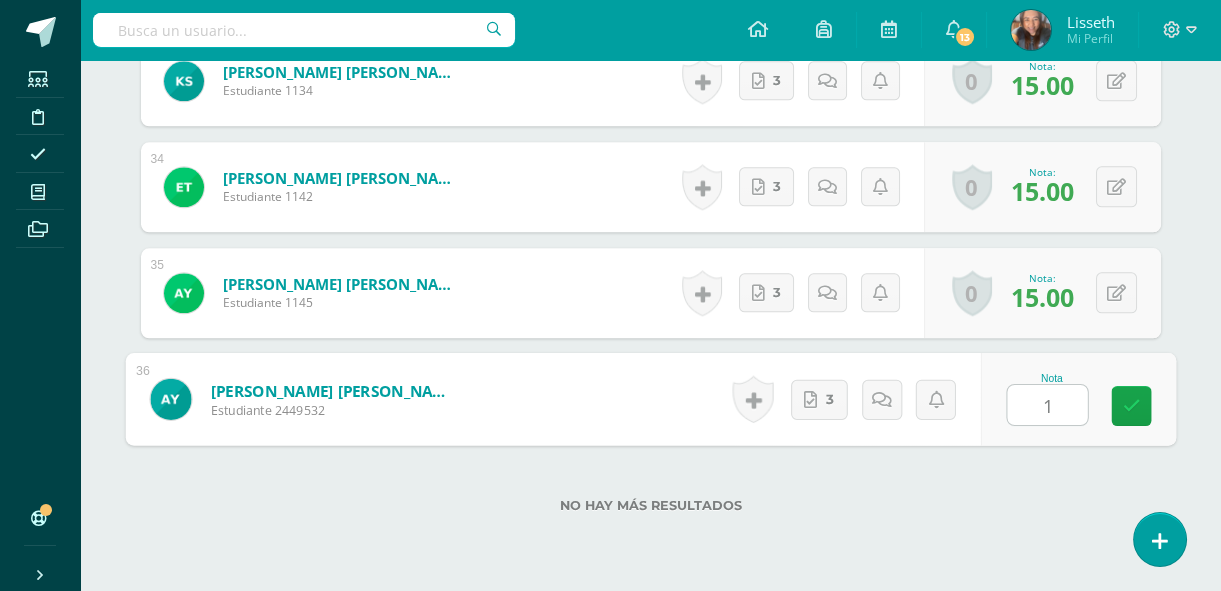 type on "15" 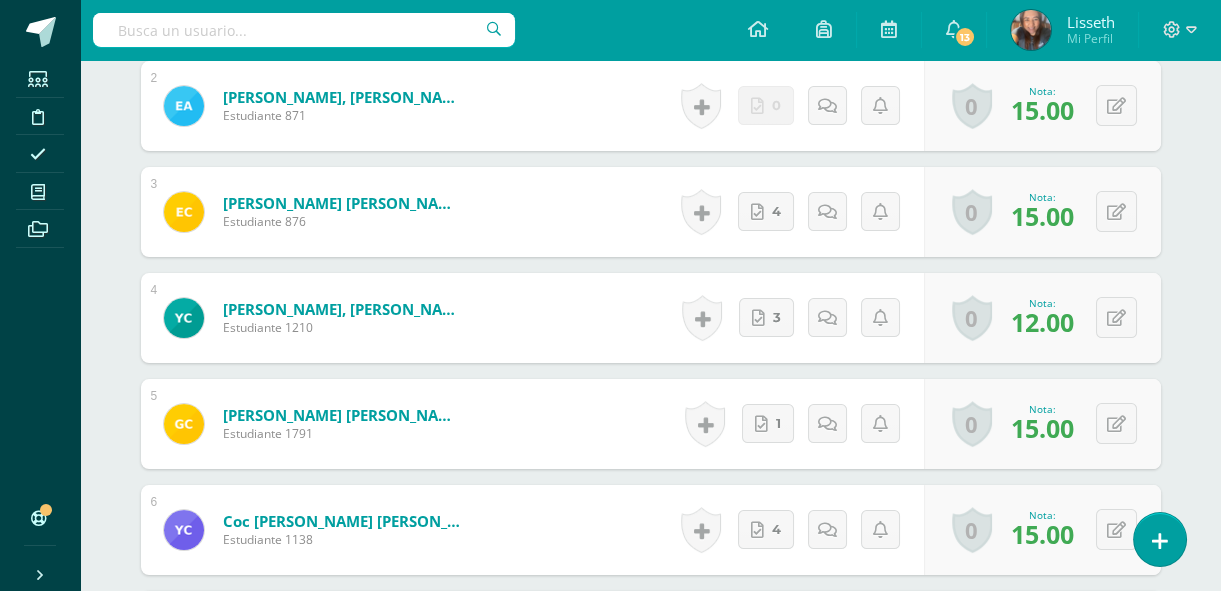 scroll, scrollTop: 224, scrollLeft: 0, axis: vertical 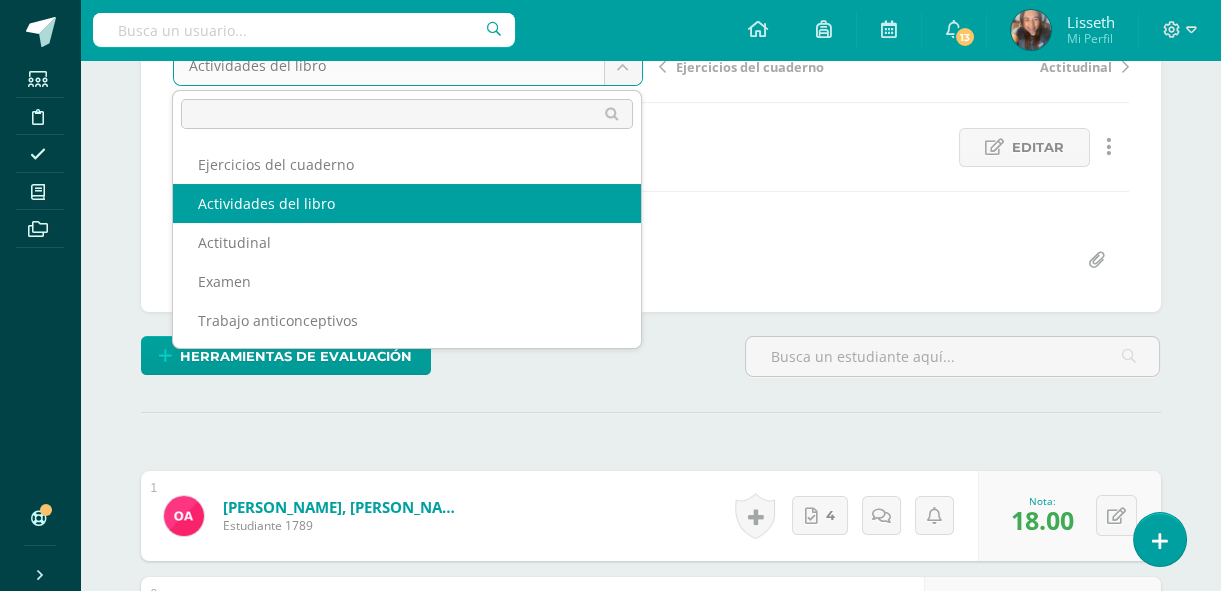 click on "Estudiantes Disciplina Asistencia Mis cursos Archivos Soporte
Centro de ayuda
Últimas actualizaciones
10+ Cerrar panel
Ciencias Naturales
Primero
Básicos Plan Diario
"A"
Actividades Estudiantes Planificación Dosificación
CIENCIAS NATURALES
Primero
Básicos FDS Domingo
"A"
Actividades Estudiantes Planificación Dosificación
CIENCIAS NATURALES
Primero
Básicos FDS Sábado
"A"
Actividades Estudiantes Planificación Dosificación Actividades Estudiantes Planificación Dosificación Actividades Estudiantes" at bounding box center (610, 2138) 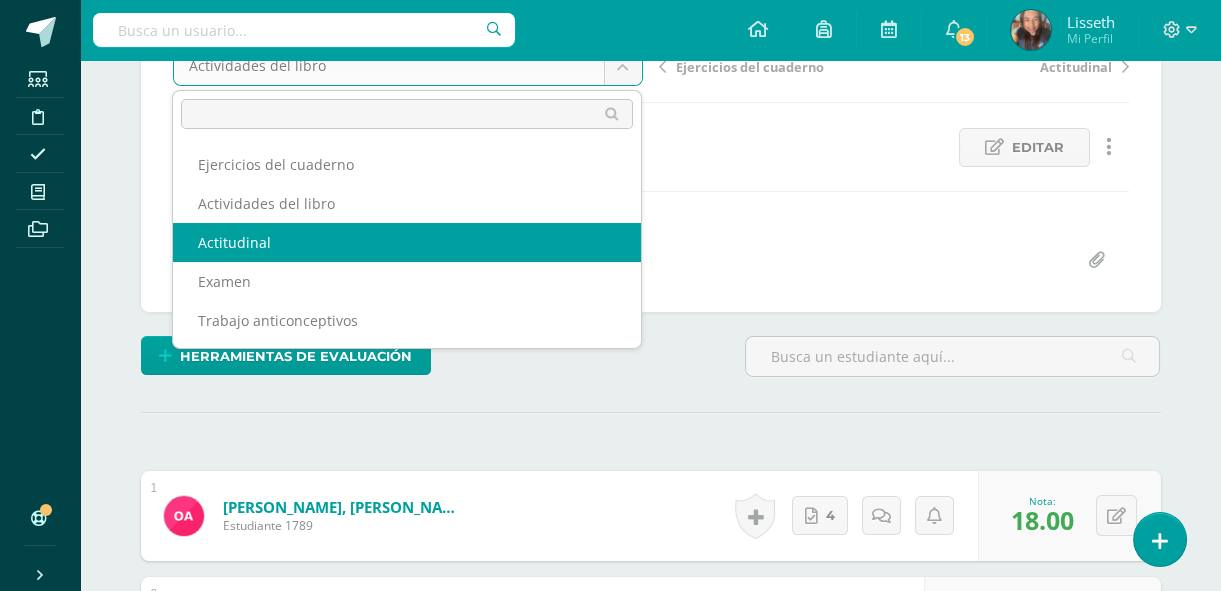 select on "/dashboard/teacher/grade-activity/80250/" 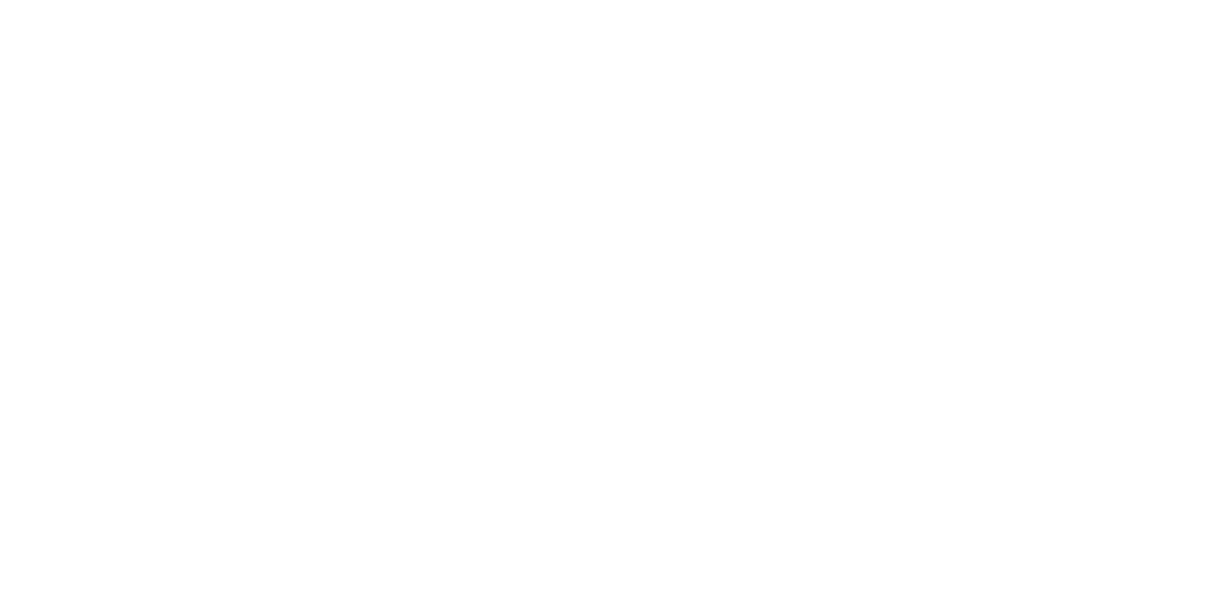 scroll, scrollTop: 0, scrollLeft: 0, axis: both 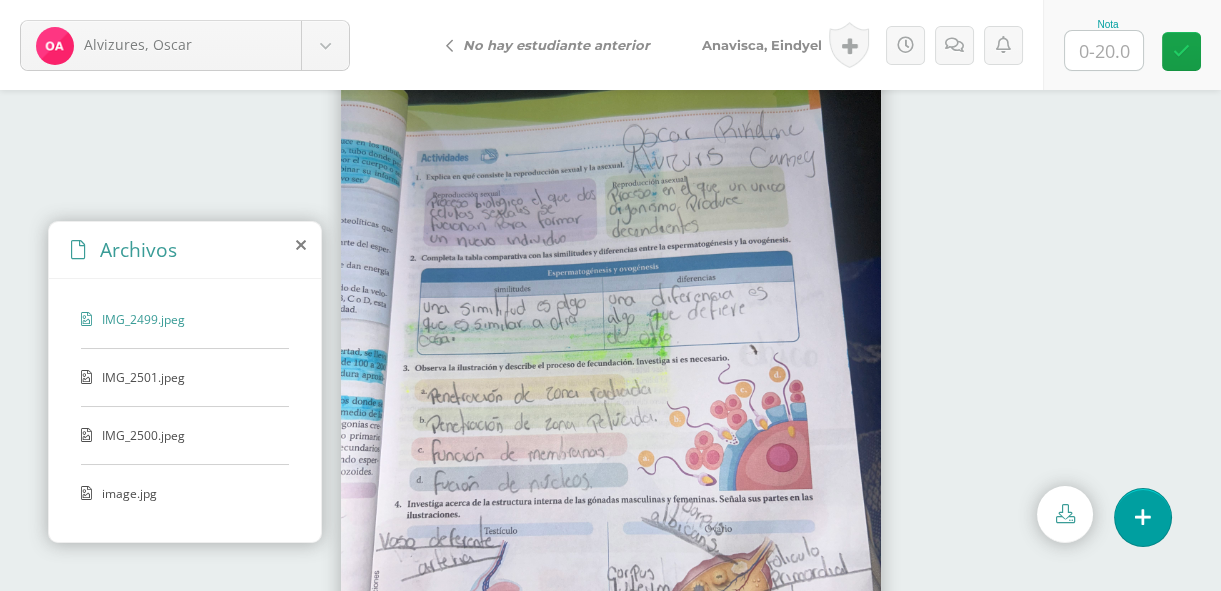 click on "IMG_2501.jpeg" at bounding box center (184, 377) 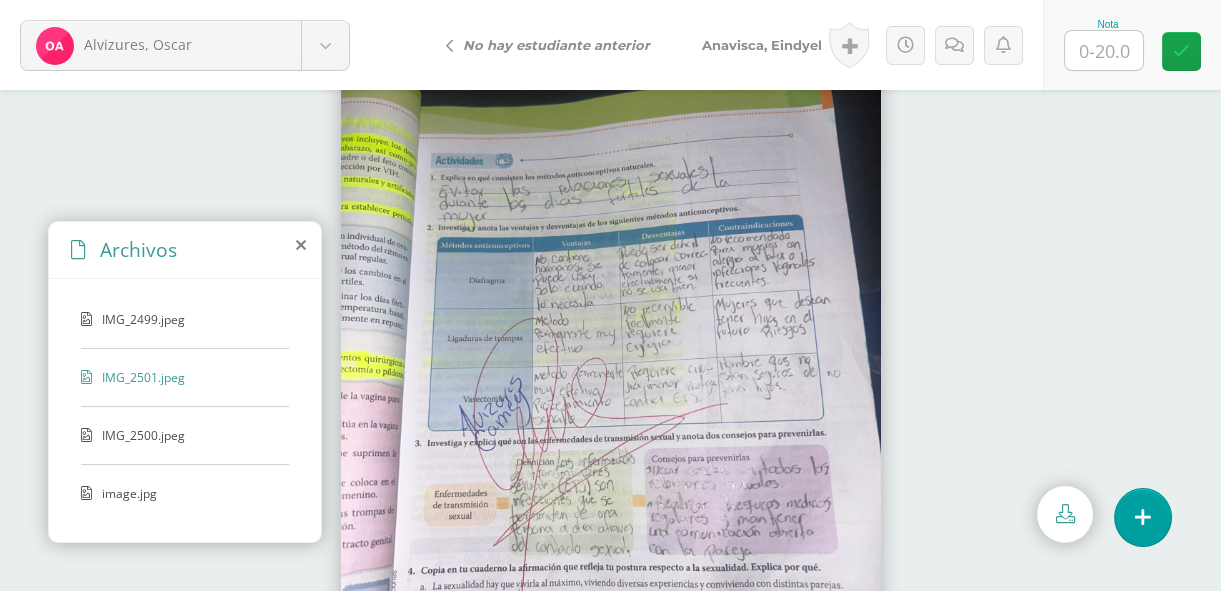 click on "IMG_2500.jpeg" at bounding box center [184, 435] 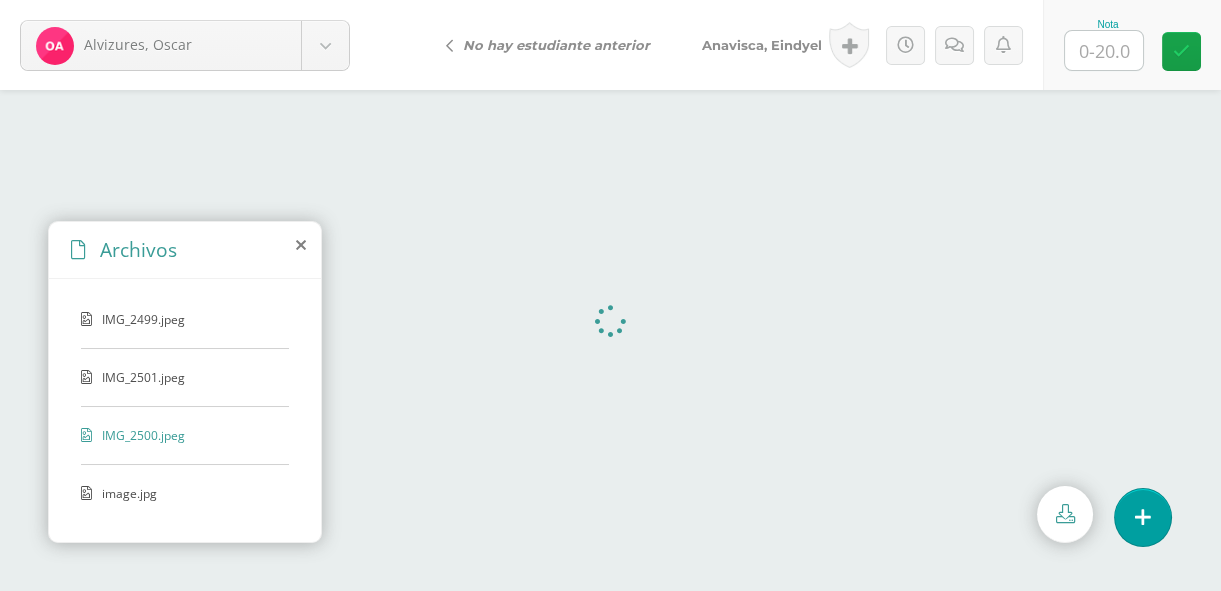 click at bounding box center (301, 245) 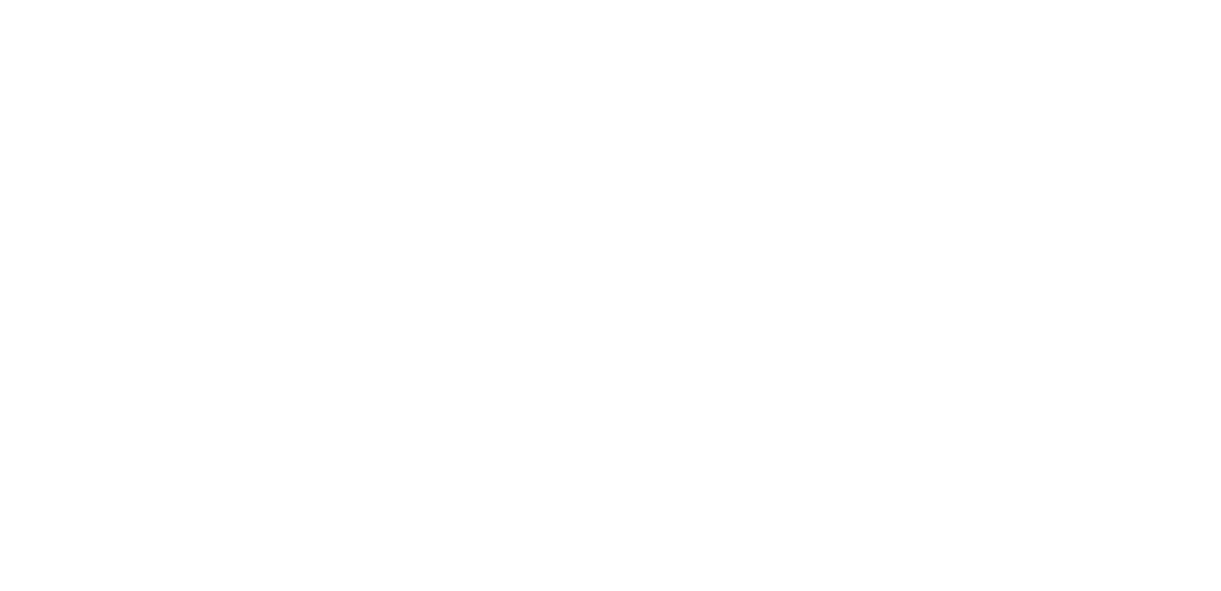 scroll, scrollTop: 0, scrollLeft: 0, axis: both 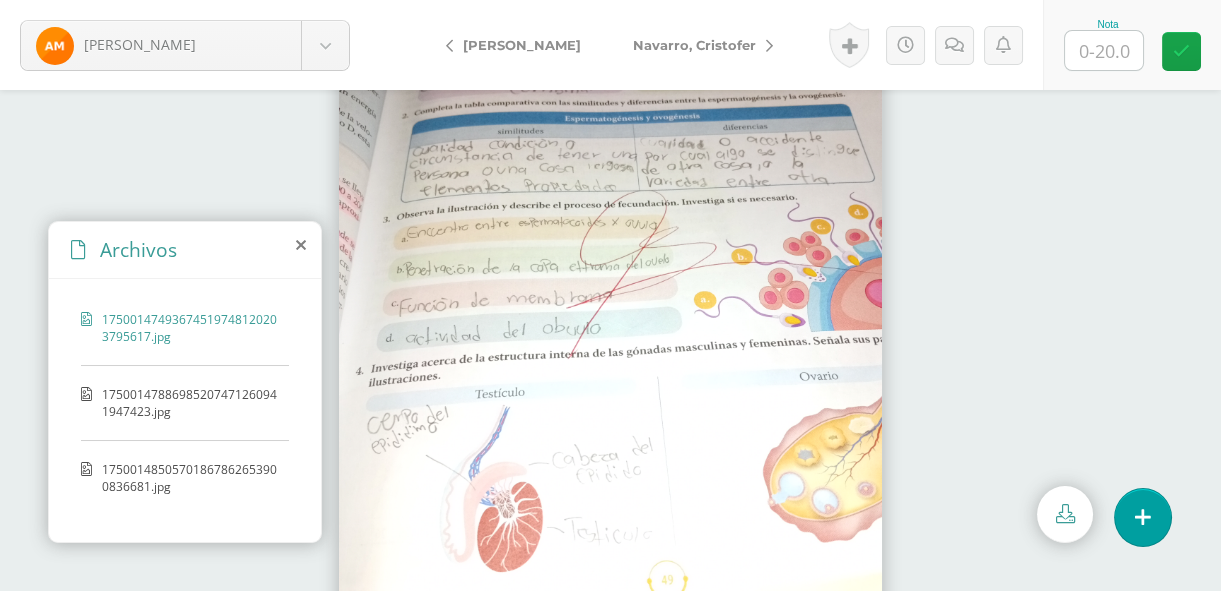 click on "17500147886985207471260941947423.jpg" at bounding box center [190, 403] 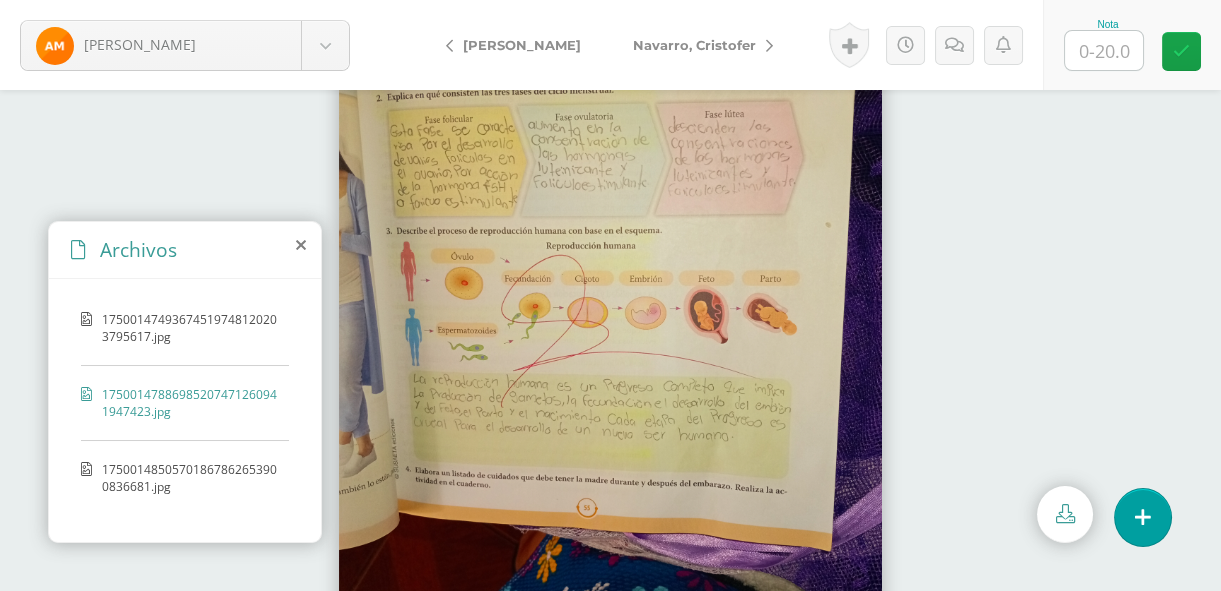 click on "17500148505701867862653900836681.jpg" at bounding box center (190, 478) 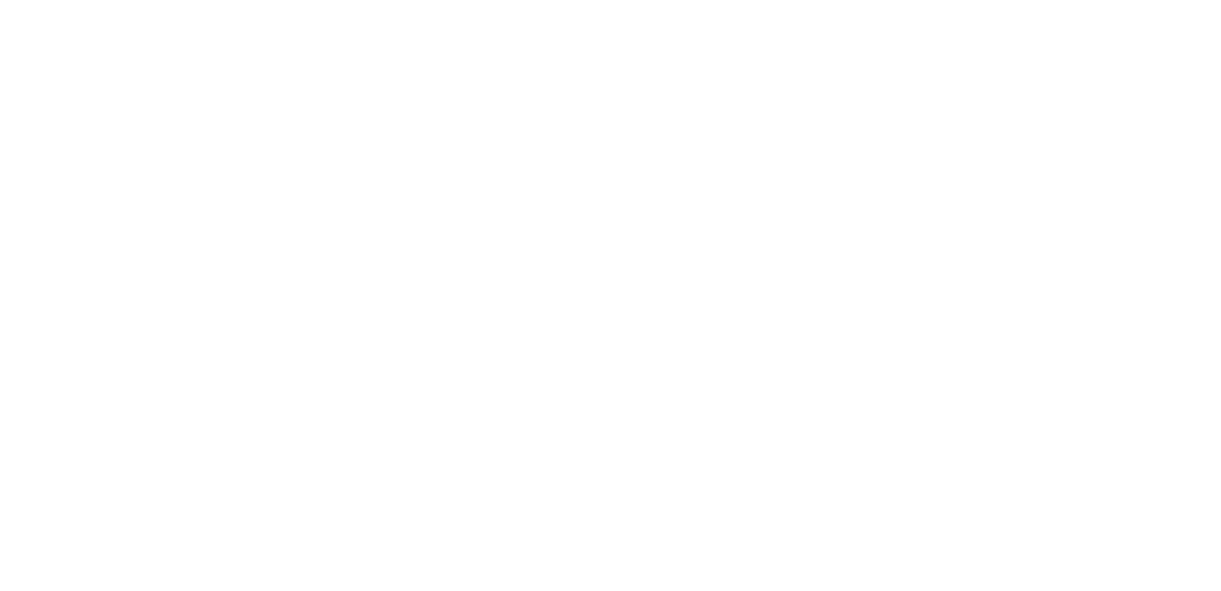 scroll, scrollTop: 0, scrollLeft: 0, axis: both 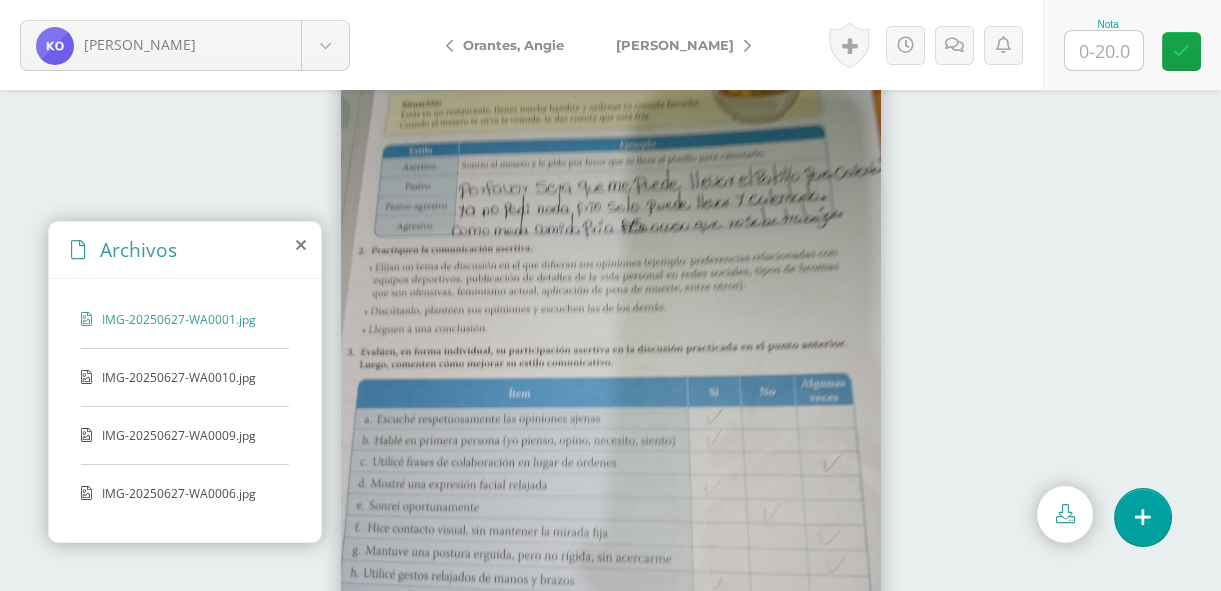 click on "IMG-20250627-WA0010.jpg" at bounding box center [184, 377] 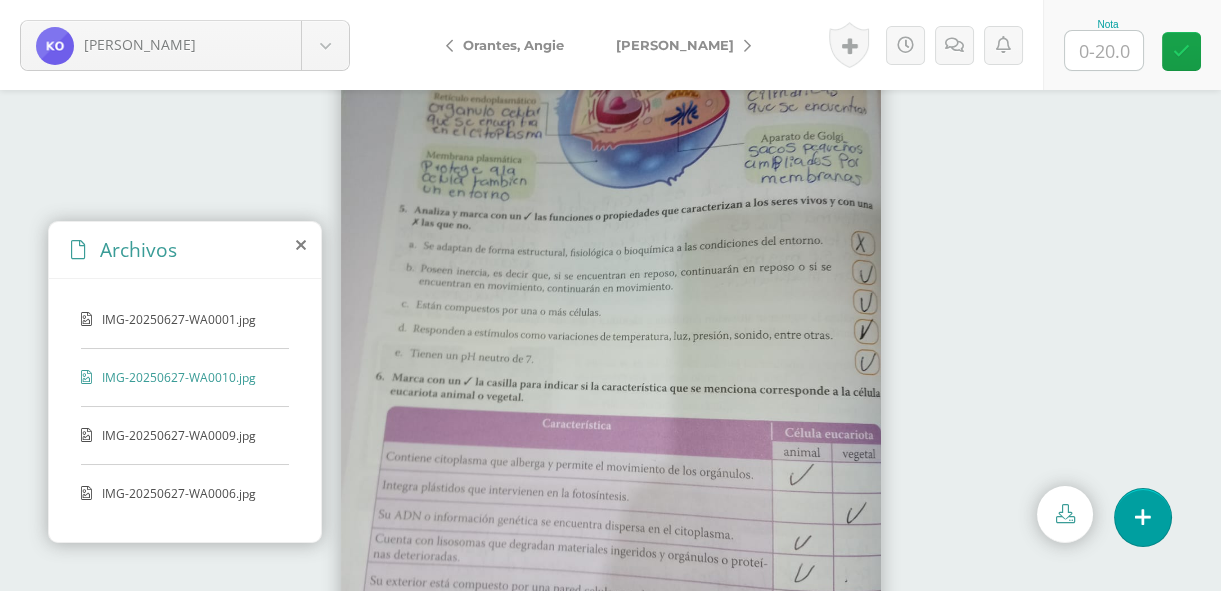 click on "IMG-20250627-WA0001.jpg IMG-20250627-WA0010.jpg IMG-20250627-WA0009.jpg IMG-20250627-WA0006.jpg" at bounding box center [185, 407] 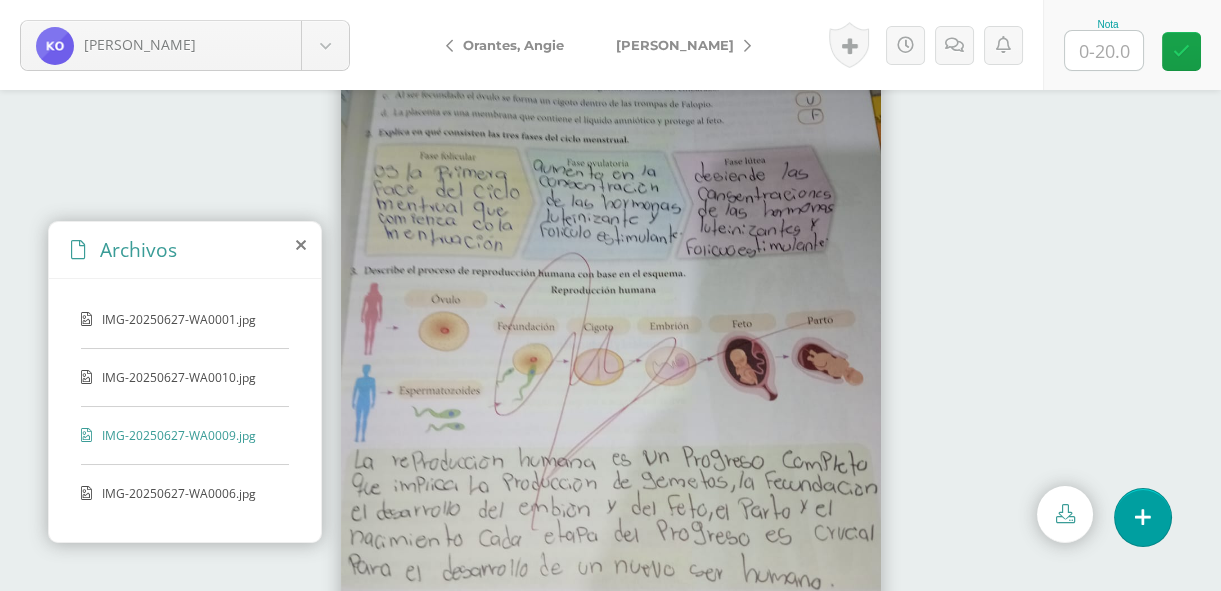 click on "IMG-20250627-WA0006.jpg" at bounding box center [184, 493] 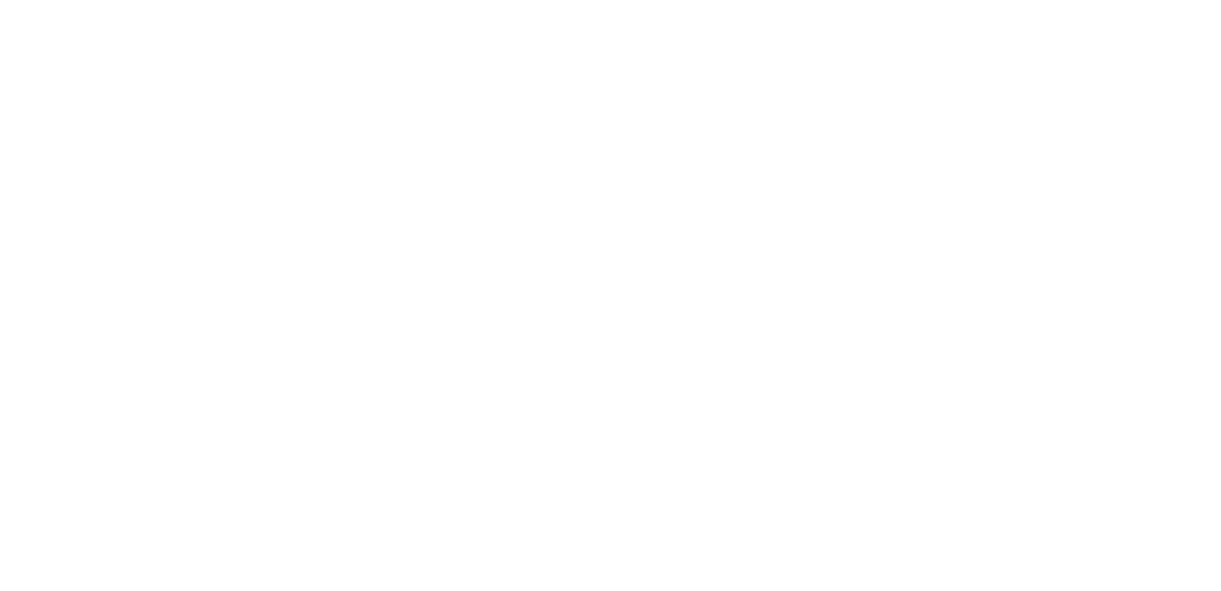 scroll, scrollTop: 0, scrollLeft: 0, axis: both 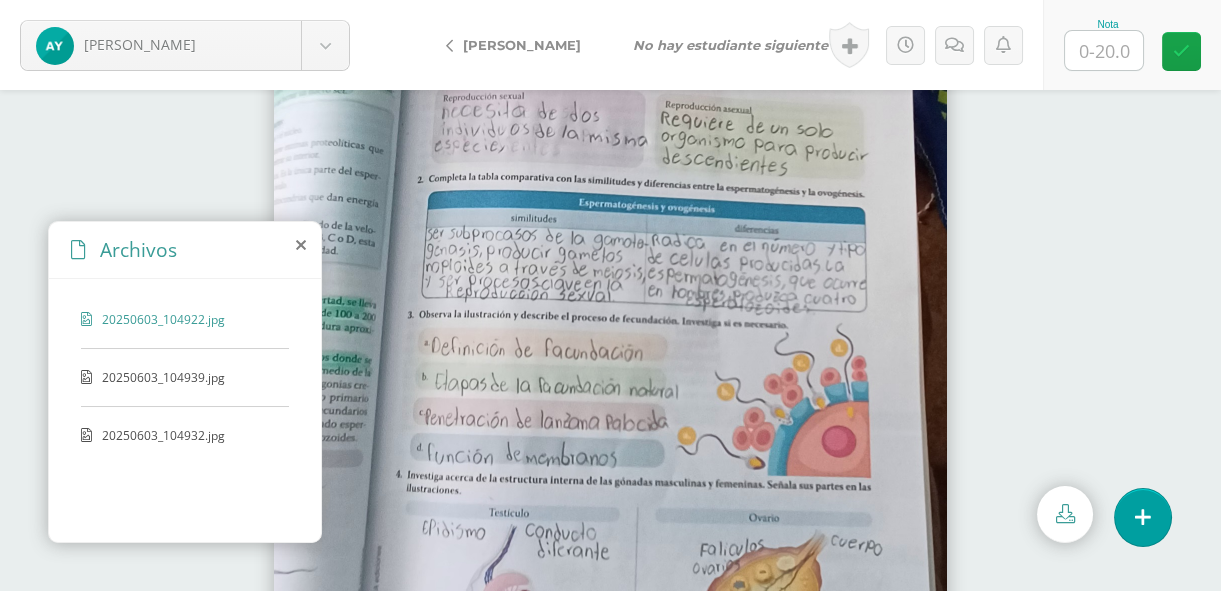 click on "20250603_104939.jpg" at bounding box center [185, 388] 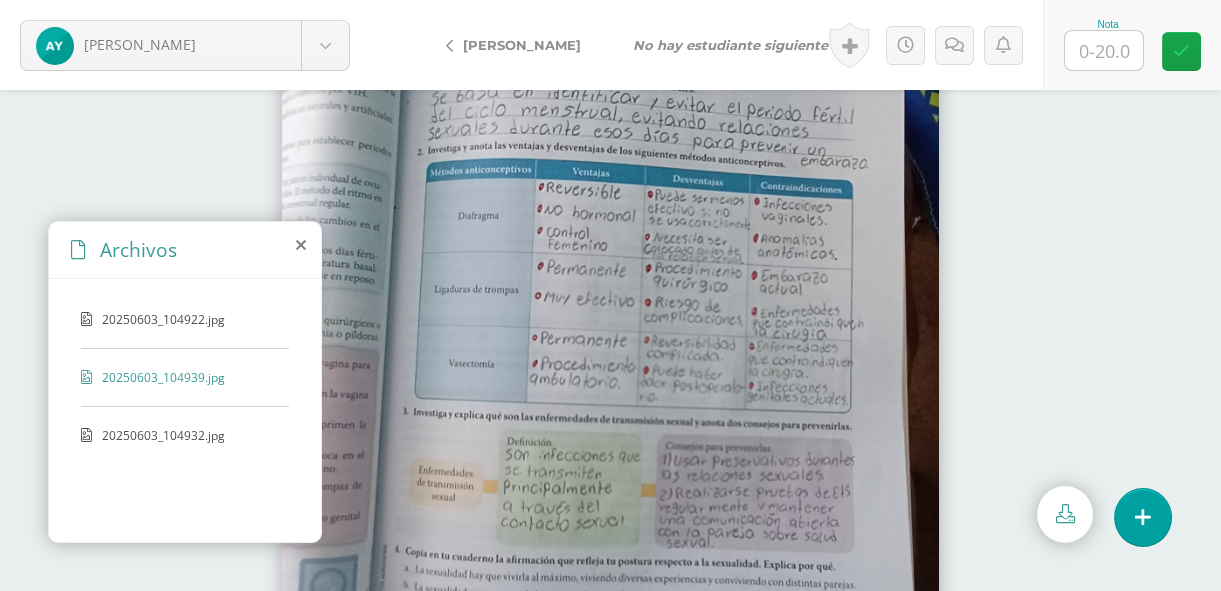 click on "20250603_104932.jpg" at bounding box center (184, 435) 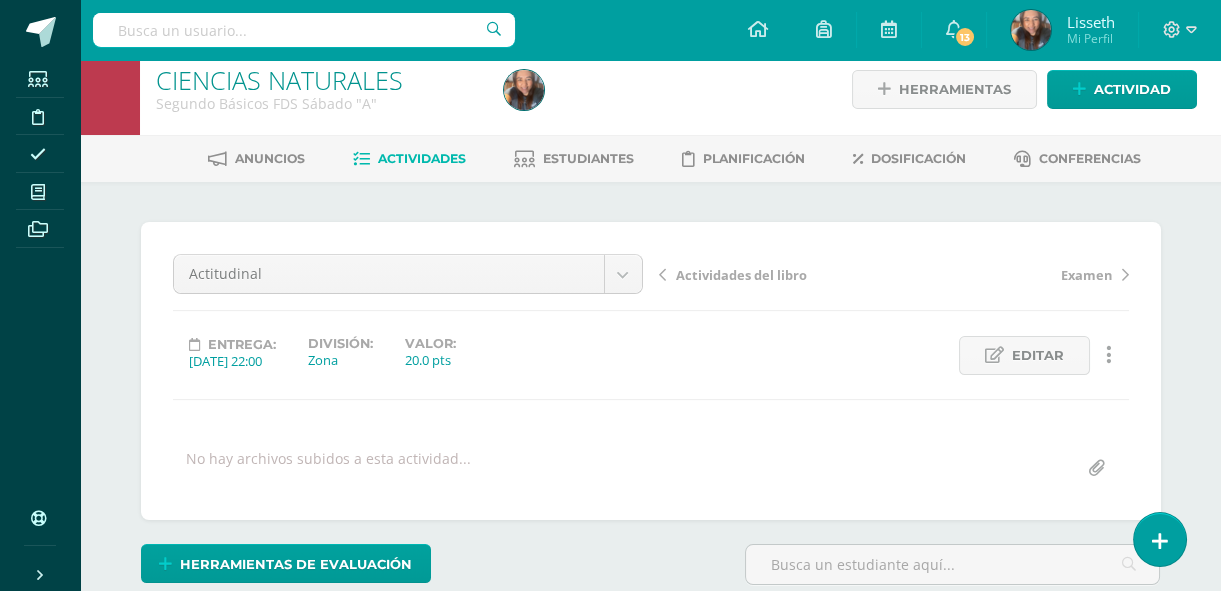 scroll, scrollTop: 0, scrollLeft: 0, axis: both 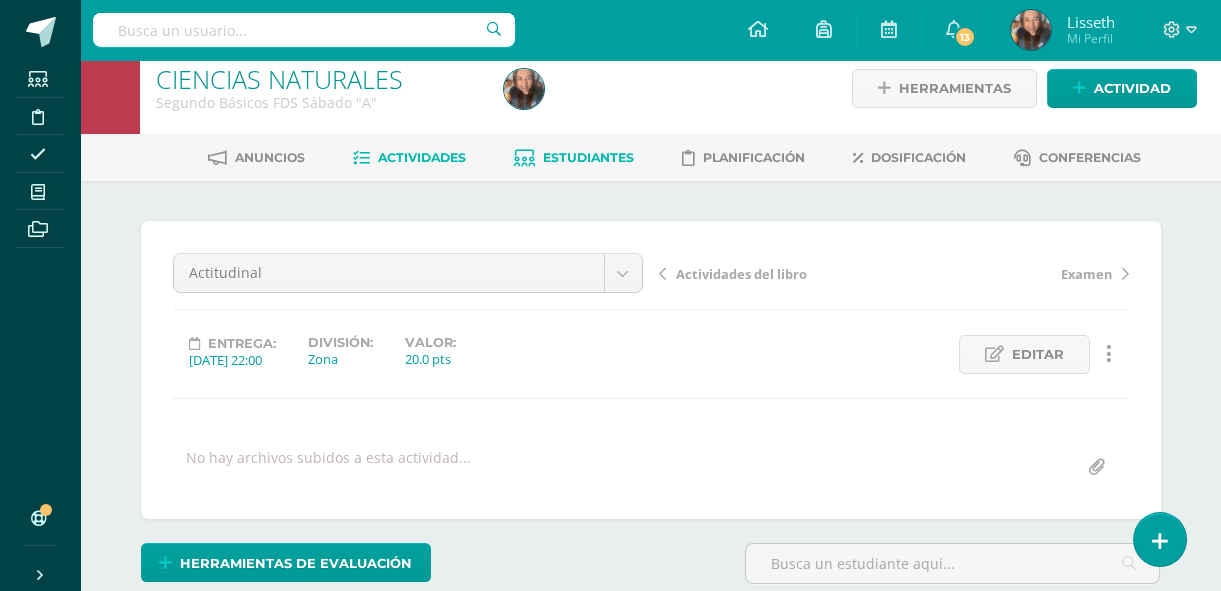 click on "Estudiantes" at bounding box center (588, 157) 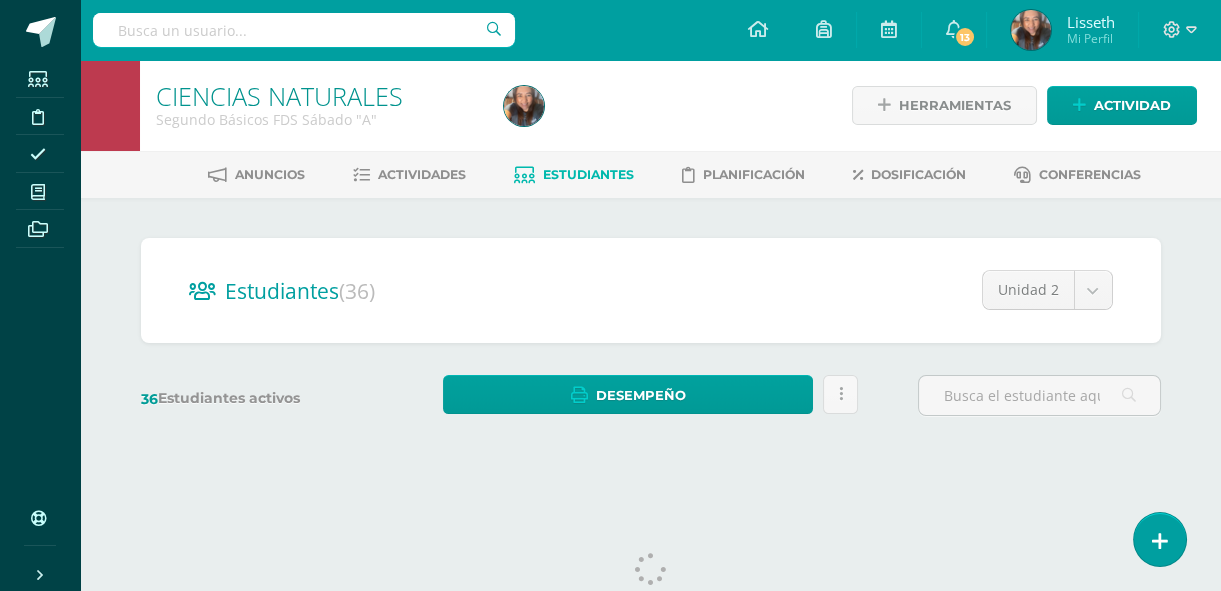 scroll, scrollTop: 0, scrollLeft: 0, axis: both 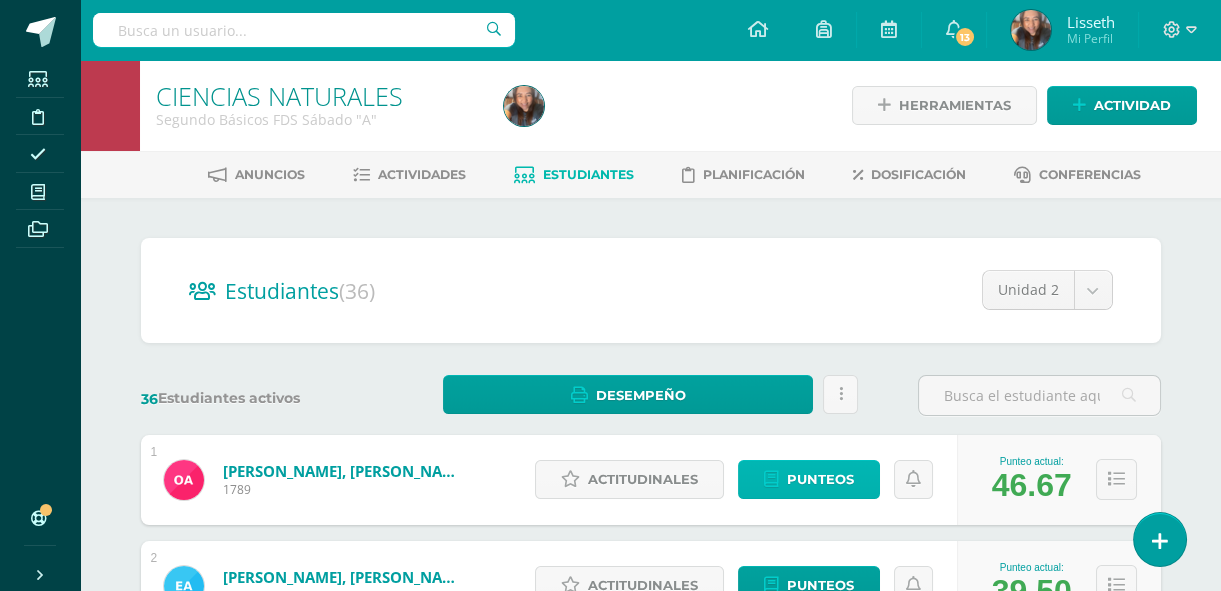 click on "Punteos" at bounding box center (820, 479) 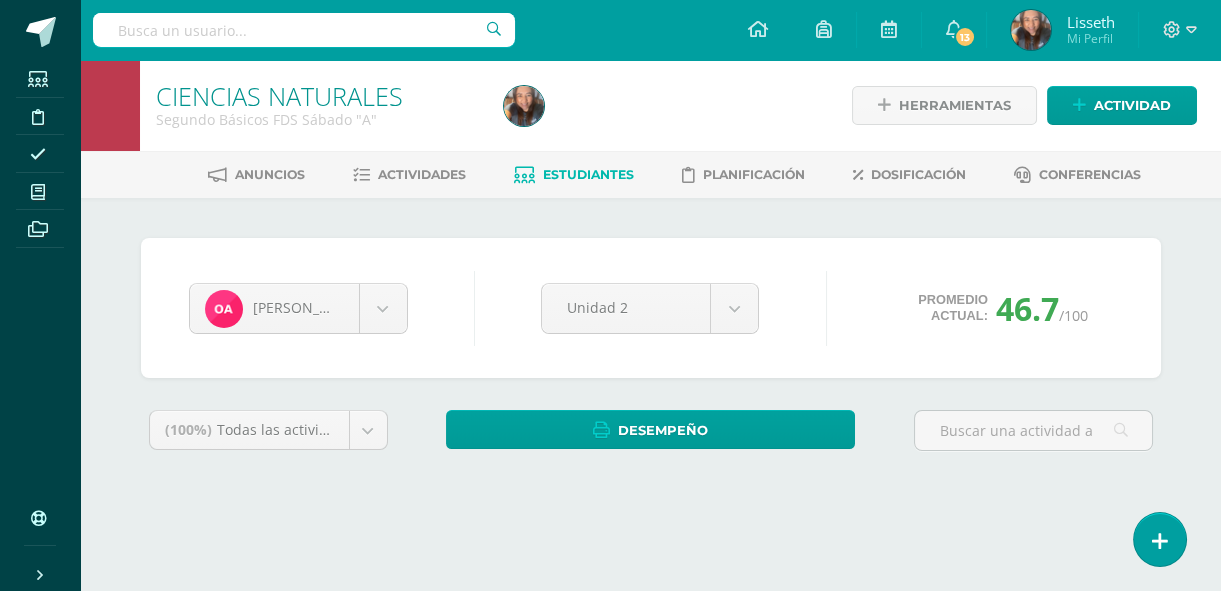 scroll, scrollTop: 0, scrollLeft: 0, axis: both 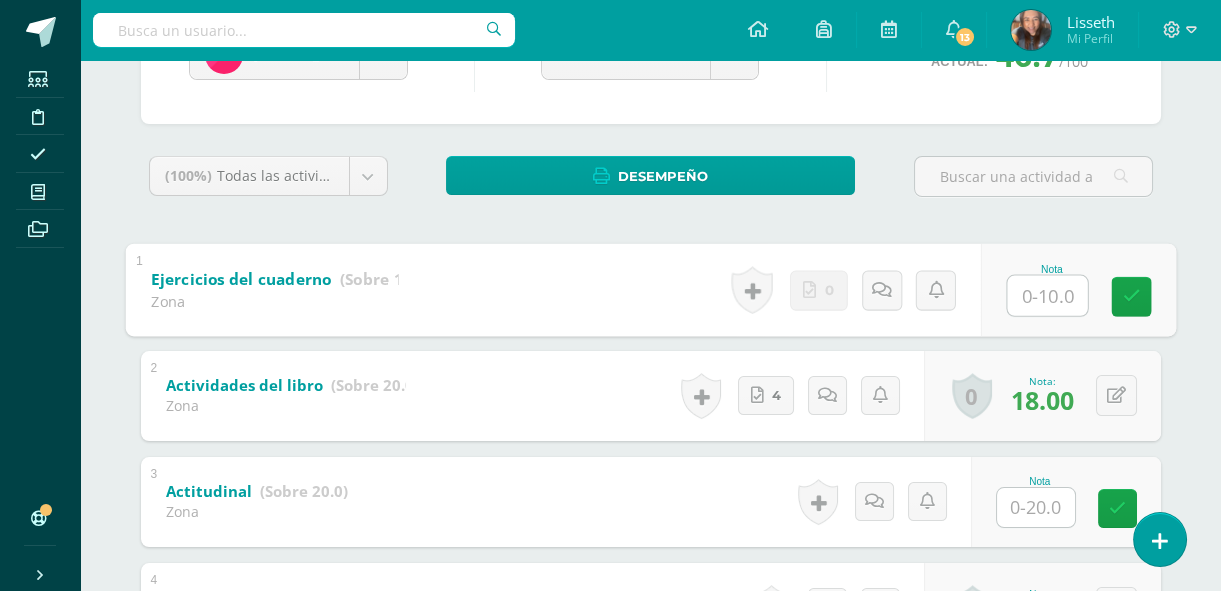 click at bounding box center (1047, 295) 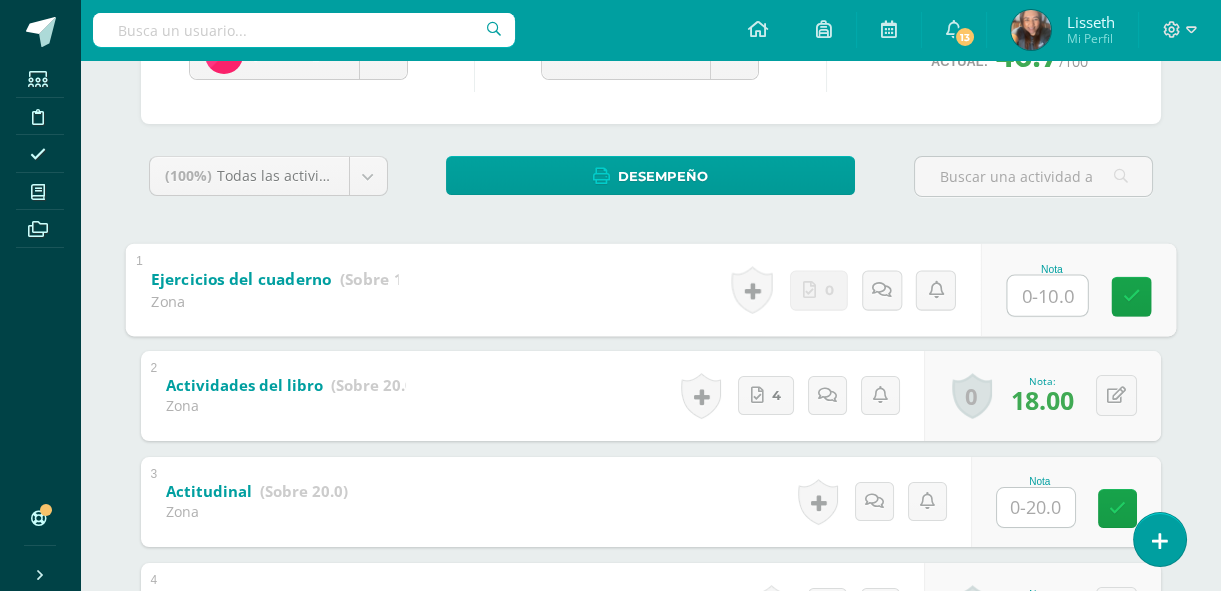 type on "5" 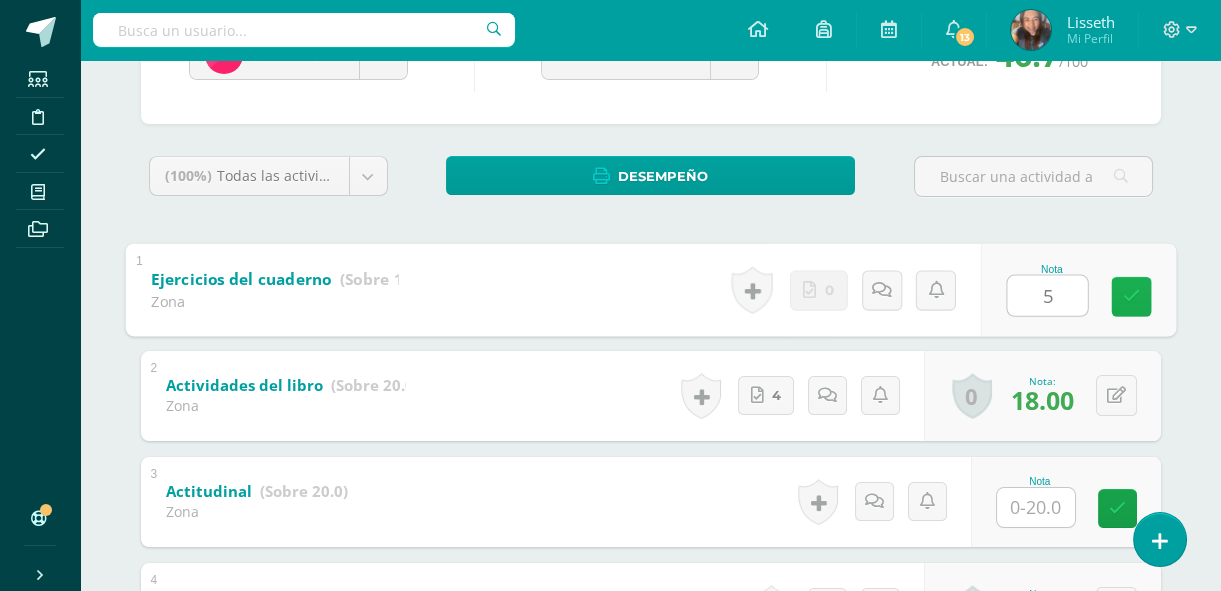 click at bounding box center [1131, 296] 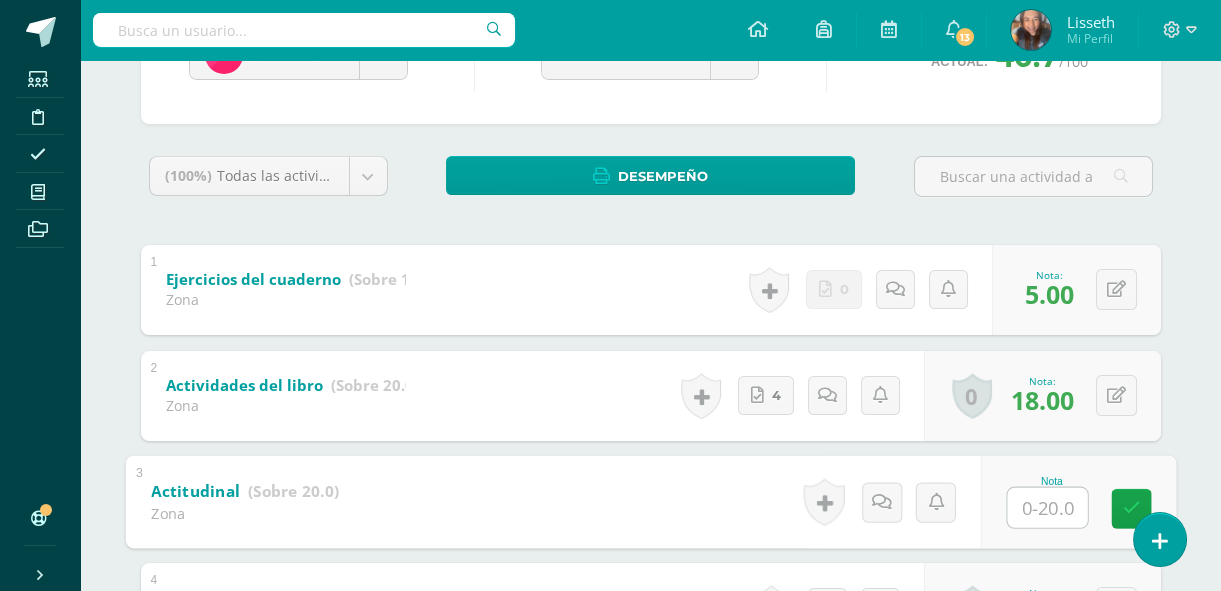 click at bounding box center [1047, 507] 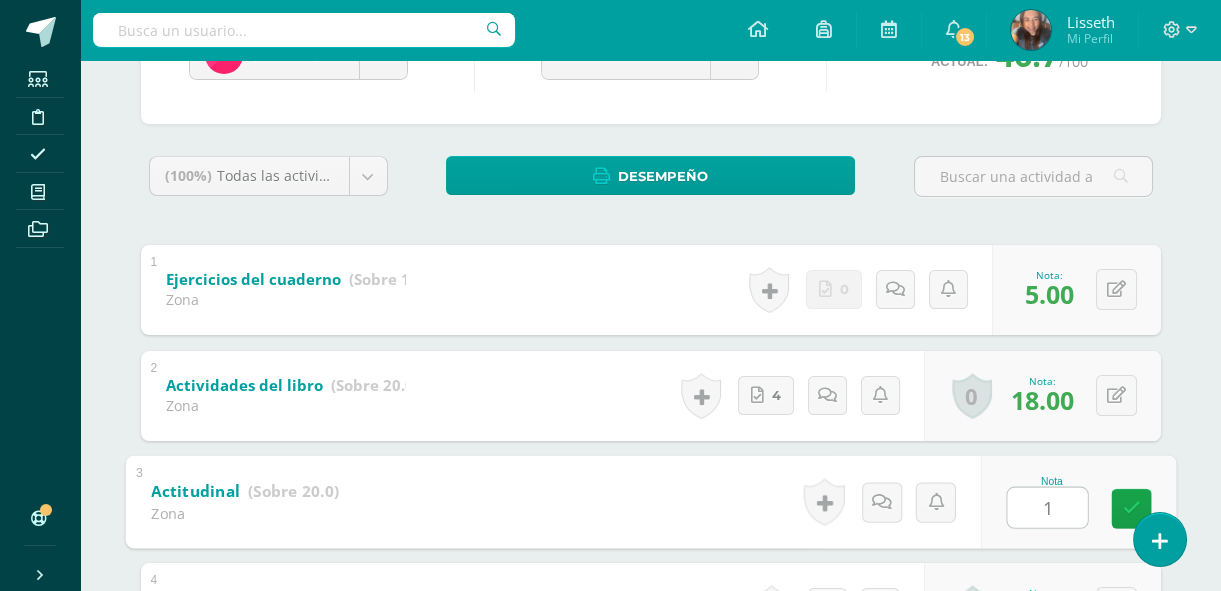 type on "15" 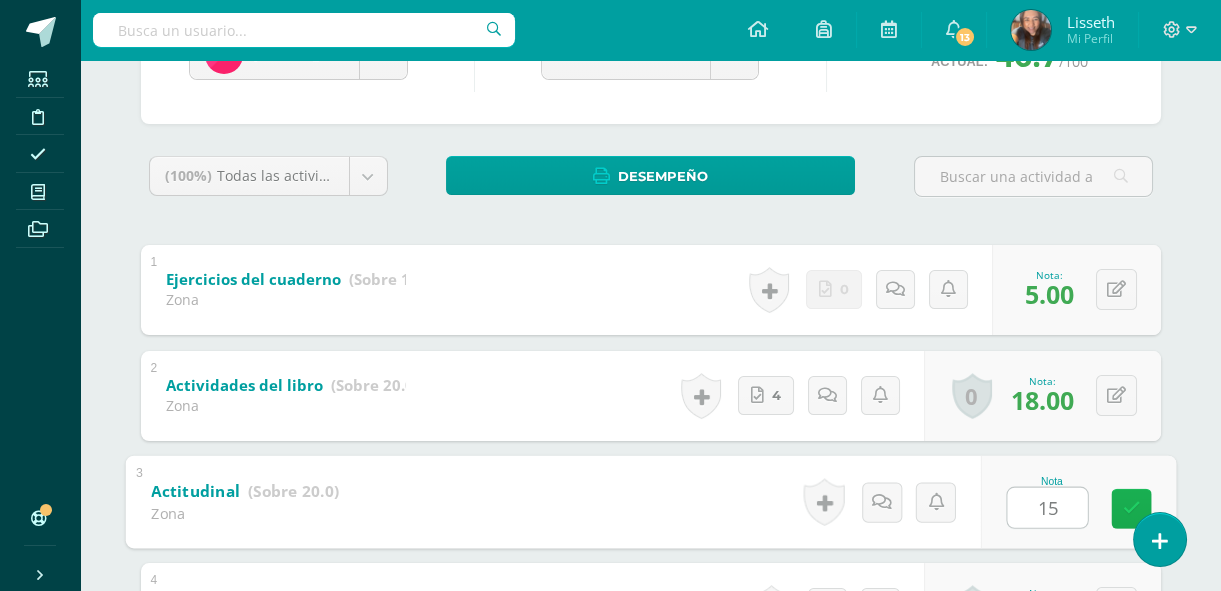 click at bounding box center [1131, 508] 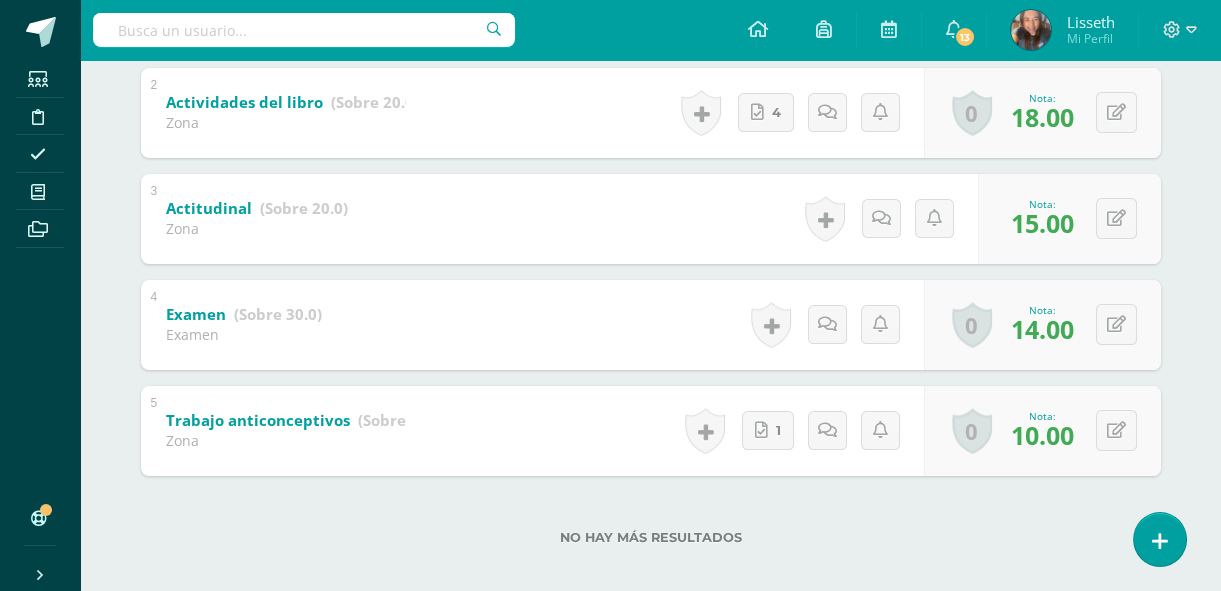 scroll, scrollTop: 555, scrollLeft: 0, axis: vertical 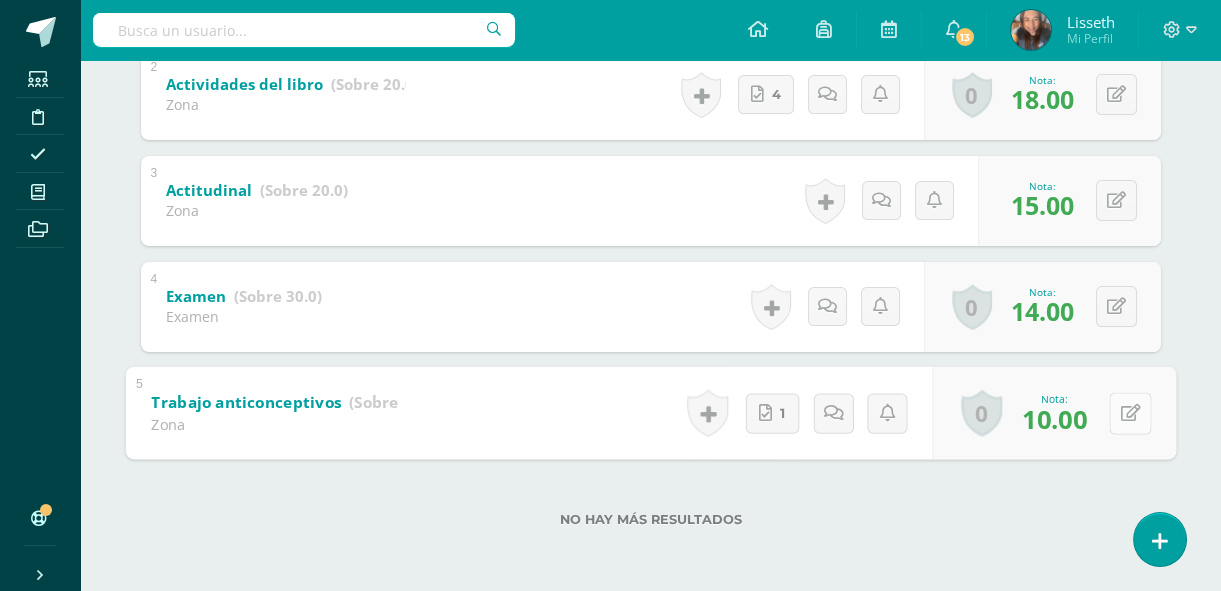click at bounding box center [1130, 413] 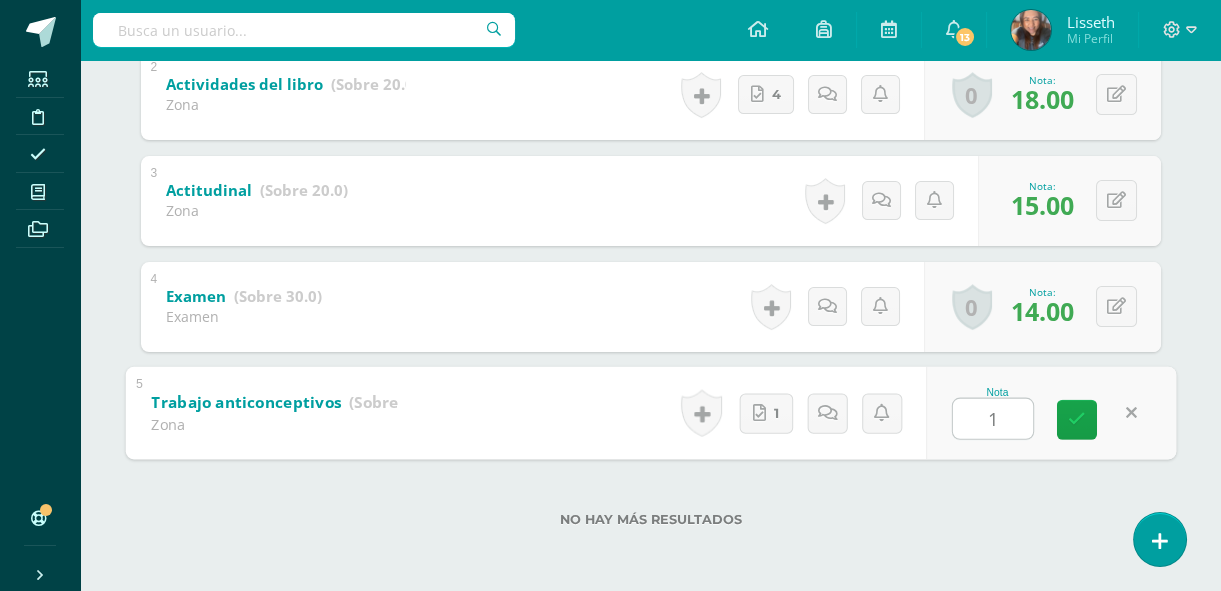 type on "10" 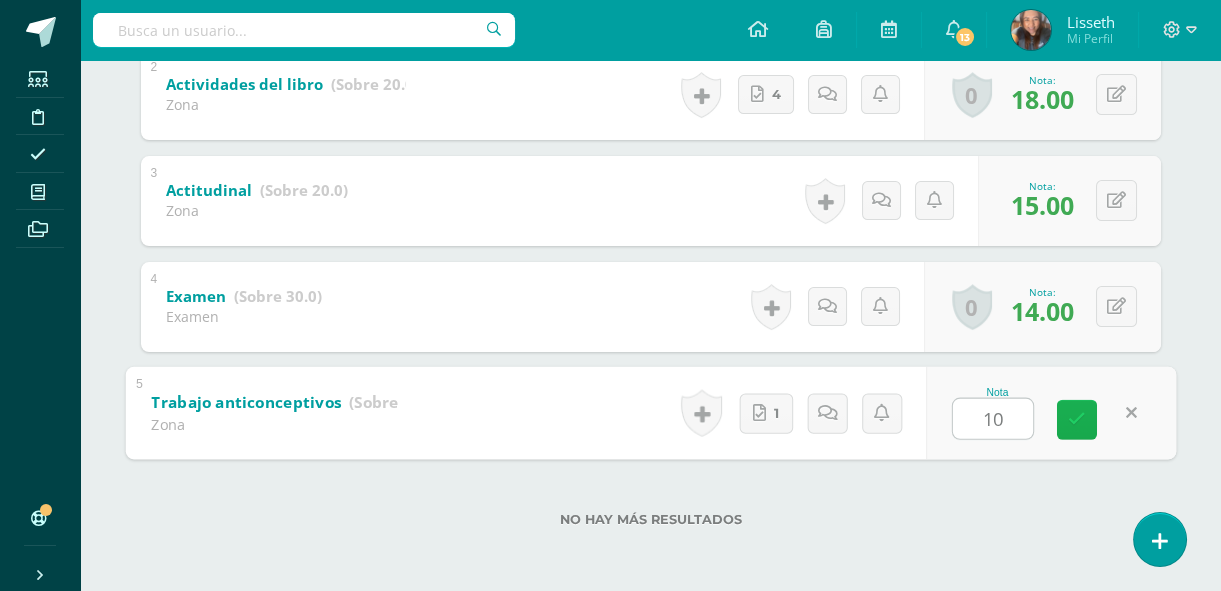 click at bounding box center (1077, 419) 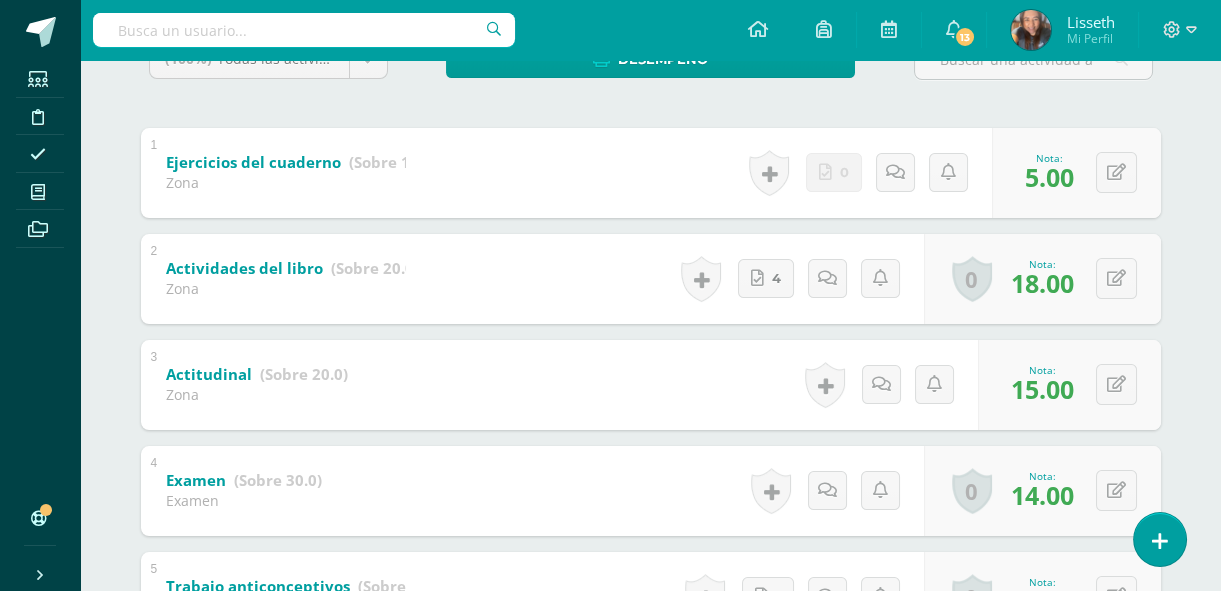 scroll, scrollTop: 337, scrollLeft: 0, axis: vertical 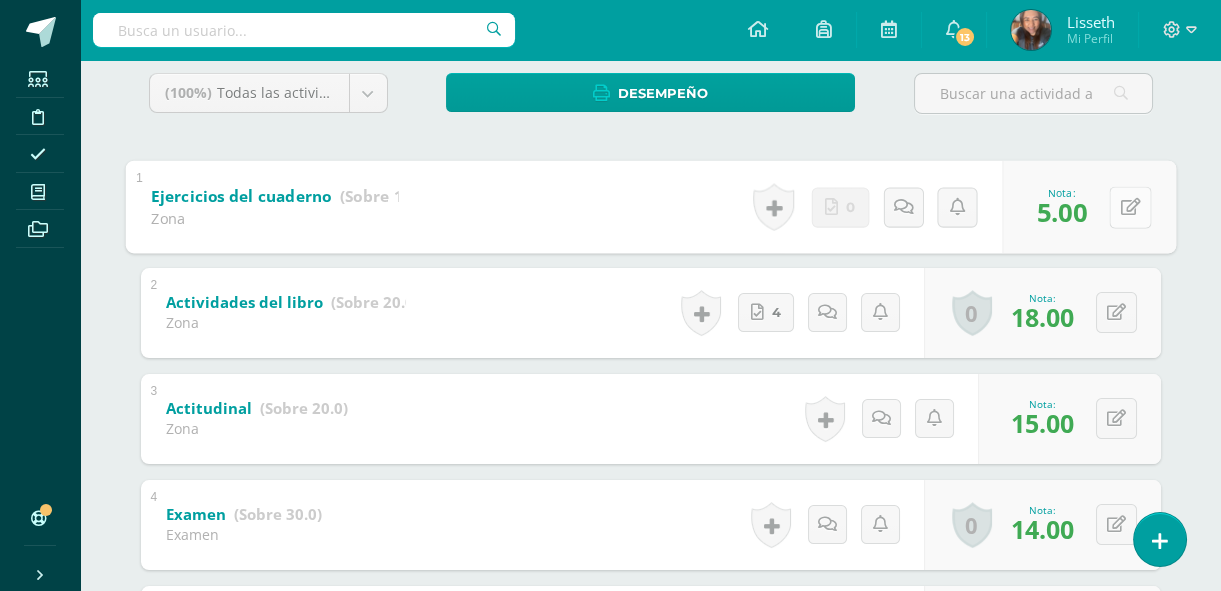 click at bounding box center [1130, 207] 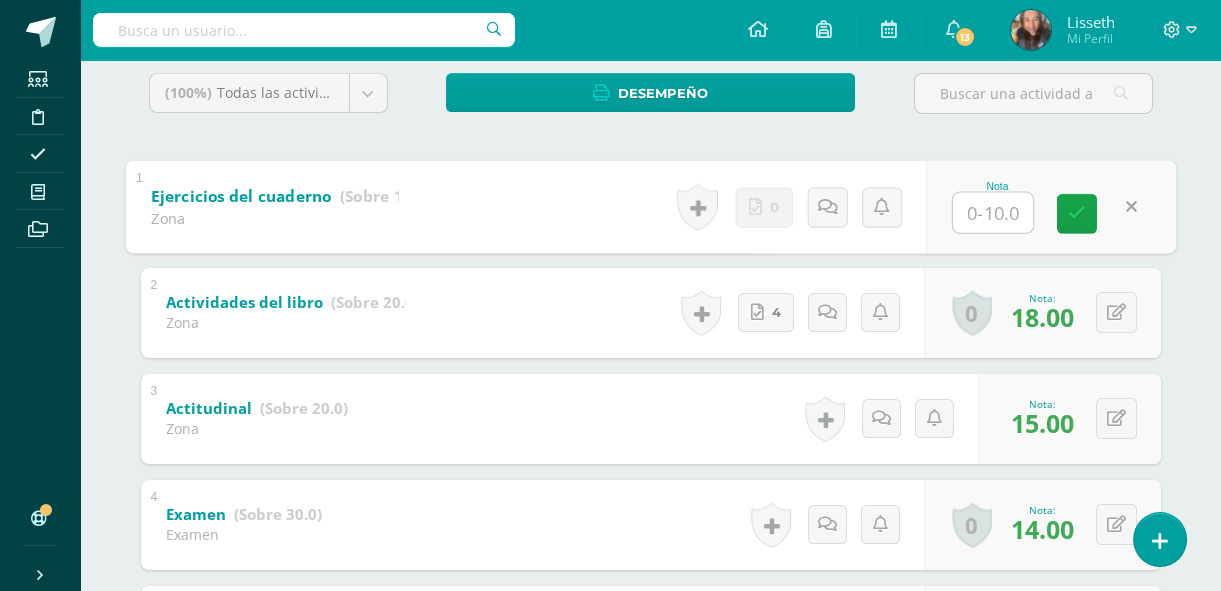 type on "8" 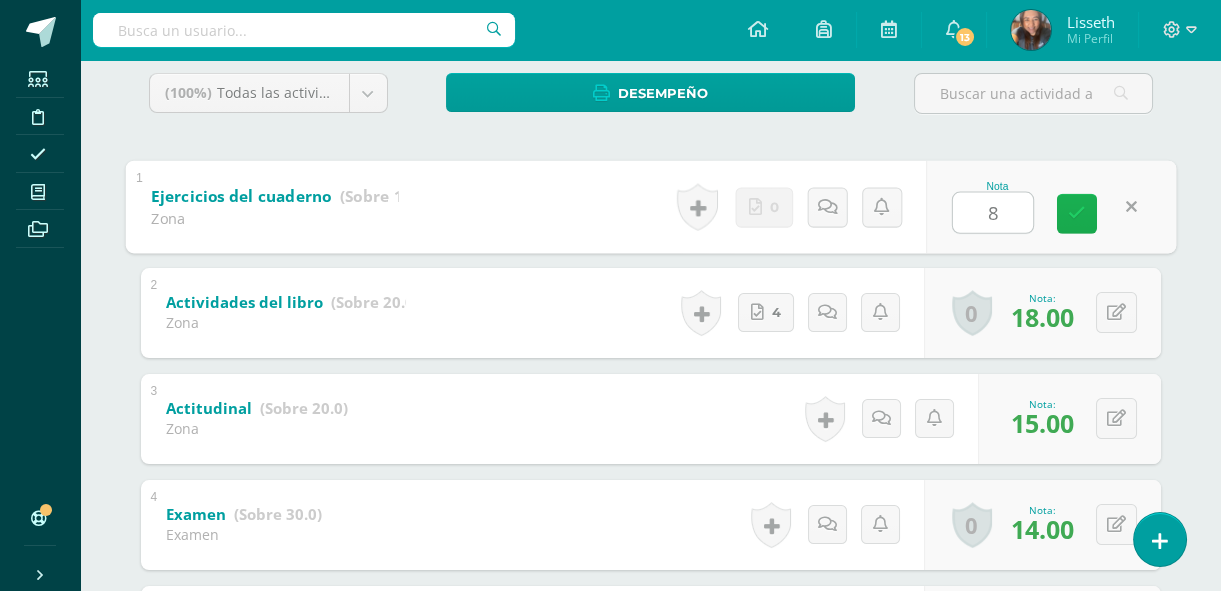 click at bounding box center [1077, 213] 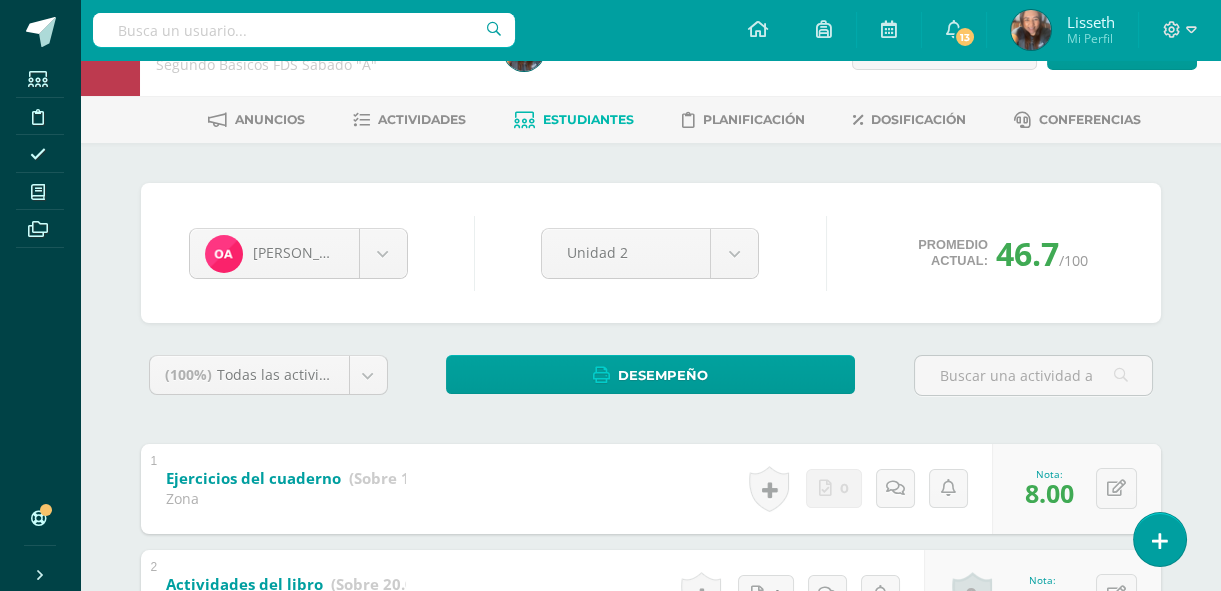 scroll, scrollTop: 0, scrollLeft: 0, axis: both 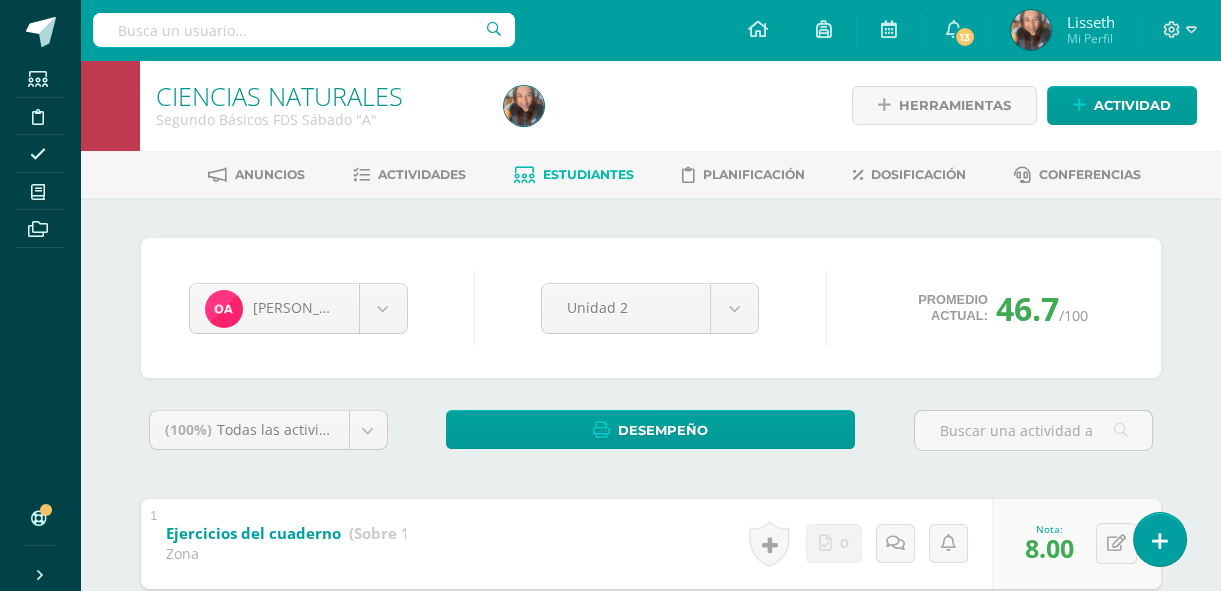 click on "Anuncios
Actividades
Estudiantes
Planificación
Dosificación
Conferencias" at bounding box center [674, 174] 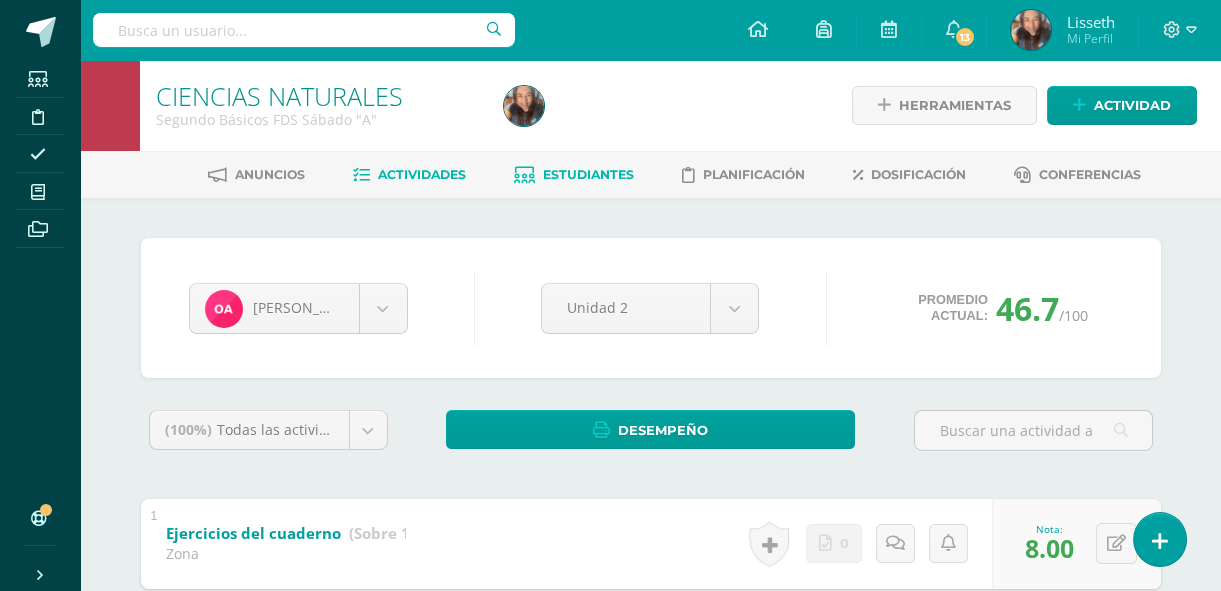 click on "Actividades" at bounding box center (422, 174) 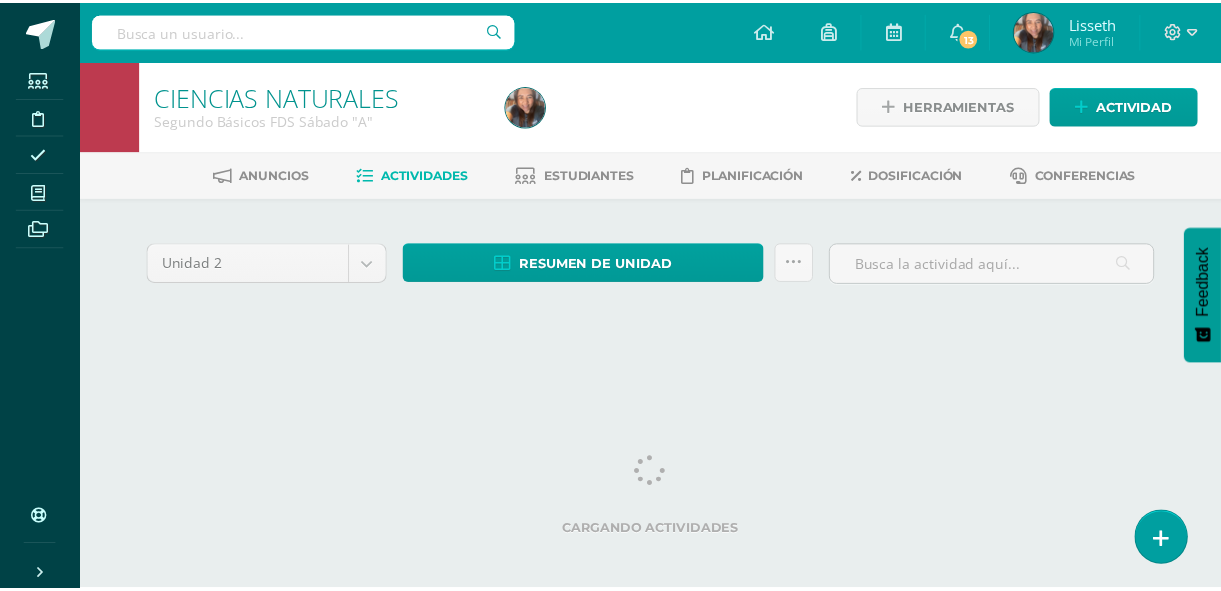 scroll, scrollTop: 0, scrollLeft: 0, axis: both 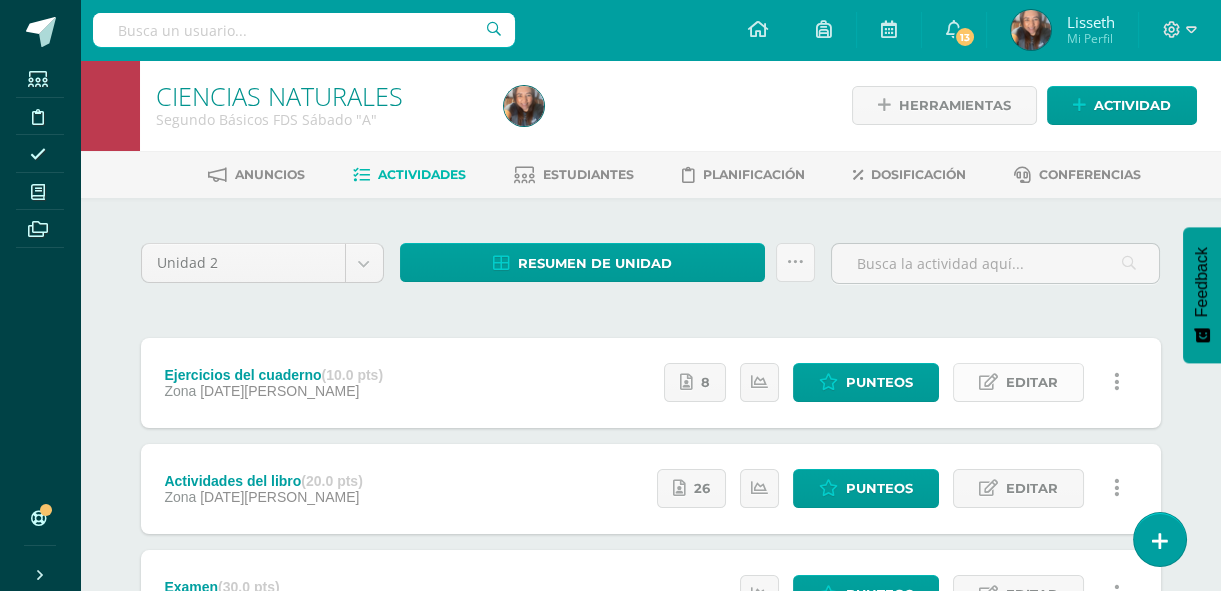 click on "Editar" at bounding box center [1018, 382] 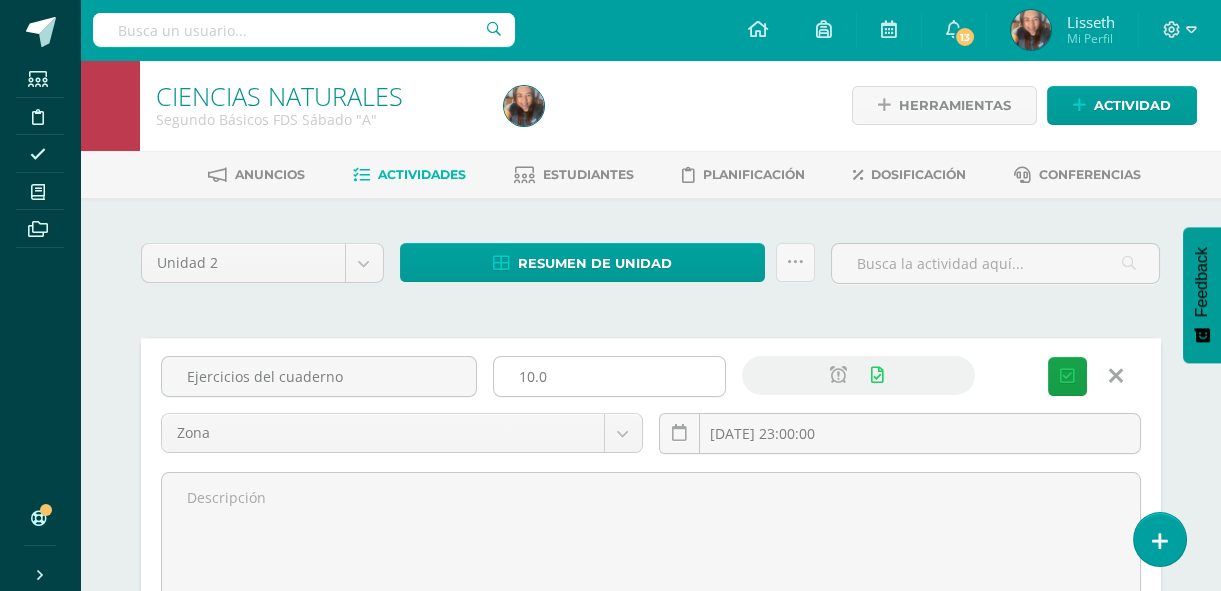 click on "10.0" at bounding box center [609, 376] 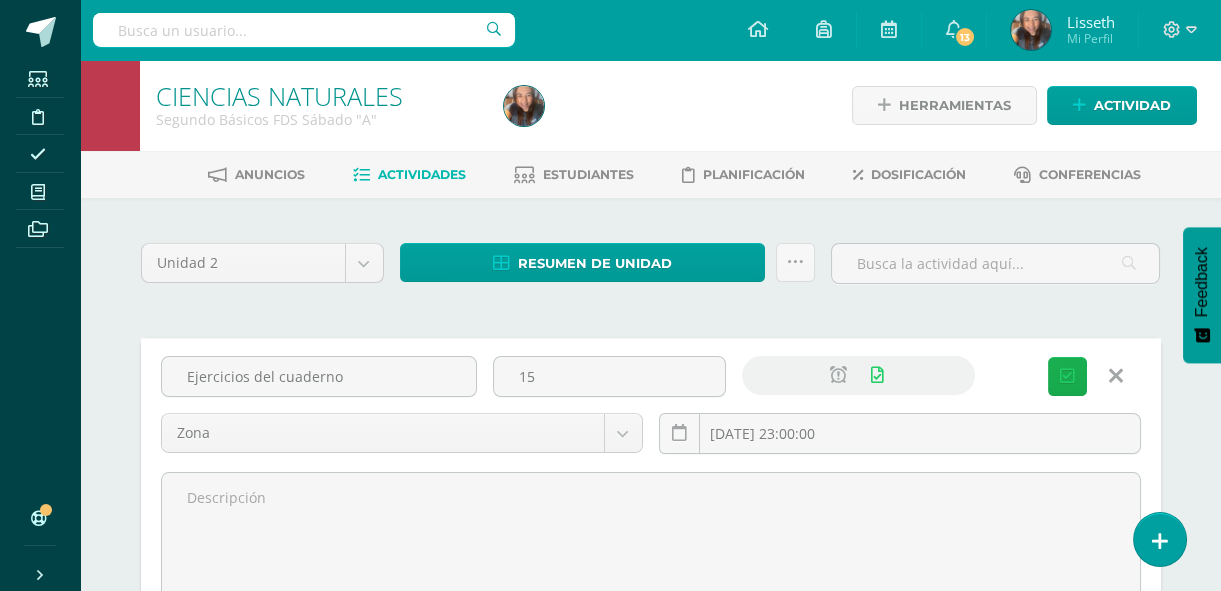 type on "15" 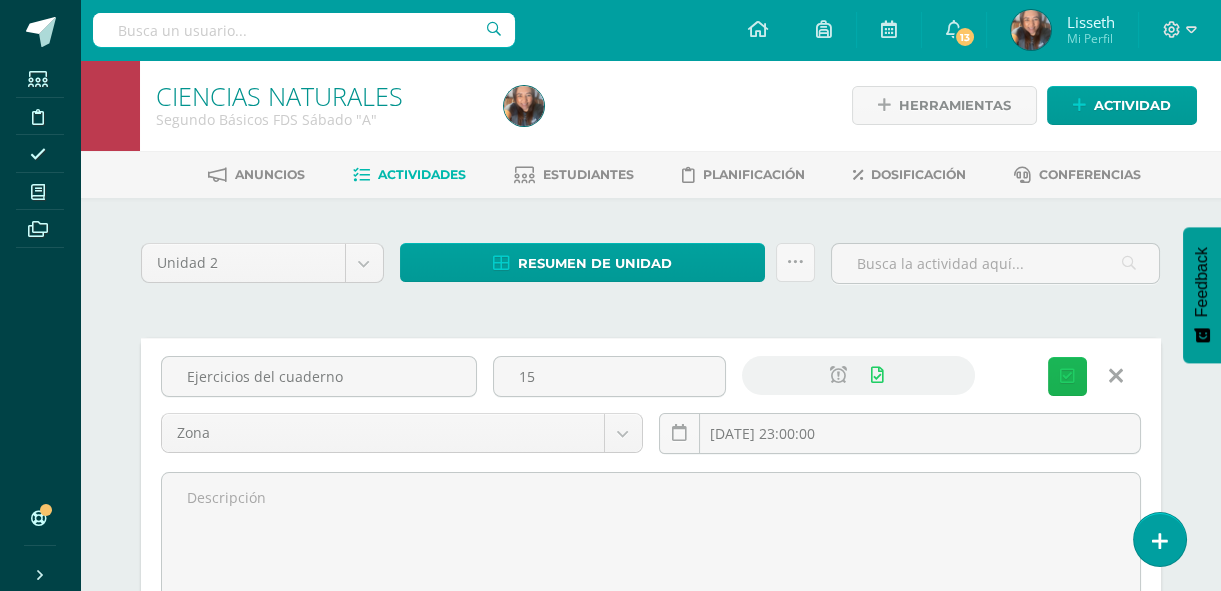 click at bounding box center (1067, 376) 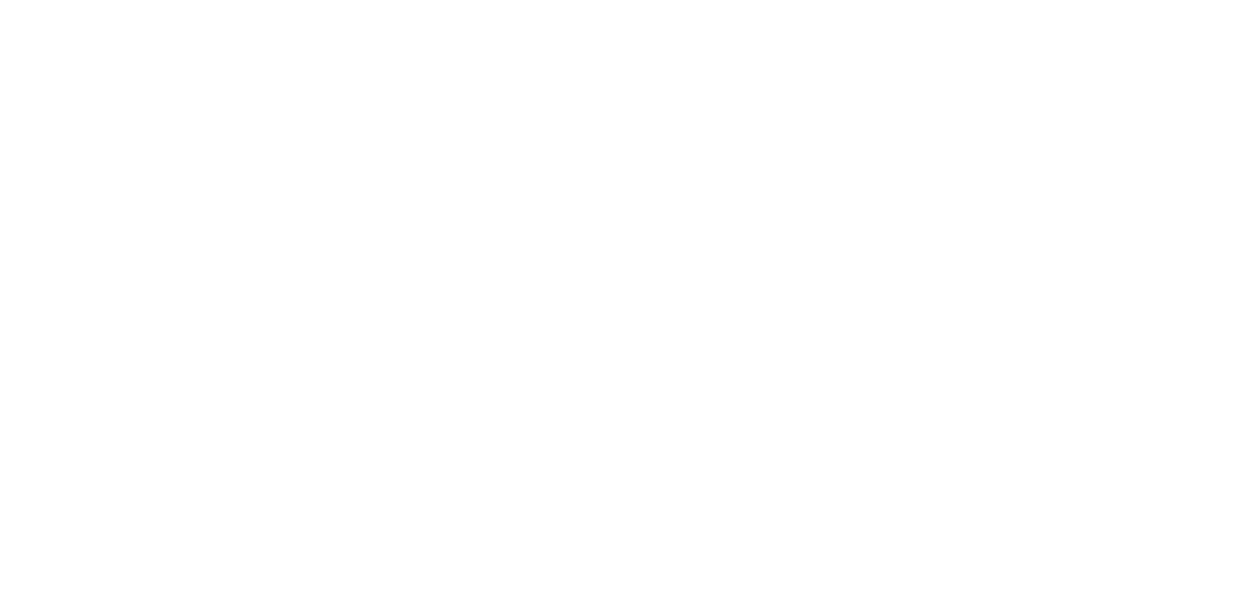 scroll, scrollTop: 0, scrollLeft: 0, axis: both 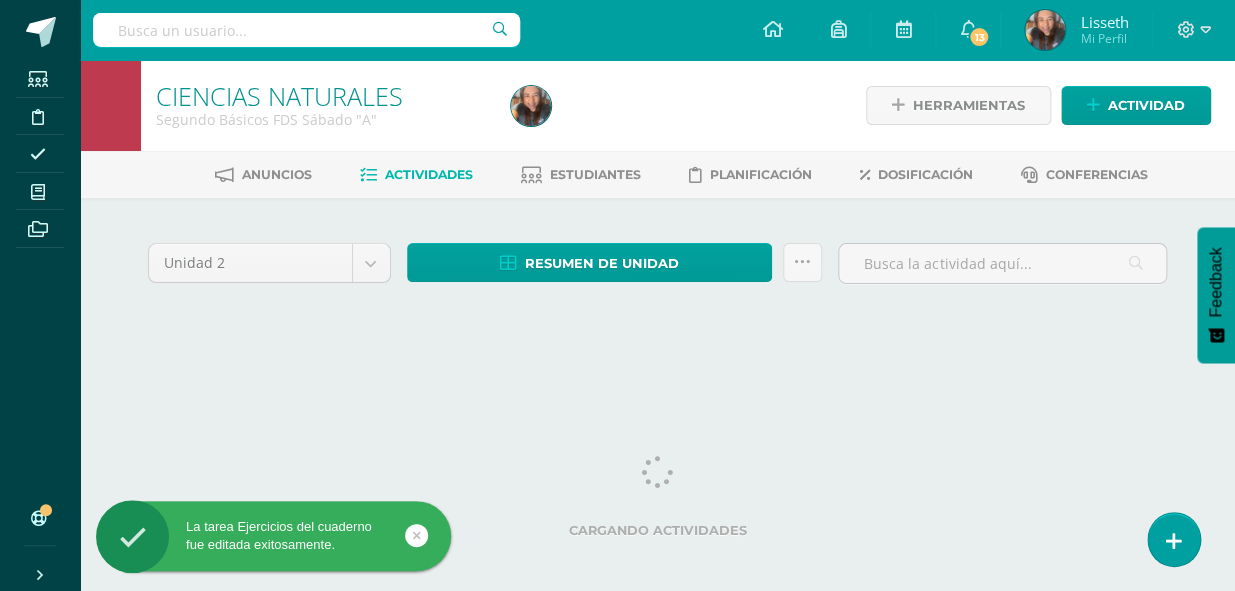 drag, startPoint x: 0, startPoint y: 0, endPoint x: 681, endPoint y: 215, distance: 714.13306 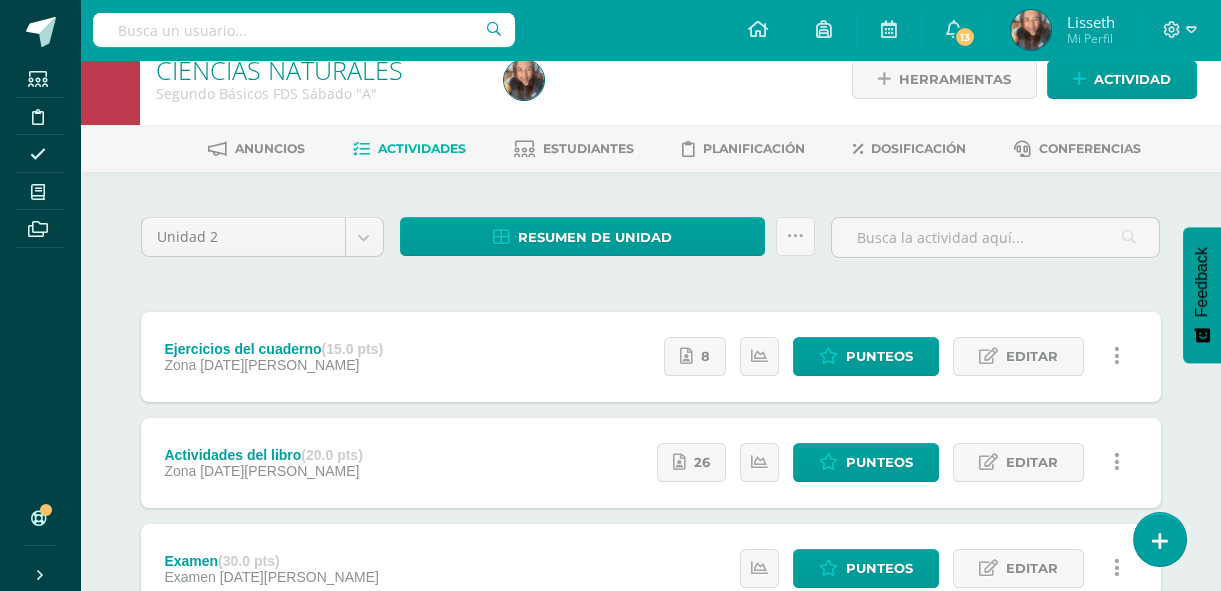 scroll, scrollTop: 36, scrollLeft: 0, axis: vertical 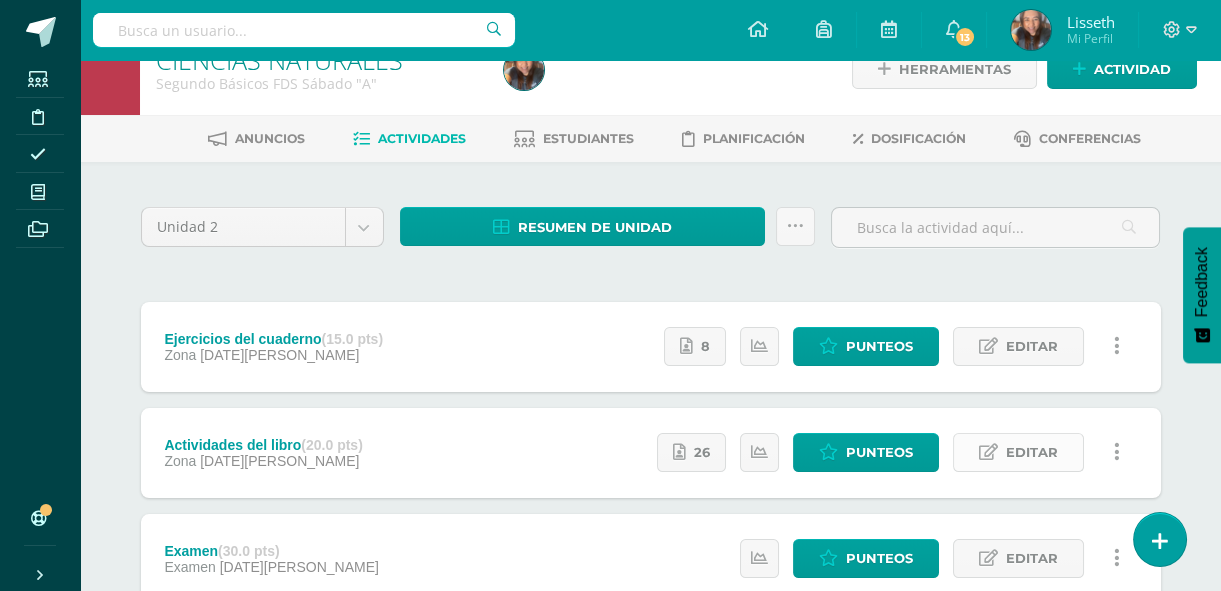 click on "Editar" at bounding box center (1032, 452) 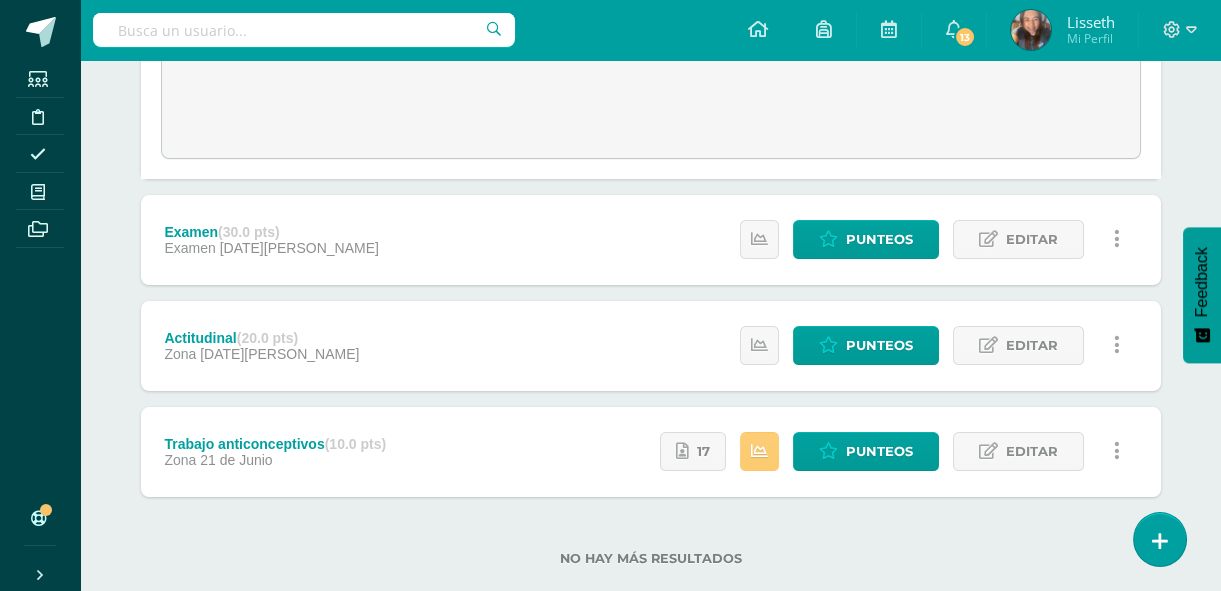 scroll, scrollTop: 654, scrollLeft: 0, axis: vertical 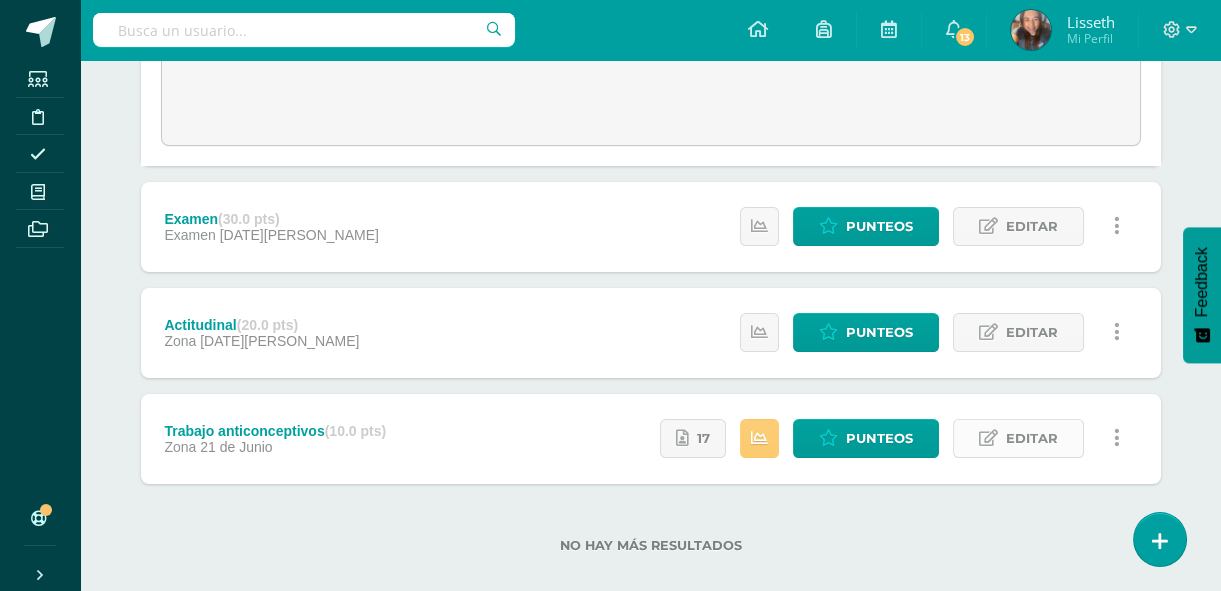click on "Editar" at bounding box center [1032, 438] 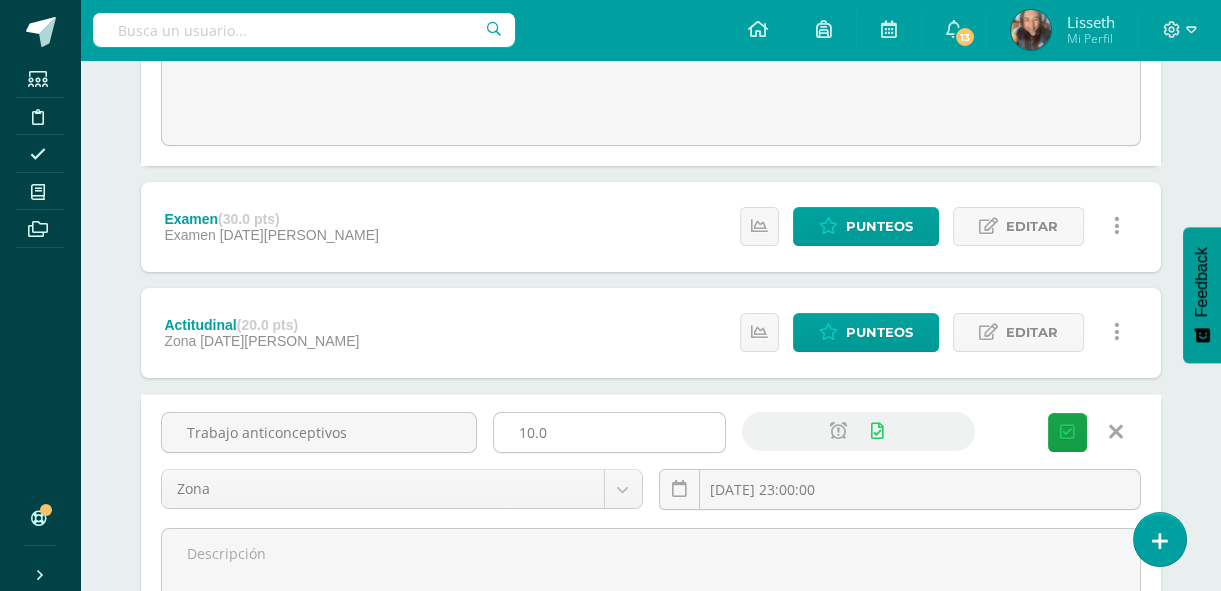 click on "10.0" at bounding box center [609, -172] 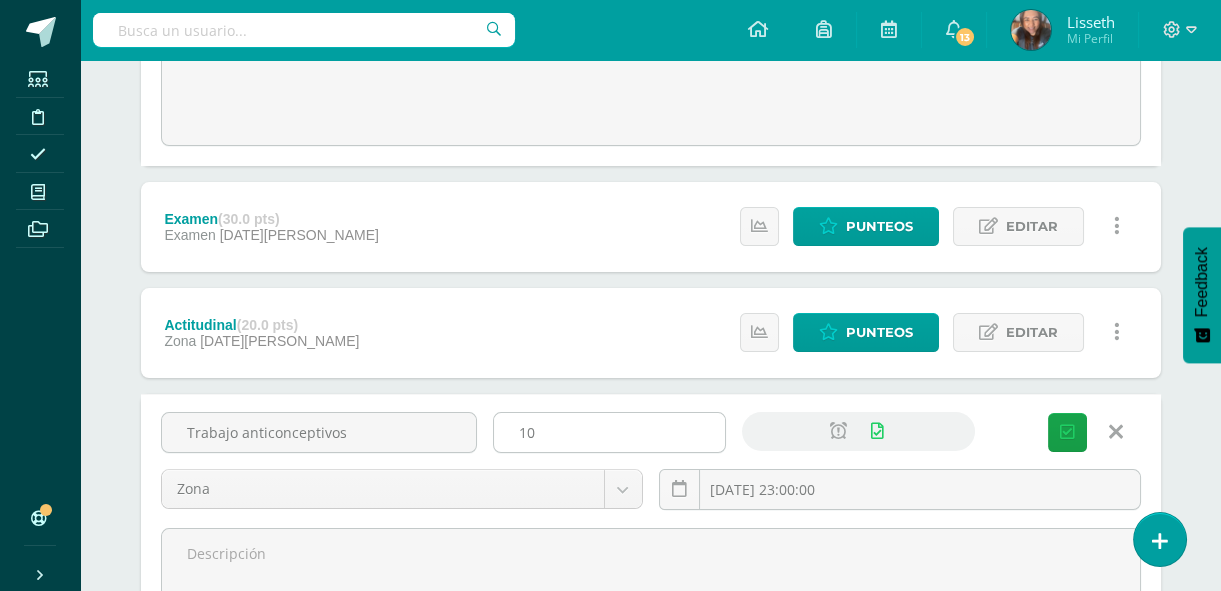 type on "1" 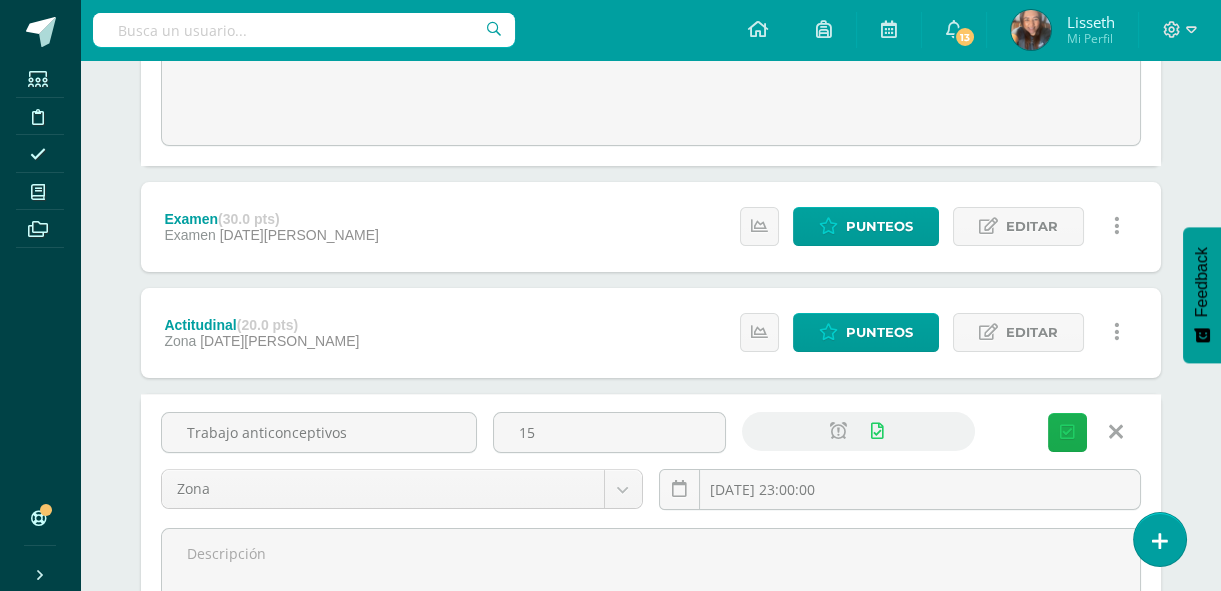 type on "15" 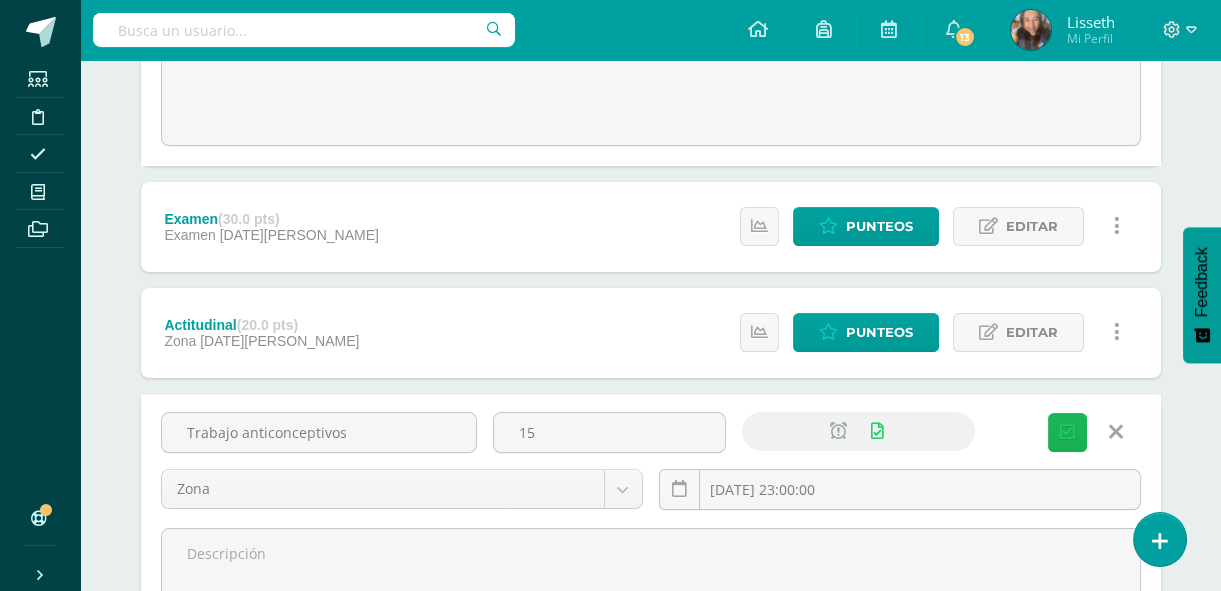 click at bounding box center [1067, 432] 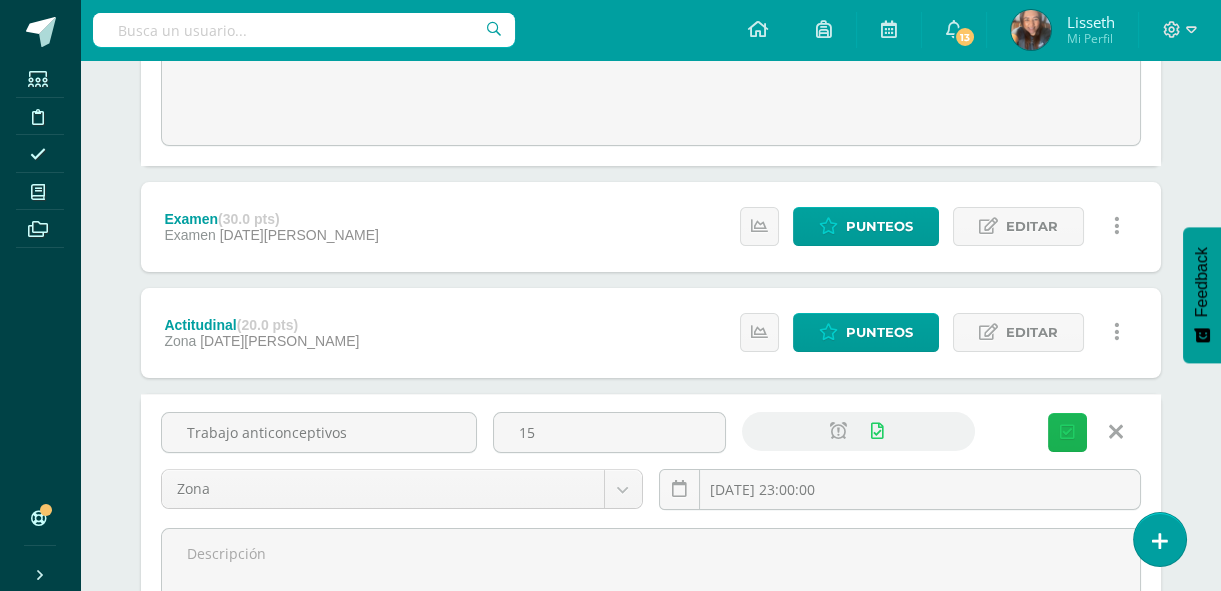 click at bounding box center (1067, 432) 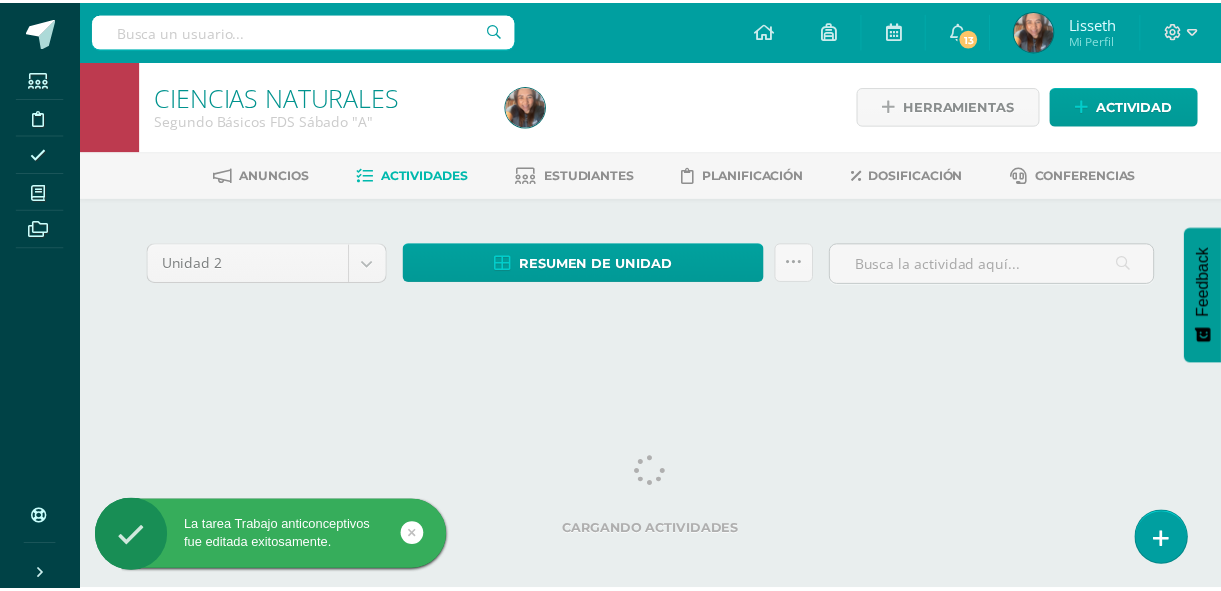 scroll, scrollTop: 0, scrollLeft: 0, axis: both 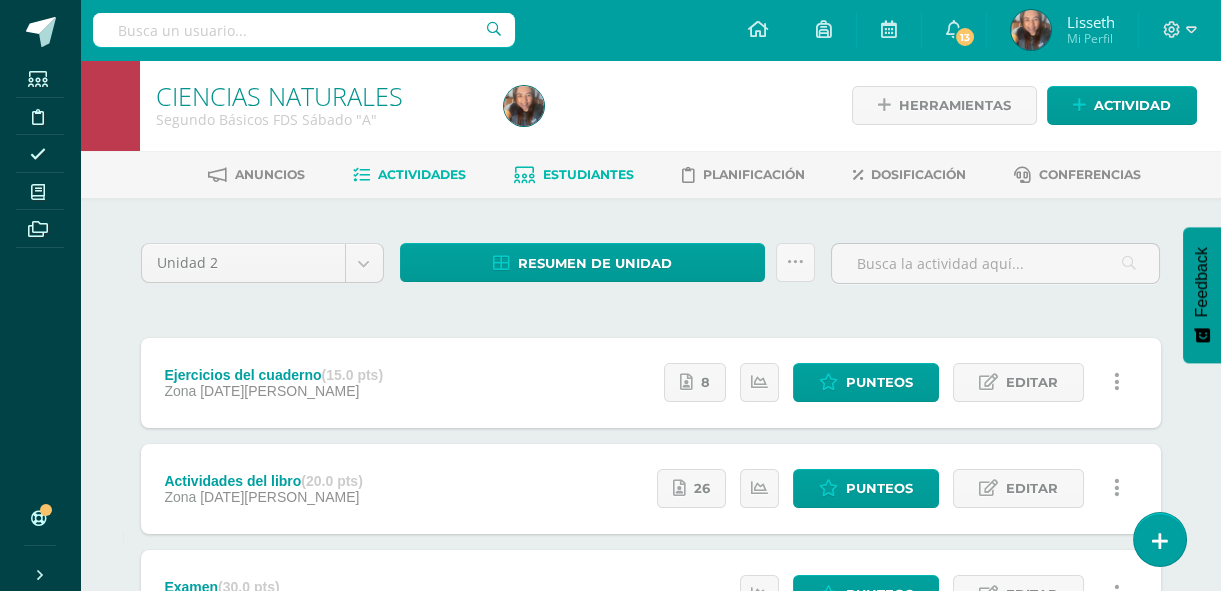 click on "Estudiantes" at bounding box center (588, 174) 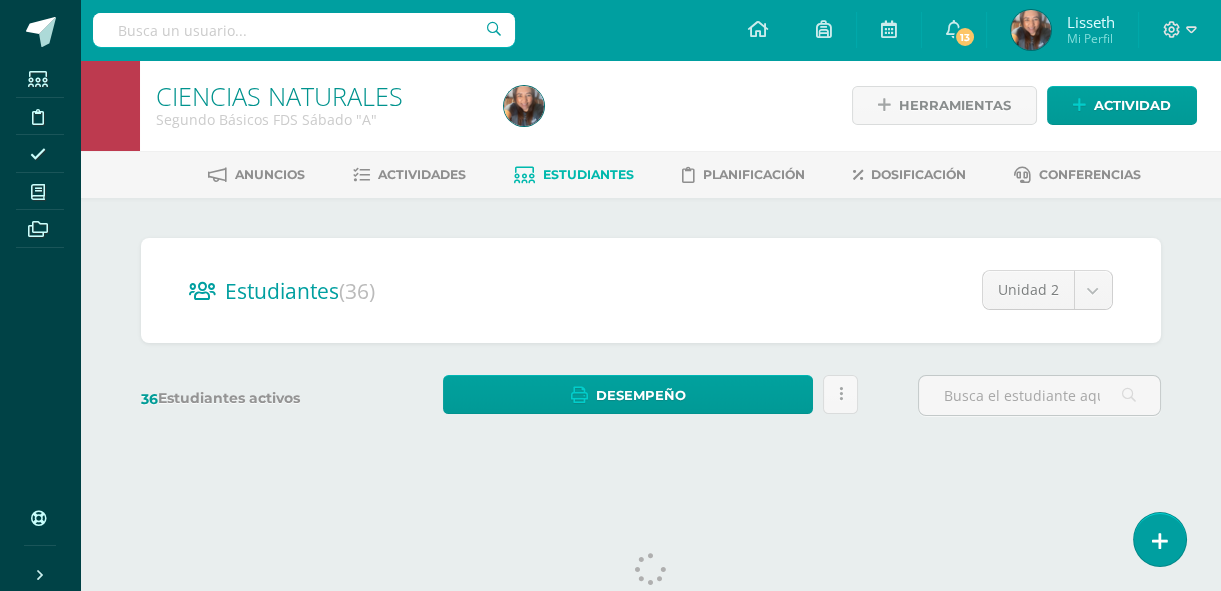 scroll, scrollTop: 0, scrollLeft: 0, axis: both 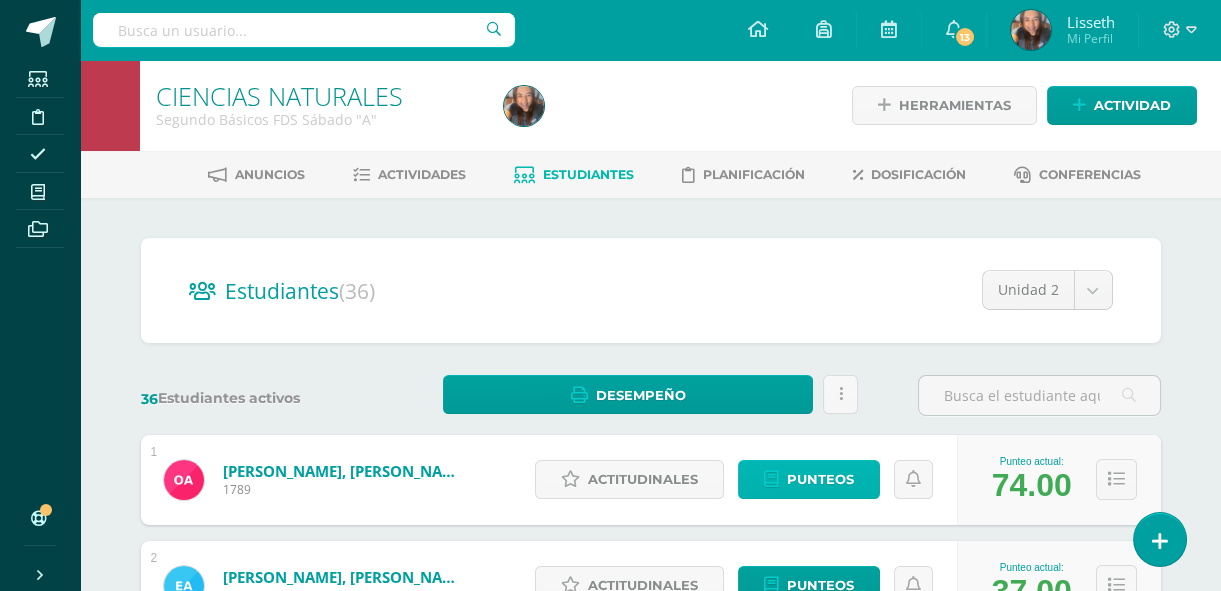 click on "Punteos" at bounding box center [820, 479] 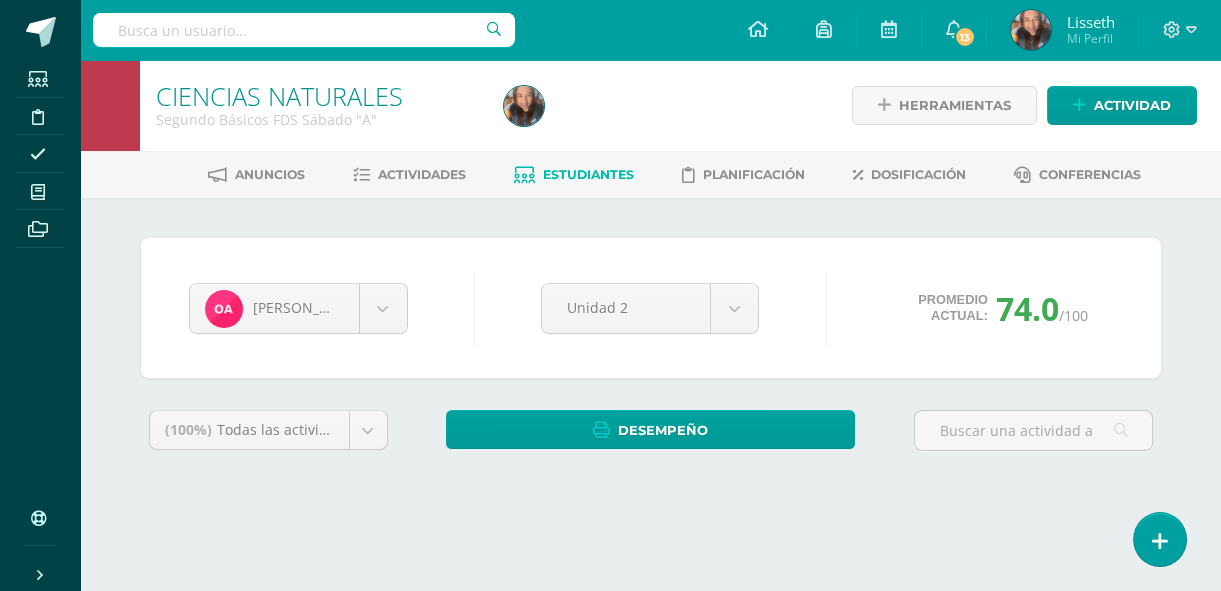 scroll, scrollTop: 0, scrollLeft: 0, axis: both 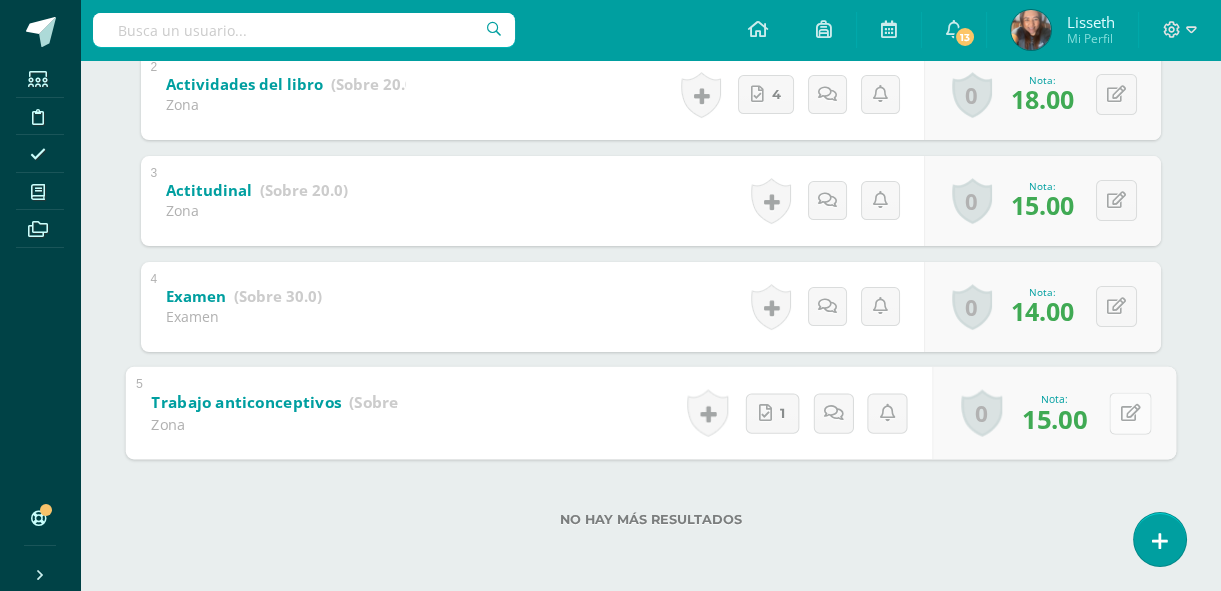 click at bounding box center (1130, 413) 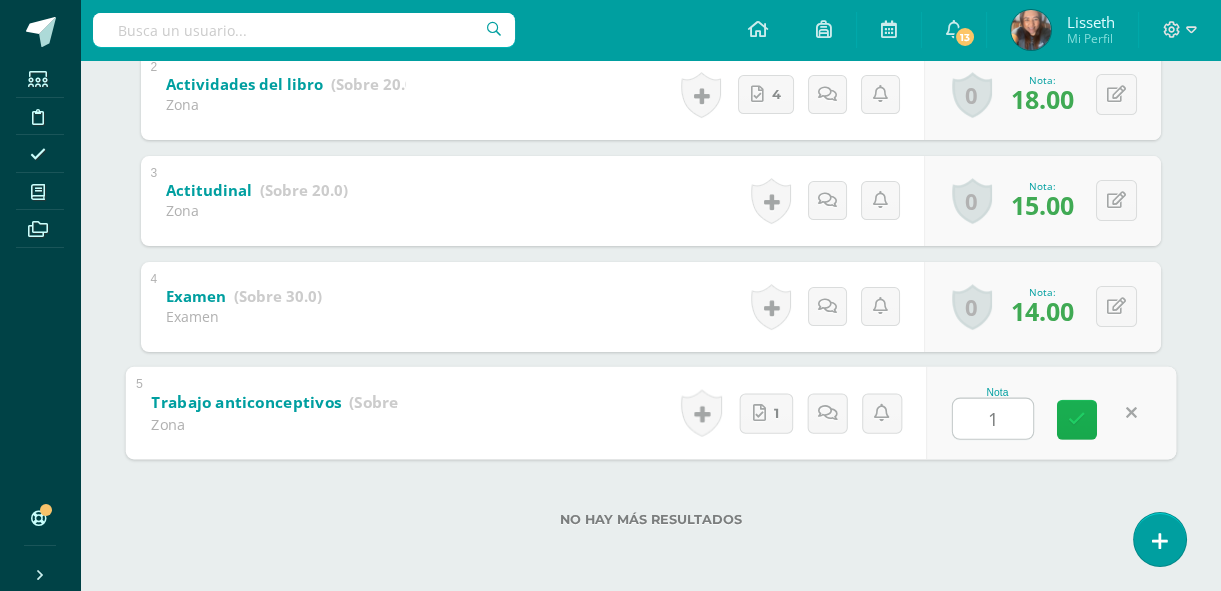 type on "15" 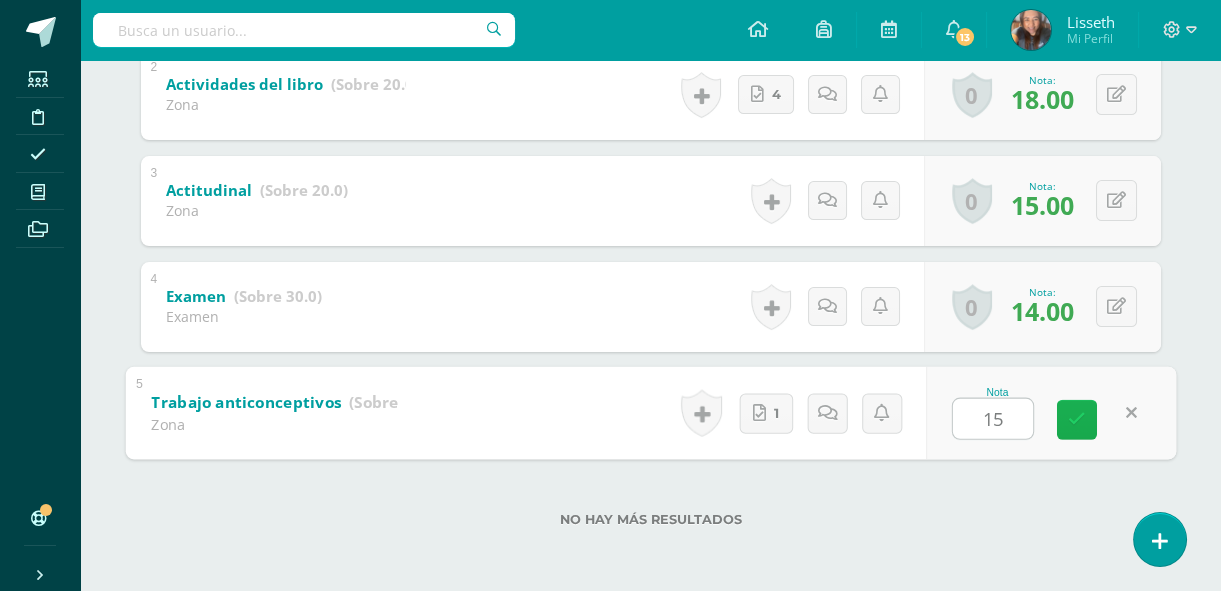 click at bounding box center [1077, 419] 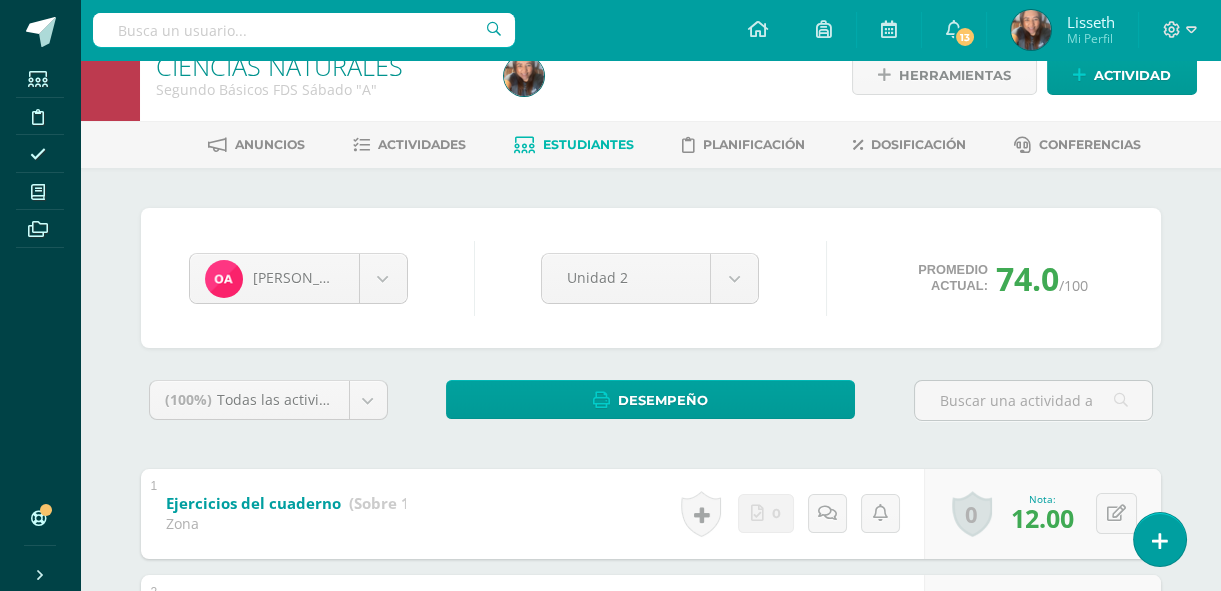 scroll, scrollTop: 0, scrollLeft: 0, axis: both 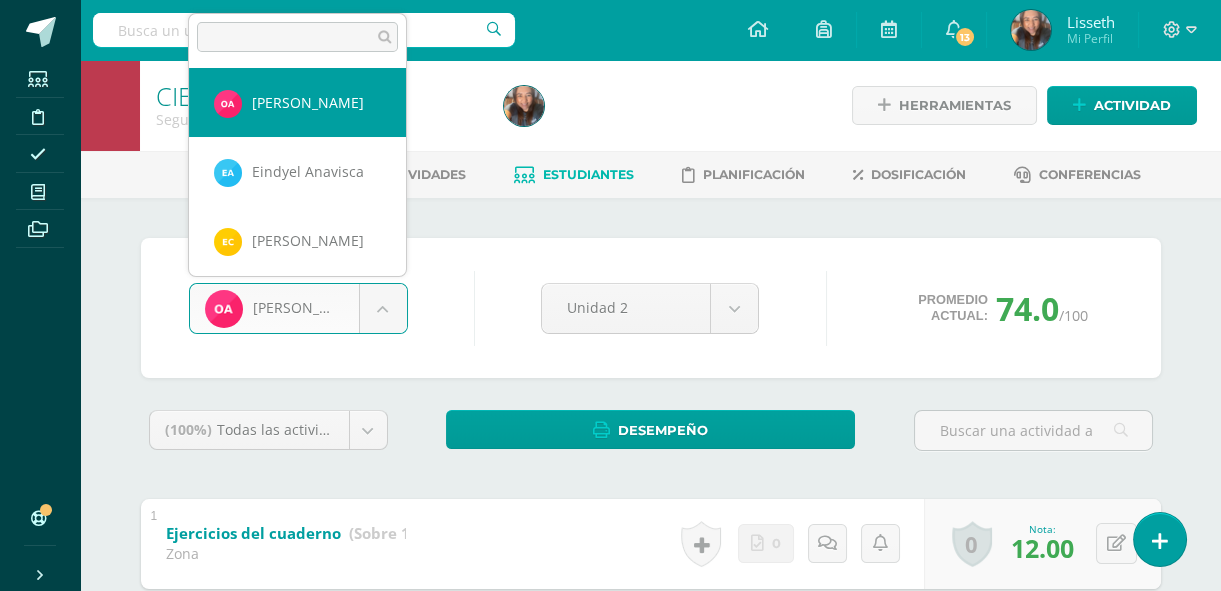 click on "Estudiantes Disciplina Asistencia Mis cursos Archivos Soporte
Centro de ayuda
Últimas actualizaciones
10+ Cerrar panel
Ciencias Naturales
Primero
Básicos Plan Diario
"A"
Actividades Estudiantes Planificación Dosificación
CIENCIAS NATURALES
Primero
Básicos FDS Domingo
"A"
Actividades Estudiantes Planificación Dosificación
CIENCIAS NATURALES
Primero
Básicos FDS Sábado
"A"
Actividades Estudiantes Planificación Dosificación Actividades Estudiantes Planificación Dosificación Actividades Estudiantes" at bounding box center [610, 573] 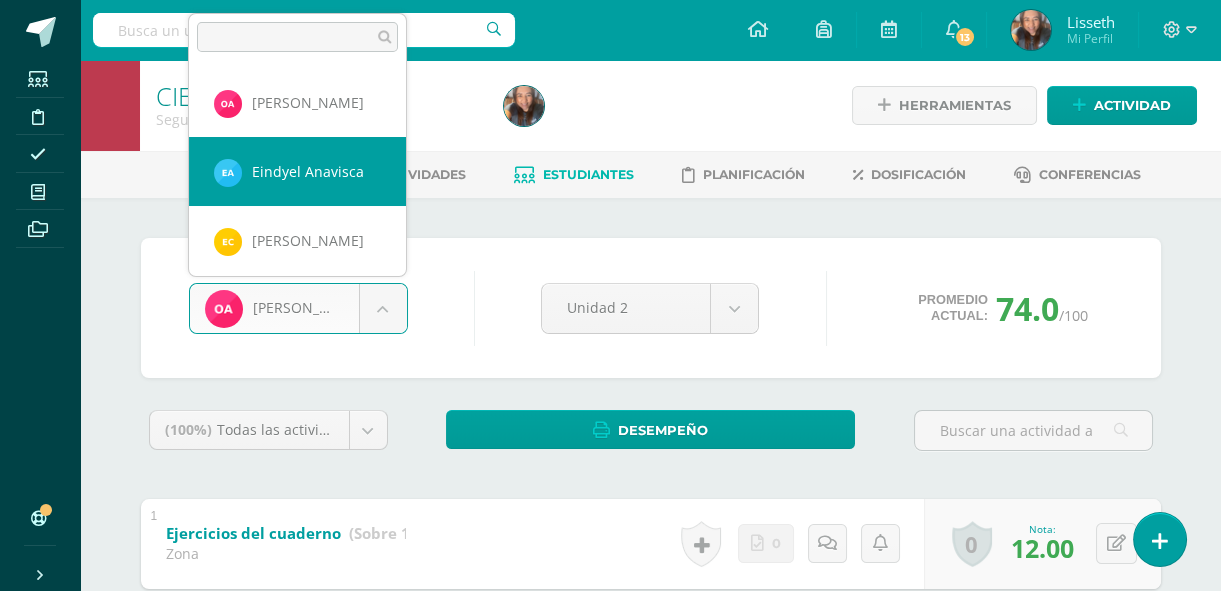 select on "8166" 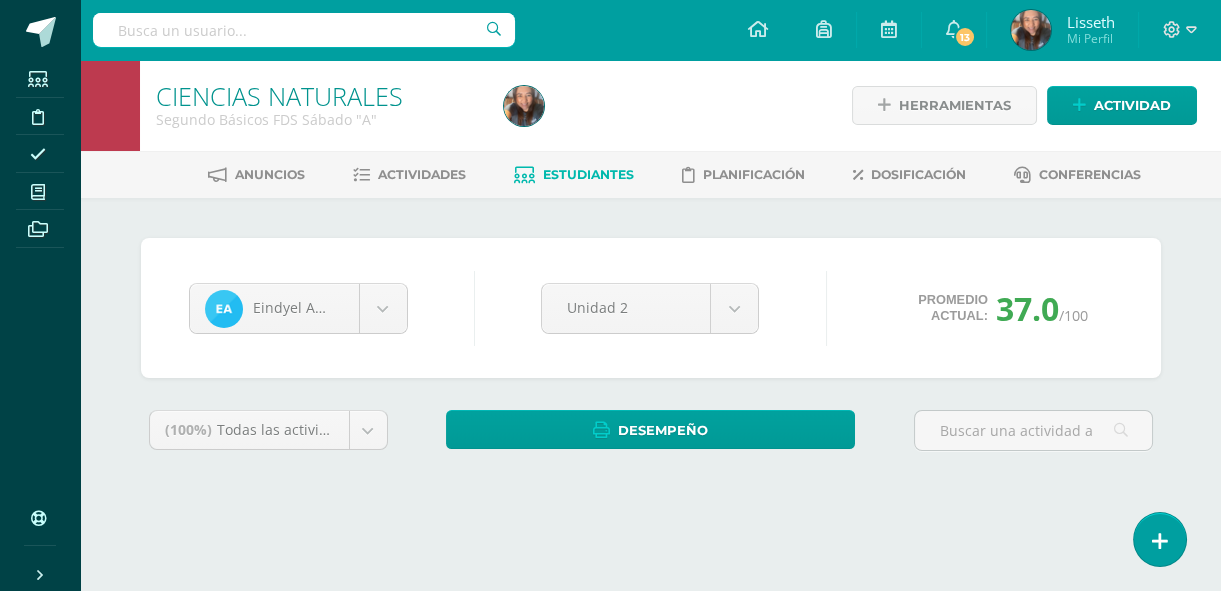 scroll, scrollTop: 0, scrollLeft: 0, axis: both 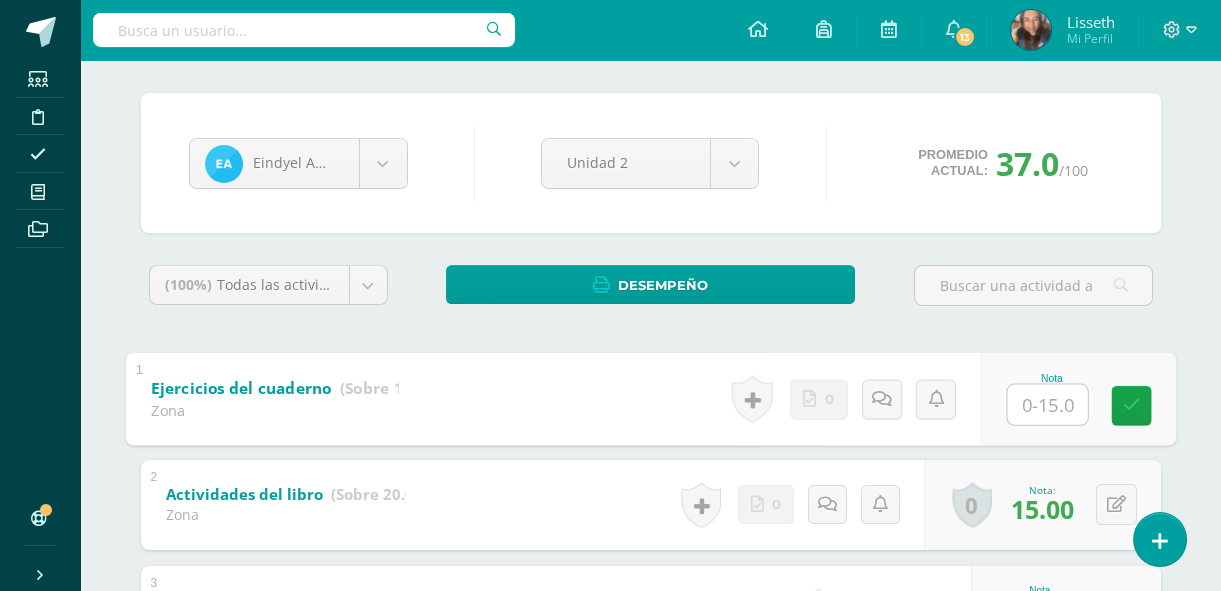 click at bounding box center [1047, 404] 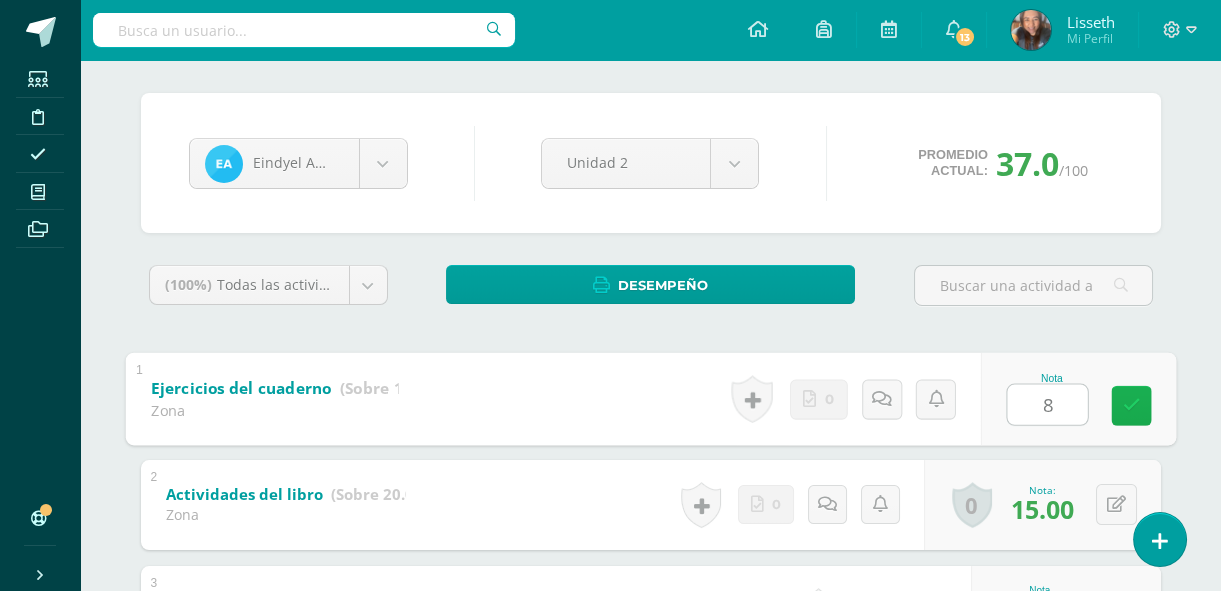 click at bounding box center [1131, 405] 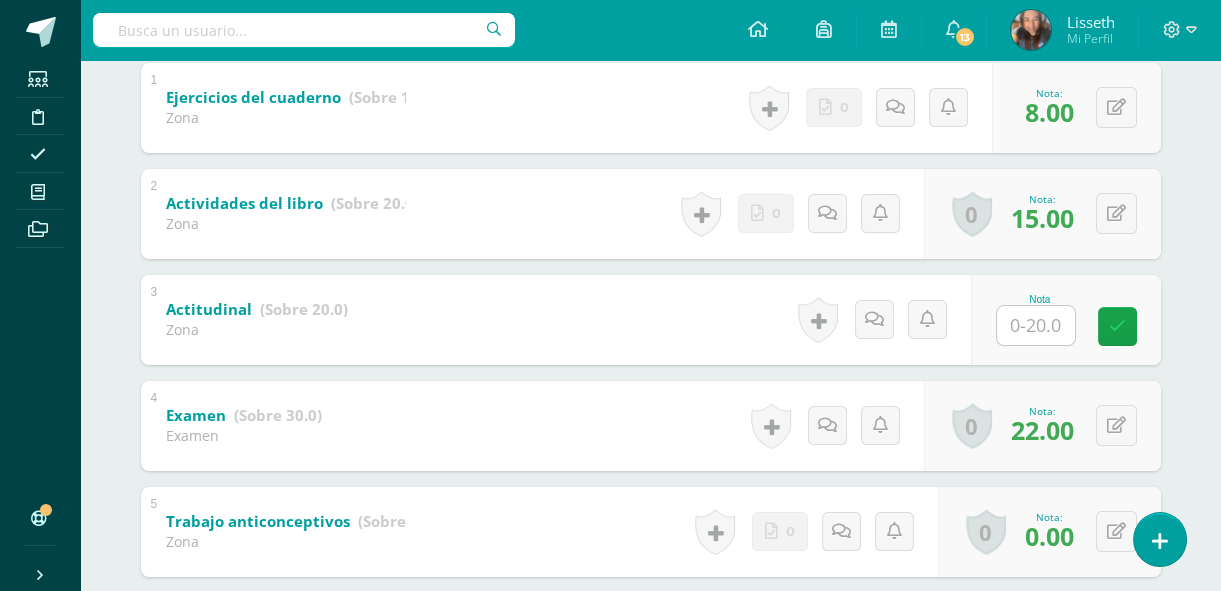 scroll, scrollTop: 460, scrollLeft: 0, axis: vertical 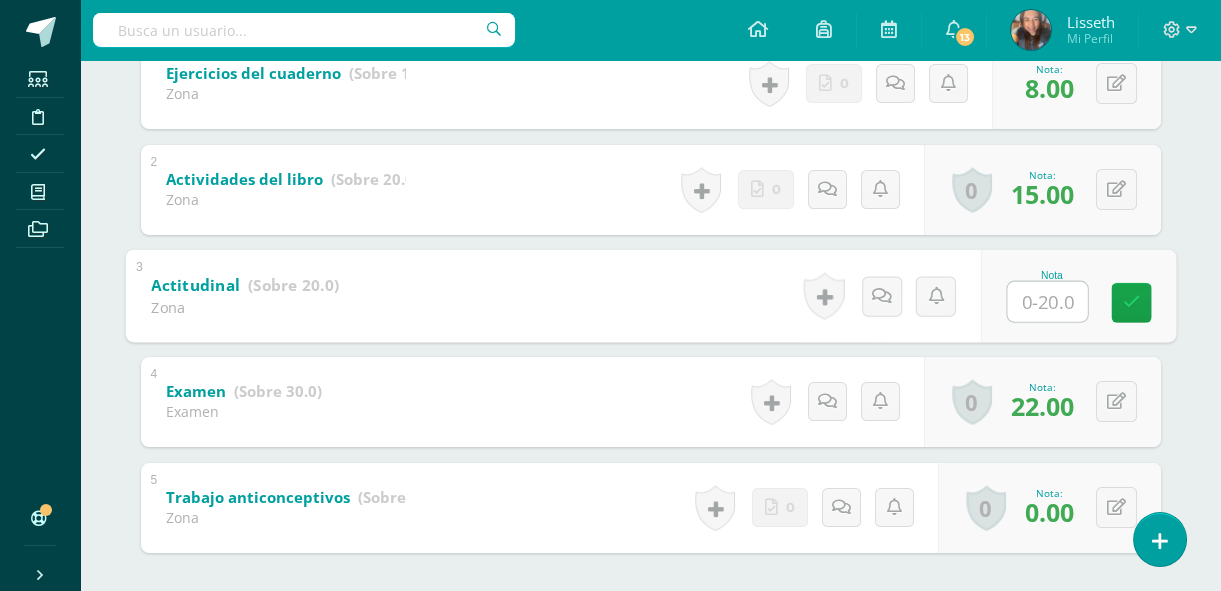 click at bounding box center (1047, 301) 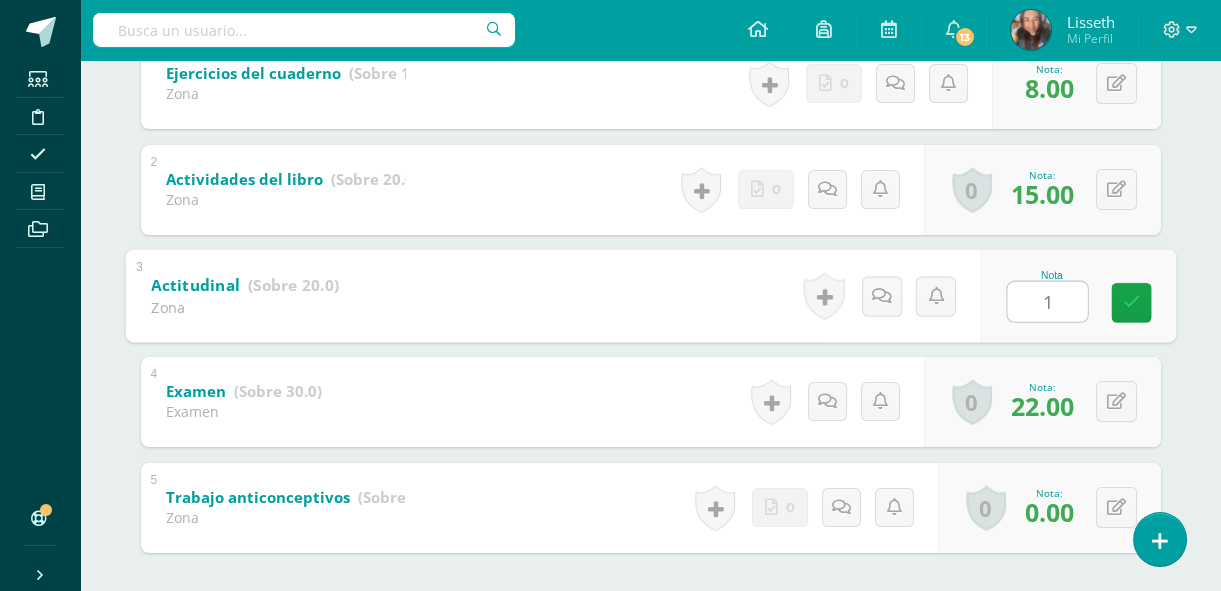 type on "15" 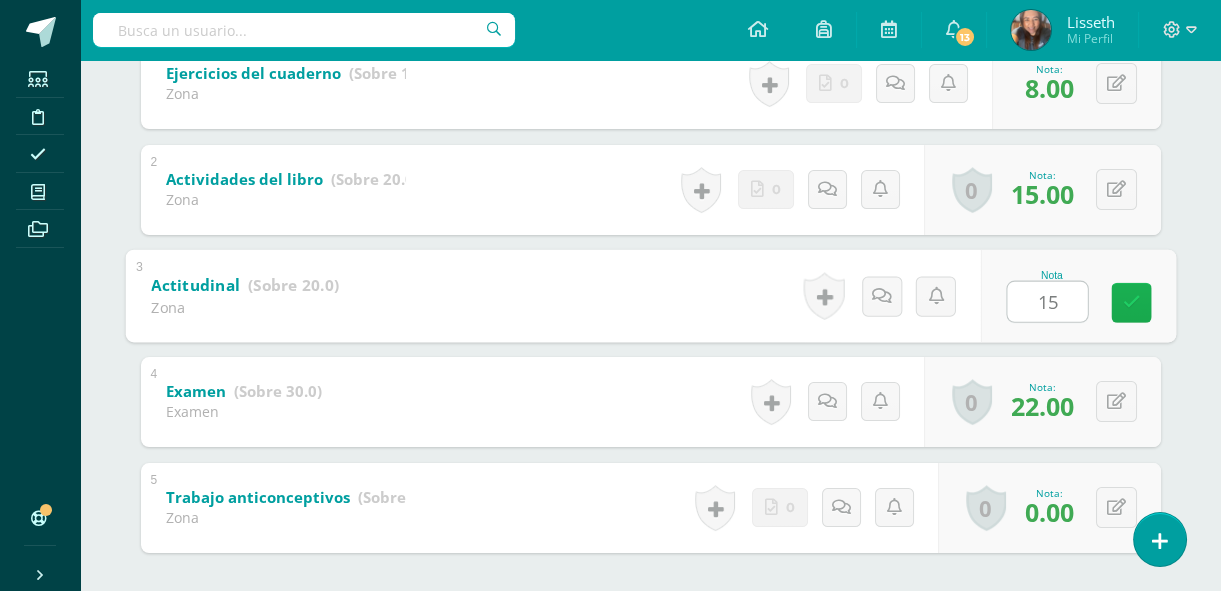 click at bounding box center (1131, 302) 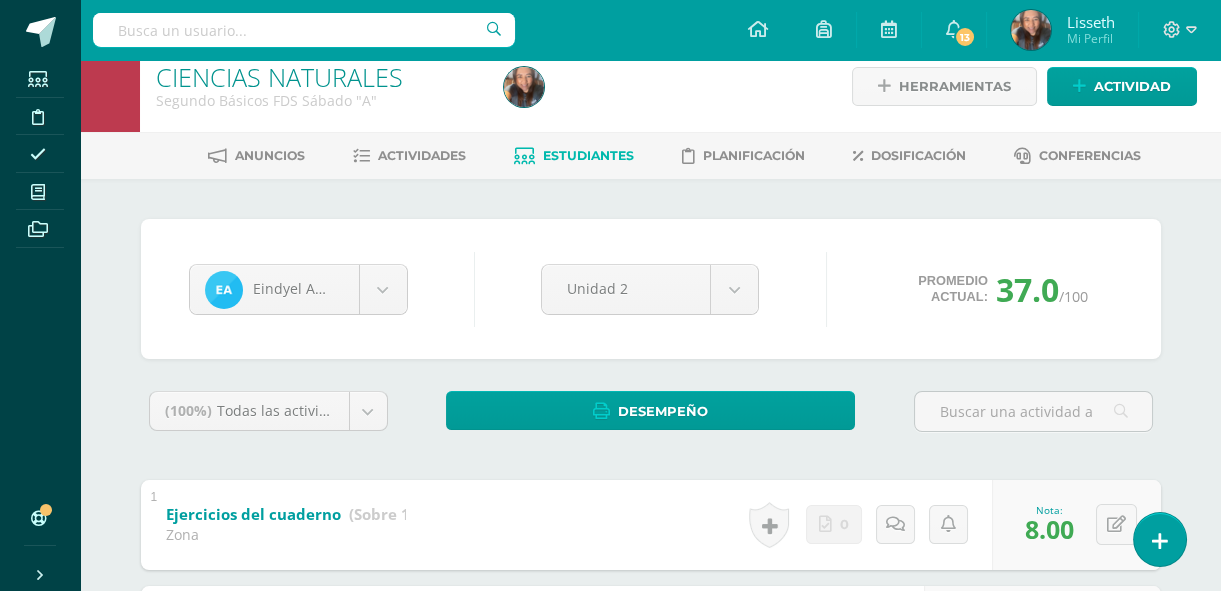 scroll, scrollTop: 1, scrollLeft: 0, axis: vertical 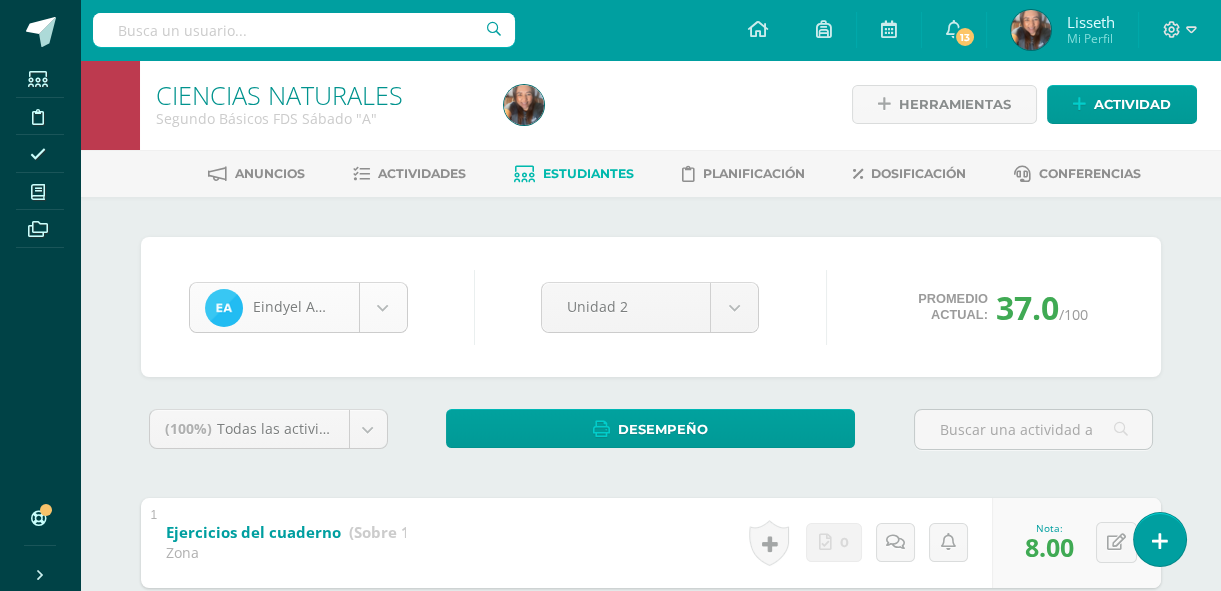 click on "Estudiantes Disciplina Asistencia Mis cursos Archivos Soporte
Centro de ayuda
Últimas actualizaciones
10+ Cerrar panel
Ciencias Naturales
Primero
Básicos Plan Diario
"A"
Actividades Estudiantes Planificación Dosificación
CIENCIAS NATURALES
Primero
Básicos FDS Domingo
"A"
Actividades Estudiantes Planificación Dosificación
CIENCIAS NATURALES
Primero
Básicos FDS Sábado
"A"
Actividades Estudiantes Planificación Dosificación Actividades Estudiantes Planificación Dosificación Actividades Estudiantes" at bounding box center [610, 572] 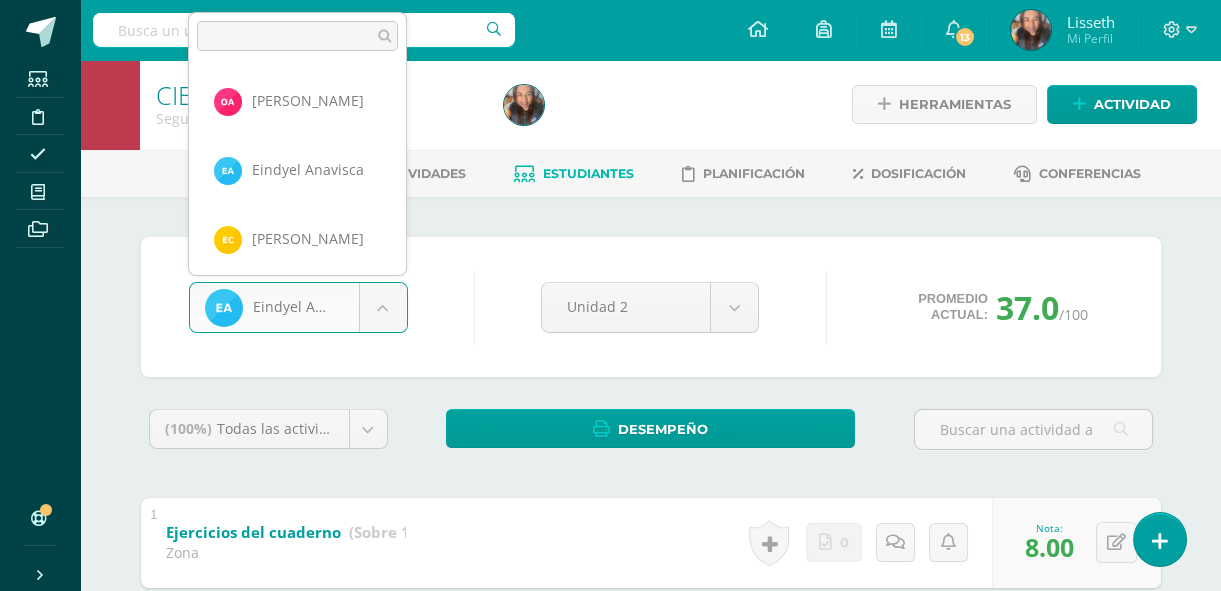 scroll, scrollTop: 0, scrollLeft: 0, axis: both 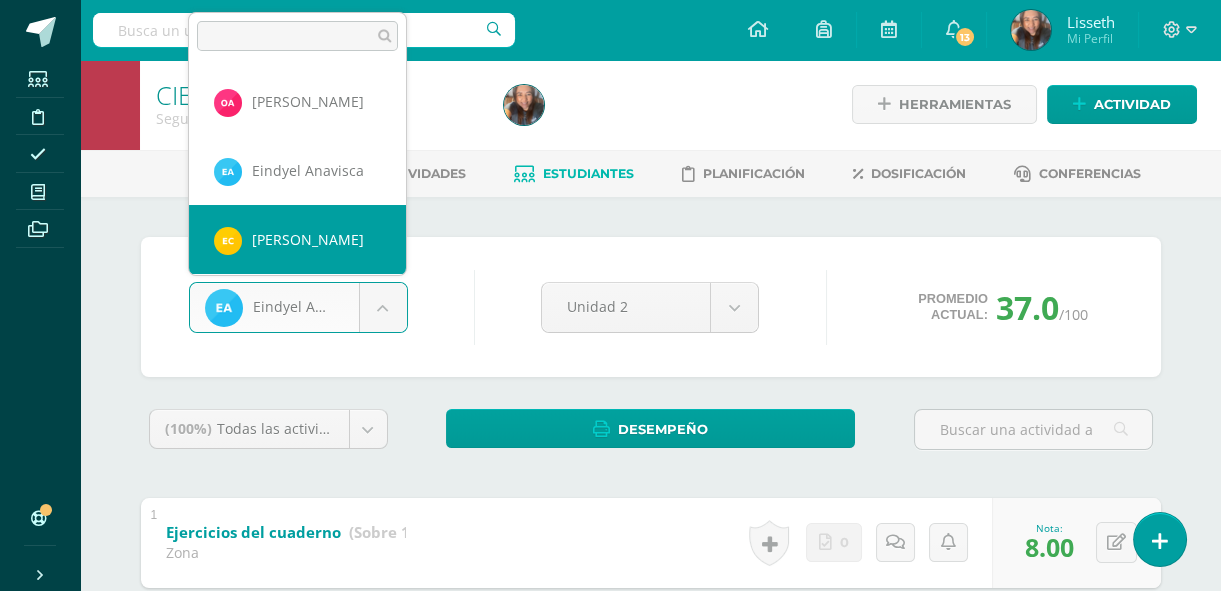 select on "8171" 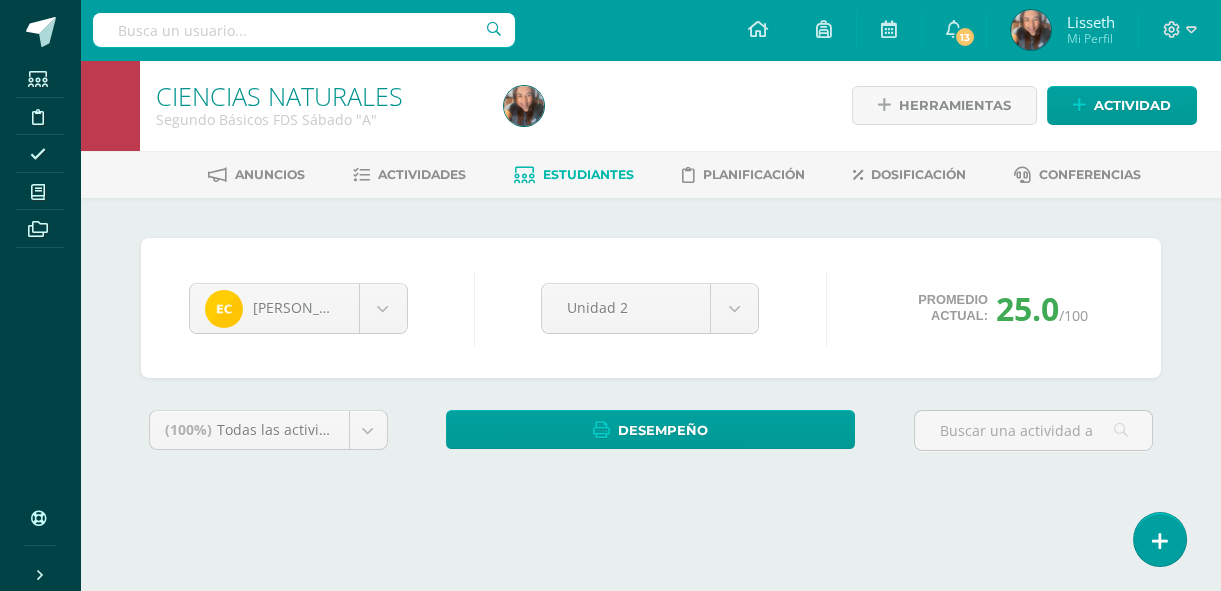 scroll, scrollTop: 0, scrollLeft: 0, axis: both 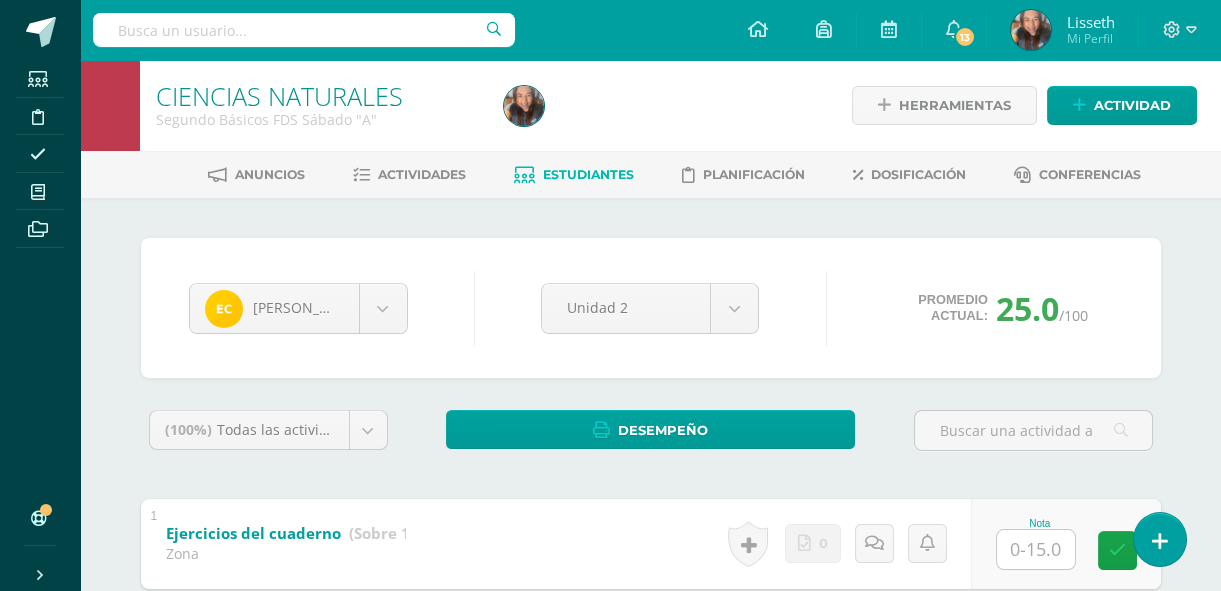 click on "Estephany Cahuec                             Oscar Alvizures Eindyel Anavisca Estephany Cahuec Yusleyda Castillo Gloria Chichillá Yeison Coc Edón del Kimberly Deocuté Anderson Jacobo Wilder Jax Julio Juárez Marvin Leal Andry López Obed López Marvin López Katerin Melendez Yunior Mijangos Joas Morales Andrea Moreira Cristofer Navarro Angie Orantes Karla Ortiz Juan Osorio Brenda Patzán Montserrat Pérez Natania Piril Luis Piril Esvin Poitán María Ramos Keidelyn Rodríguez Arlett Sánchez María Sinay Kelin Solares Edison Tecún Astrid Yumán Alma Yumán     Unidad 2                             Unidad 1 Unidad 2 Unidad 3 Unidad 4
Promedio actual:
25.0 /100
Asignación de logros
Todos                             Todos Respeto Pasión  Trabajo original Autosuficiencia Determinación Curiosidad Convicción Competitividad Asertividad Comunicación Innovación Excelencia Camaradería Creatividad Honestidad" at bounding box center [651, 672] 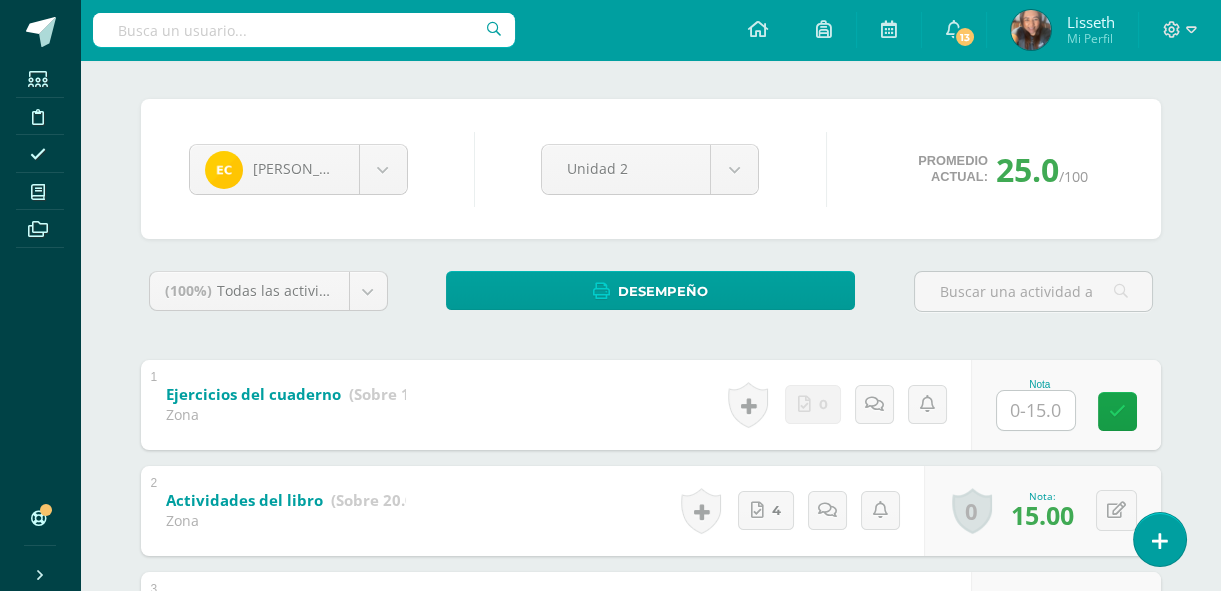scroll, scrollTop: 157, scrollLeft: 0, axis: vertical 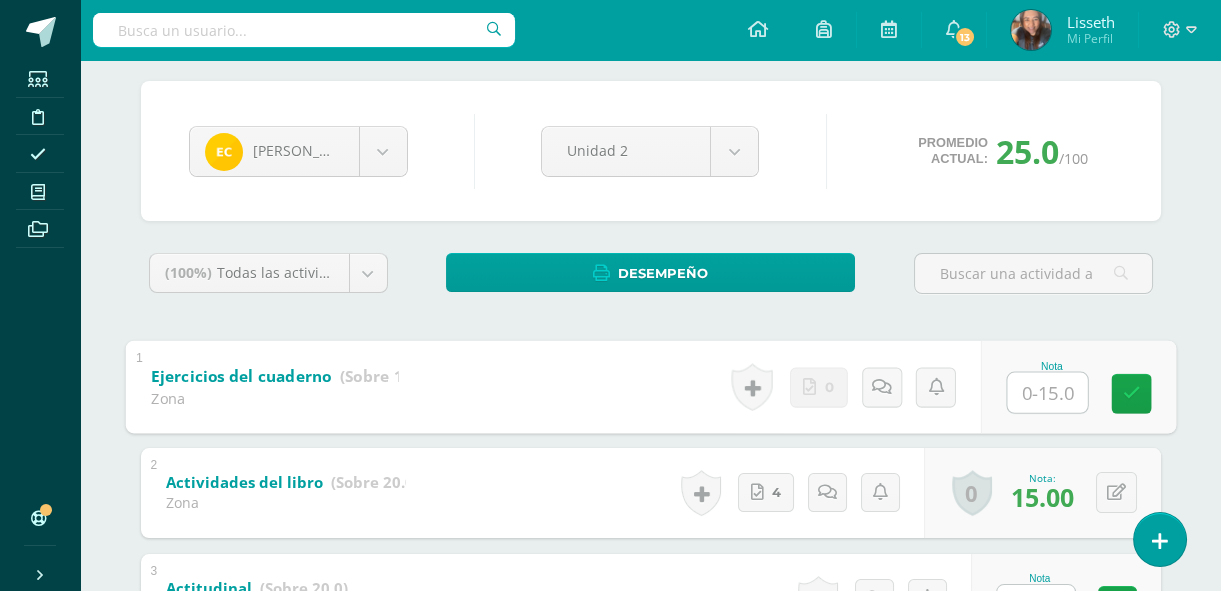 click at bounding box center [1047, 392] 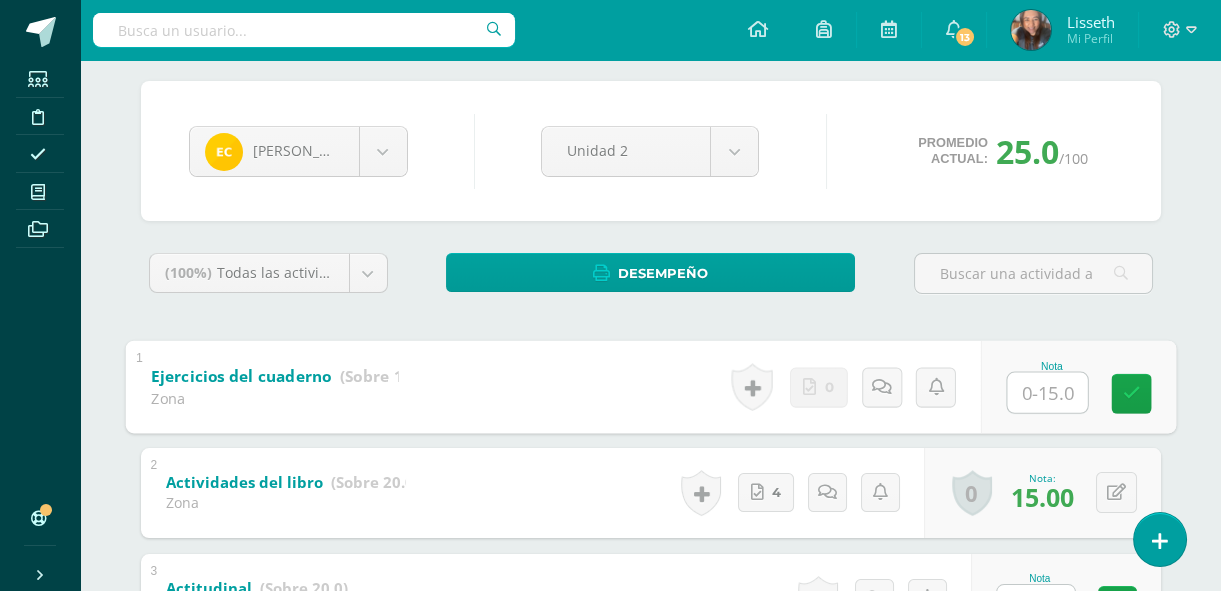 type on "8" 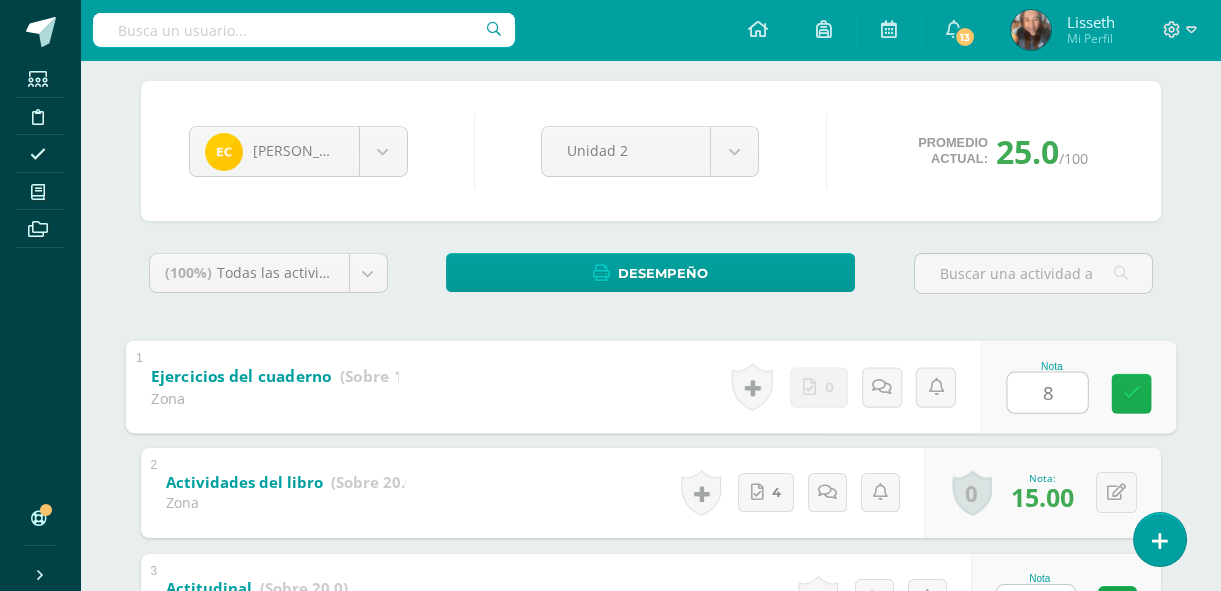 click at bounding box center [1131, 393] 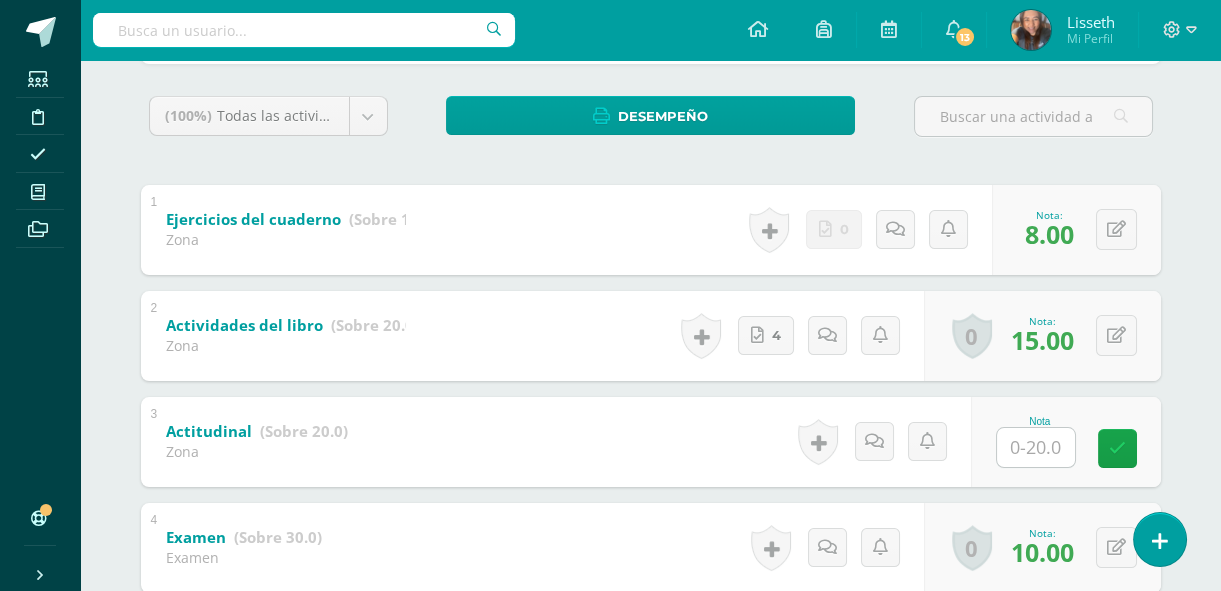 scroll, scrollTop: 339, scrollLeft: 0, axis: vertical 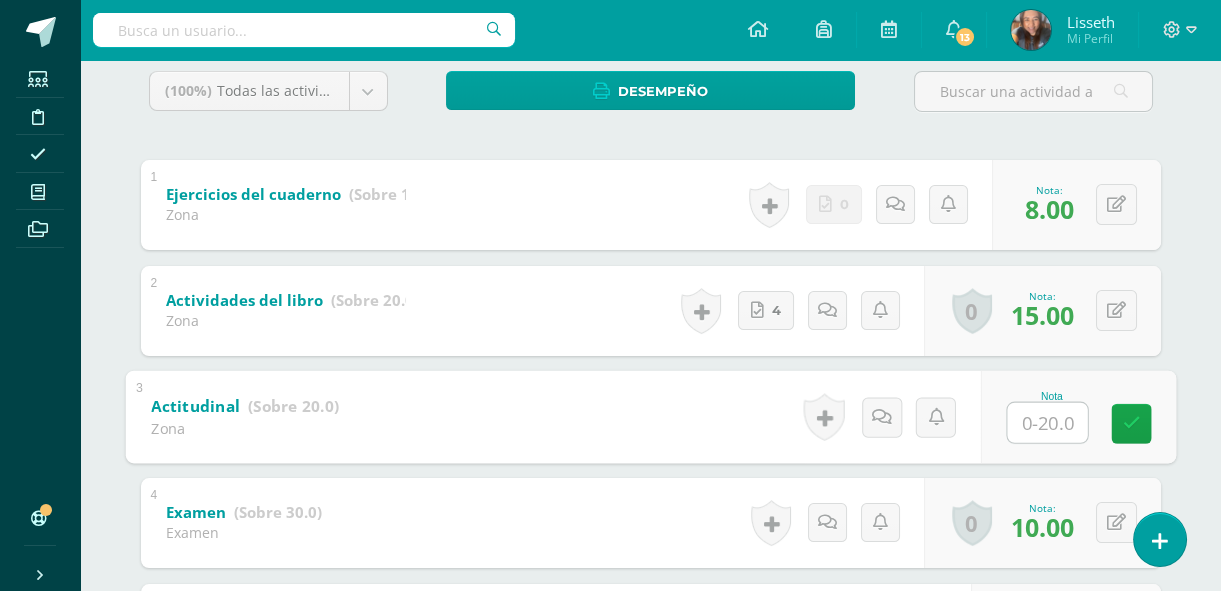 click at bounding box center [1047, 422] 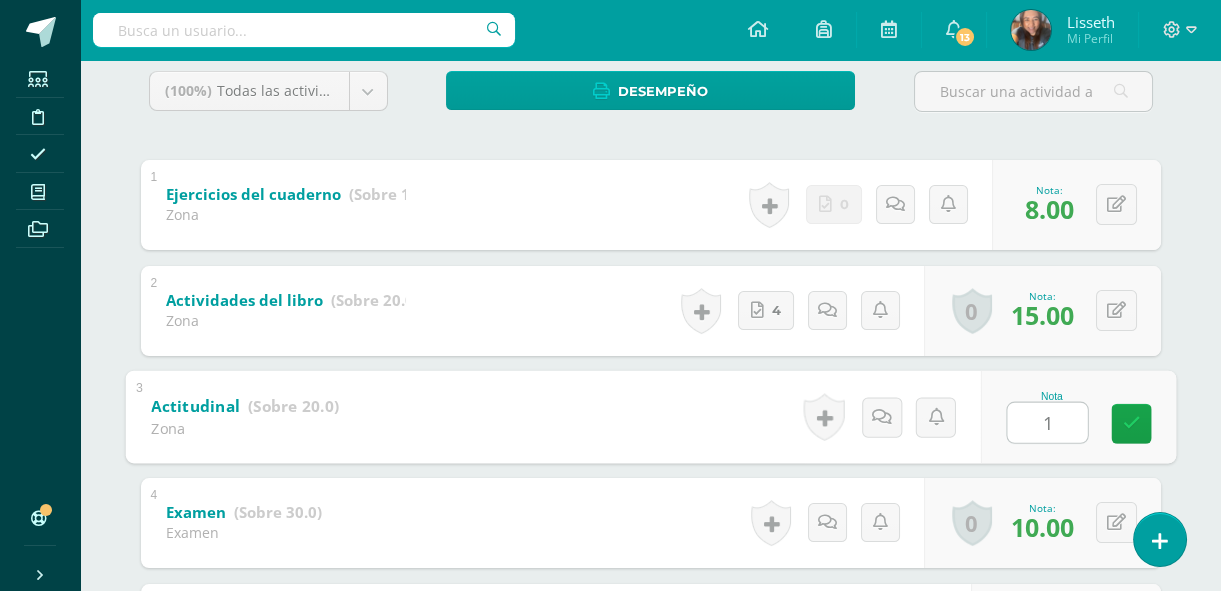 type on "18" 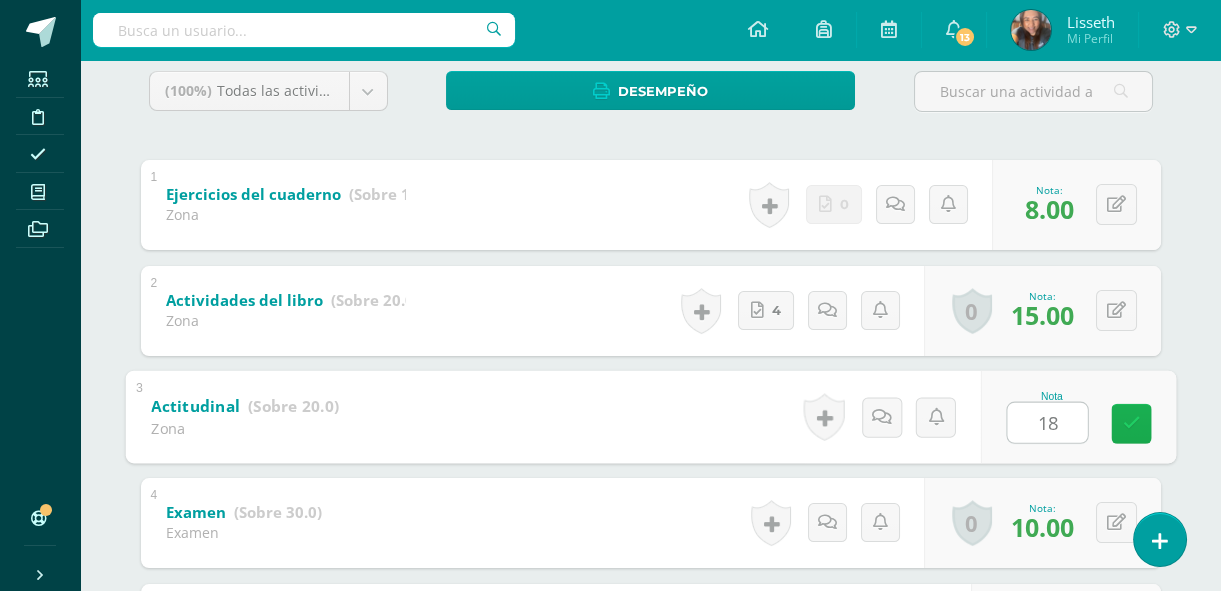click at bounding box center (1131, 423) 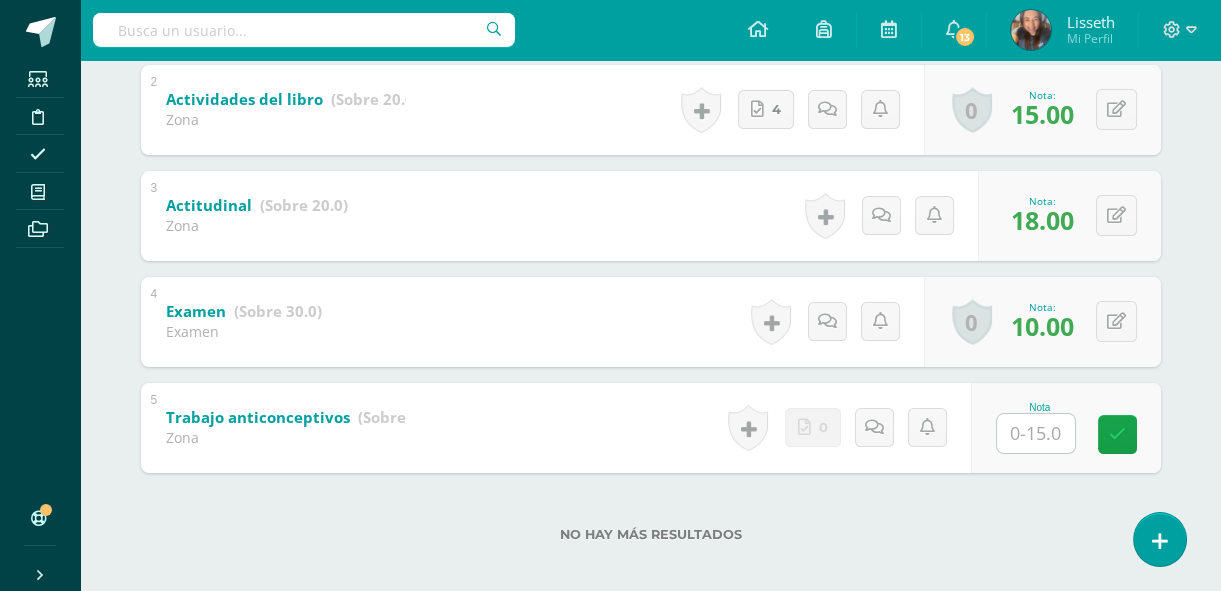 scroll, scrollTop: 555, scrollLeft: 0, axis: vertical 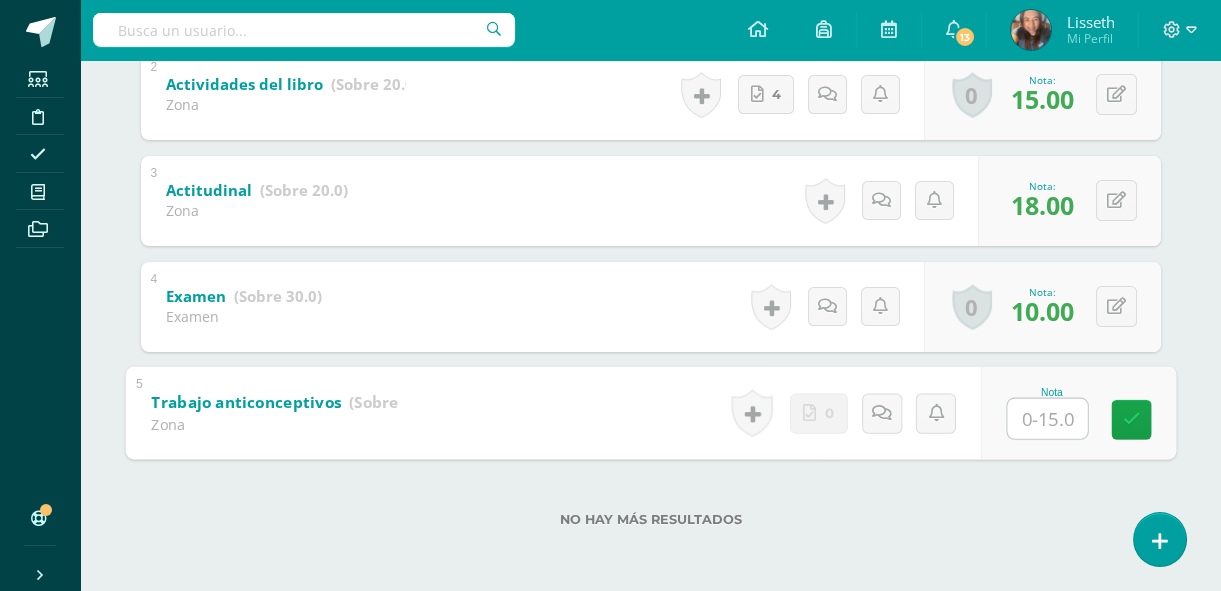 click at bounding box center (1047, 418) 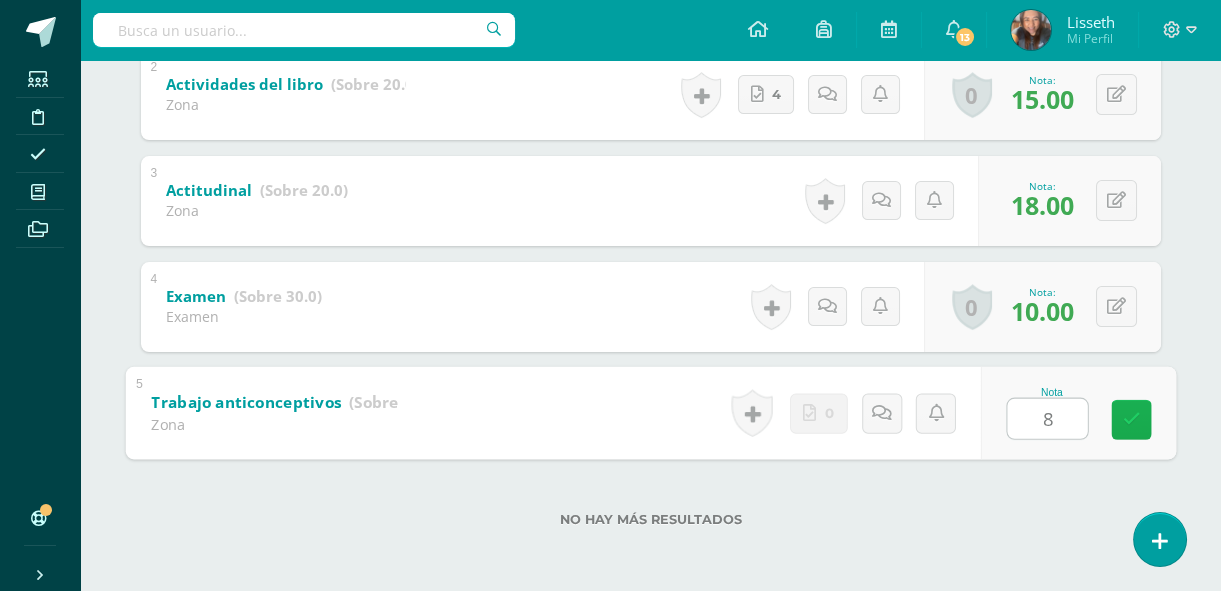 click at bounding box center (1131, 419) 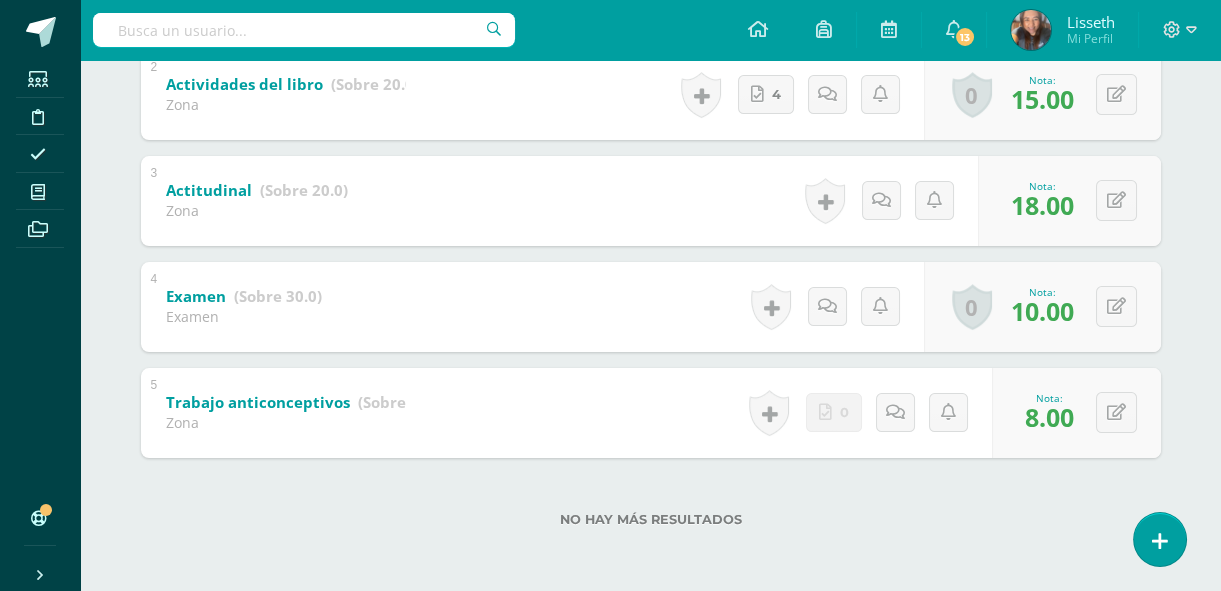 scroll, scrollTop: 39, scrollLeft: 0, axis: vertical 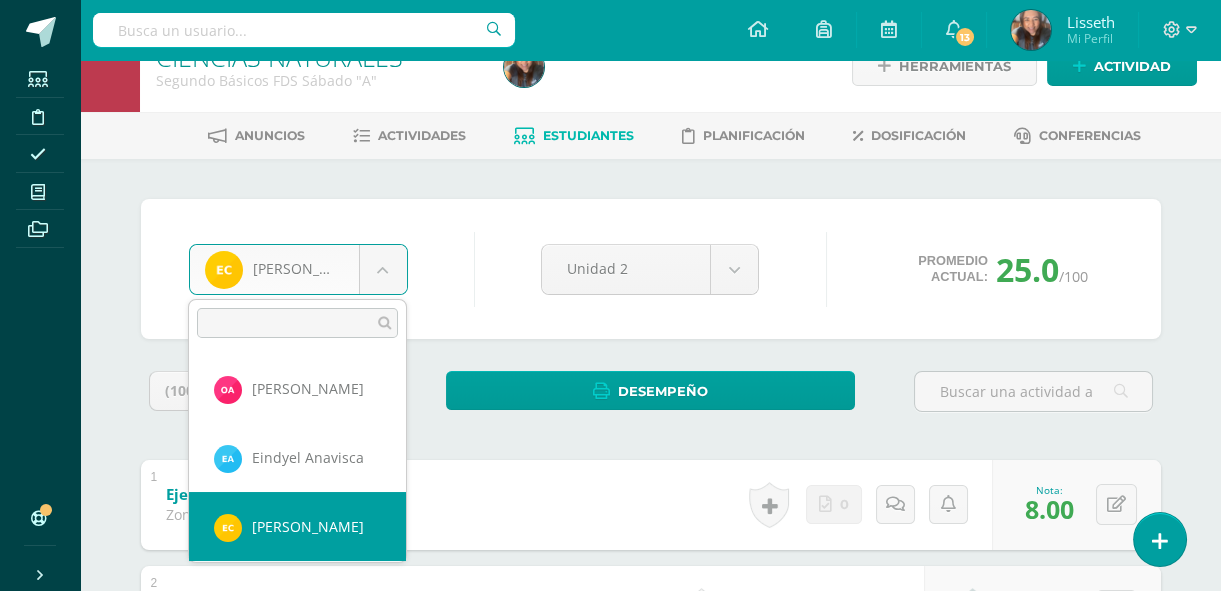 click on "Estudiantes Disciplina Asistencia Mis cursos Archivos Soporte
Centro de ayuda
Últimas actualizaciones
10+ Cerrar panel
Ciencias Naturales
Primero
Básicos Plan Diario
"A"
Actividades Estudiantes Planificación Dosificación
CIENCIAS NATURALES
Primero
Básicos FDS Domingo
"A"
Actividades Estudiantes Planificación Dosificación
CIENCIAS NATURALES
Primero
Básicos FDS Sábado
"A"
Actividades Estudiantes Planificación Dosificación Actividades Estudiantes Planificación Dosificación Actividades Estudiantes" at bounding box center [610, 534] 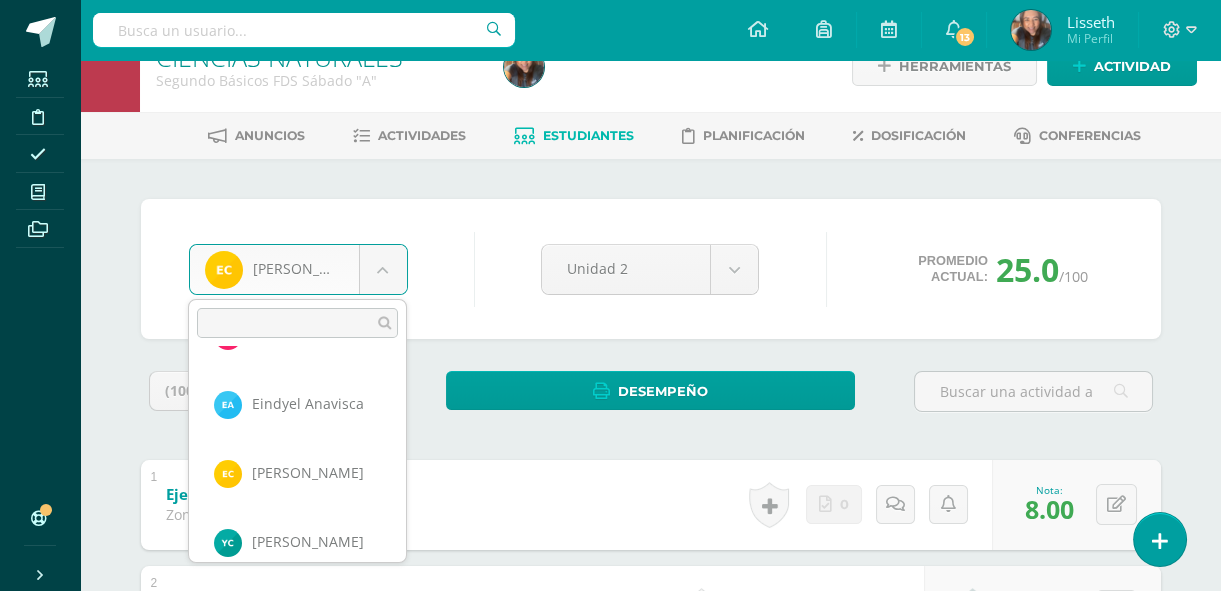 scroll, scrollTop: 72, scrollLeft: 0, axis: vertical 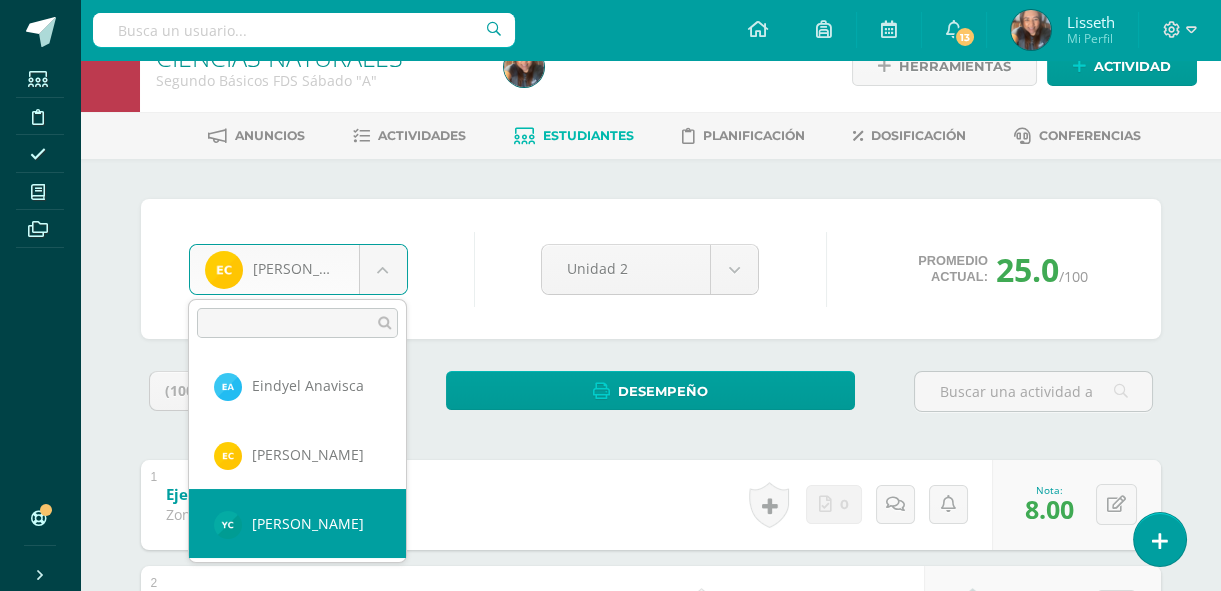 select on "8556" 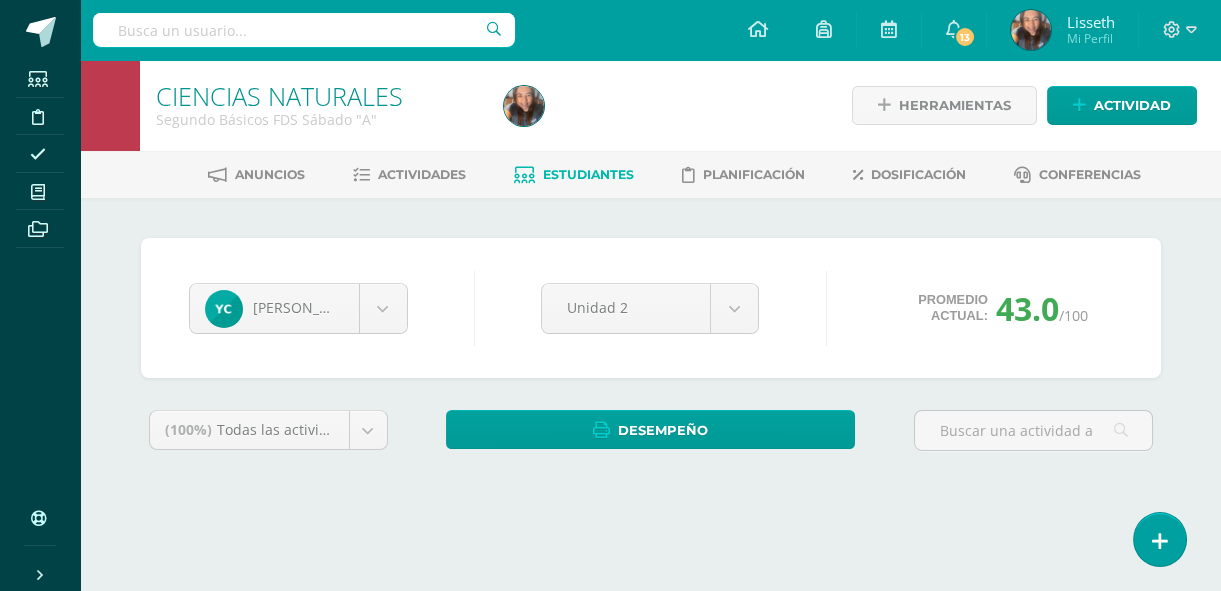scroll, scrollTop: 0, scrollLeft: 0, axis: both 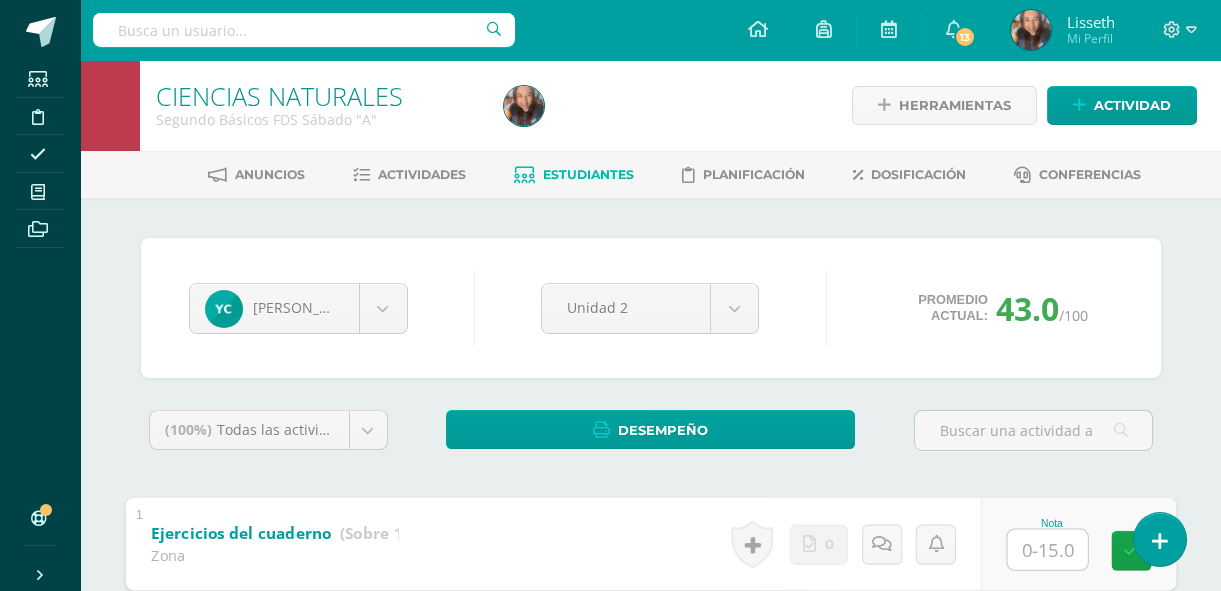 click at bounding box center [1047, 549] 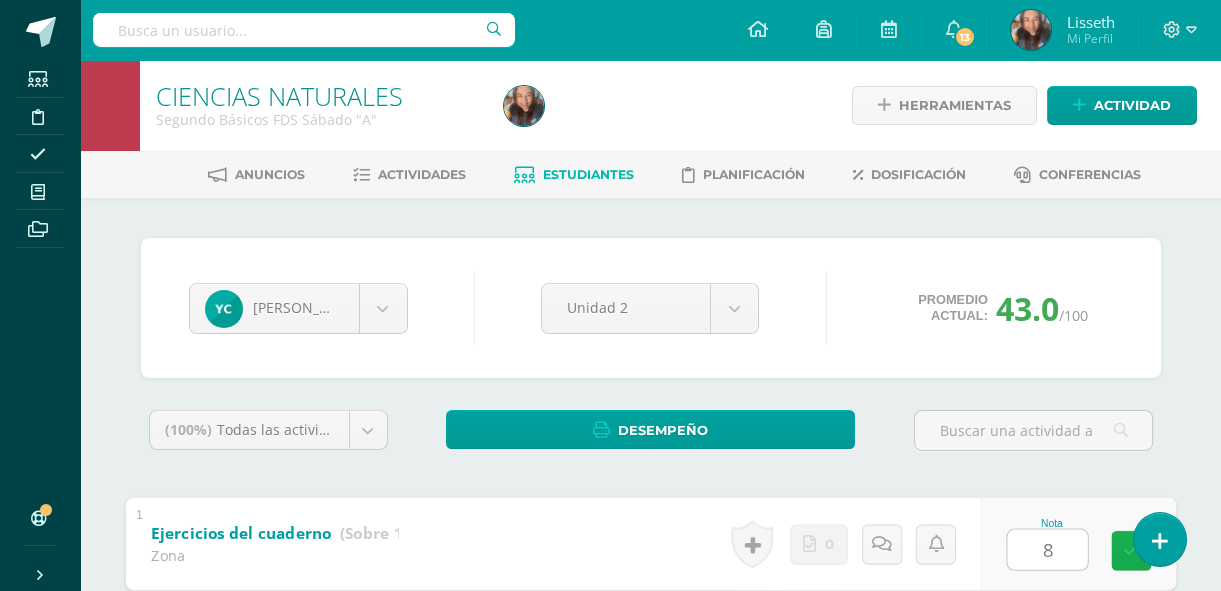 click at bounding box center (1131, 550) 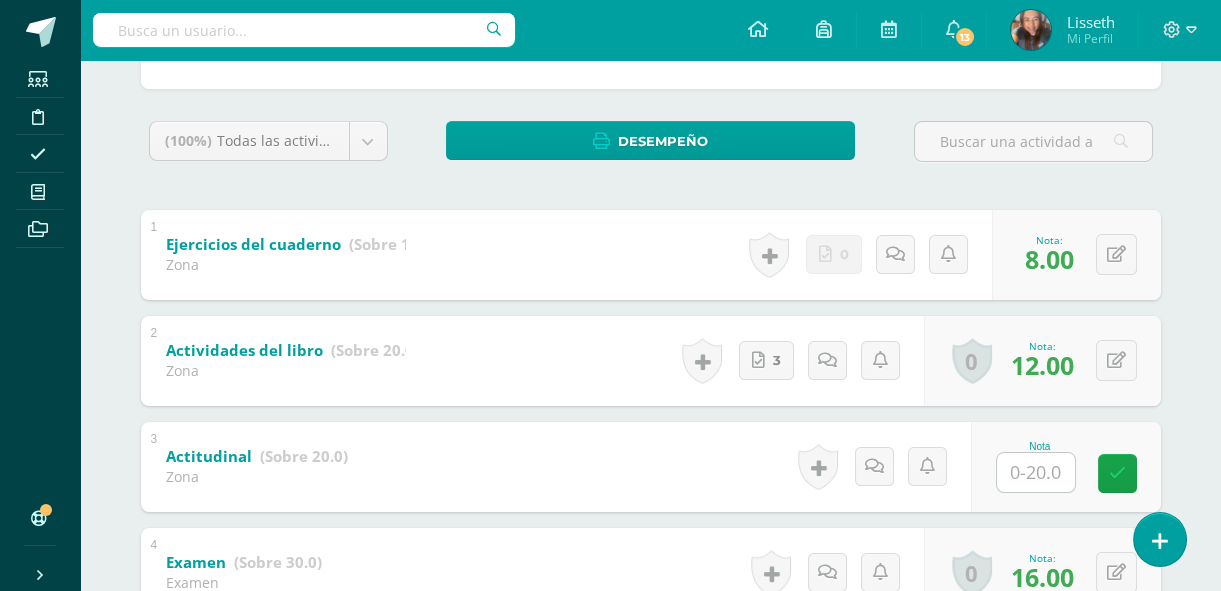 scroll, scrollTop: 327, scrollLeft: 0, axis: vertical 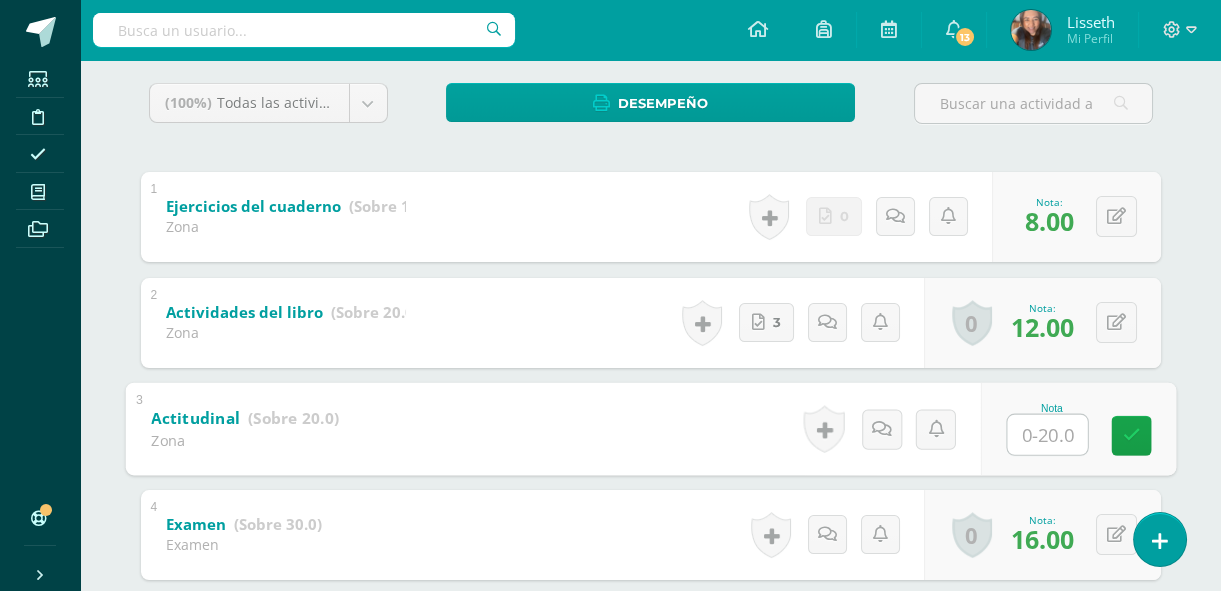 click at bounding box center [1047, 434] 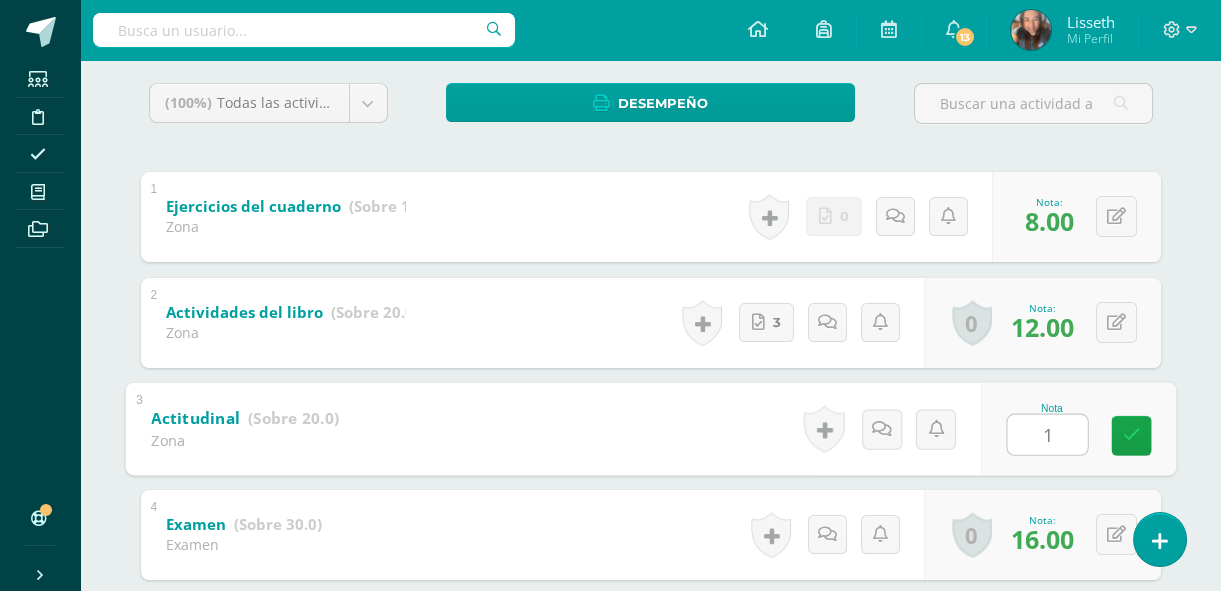 type on "19" 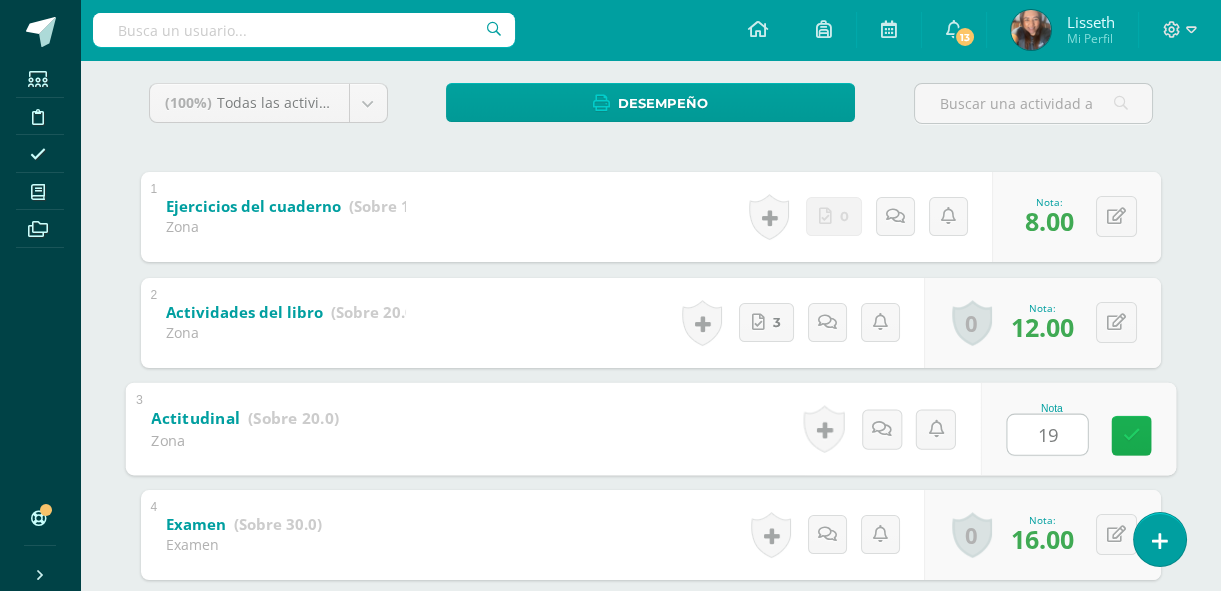 click at bounding box center [1131, 435] 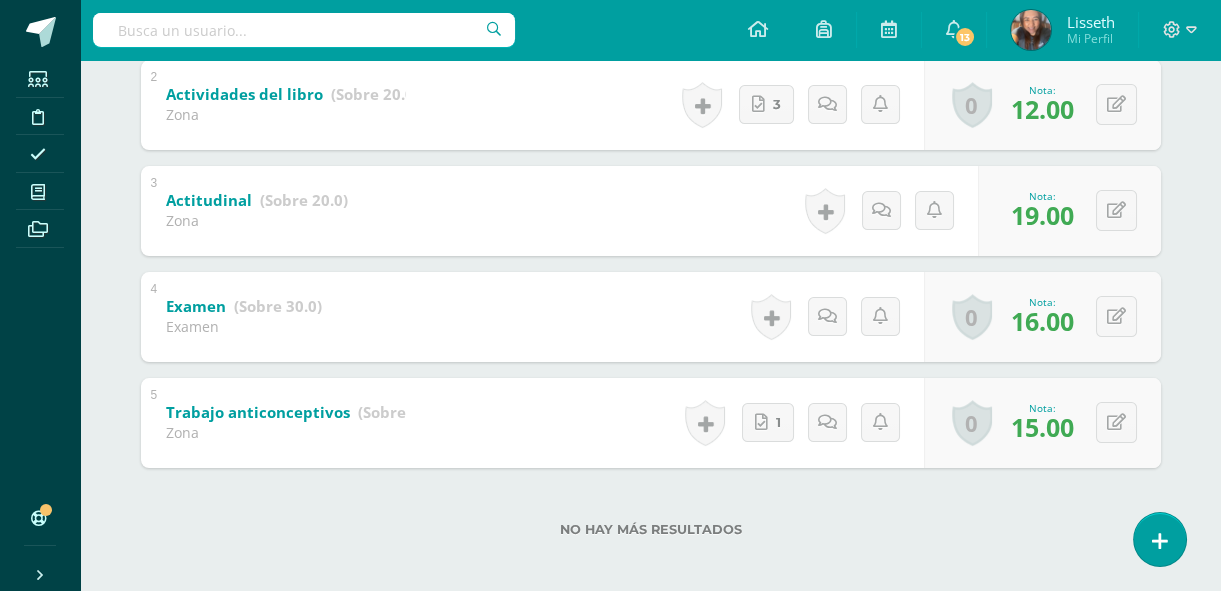 scroll, scrollTop: 29, scrollLeft: 0, axis: vertical 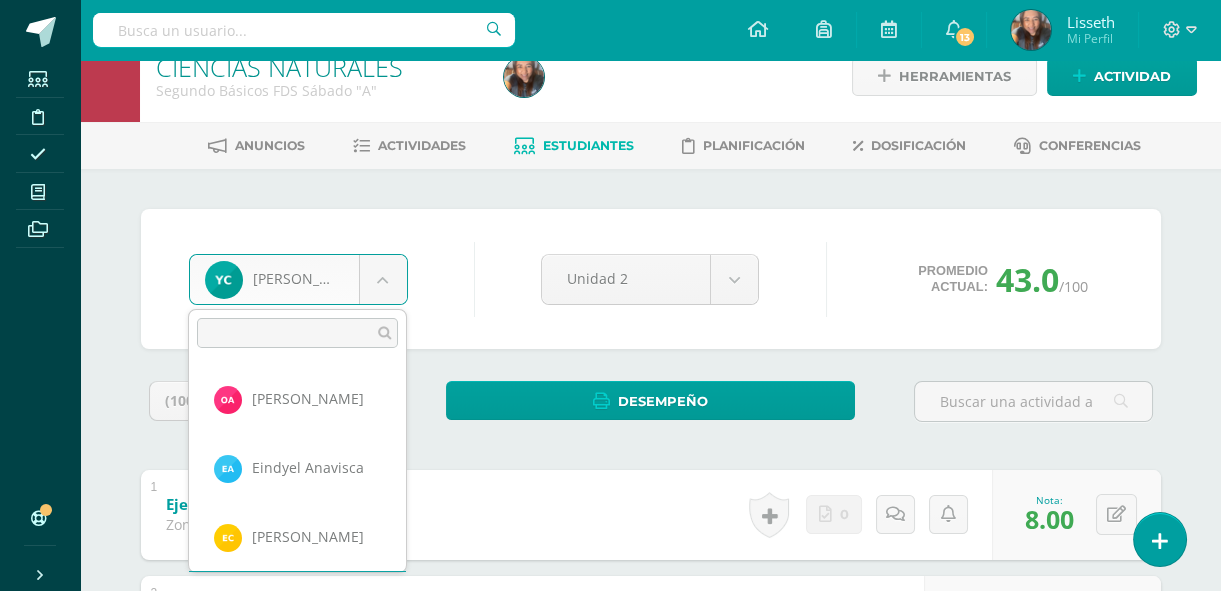 click on "Estudiantes Disciplina Asistencia Mis cursos Archivos Soporte
Centro de ayuda
Últimas actualizaciones
10+ Cerrar panel
Ciencias Naturales
Primero
Básicos Plan Diario
"A"
Actividades Estudiantes Planificación Dosificación
CIENCIAS NATURALES
Primero
Básicos FDS Domingo
"A"
Actividades Estudiantes Planificación Dosificación
CIENCIAS NATURALES
Primero
Básicos FDS Sábado
"A"
Actividades Estudiantes Planificación Dosificación Actividades Estudiantes Planificación Dosificación Actividades Estudiantes" at bounding box center [610, 544] 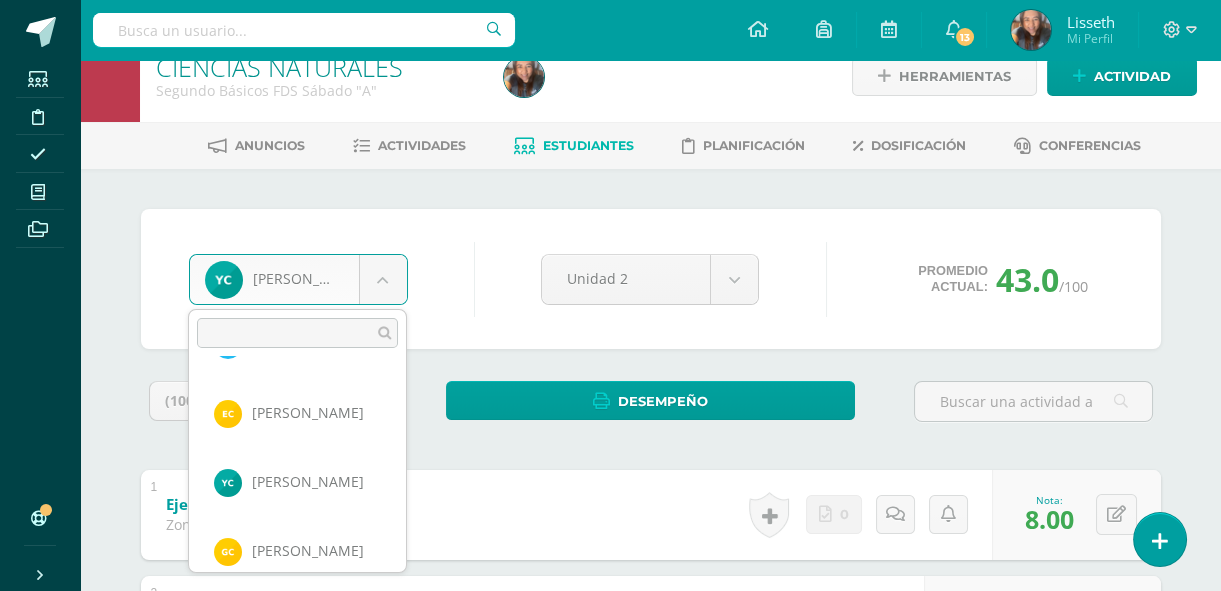 scroll, scrollTop: 140, scrollLeft: 0, axis: vertical 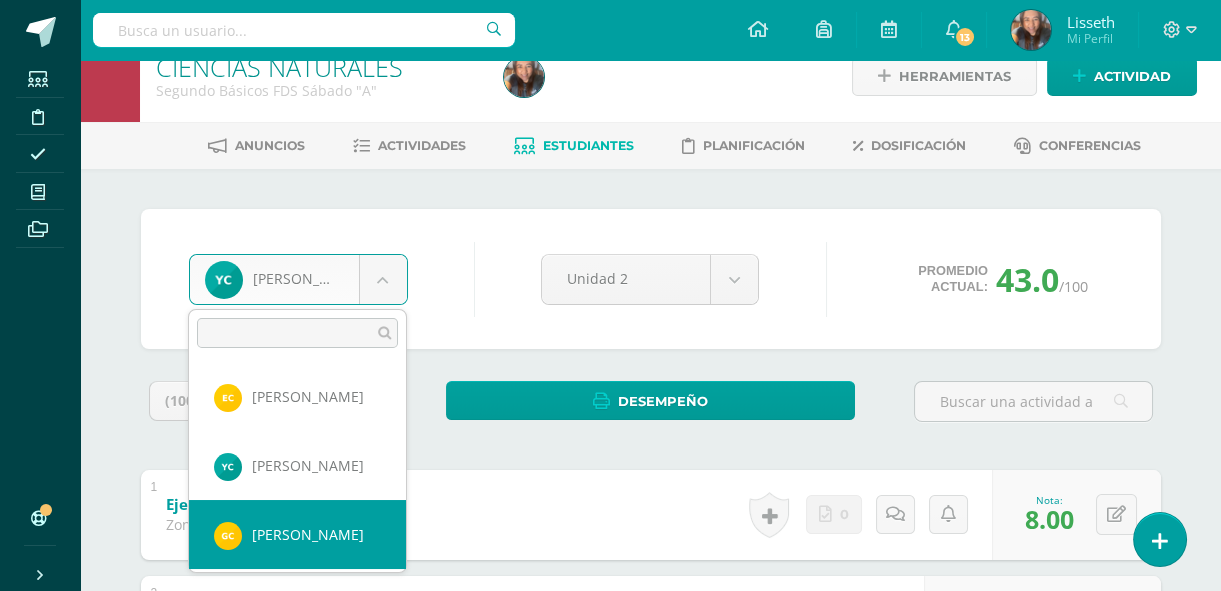 select on "9139" 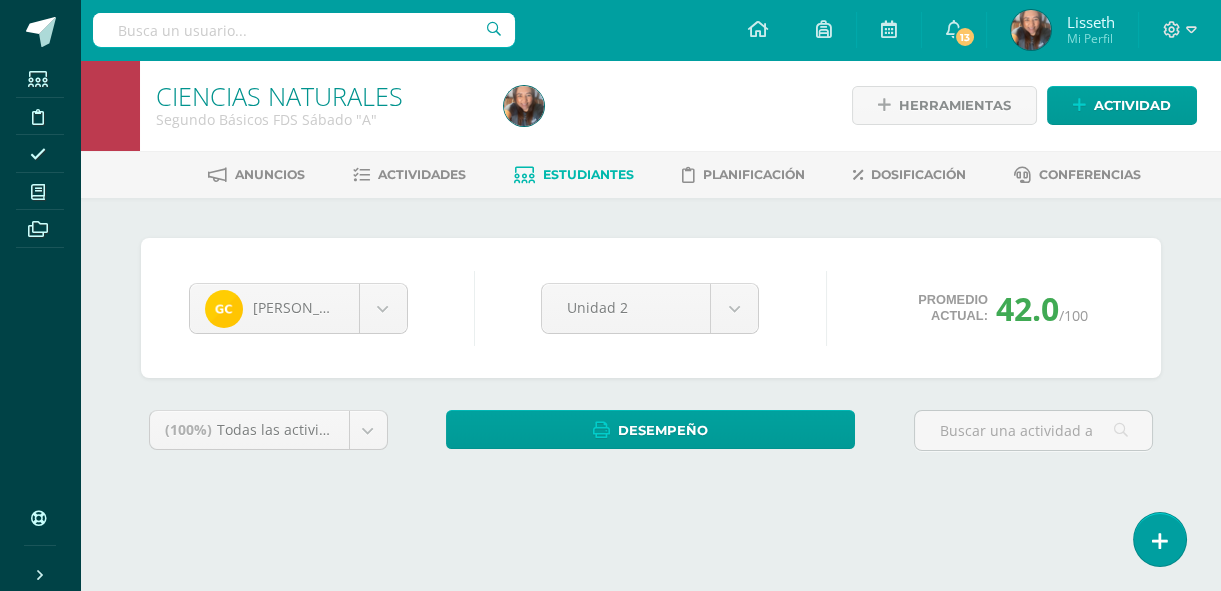 scroll, scrollTop: 0, scrollLeft: 0, axis: both 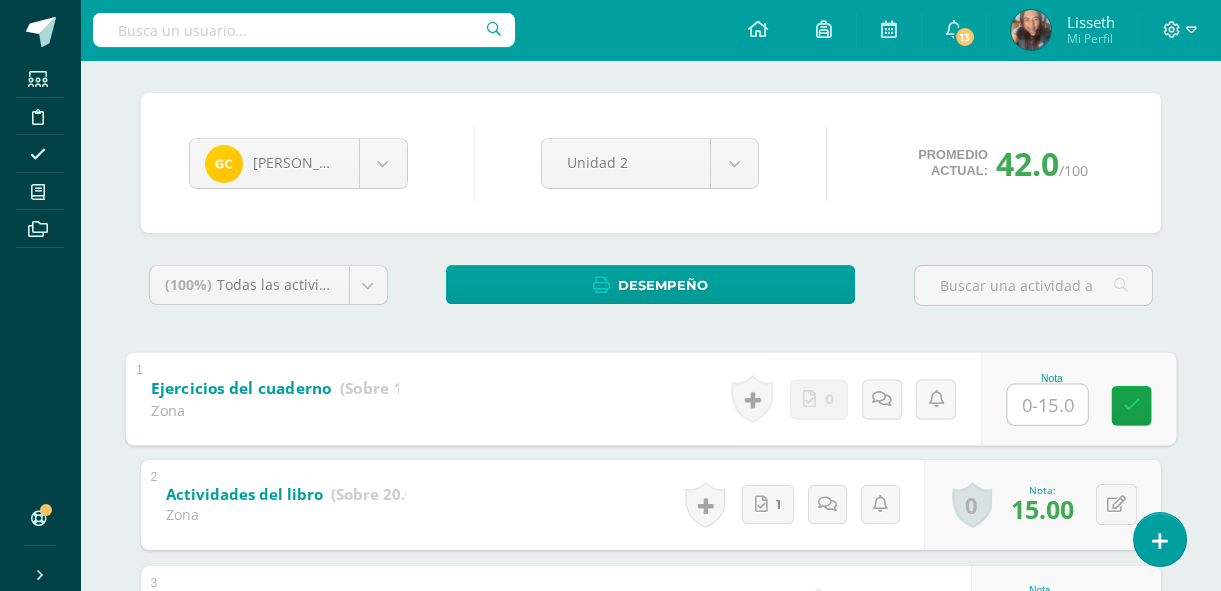 click at bounding box center (1047, 404) 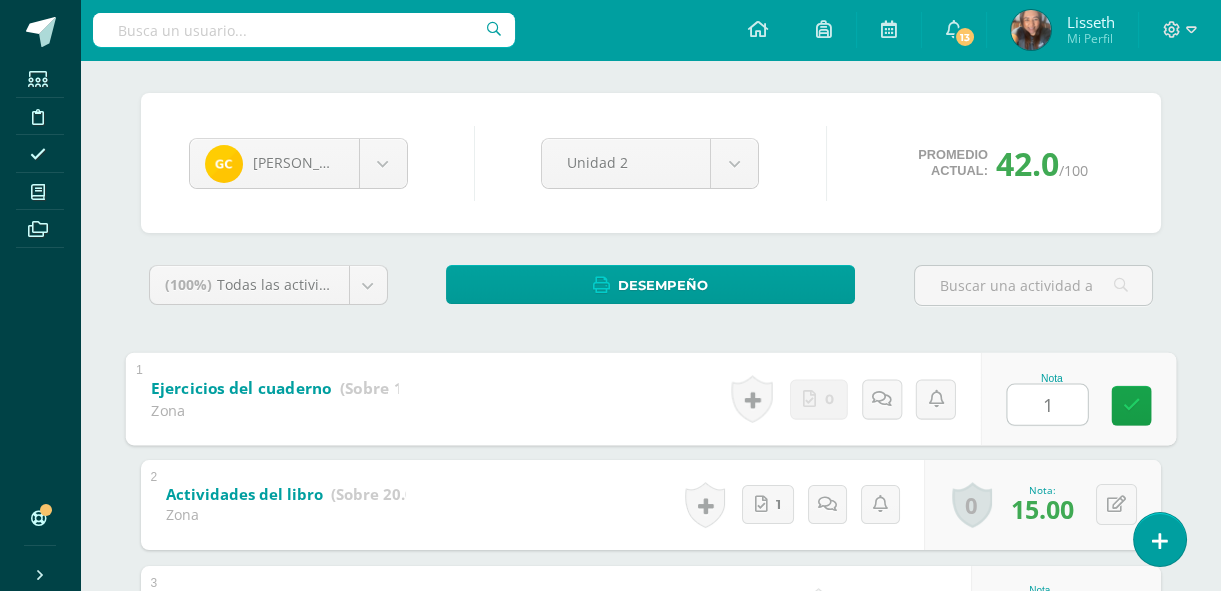 type on "10" 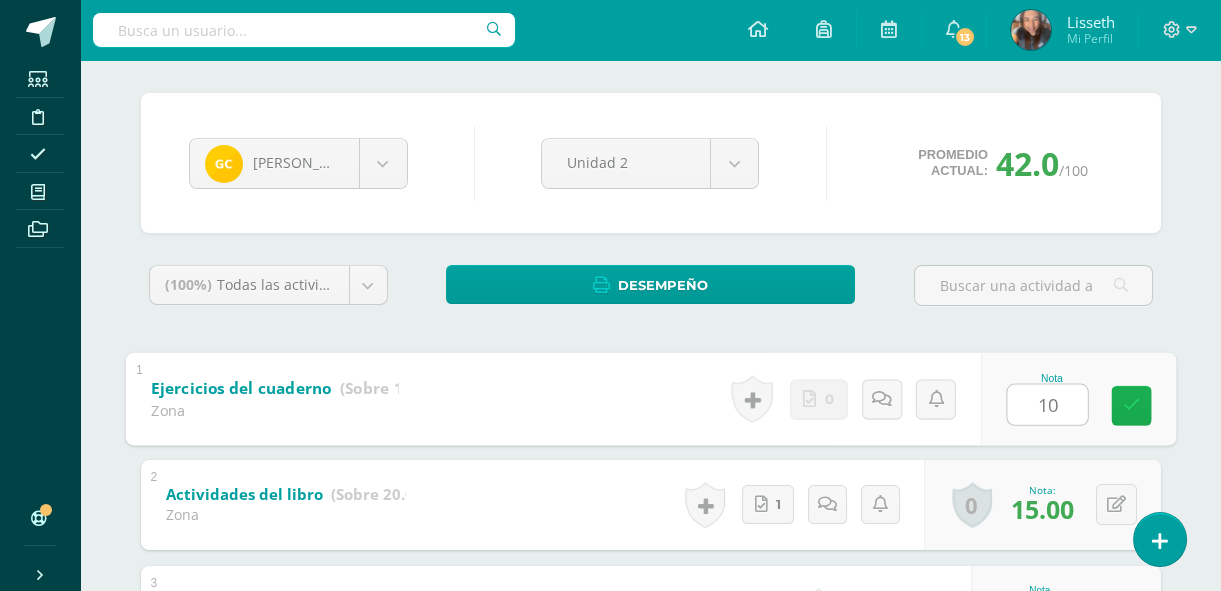 click at bounding box center [1131, 405] 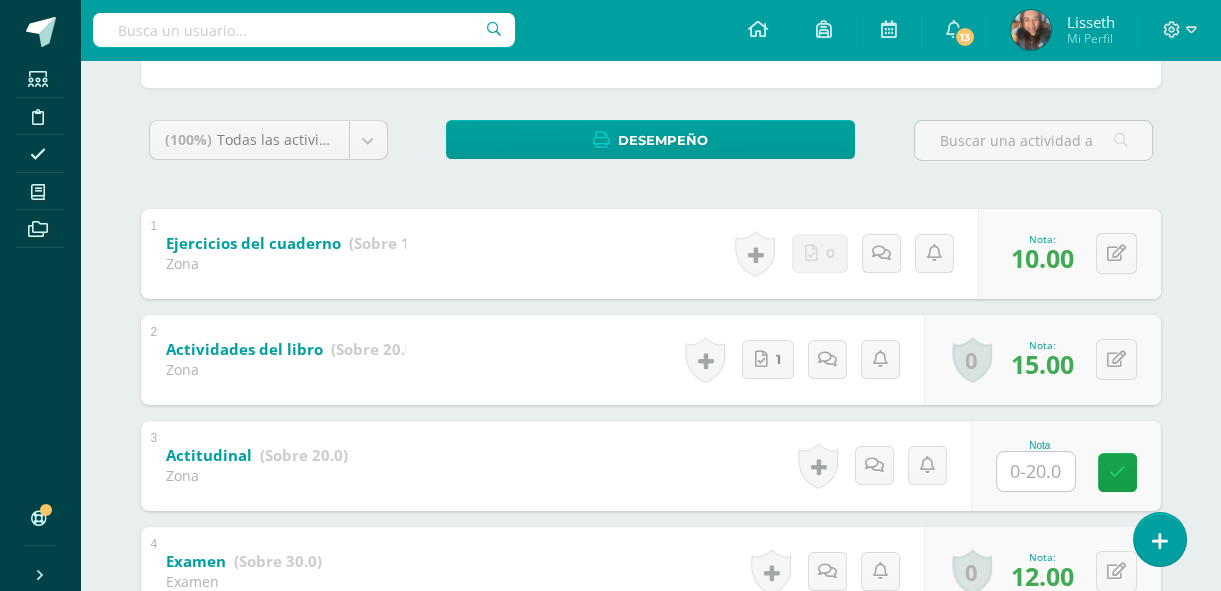 scroll, scrollTop: 327, scrollLeft: 0, axis: vertical 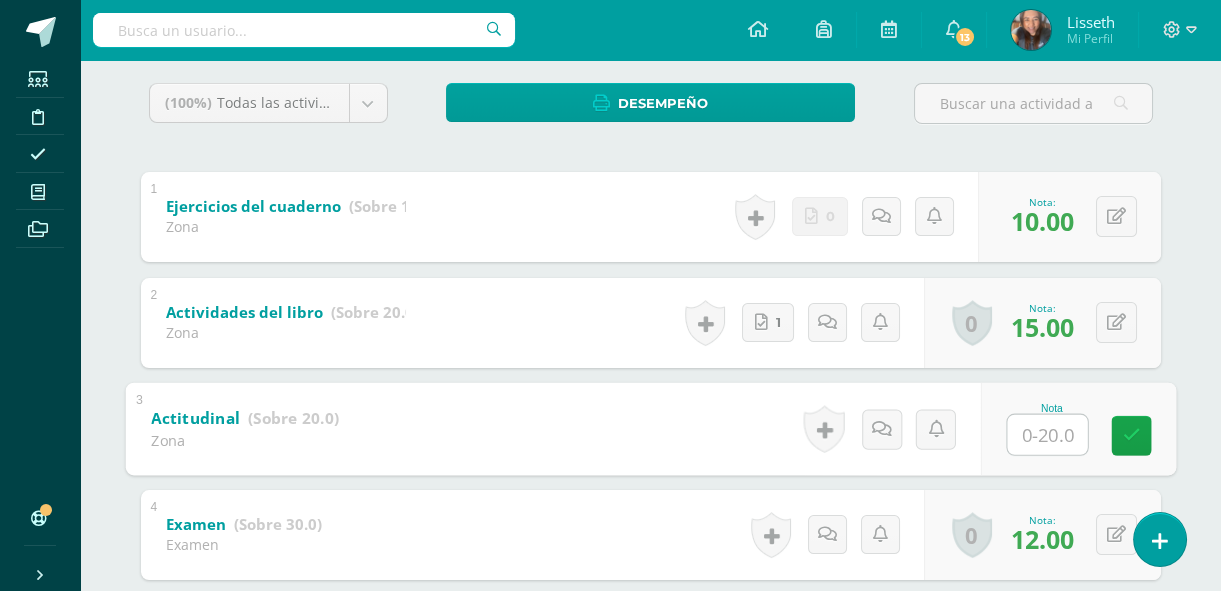 click at bounding box center [1047, 434] 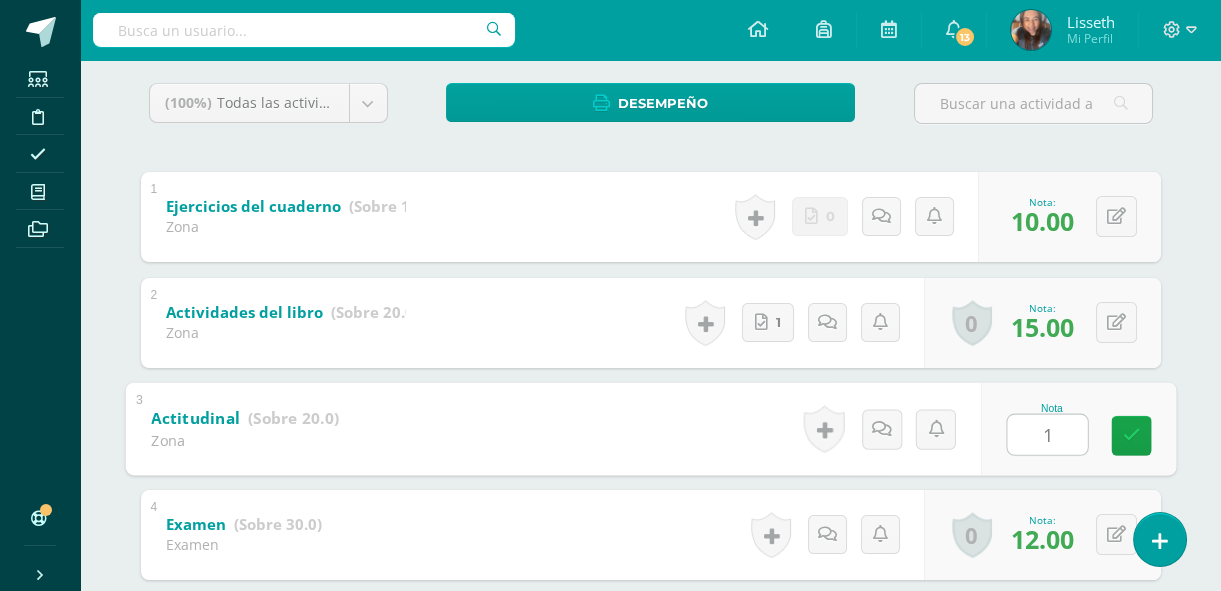 type on "19" 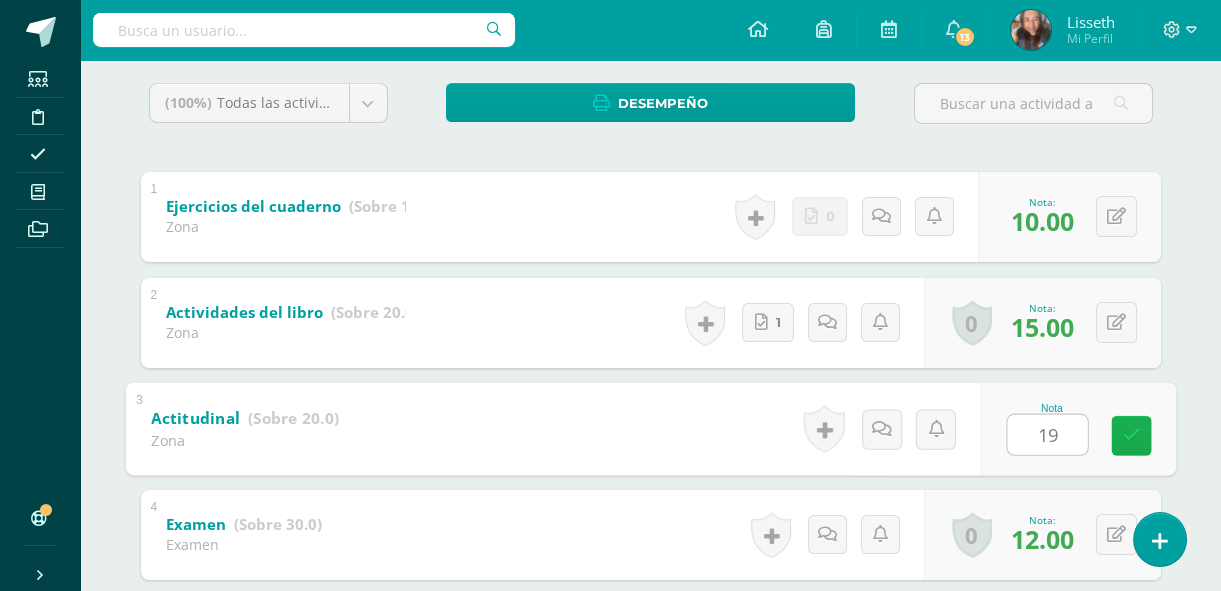 click at bounding box center [1131, 435] 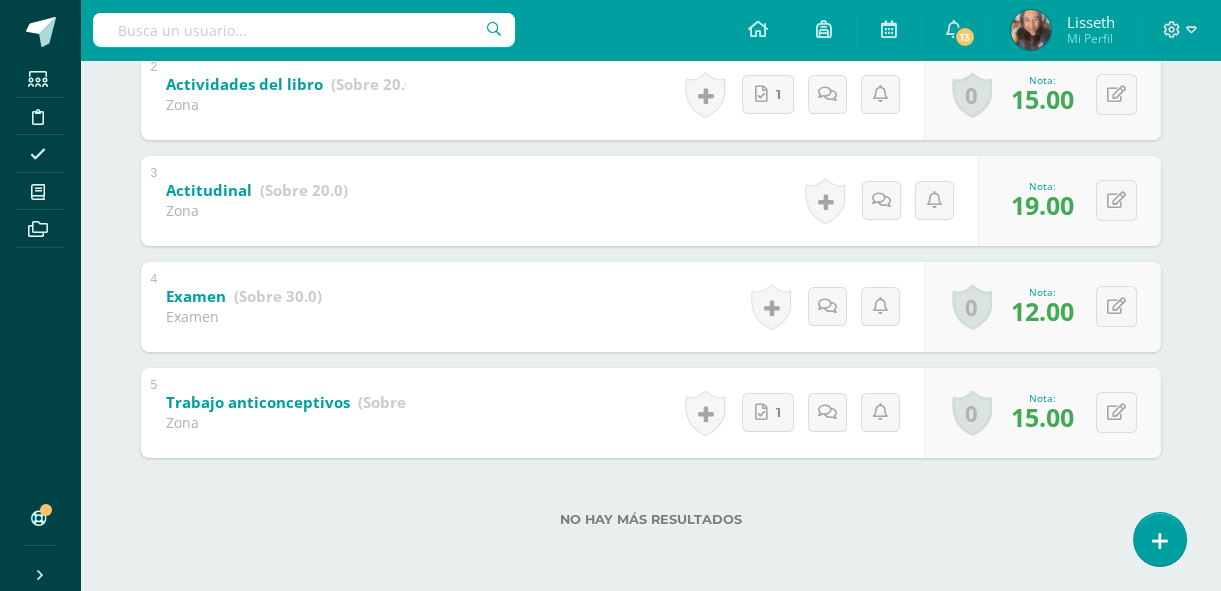 scroll, scrollTop: 39, scrollLeft: 0, axis: vertical 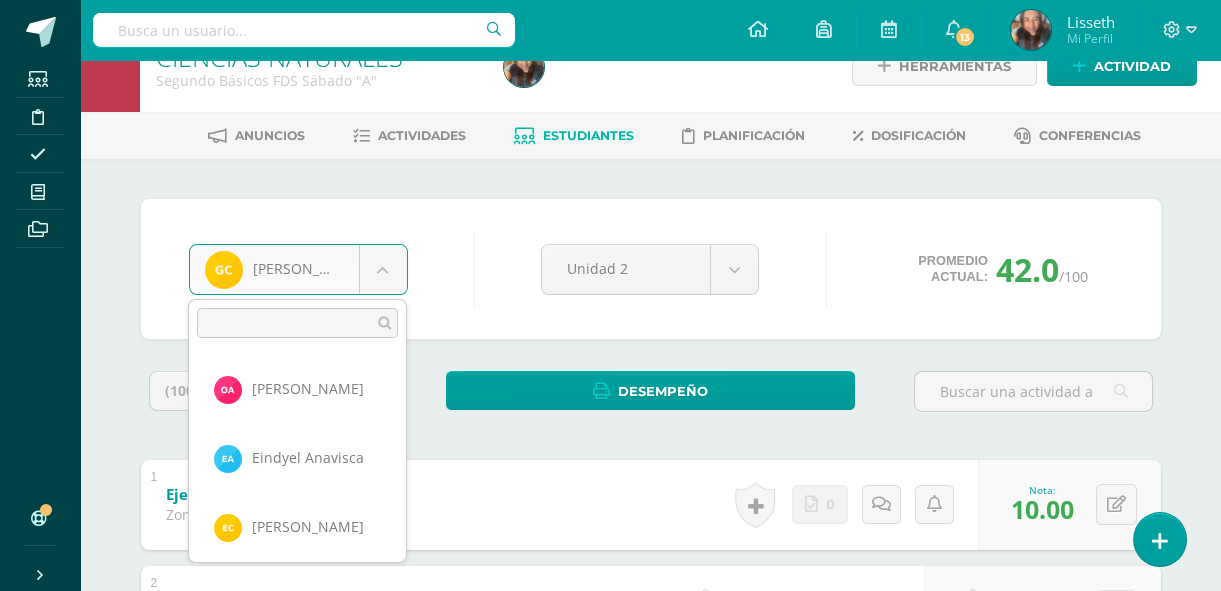 click on "Estudiantes Disciplina Asistencia Mis cursos Archivos Soporte
Centro de ayuda
Últimas actualizaciones
10+ Cerrar panel
Ciencias Naturales
Primero
Básicos Plan Diario
"A"
Actividades Estudiantes Planificación Dosificación
CIENCIAS NATURALES
Primero
Básicos FDS Domingo
"A"
Actividades Estudiantes Planificación Dosificación
CIENCIAS NATURALES
Primero
Básicos FDS Sábado
"A"
Actividades Estudiantes Planificación Dosificación Actividades Estudiantes Planificación Dosificación Actividades Estudiantes" at bounding box center (610, 534) 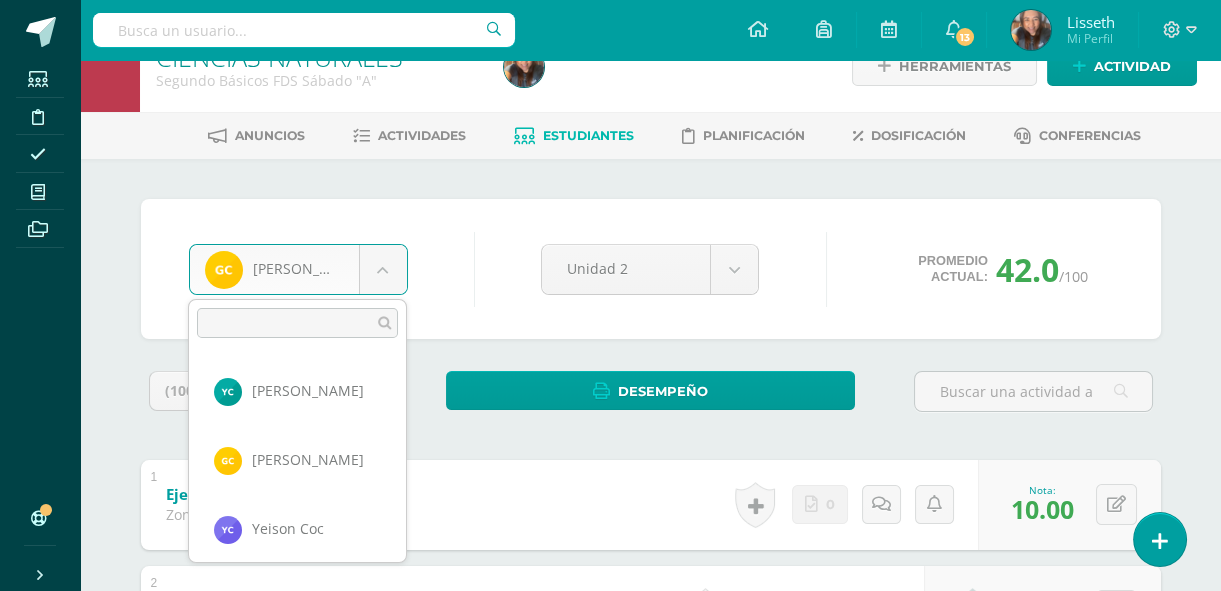 scroll, scrollTop: 210, scrollLeft: 0, axis: vertical 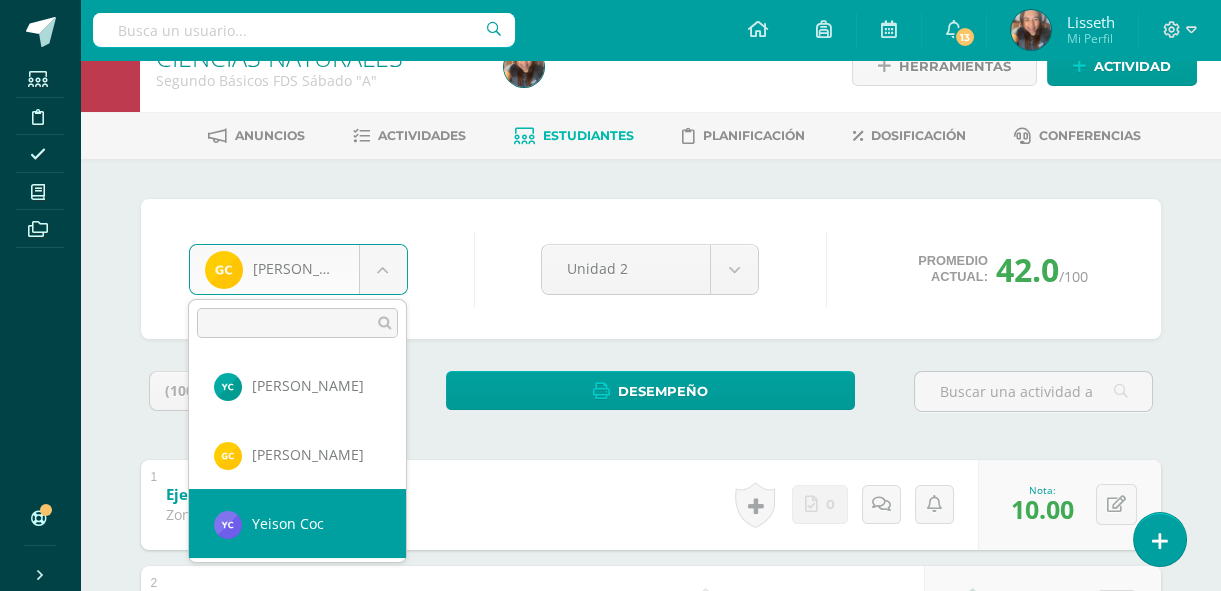 select on "8484" 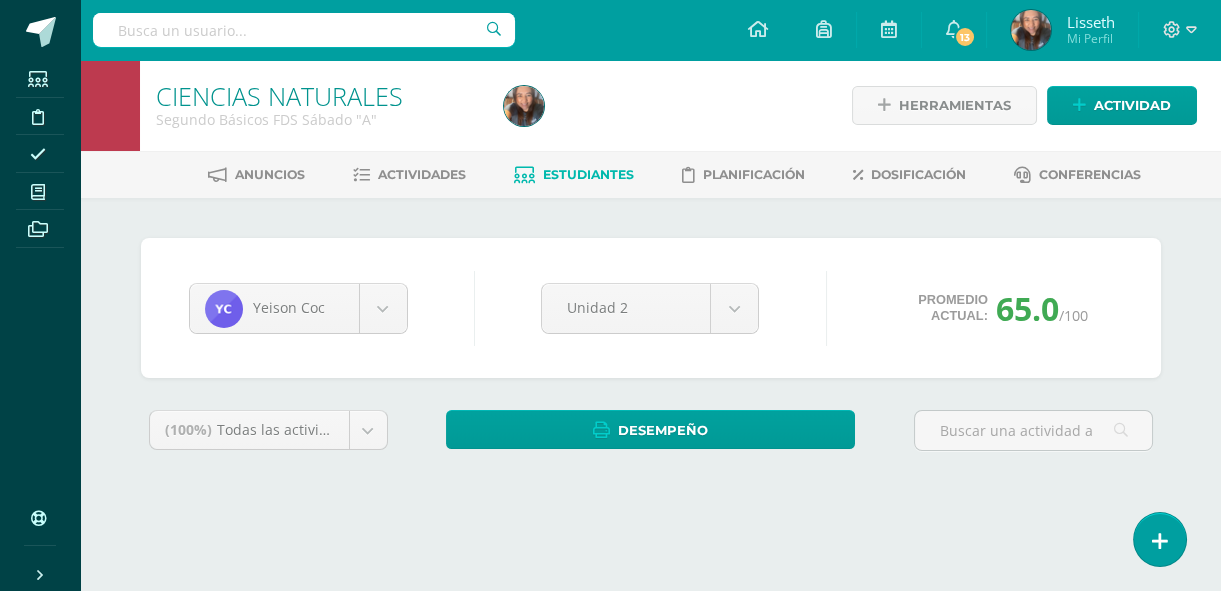 scroll, scrollTop: 0, scrollLeft: 0, axis: both 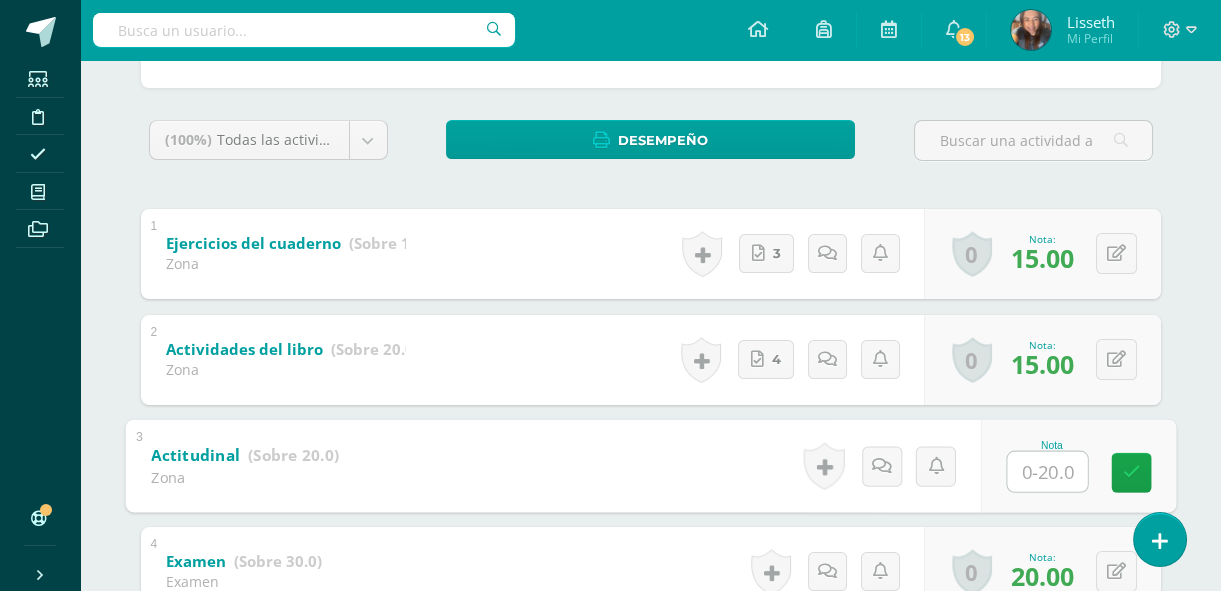 click at bounding box center [1047, 471] 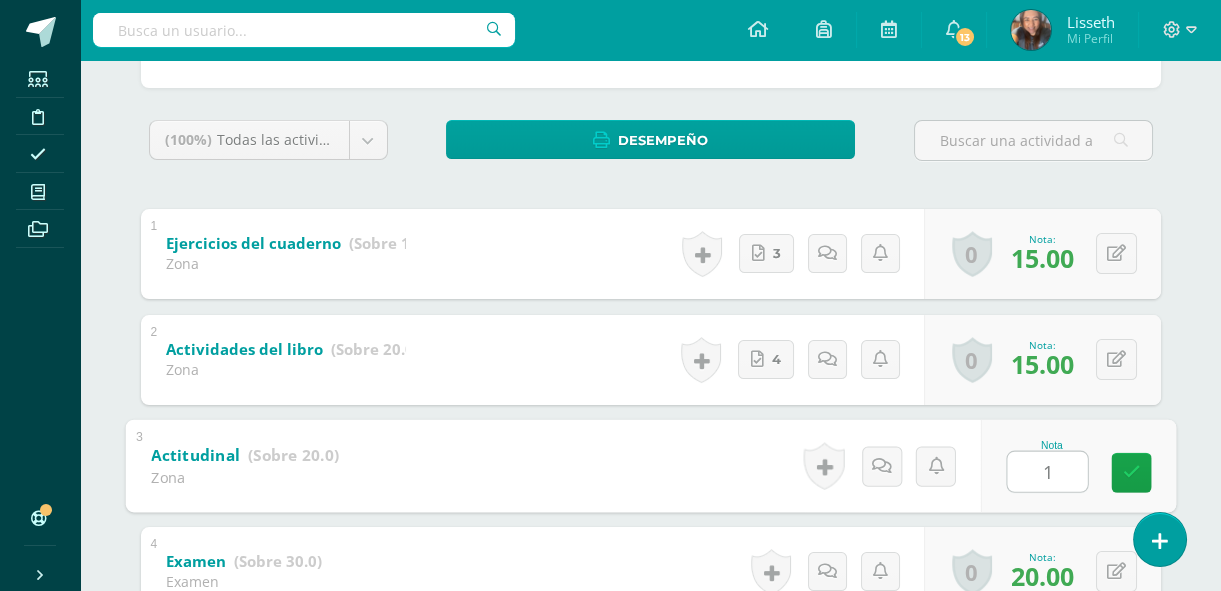 type on "15" 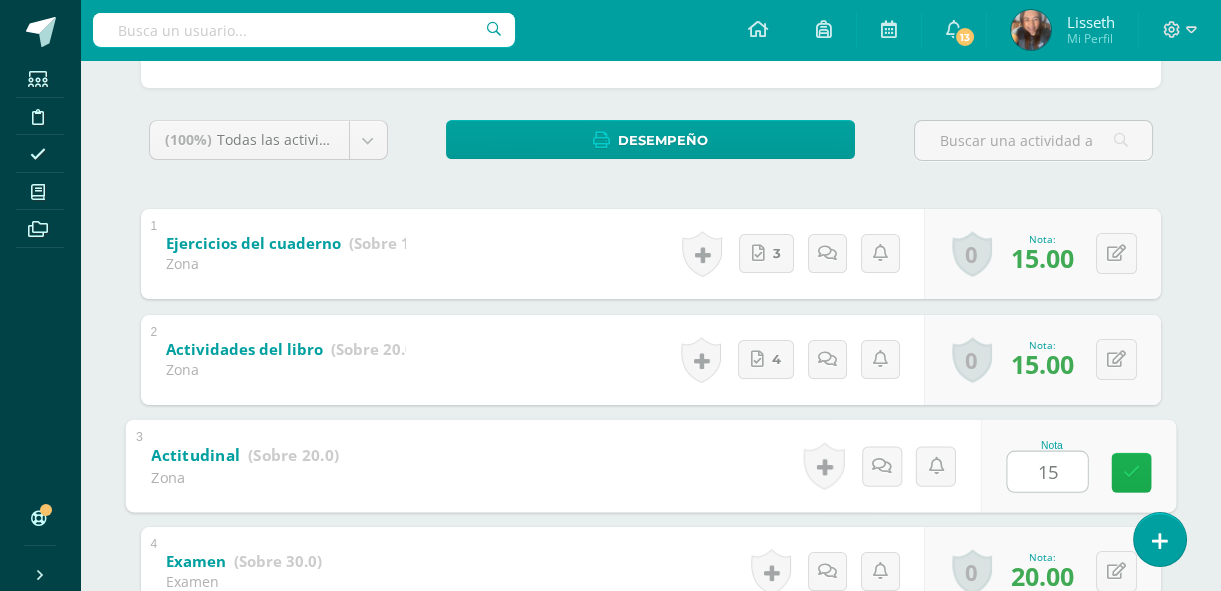 click at bounding box center (1131, 472) 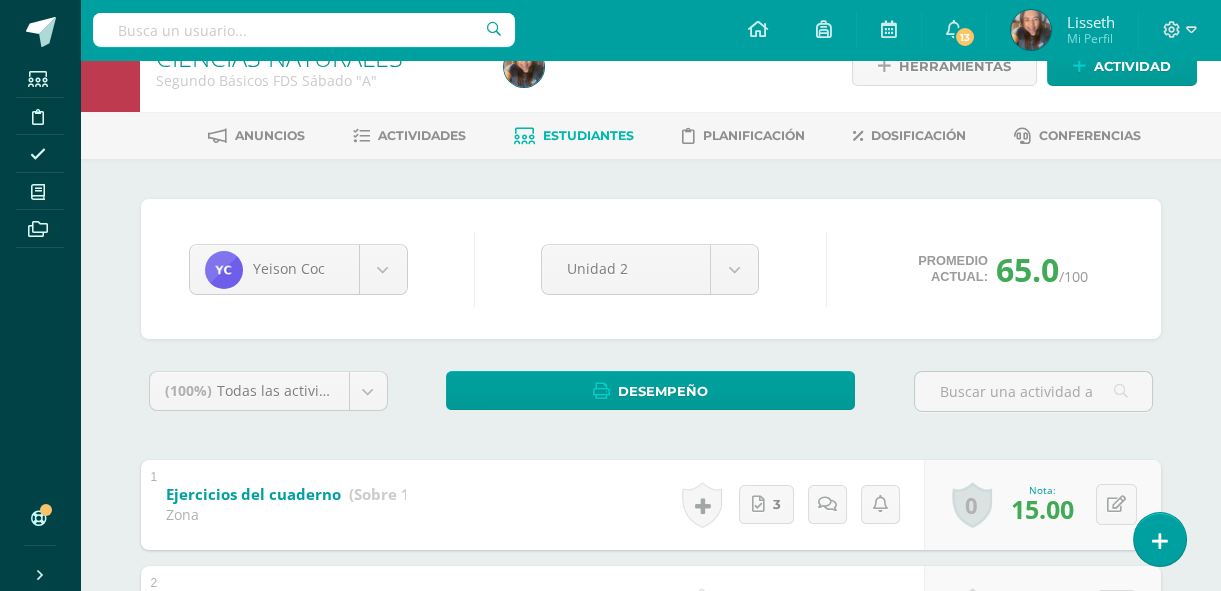 scroll, scrollTop: 0, scrollLeft: 0, axis: both 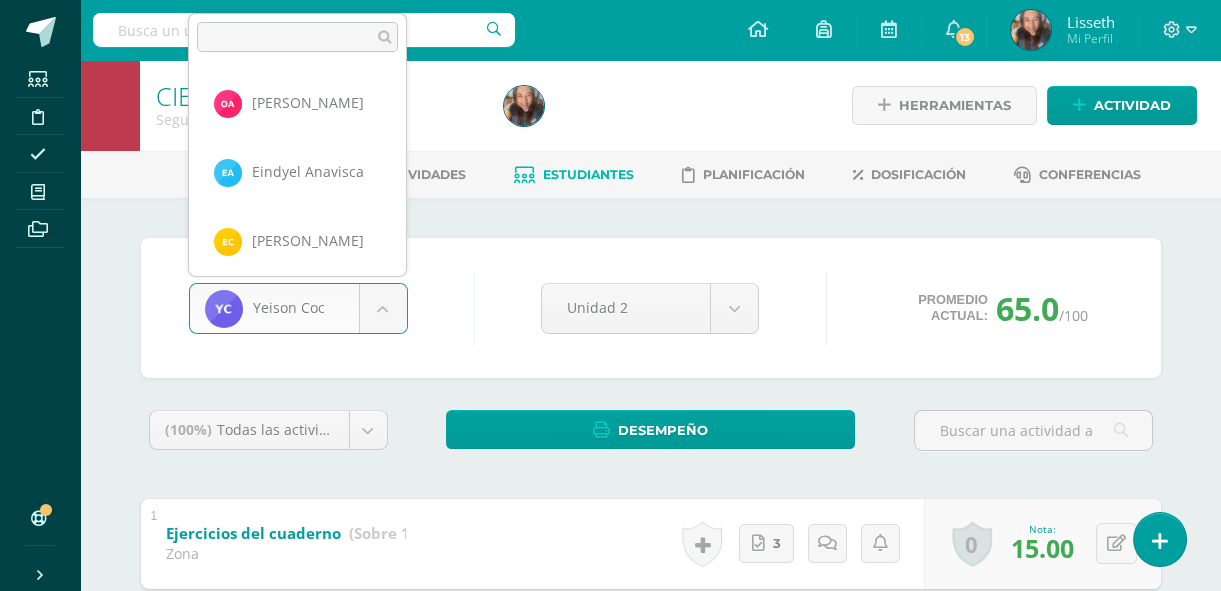 click on "Estudiantes Disciplina Asistencia Mis cursos Archivos Soporte
Centro de ayuda
Últimas actualizaciones
10+ Cerrar panel
Ciencias Naturales
Primero
Básicos Plan Diario
"A"
Actividades Estudiantes Planificación Dosificación
CIENCIAS NATURALES
Primero
Básicos FDS Domingo
"A"
Actividades Estudiantes Planificación Dosificación
CIENCIAS NATURALES
Primero
Básicos FDS Sábado
"A"
Actividades Estudiantes Planificación Dosificación Actividades Estudiantes Planificación Dosificación Actividades Estudiantes" at bounding box center [610, 573] 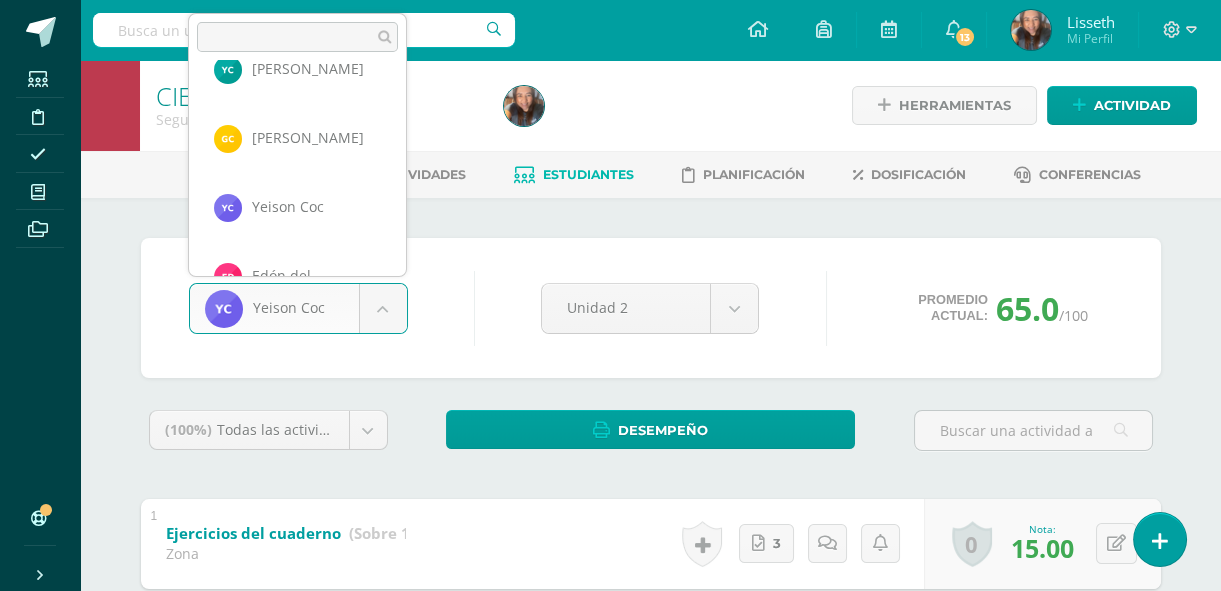 scroll, scrollTop: 278, scrollLeft: 0, axis: vertical 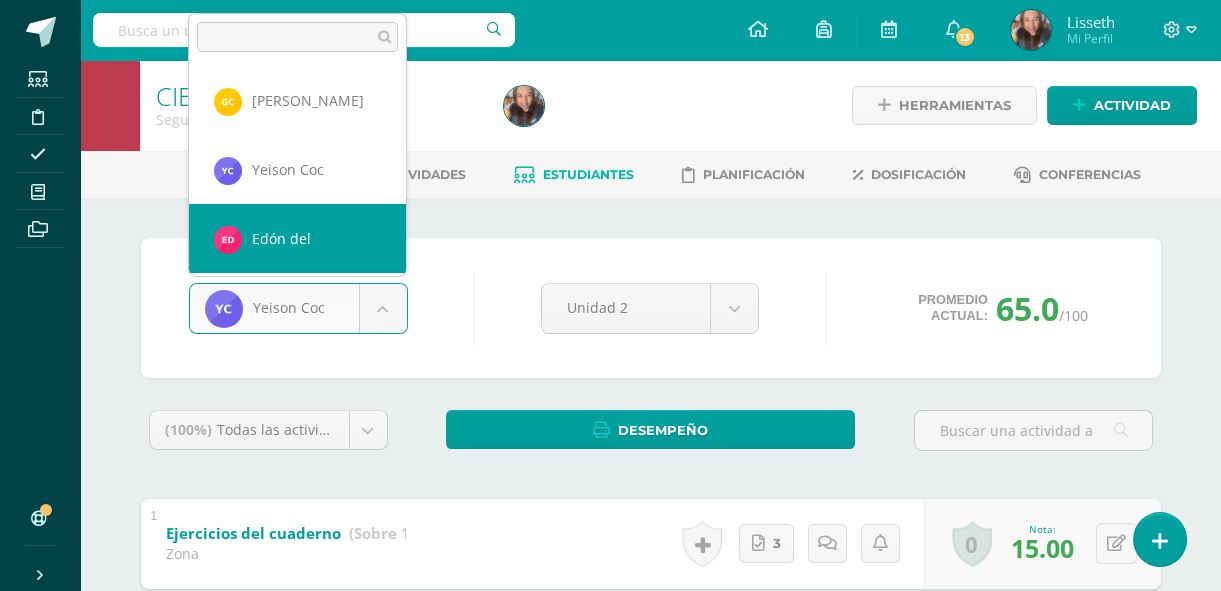 select on "9138" 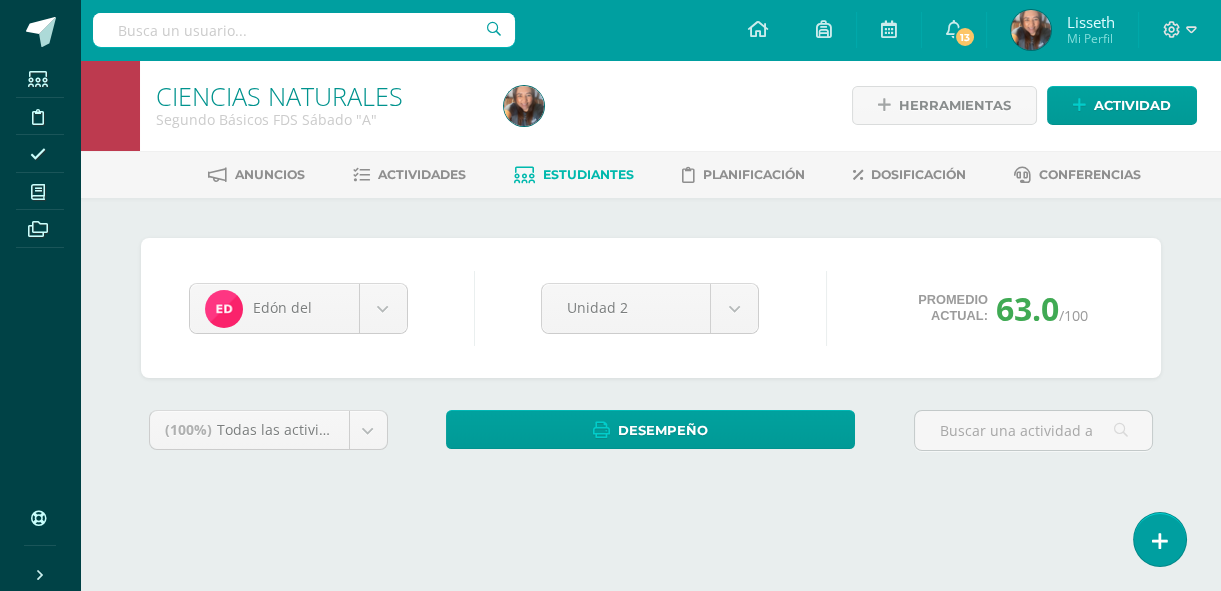 scroll, scrollTop: 0, scrollLeft: 0, axis: both 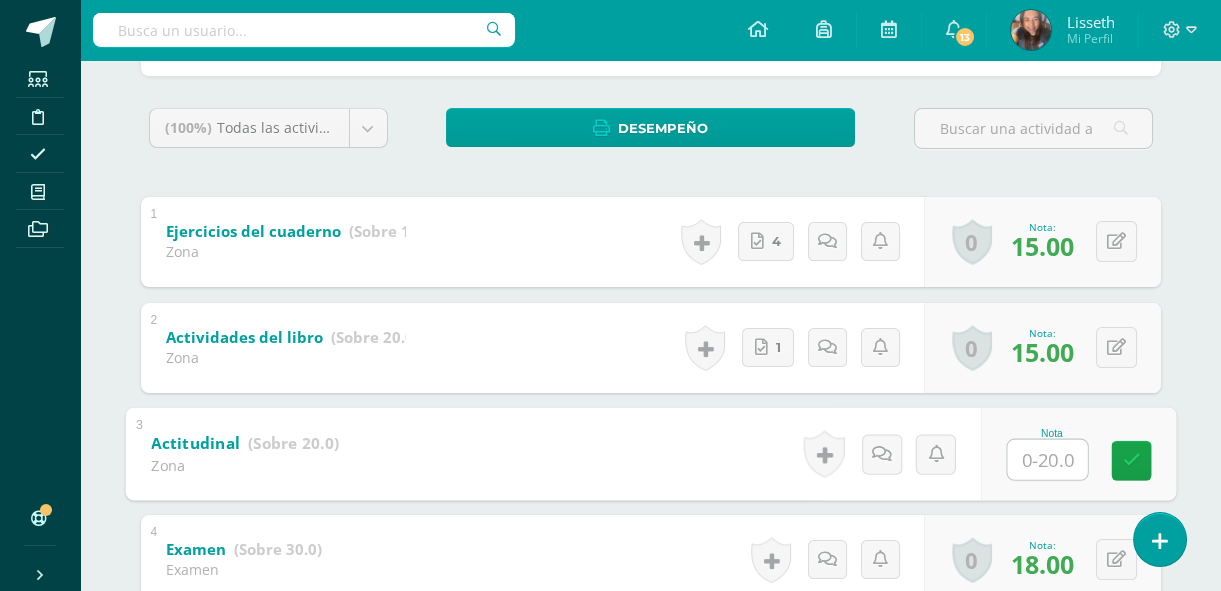 click at bounding box center [1047, 459] 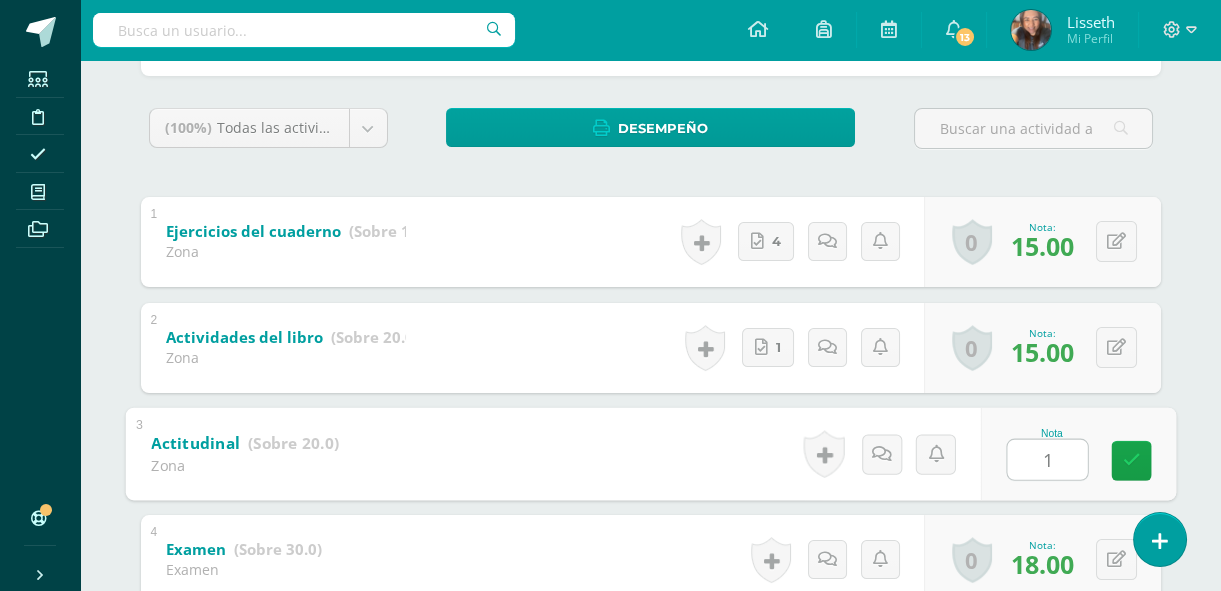 type on "14" 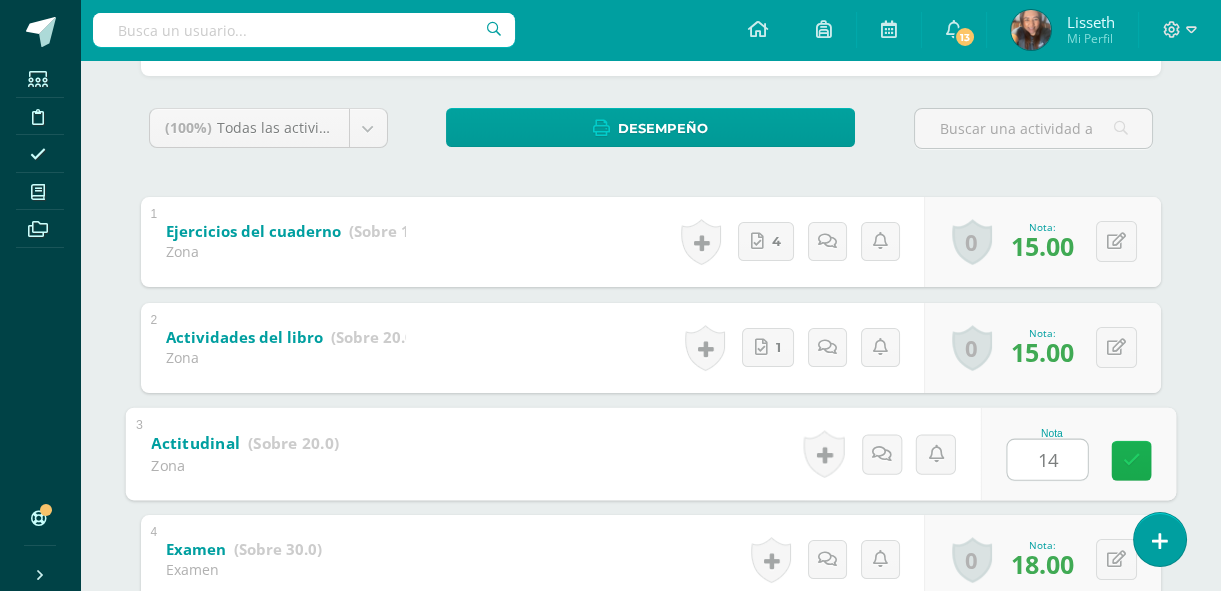 click at bounding box center [1131, 460] 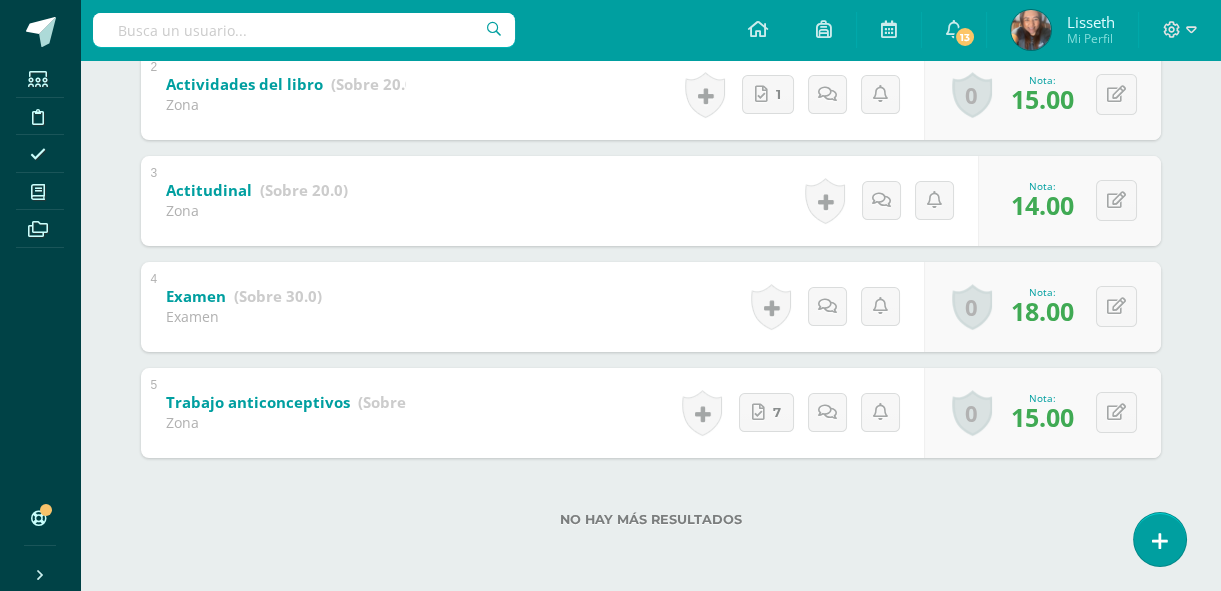 scroll, scrollTop: 39, scrollLeft: 0, axis: vertical 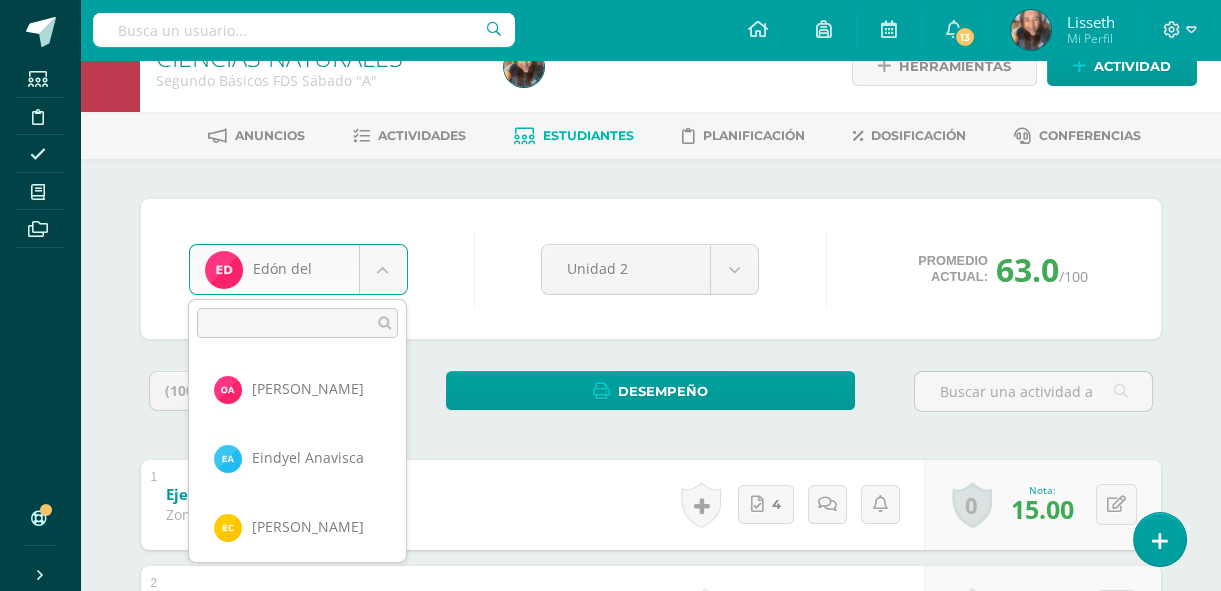 click on "Estudiantes Disciplina Asistencia Mis cursos Archivos Soporte
Centro de ayuda
Últimas actualizaciones
10+ Cerrar panel
Ciencias Naturales
Primero
Básicos Plan Diario
"A"
Actividades Estudiantes Planificación Dosificación
CIENCIAS NATURALES
Primero
Básicos FDS Domingo
"A"
Actividades Estudiantes Planificación Dosificación
CIENCIAS NATURALES
Primero
Básicos FDS Sábado
"A"
Actividades Estudiantes Planificación Dosificación Actividades Estudiantes Planificación Dosificación Actividades Estudiantes" at bounding box center [610, 534] 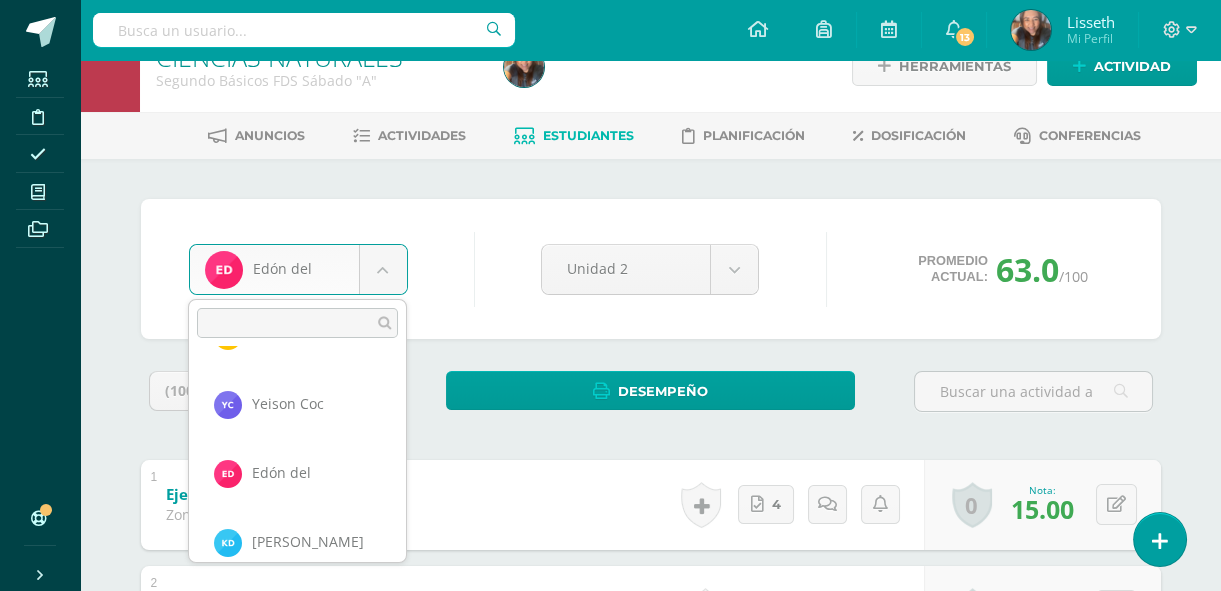 scroll, scrollTop: 347, scrollLeft: 0, axis: vertical 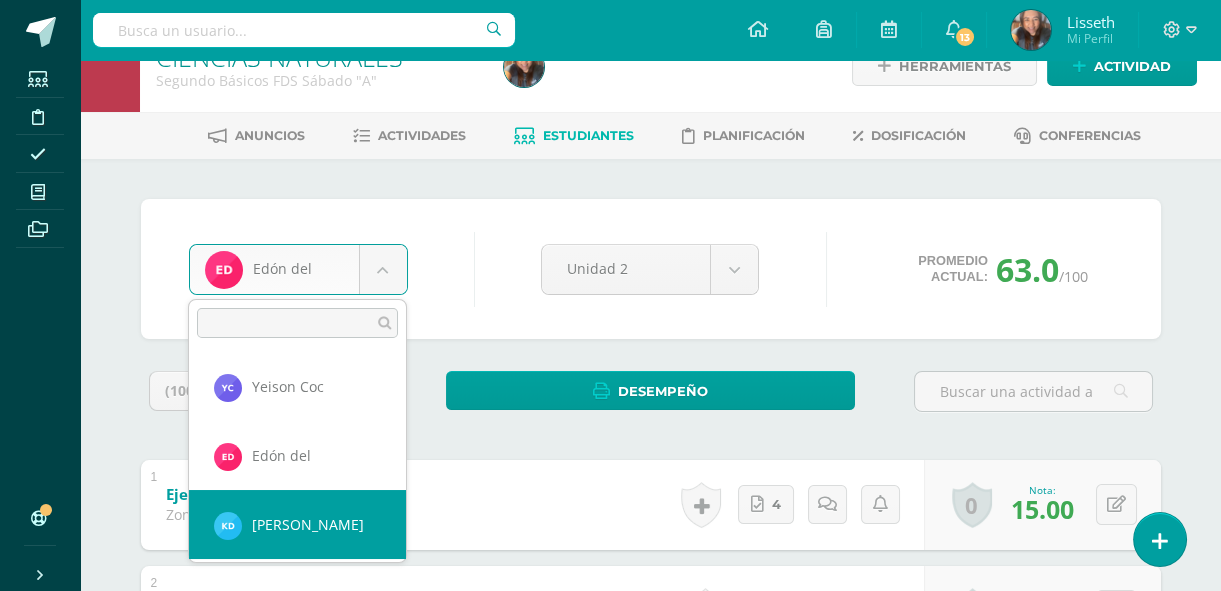 select on "9136" 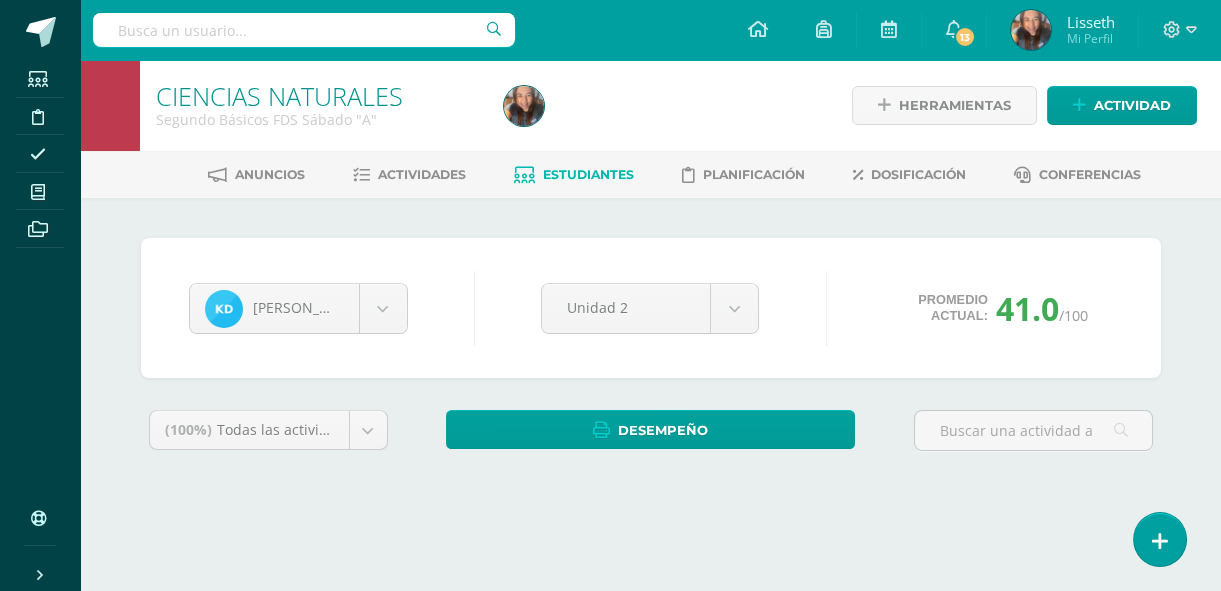 scroll, scrollTop: 0, scrollLeft: 0, axis: both 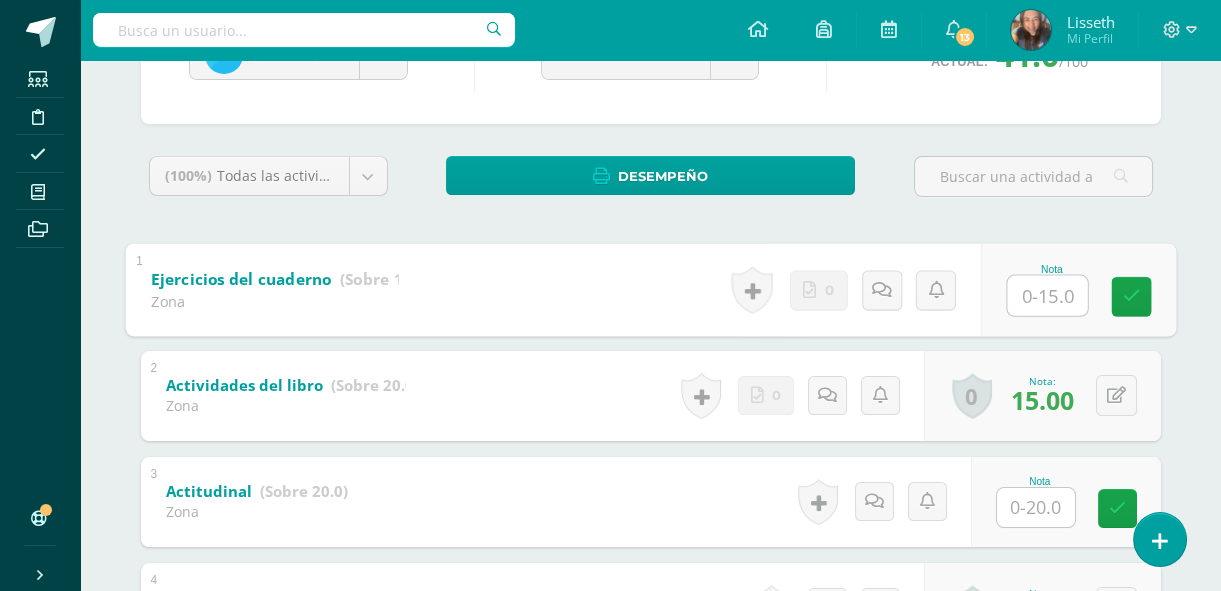 click at bounding box center [1047, 295] 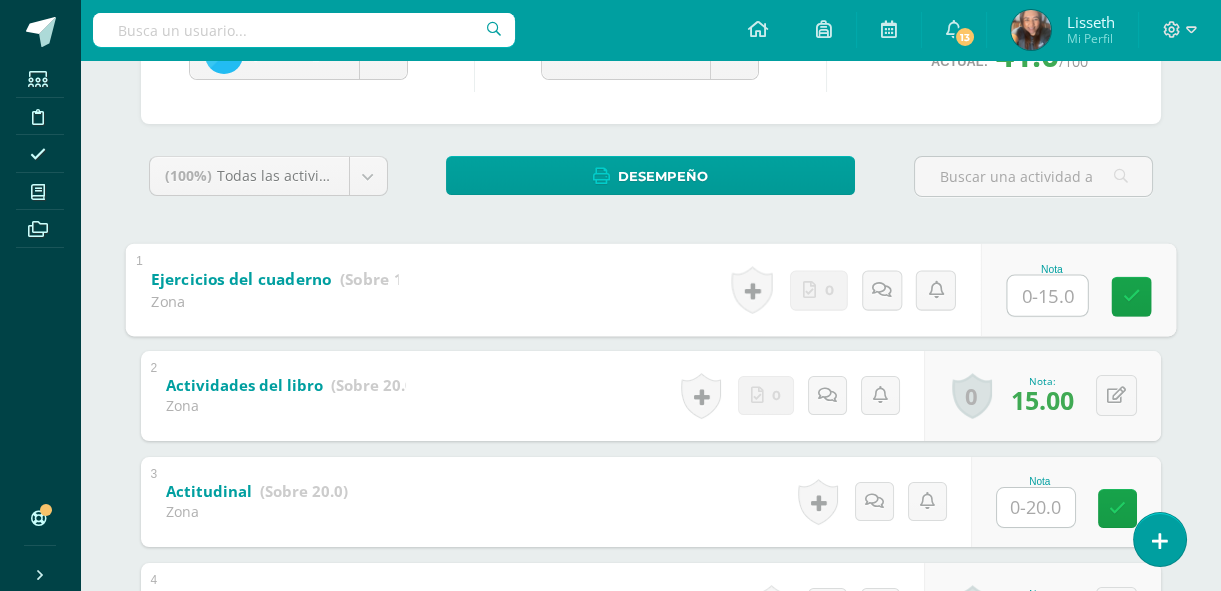 type on "8" 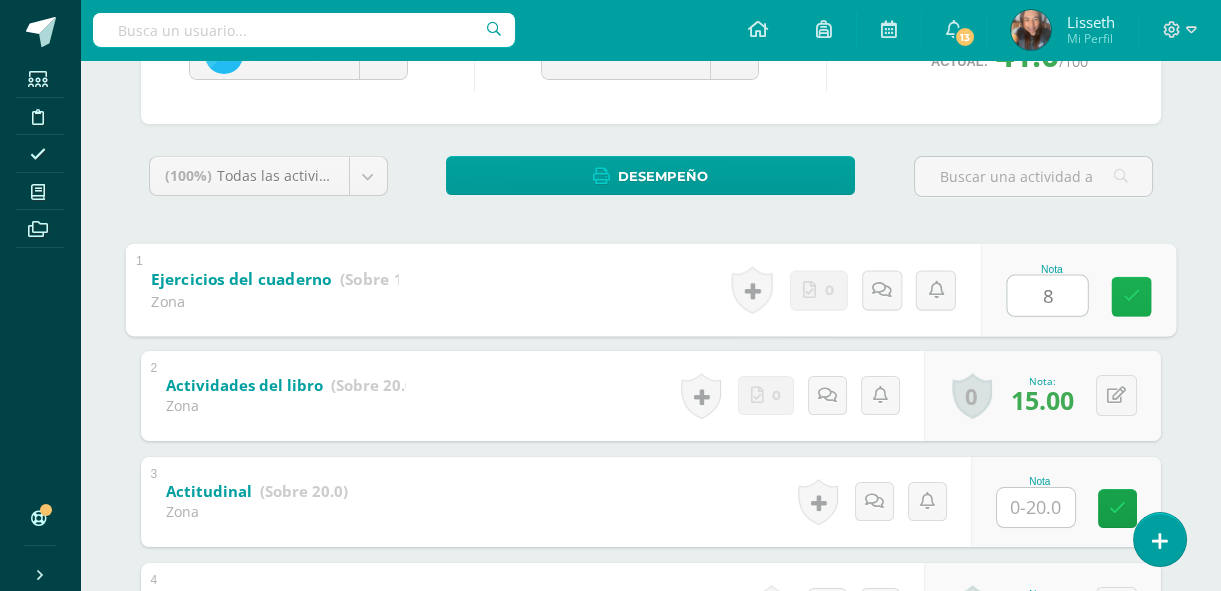 click at bounding box center (1131, 296) 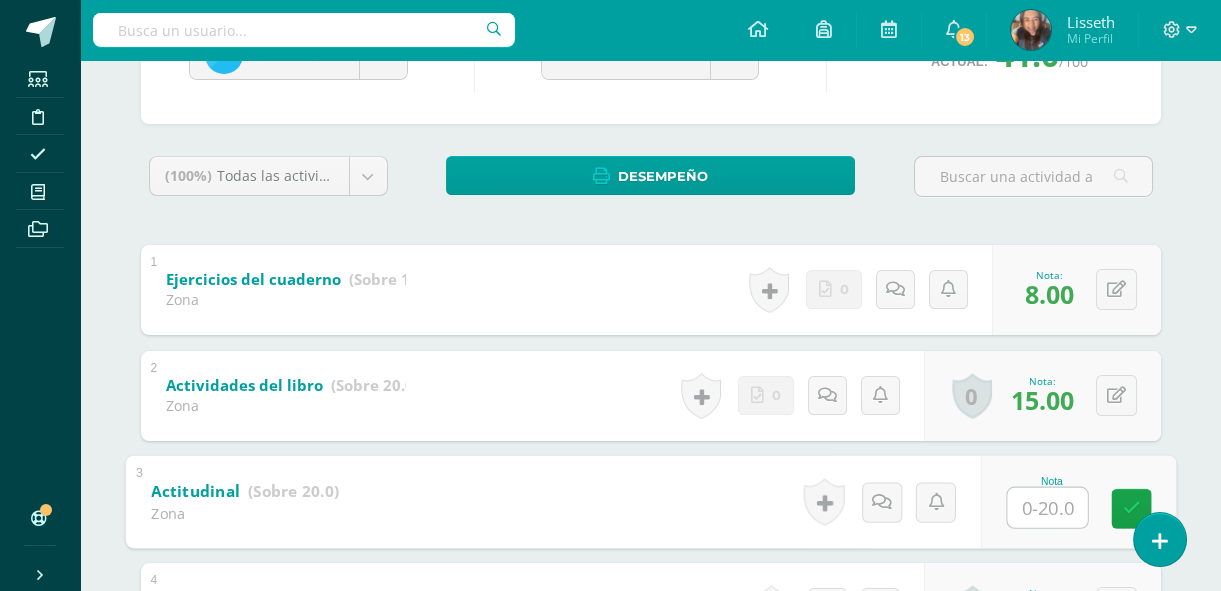 click at bounding box center [1047, 507] 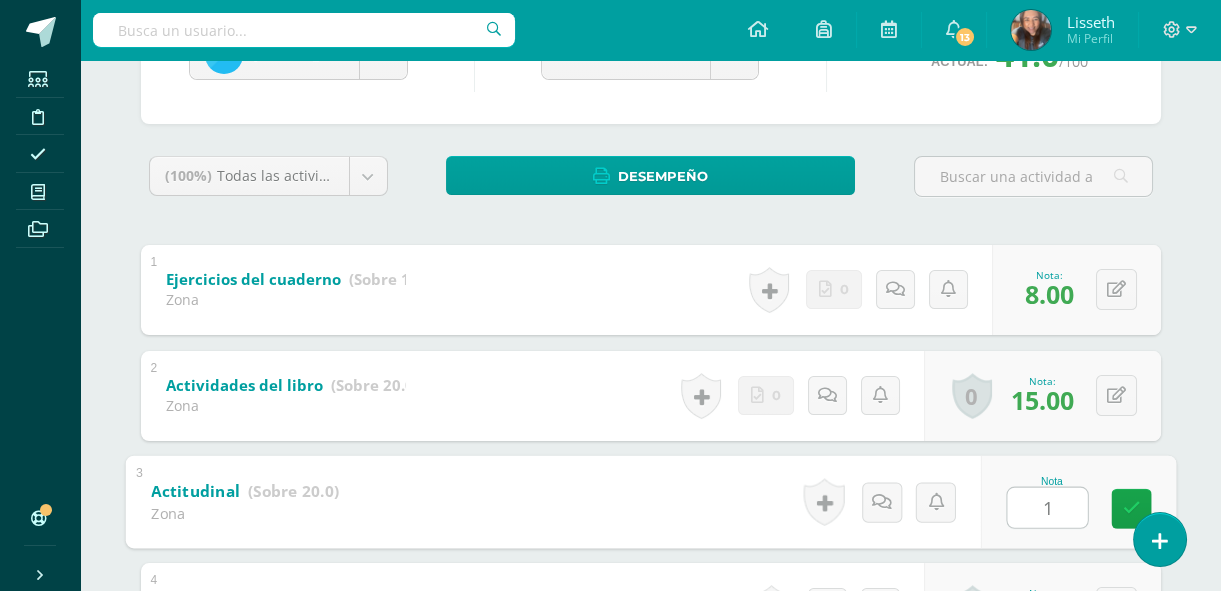 type on "17" 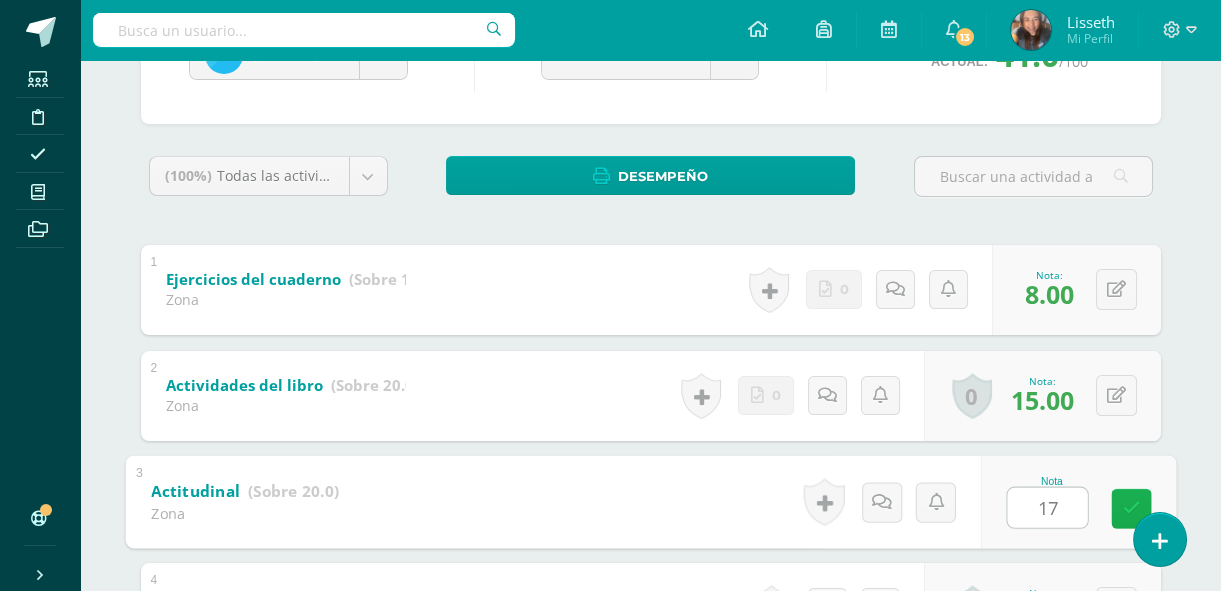 click at bounding box center [1131, 508] 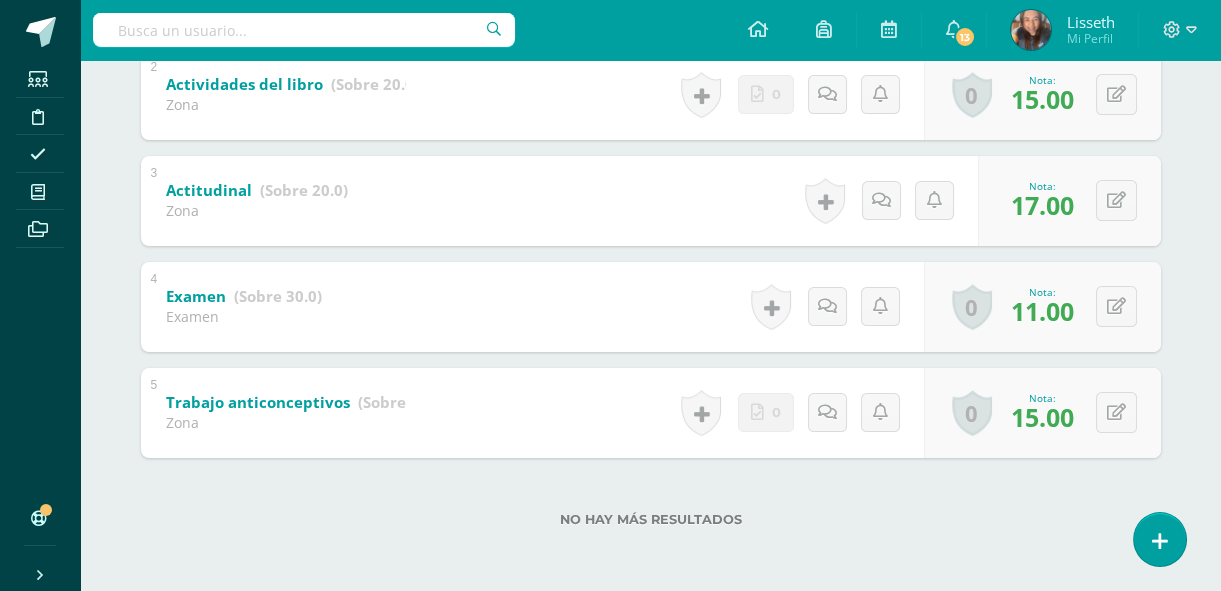 scroll, scrollTop: 39, scrollLeft: 0, axis: vertical 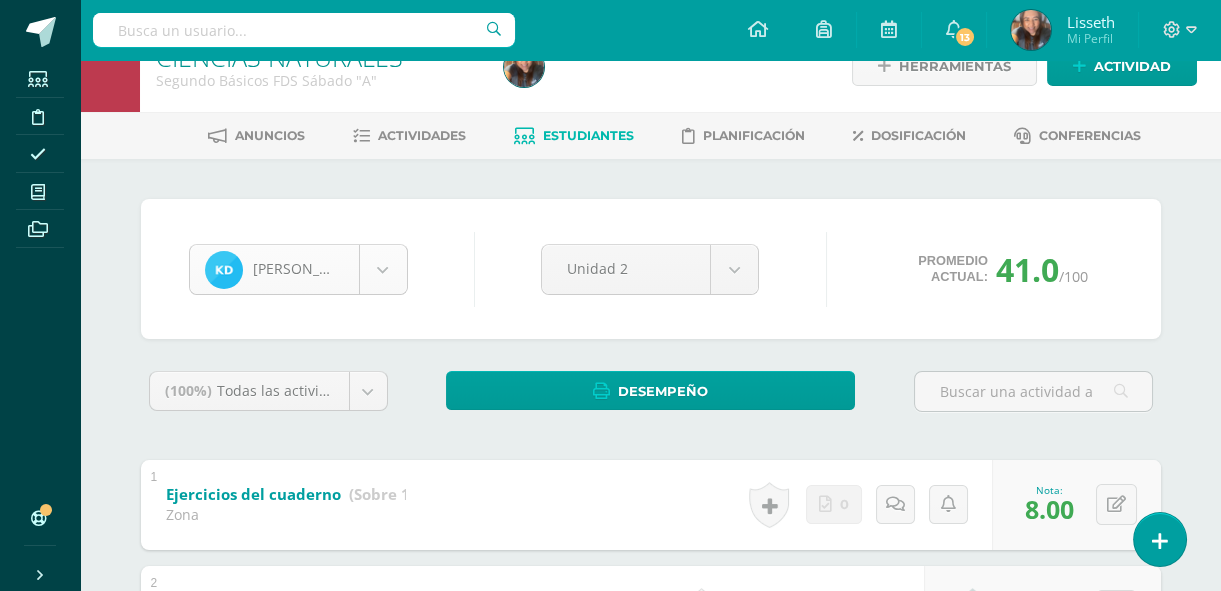 click on "Estudiantes Disciplina Asistencia Mis cursos Archivos Soporte
Centro de ayuda
Últimas actualizaciones
10+ Cerrar panel
Ciencias Naturales
Primero
Básicos Plan Diario
"A"
Actividades Estudiantes Planificación Dosificación
CIENCIAS NATURALES
Primero
Básicos FDS Domingo
"A"
Actividades Estudiantes Planificación Dosificación
CIENCIAS NATURALES
Primero
Básicos FDS Sábado
"A"
Actividades Estudiantes Planificación Dosificación Actividades Estudiantes Planificación Dosificación Actividades Estudiantes" at bounding box center (610, 534) 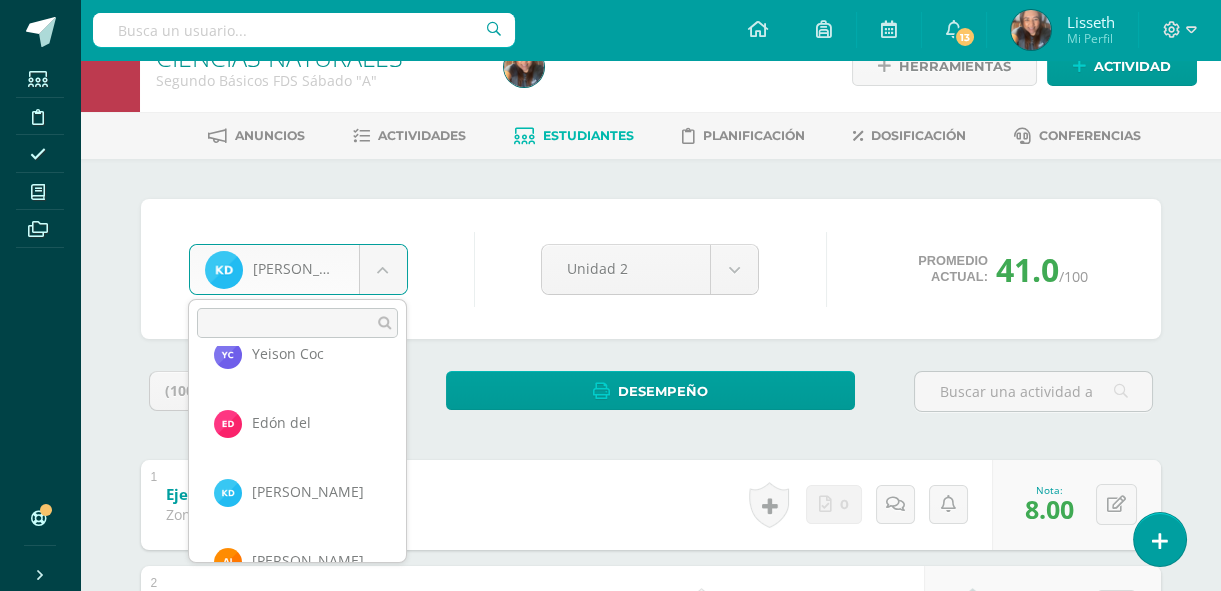 scroll, scrollTop: 416, scrollLeft: 0, axis: vertical 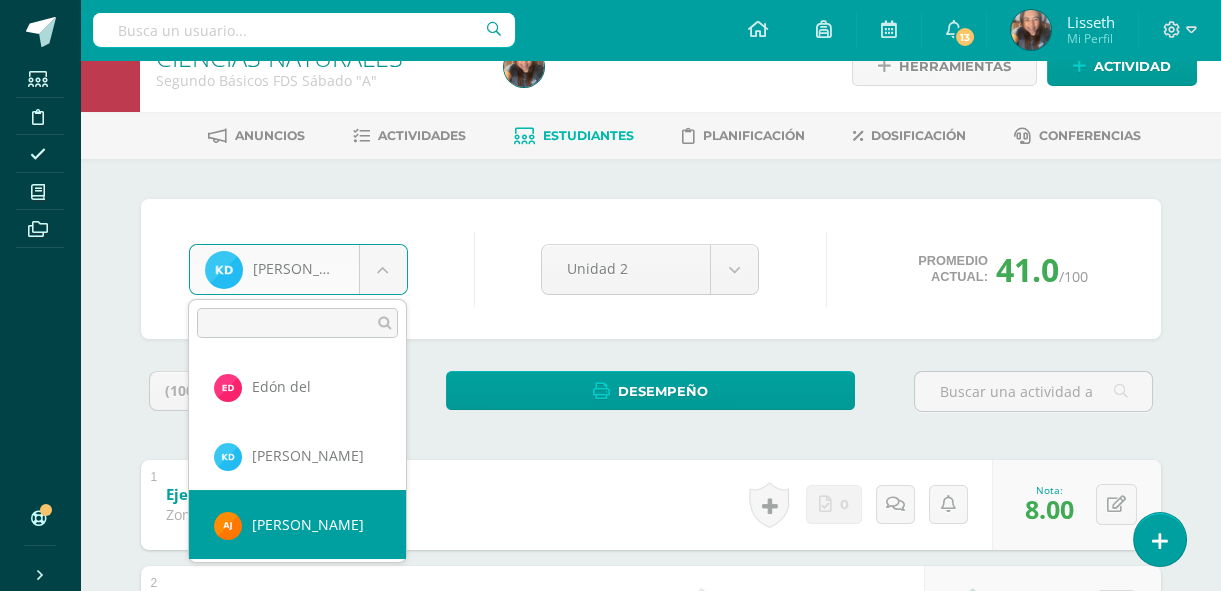 select on "8352" 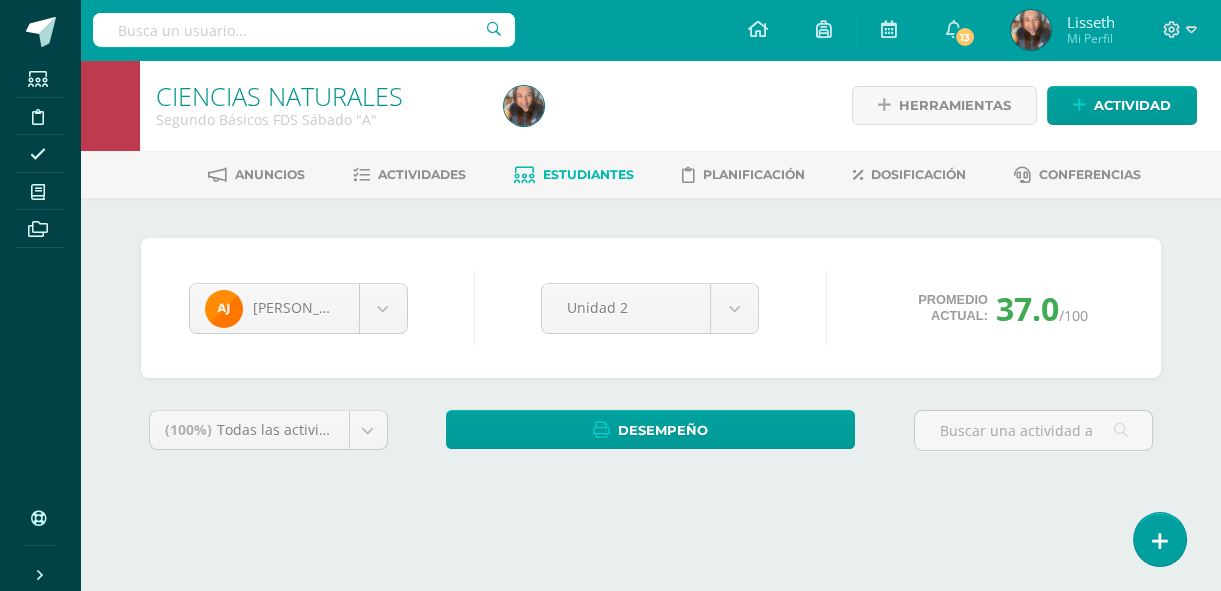 scroll, scrollTop: 0, scrollLeft: 0, axis: both 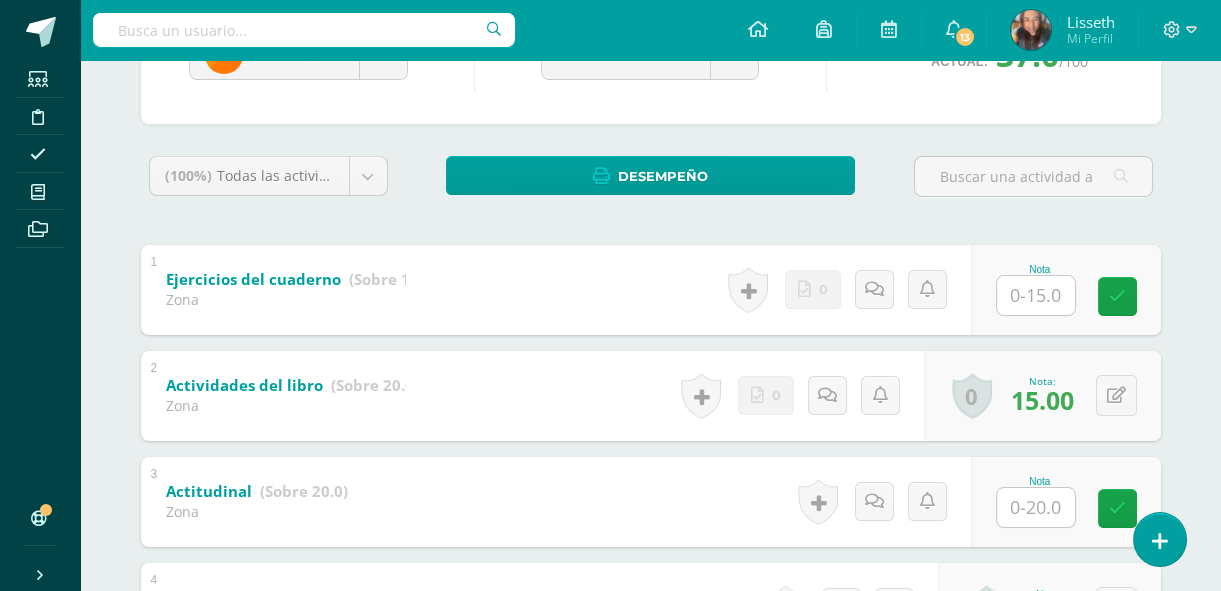 click at bounding box center [1036, 295] 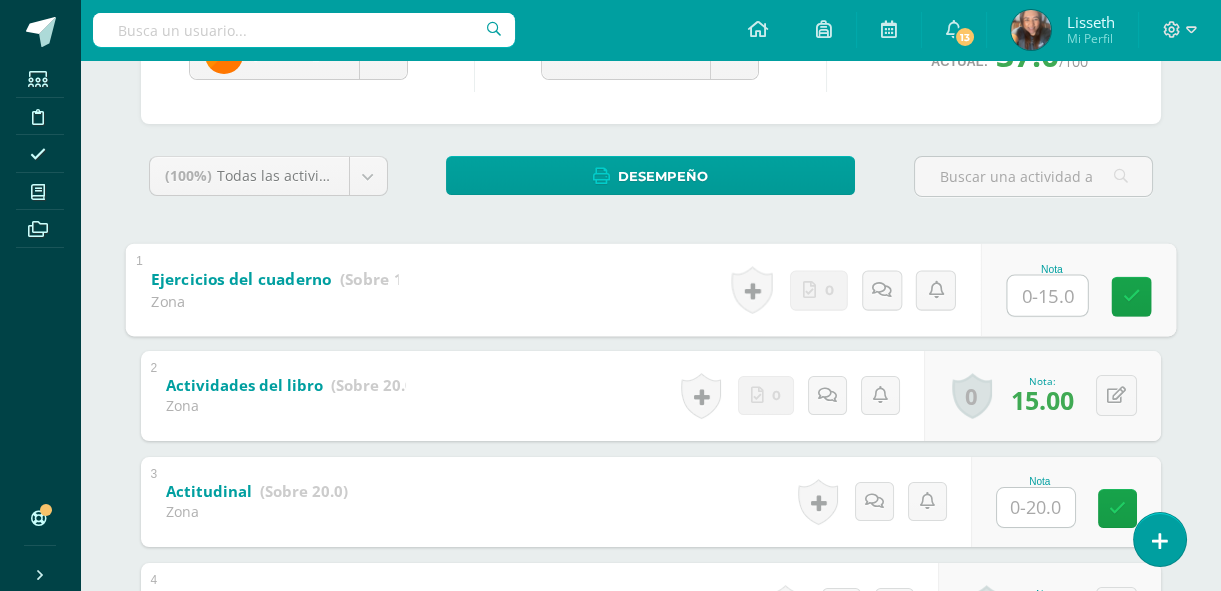 type on "8" 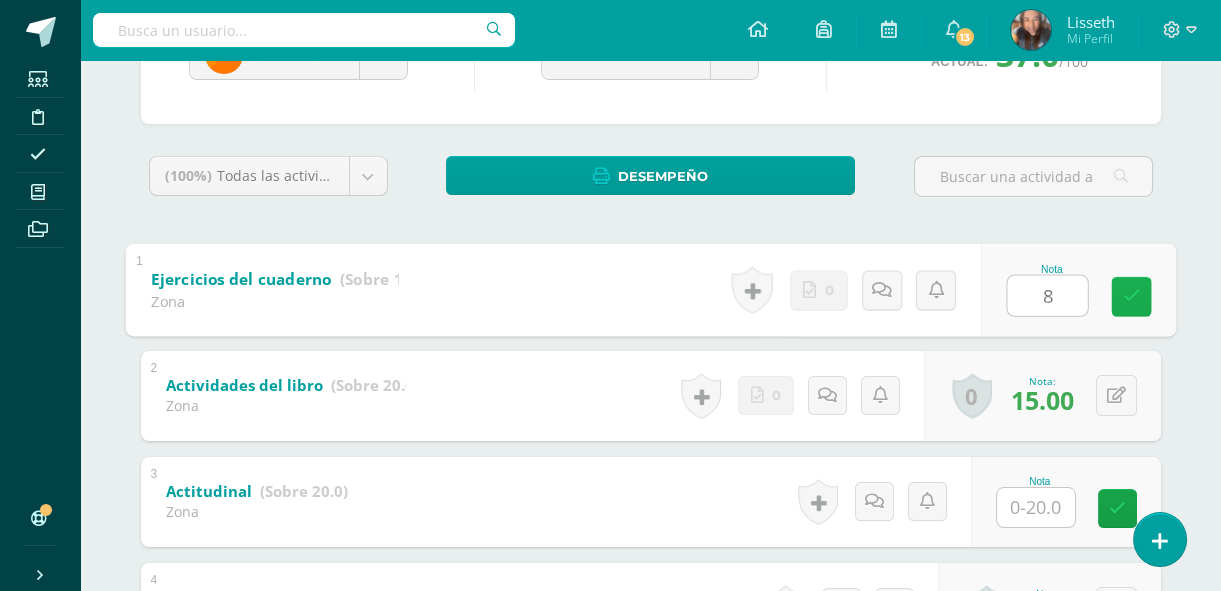 click at bounding box center (1131, 296) 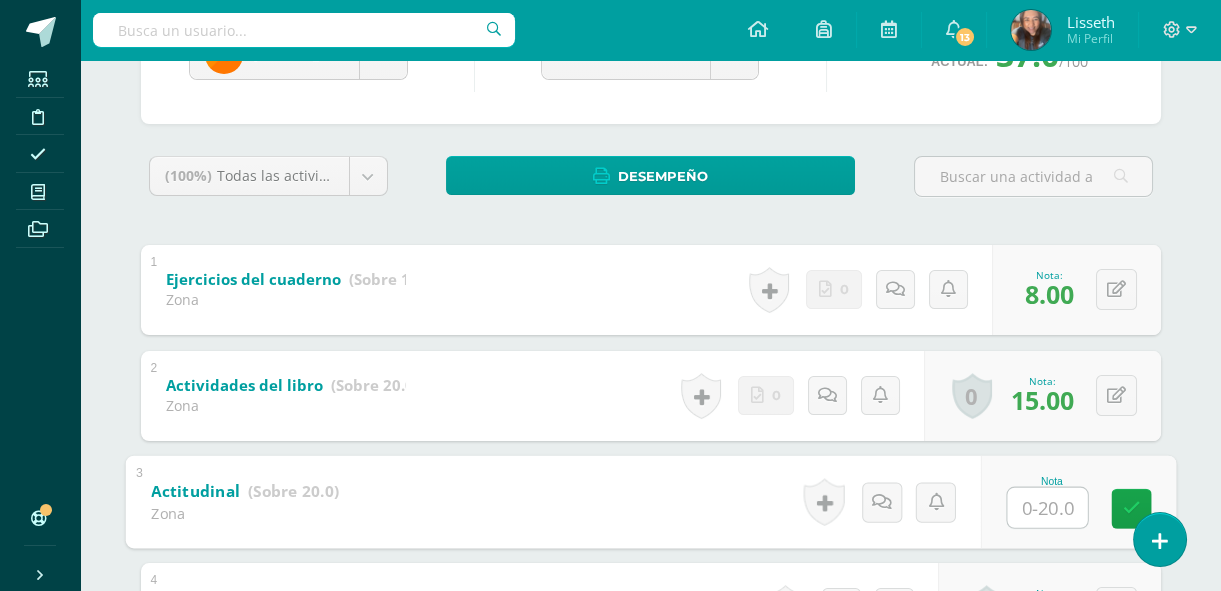 click at bounding box center (1047, 507) 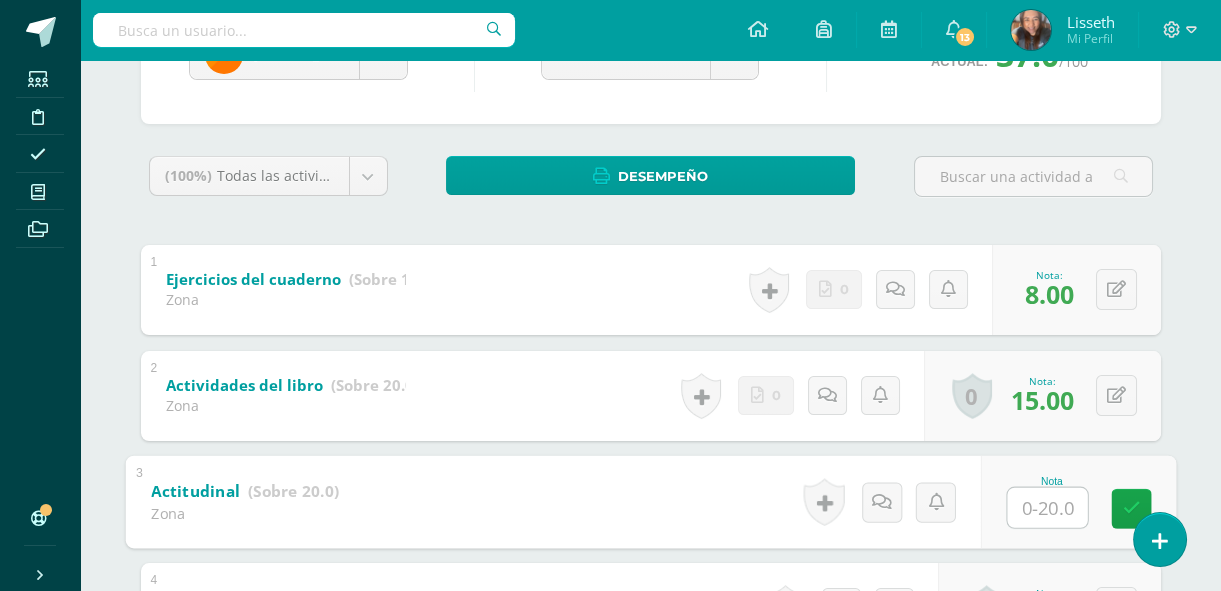 scroll, scrollTop: 218, scrollLeft: 0, axis: vertical 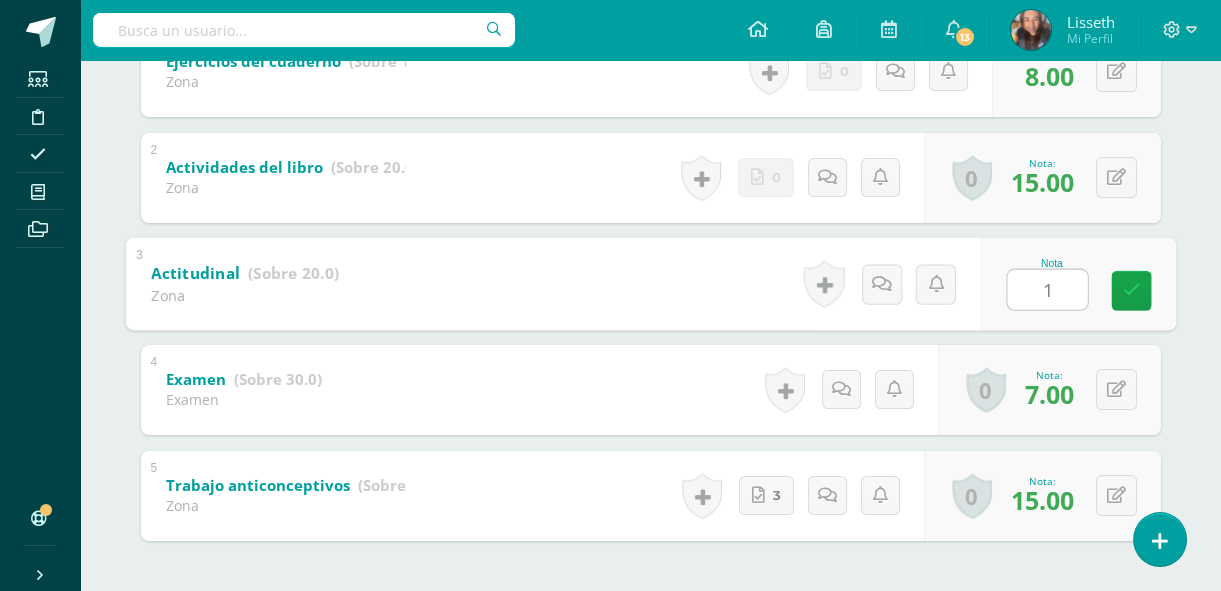 type on "15" 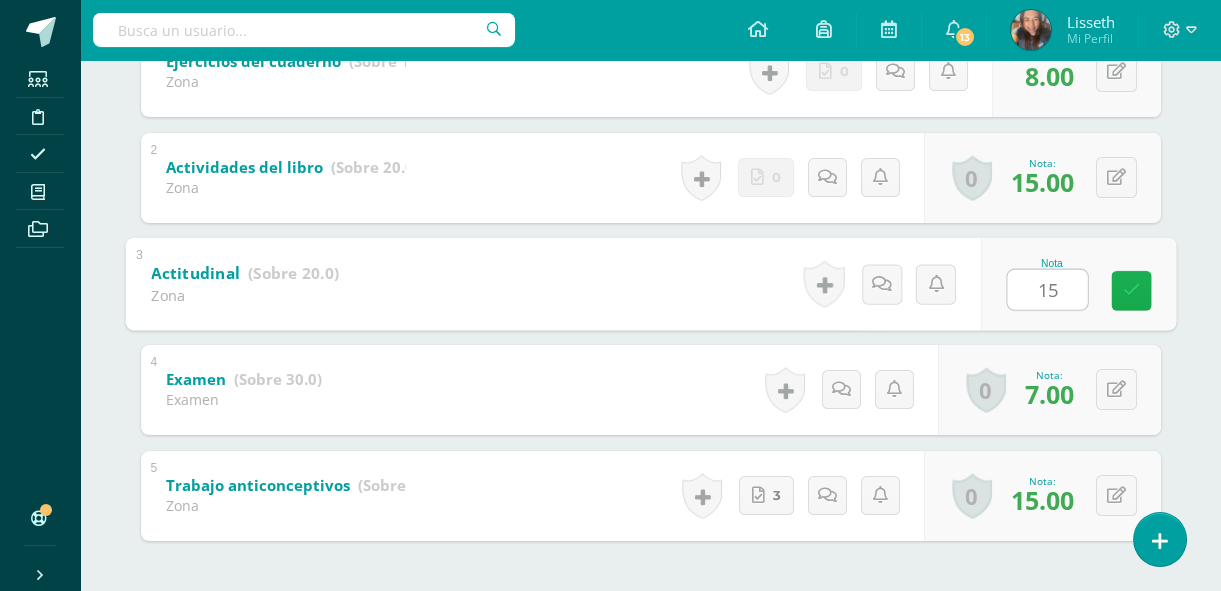 click at bounding box center (1131, 290) 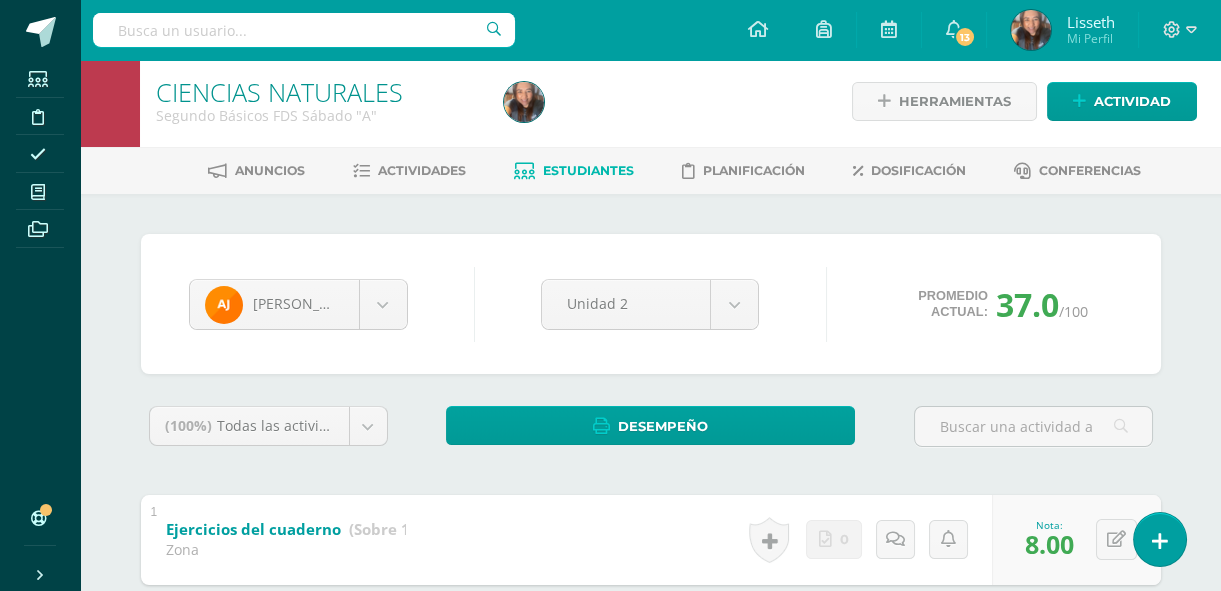 scroll, scrollTop: 0, scrollLeft: 0, axis: both 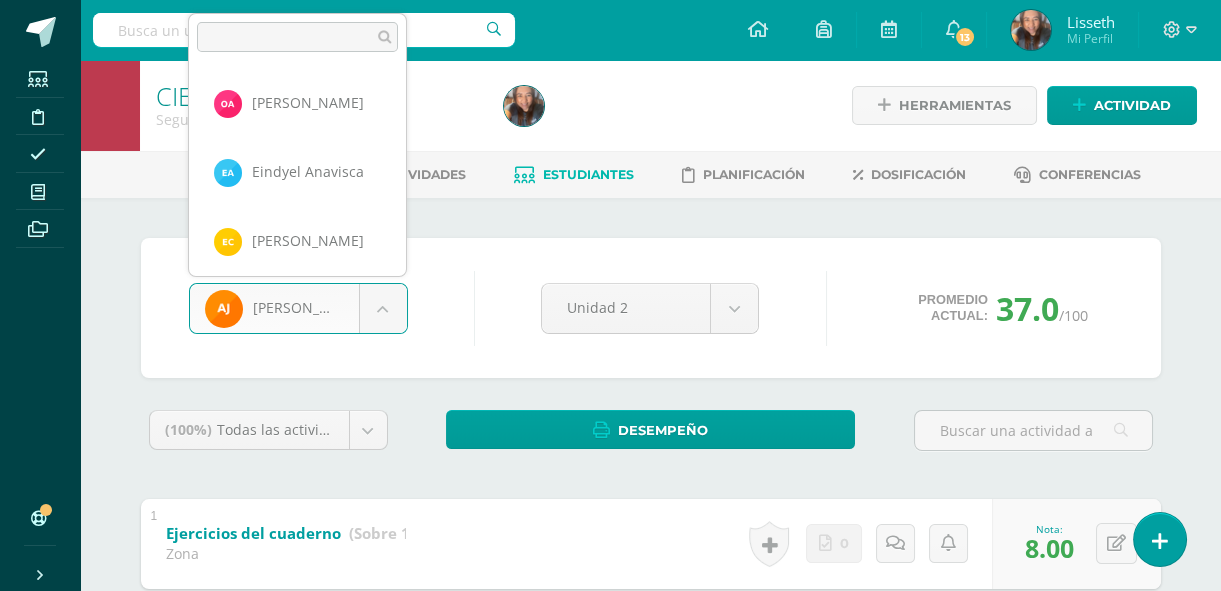 click on "Estudiantes Disciplina Asistencia Mis cursos Archivos Soporte
Centro de ayuda
Últimas actualizaciones
10+ Cerrar panel
Ciencias Naturales
Primero
Básicos Plan Diario
"A"
Actividades Estudiantes Planificación Dosificación
CIENCIAS NATURALES
Primero
Básicos FDS Domingo
"A"
Actividades Estudiantes Planificación Dosificación
CIENCIAS NATURALES
Primero
Básicos FDS Sábado
"A"
Actividades Estudiantes Planificación Dosificación Actividades Estudiantes Planificación Dosificación Actividades Estudiantes" at bounding box center (610, 573) 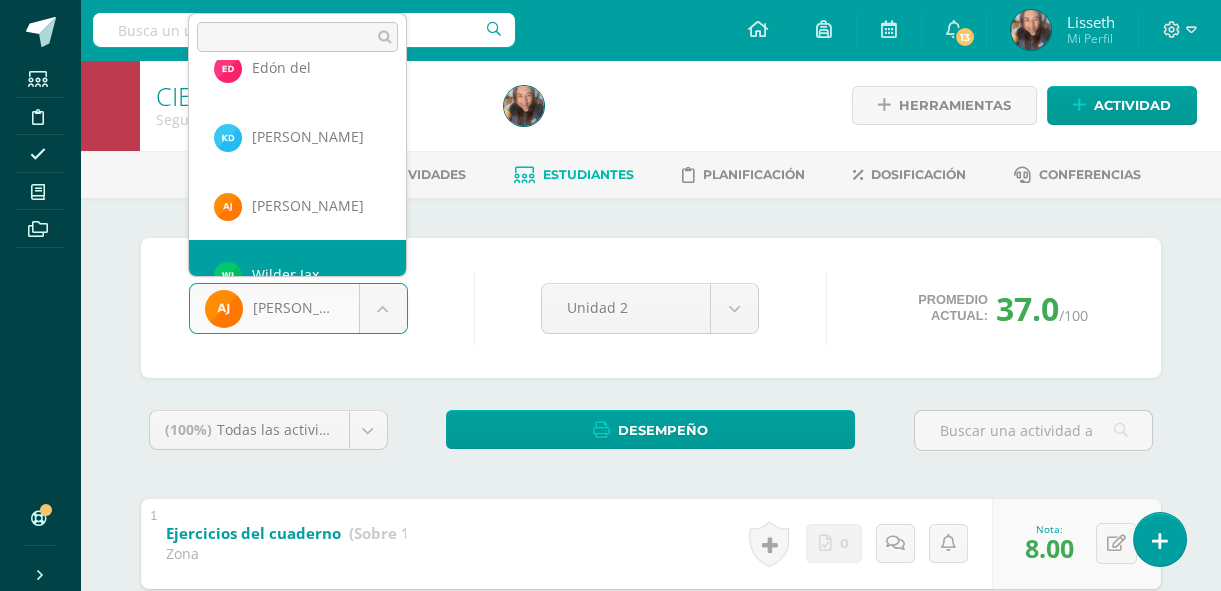 scroll, scrollTop: 481, scrollLeft: 0, axis: vertical 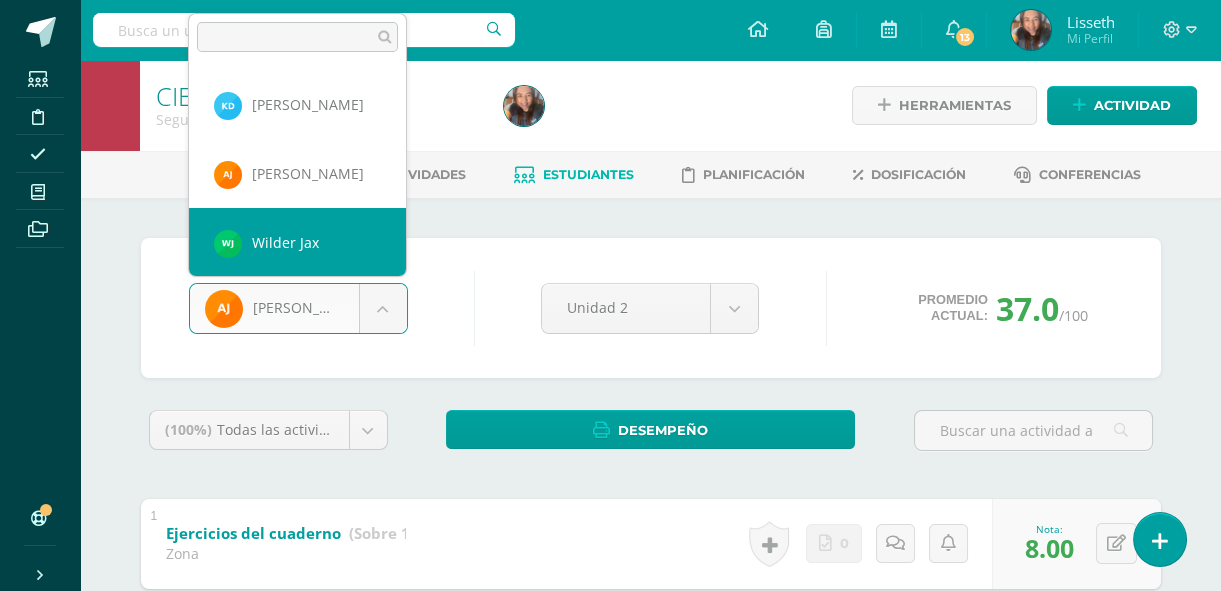 select on "8349" 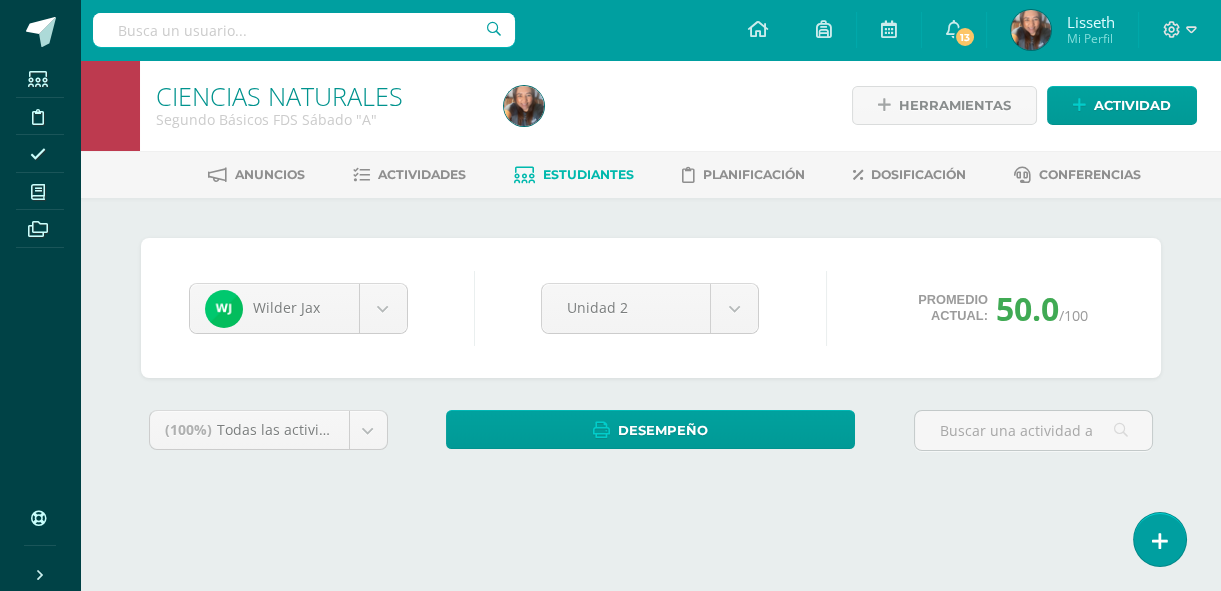 scroll, scrollTop: 0, scrollLeft: 0, axis: both 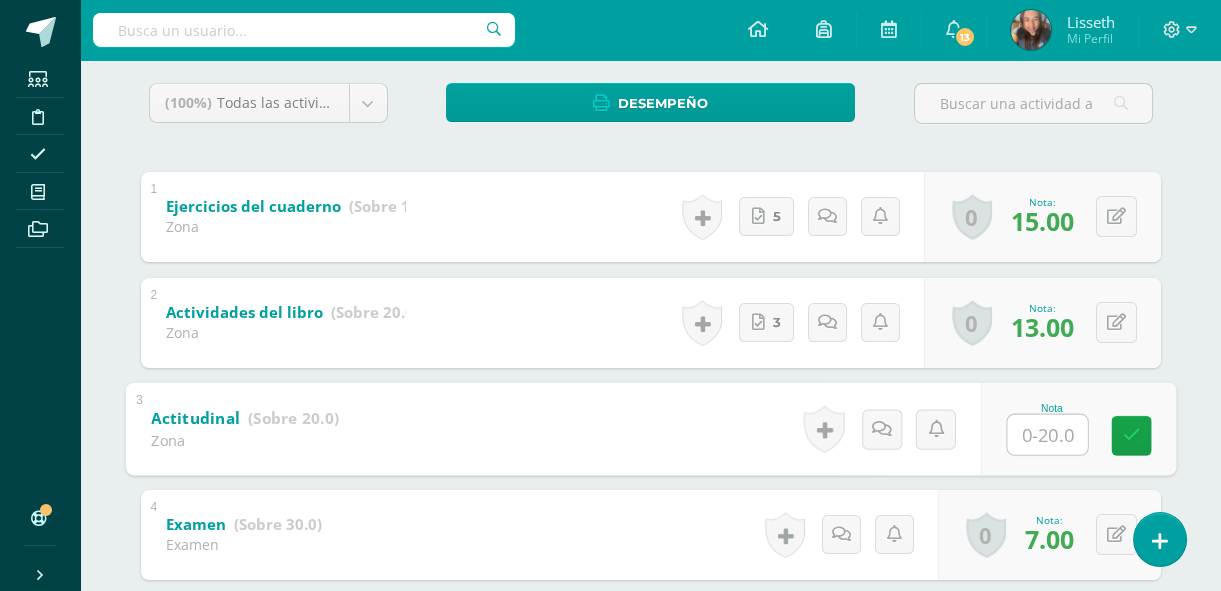 click at bounding box center (1047, 434) 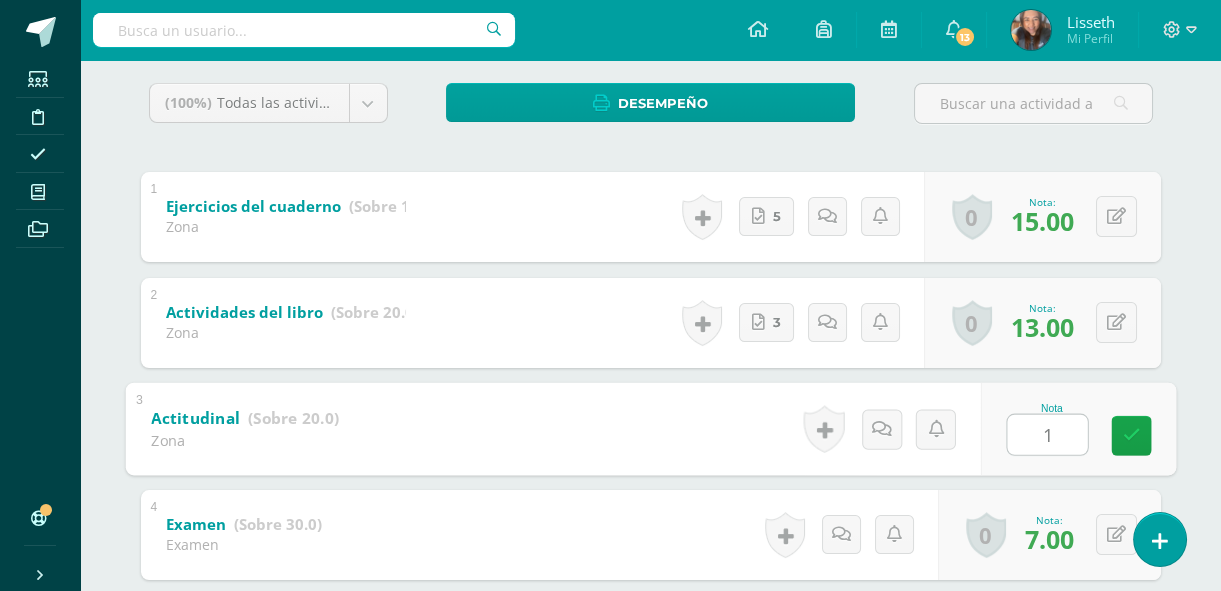 type on "15" 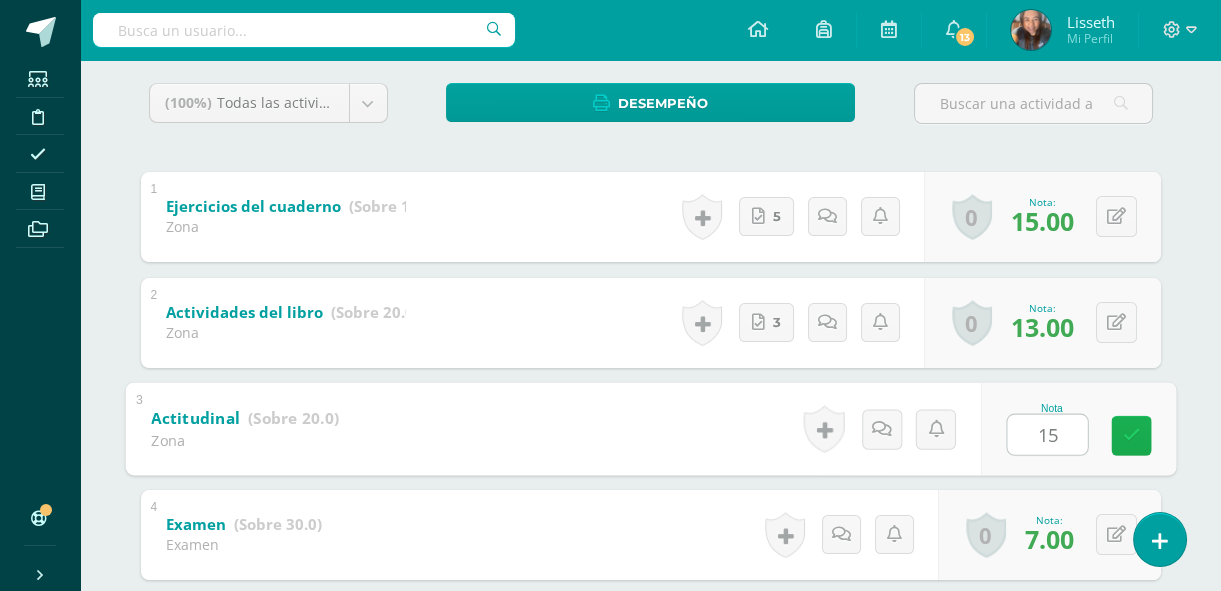 click at bounding box center [1131, 435] 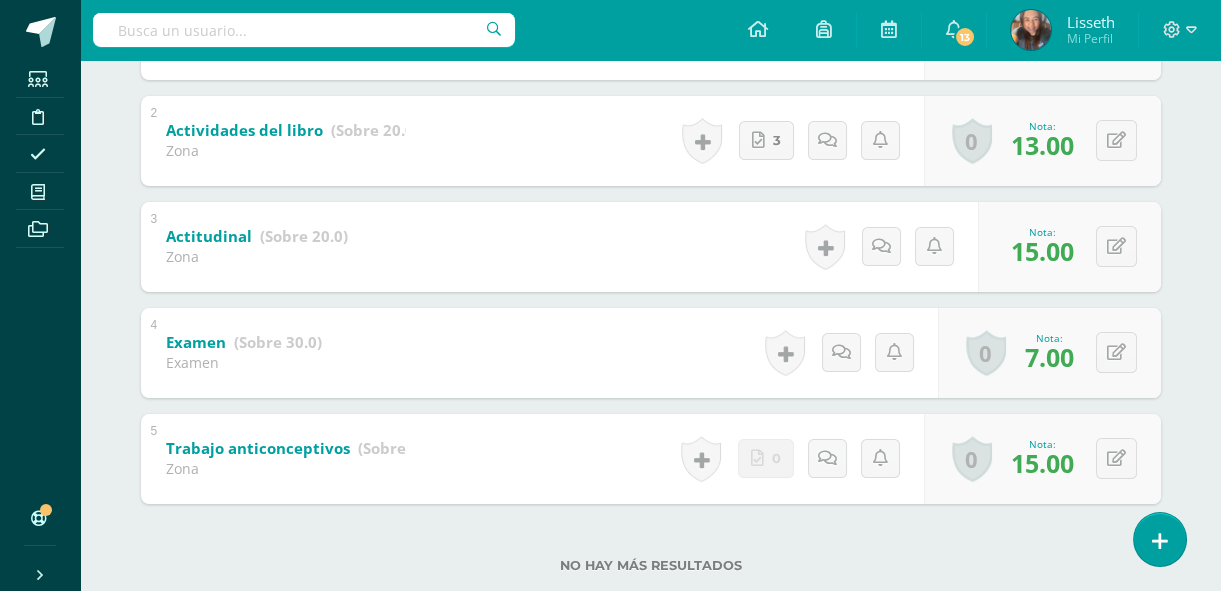 scroll, scrollTop: 0, scrollLeft: 0, axis: both 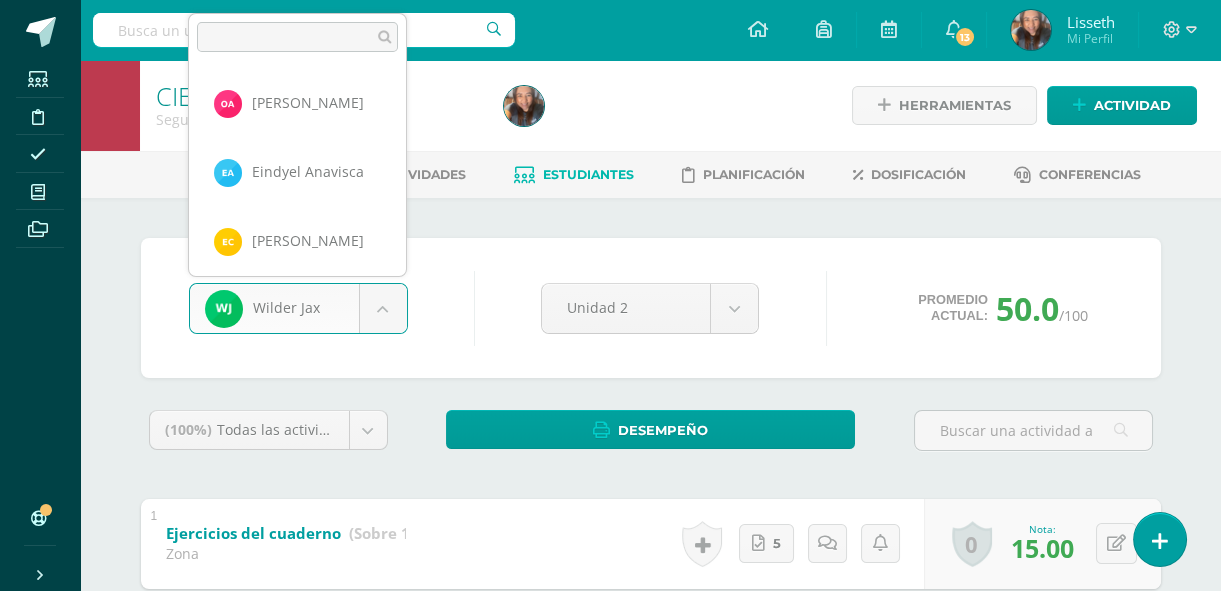 click on "Estudiantes Disciplina Asistencia Mis cursos Archivos Soporte
Centro de ayuda
Últimas actualizaciones
10+ Cerrar panel
Ciencias Naturales
Primero
Básicos Plan Diario
"A"
Actividades Estudiantes Planificación Dosificación
CIENCIAS NATURALES
Primero
Básicos FDS Domingo
"A"
Actividades Estudiantes Planificación Dosificación
CIENCIAS NATURALES
Primero
Básicos FDS Sábado
"A"
Actividades Estudiantes Planificación Dosificación Actividades Estudiantes Planificación Dosificación Actividades Estudiantes" at bounding box center [610, 573] 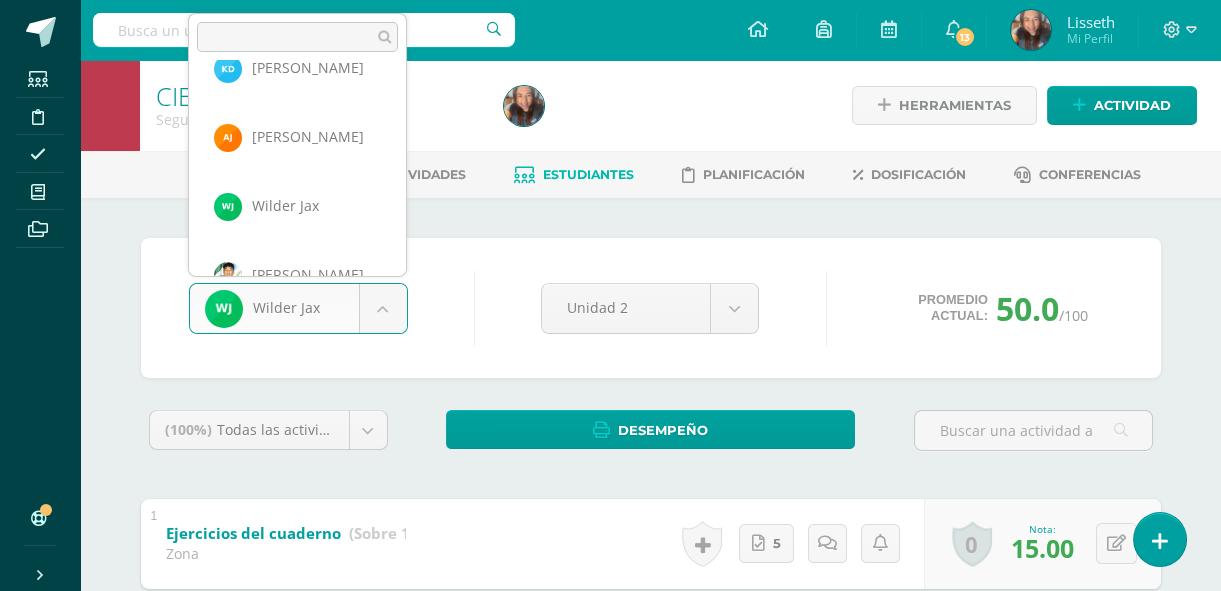 scroll, scrollTop: 550, scrollLeft: 0, axis: vertical 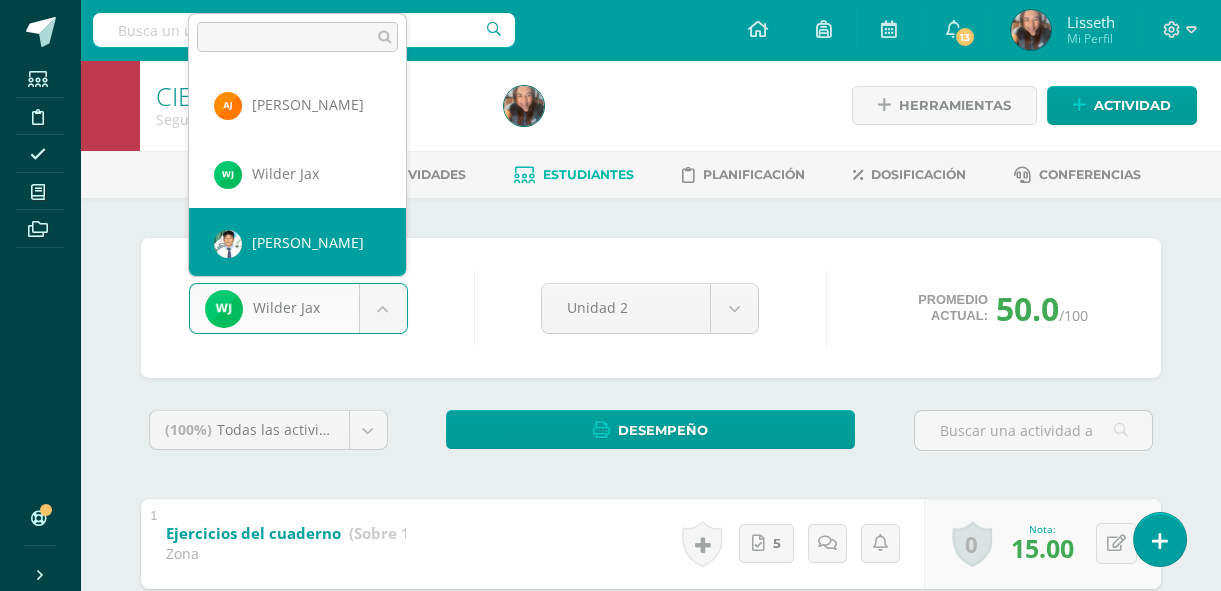 select on "6841" 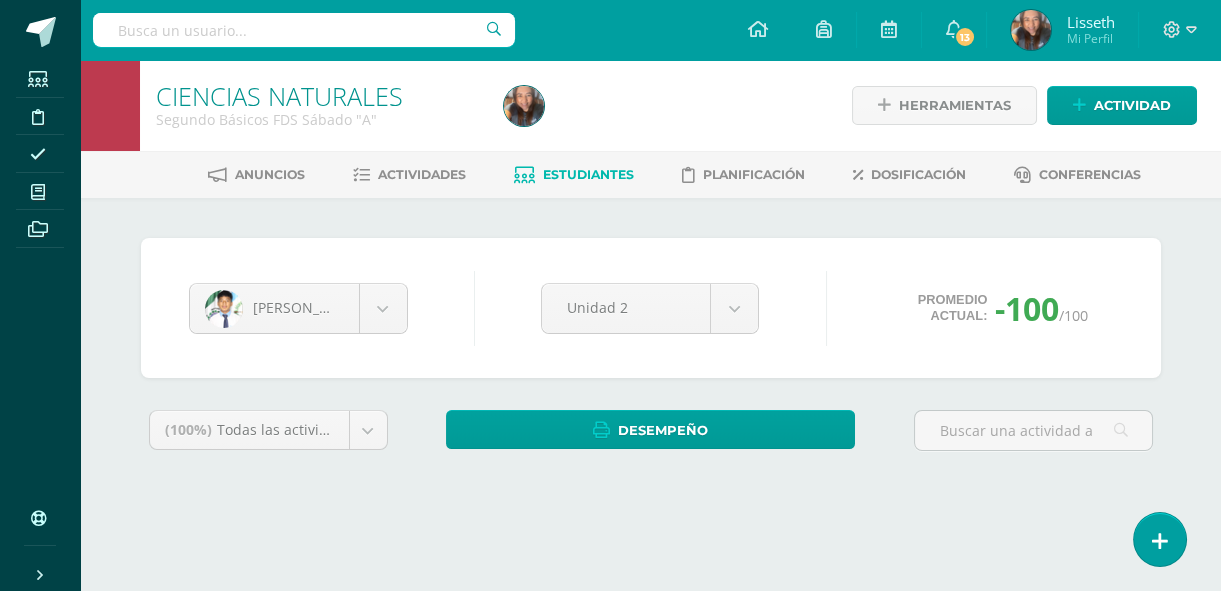 scroll, scrollTop: 0, scrollLeft: 0, axis: both 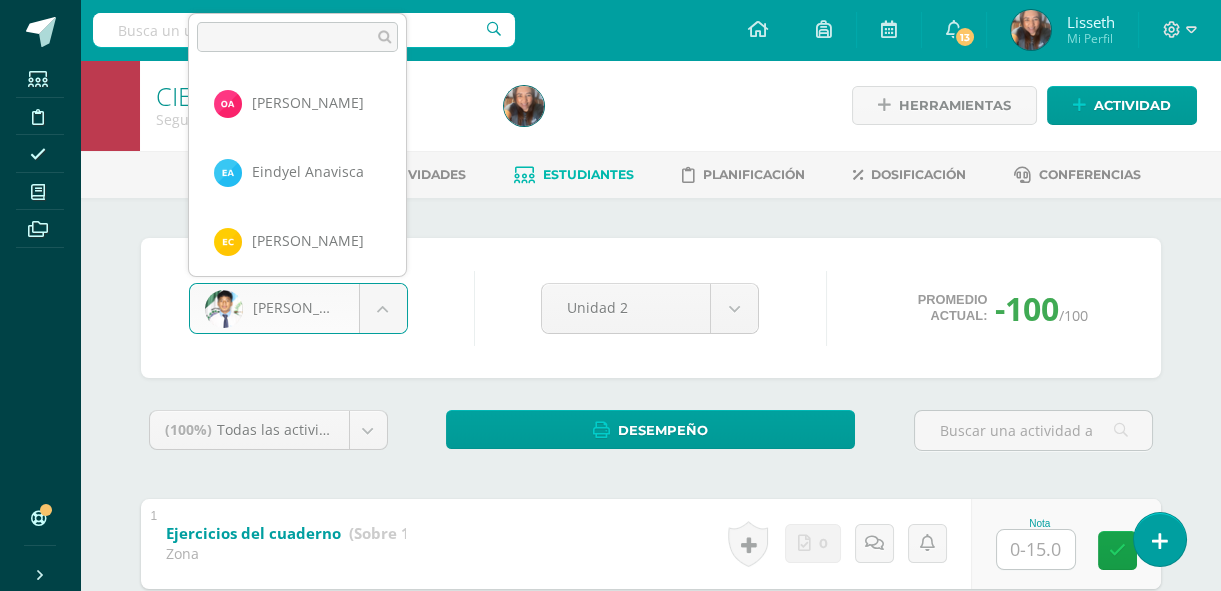 click on "Estudiantes Disciplina Asistencia Mis cursos Archivos Soporte
Centro de ayuda
Últimas actualizaciones
10+ Cerrar panel
Ciencias Naturales
Primero
Básicos Plan Diario
"A"
Actividades Estudiantes Planificación Dosificación
CIENCIAS NATURALES
Primero
Básicos FDS Domingo
"A"
Actividades Estudiantes Planificación Dosificación
CIENCIAS NATURALES
Primero
Básicos FDS Sábado
"A"
Actividades Estudiantes Planificación Dosificación Actividades Estudiantes Planificación Dosificación Actividades Estudiantes" at bounding box center [610, 573] 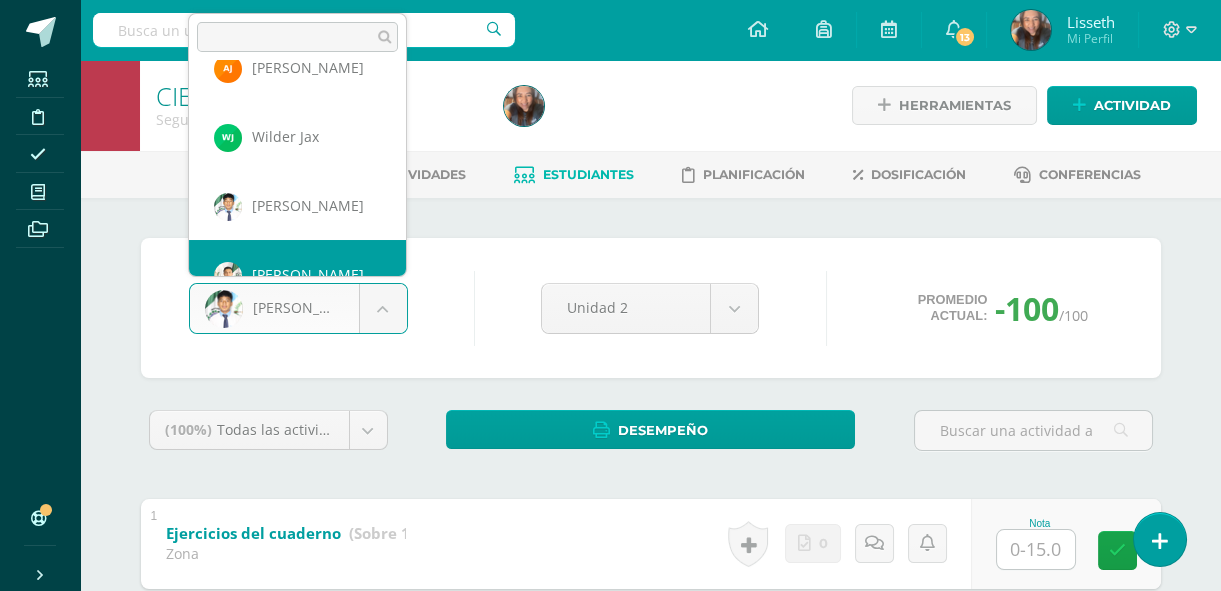 scroll, scrollTop: 620, scrollLeft: 0, axis: vertical 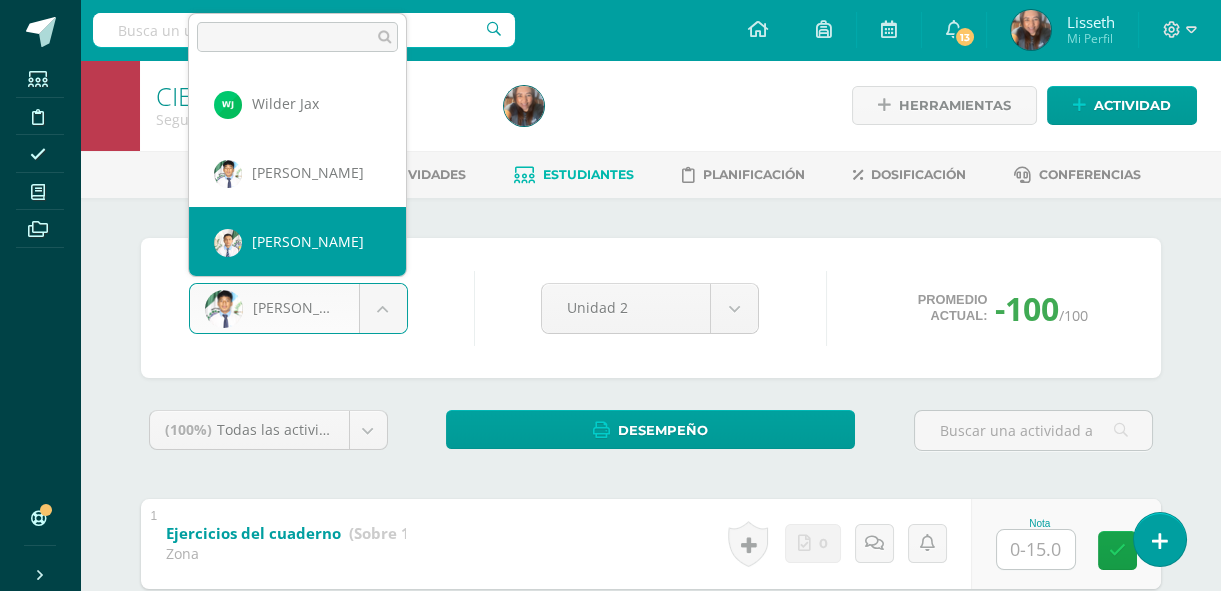 select on "7515" 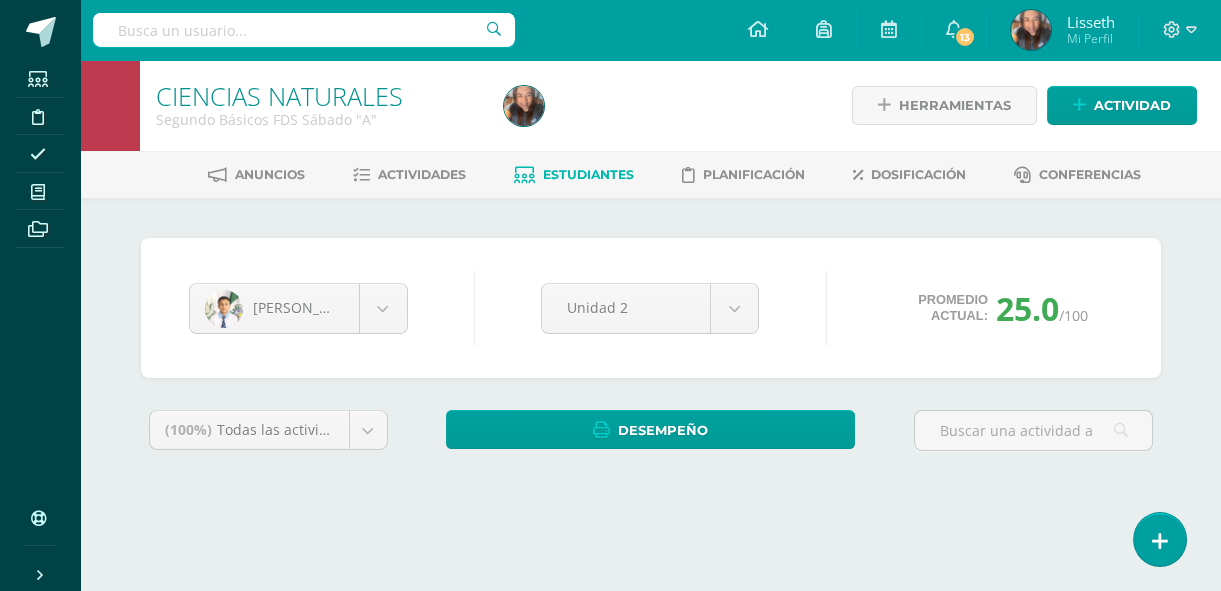 scroll, scrollTop: 0, scrollLeft: 0, axis: both 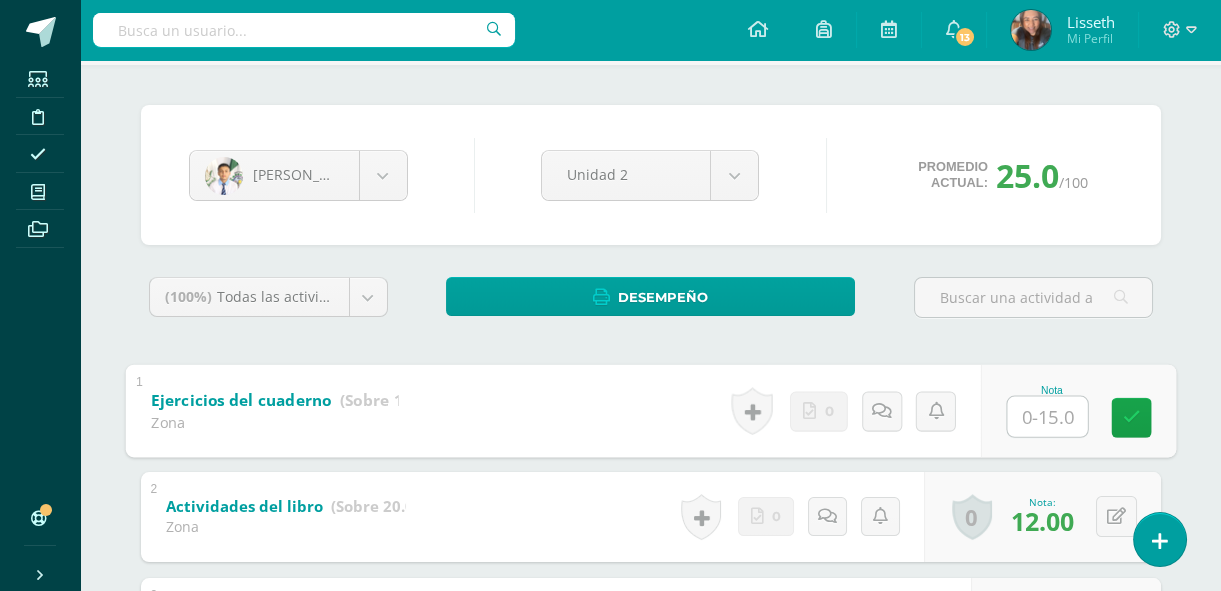 click at bounding box center (1047, 416) 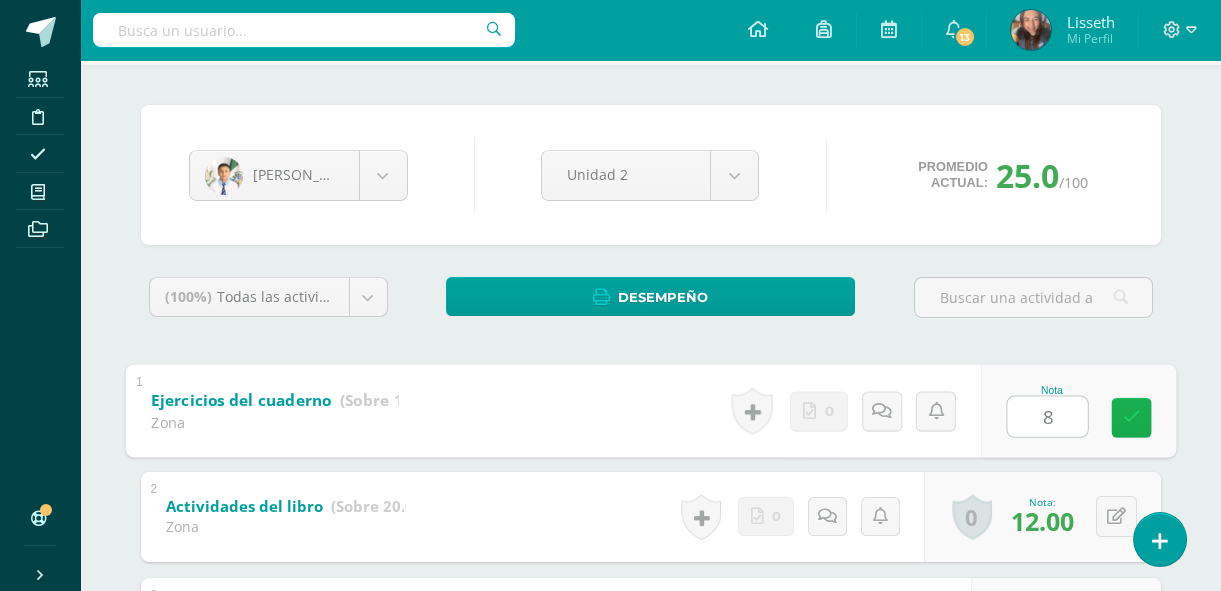 click at bounding box center [1131, 417] 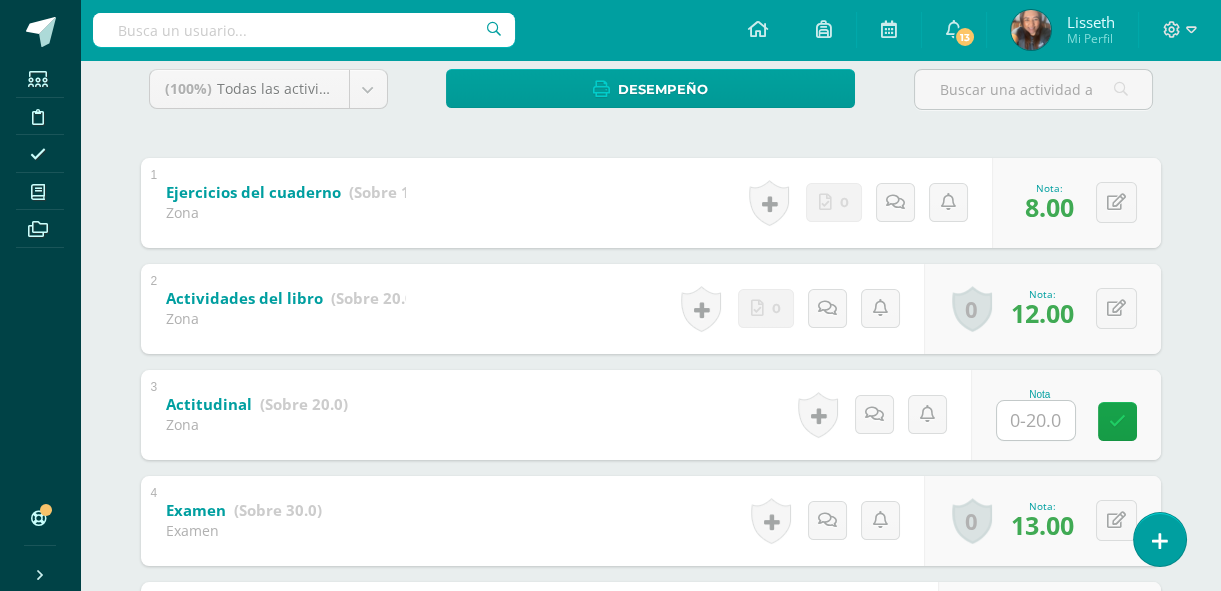 scroll, scrollTop: 351, scrollLeft: 0, axis: vertical 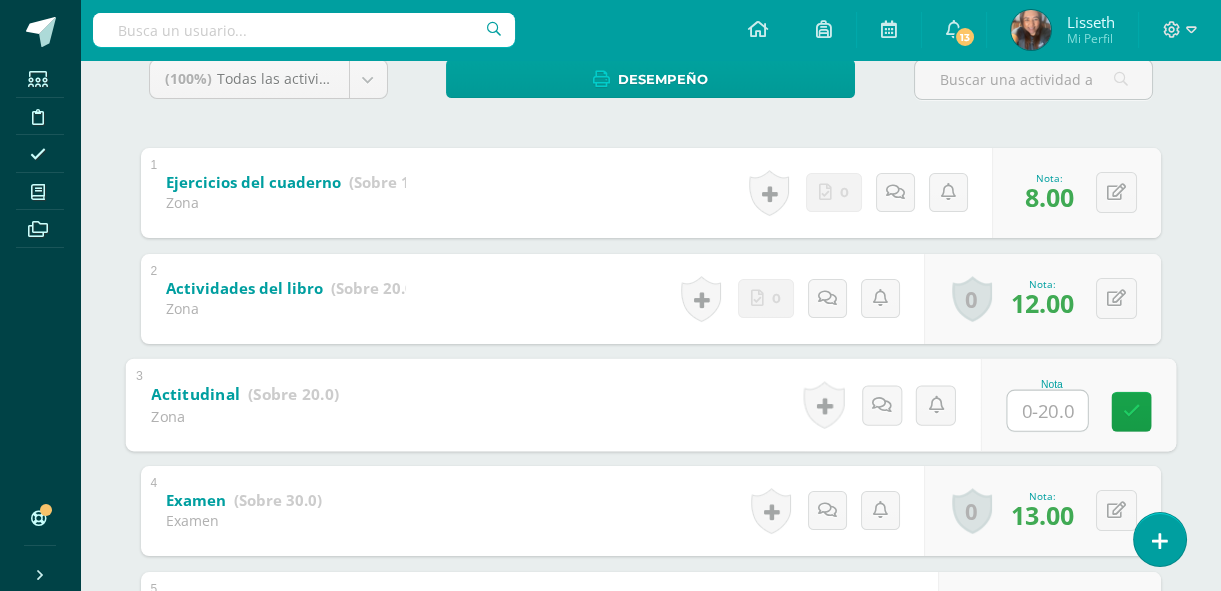 click at bounding box center (1047, 410) 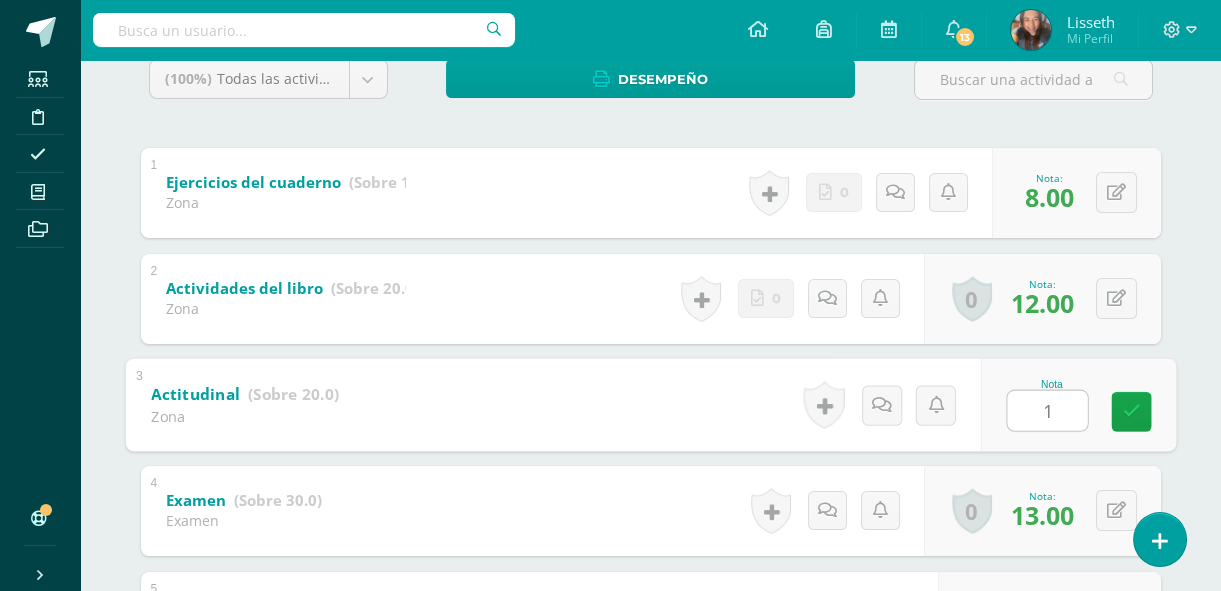 type on "15" 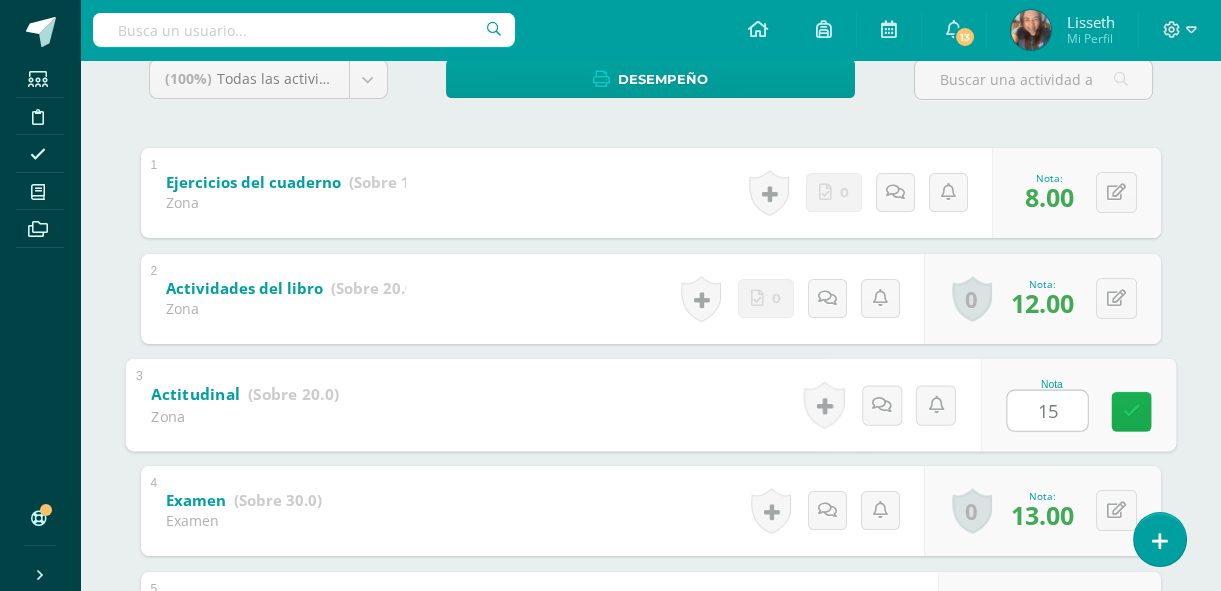 click at bounding box center [1131, 411] 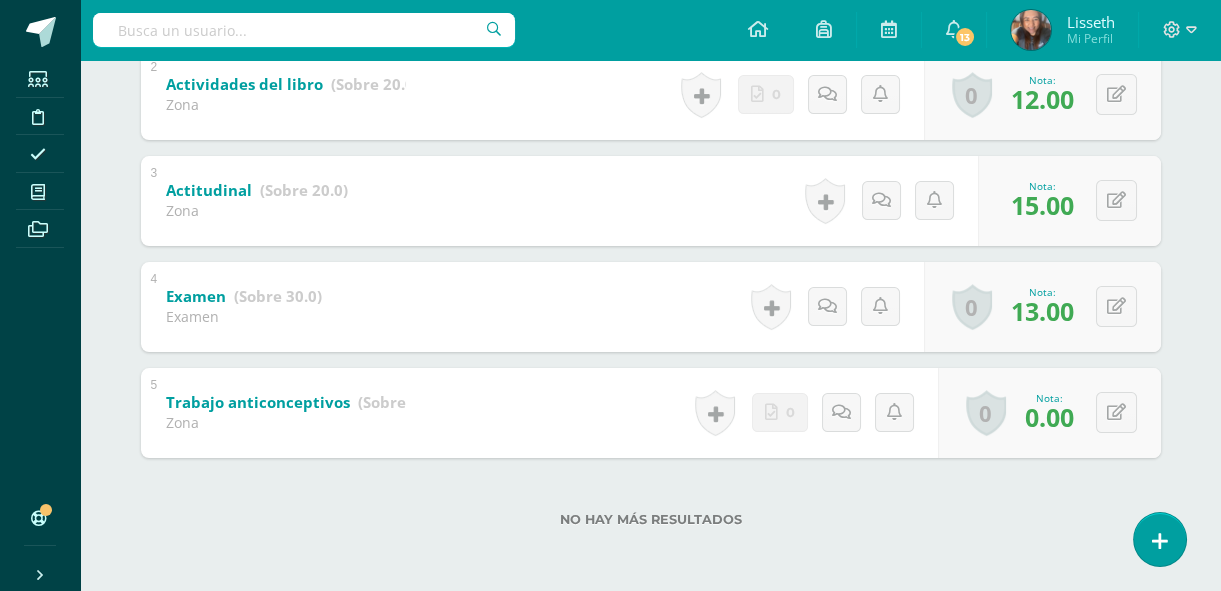 scroll, scrollTop: 39, scrollLeft: 0, axis: vertical 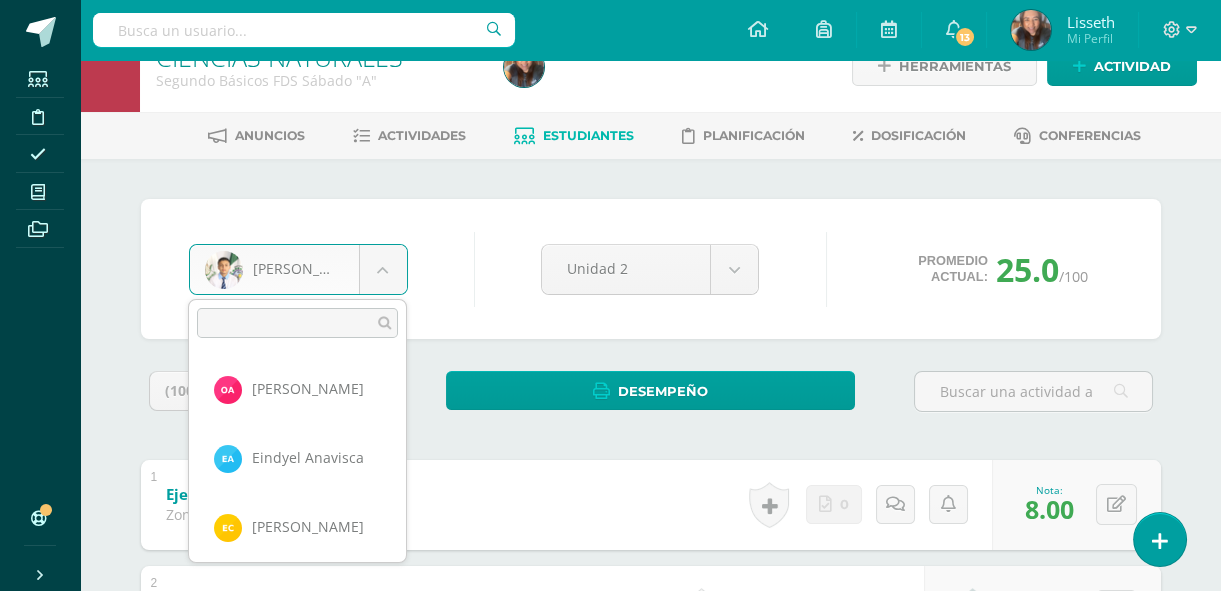 click on "Estudiantes Disciplina Asistencia Mis cursos Archivos Soporte
Centro de ayuda
Últimas actualizaciones
10+ Cerrar panel
Ciencias Naturales
Primero
Básicos Plan Diario
"A"
Actividades Estudiantes Planificación Dosificación
CIENCIAS NATURALES
Primero
Básicos FDS Domingo
"A"
Actividades Estudiantes Planificación Dosificación
CIENCIAS NATURALES
Primero
Básicos FDS Sábado
"A"
Actividades Estudiantes Planificación Dosificación Actividades Estudiantes Planificación Dosificación Actividades Estudiantes" at bounding box center [610, 534] 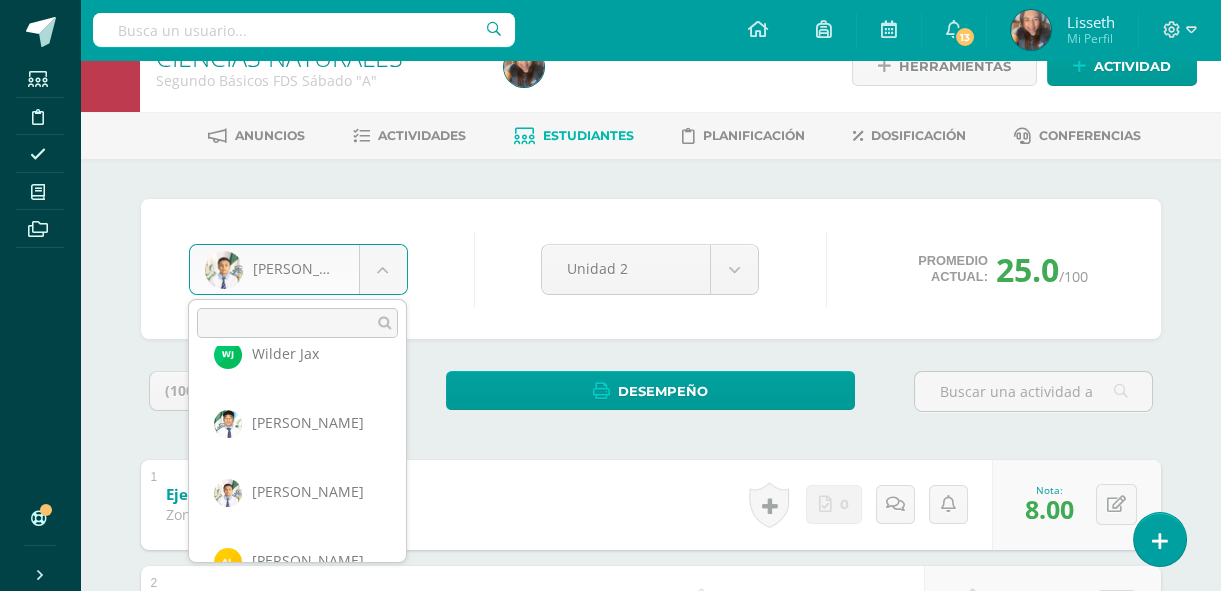 scroll, scrollTop: 692, scrollLeft: 0, axis: vertical 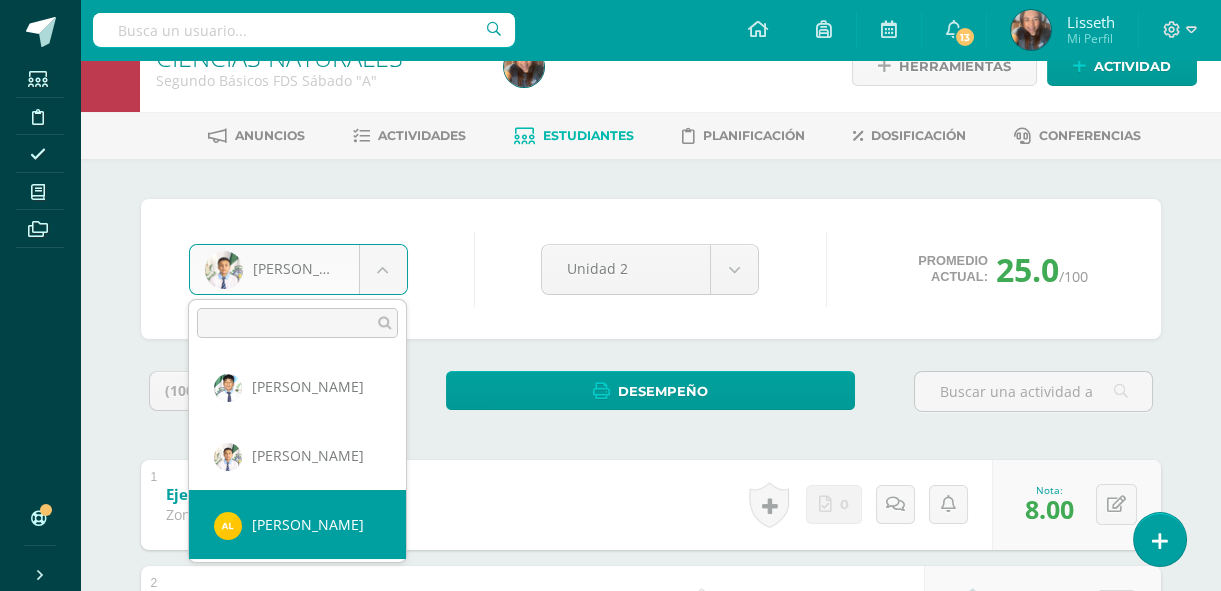 select on "8489" 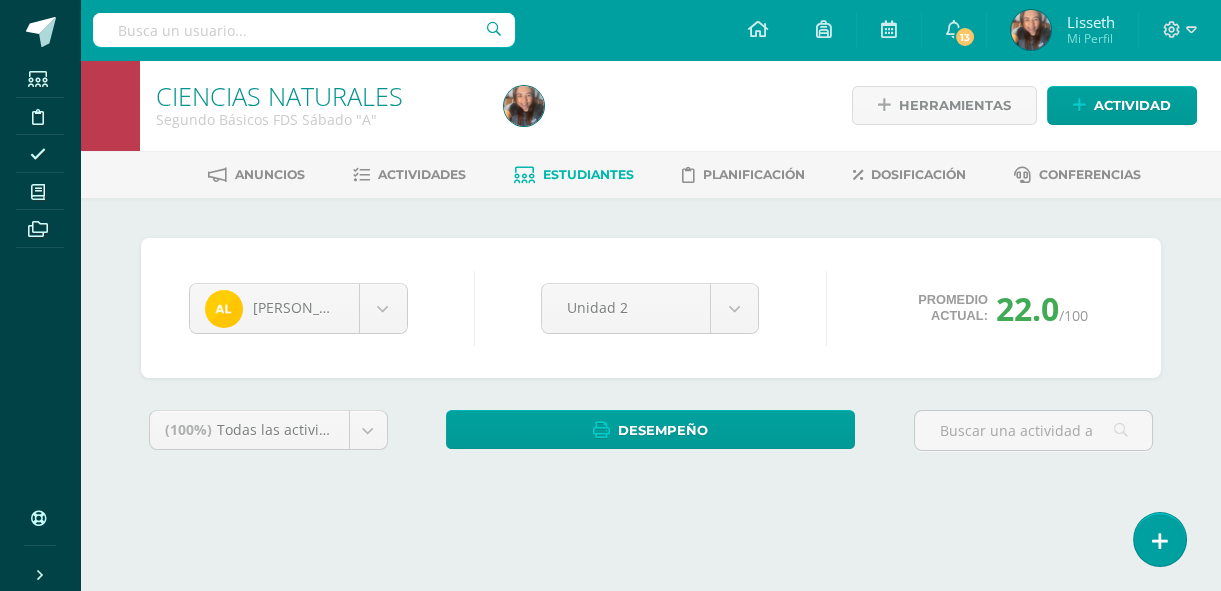 scroll, scrollTop: 0, scrollLeft: 0, axis: both 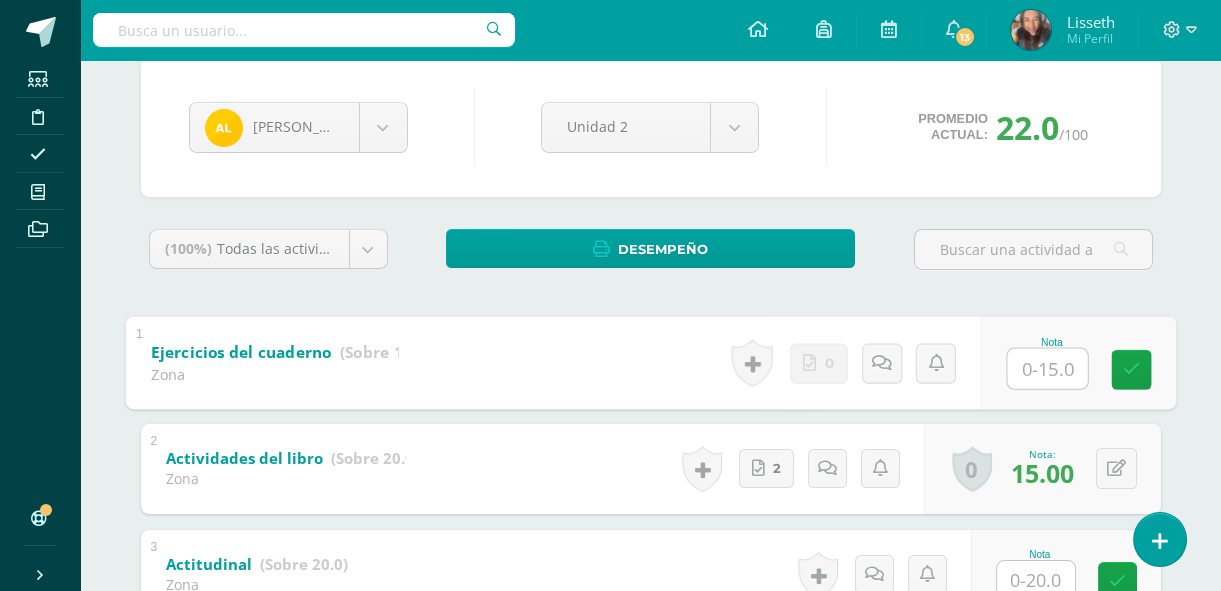 click at bounding box center (1047, 368) 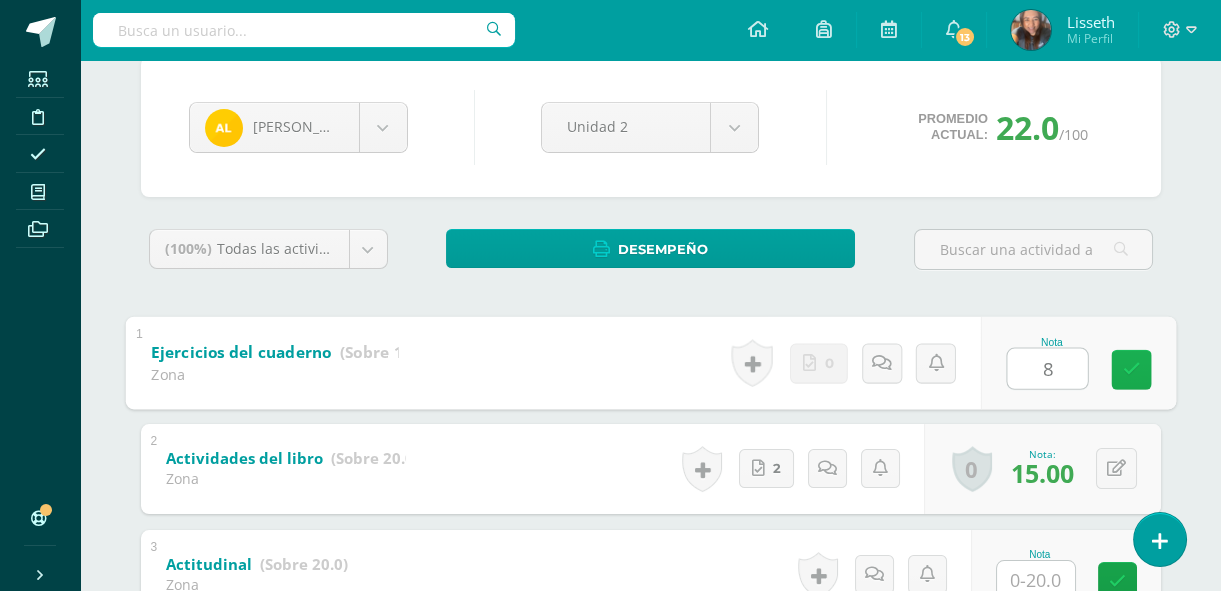 click at bounding box center (1131, 369) 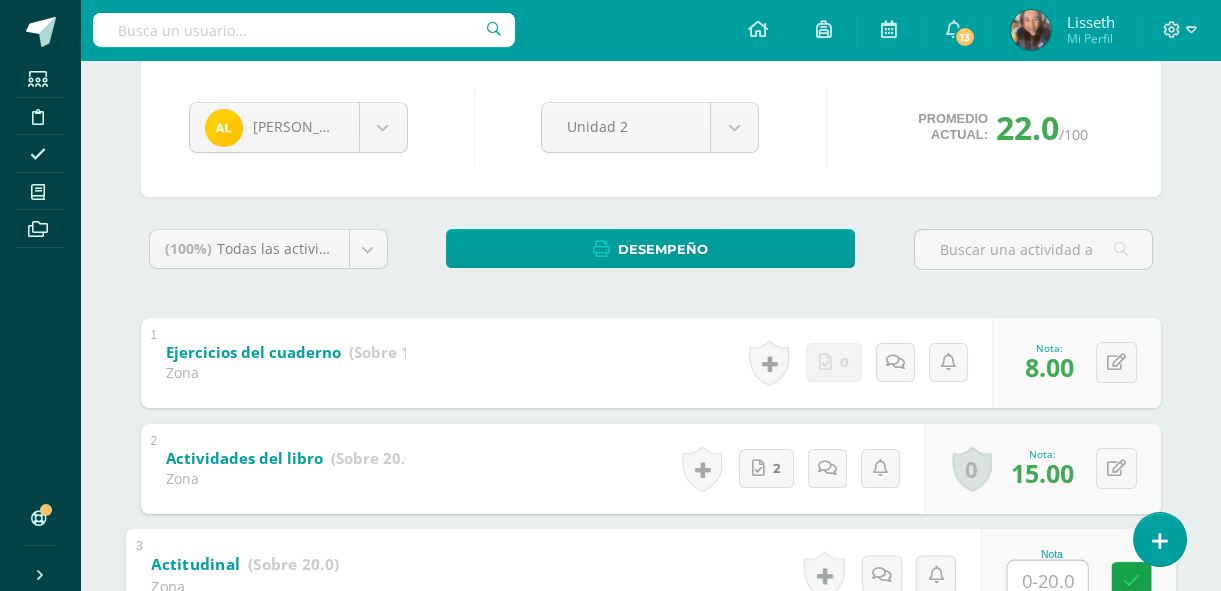 click at bounding box center (1047, 580) 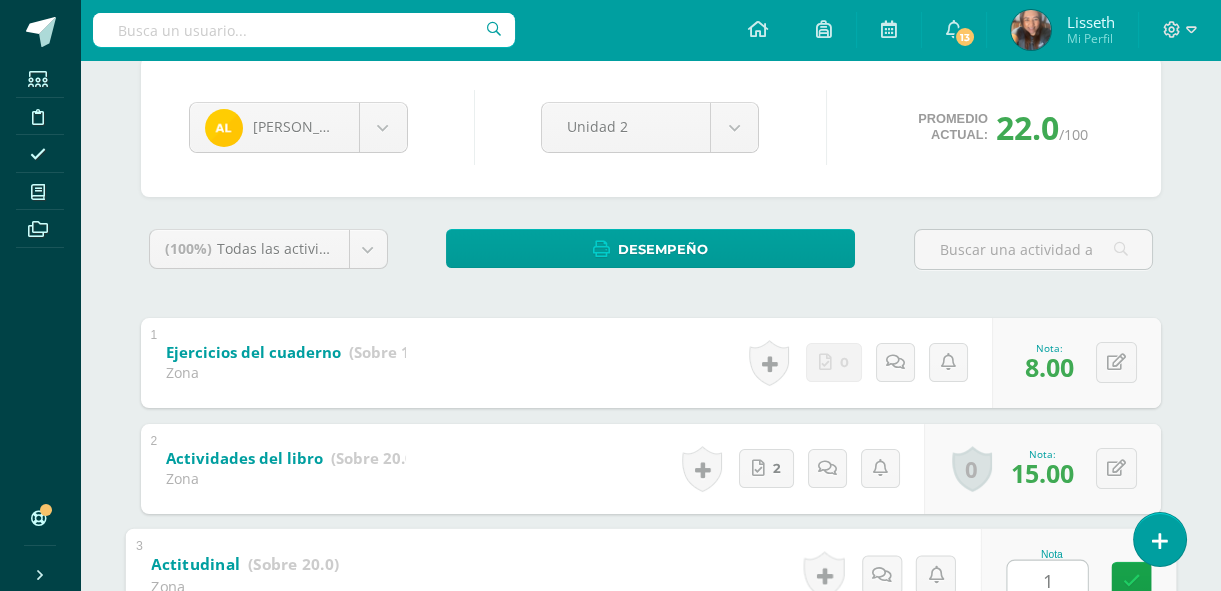 type on "15" 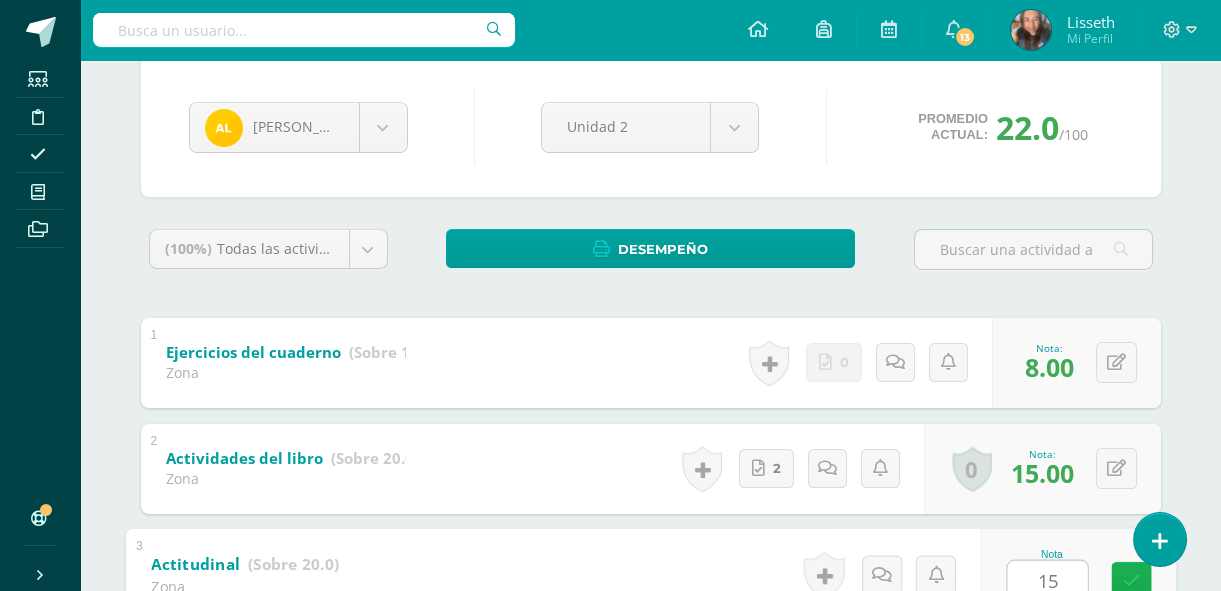 click at bounding box center (1131, 581) 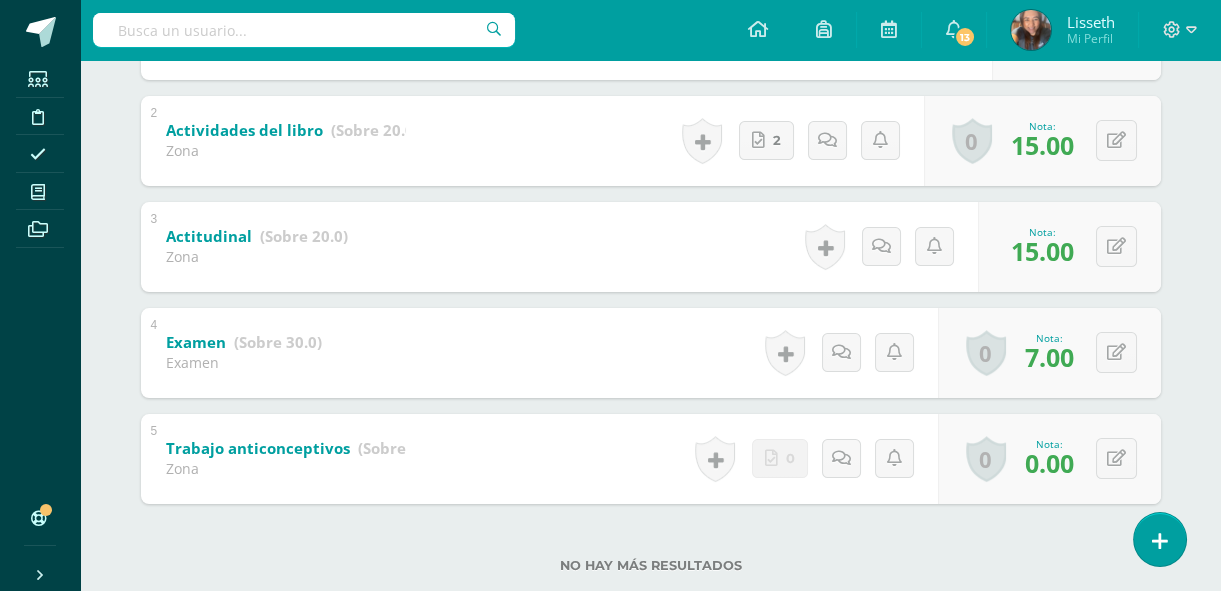 scroll, scrollTop: 0, scrollLeft: 0, axis: both 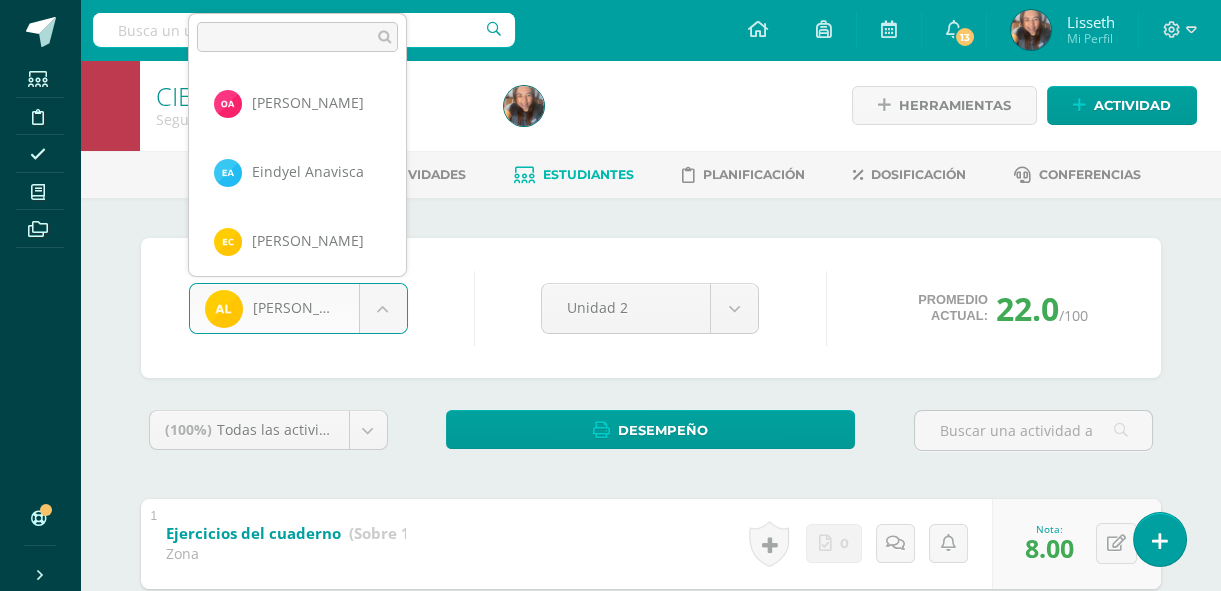 click on "Estudiantes Disciplina Asistencia Mis cursos Archivos Soporte
Centro de ayuda
Últimas actualizaciones
10+ Cerrar panel
Ciencias Naturales
Primero
Básicos Plan Diario
"A"
Actividades Estudiantes Planificación Dosificación
CIENCIAS NATURALES
Primero
Básicos FDS Domingo
"A"
Actividades Estudiantes Planificación Dosificación
CIENCIAS NATURALES
Primero
Básicos FDS Sábado
"A"
Actividades Estudiantes Planificación Dosificación Actividades Estudiantes Planificación Dosificación Actividades Estudiantes" at bounding box center (610, 573) 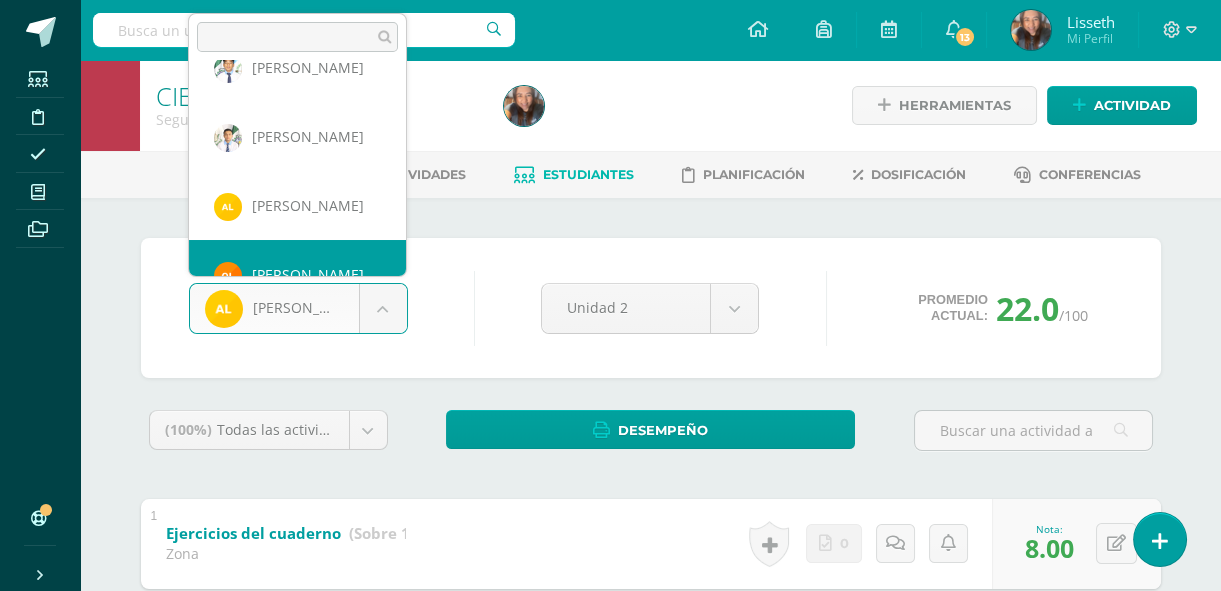 scroll, scrollTop: 757, scrollLeft: 0, axis: vertical 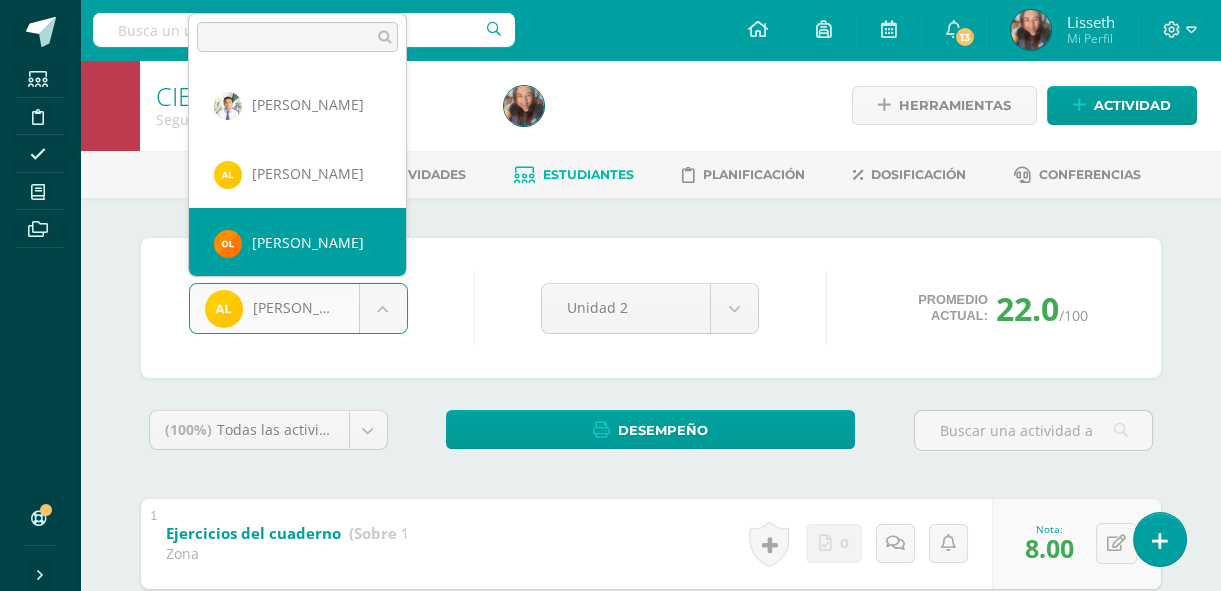 select on "8353" 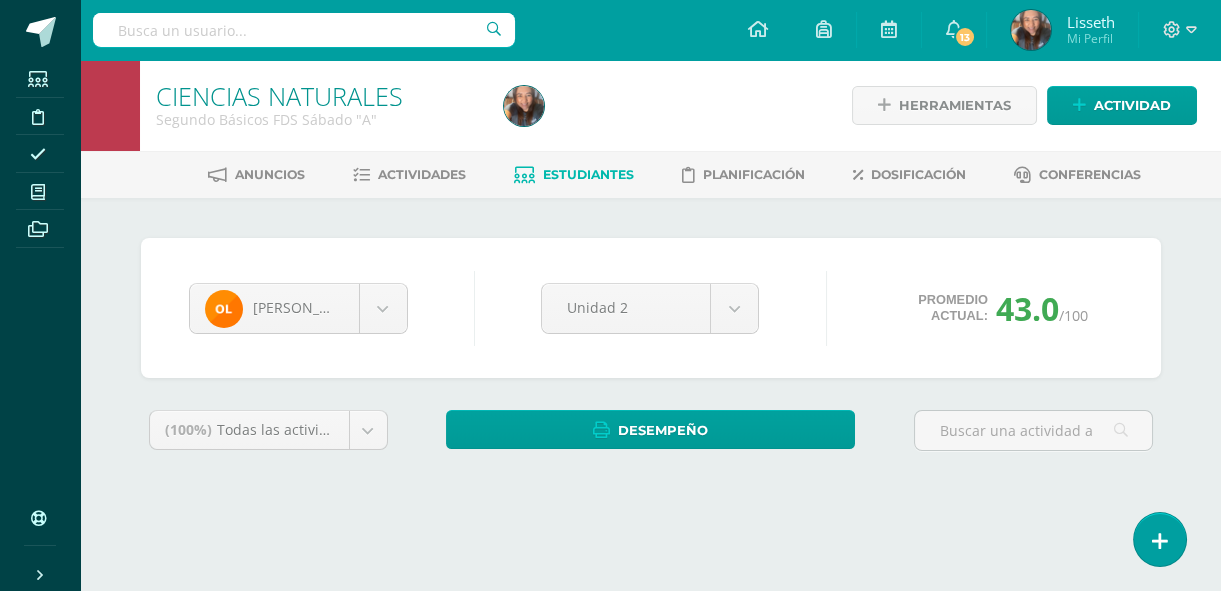 scroll, scrollTop: 0, scrollLeft: 0, axis: both 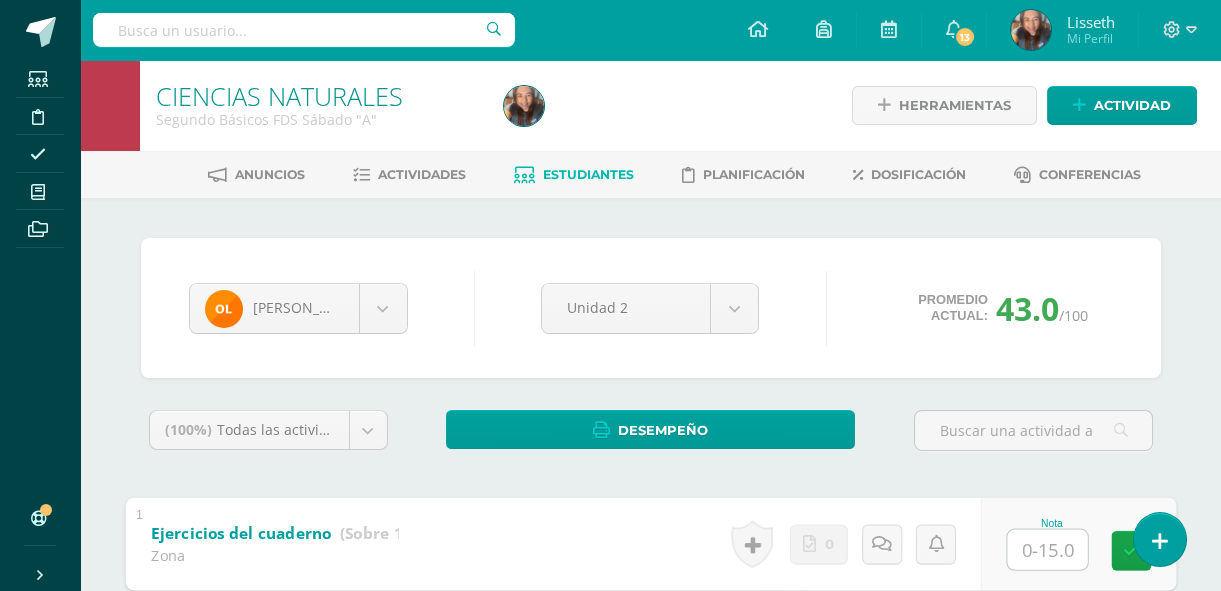 click 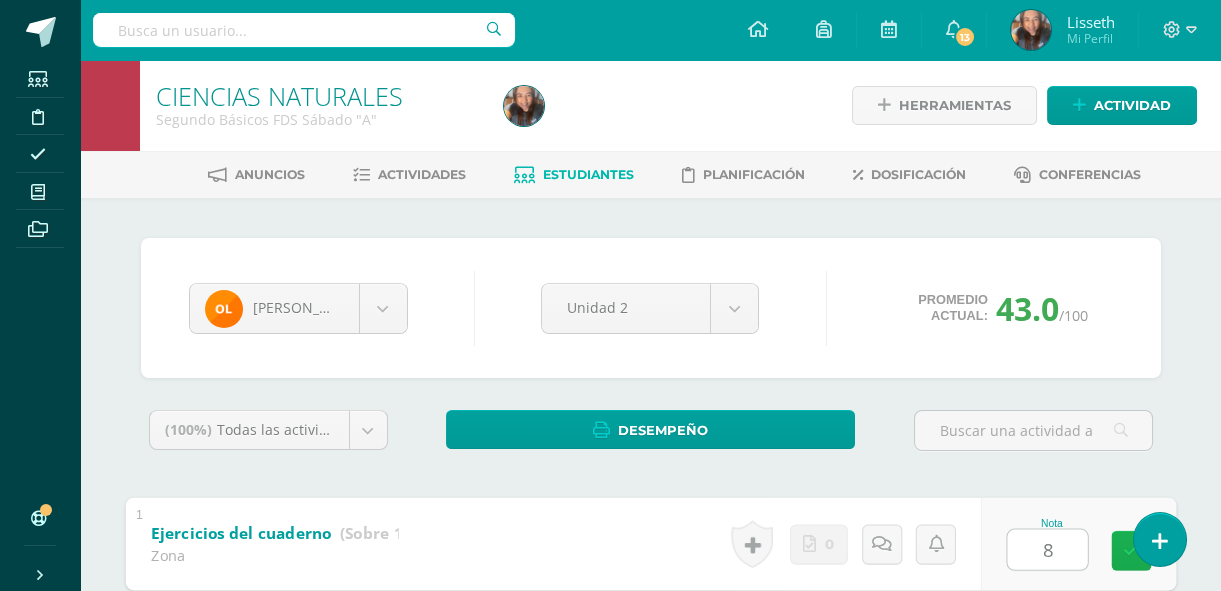 click 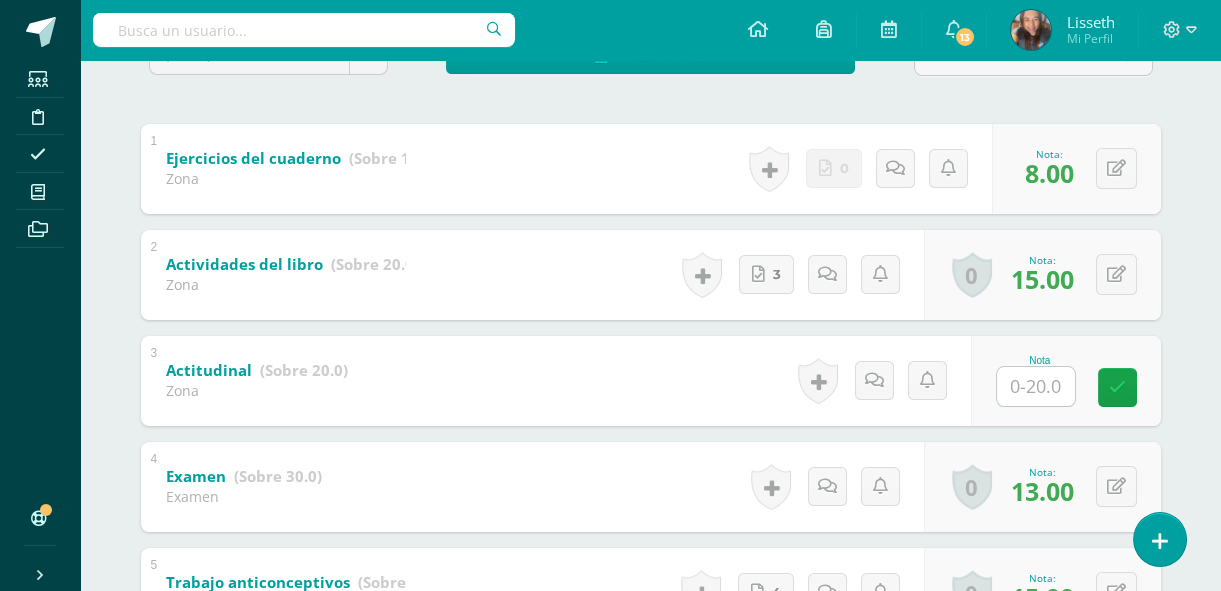 scroll, scrollTop: 388, scrollLeft: 0, axis: vertical 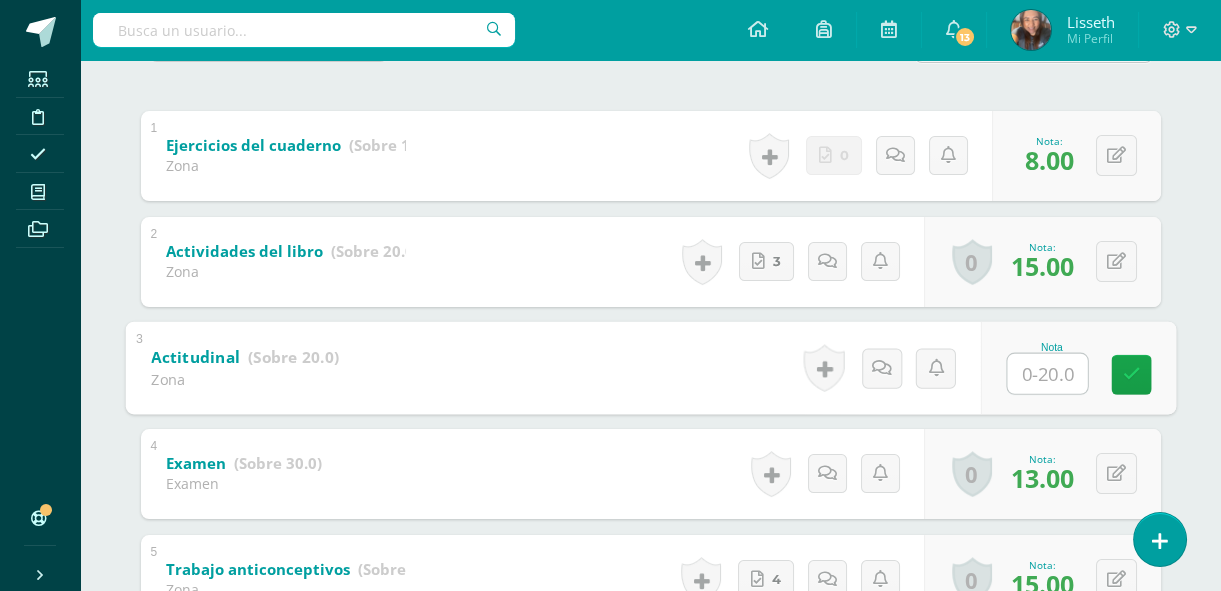 click 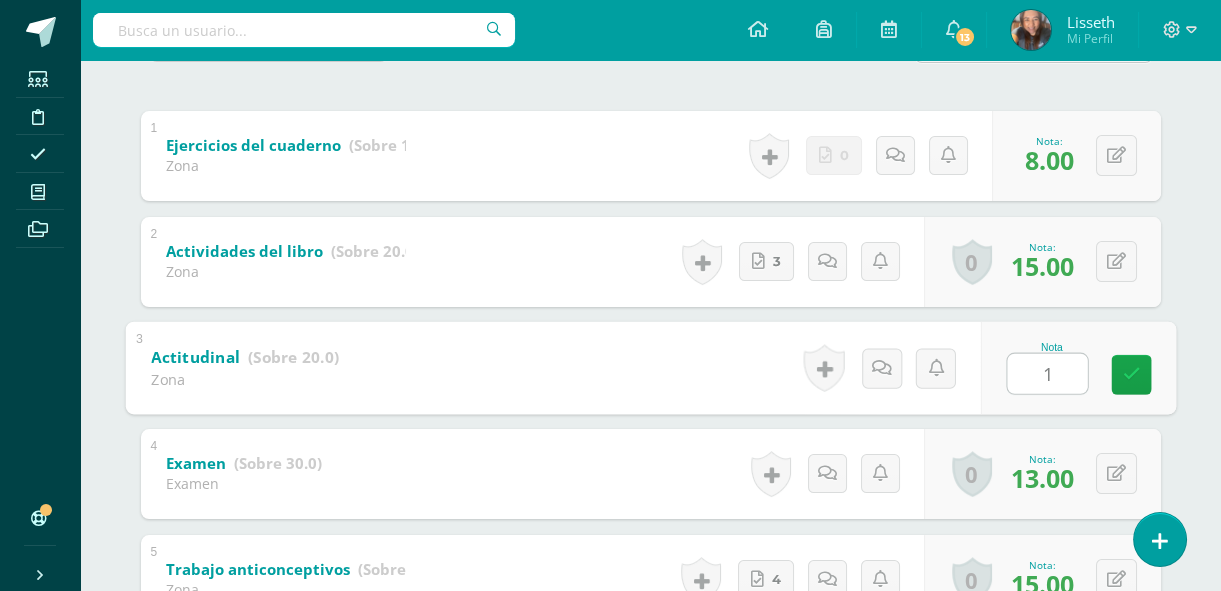 type on "15" 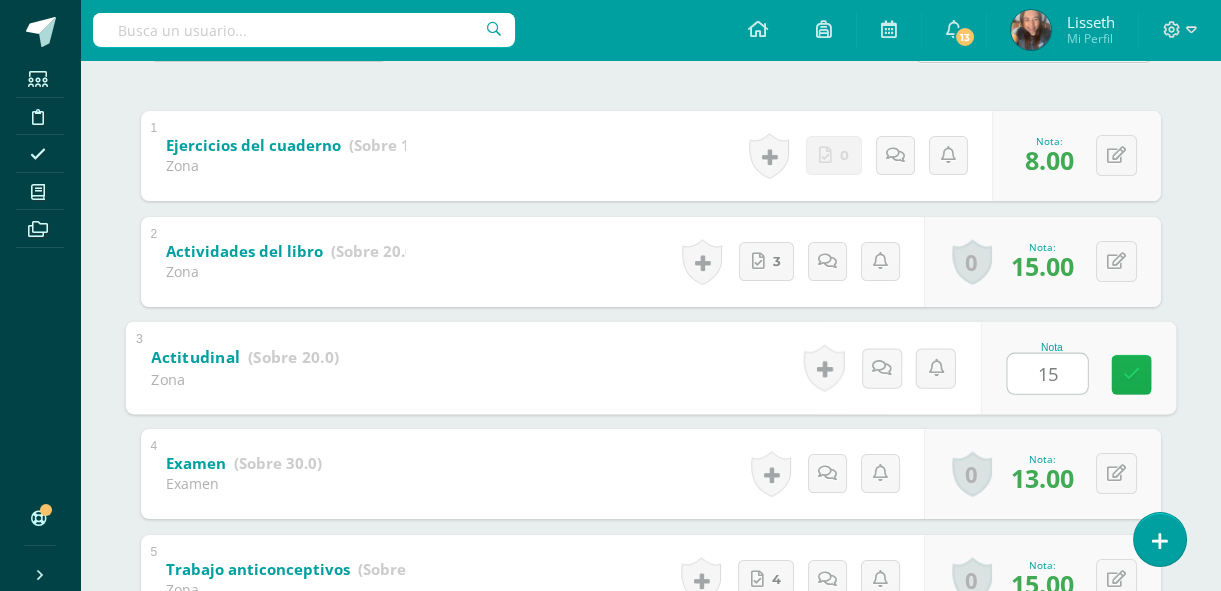 click 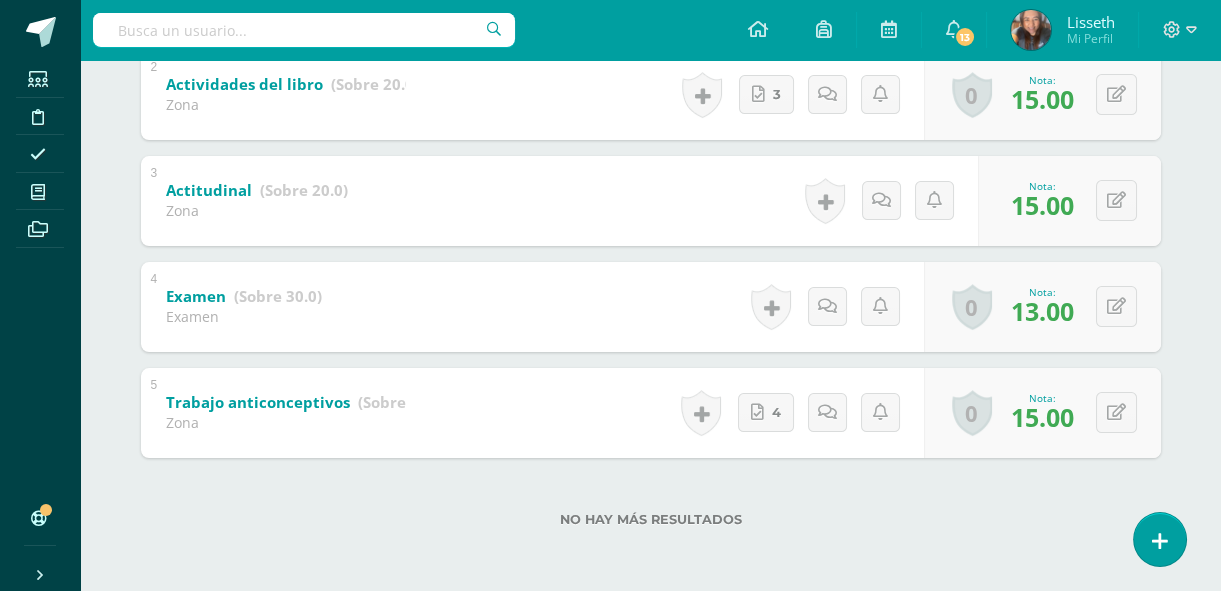 scroll, scrollTop: 39, scrollLeft: 0, axis: vertical 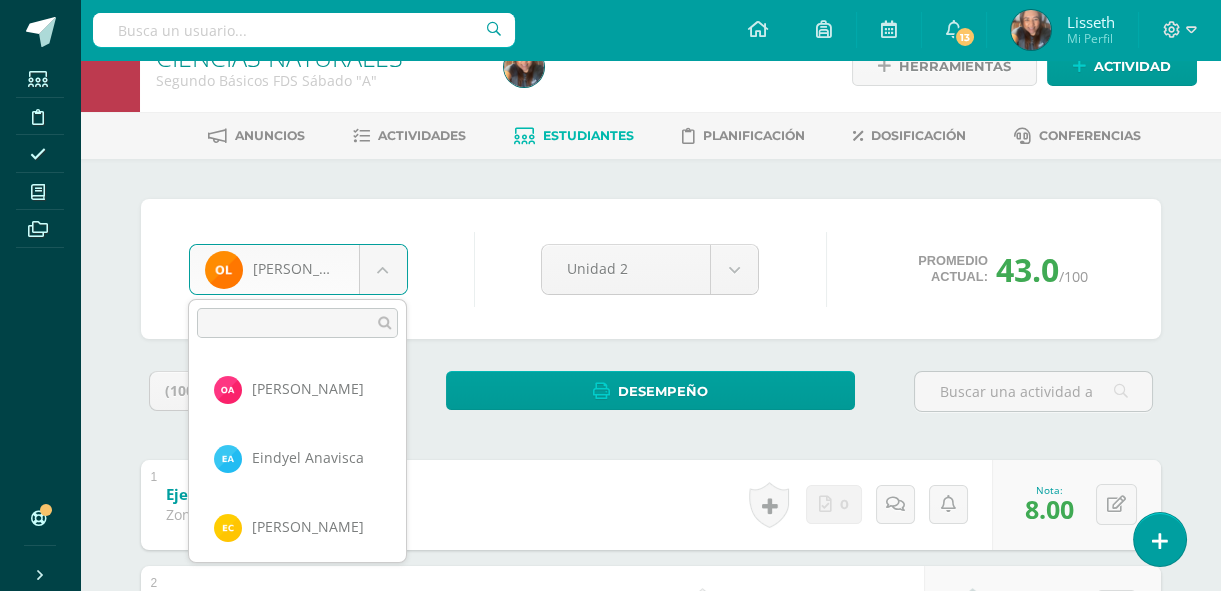click on "Estudiantes Disciplina Asistencia Mis cursos Archivos Soporte
Centro de ayuda
Últimas actualizaciones
10+ Cerrar panel
Ciencias Naturales
Primero
Básicos Plan Diario
"A"
Actividades Estudiantes Planificación Dosificación
CIENCIAS NATURALES
Primero
Básicos FDS Domingo
"A"
Actividades Estudiantes Planificación Dosificación
CIENCIAS NATURALES
Primero
Básicos FDS Sábado
"A"
Actividades Estudiantes Planificación Dosificación Actividades Estudiantes Planificación Dosificación Actividades Estudiantes" 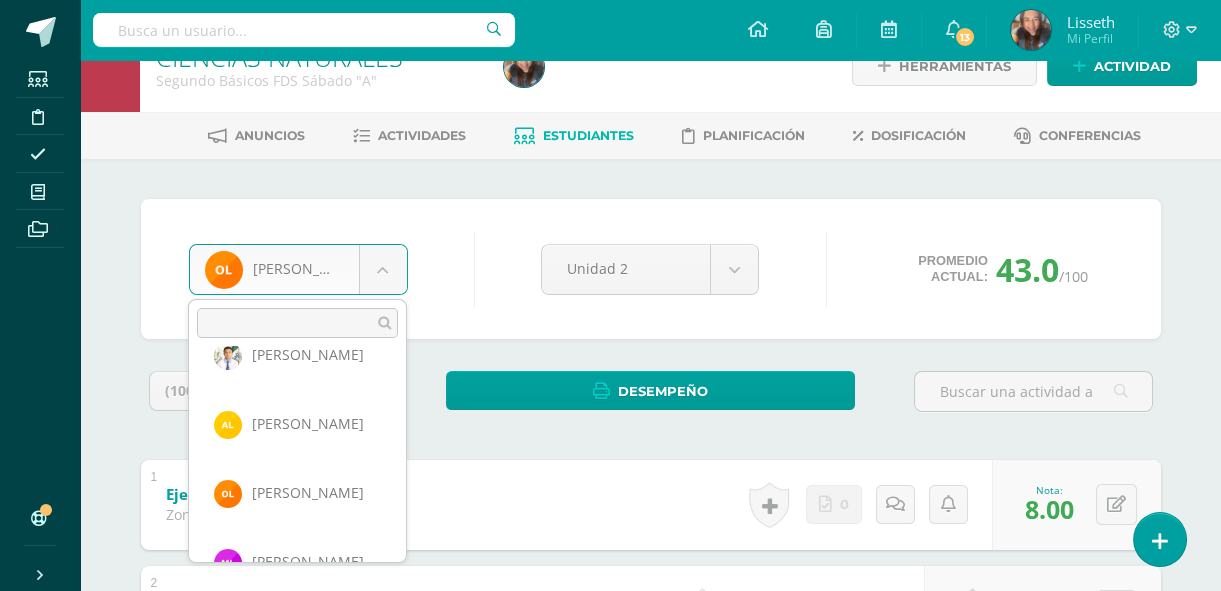 scroll, scrollTop: 830, scrollLeft: 0, axis: vertical 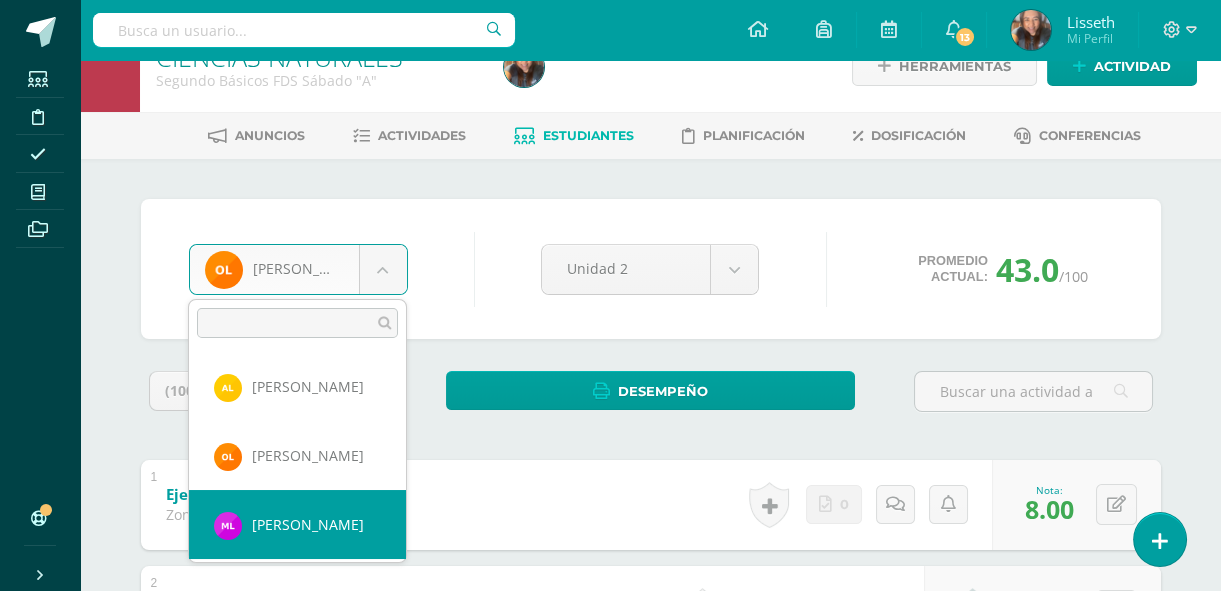 select on "8354" 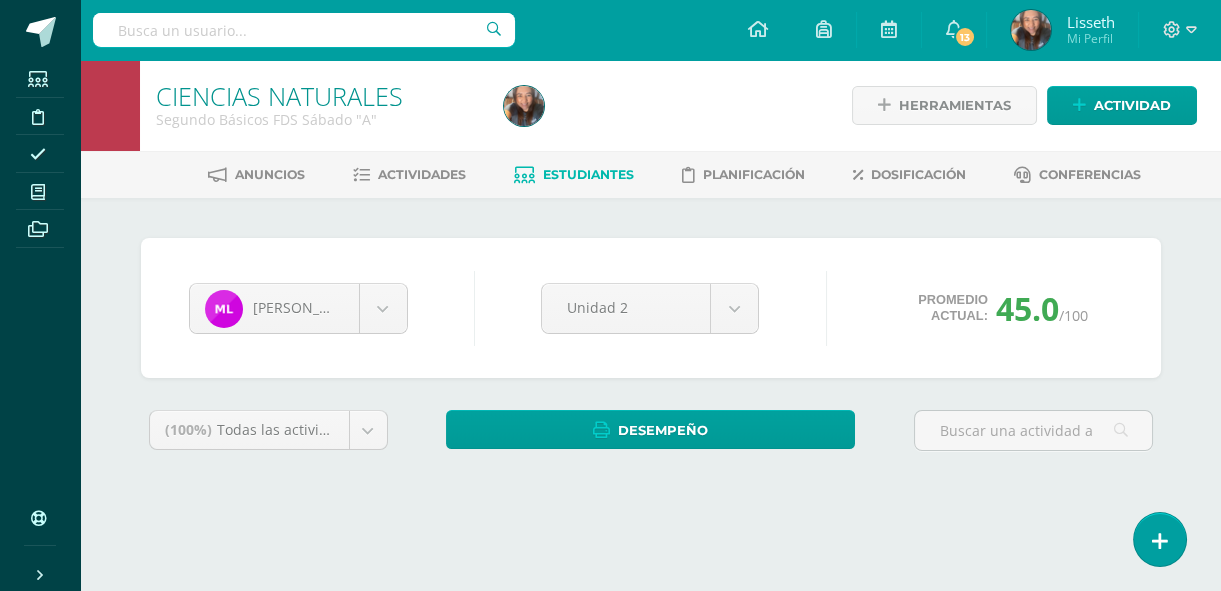 scroll, scrollTop: 0, scrollLeft: 0, axis: both 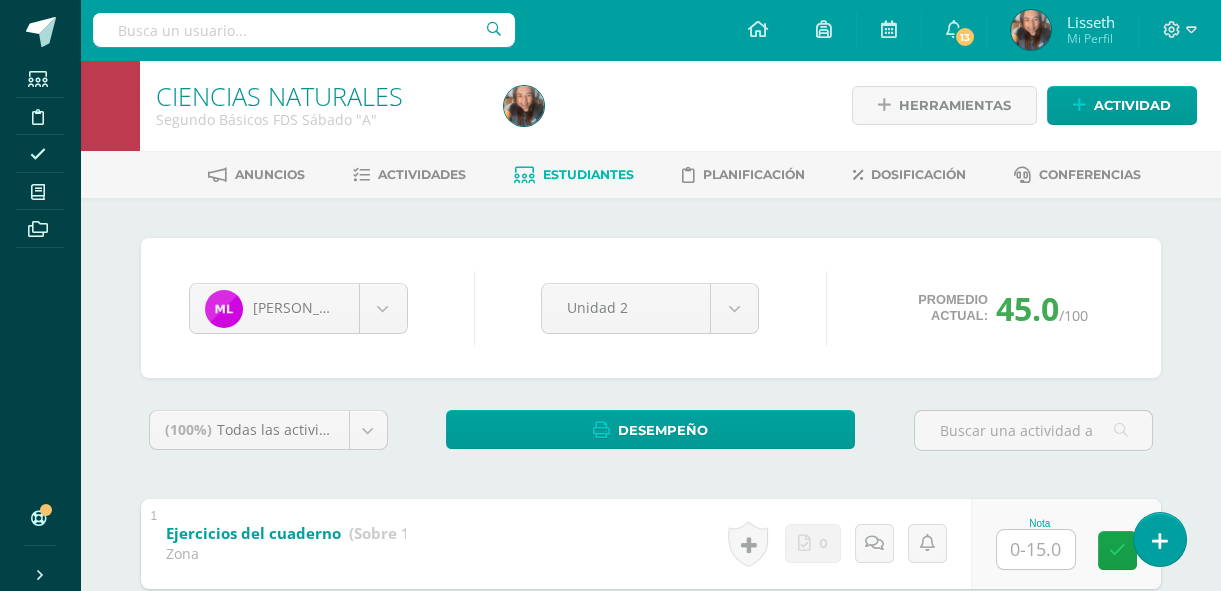 click at bounding box center [1036, 549] 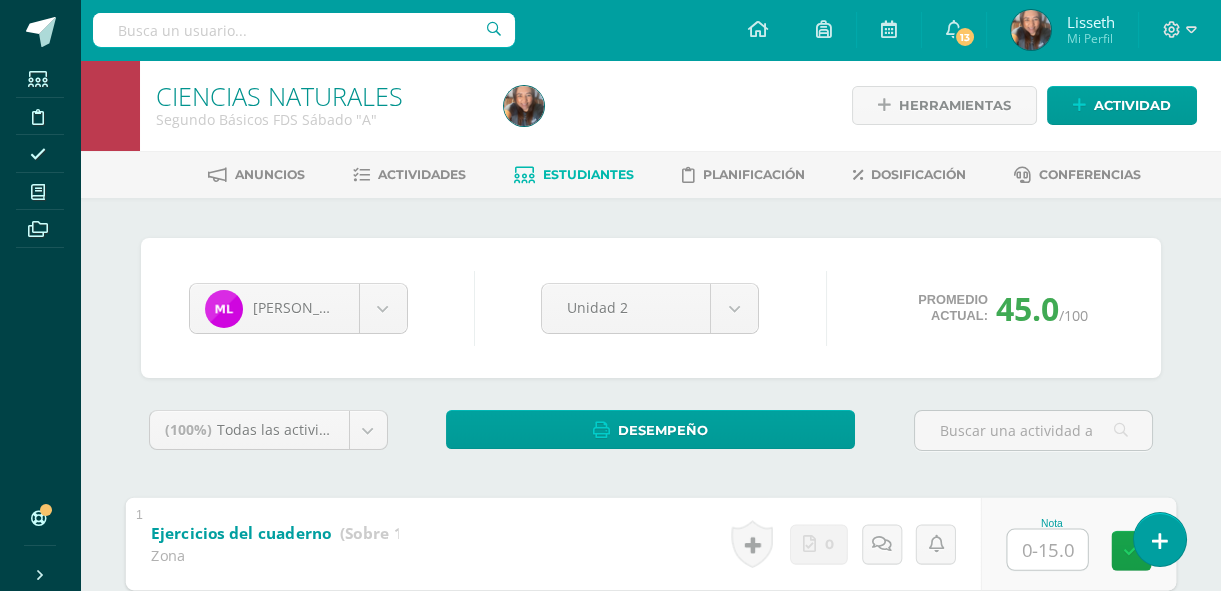 type on "8" 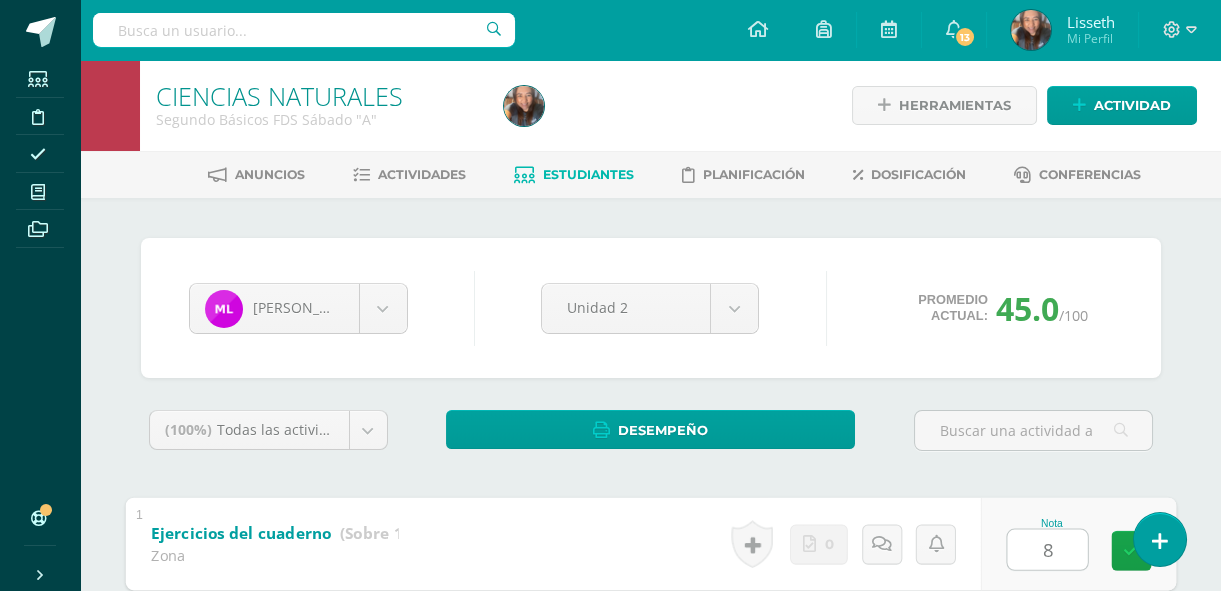 drag, startPoint x: 1117, startPoint y: 551, endPoint x: 1230, endPoint y: 573, distance: 115.12167 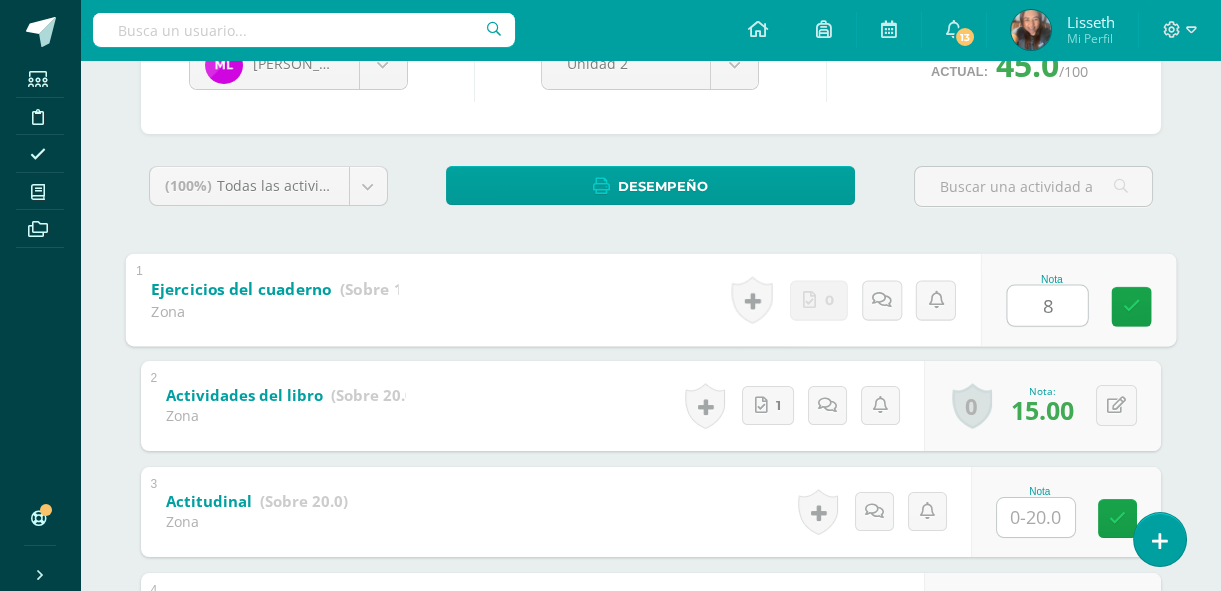 scroll, scrollTop: 254, scrollLeft: 0, axis: vertical 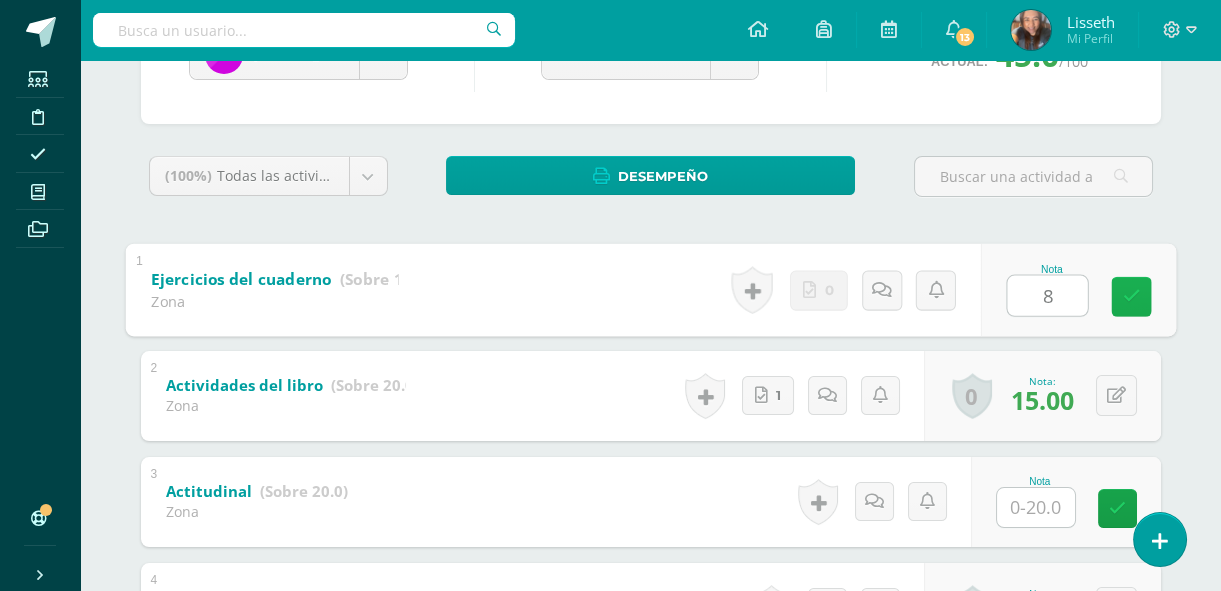 click at bounding box center (1131, 296) 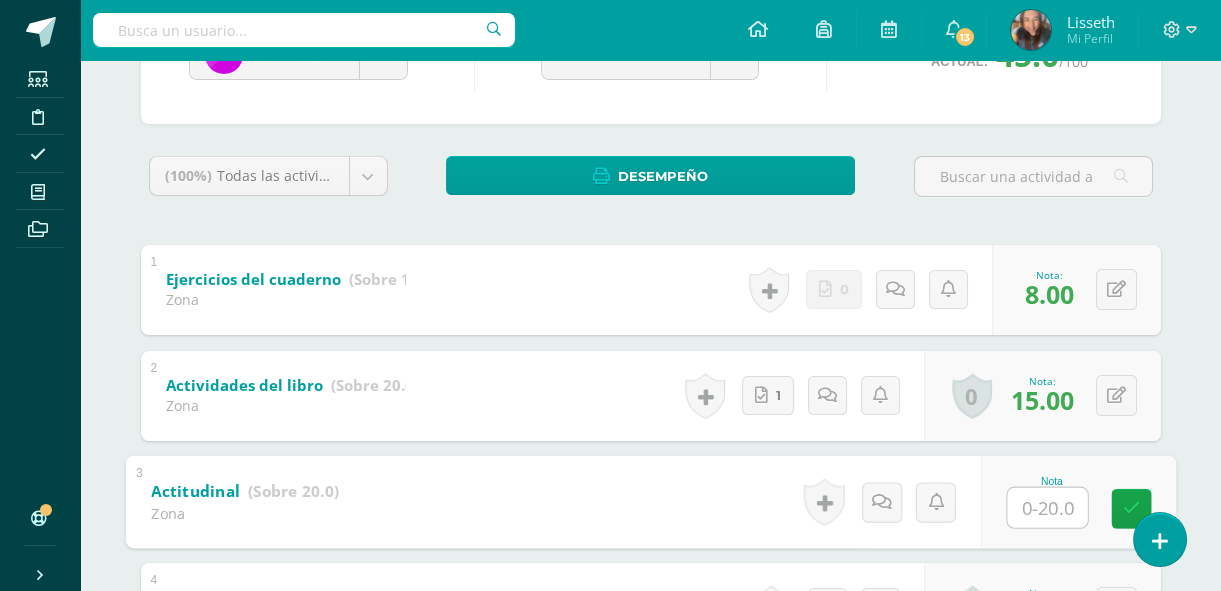 click at bounding box center [1047, 507] 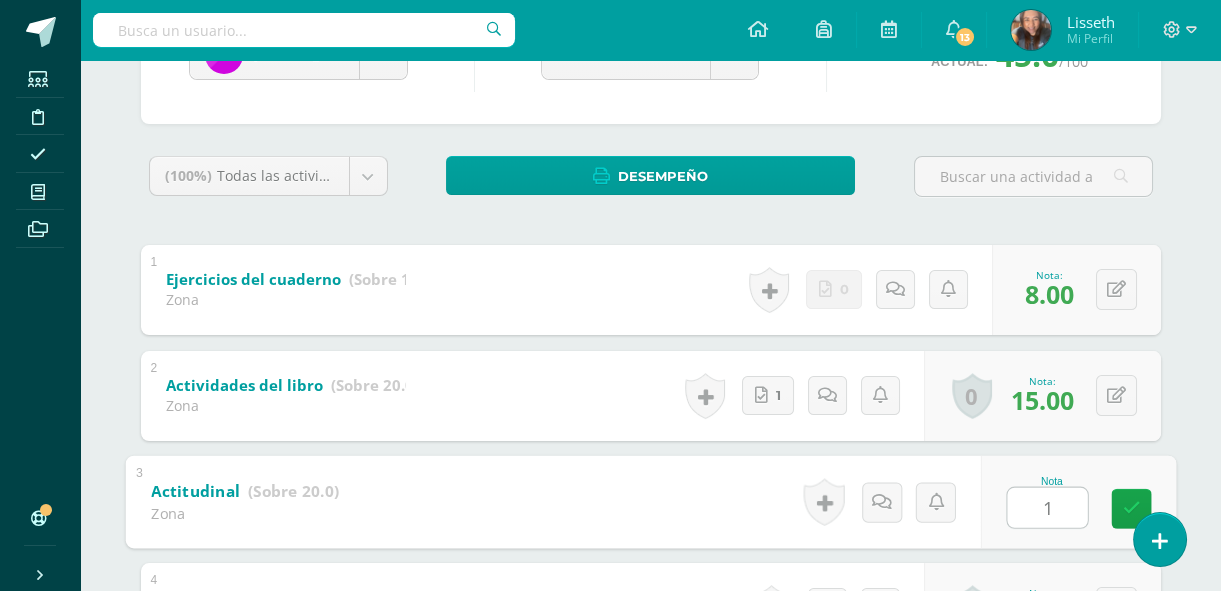 type on "15" 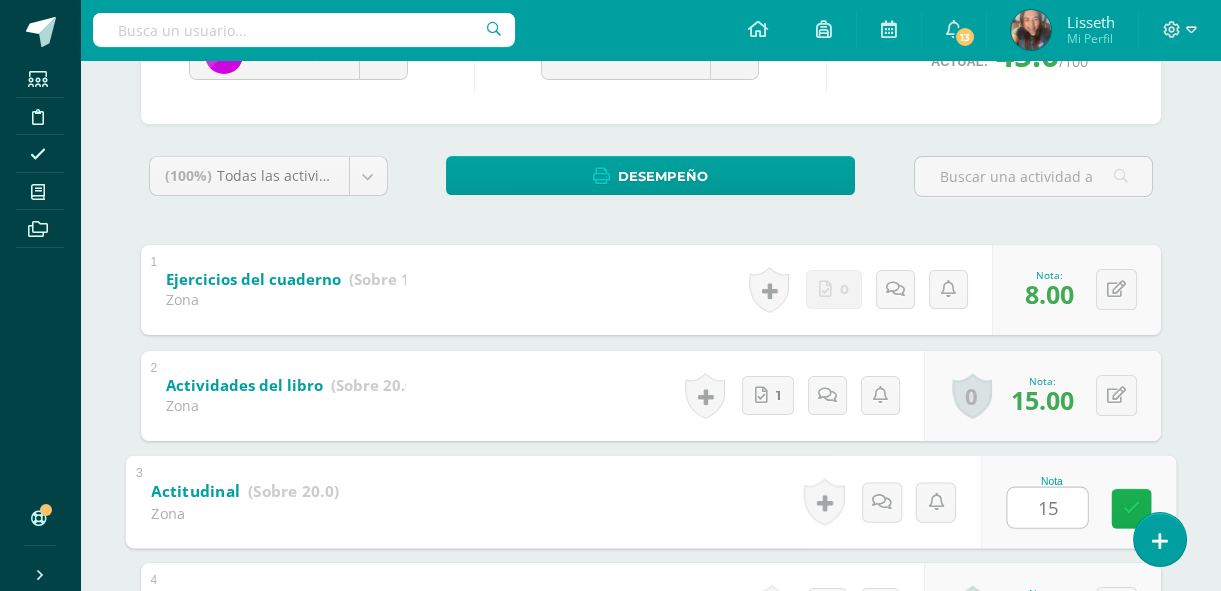 click at bounding box center [1131, 508] 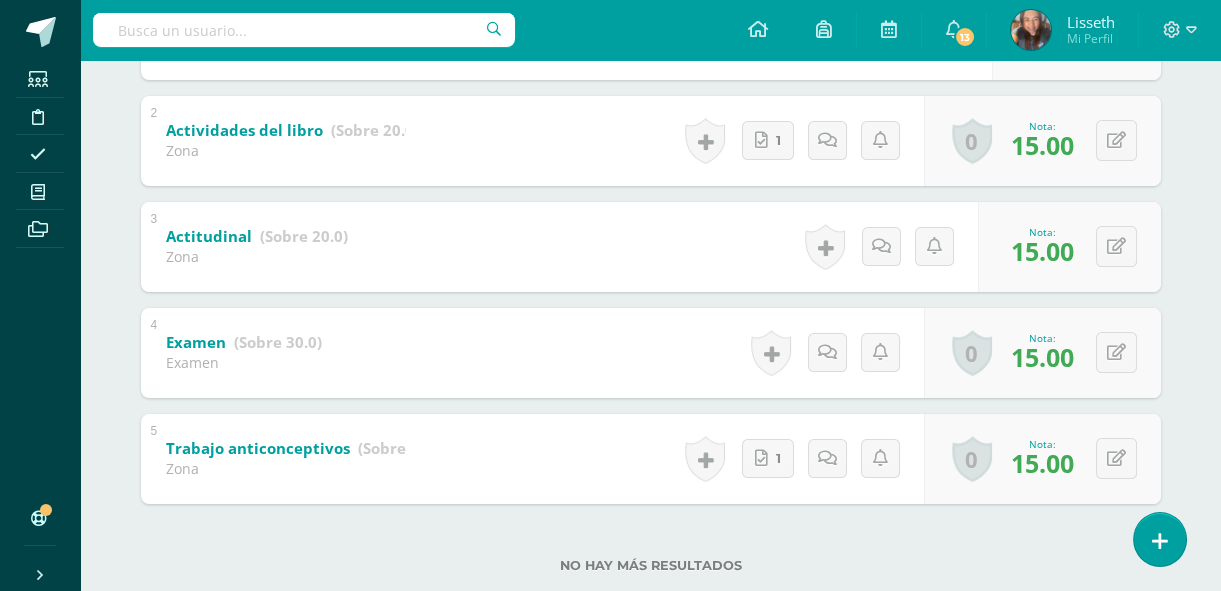 scroll, scrollTop: 0, scrollLeft: 0, axis: both 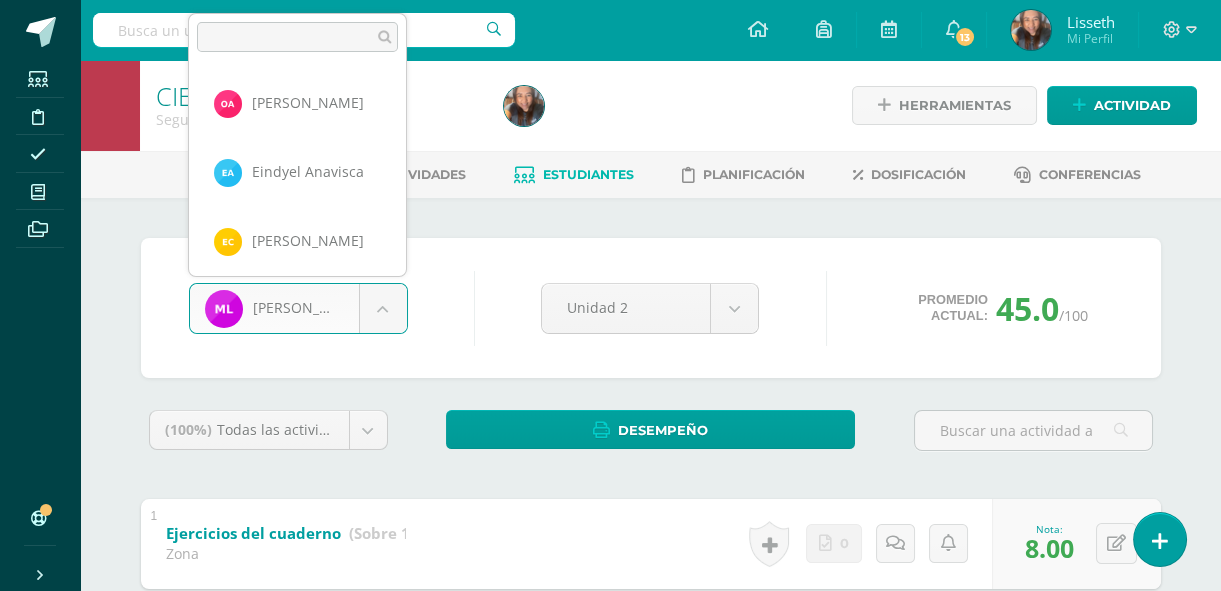 click on "Estudiantes Disciplina Asistencia Mis cursos Archivos Soporte
Centro de ayuda
Últimas actualizaciones
10+ Cerrar panel
Ciencias Naturales
Primero
Básicos Plan Diario
"A"
Actividades Estudiantes Planificación Dosificación
CIENCIAS NATURALES
Primero
Básicos FDS Domingo
"A"
Actividades Estudiantes Planificación Dosificación
CIENCIAS NATURALES
Primero
Básicos FDS Sábado
"A"
Actividades Estudiantes Planificación Dosificación Actividades Estudiantes Planificación Dosificación Actividades Estudiantes" at bounding box center [610, 573] 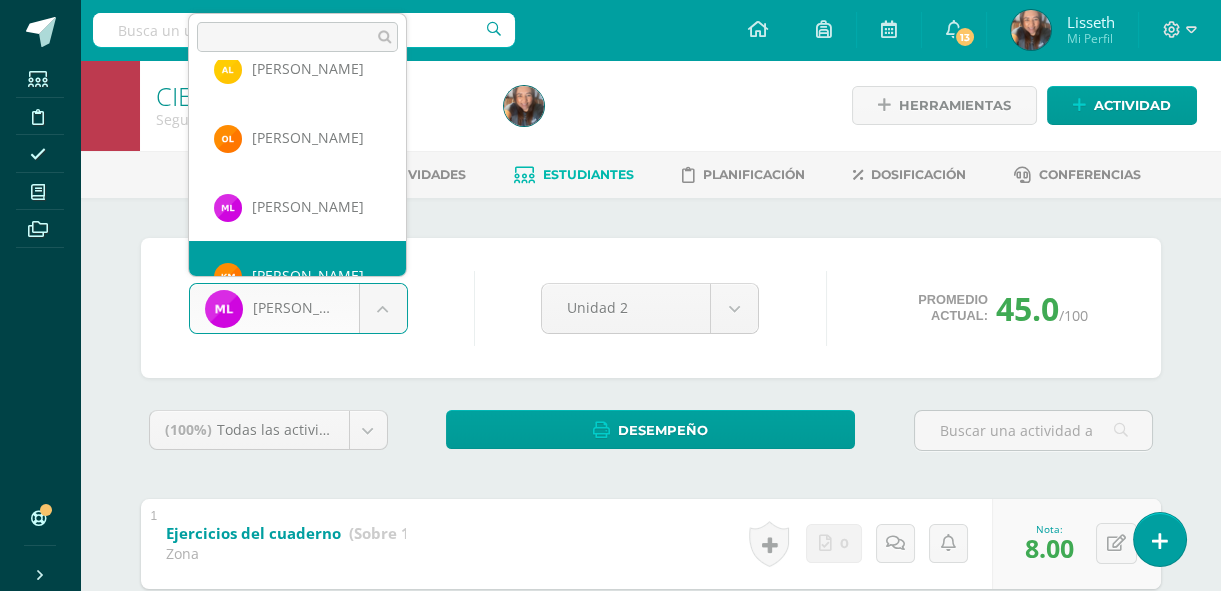 scroll, scrollTop: 895, scrollLeft: 0, axis: vertical 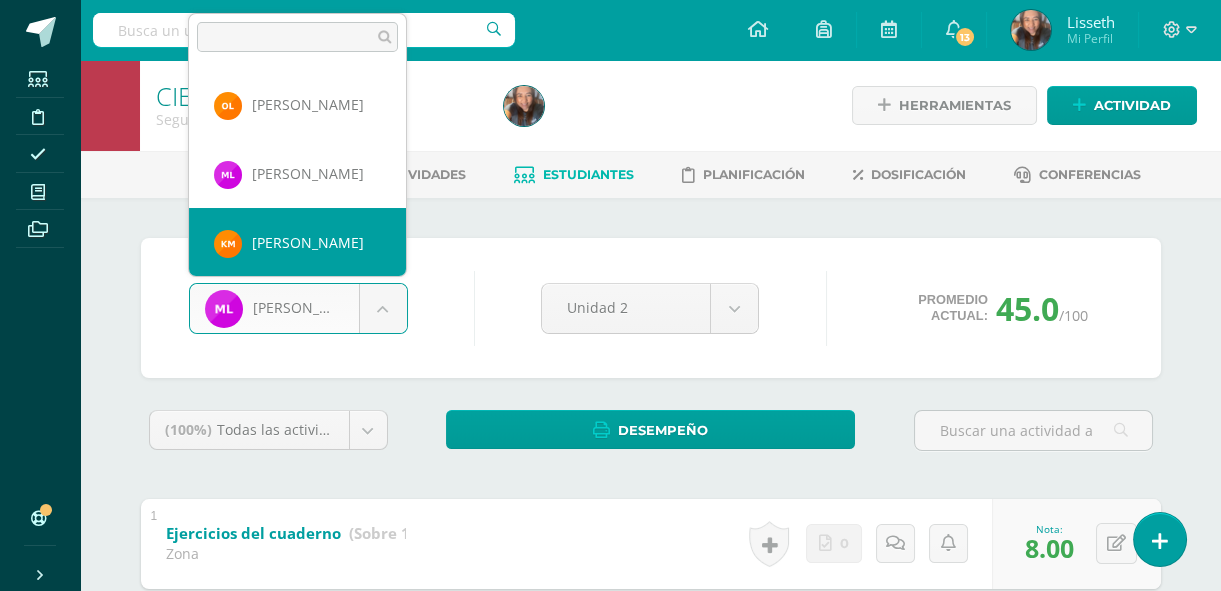 select on "8355" 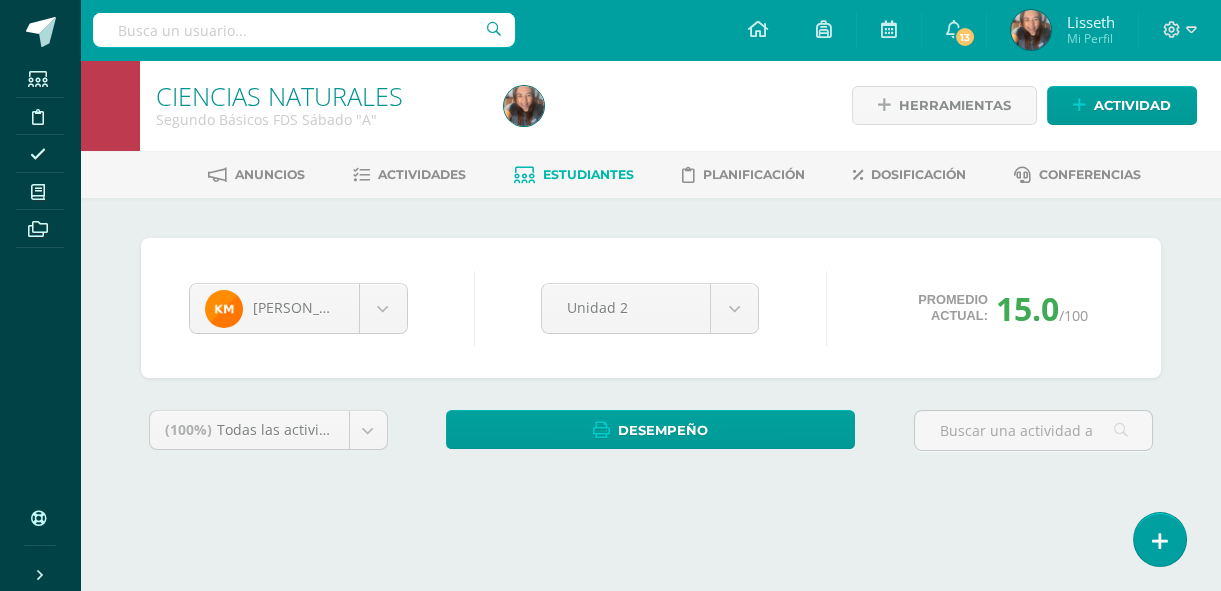 scroll, scrollTop: 0, scrollLeft: 0, axis: both 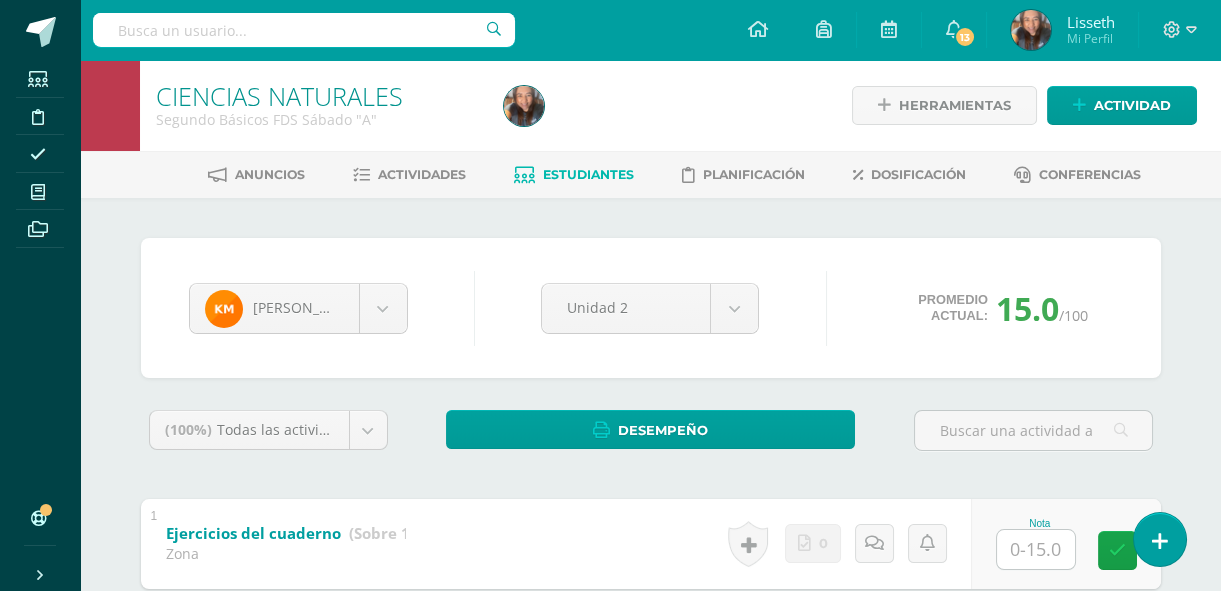 click at bounding box center (1036, 549) 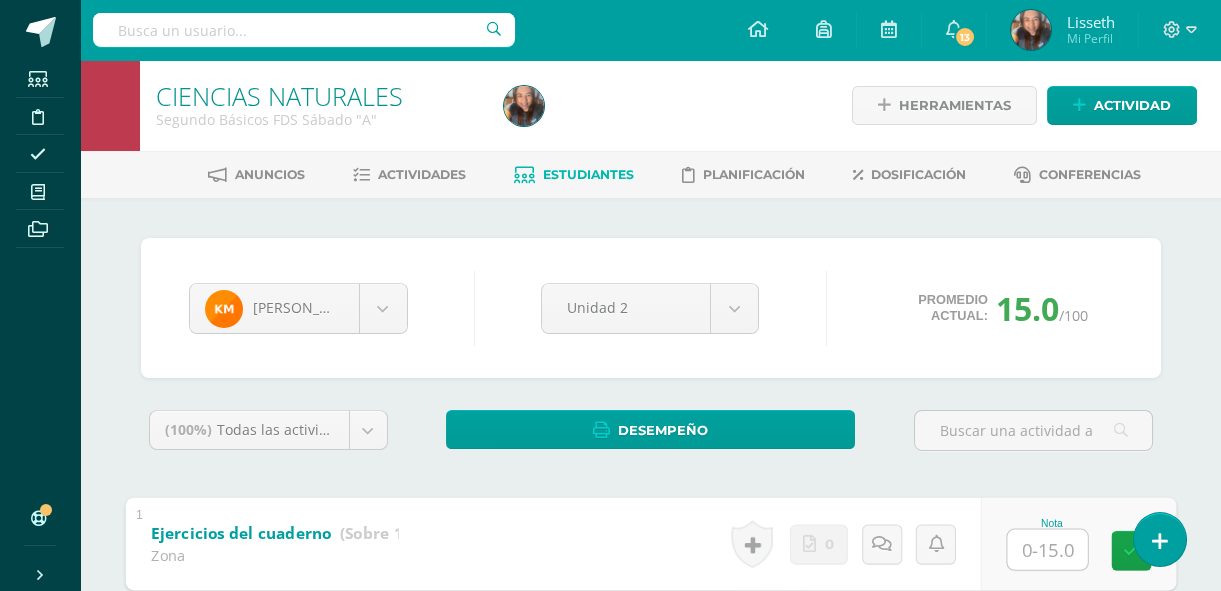 type on "8" 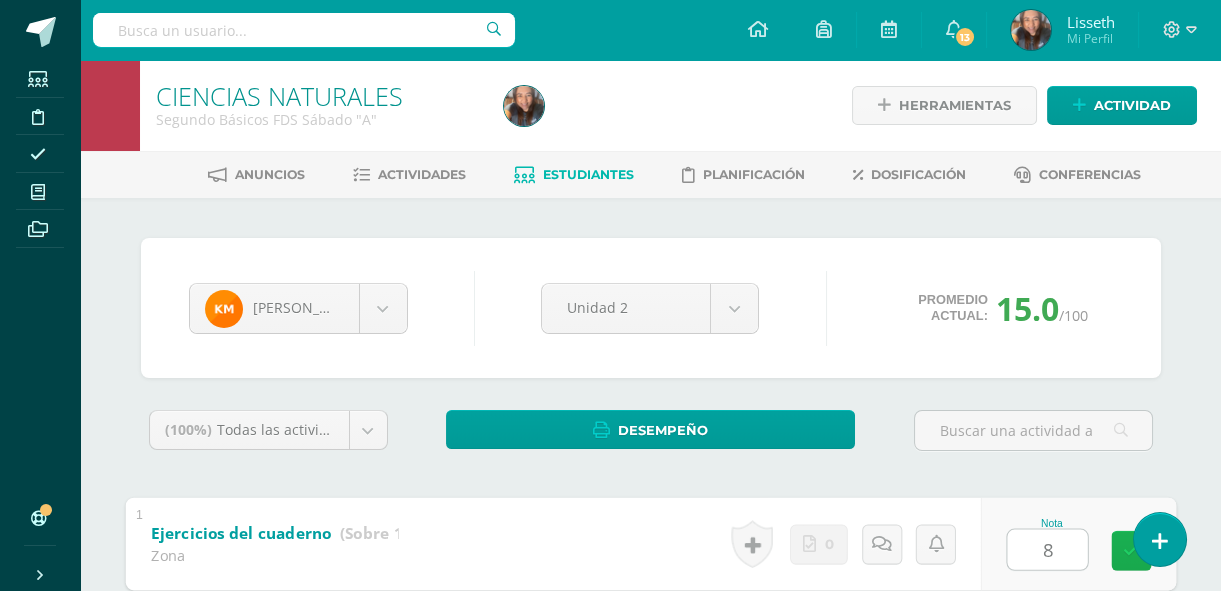 click at bounding box center [1131, 550] 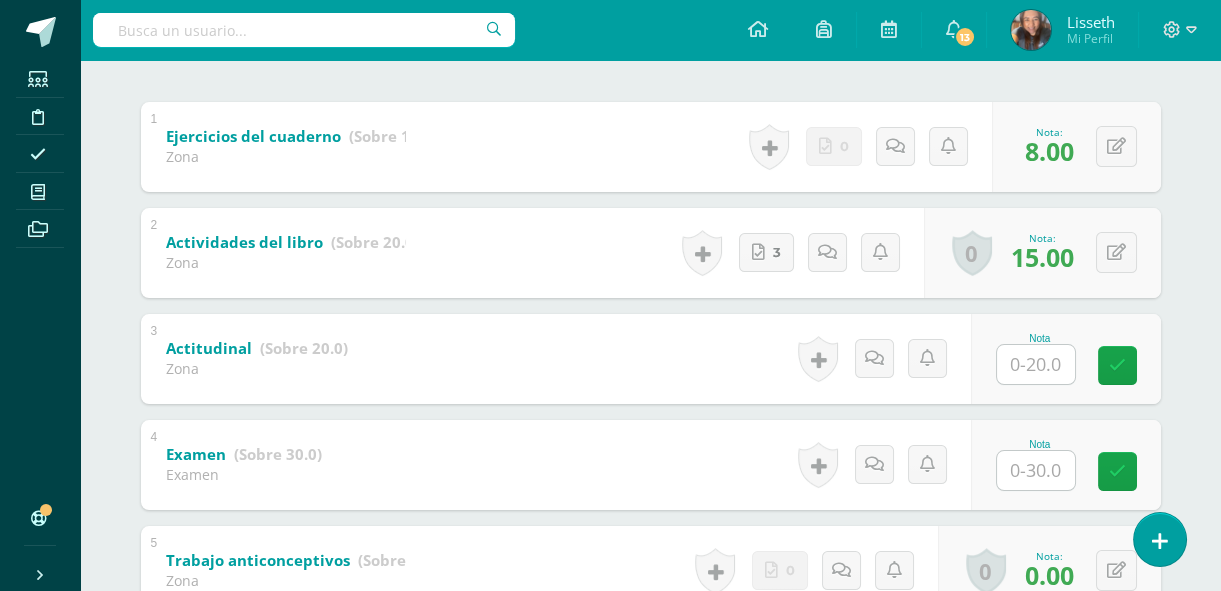 scroll, scrollTop: 400, scrollLeft: 0, axis: vertical 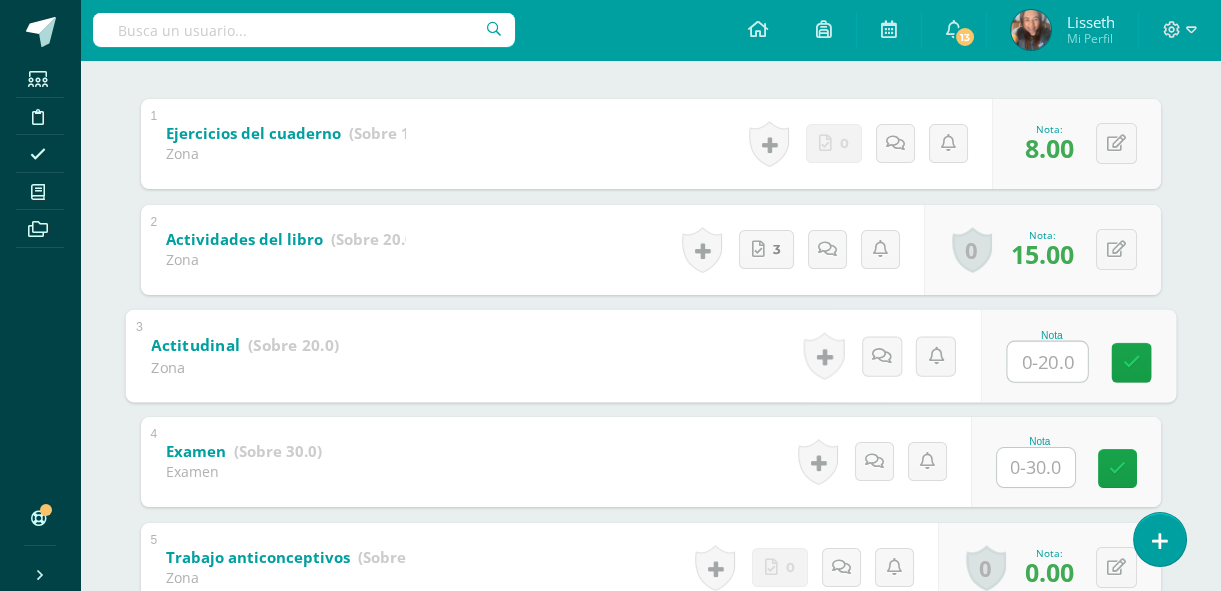 click at bounding box center (1047, 361) 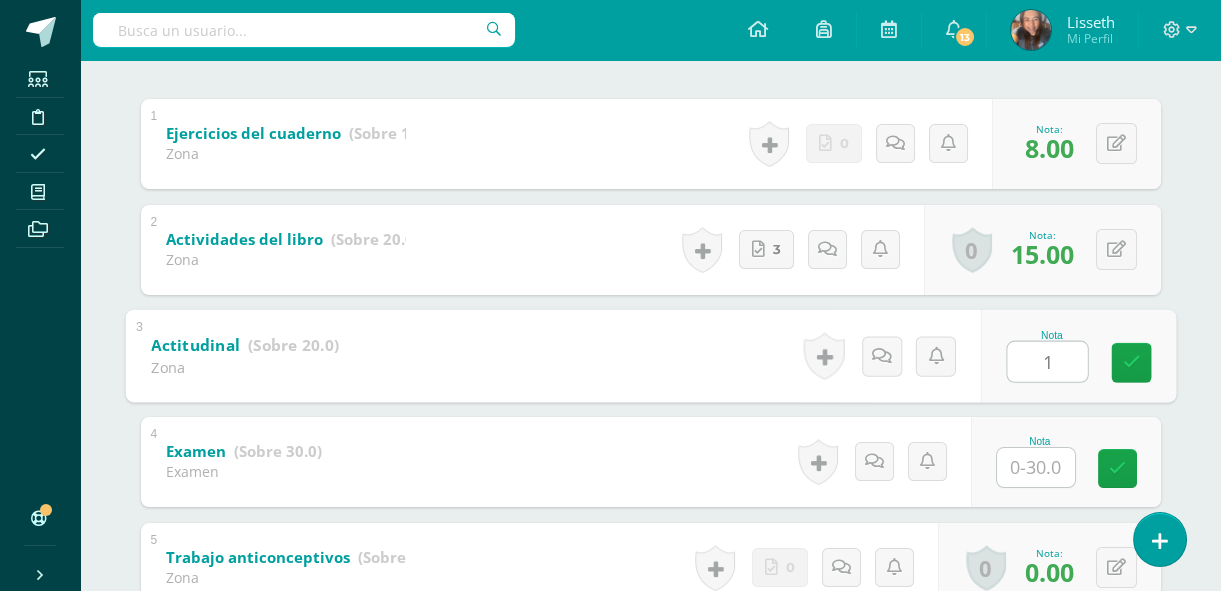type on "17" 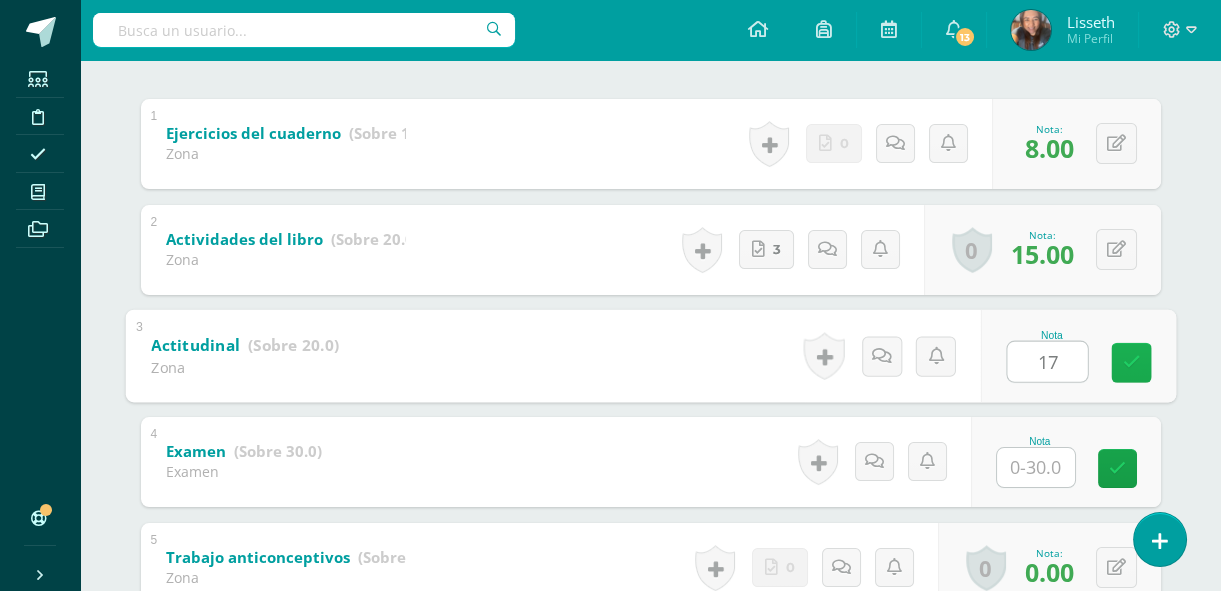 click at bounding box center (1131, 362) 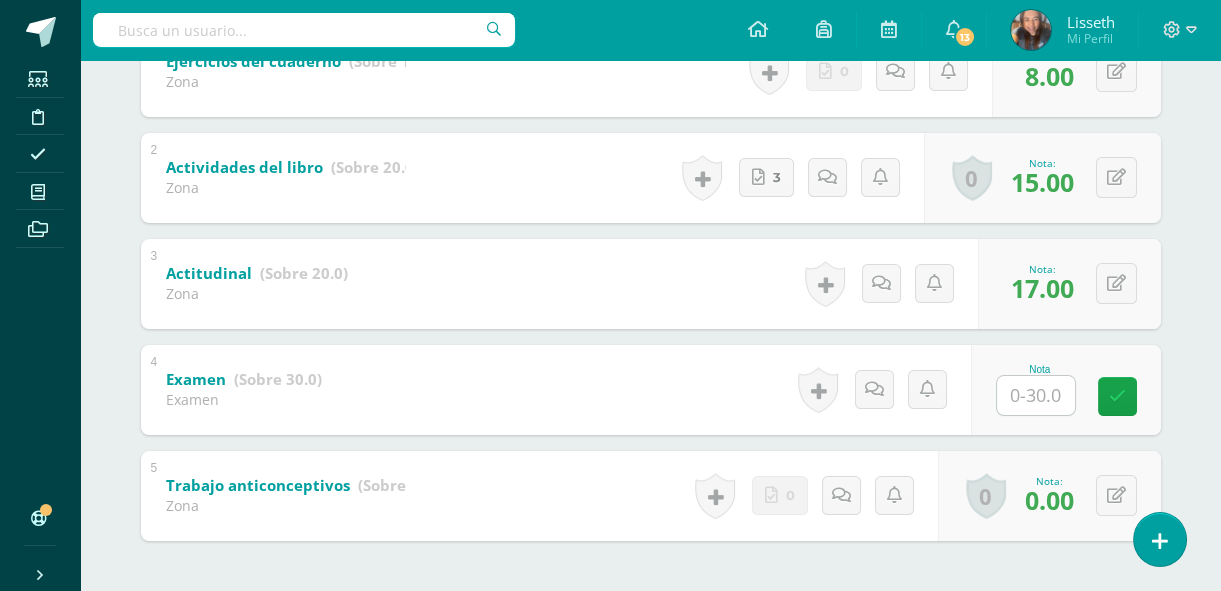 scroll, scrollTop: 0, scrollLeft: 0, axis: both 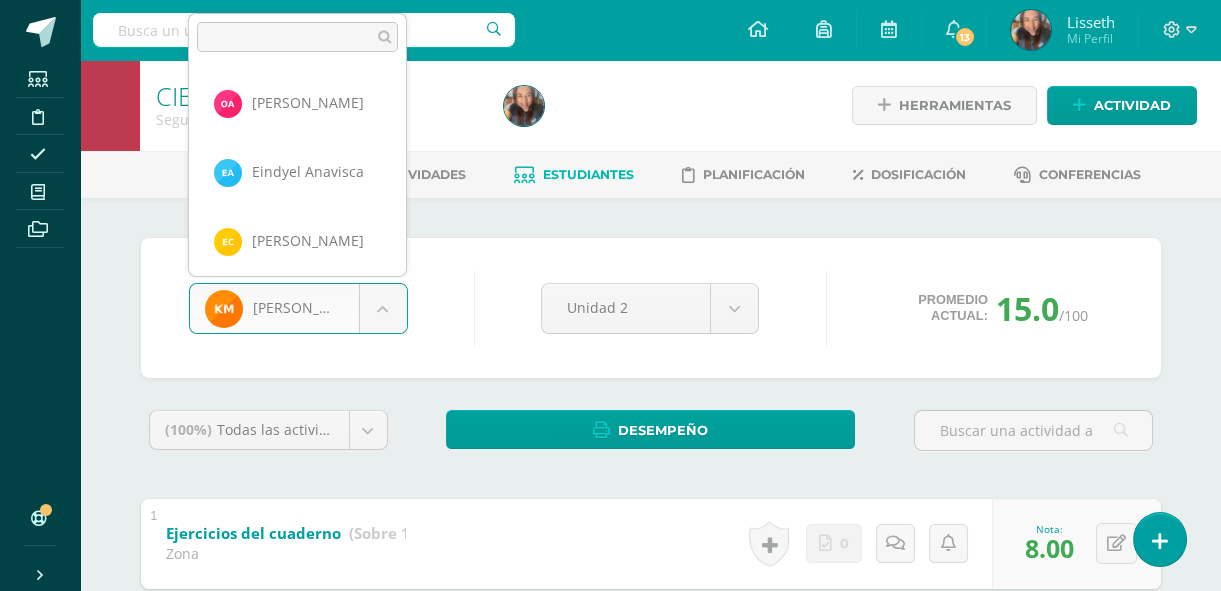 click on "Estudiantes Disciplina Asistencia Mis cursos Archivos Soporte
Centro de ayuda
Últimas actualizaciones
10+ Cerrar panel
Ciencias Naturales
Primero
Básicos Plan Diario
"A"
Actividades Estudiantes Planificación Dosificación
CIENCIAS NATURALES
Primero
Básicos FDS Domingo
"A"
Actividades Estudiantes Planificación Dosificación
CIENCIAS NATURALES
Primero
Básicos FDS Sábado
"A"
Actividades Estudiantes Planificación Dosificación Actividades Estudiantes Planificación Dosificación Actividades Estudiantes" at bounding box center [610, 573] 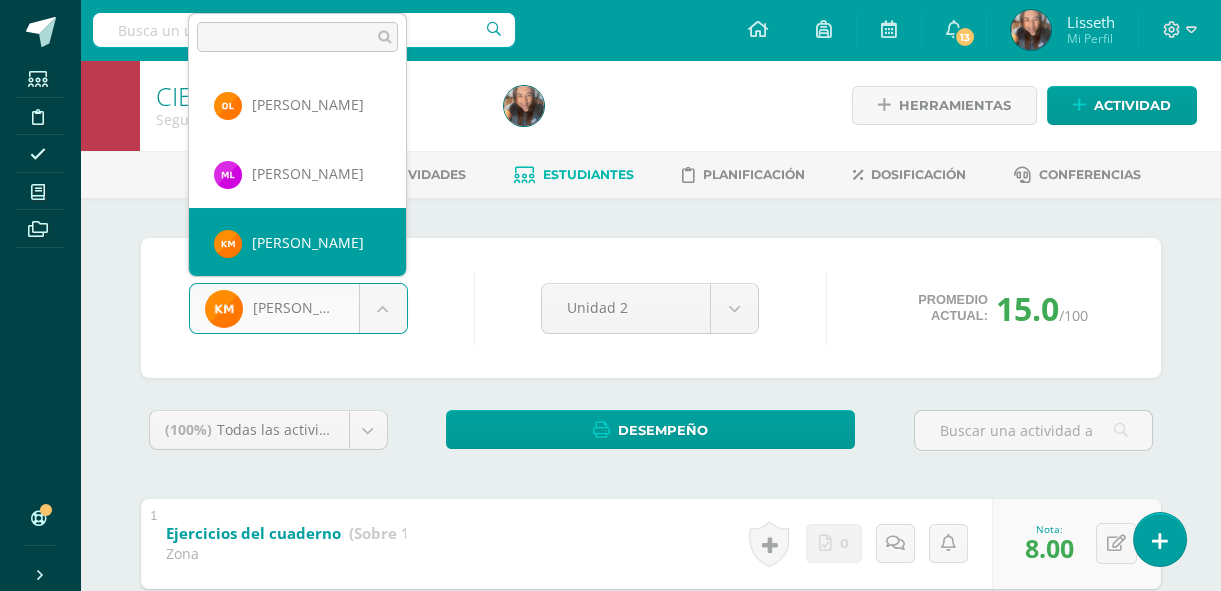 scroll, scrollTop: 895, scrollLeft: 0, axis: vertical 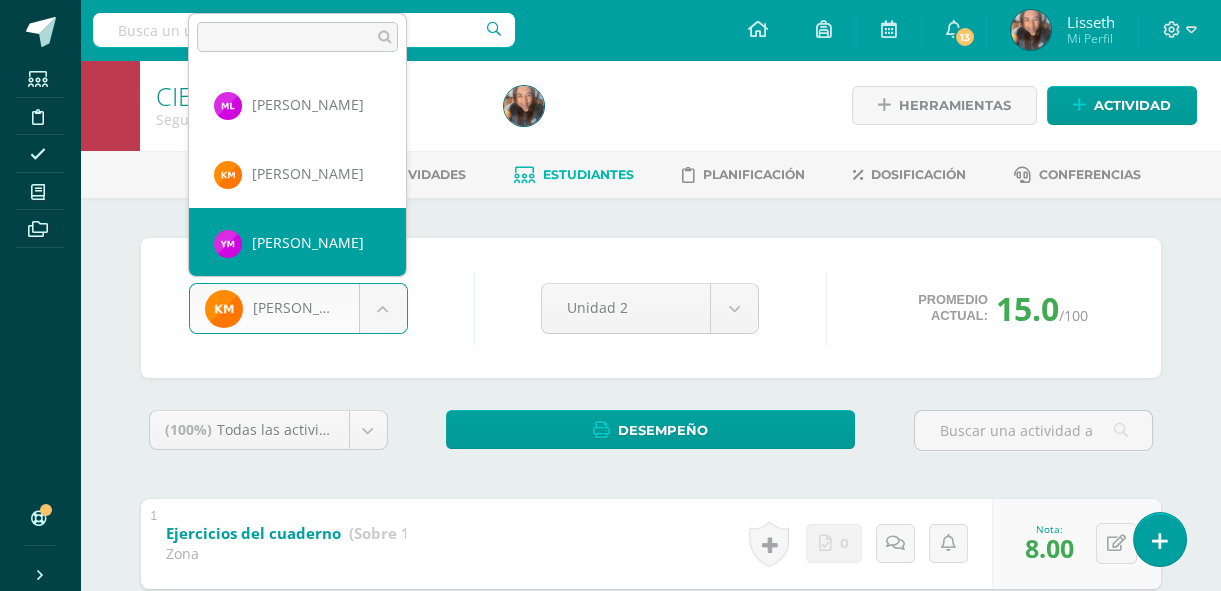 select on "8356" 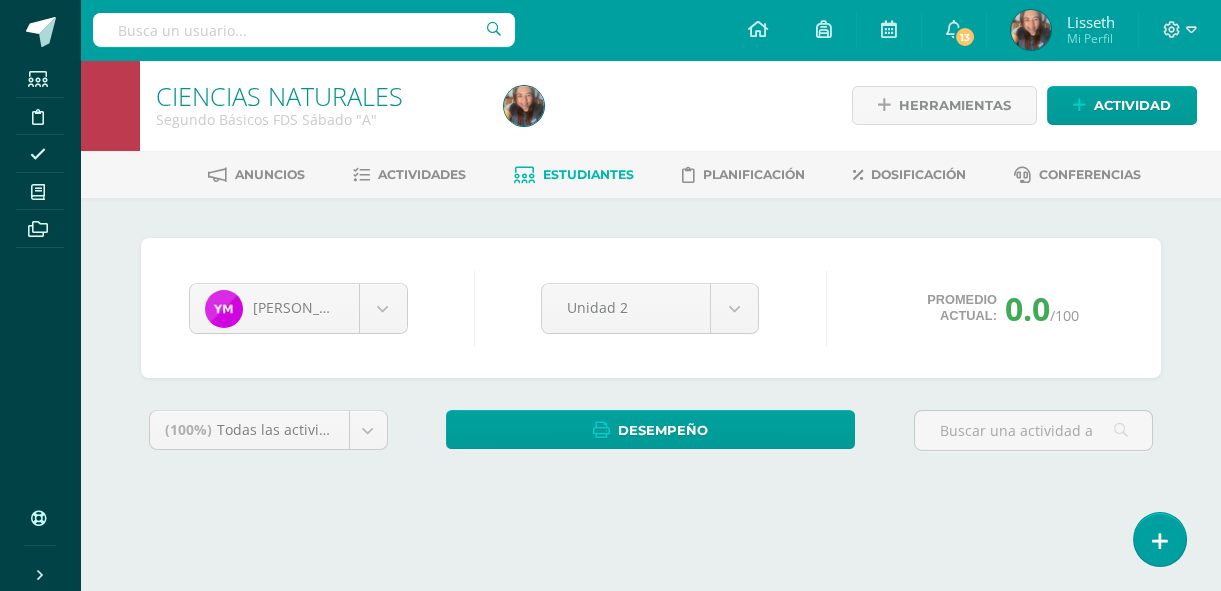 scroll, scrollTop: 0, scrollLeft: 0, axis: both 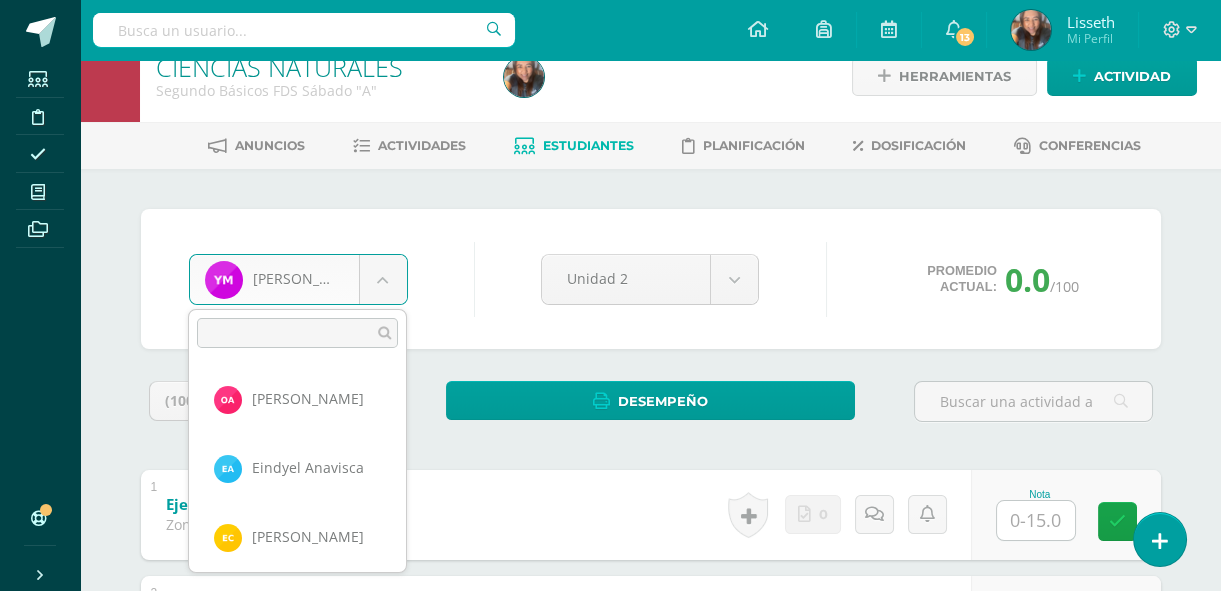 click on "Estudiantes Disciplina Asistencia Mis cursos Archivos Soporte
Centro de ayuda
Últimas actualizaciones
10+ Cerrar panel
Ciencias Naturales
Primero
Básicos Plan Diario
"A"
Actividades Estudiantes Planificación Dosificación
CIENCIAS NATURALES
Primero
Básicos FDS Domingo
"A"
Actividades Estudiantes Planificación Dosificación
CIENCIAS NATURALES
Primero
Básicos FDS Sábado
"A"
Actividades Estudiantes Planificación Dosificación Actividades Estudiantes Planificación Dosificación Actividades Estudiantes" at bounding box center (610, 544) 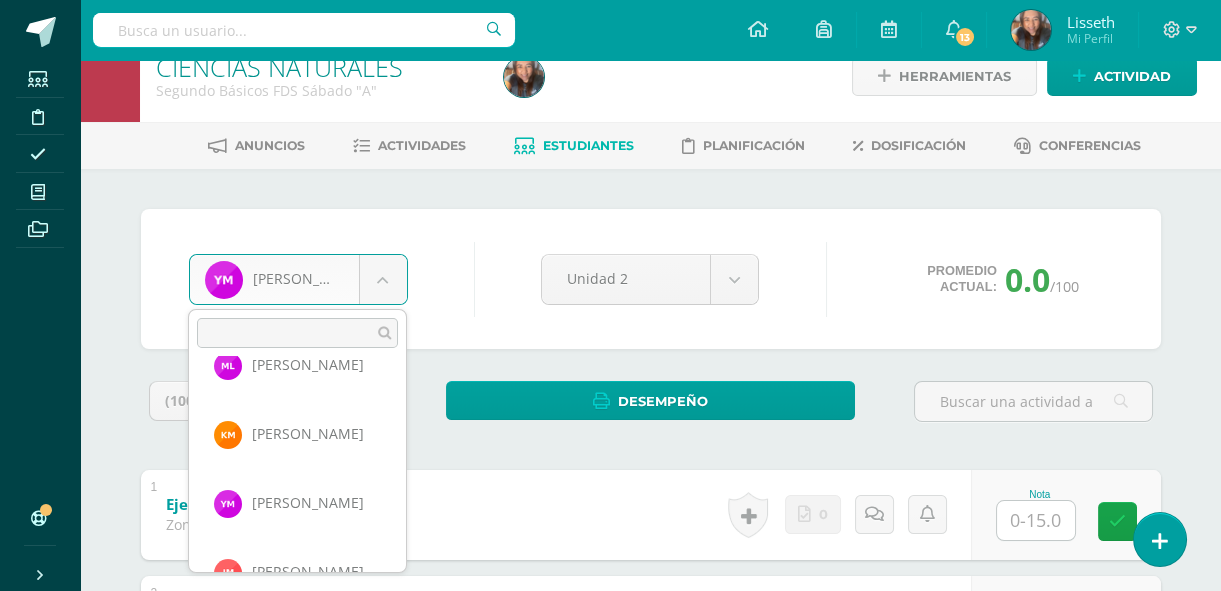 scroll, scrollTop: 1033, scrollLeft: 0, axis: vertical 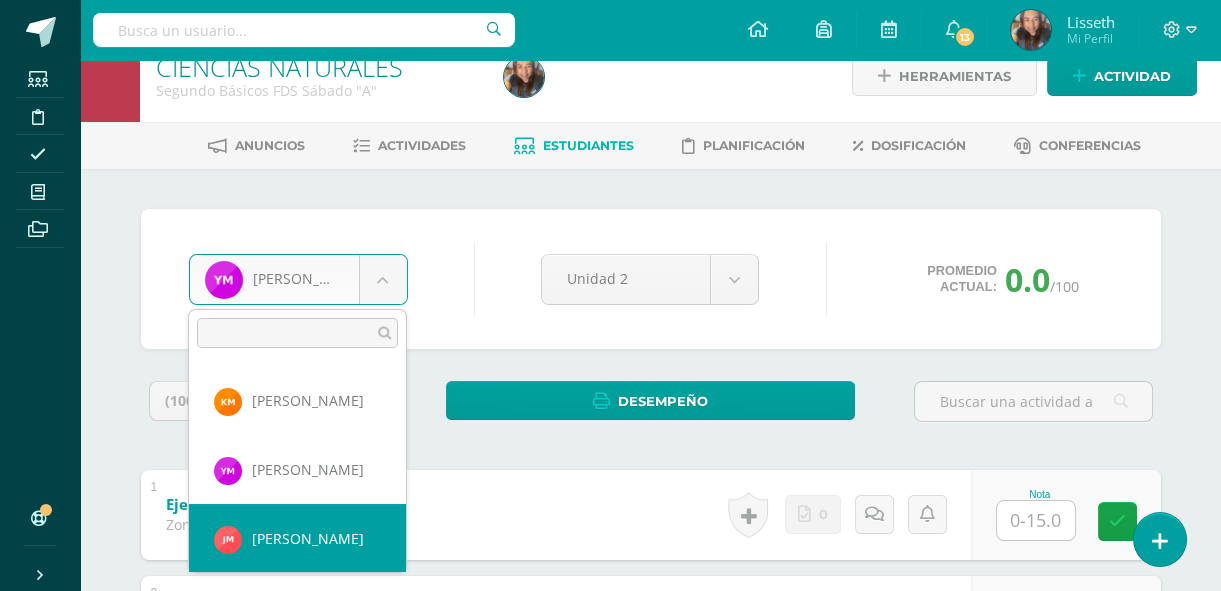 select on "8357" 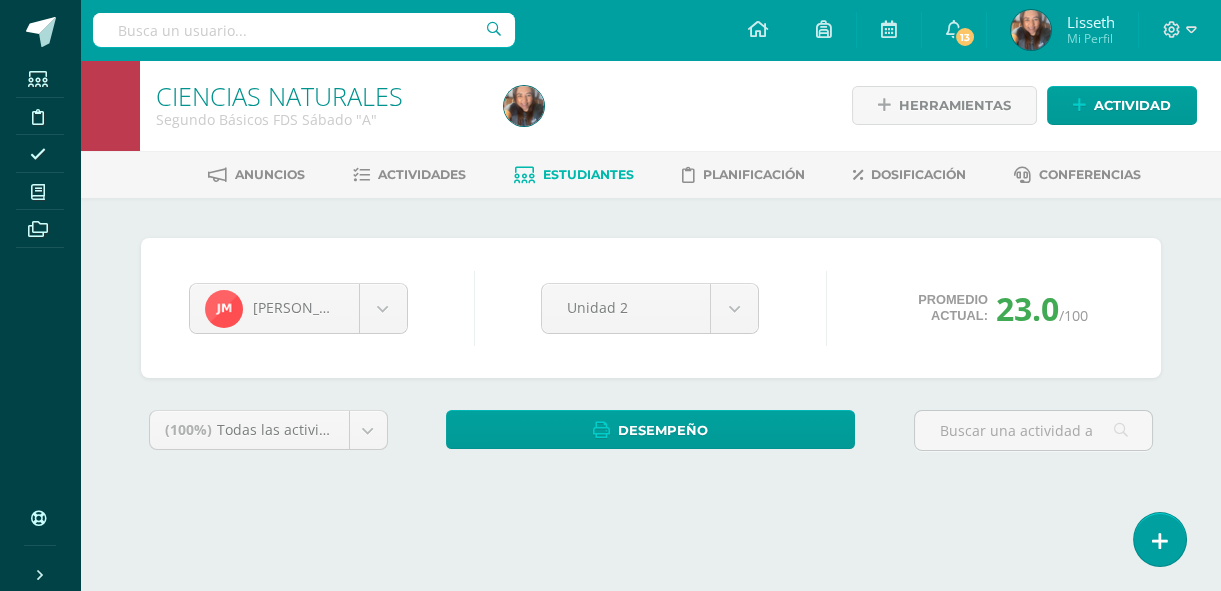 scroll, scrollTop: 0, scrollLeft: 0, axis: both 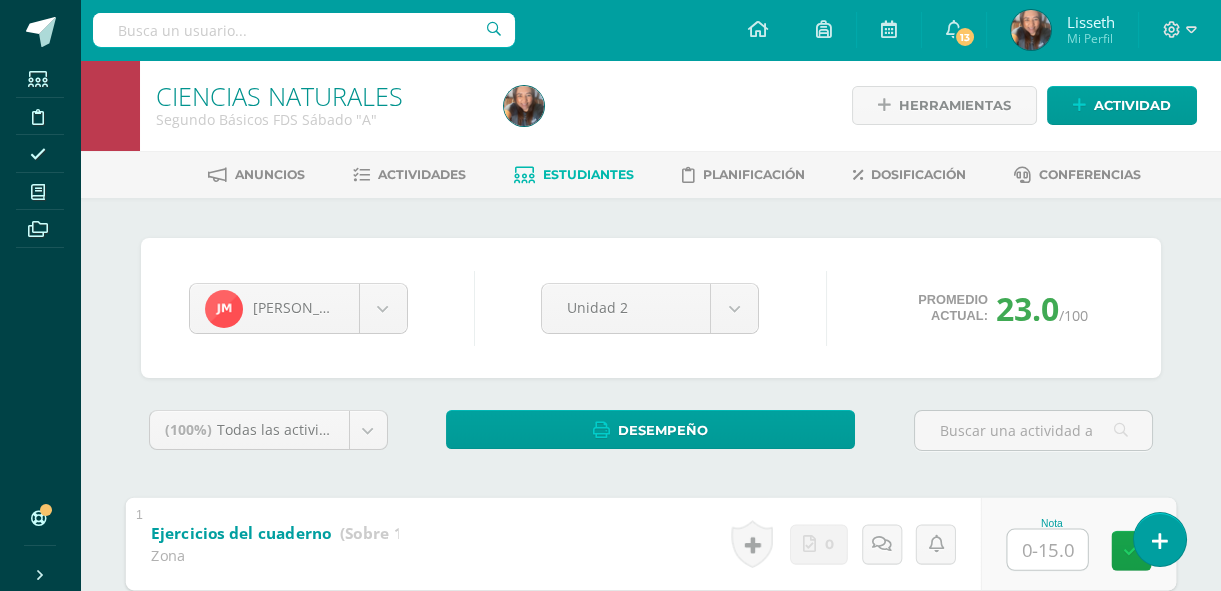 click at bounding box center [1047, 549] 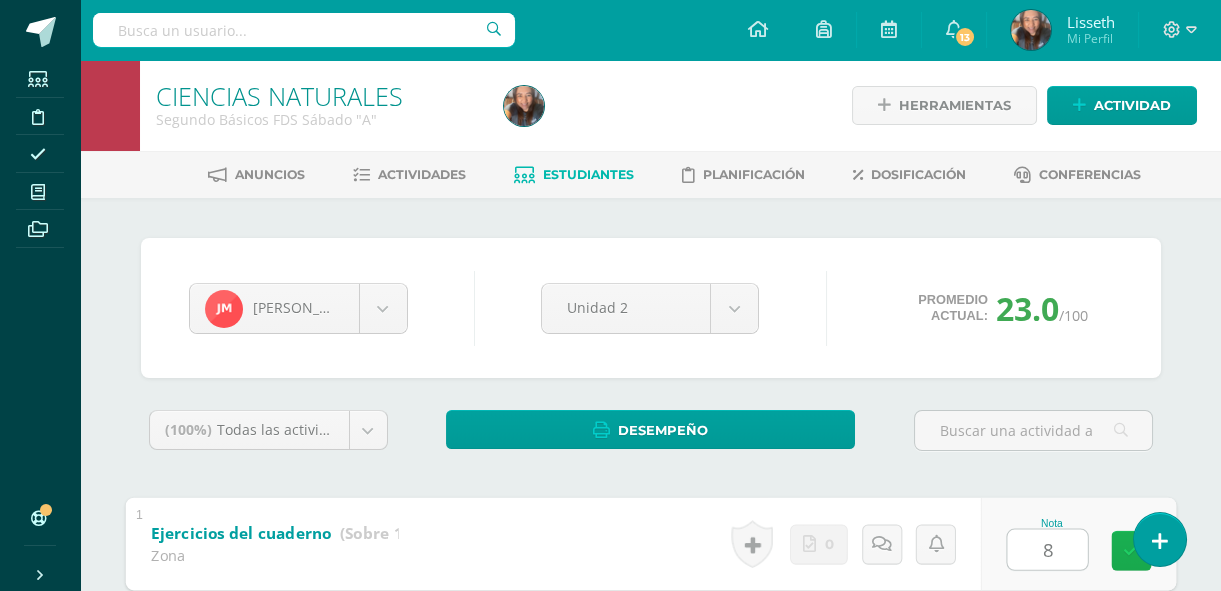 click at bounding box center [1131, 550] 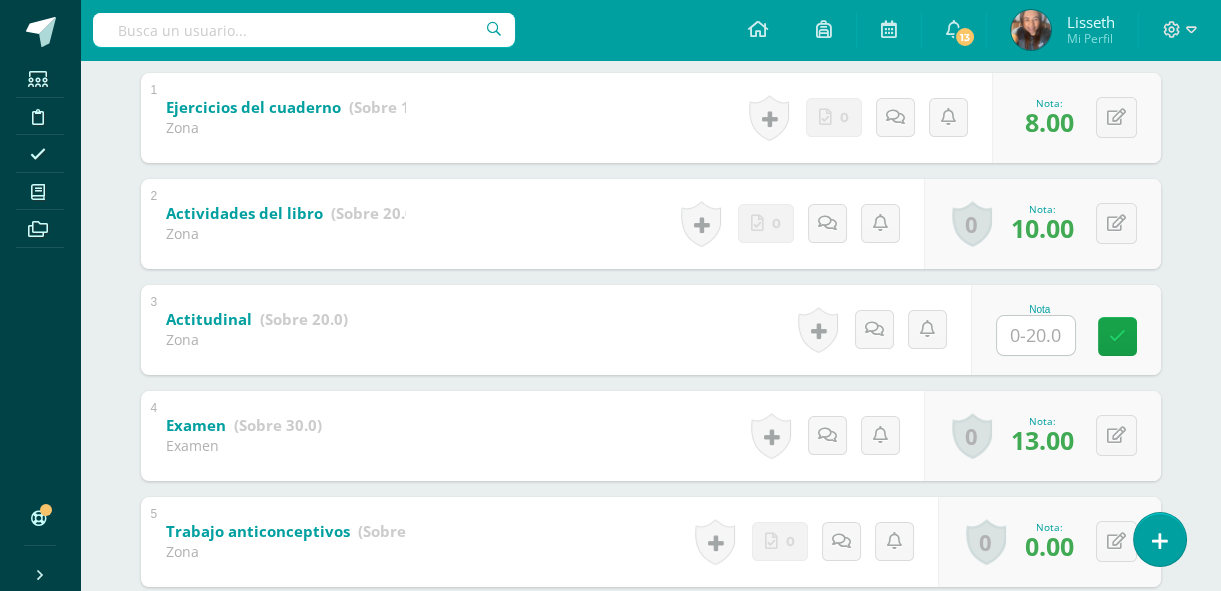 scroll, scrollTop: 436, scrollLeft: 0, axis: vertical 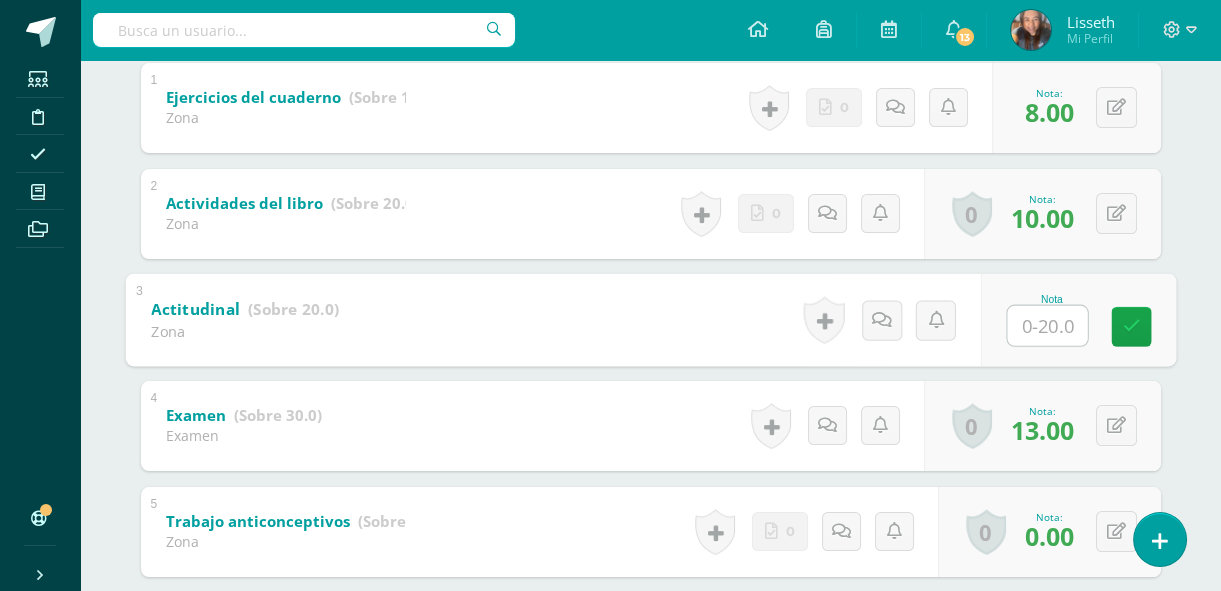 click at bounding box center (1047, 325) 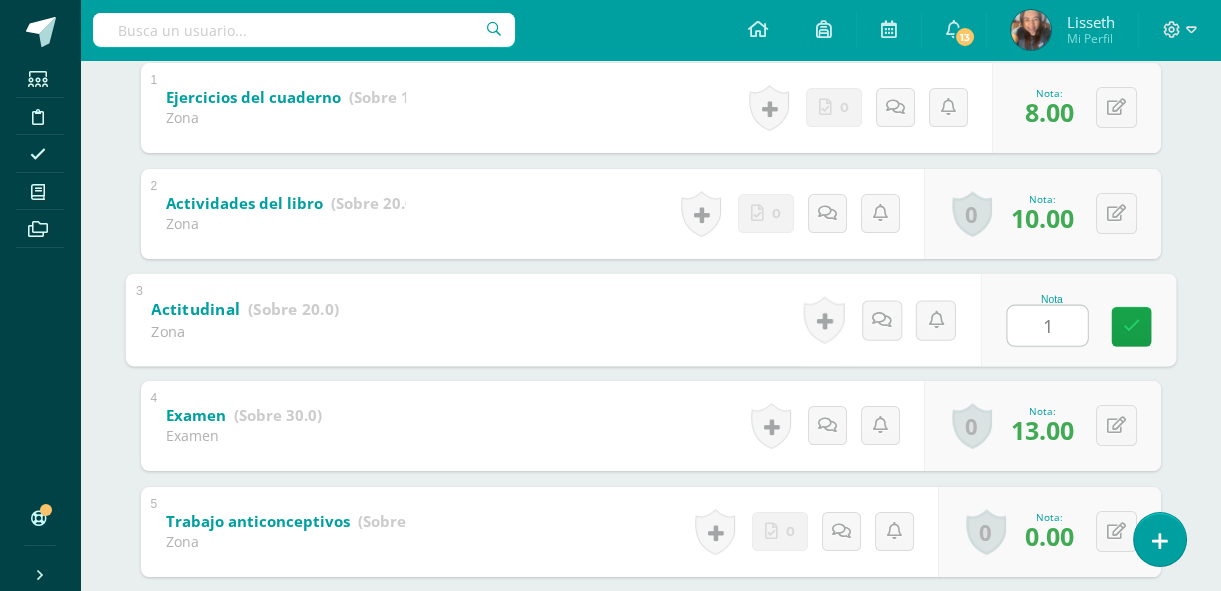 type on "15" 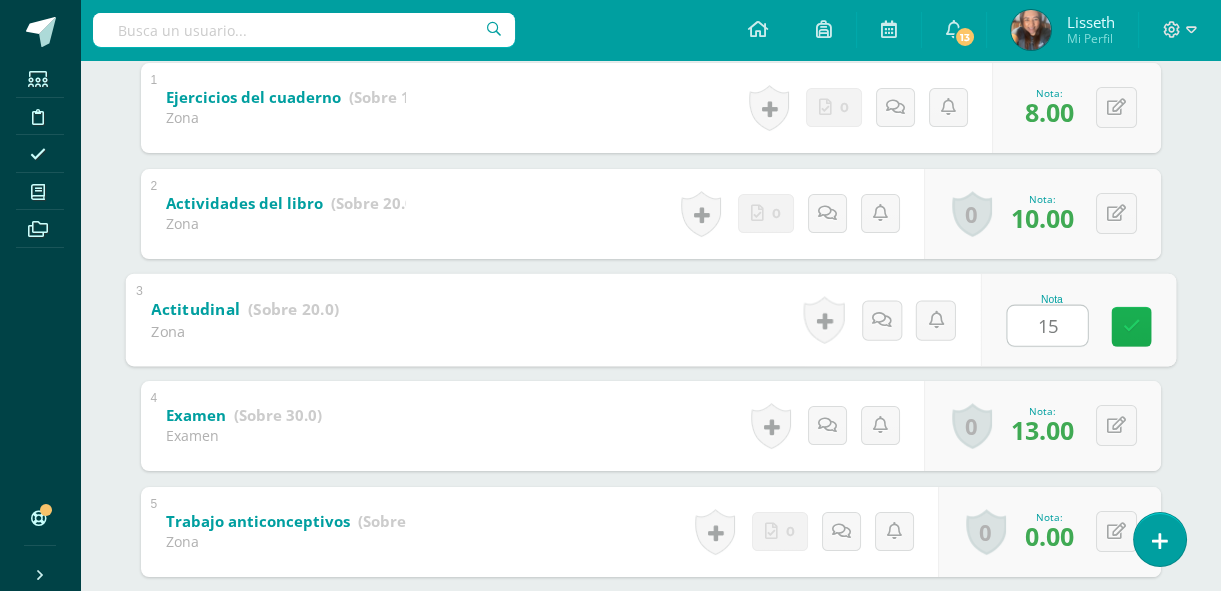 click at bounding box center (1131, 326) 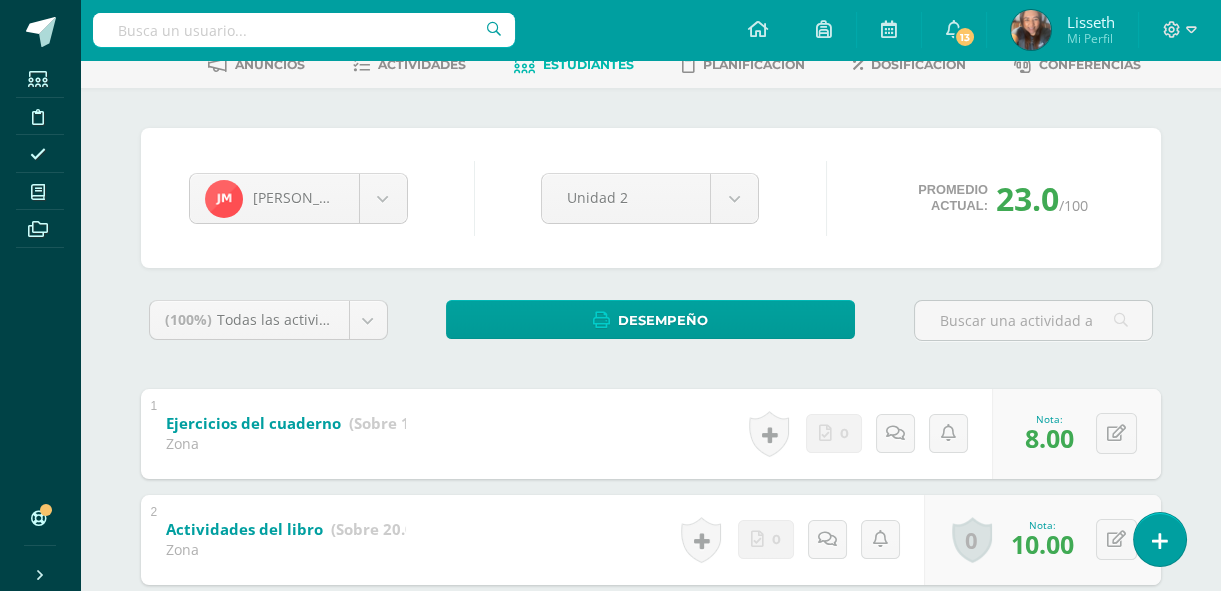 scroll, scrollTop: 109, scrollLeft: 0, axis: vertical 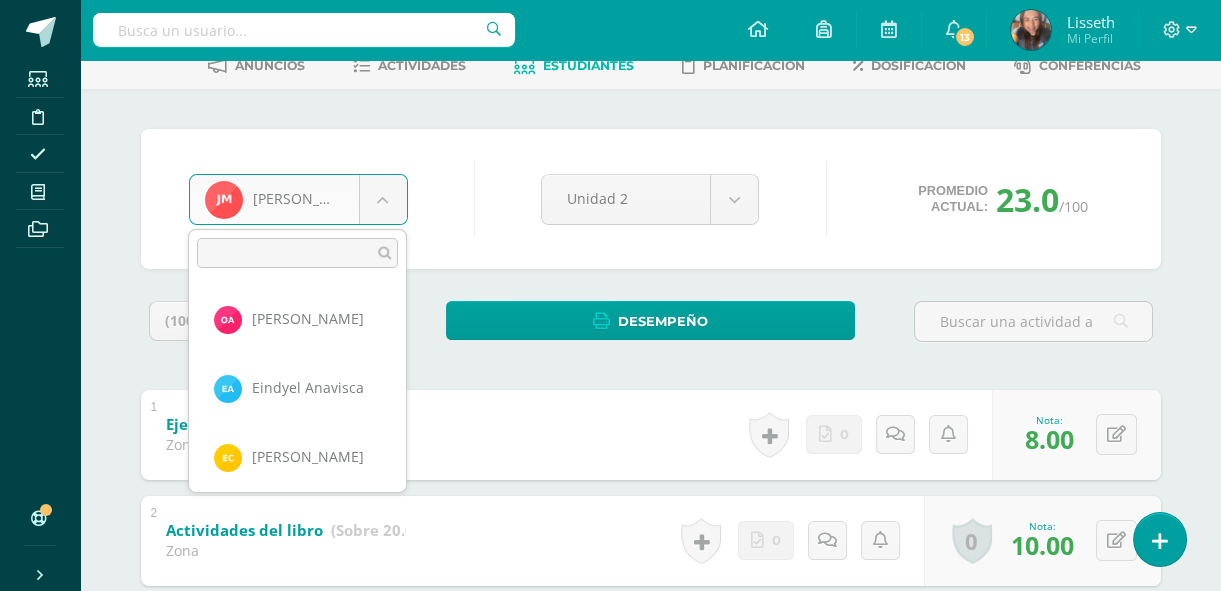 click on "Estudiantes Disciplina Asistencia Mis cursos Archivos Soporte
Centro de ayuda
Últimas actualizaciones
10+ Cerrar panel
Ciencias Naturales
Primero
Básicos Plan Diario
"A"
Actividades Estudiantes Planificación Dosificación
CIENCIAS NATURALES
Primero
Básicos FDS Domingo
"A"
Actividades Estudiantes Planificación Dosificación
CIENCIAS NATURALES
Primero
Básicos FDS Sábado
"A"
Actividades Estudiantes Planificación Dosificación Actividades Estudiantes Planificación Dosificación Actividades Estudiantes" at bounding box center (610, 464) 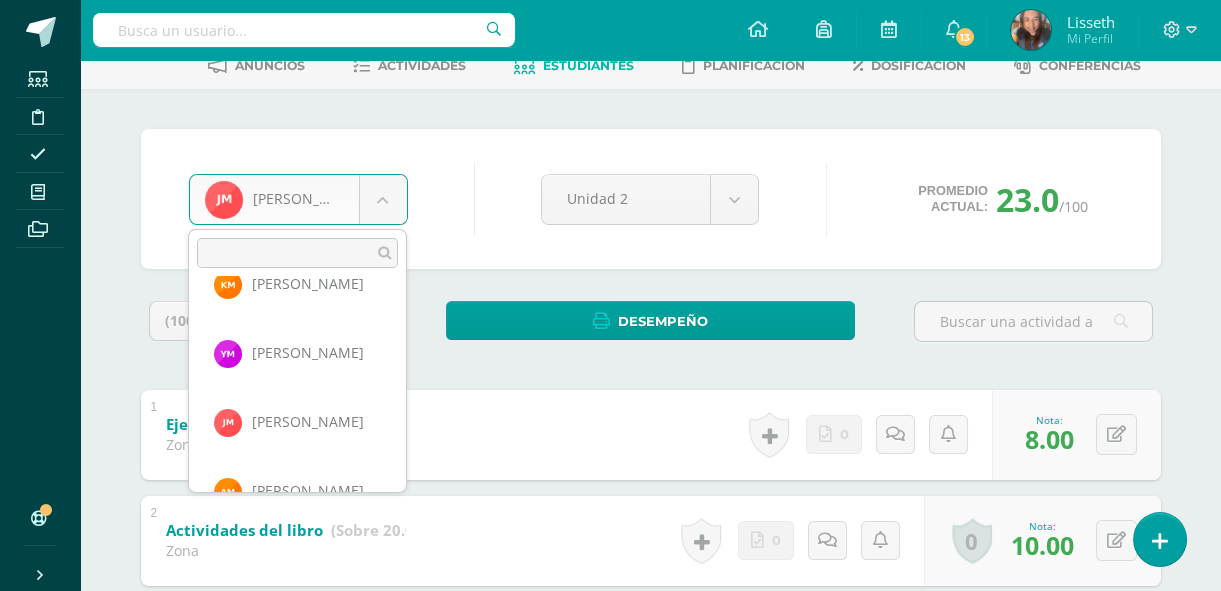 scroll, scrollTop: 1106, scrollLeft: 0, axis: vertical 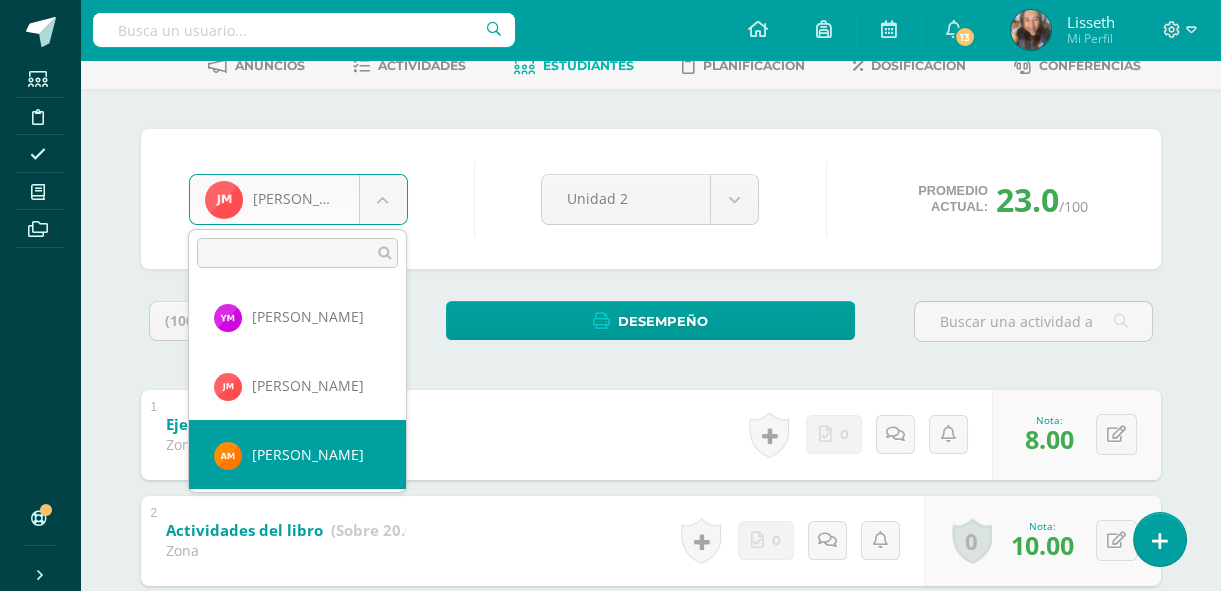 select on "8358" 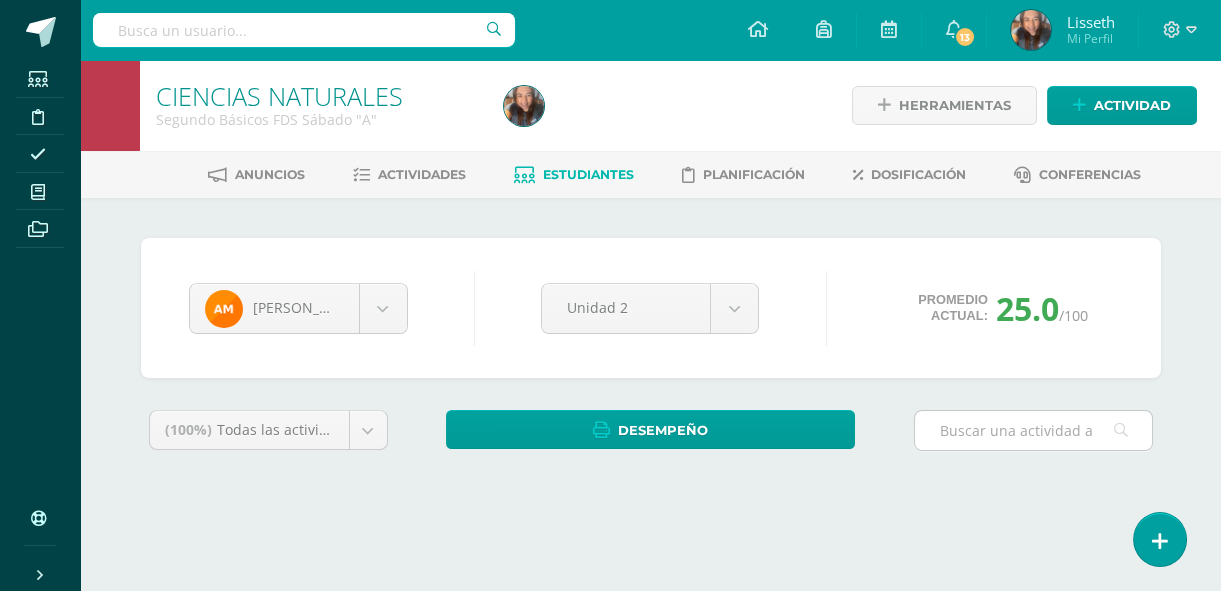 scroll, scrollTop: 0, scrollLeft: 0, axis: both 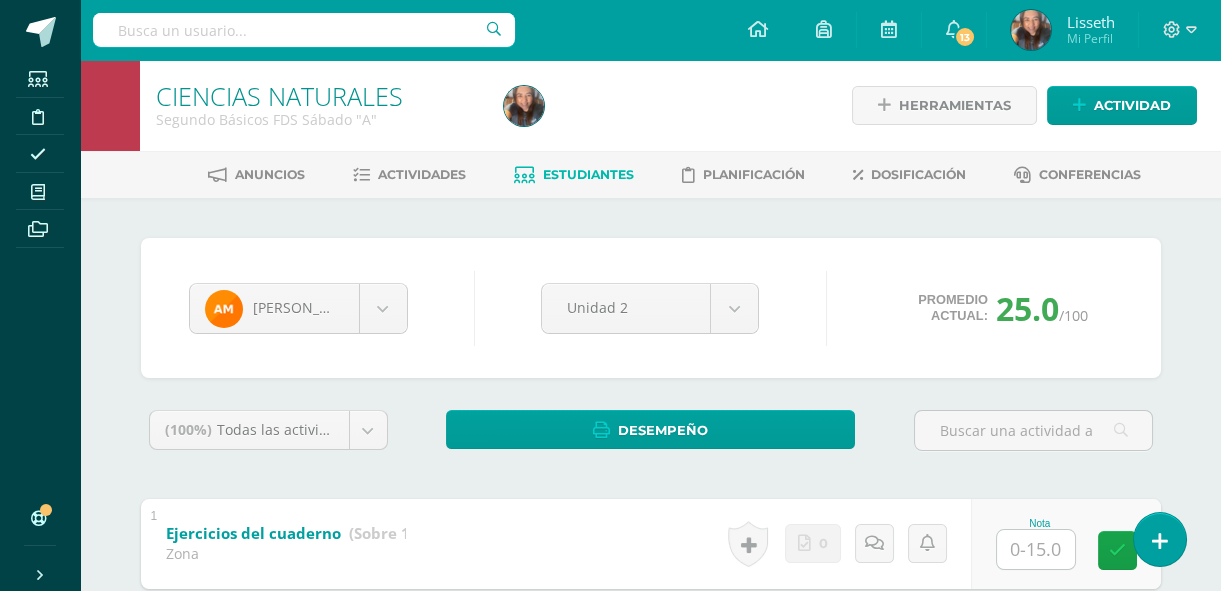 click 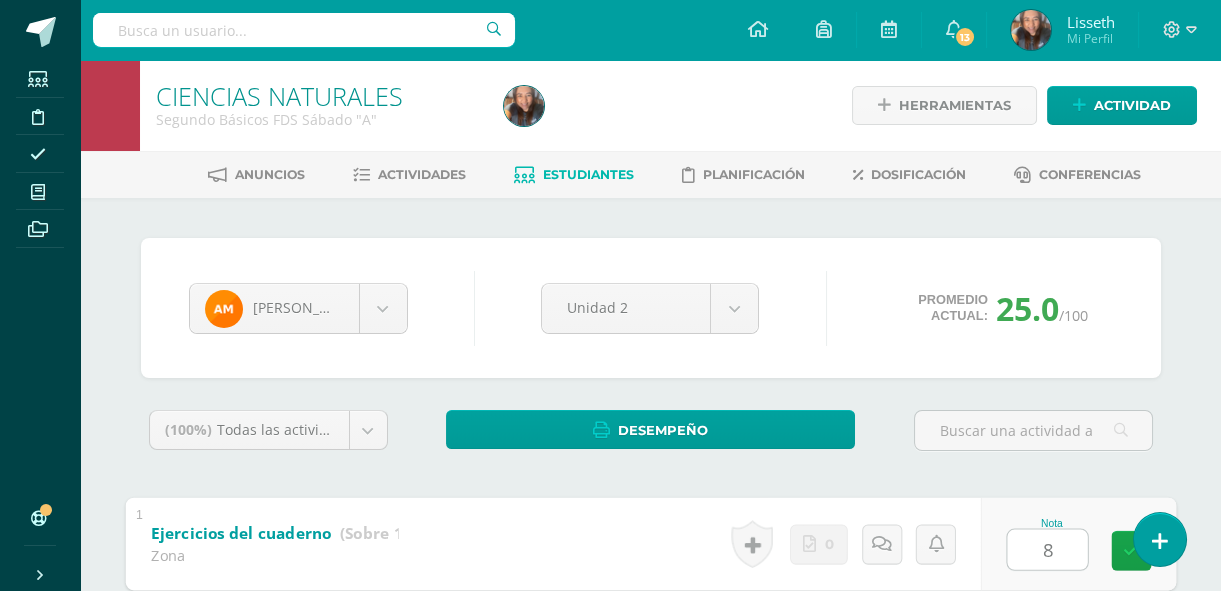 drag, startPoint x: 1118, startPoint y: 547, endPoint x: 1227, endPoint y: 574, distance: 112.29426 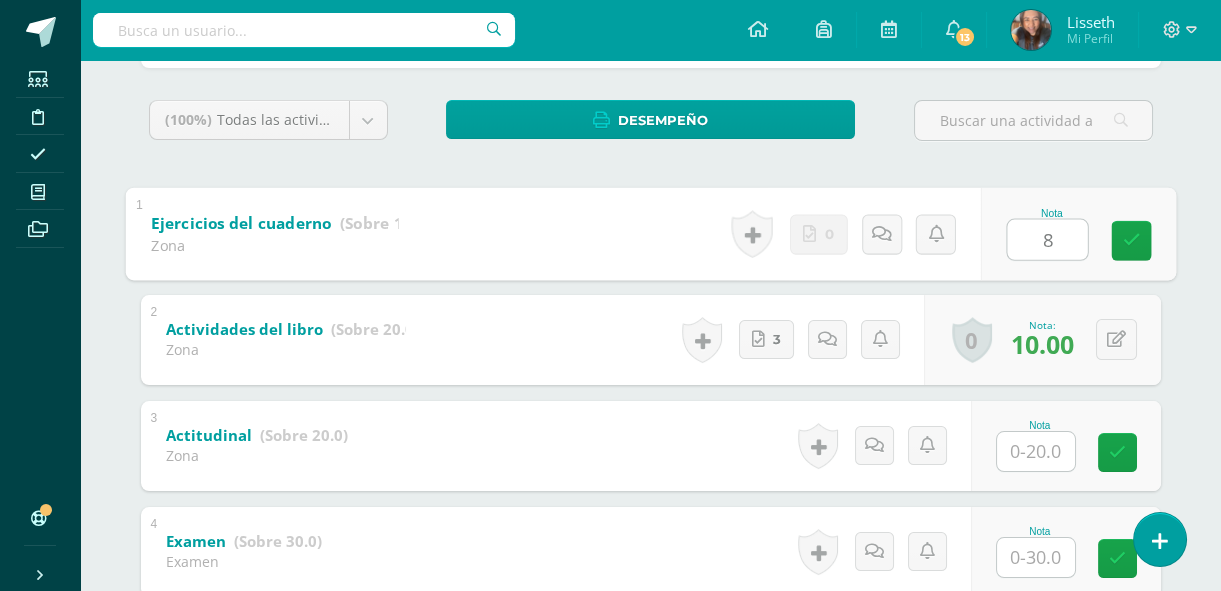 scroll, scrollTop: 327, scrollLeft: 0, axis: vertical 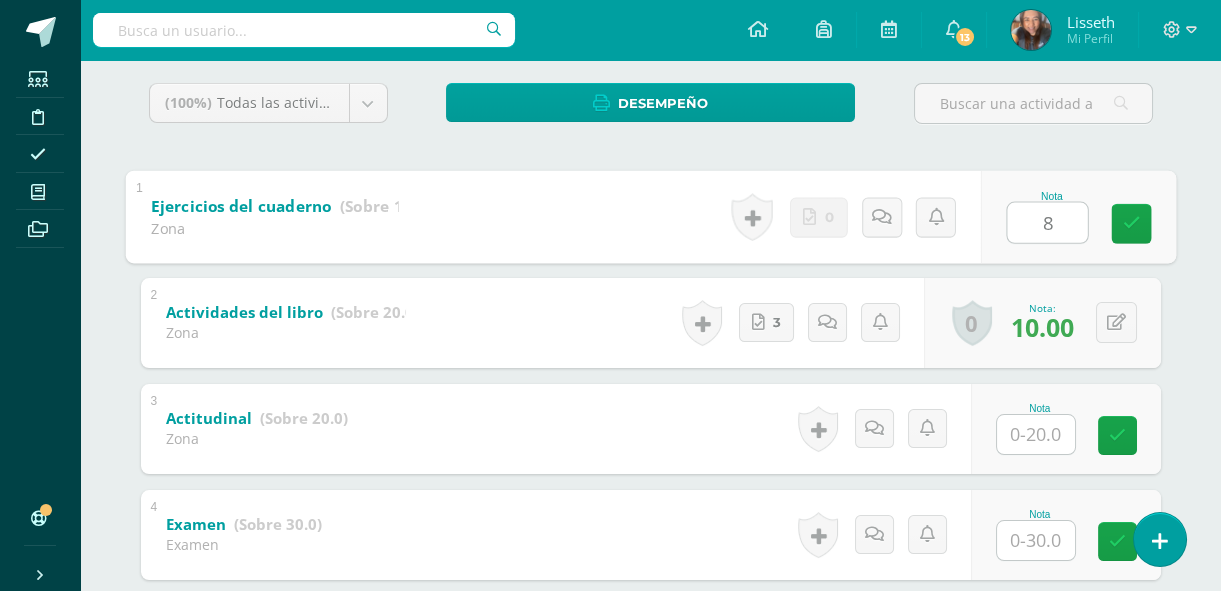 type on "8" 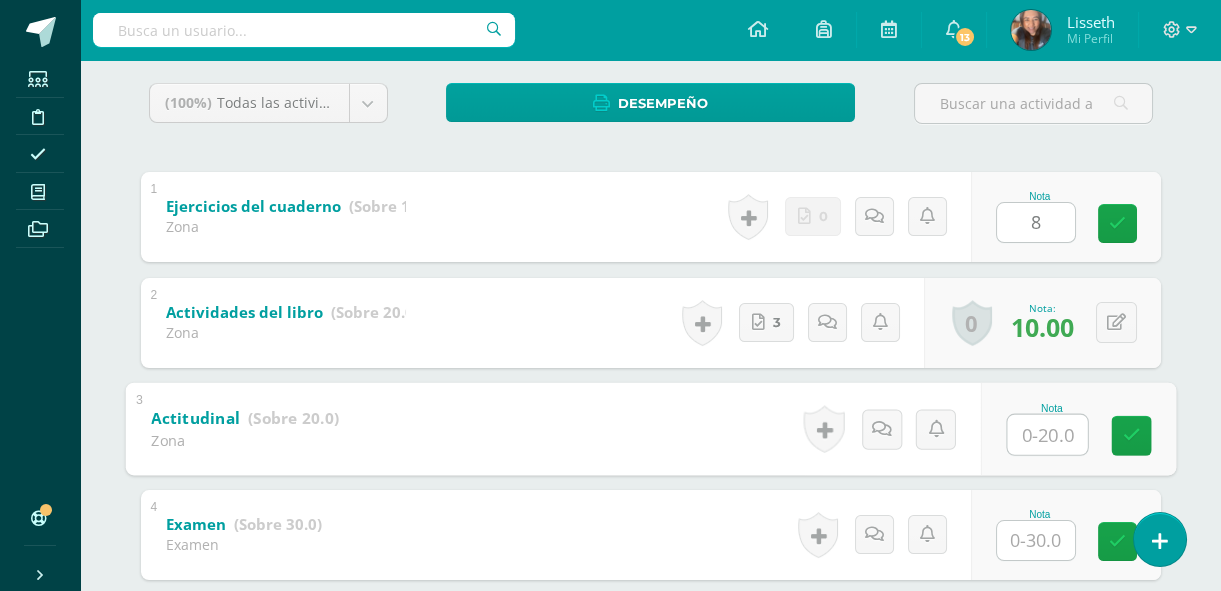 click 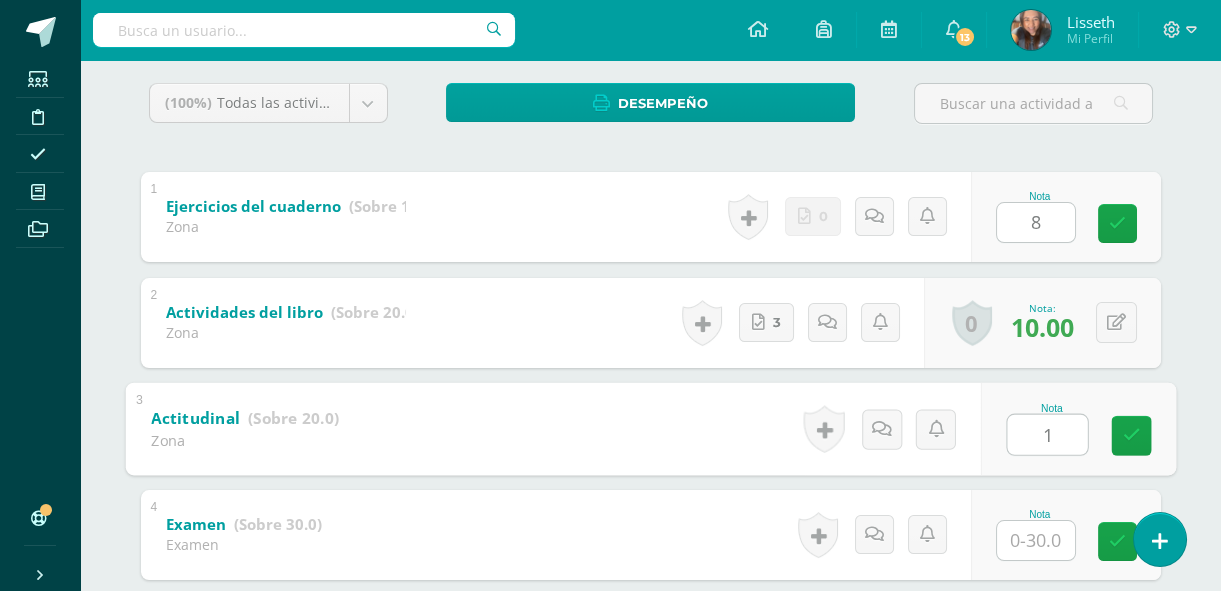 type on "17" 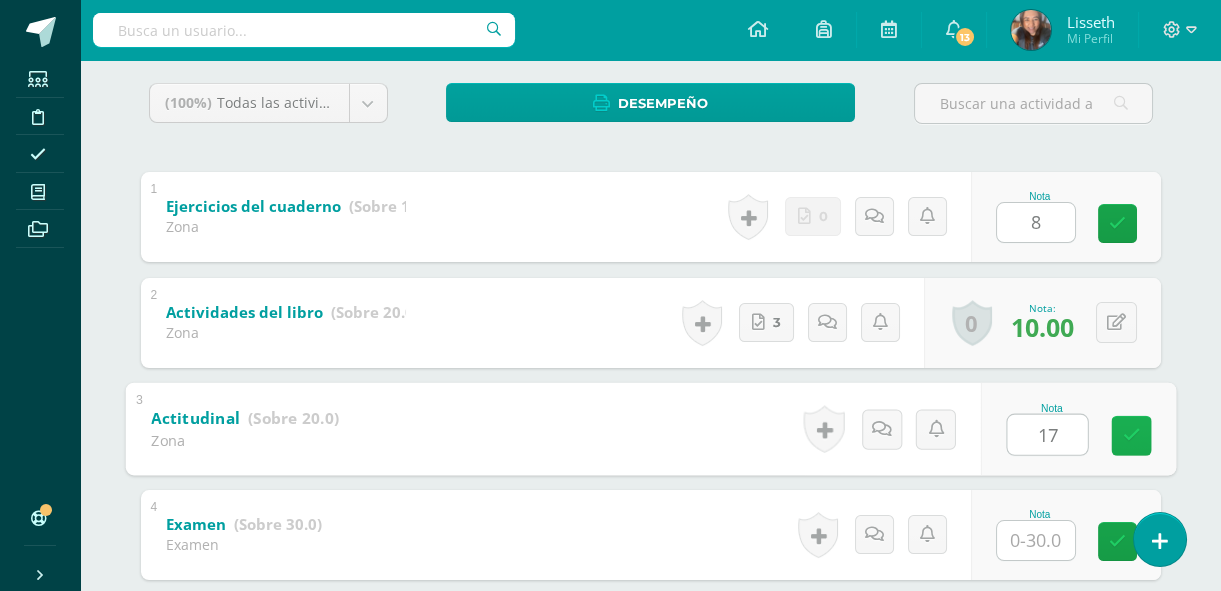 click 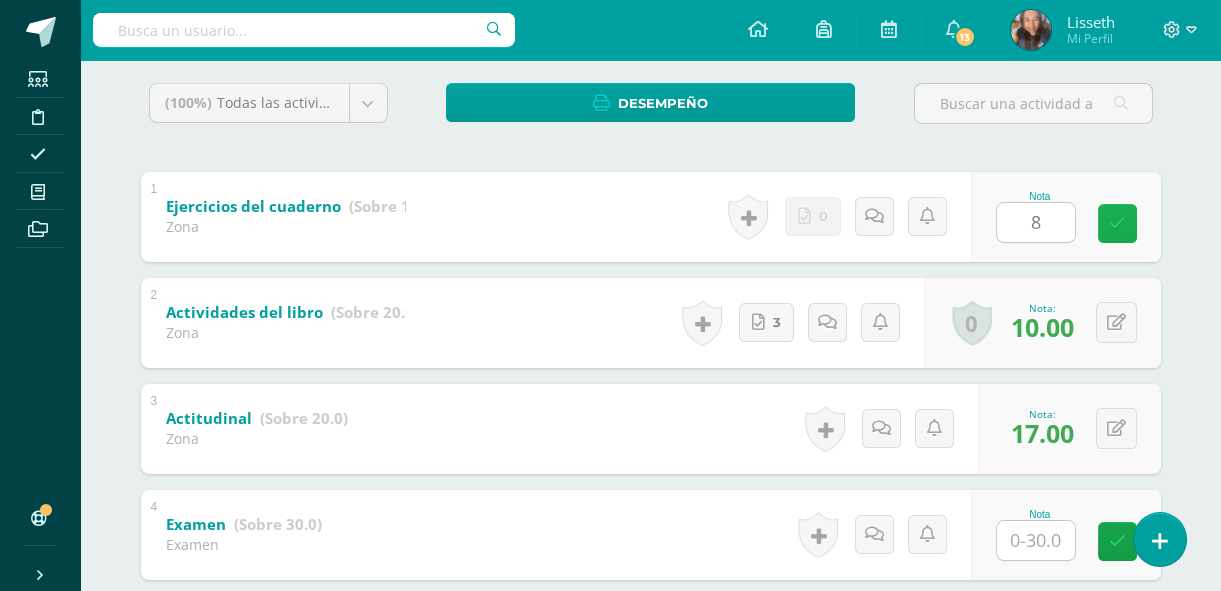 click 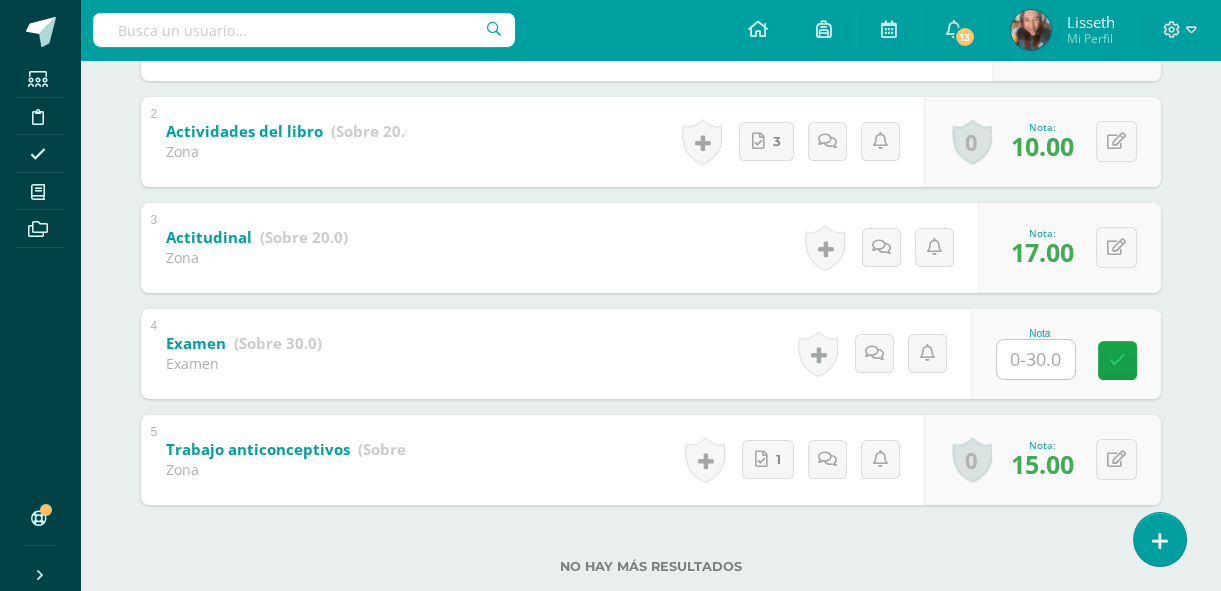 scroll, scrollTop: 509, scrollLeft: 0, axis: vertical 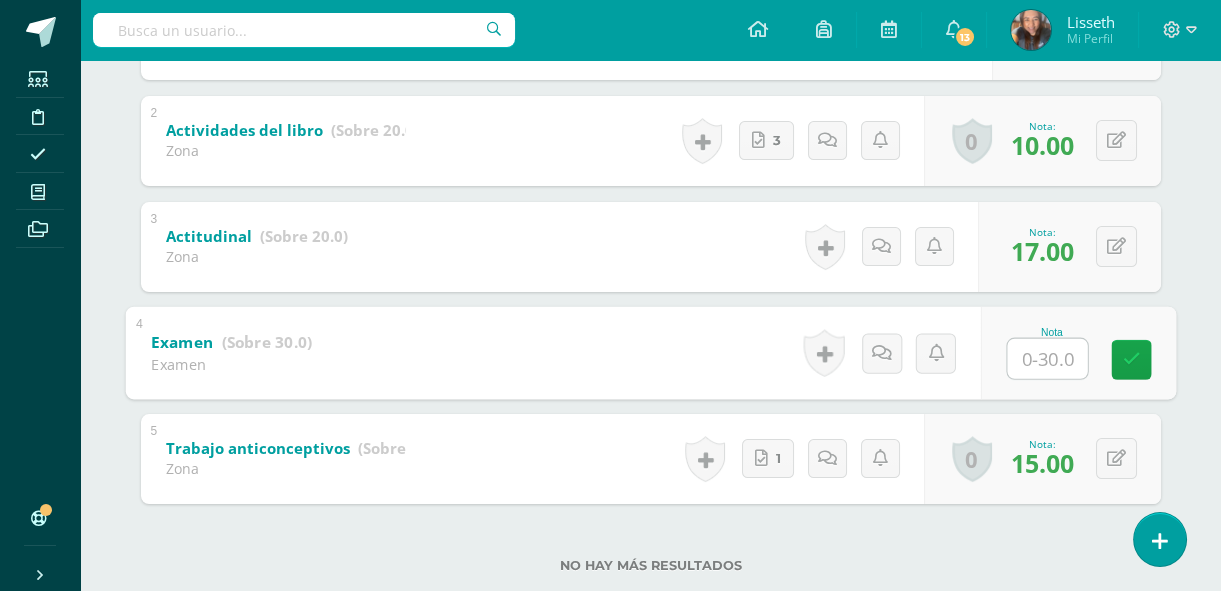click 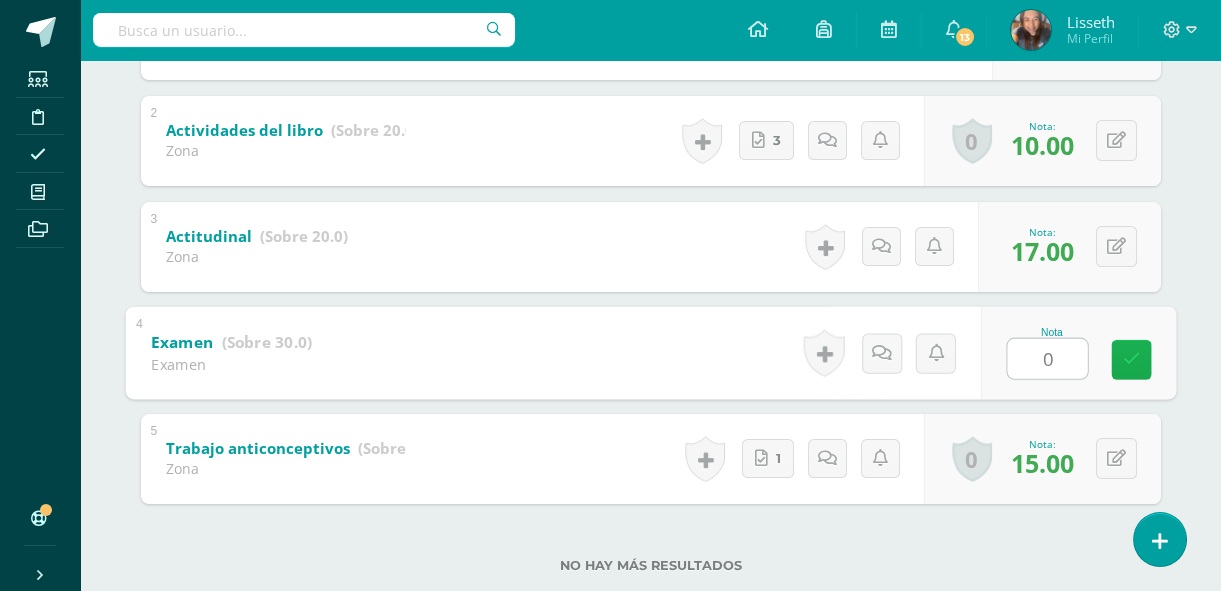 click 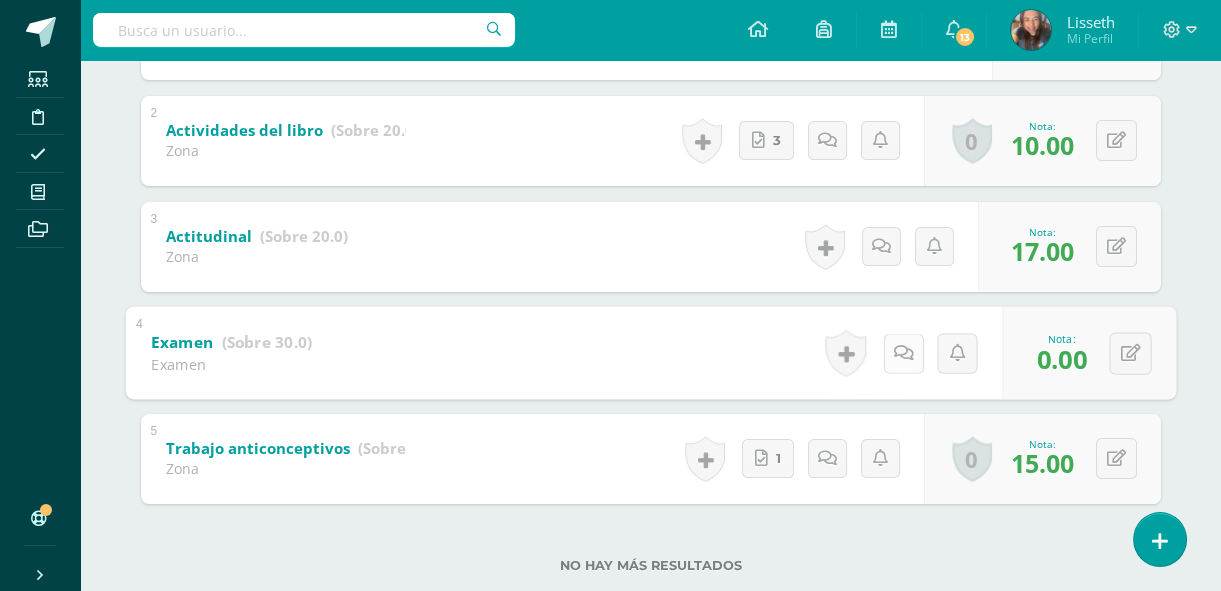 click 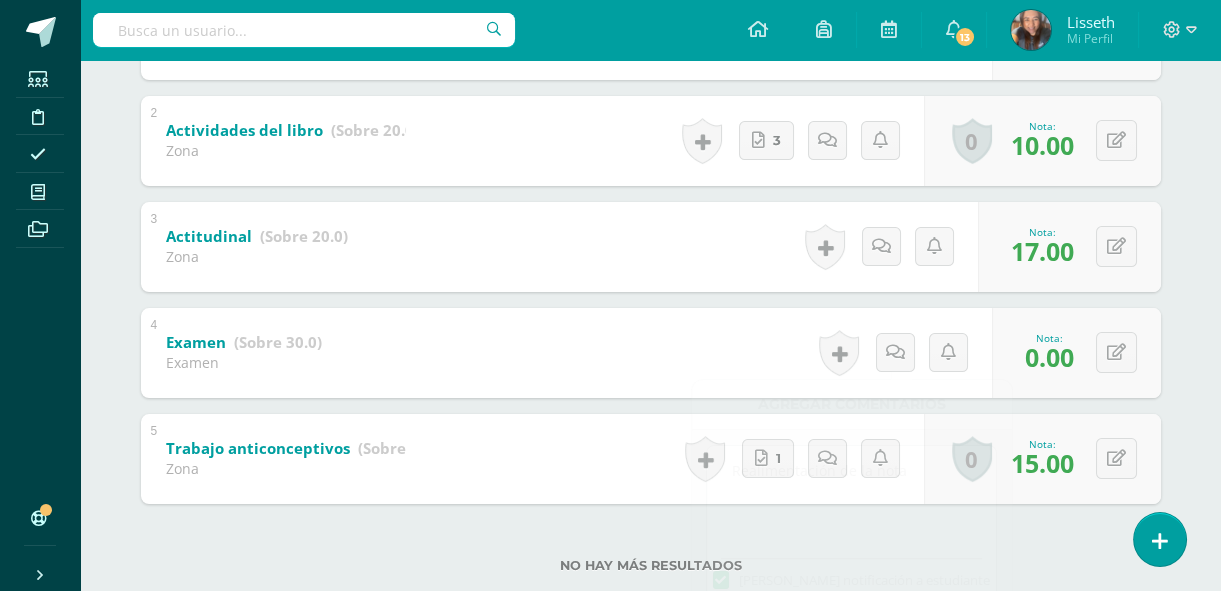 click on "CIENCIAS NATURALES
Segundo Básicos FDS Sábado "A"
Herramientas
Detalle de asistencias
Actividad
Anuncios
Actividades
Estudiantes
Planificación
Dosificación
Conferencias     Andrea Moreira                             Oscar Alvizures Eindyel Anavisca Estephany Cahuec Yusleyda Castillo Gloria Chichillá Yeison Coc Edón del Kimberly Deocuté Anderson Jacobo Wilder Jax Julio Juárez Marvin Leal Andry López Obed López Marvin López Katerin Melendez Yunior Mijangos Joas Morales Andrea Moreira Cristofer Navarro Angie Orantes Karla Ortiz Juan Osorio Brenda Patzán Montserrat Pérez Natania Piril Luis Piril Esvin Poitán María Ramos Keidelyn Rodríguez Arlett Sánchez María Sinay Kelin Solares Edison Tecún Astrid Yumán Alma Yumán     Unidad 2                             25.0" 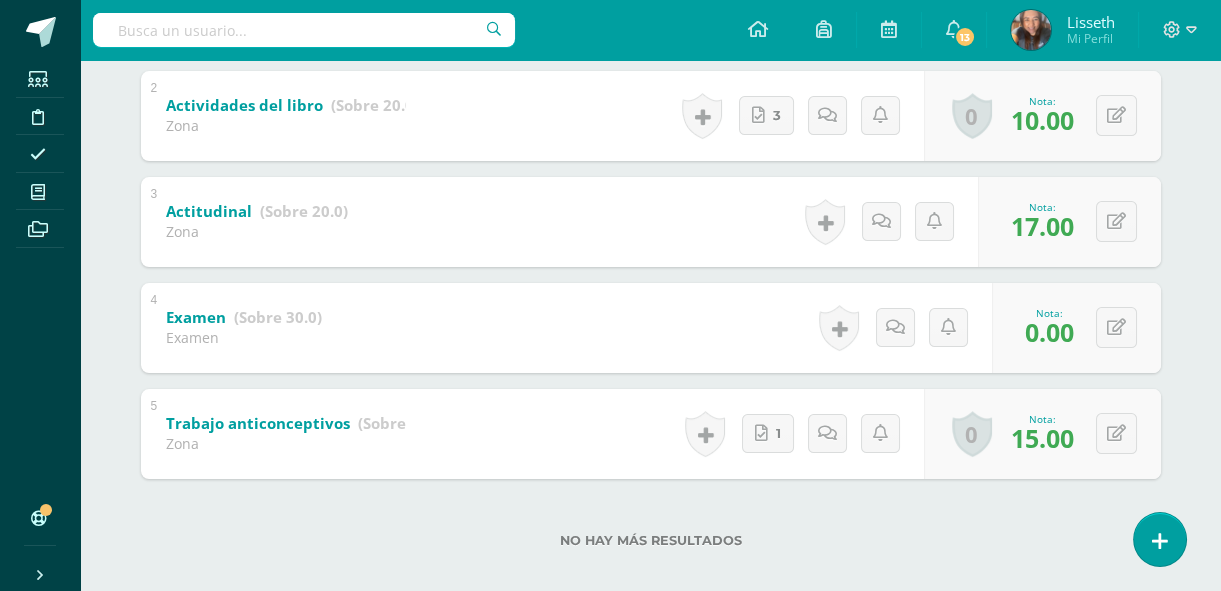 click on "CIENCIAS NATURALES
Segundo Básicos FDS Sábado "A"
Herramientas
Detalle de asistencias
Actividad
Anuncios
Actividades
Estudiantes
Planificación
Dosificación
Conferencias     Andrea Moreira                             Oscar Alvizures Eindyel Anavisca Estephany Cahuec Yusleyda Castillo Gloria Chichillá Yeison Coc Edón del Kimberly Deocuté Anderson Jacobo Wilder Jax Julio Juárez Marvin Leal Andry López Obed López Marvin López Katerin Melendez Yunior Mijangos Joas Morales Andrea Moreira Cristofer Navarro Angie Orantes Karla Ortiz Juan Osorio Brenda Patzán Montserrat Pérez Natania Piril Luis Piril Esvin Poitán María Ramos Keidelyn Rodríguez Arlett Sánchez María Sinay Kelin Solares Edison Tecún Astrid Yumán Alma Yumán     Unidad 2                             25.0" 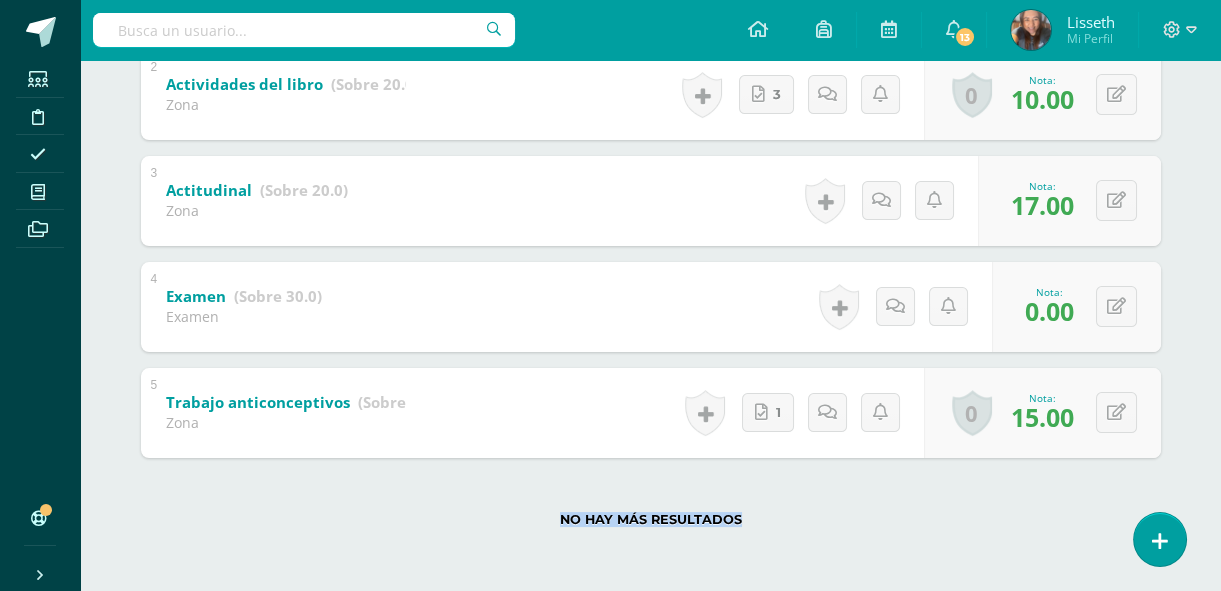 click on "CIENCIAS NATURALES
Segundo Básicos FDS Sábado "A"
Herramientas
Detalle de asistencias
Actividad
Anuncios
Actividades
Estudiantes
Planificación
Dosificación
Conferencias     Andrea Moreira                             Oscar Alvizures Eindyel Anavisca Estephany Cahuec Yusleyda Castillo Gloria Chichillá Yeison Coc Edón del Kimberly Deocuté Anderson Jacobo Wilder Jax Julio Juárez Marvin Leal Andry López Obed López Marvin López Katerin Melendez Yunior Mijangos Joas Morales Andrea Moreira Cristofer Navarro Angie Orantes Karla Ortiz Juan Osorio Brenda Patzán Montserrat Pérez Natania Piril Luis Piril Esvin Poitán María Ramos Keidelyn Rodríguez Arlett Sánchez María Sinay Kelin Solares Edison Tecún Astrid Yumán Alma Yumán     Unidad 2                             25.0" 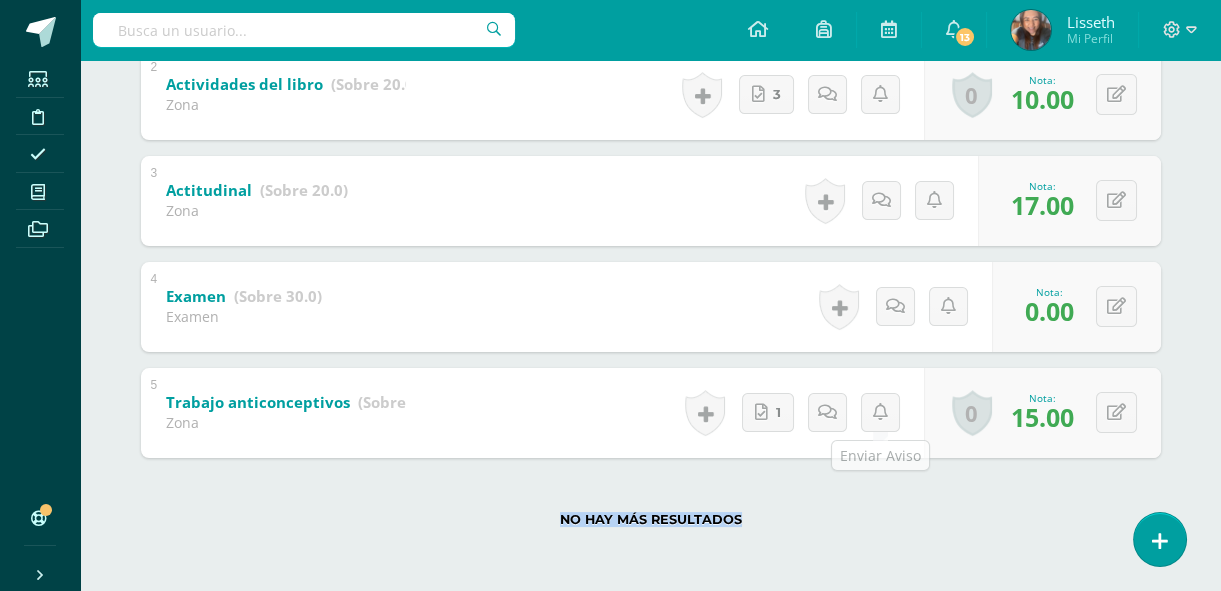 drag, startPoint x: 1220, startPoint y: 575, endPoint x: 807, endPoint y: 527, distance: 415.78 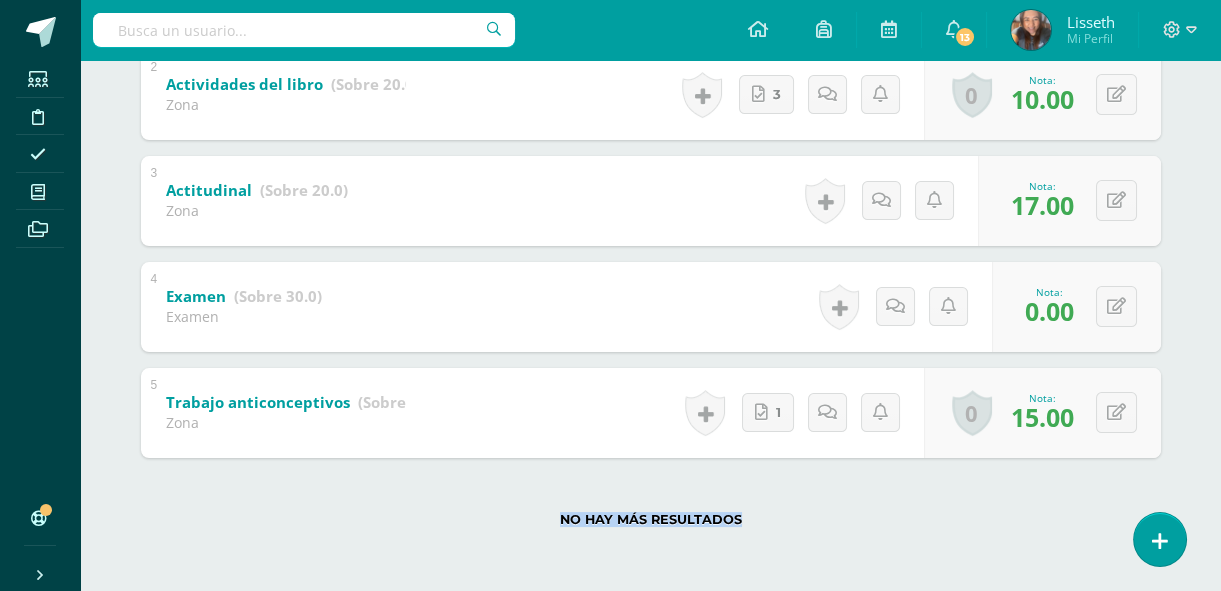 click on "No hay más resultados" 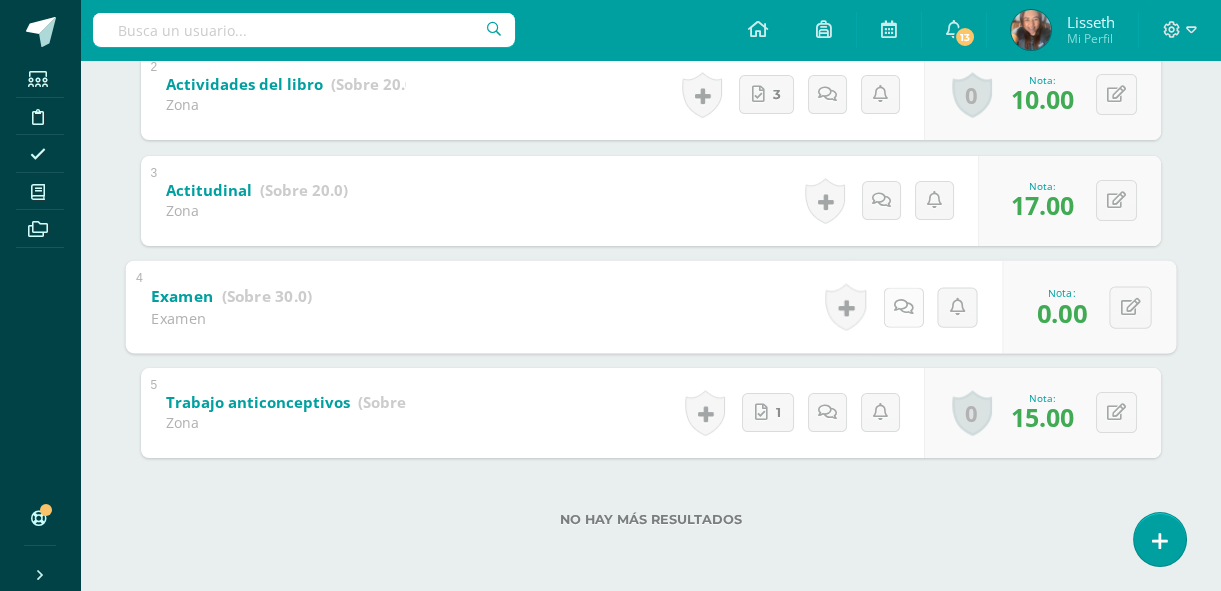 click 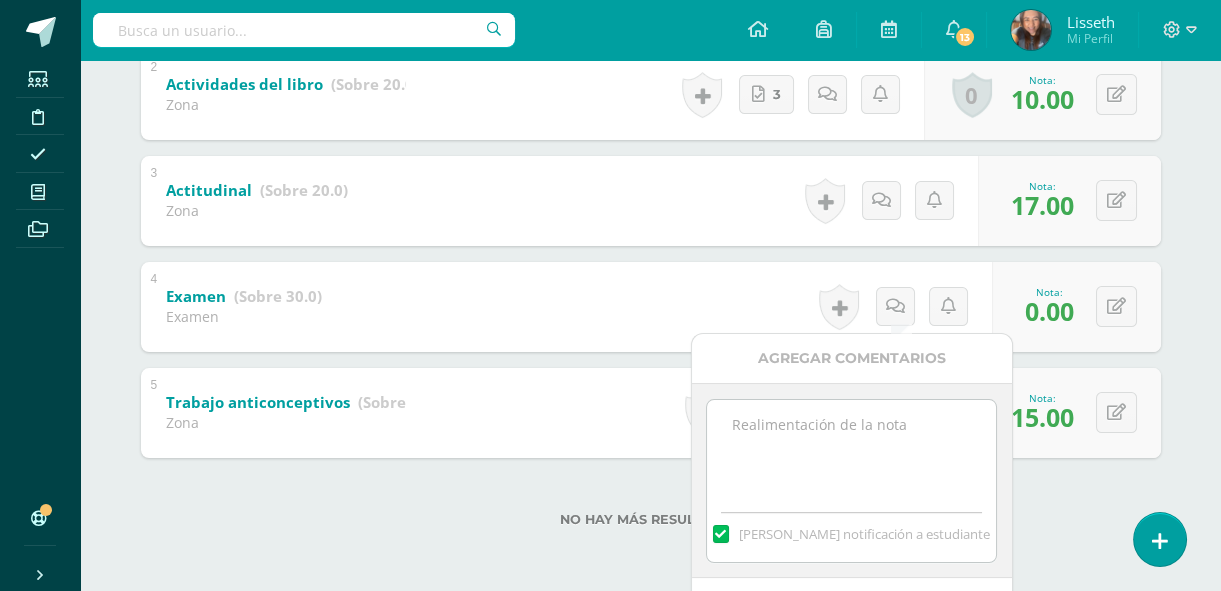 click 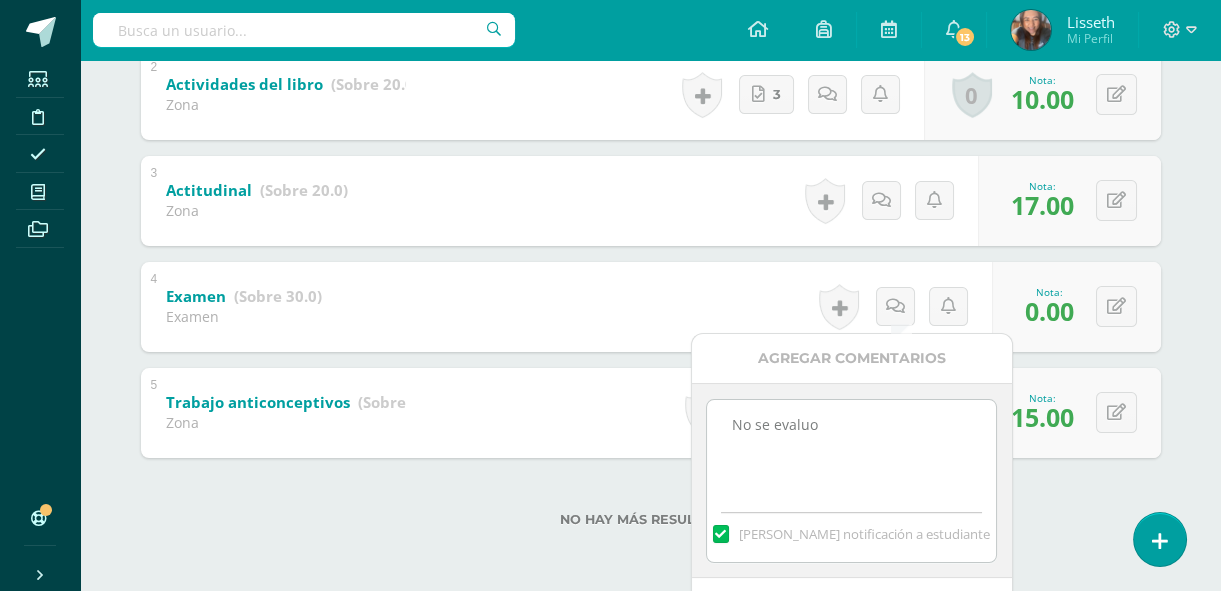 drag, startPoint x: 898, startPoint y: 486, endPoint x: 967, endPoint y: 475, distance: 69.87131 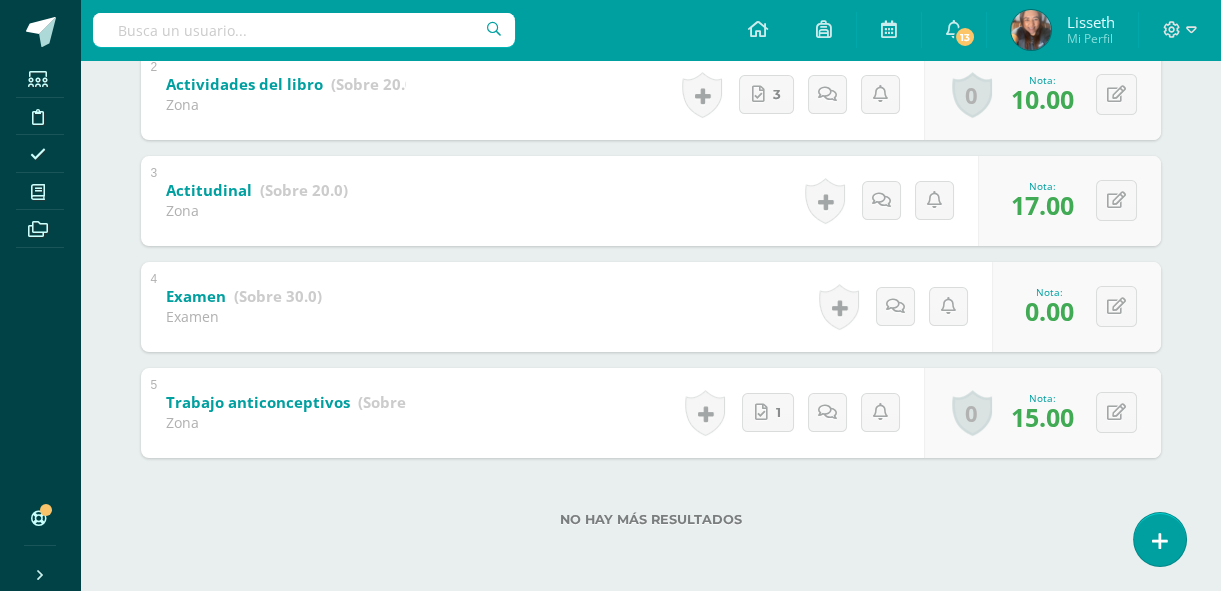 drag, startPoint x: 1031, startPoint y: 466, endPoint x: 1032, endPoint y: 481, distance: 15.033297 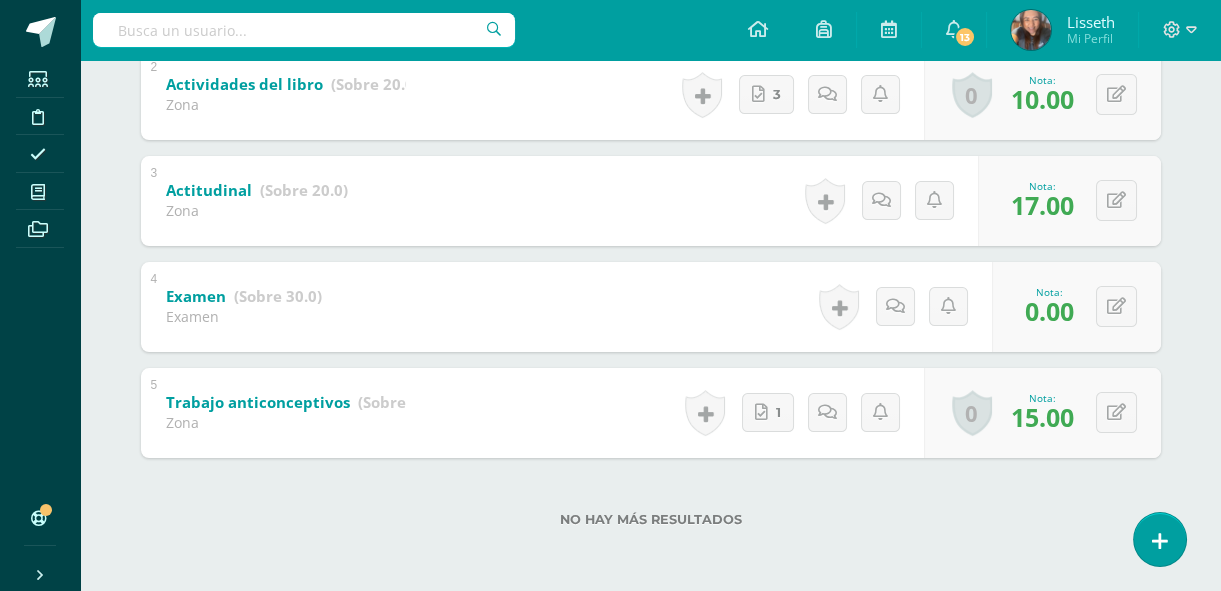 scroll, scrollTop: 39, scrollLeft: 0, axis: vertical 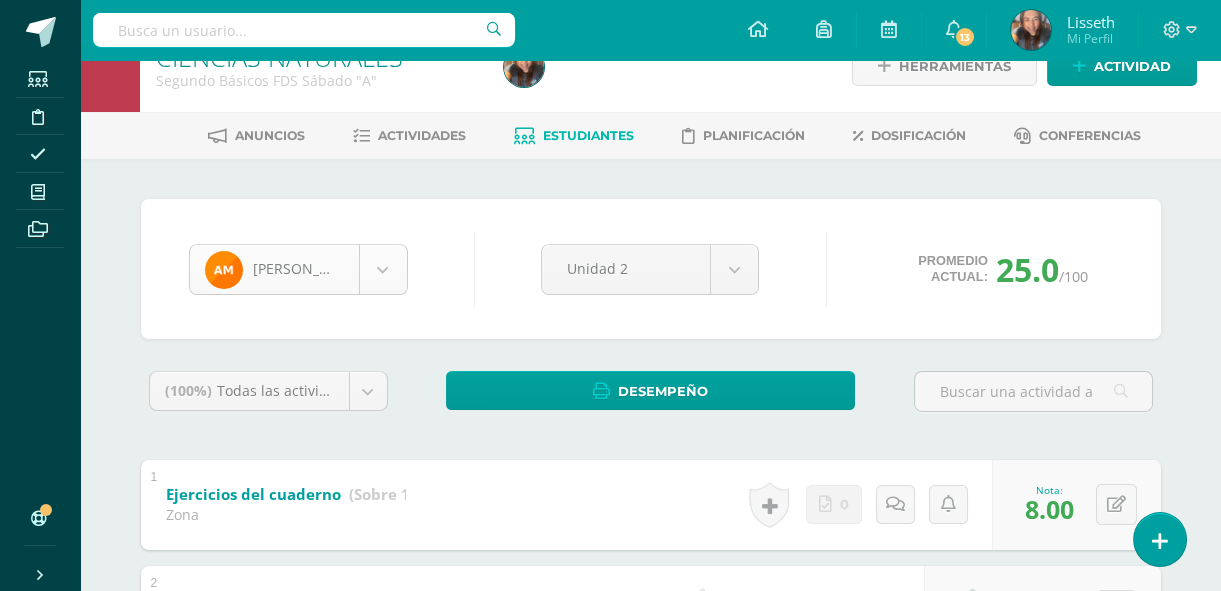 click on "Estudiantes Disciplina Asistencia Mis cursos Archivos Soporte
Centro de ayuda
Últimas actualizaciones
10+ Cerrar panel
Ciencias Naturales
Primero
Básicos Plan Diario
"A"
Actividades Estudiantes Planificación Dosificación
CIENCIAS NATURALES
Primero
Básicos FDS Domingo
"A"
Actividades Estudiantes Planificación Dosificación
CIENCIAS NATURALES
Primero
Básicos FDS Sábado
"A"
Actividades Estudiantes Planificación Dosificación Actividades Estudiantes Planificación Dosificación Actividades Estudiantes" 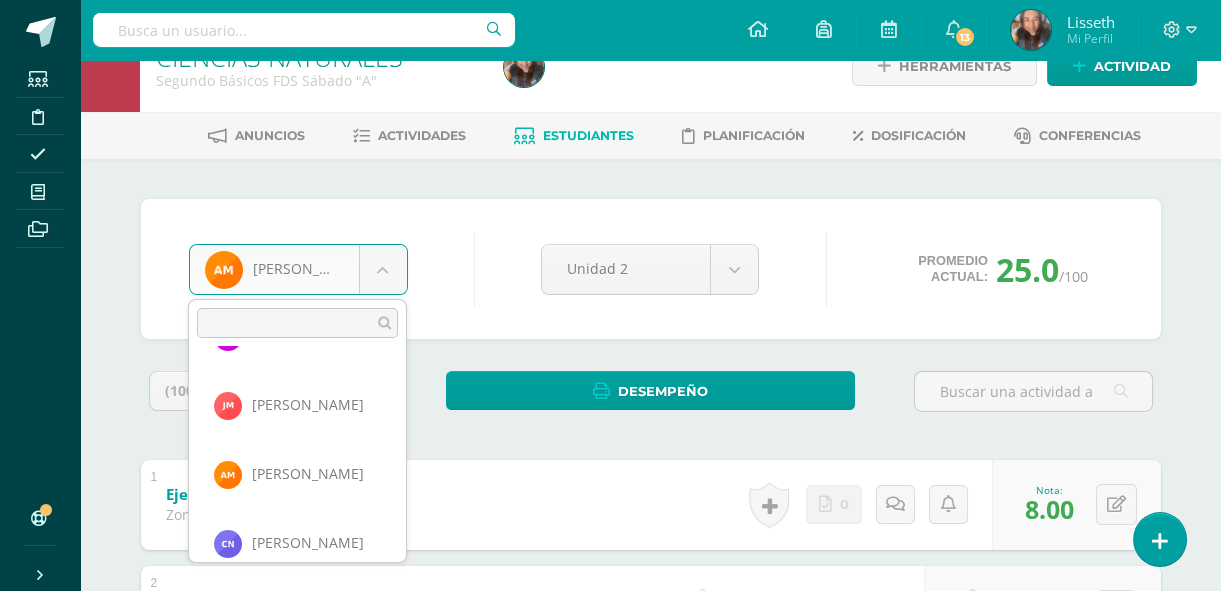 scroll, scrollTop: 1175, scrollLeft: 0, axis: vertical 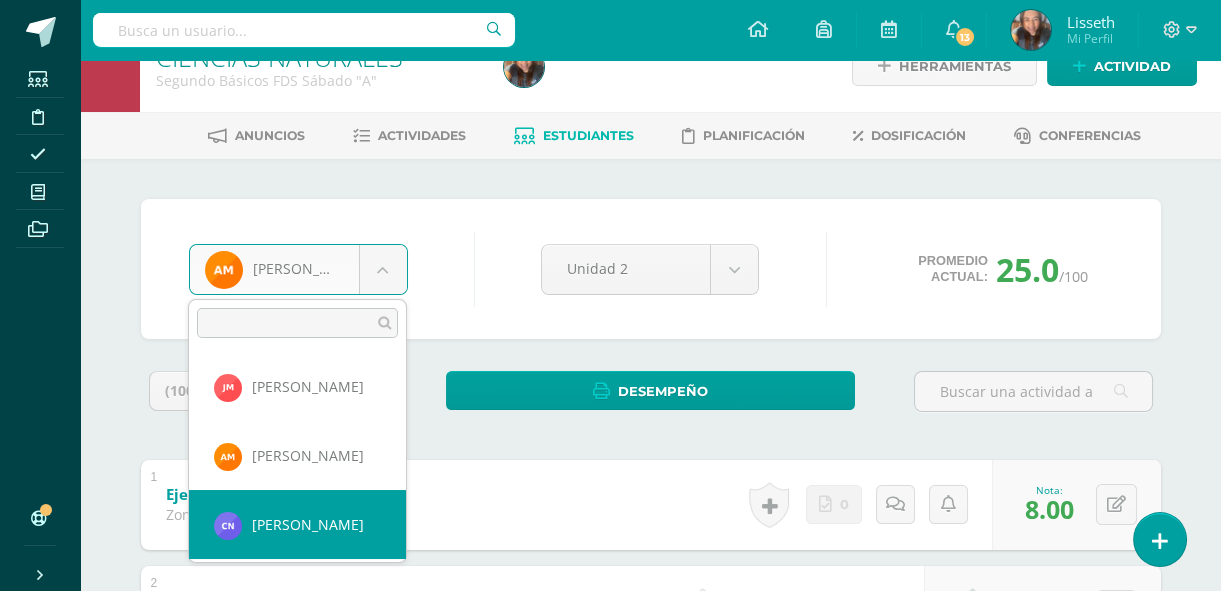 select on "9149" 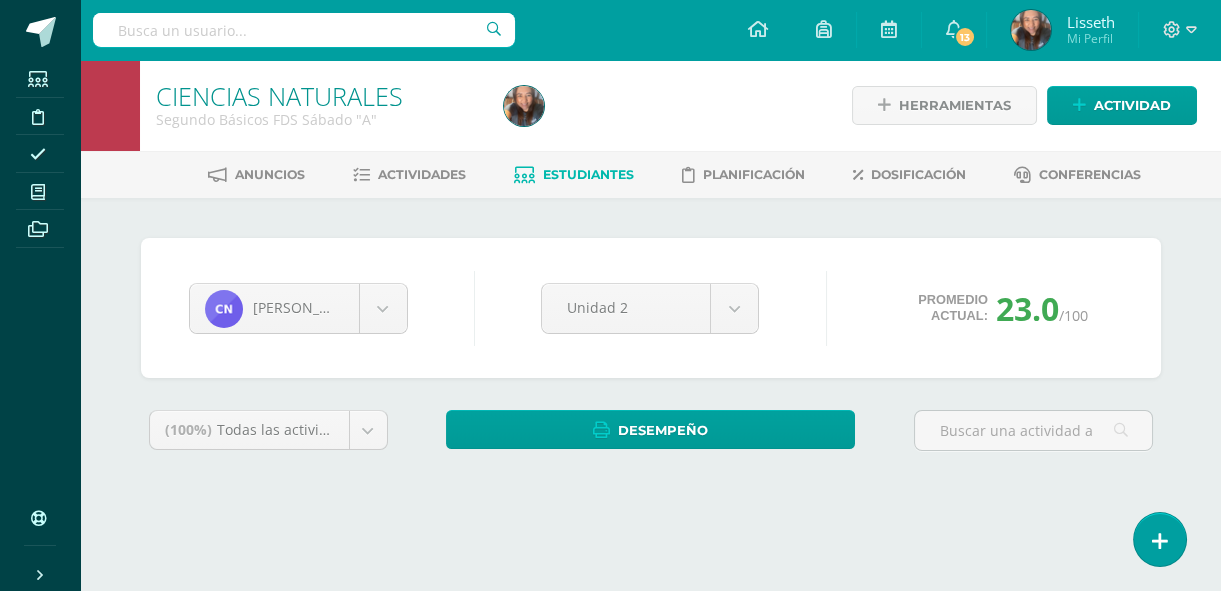 scroll, scrollTop: 0, scrollLeft: 0, axis: both 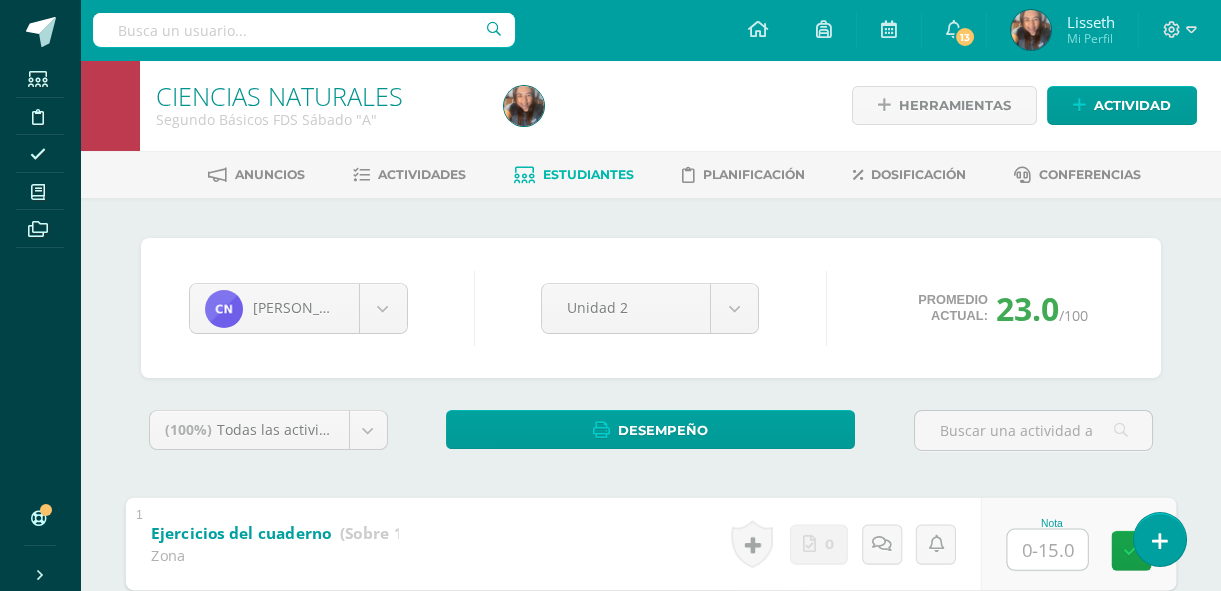 click at bounding box center [1047, 549] 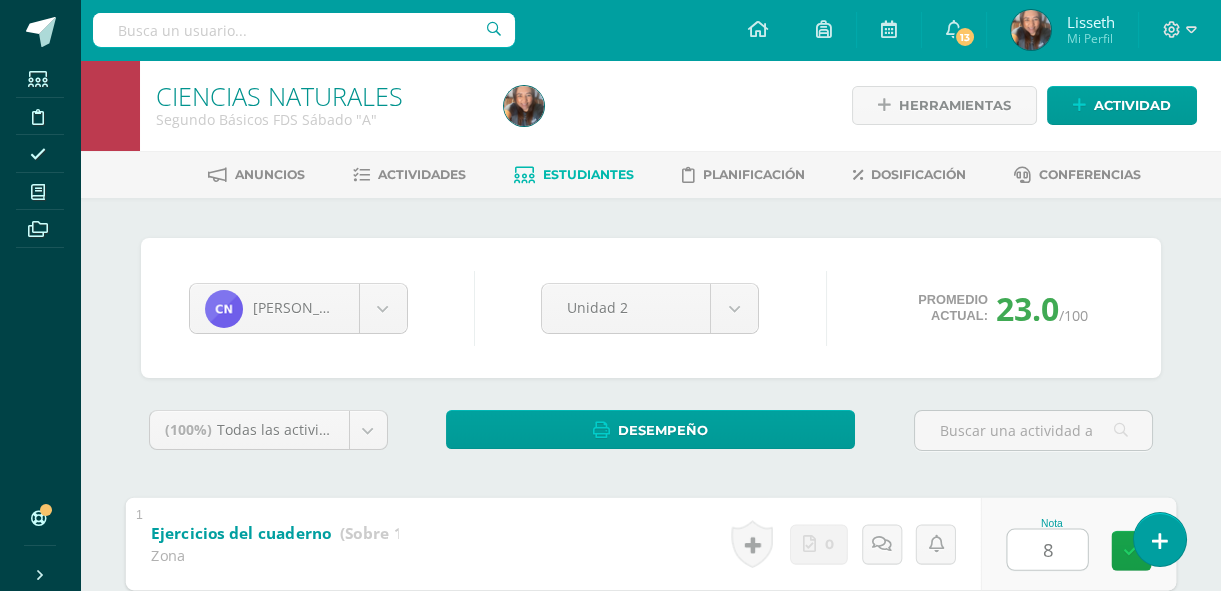 drag, startPoint x: 1119, startPoint y: 540, endPoint x: 1230, endPoint y: 580, distance: 117.98729 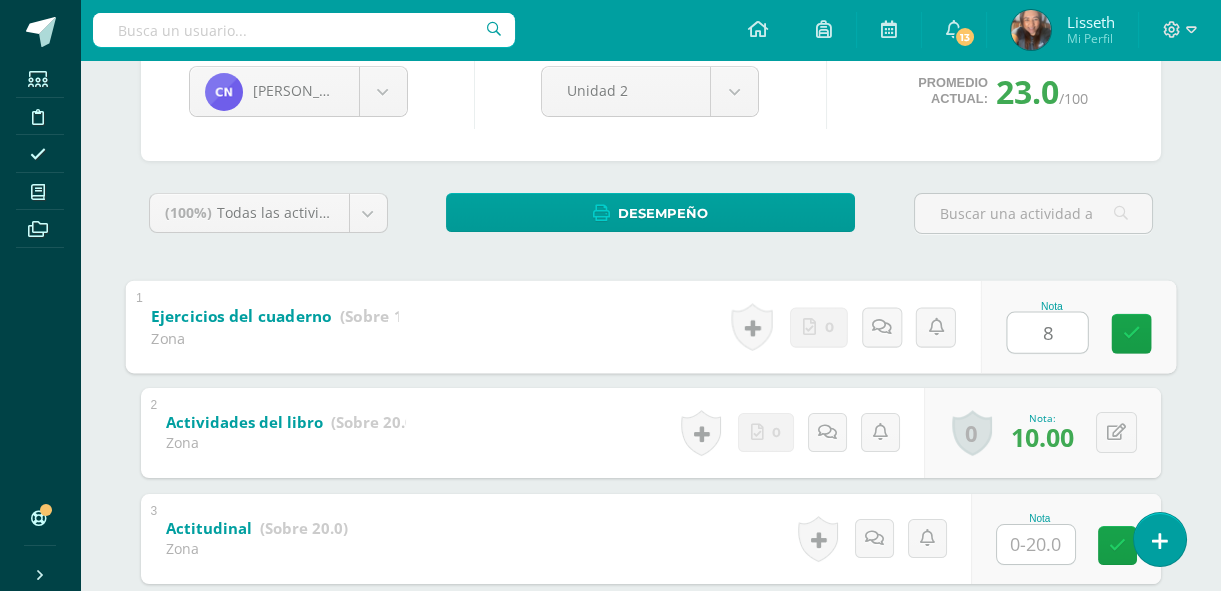 scroll, scrollTop: 254, scrollLeft: 0, axis: vertical 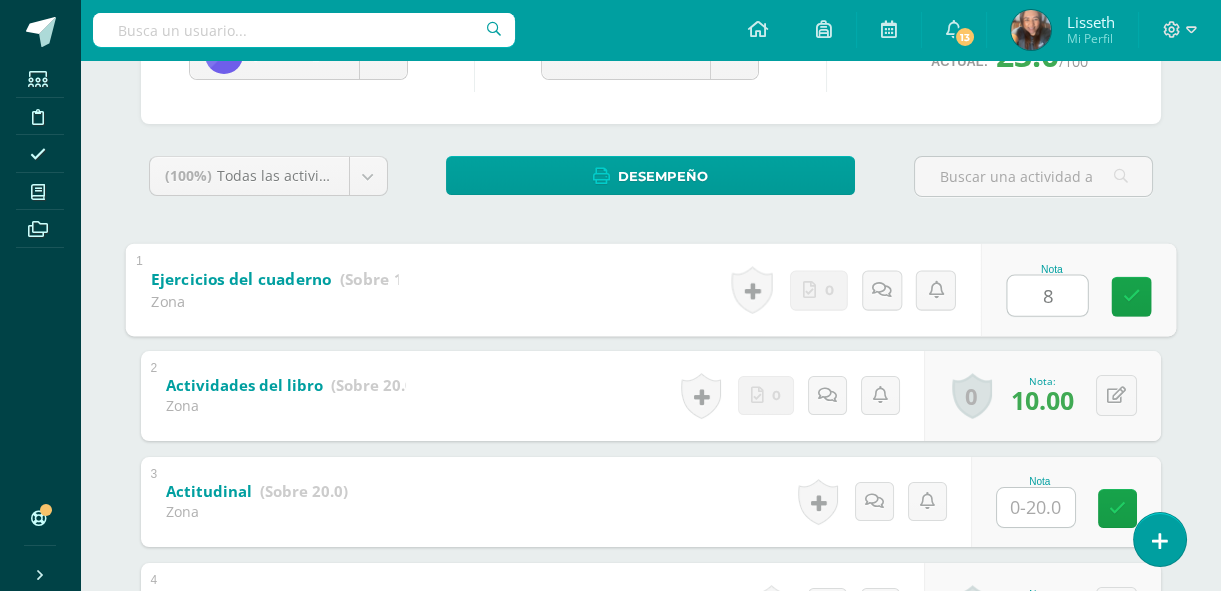 type on "8" 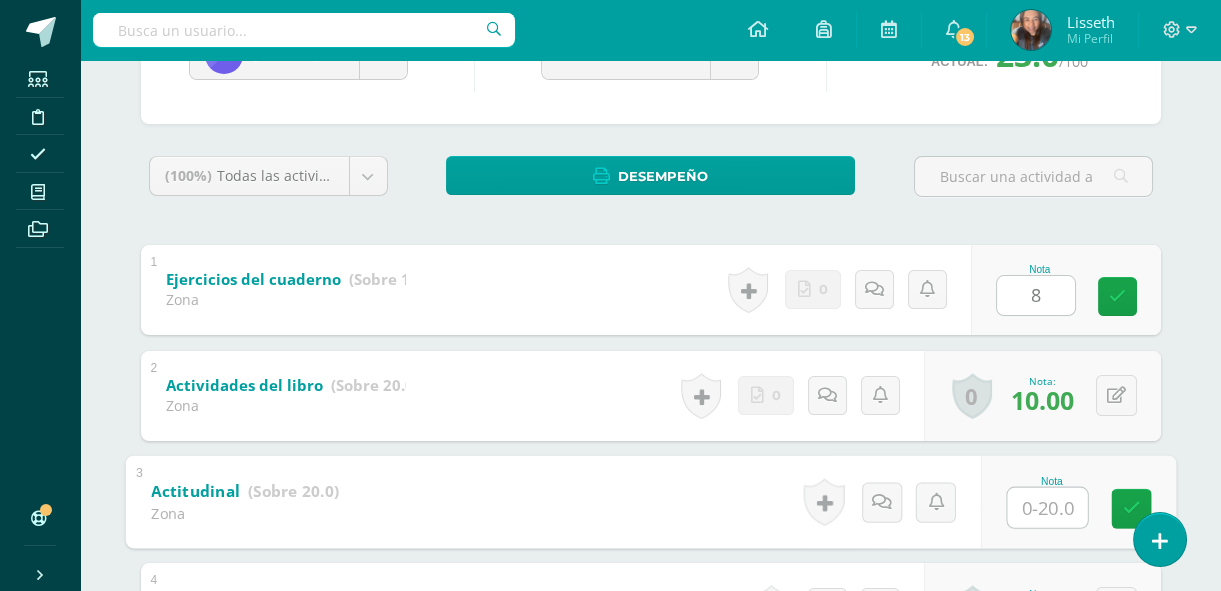 click at bounding box center [1047, 507] 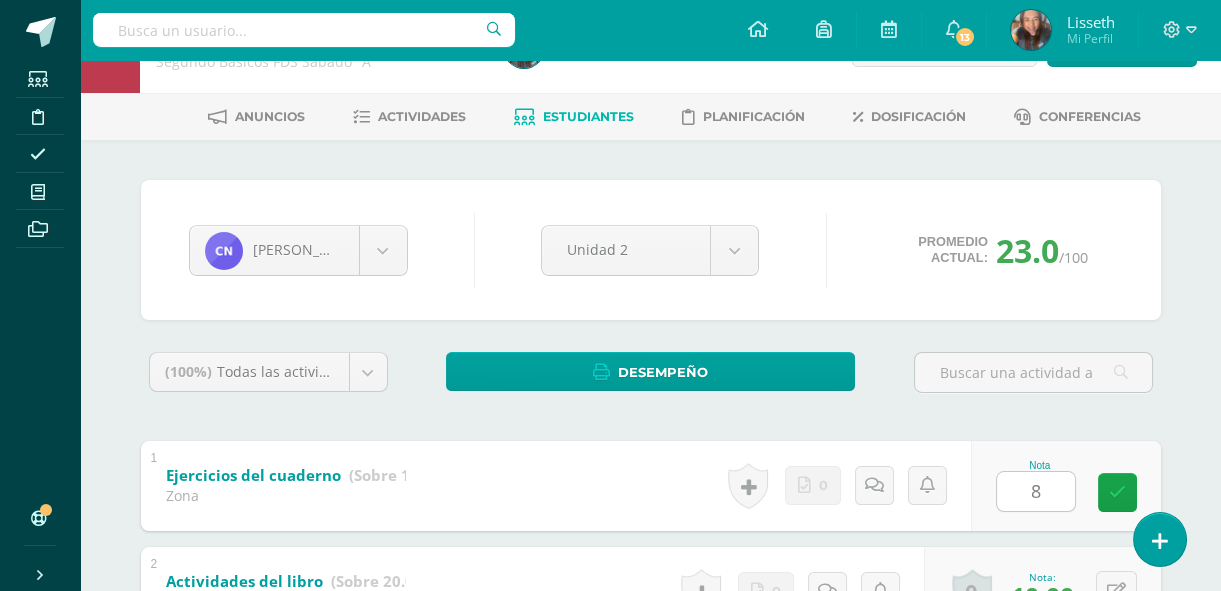 scroll, scrollTop: 0, scrollLeft: 0, axis: both 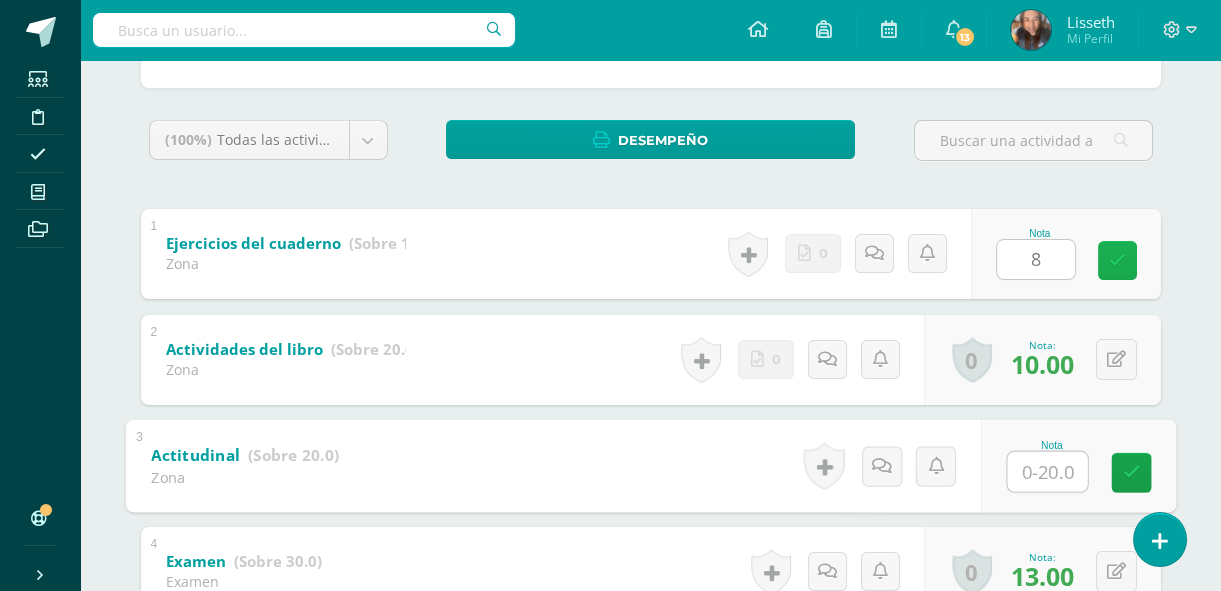 click at bounding box center [1117, 260] 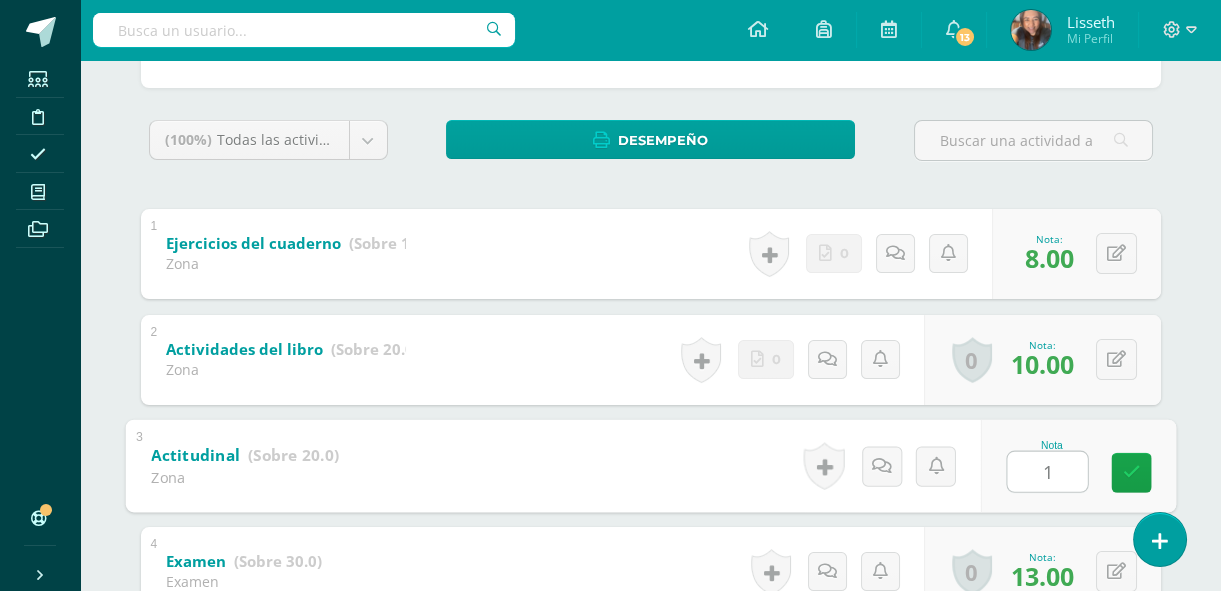 type on "15" 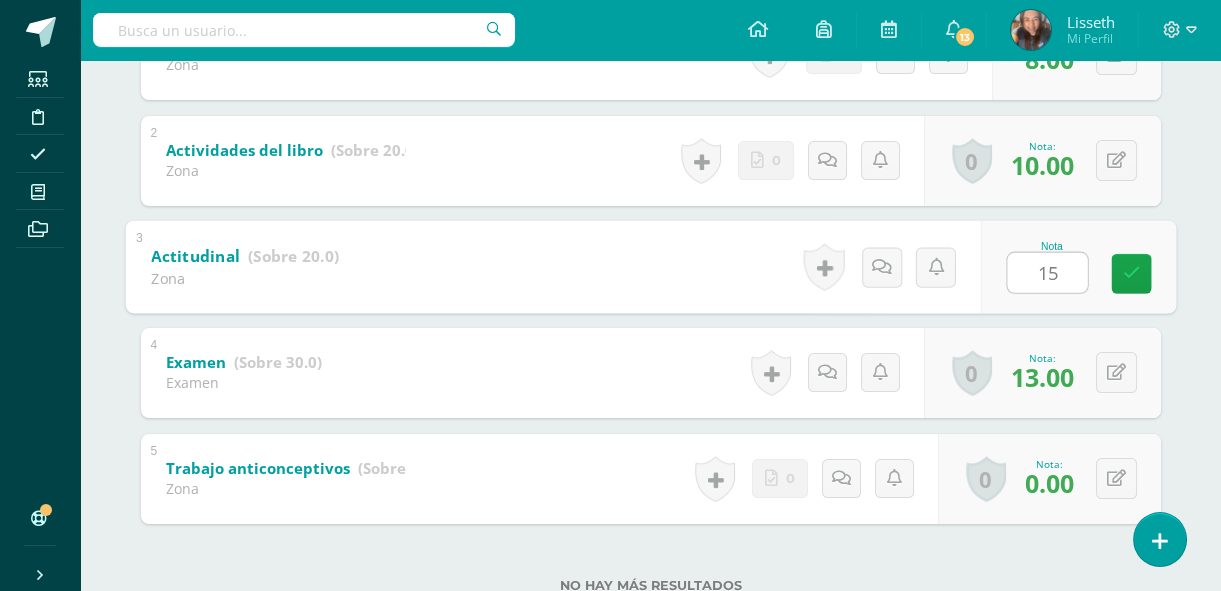 scroll, scrollTop: 509, scrollLeft: 0, axis: vertical 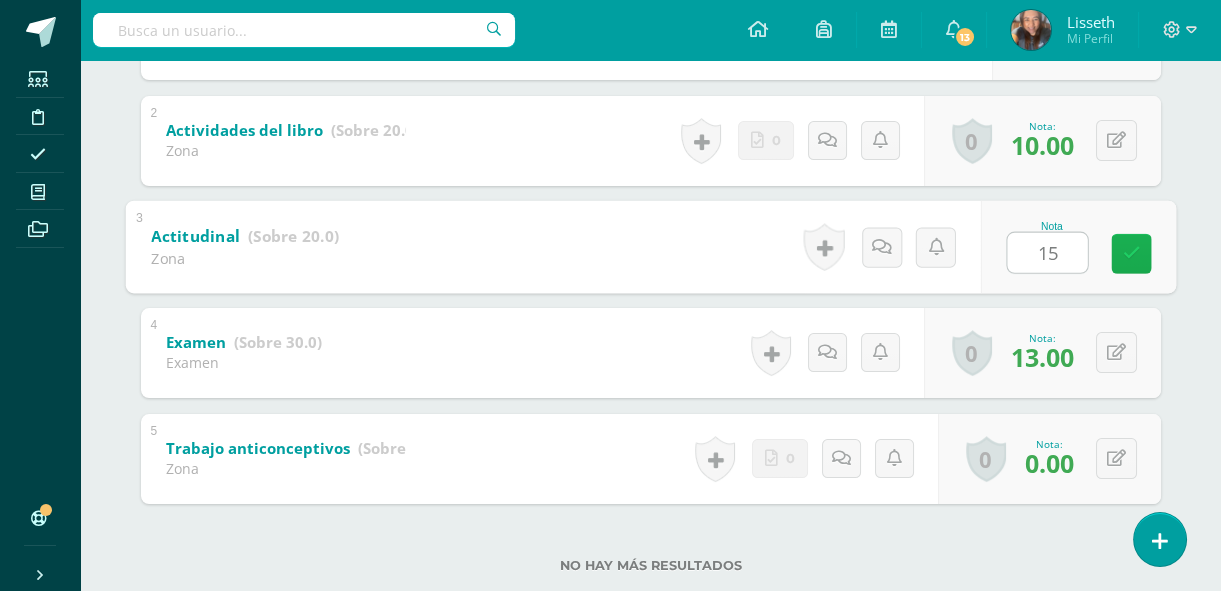 click at bounding box center (1131, 253) 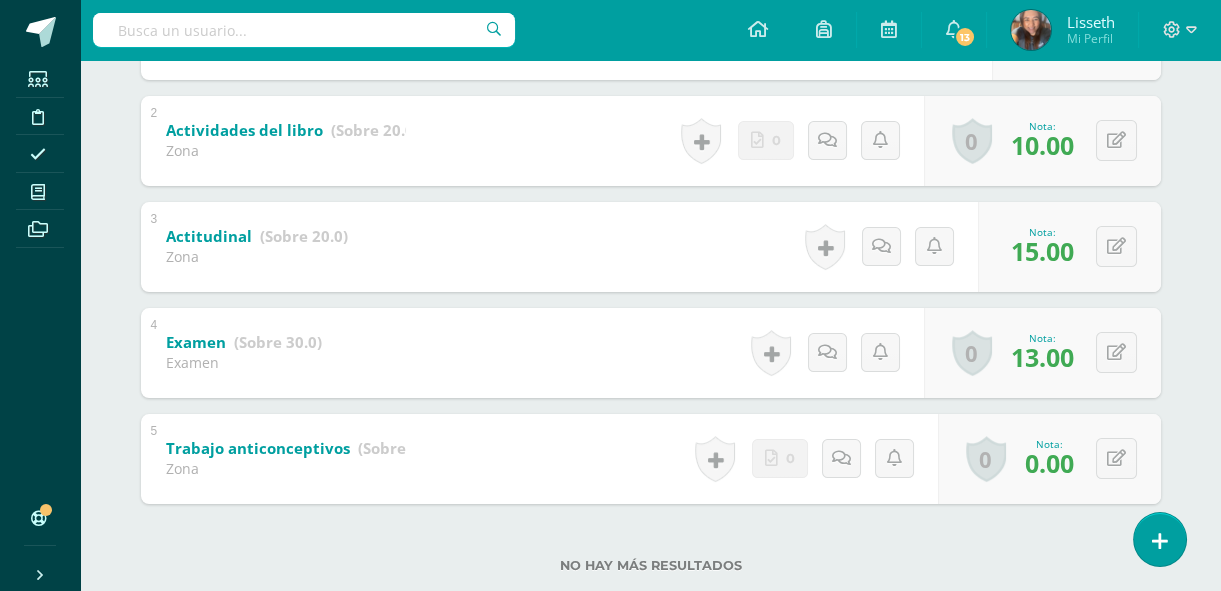scroll, scrollTop: 0, scrollLeft: 0, axis: both 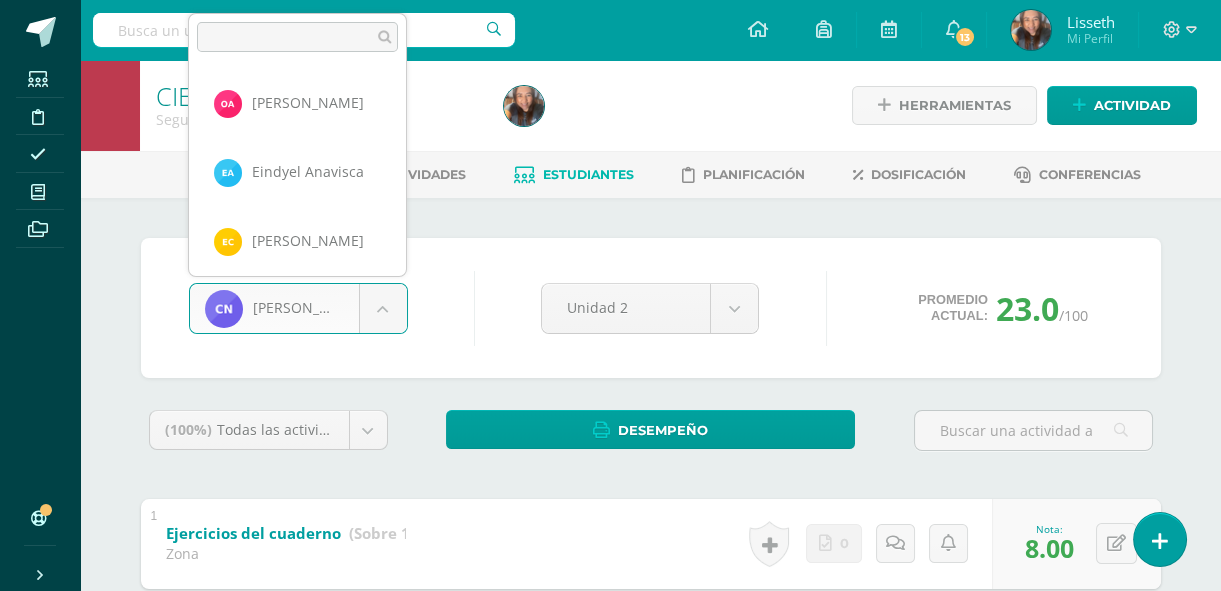 click on "Estudiantes Disciplina Asistencia Mis cursos Archivos Soporte
Centro de ayuda
Últimas actualizaciones
10+ Cerrar panel
Ciencias Naturales
Primero
Básicos Plan Diario
"A"
Actividades Estudiantes Planificación Dosificación
CIENCIAS NATURALES
Primero
Básicos FDS Domingo
"A"
Actividades Estudiantes Planificación Dosificación
CIENCIAS NATURALES
Primero
Básicos FDS Sábado
"A"
Actividades Estudiantes Planificación Dosificación Actividades Estudiantes Planificación Dosificación Actividades Estudiantes" at bounding box center (610, 573) 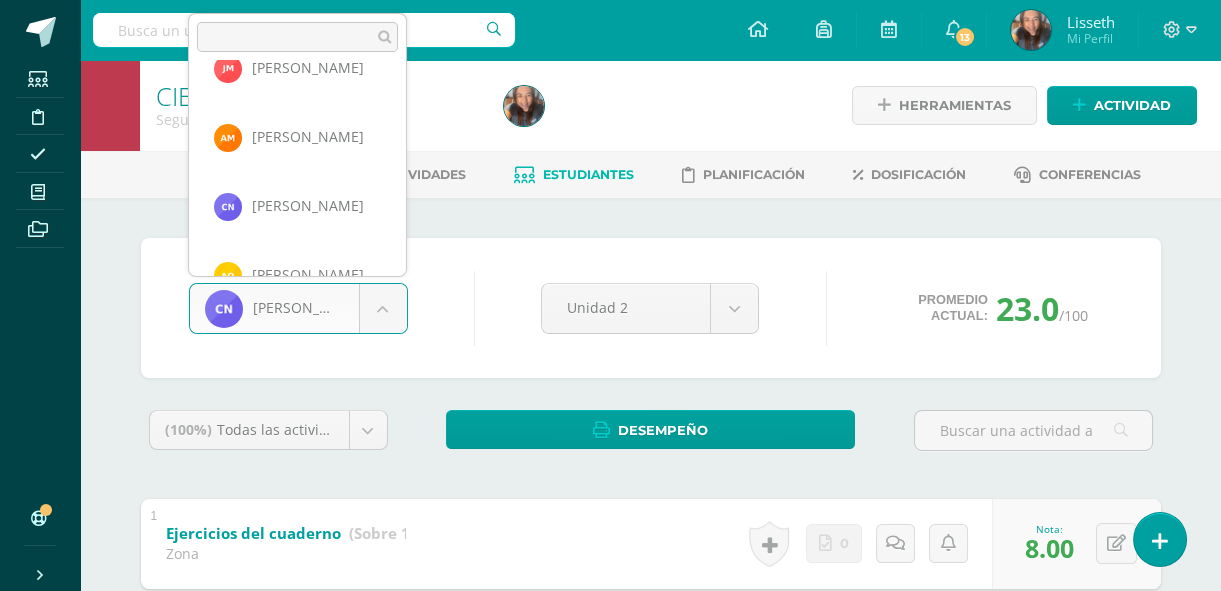 scroll, scrollTop: 1244, scrollLeft: 0, axis: vertical 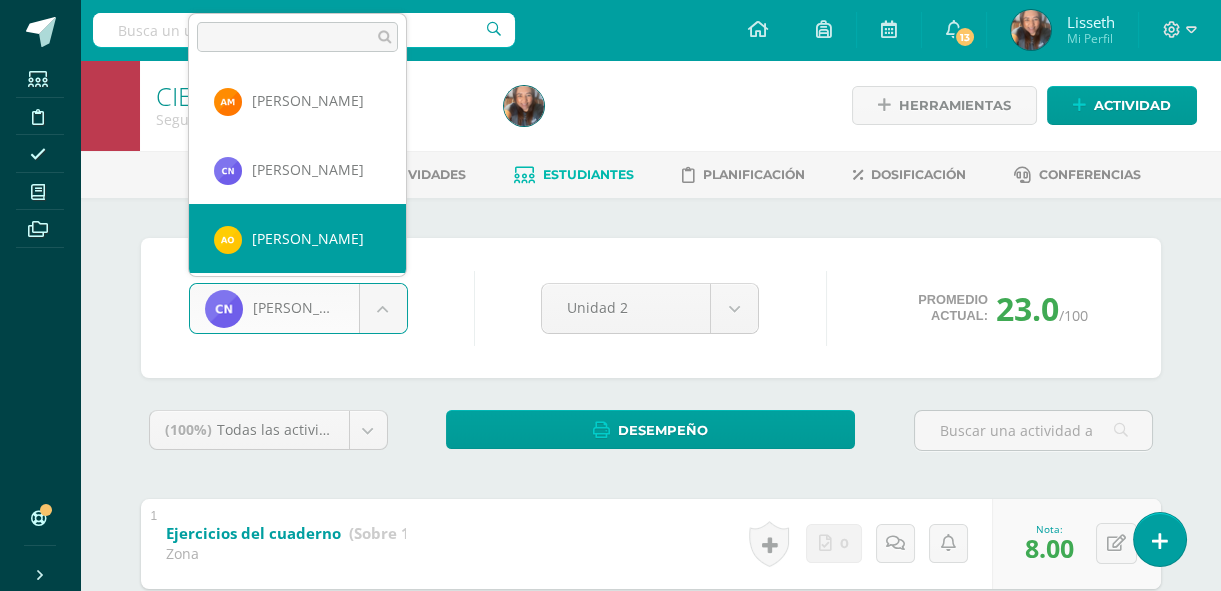 select on "8359" 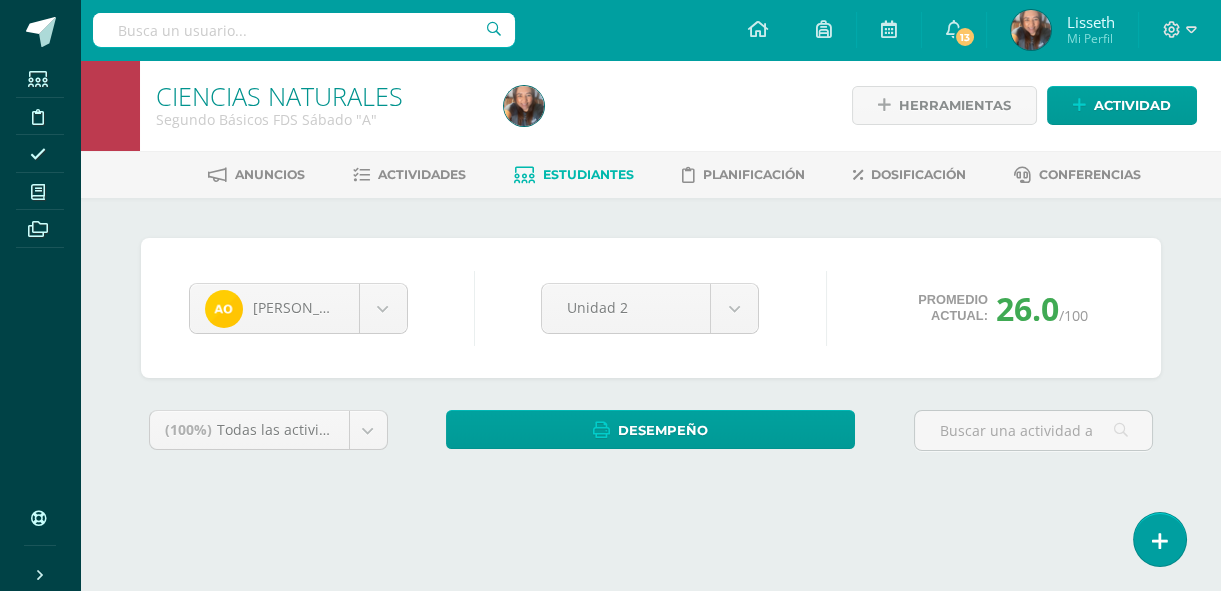 scroll, scrollTop: 0, scrollLeft: 0, axis: both 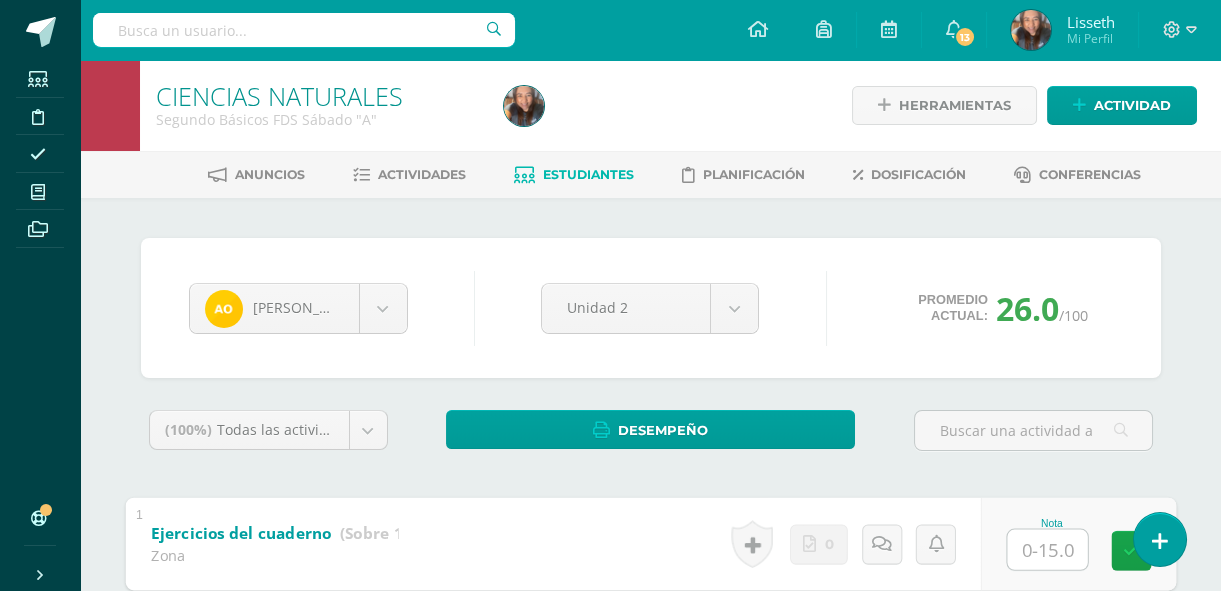 click at bounding box center [1047, 549] 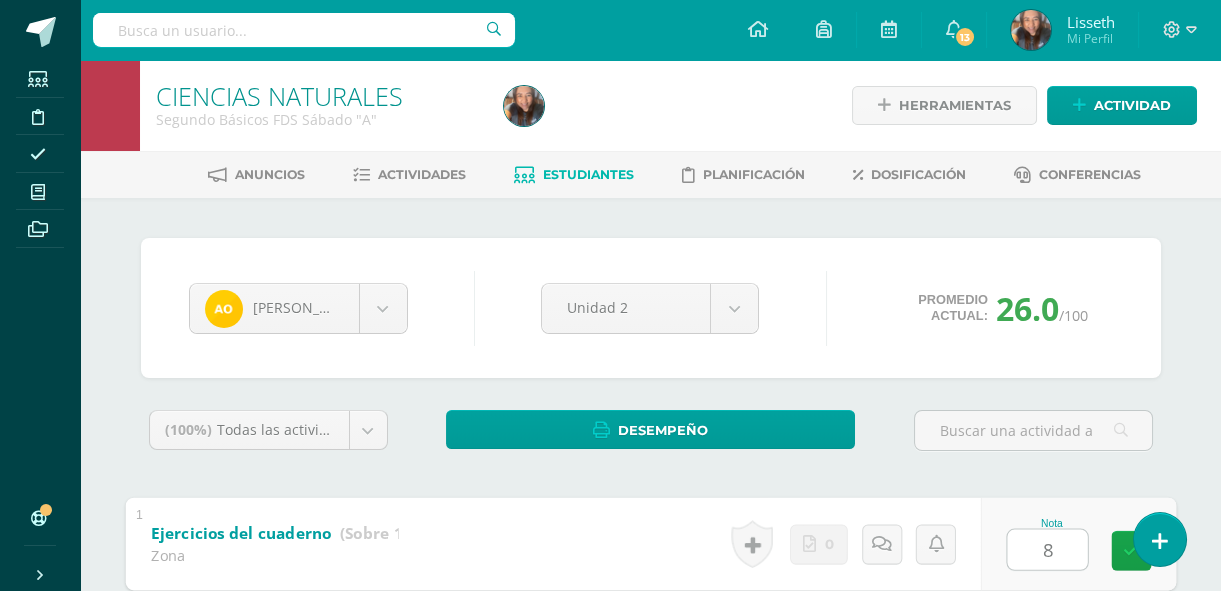 drag, startPoint x: 1123, startPoint y: 540, endPoint x: 1225, endPoint y: 579, distance: 109.201645 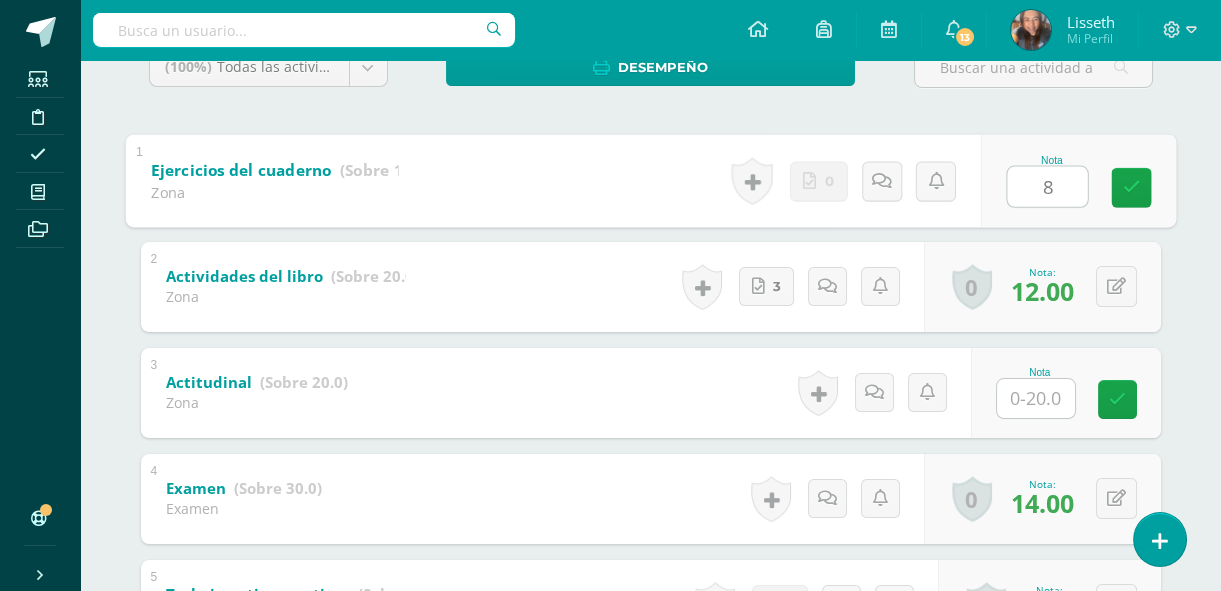 scroll, scrollTop: 400, scrollLeft: 0, axis: vertical 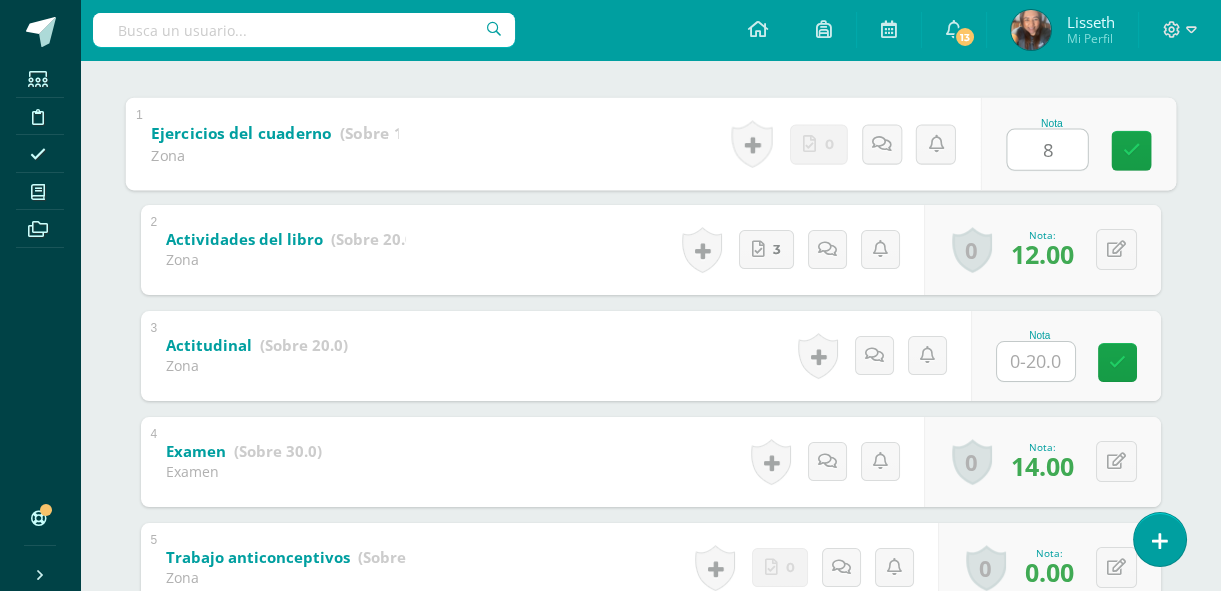 type on "8" 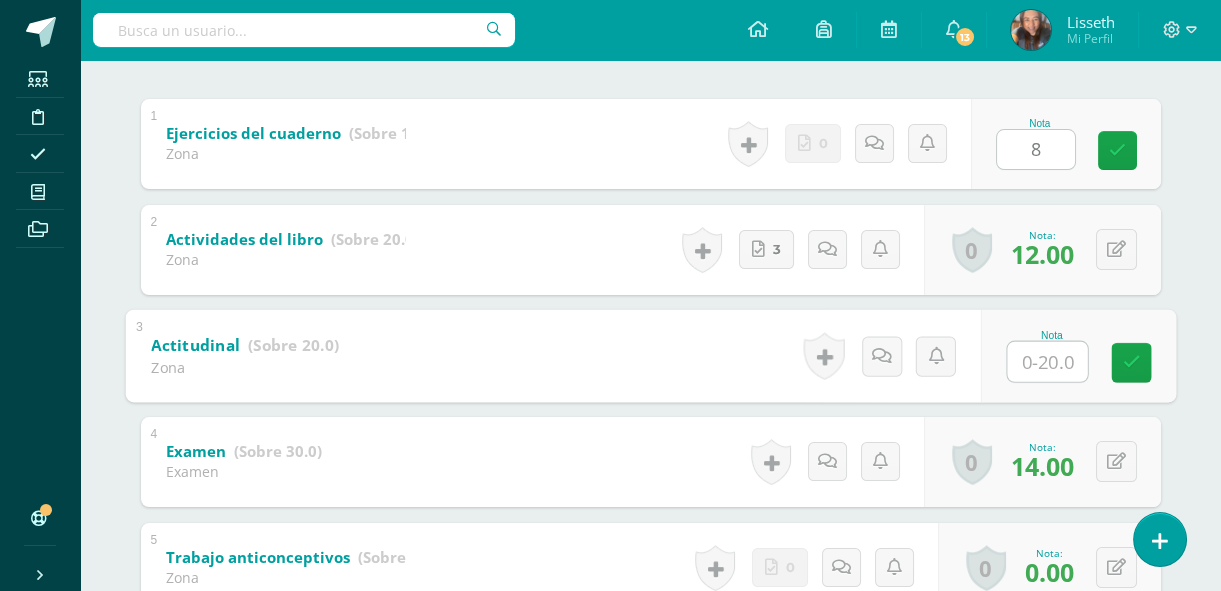 drag, startPoint x: 1110, startPoint y: 154, endPoint x: 1226, endPoint y: 86, distance: 134.46188 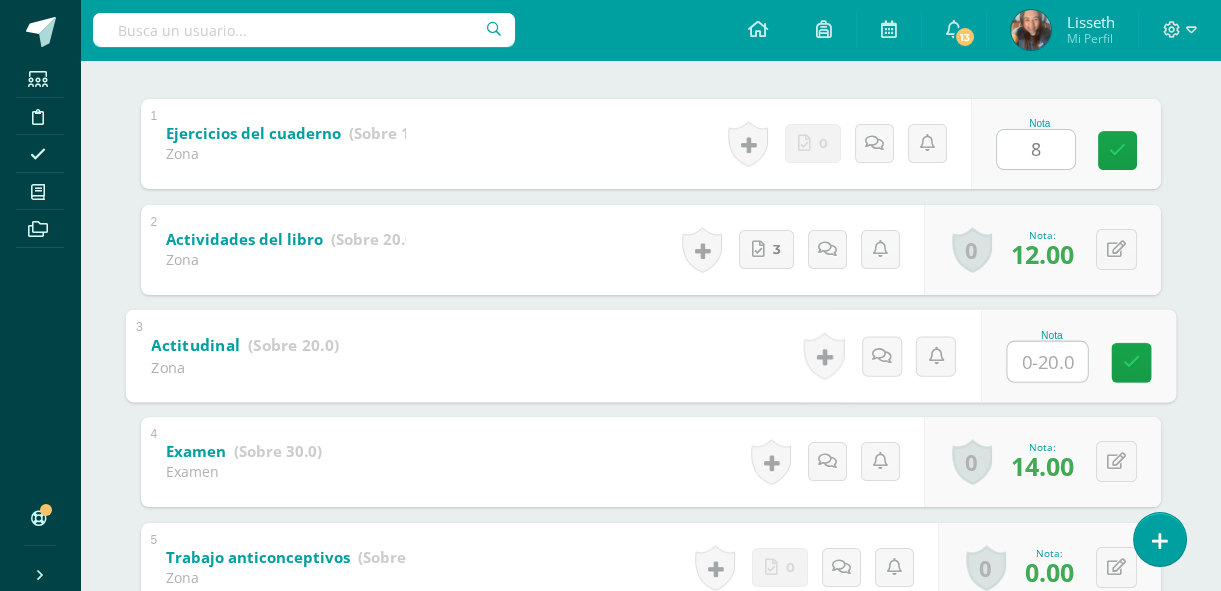 click on "Estudiantes Disciplina Asistencia Mis cursos Archivos Soporte
Centro de ayuda
Últimas actualizaciones
10+ Cerrar panel
Ciencias Naturales
Primero
Básicos Plan Diario
"A"
Actividades Estudiantes Planificación Dosificación
CIENCIAS NATURALES
Primero
Básicos FDS Domingo
"A"
Actividades Estudiantes Planificación Dosificación
CIENCIAS NATURALES
Primero
Básicos FDS Sábado
"A"
Actividades Estudiantes Planificación Dosificación Actividades Estudiantes Planificación Dosificación Actividades Estudiantes" at bounding box center [610, 173] 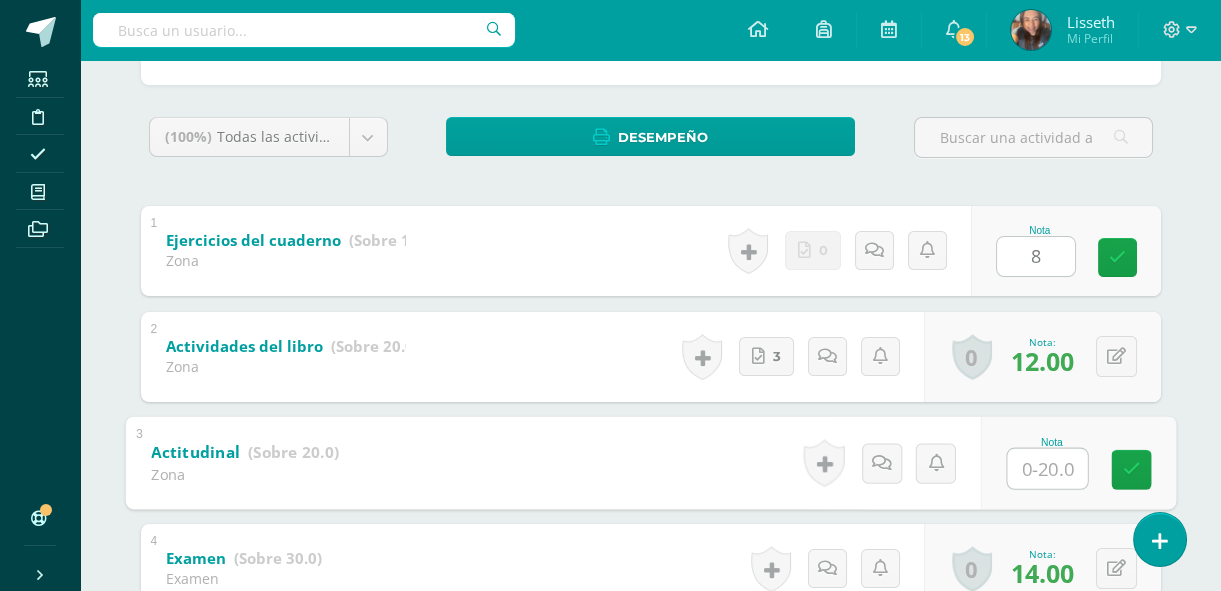 scroll, scrollTop: 339, scrollLeft: 0, axis: vertical 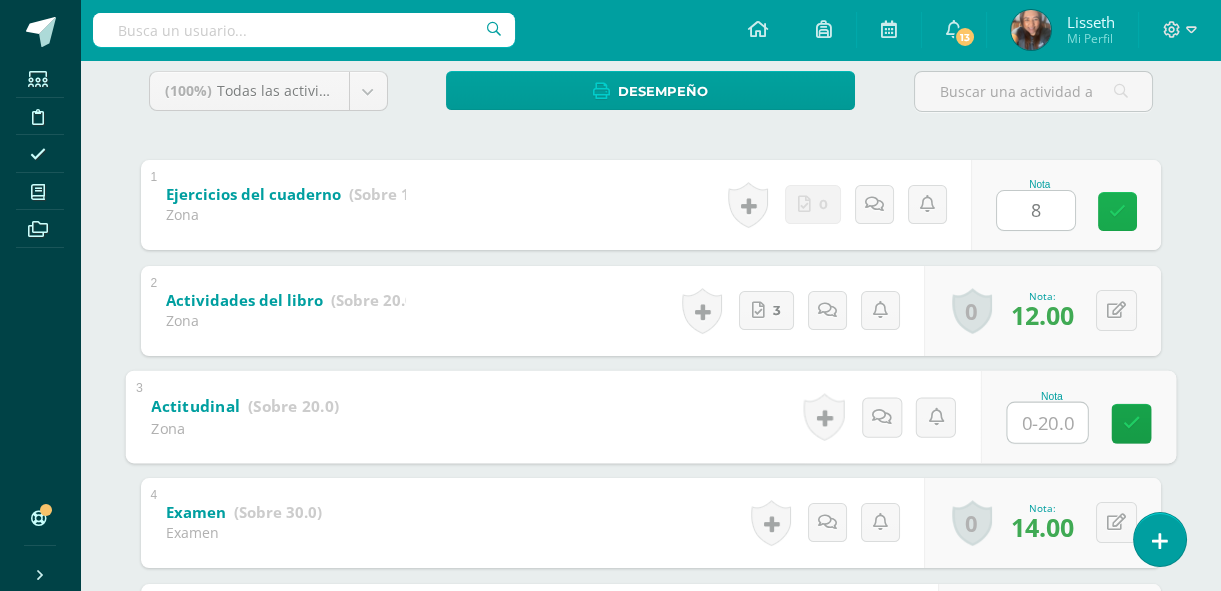 click at bounding box center [1117, 211] 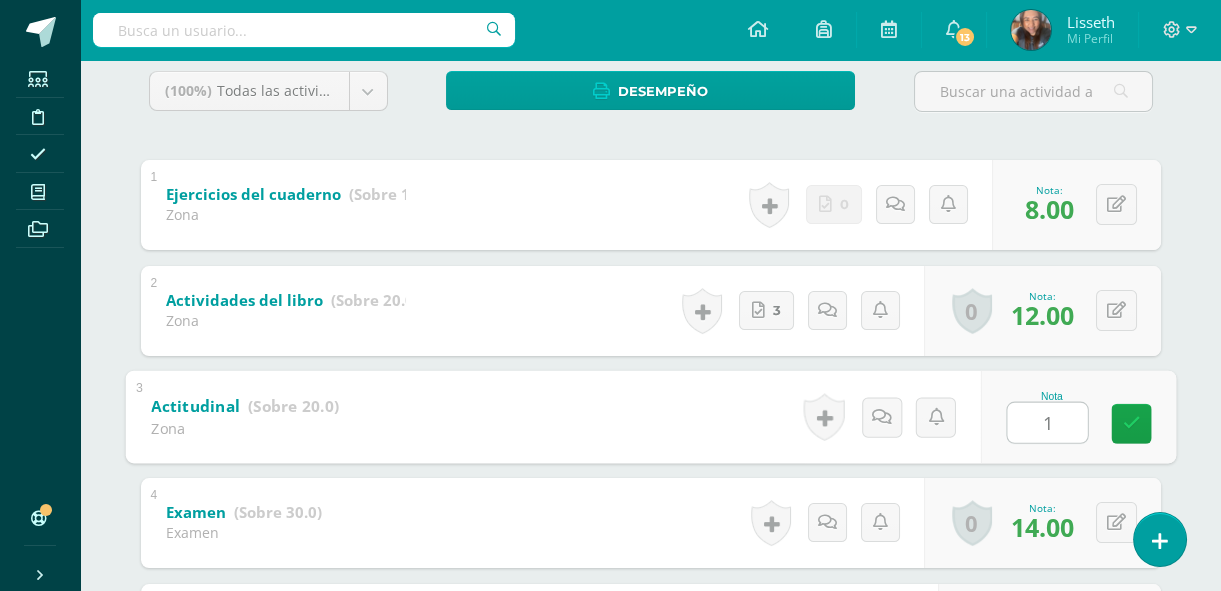 type on "18" 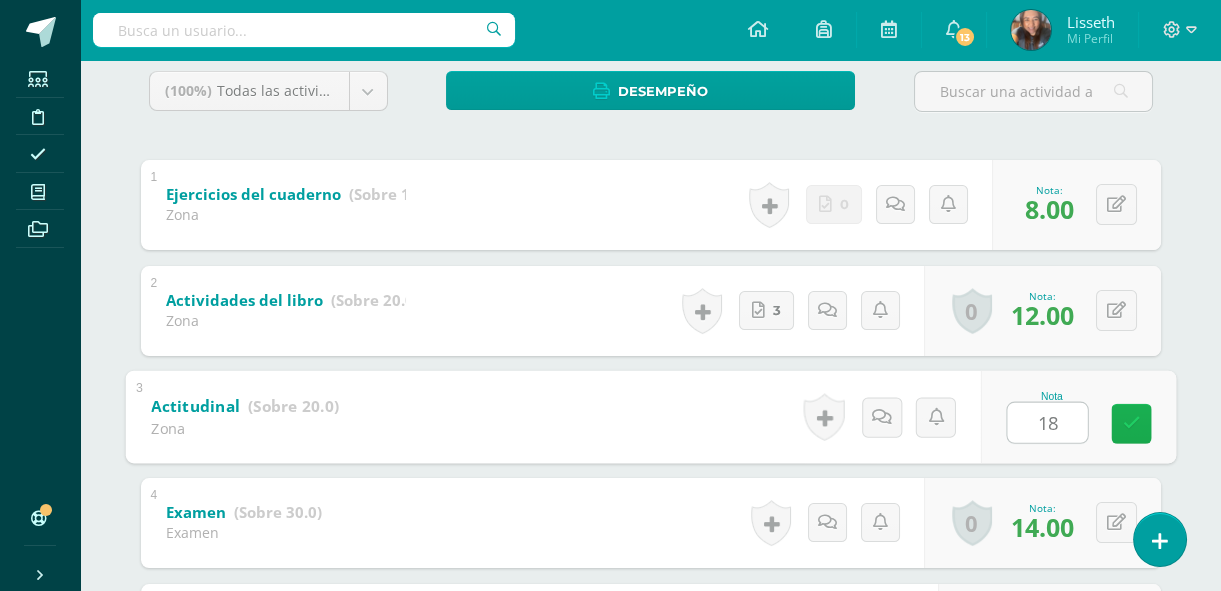 click at bounding box center [1131, 423] 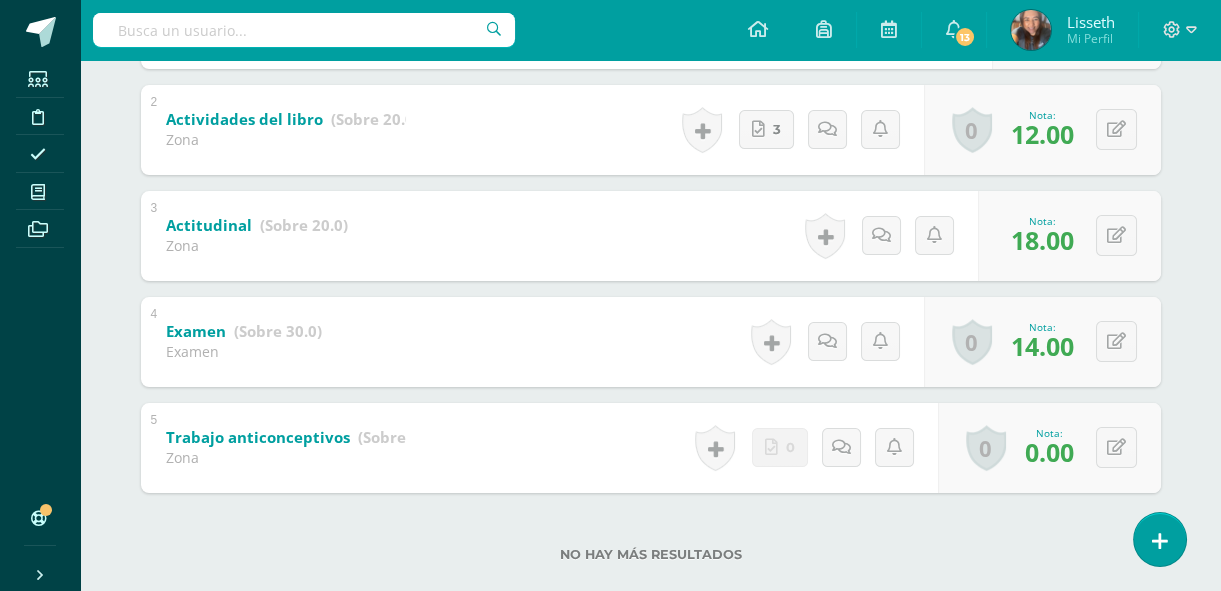 scroll, scrollTop: 4, scrollLeft: 0, axis: vertical 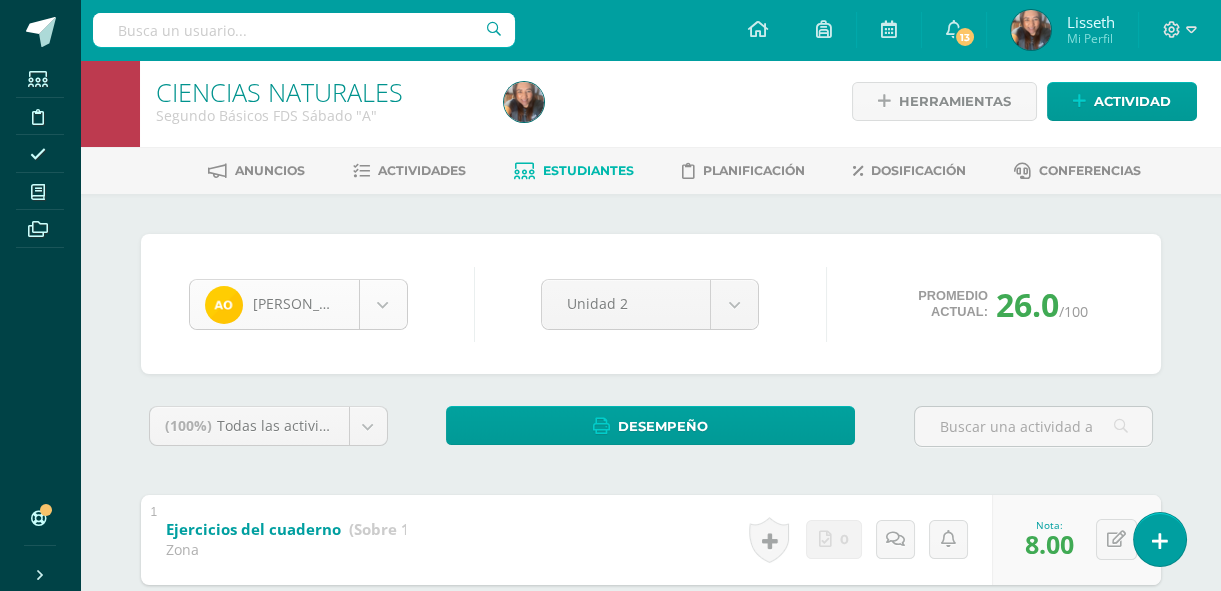 click on "Estudiantes Disciplina Asistencia Mis cursos Archivos Soporte
Centro de ayuda
Últimas actualizaciones
10+ Cerrar panel
Ciencias Naturales
Primero
Básicos Plan Diario
"A"
Actividades Estudiantes Planificación Dosificación
CIENCIAS NATURALES
Primero
Básicos FDS Domingo
"A"
Actividades Estudiantes Planificación Dosificación
CIENCIAS NATURALES
Primero
Básicos FDS Sábado
"A"
Actividades Estudiantes Planificación Dosificación Actividades Estudiantes Planificación Dosificación Actividades Estudiantes" at bounding box center [610, 569] 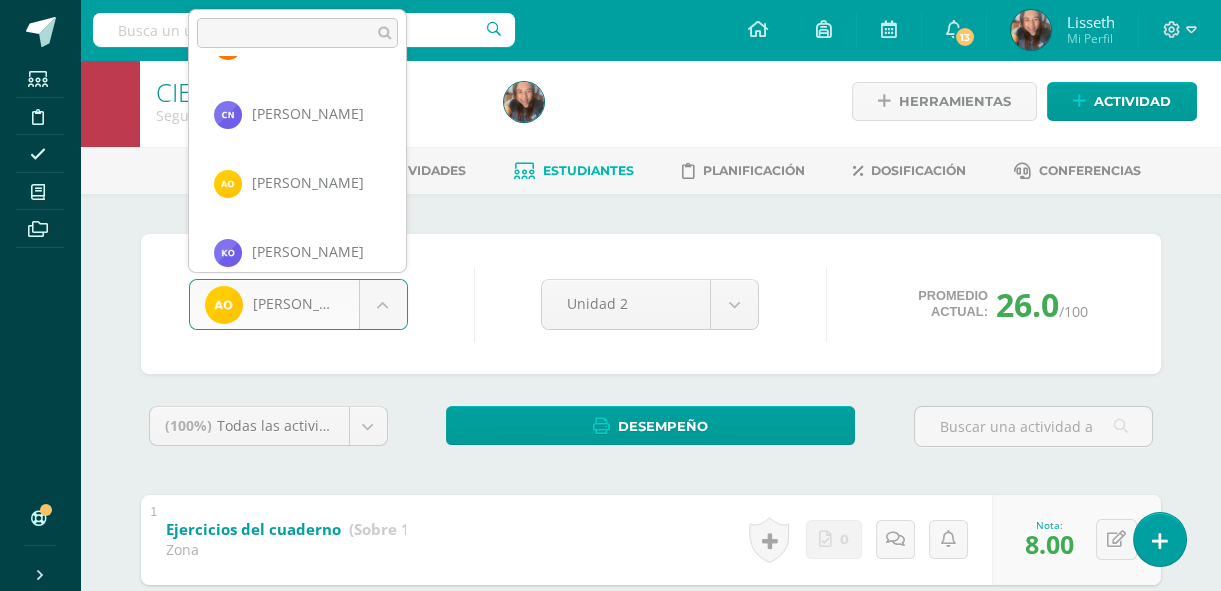 scroll, scrollTop: 1313, scrollLeft: 0, axis: vertical 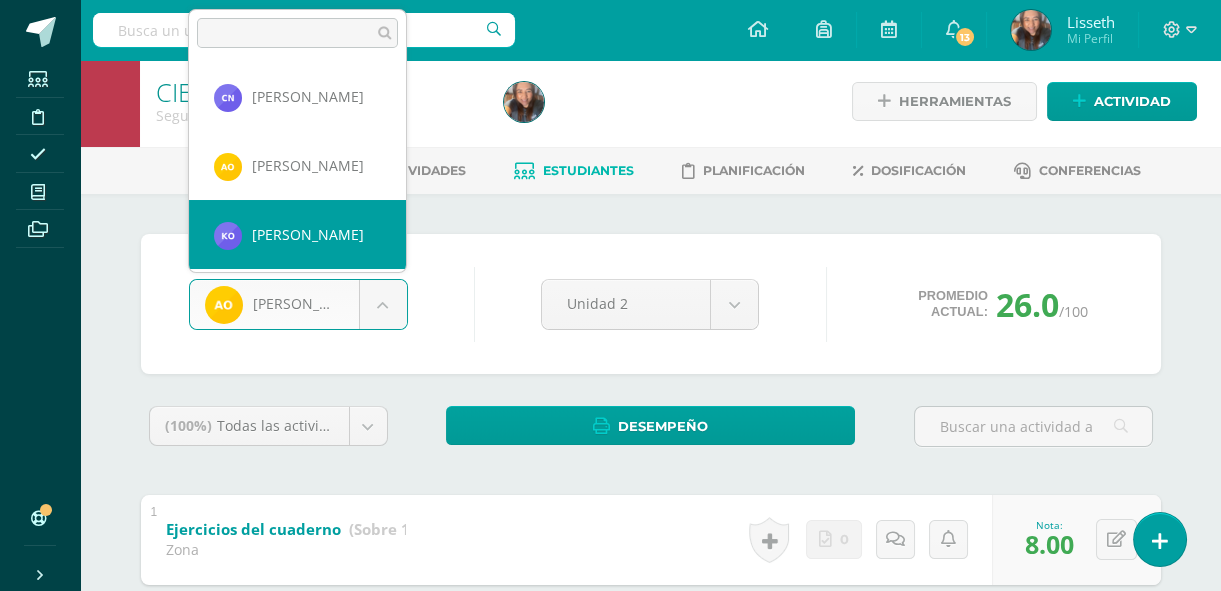 select on "8360" 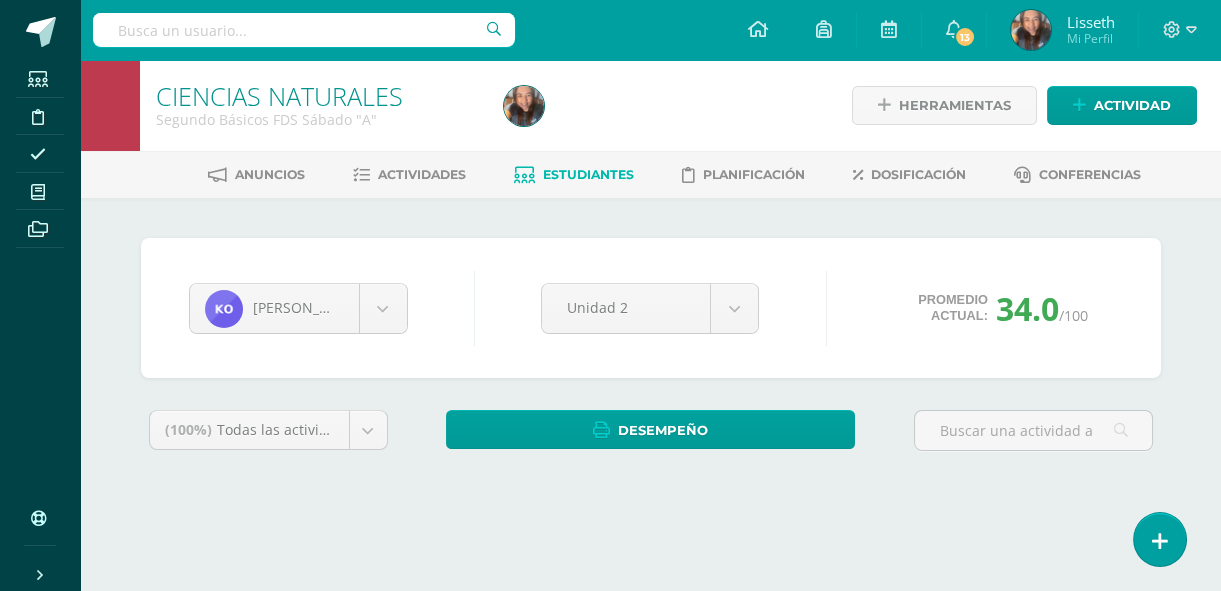 scroll, scrollTop: 0, scrollLeft: 0, axis: both 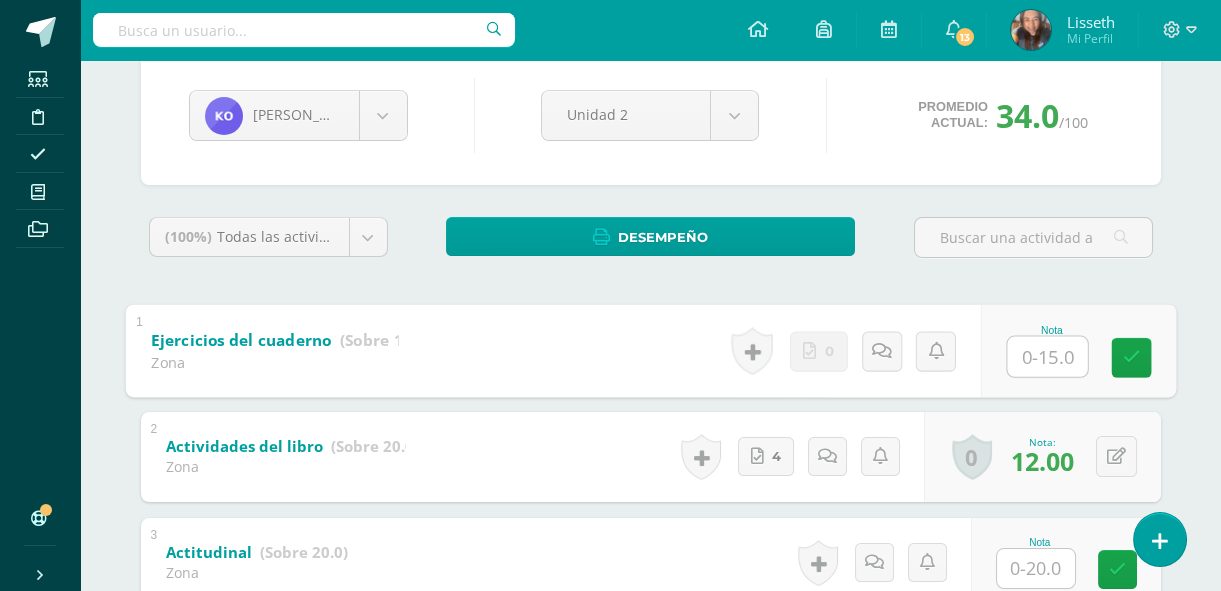 click at bounding box center (1047, 356) 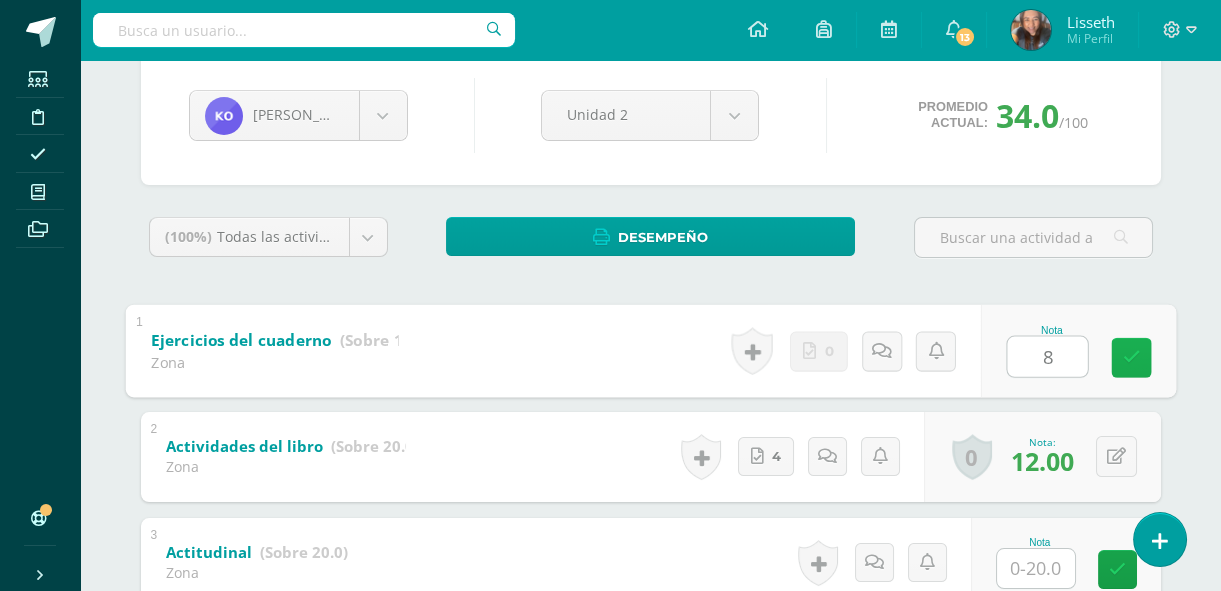 click at bounding box center [1131, 357] 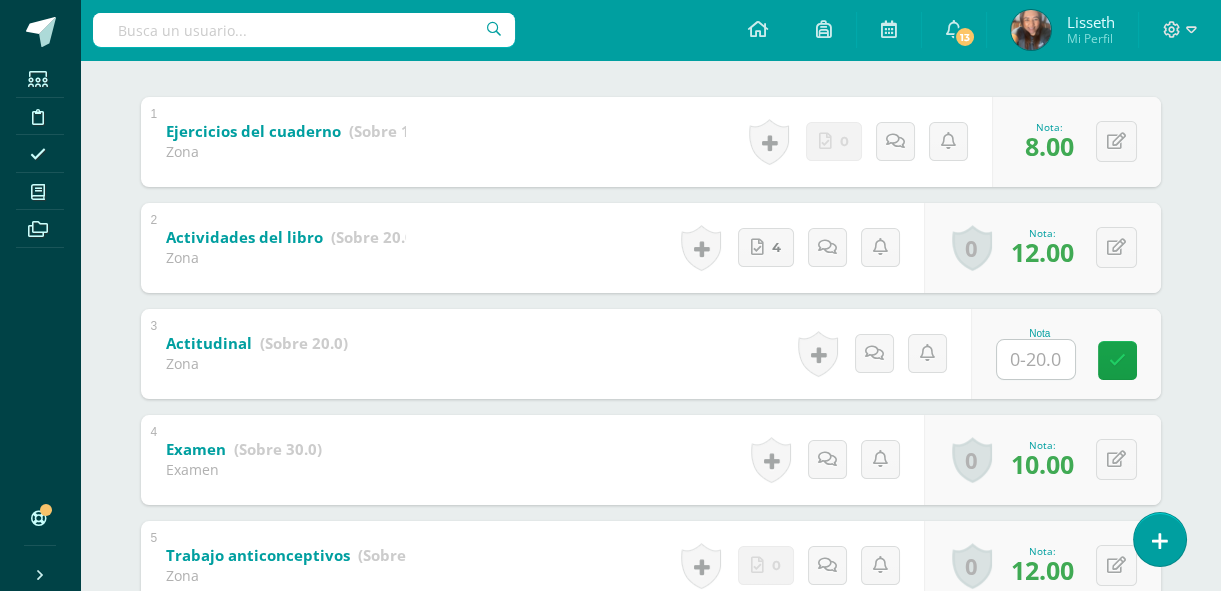 scroll, scrollTop: 411, scrollLeft: 0, axis: vertical 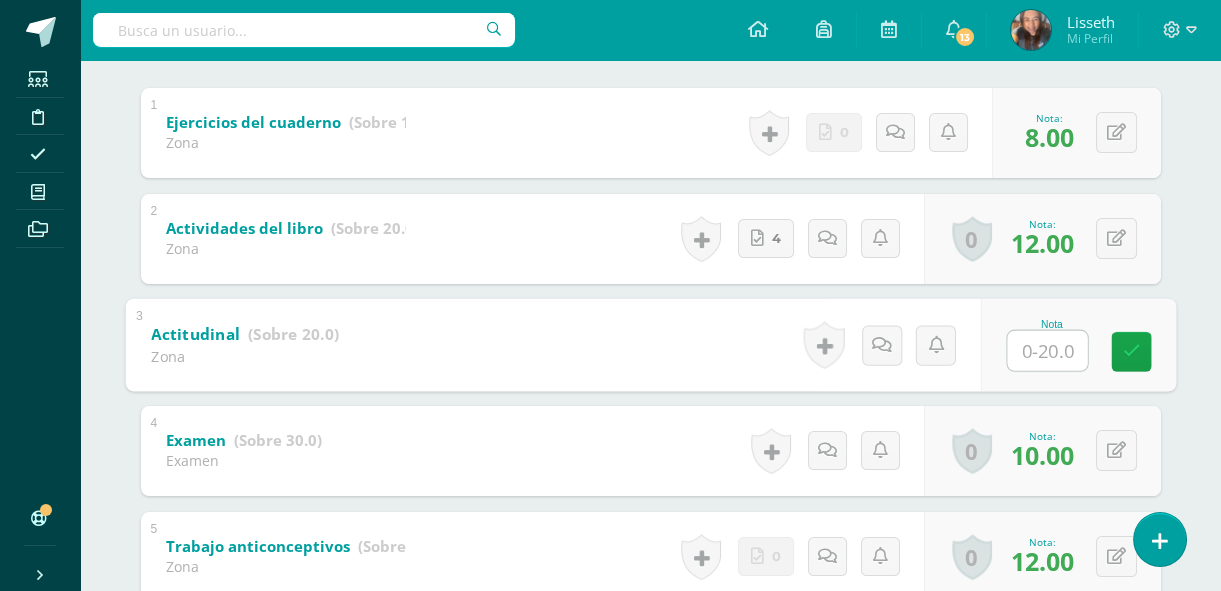 click at bounding box center [1047, 350] 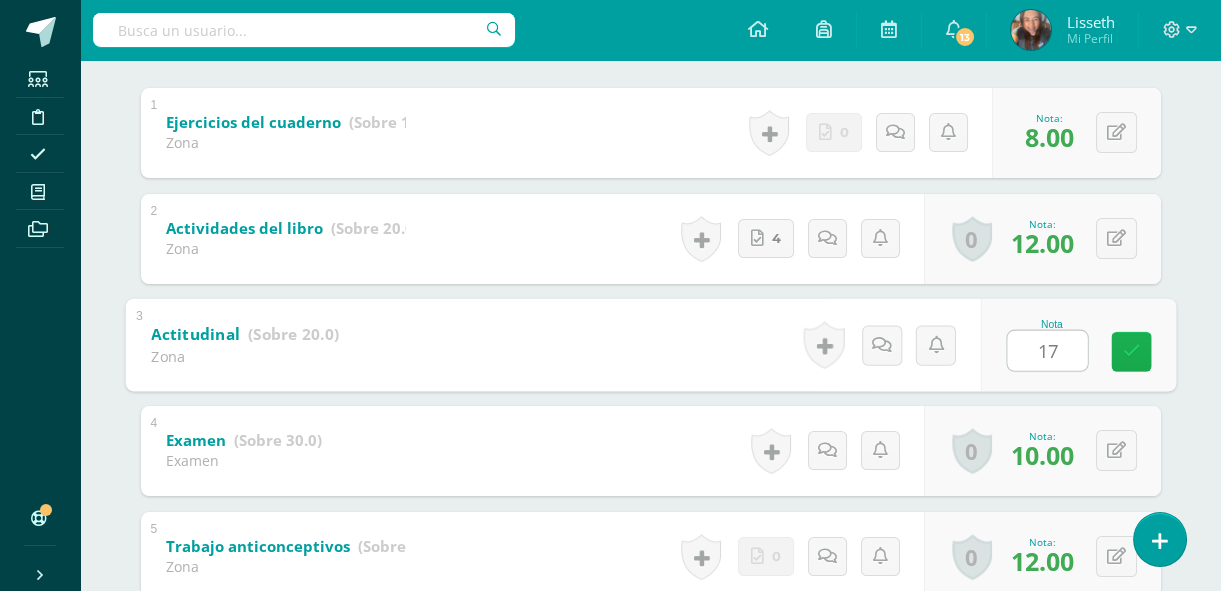 click at bounding box center (1131, 351) 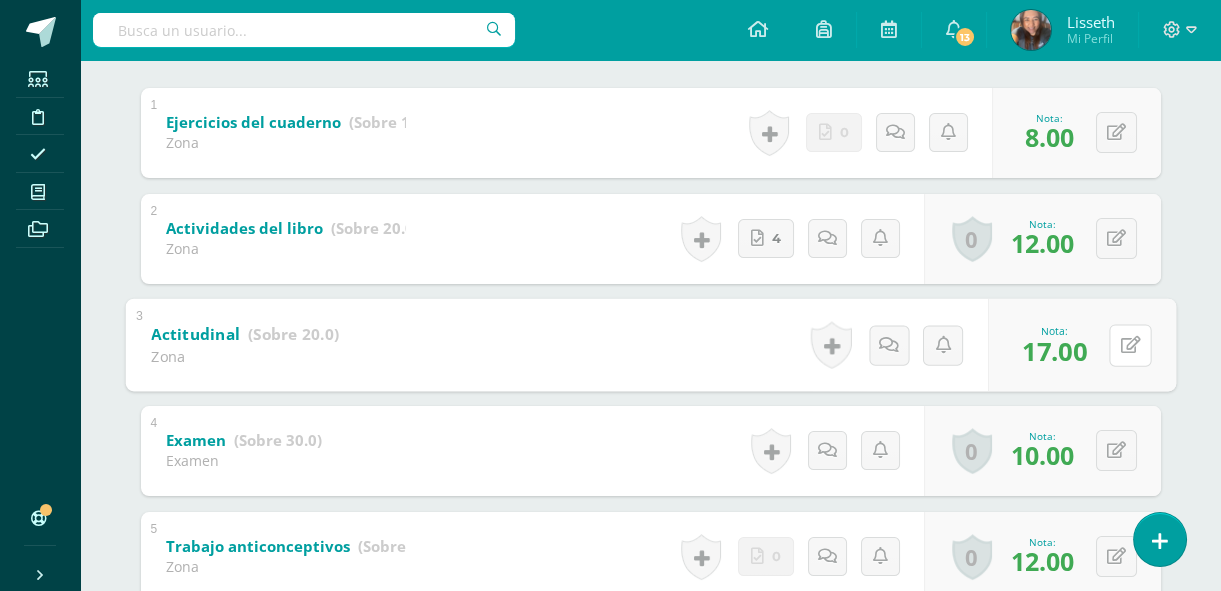 click at bounding box center (1130, 345) 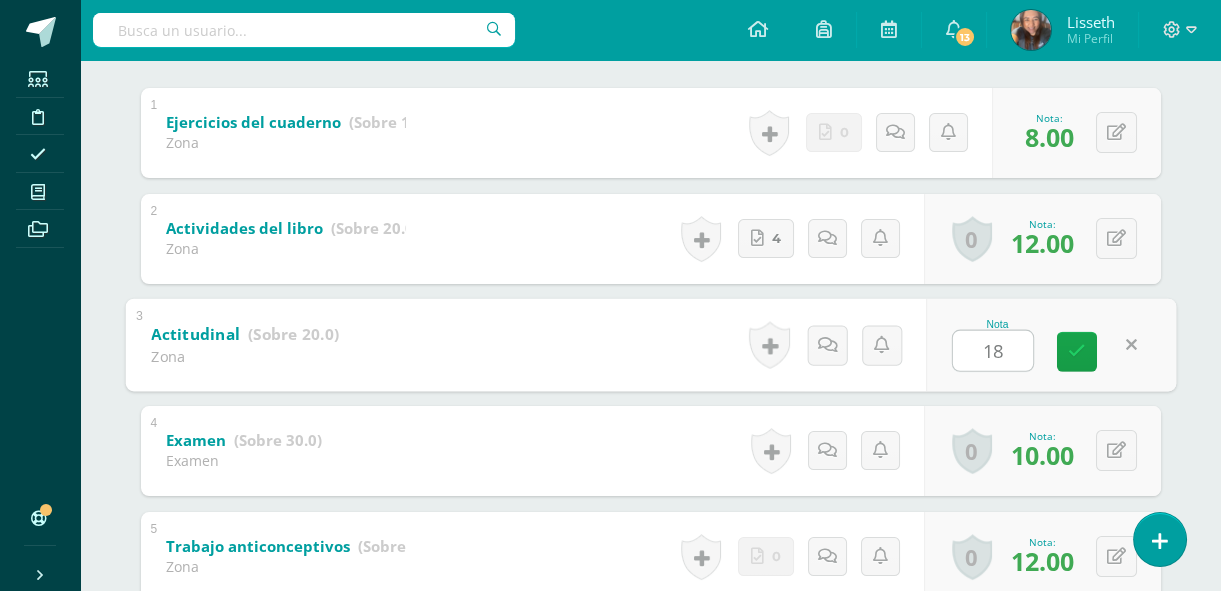 type on "18" 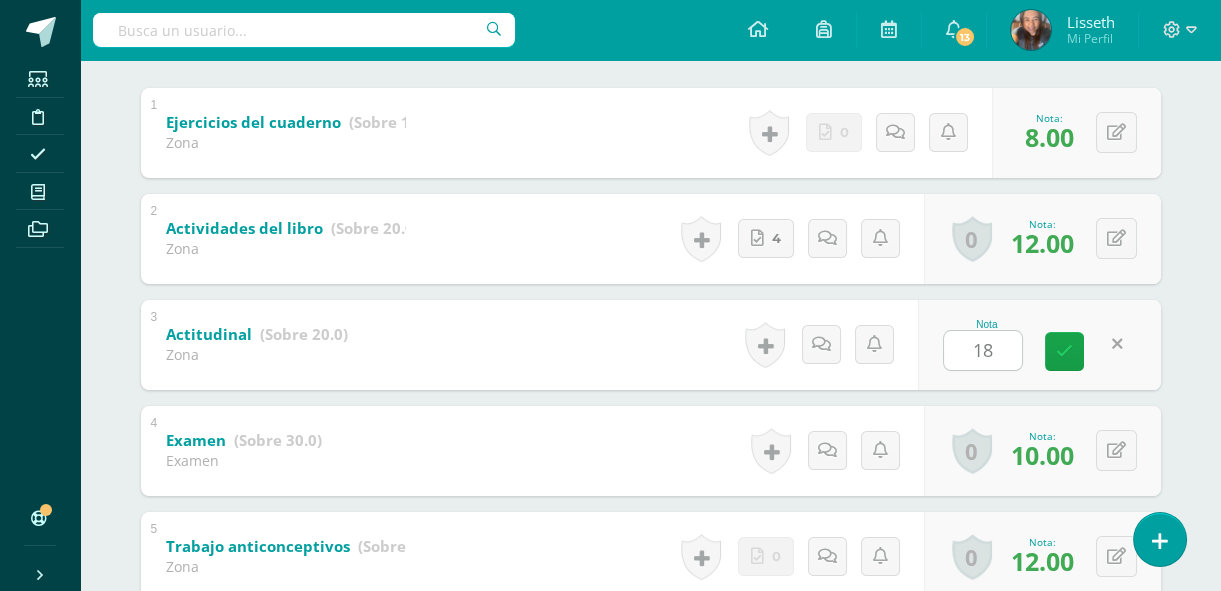 click on "Nota
18" at bounding box center [1039, 345] 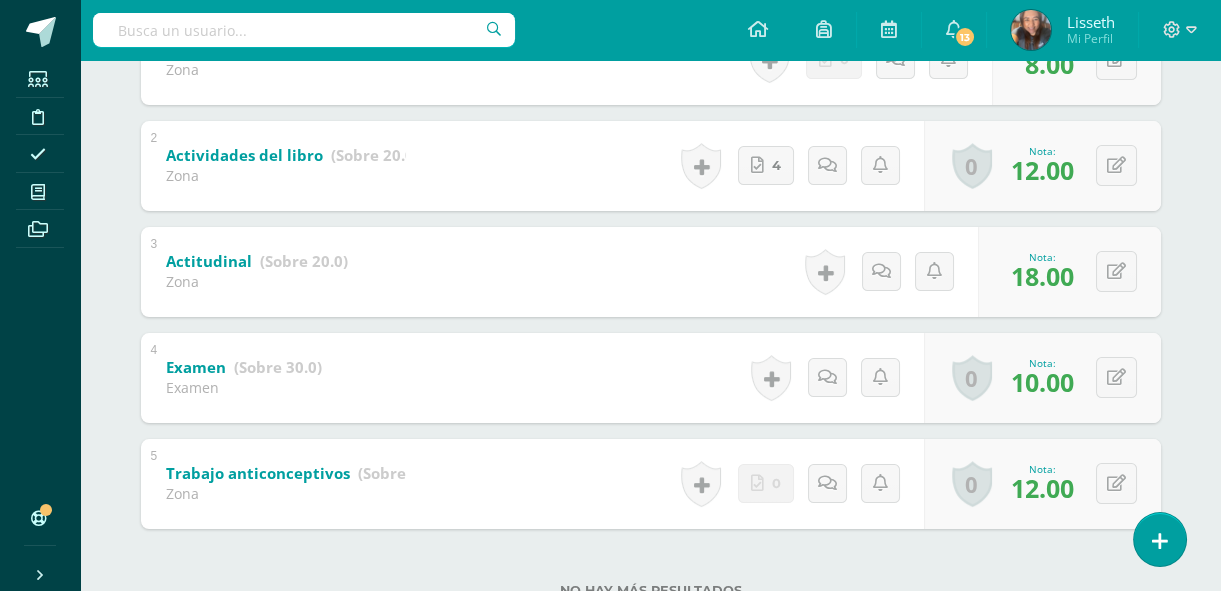 scroll, scrollTop: 0, scrollLeft: 0, axis: both 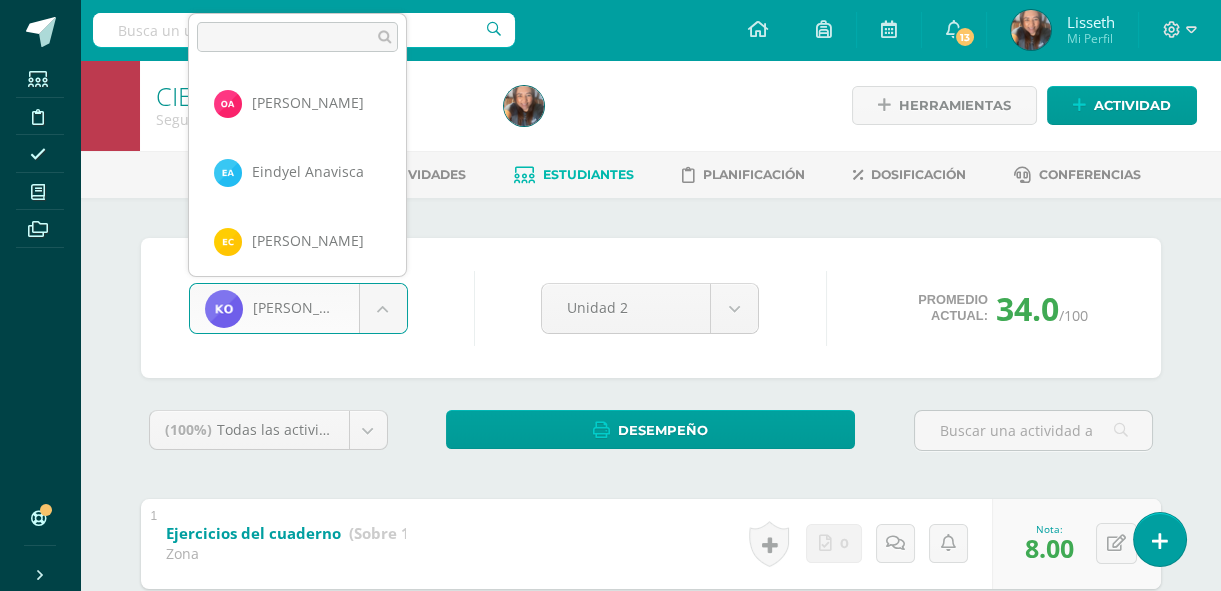 click on "Estudiantes Disciplina Asistencia Mis cursos Archivos Soporte
Centro de ayuda
Últimas actualizaciones
10+ Cerrar panel
Ciencias Naturales
Primero
Básicos Plan Diario
"A"
Actividades Estudiantes Planificación Dosificación
CIENCIAS NATURALES
Primero
Básicos FDS Domingo
"A"
Actividades Estudiantes Planificación Dosificación
CIENCIAS NATURALES
Primero
Básicos FDS Sábado
"A"
Actividades Estudiantes Planificación Dosificación Actividades Estudiantes Planificación Dosificación Actividades Estudiantes" at bounding box center [610, 573] 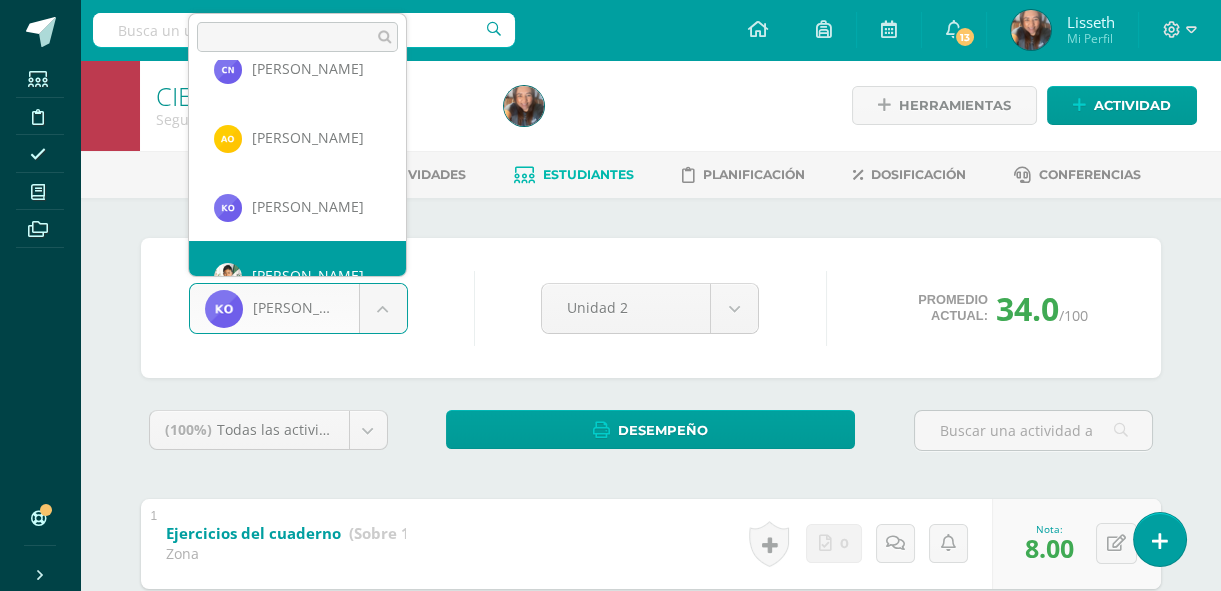 scroll, scrollTop: 1378, scrollLeft: 0, axis: vertical 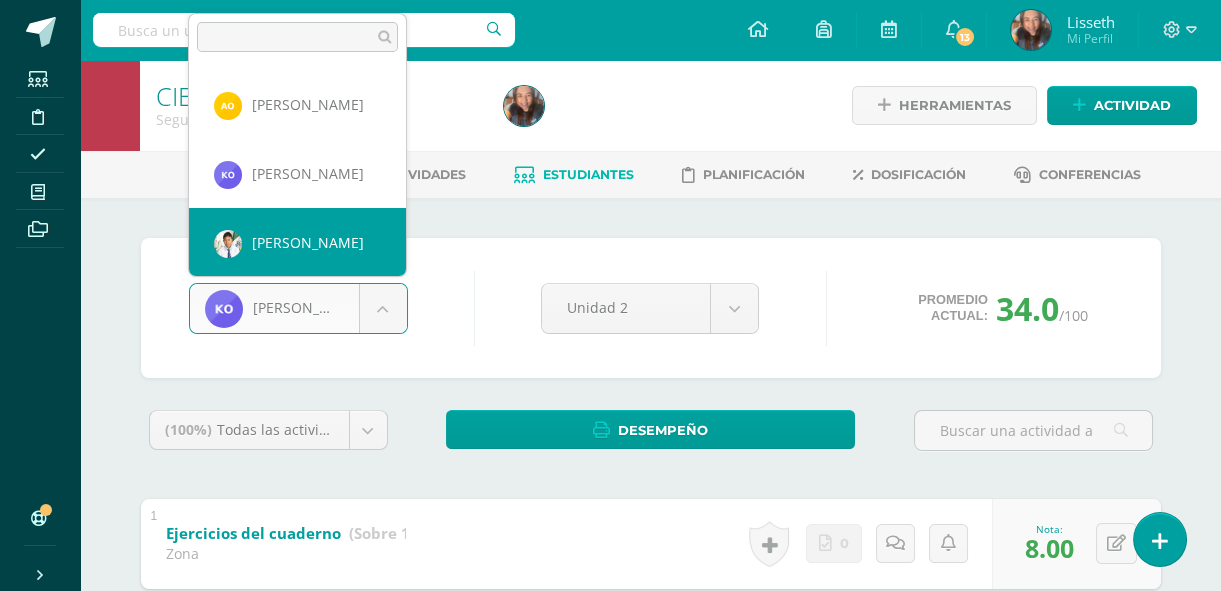 select on "7520" 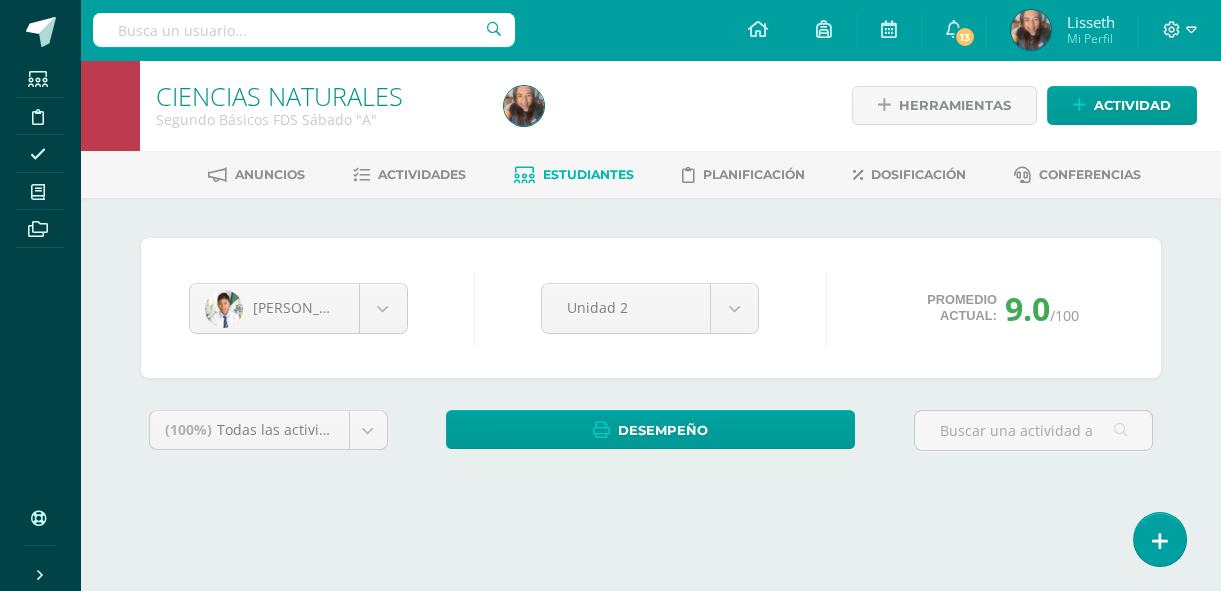 scroll, scrollTop: 0, scrollLeft: 0, axis: both 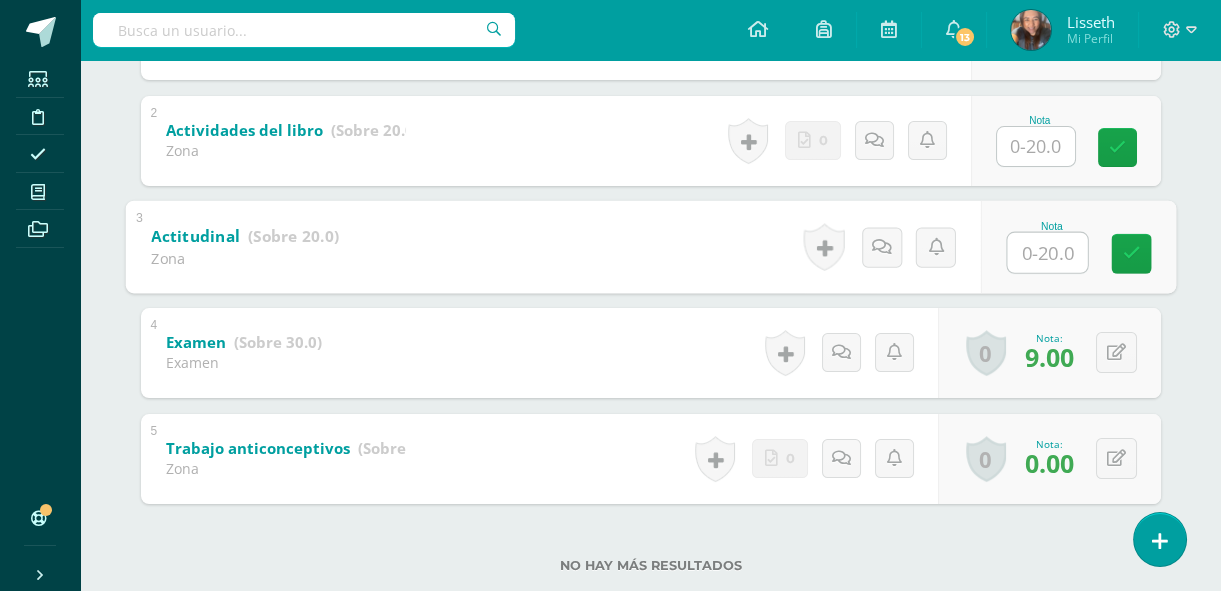click at bounding box center [1047, 252] 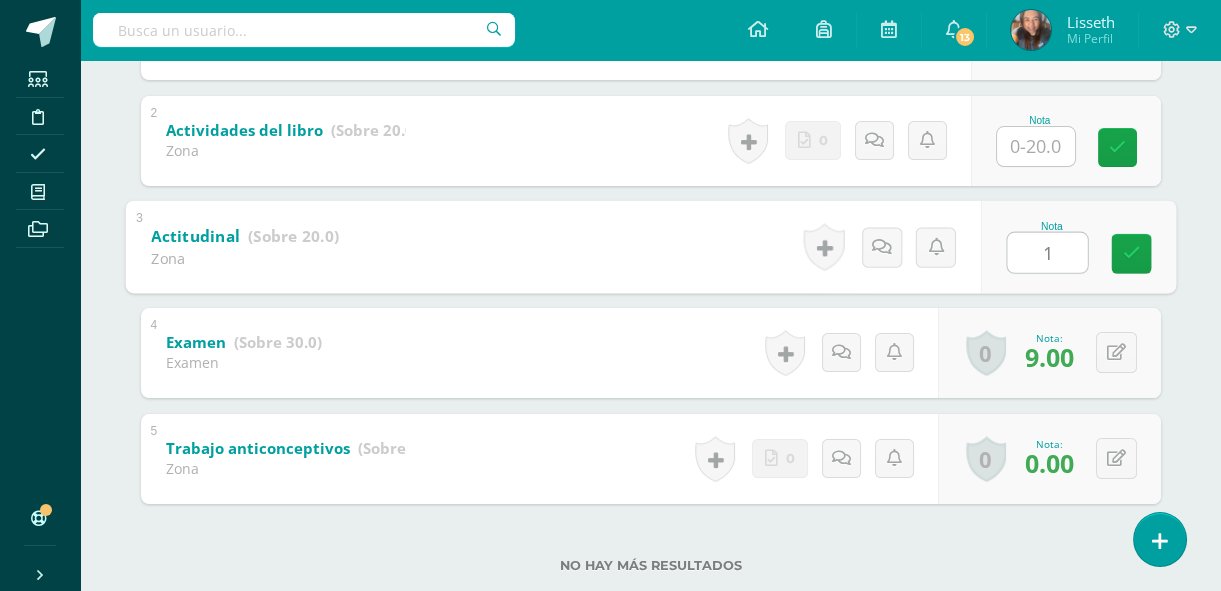 type on "15" 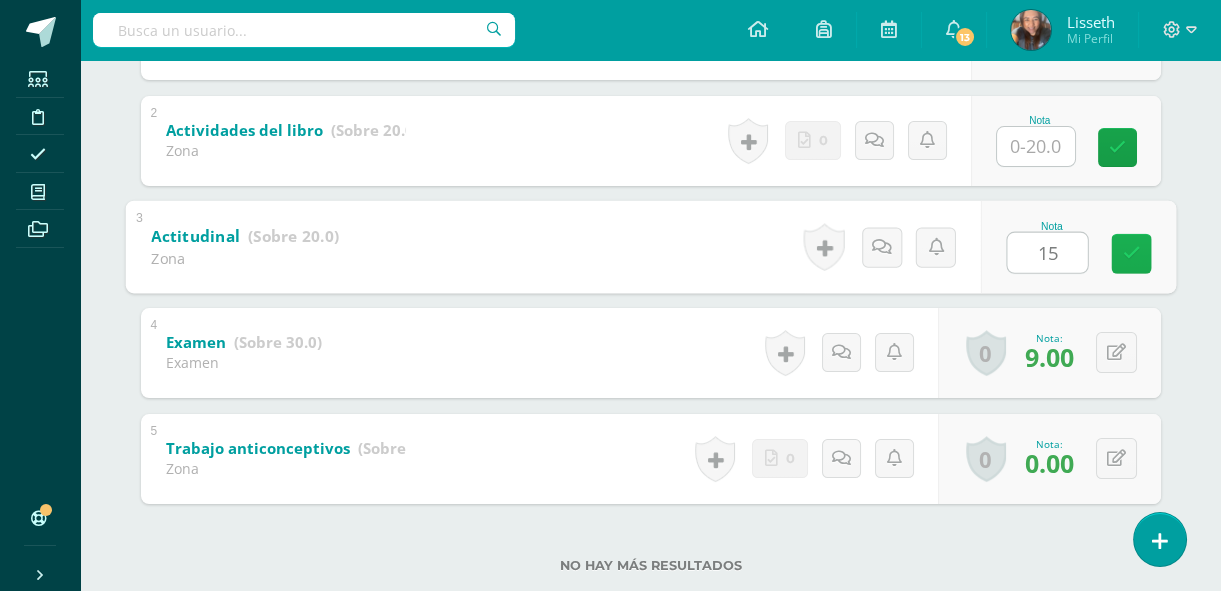 click at bounding box center [1131, 253] 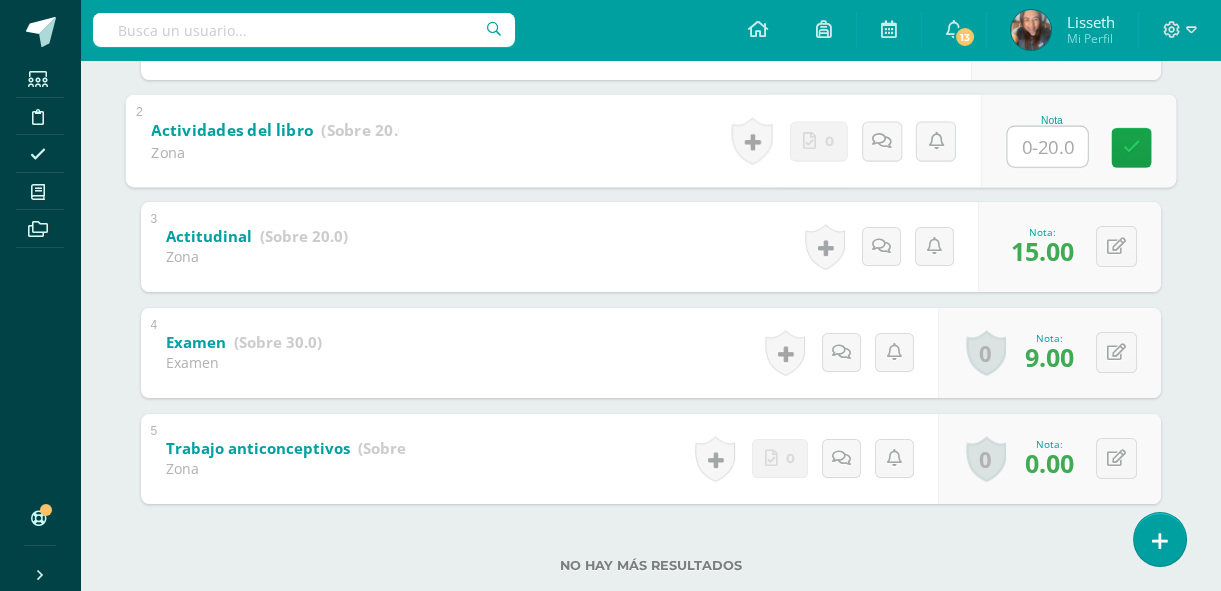 click at bounding box center (1047, 146) 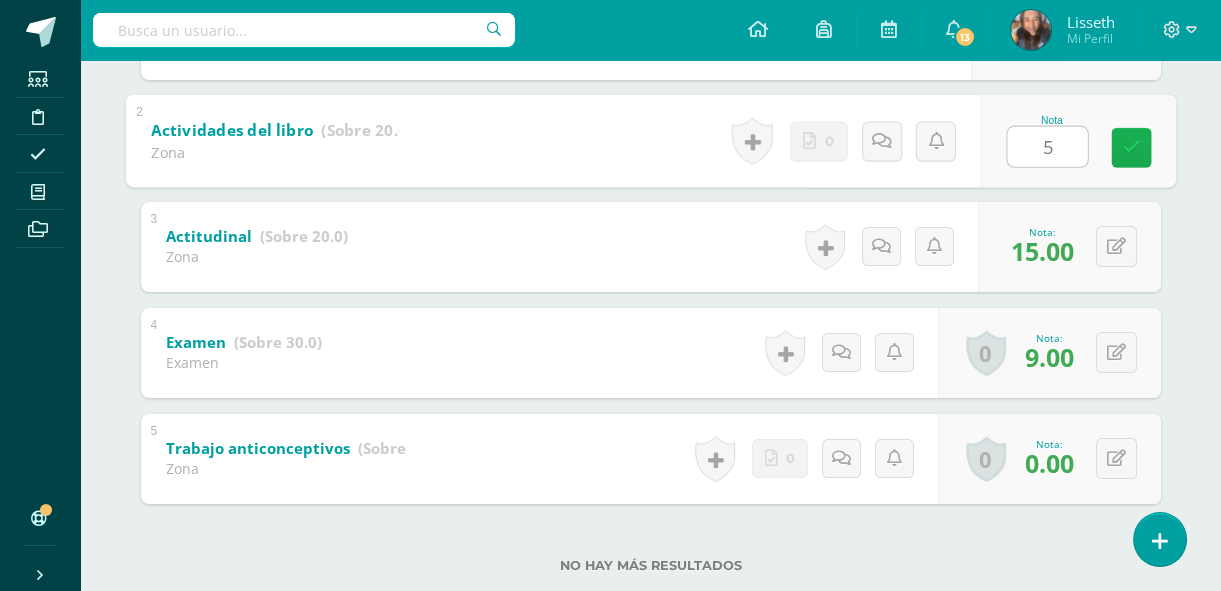 click at bounding box center (1131, 147) 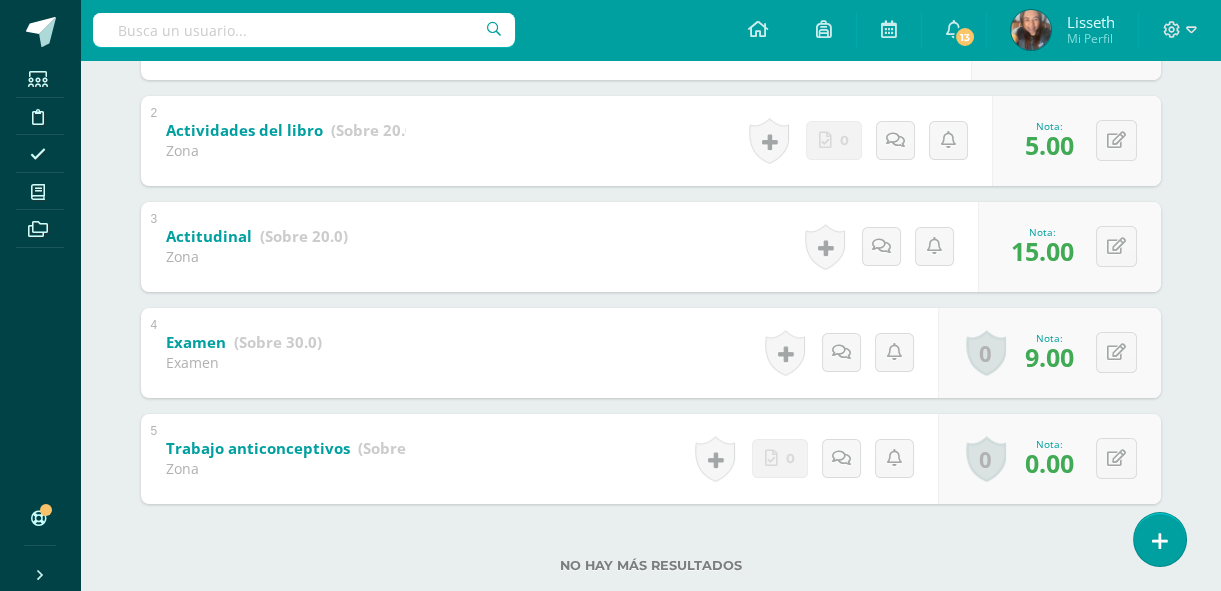 scroll, scrollTop: 0, scrollLeft: 0, axis: both 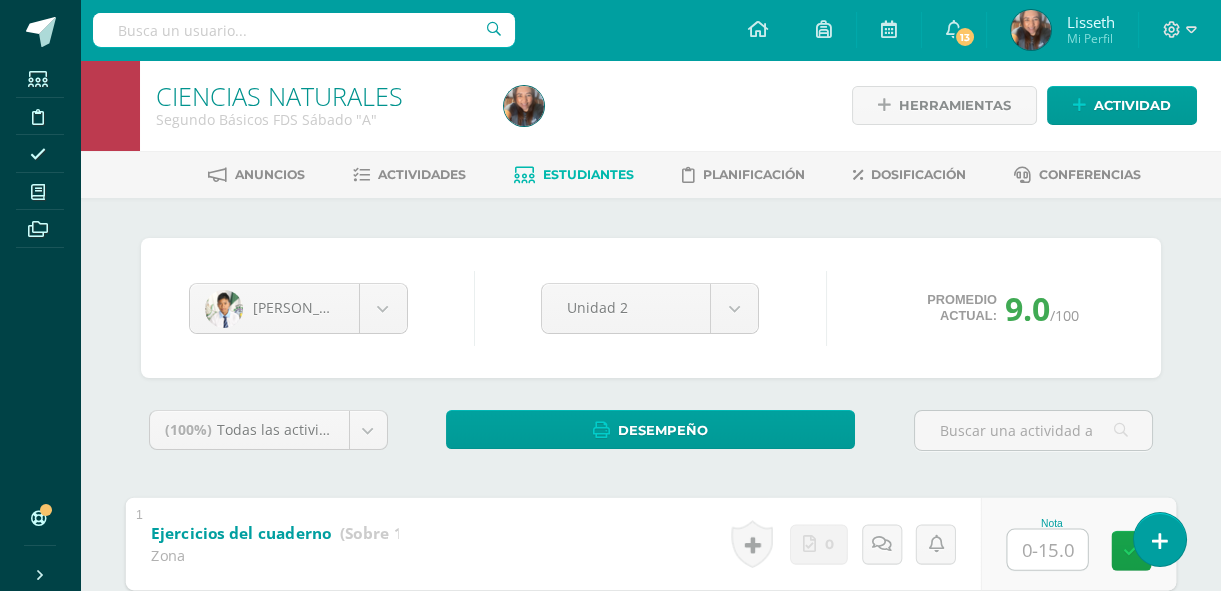 click at bounding box center [1047, 549] 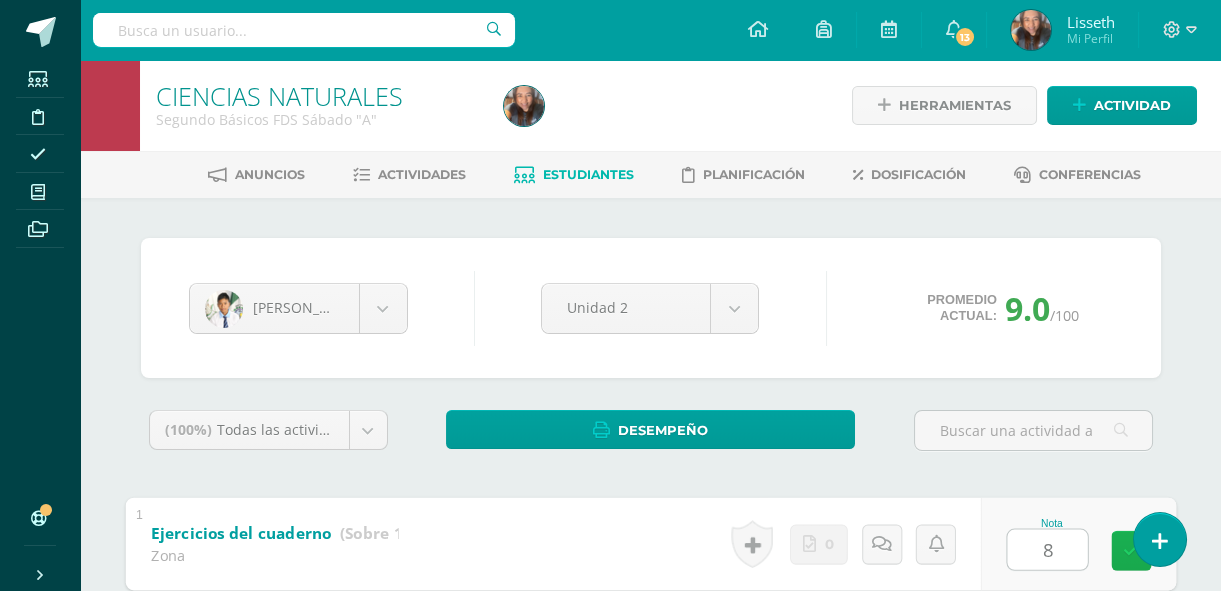 click at bounding box center (1131, 550) 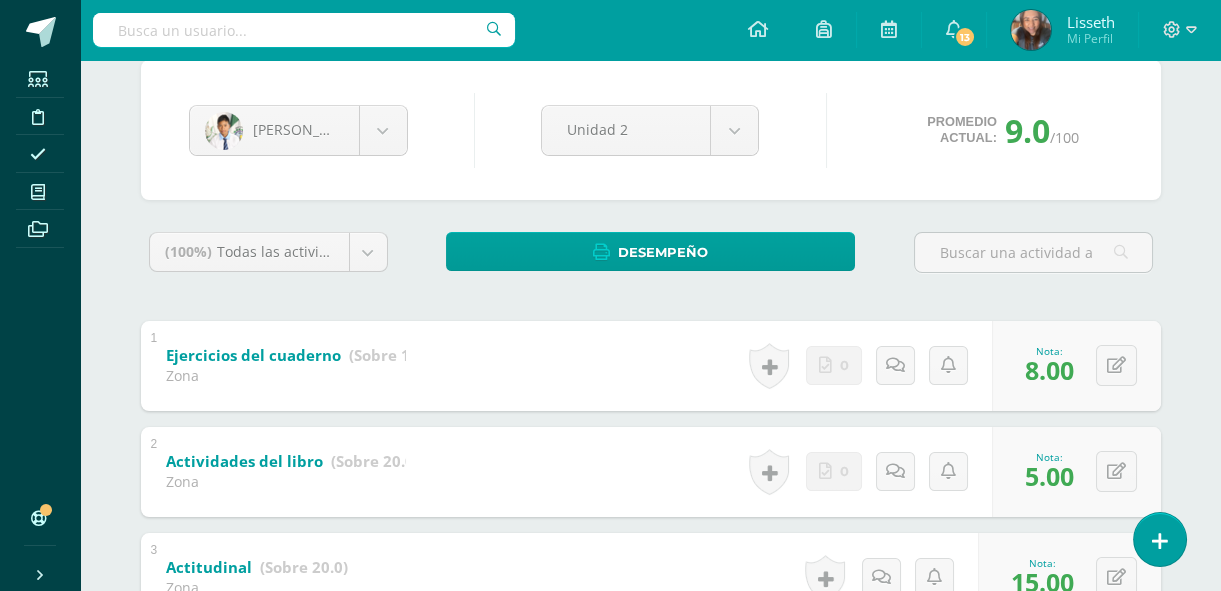 scroll, scrollTop: 181, scrollLeft: 0, axis: vertical 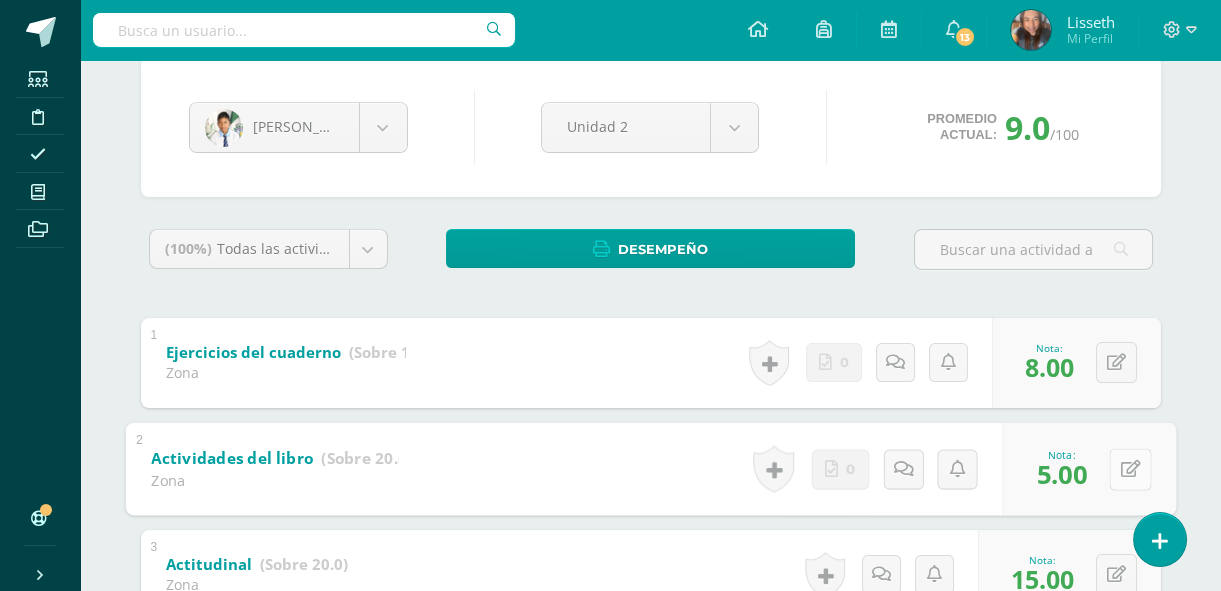 click at bounding box center [1130, 469] 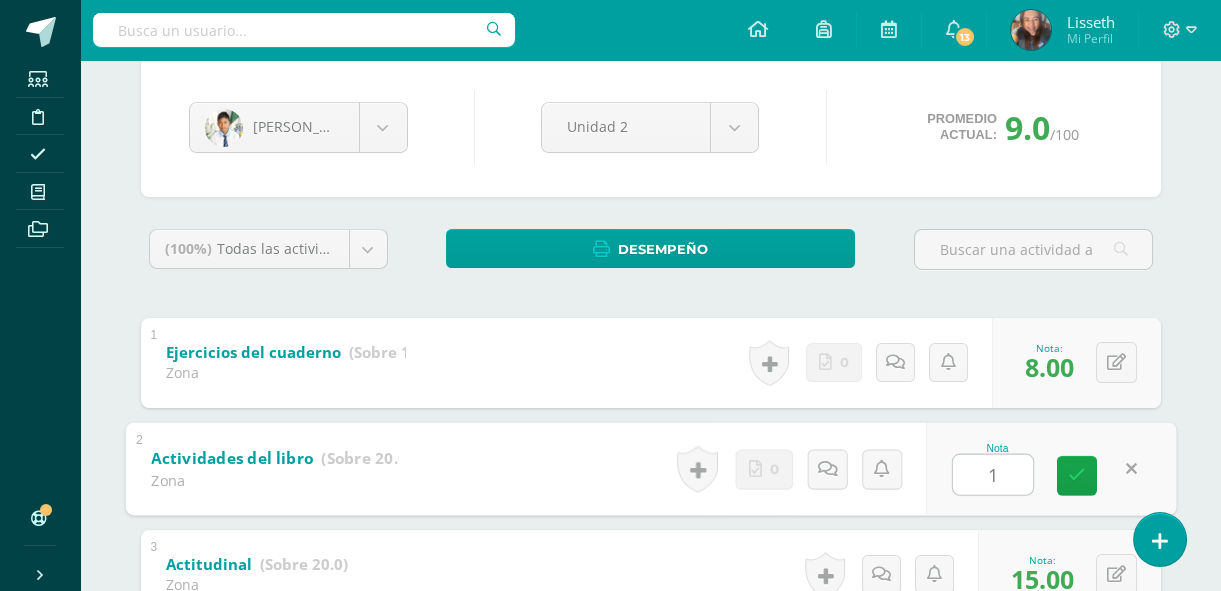 type on "10" 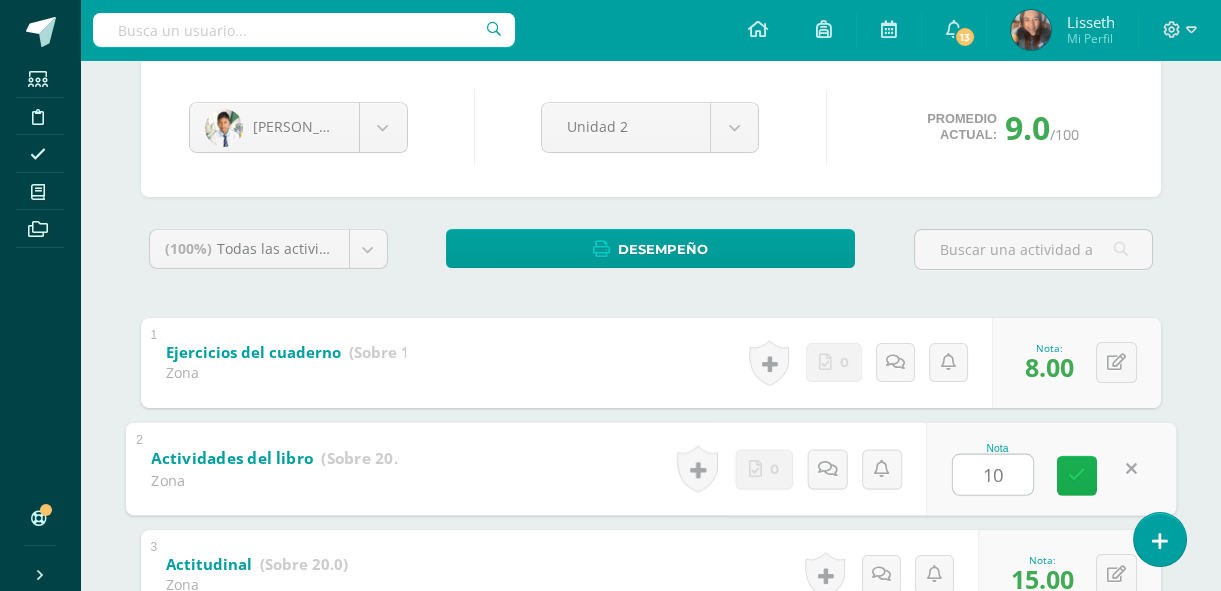 click at bounding box center [1077, 475] 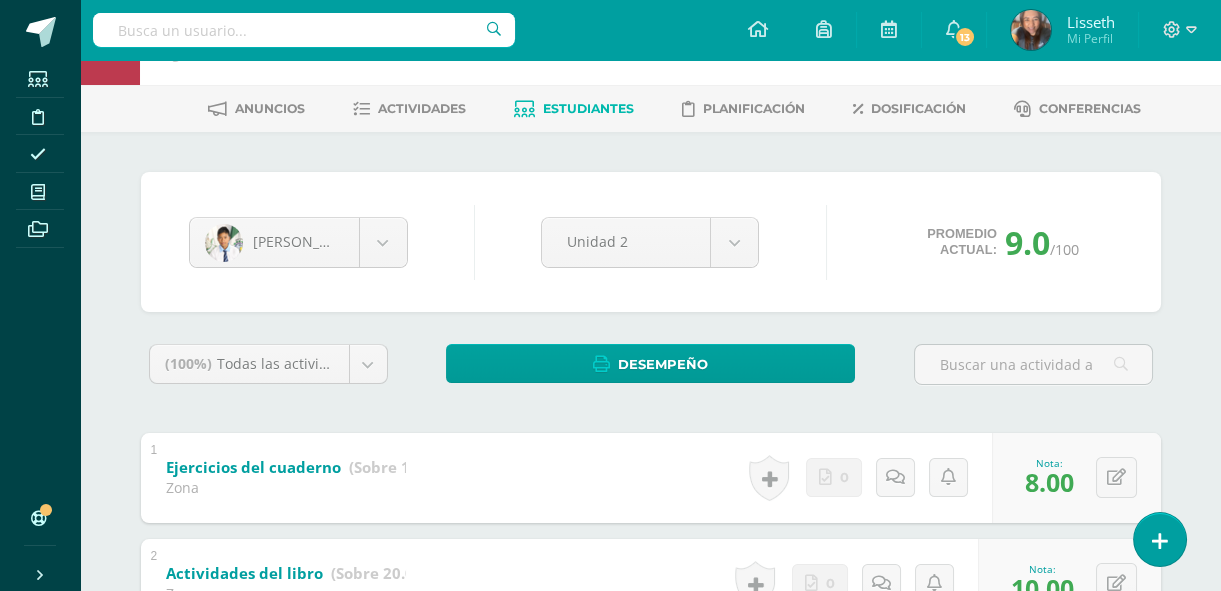scroll, scrollTop: 0, scrollLeft: 0, axis: both 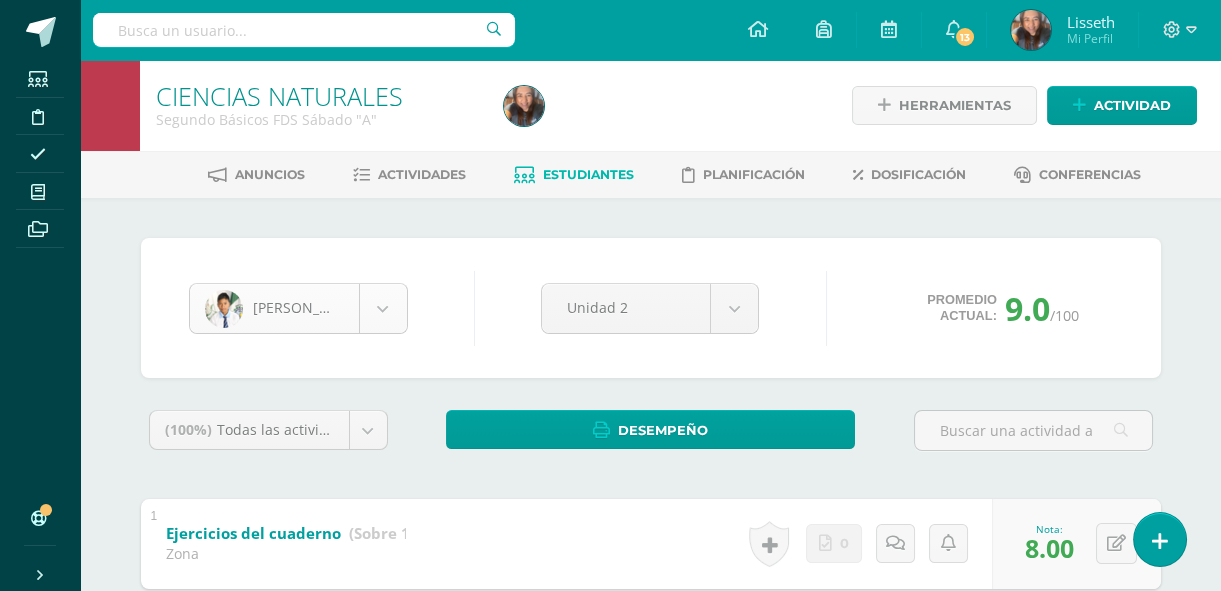 click on "Estudiantes Disciplina Asistencia Mis cursos Archivos Soporte
Centro de ayuda
Últimas actualizaciones
10+ Cerrar panel
Ciencias Naturales
Primero
Básicos Plan Diario
"A"
Actividades Estudiantes Planificación Dosificación
CIENCIAS NATURALES
Primero
Básicos FDS Domingo
"A"
Actividades Estudiantes Planificación Dosificación
CIENCIAS NATURALES
Primero
Básicos FDS Sábado
"A"
Actividades Estudiantes Planificación Dosificación Actividades Estudiantes Planificación Dosificación Actividades Estudiantes" at bounding box center (610, 573) 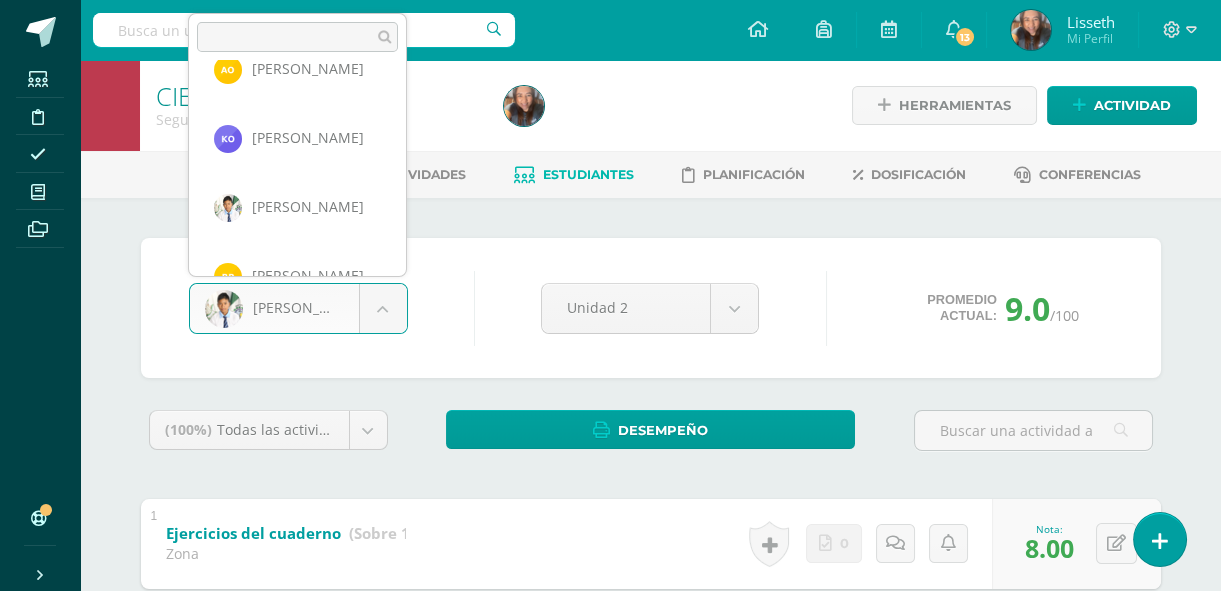 scroll, scrollTop: 1447, scrollLeft: 0, axis: vertical 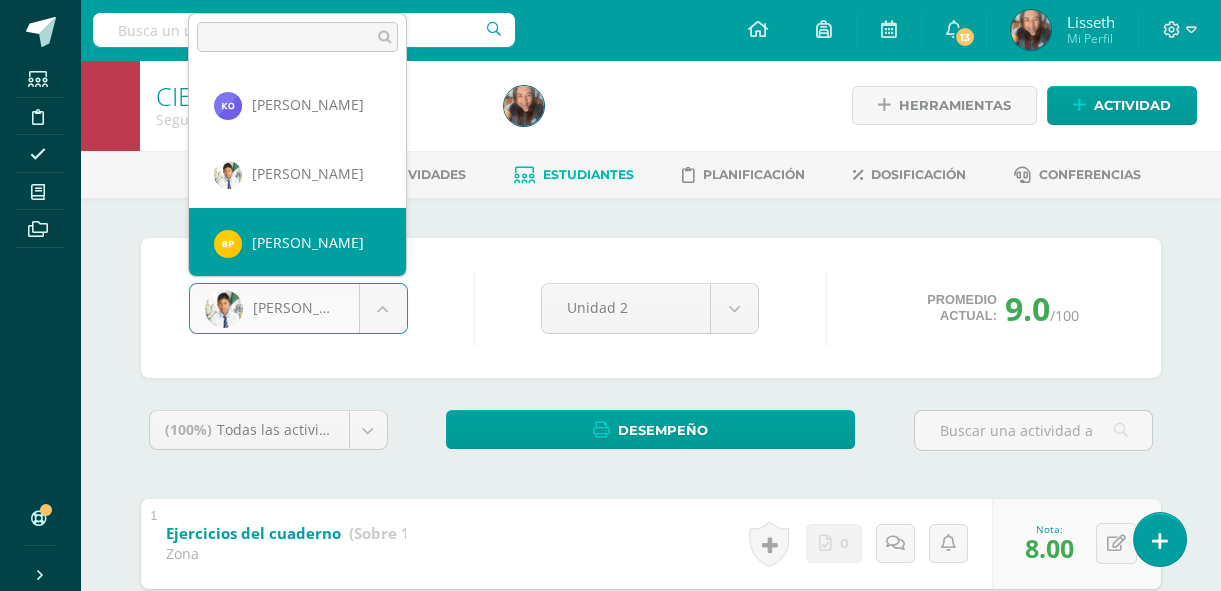 select on "8361" 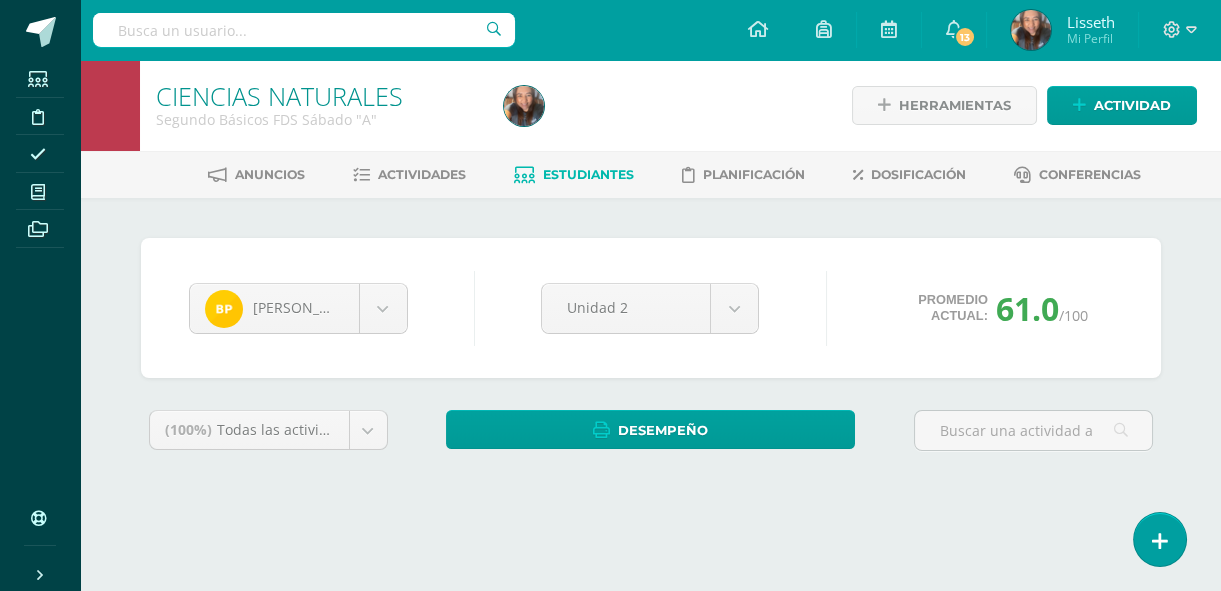 scroll, scrollTop: 0, scrollLeft: 0, axis: both 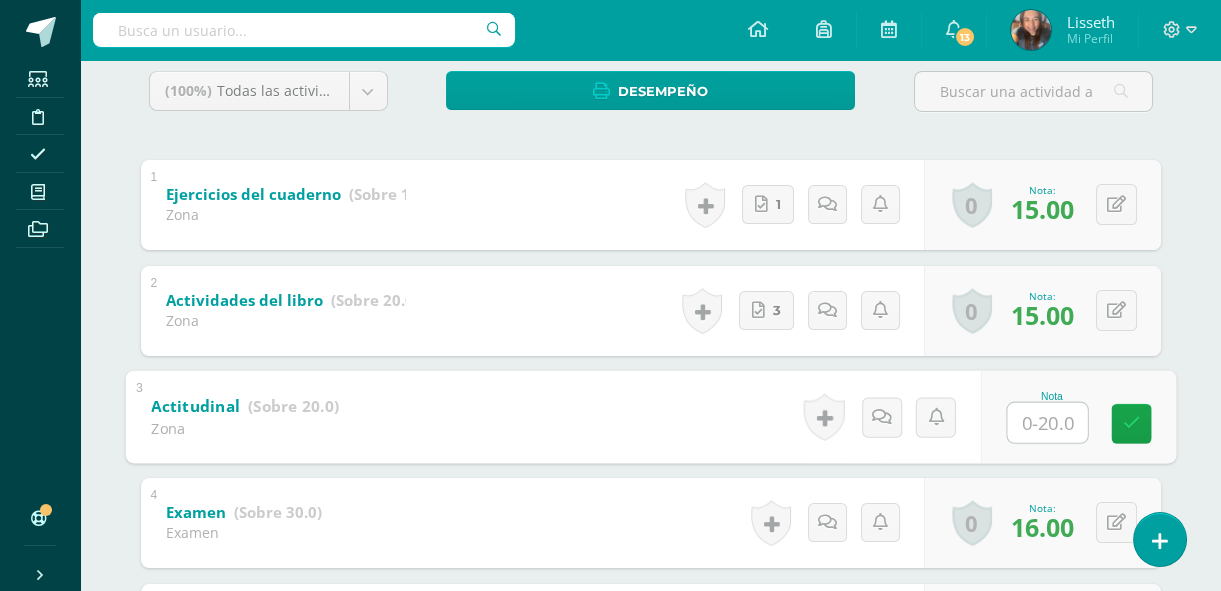 click at bounding box center (1047, 422) 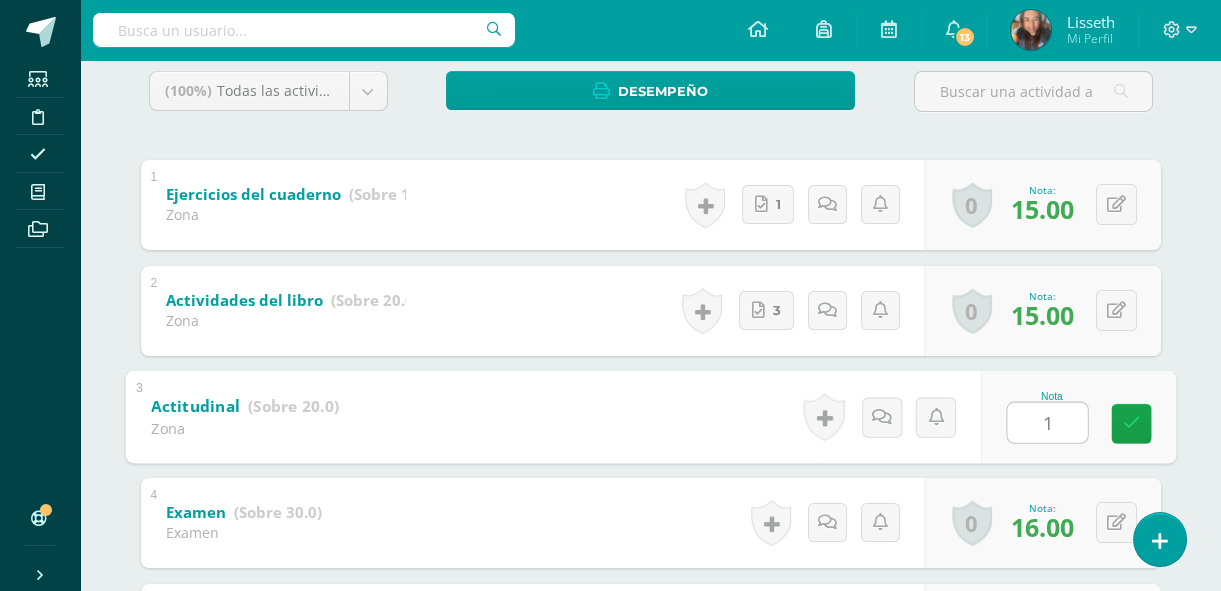 type on "19" 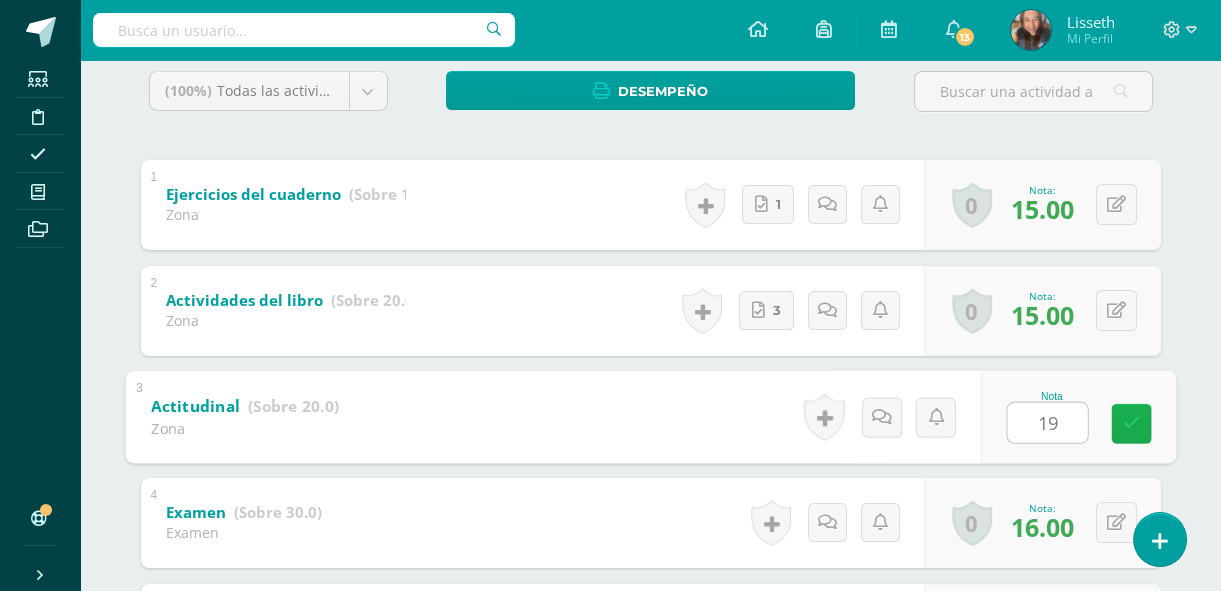 click at bounding box center (1131, 423) 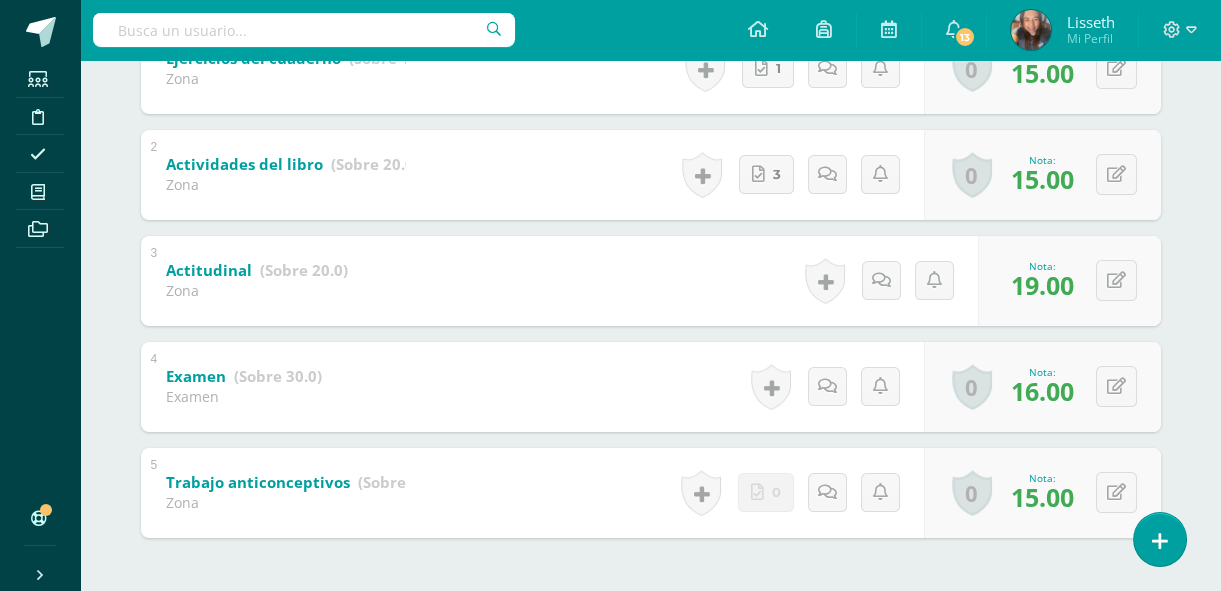 scroll, scrollTop: 484, scrollLeft: 0, axis: vertical 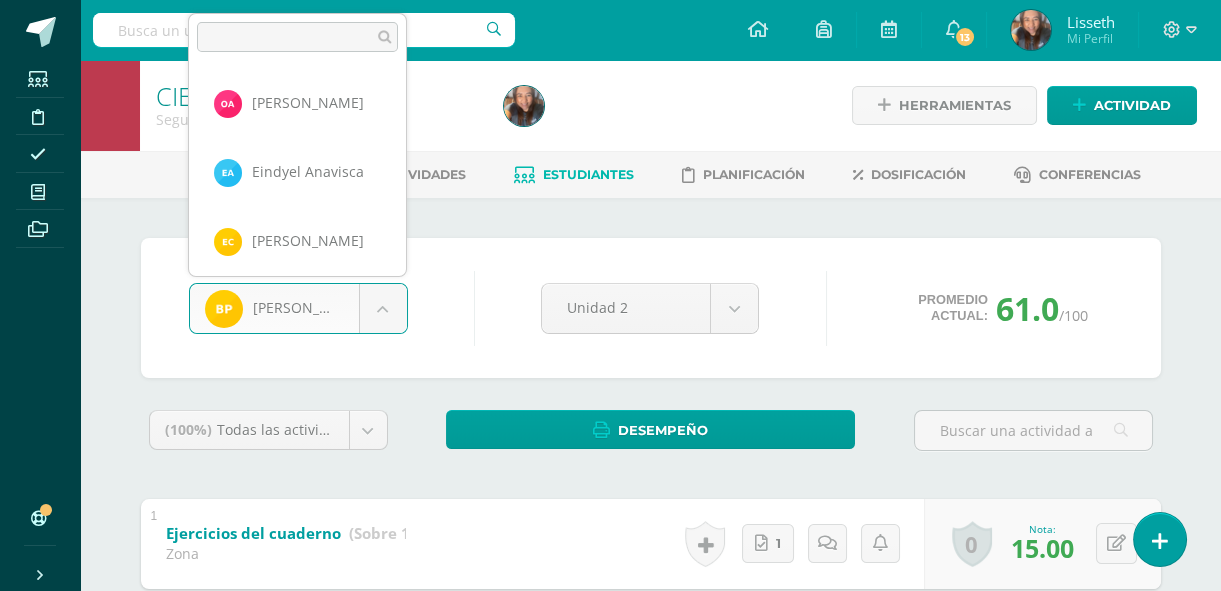 click on "Estudiantes Disciplina Asistencia Mis cursos Archivos Soporte
Centro de ayuda
Últimas actualizaciones
10+ Cerrar panel
Ciencias Naturales
Primero
Básicos Plan Diario
"A"
Actividades Estudiantes Planificación Dosificación
CIENCIAS NATURALES
Primero
Básicos FDS Domingo
"A"
Actividades Estudiantes Planificación Dosificación
CIENCIAS NATURALES
Primero
Básicos FDS Sábado
"A"
Actividades Estudiantes Planificación Dosificación Actividades Estudiantes Planificación Dosificación Actividades Estudiantes" at bounding box center [610, 573] 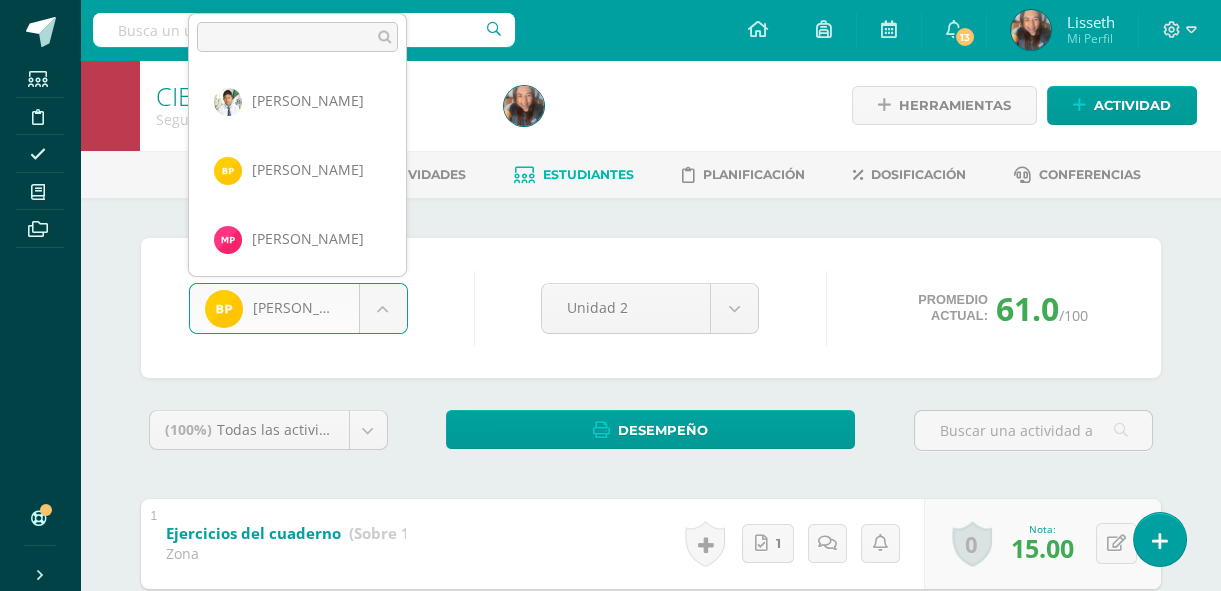 scroll, scrollTop: 1568, scrollLeft: 0, axis: vertical 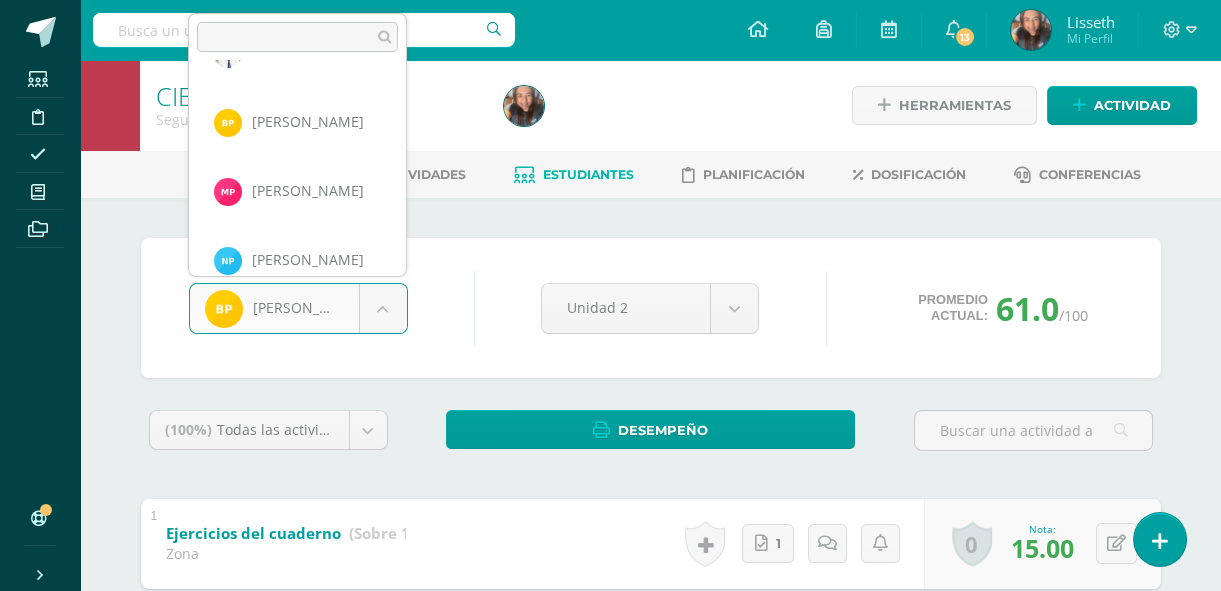 select on "8362" 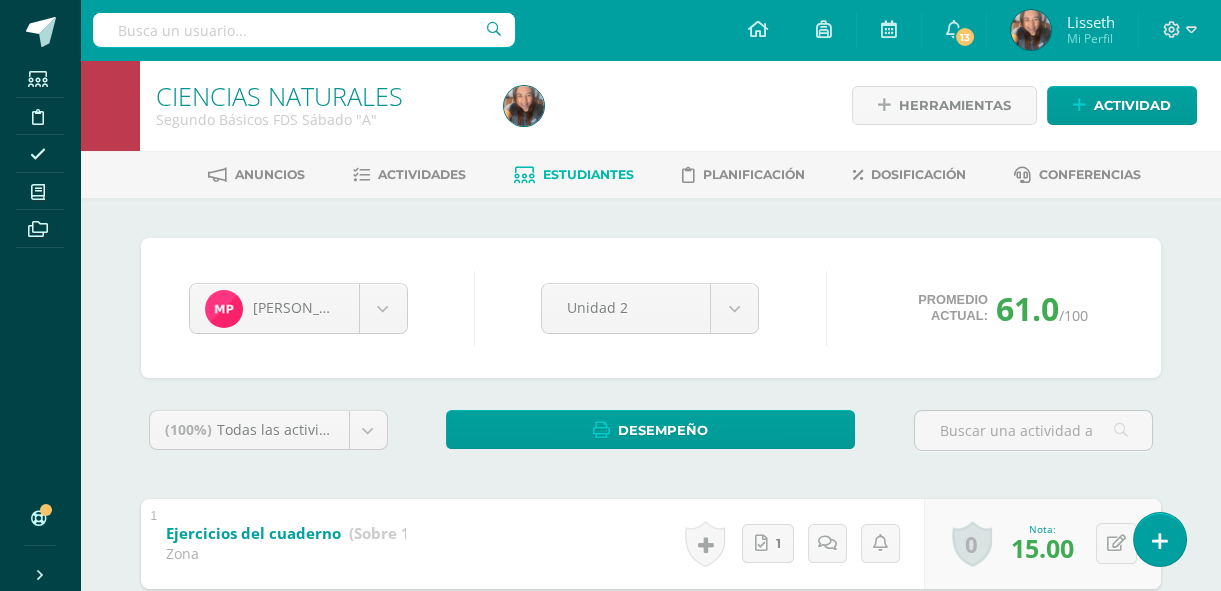 click on "Anuncios
Actividades
Estudiantes
Planificación
Dosificación
Conferencias" at bounding box center (674, 174) 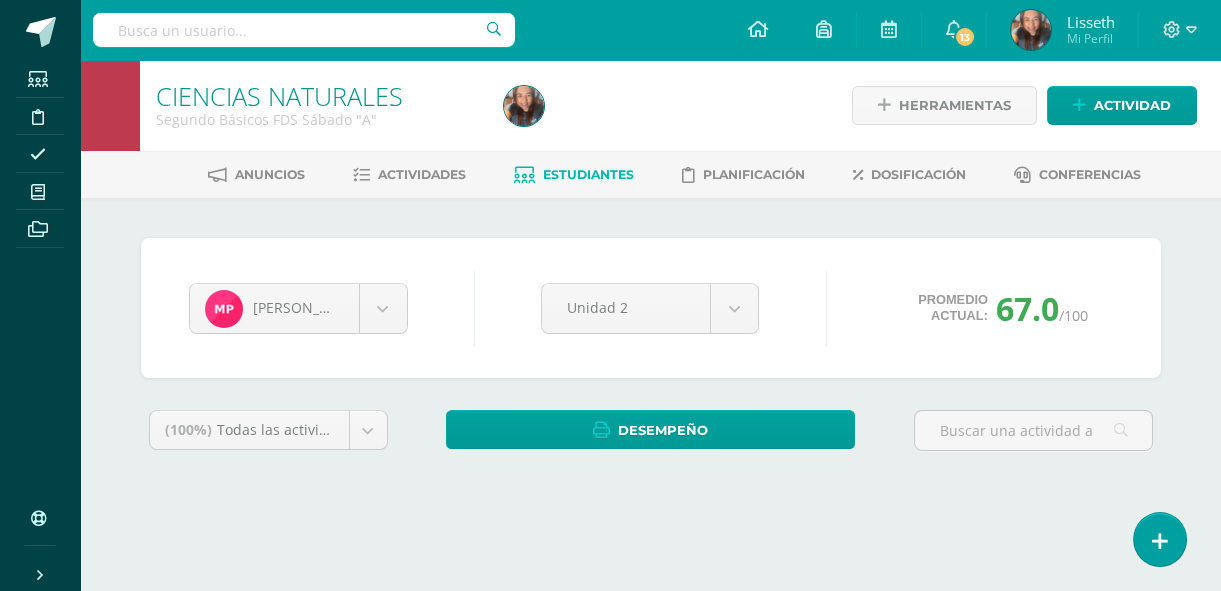 scroll, scrollTop: 0, scrollLeft: 0, axis: both 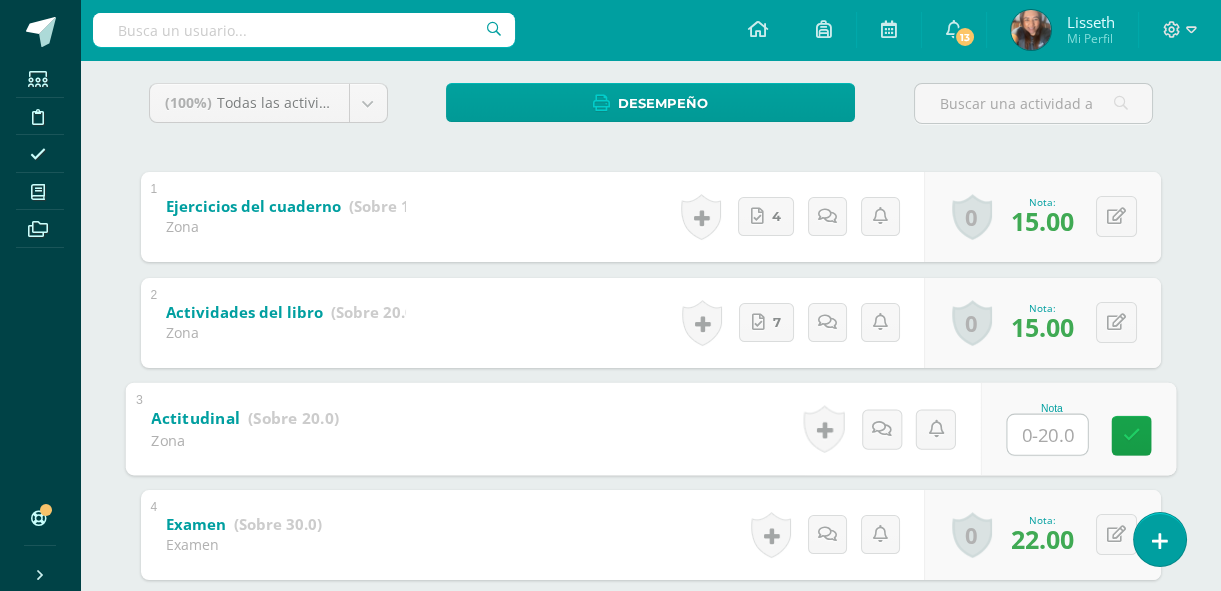 click at bounding box center [1047, 434] 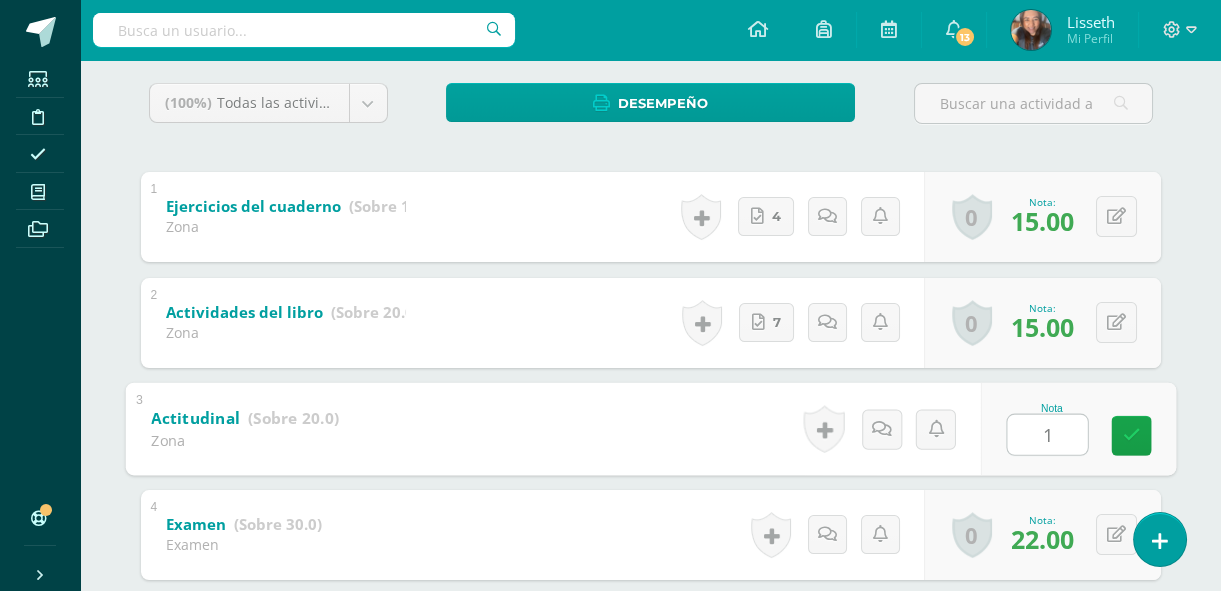 type on "19" 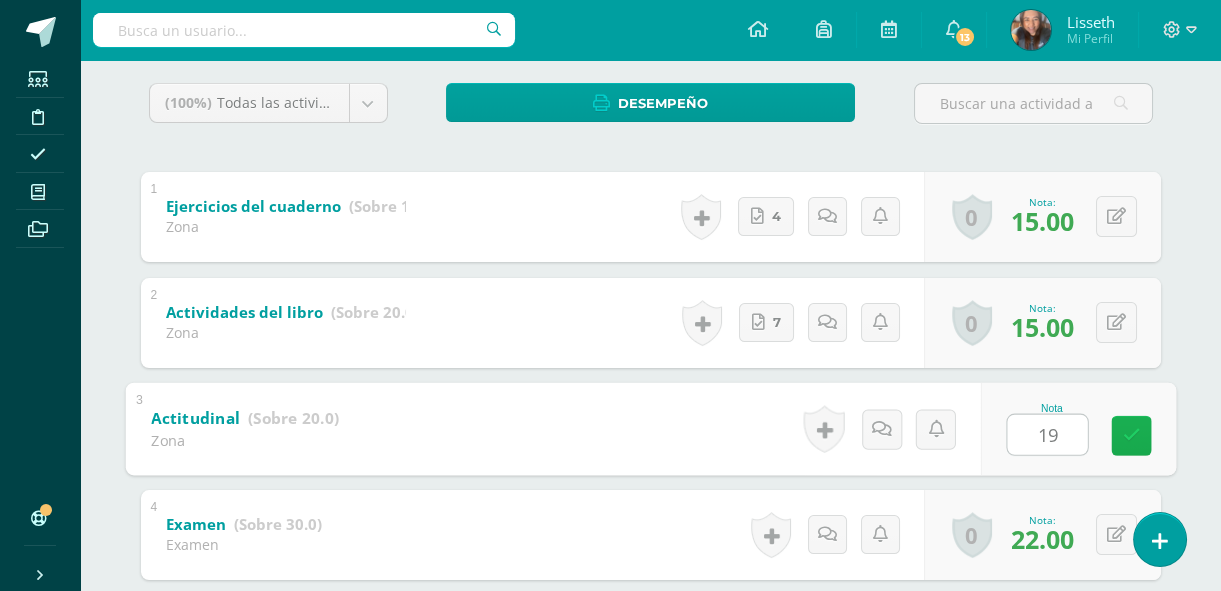 click at bounding box center [1131, 435] 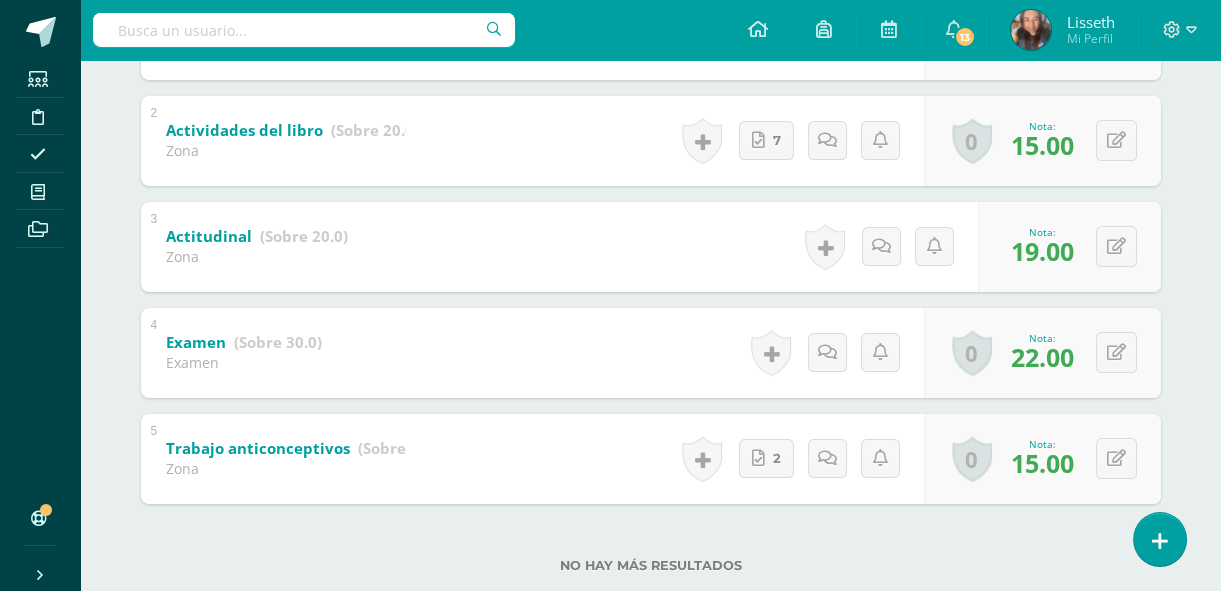 scroll, scrollTop: 0, scrollLeft: 0, axis: both 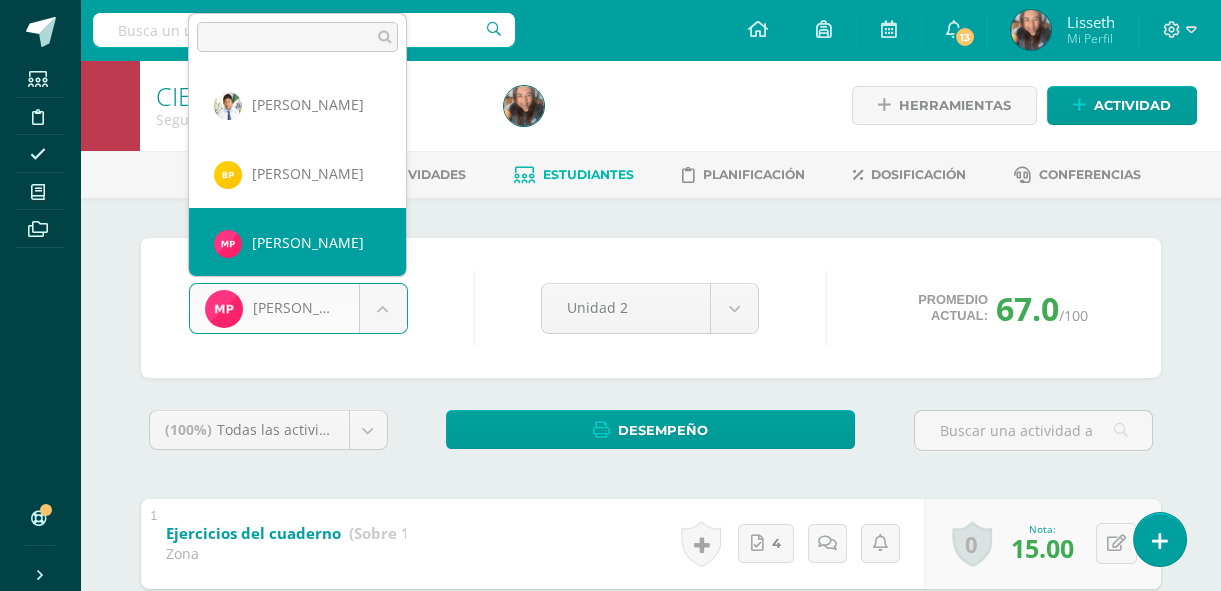click on "Estudiantes Disciplina Asistencia Mis cursos Archivos Soporte
Centro de ayuda
Últimas actualizaciones
10+ Cerrar panel
Ciencias Naturales
Primero
Básicos Plan Diario
"A"
Actividades Estudiantes Planificación Dosificación
CIENCIAS NATURALES
Primero
Básicos FDS Domingo
"A"
Actividades Estudiantes Planificación Dosificación
CIENCIAS NATURALES
Primero
Básicos FDS Sábado
"A"
Actividades Estudiantes Planificación Dosificación Actividades Estudiantes Planificación Dosificación Actividades Estudiantes" at bounding box center [610, 573] 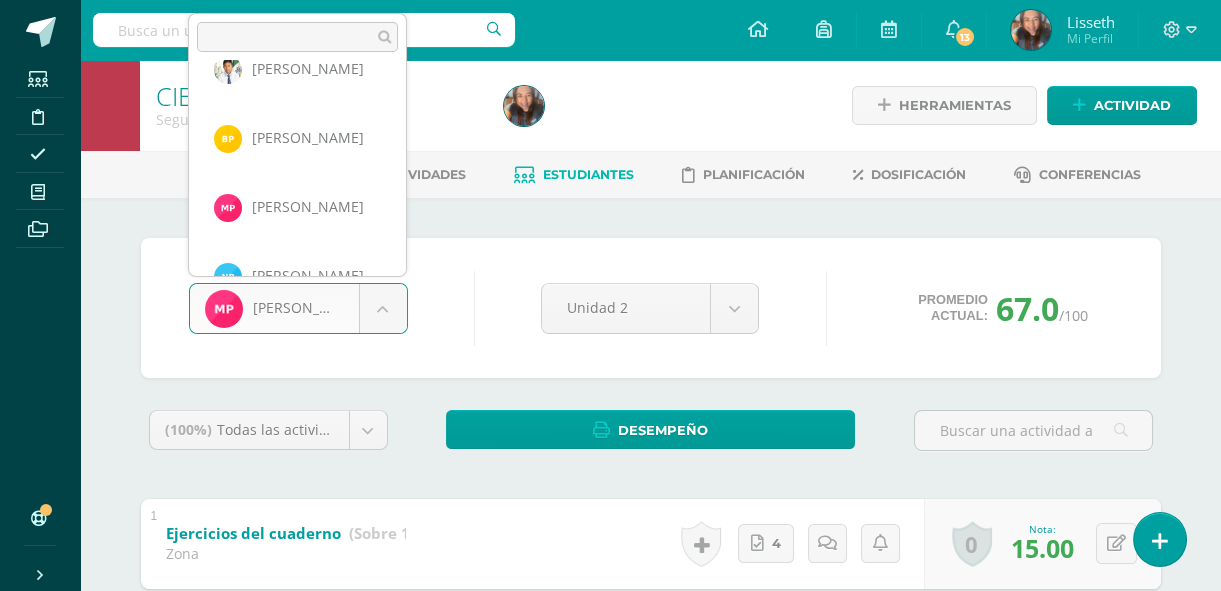 scroll, scrollTop: 1589, scrollLeft: 0, axis: vertical 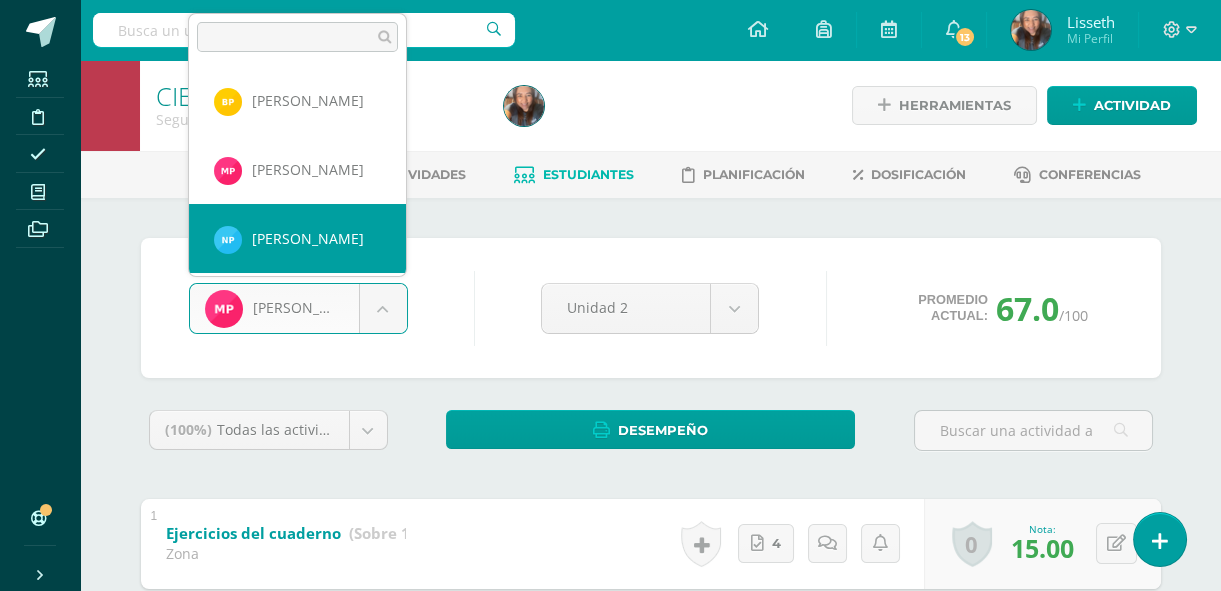 select on "9140" 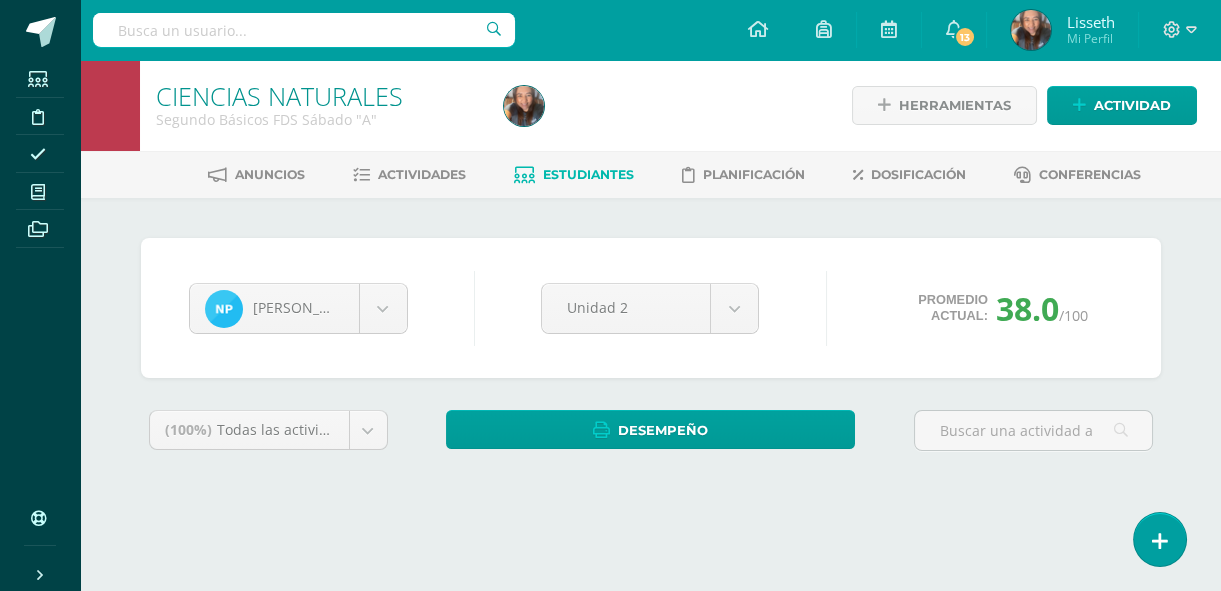 scroll, scrollTop: 0, scrollLeft: 0, axis: both 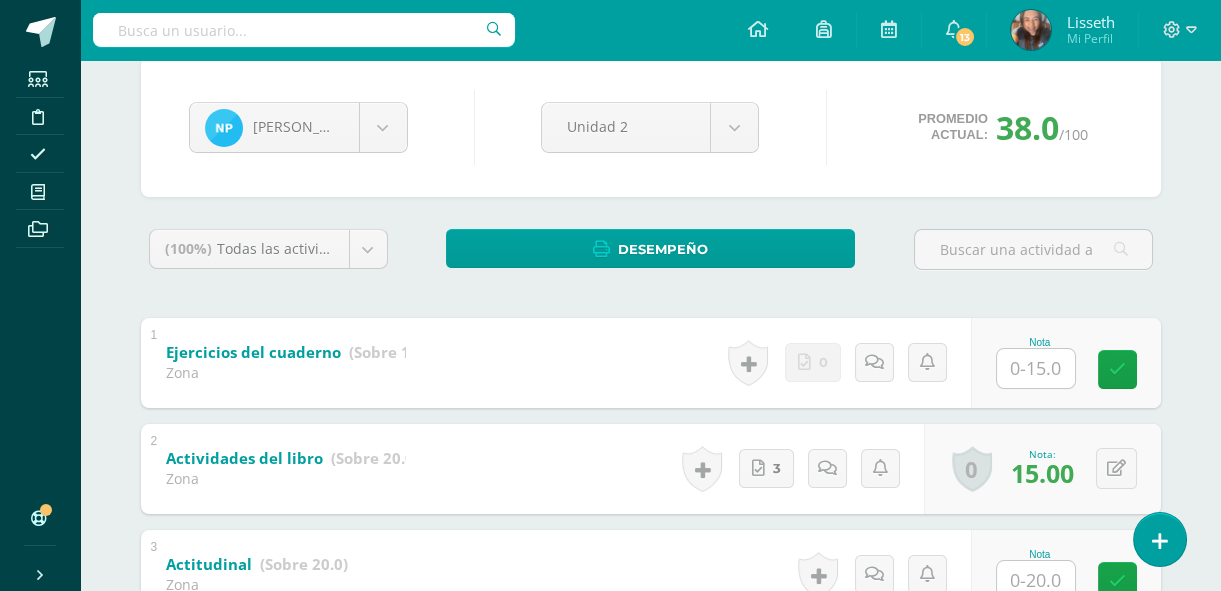 click at bounding box center (1036, 368) 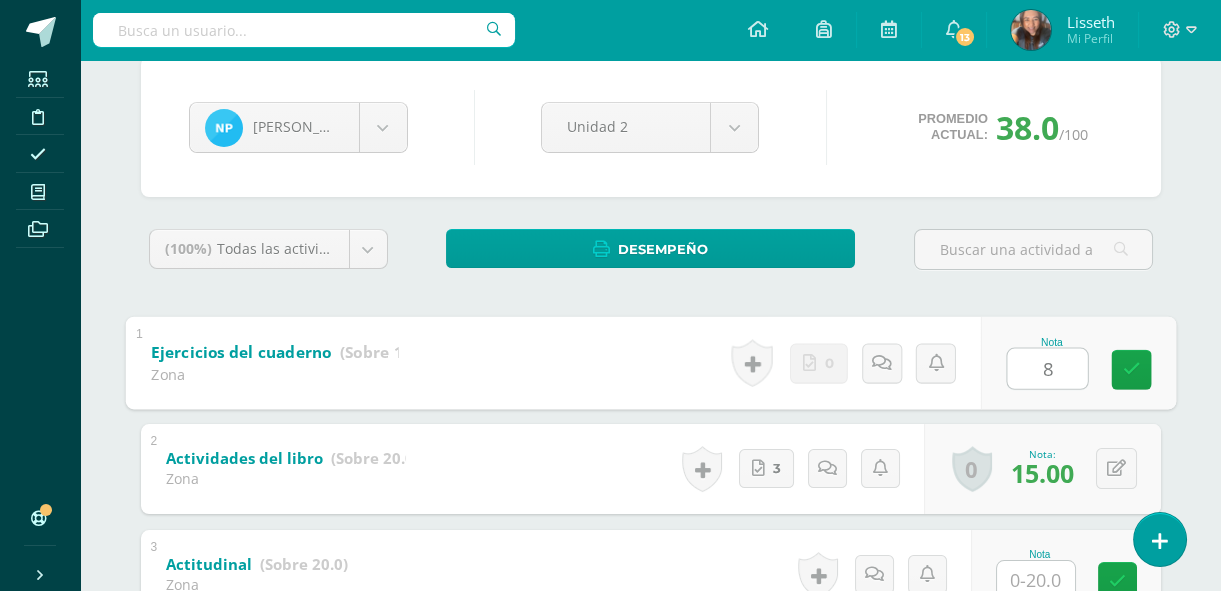 type on "8" 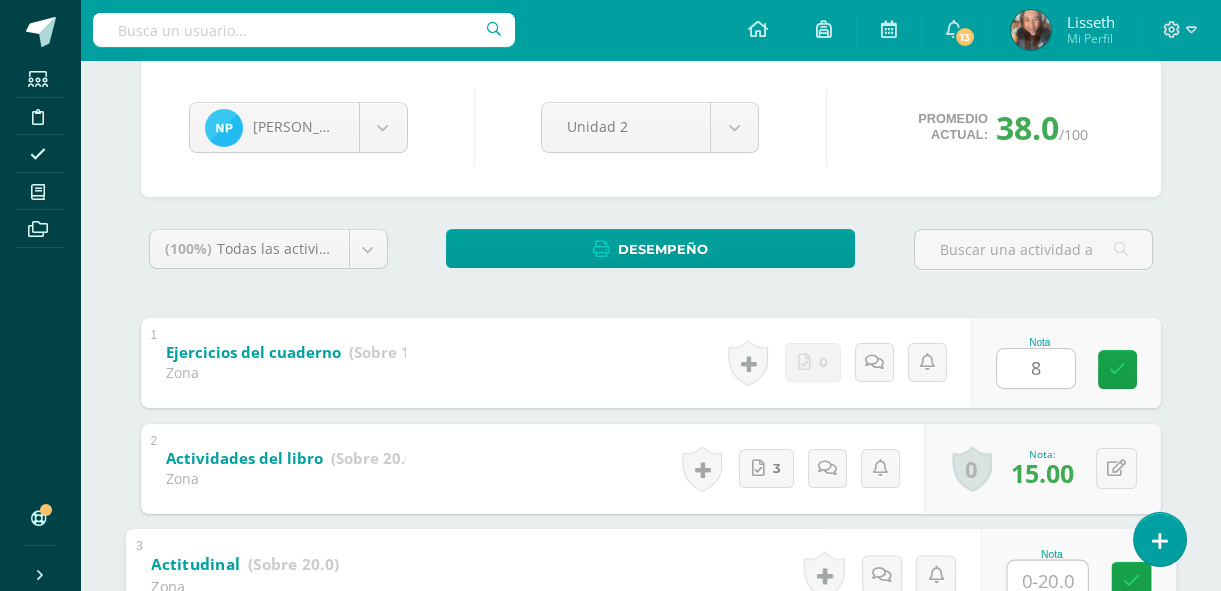 click at bounding box center (1047, 580) 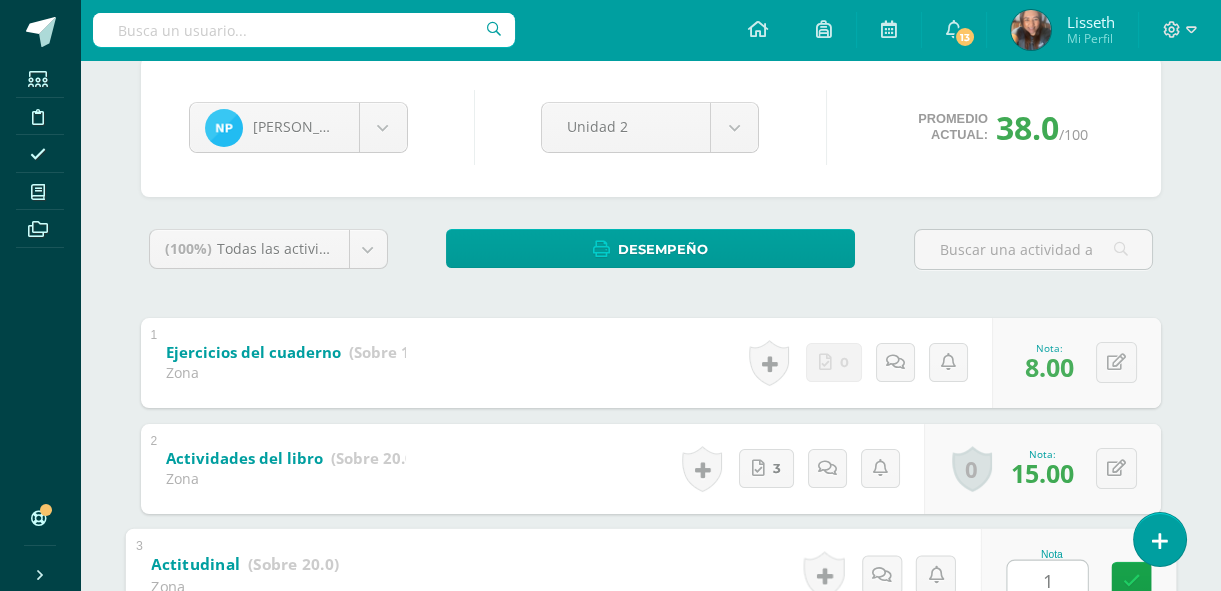type on "19" 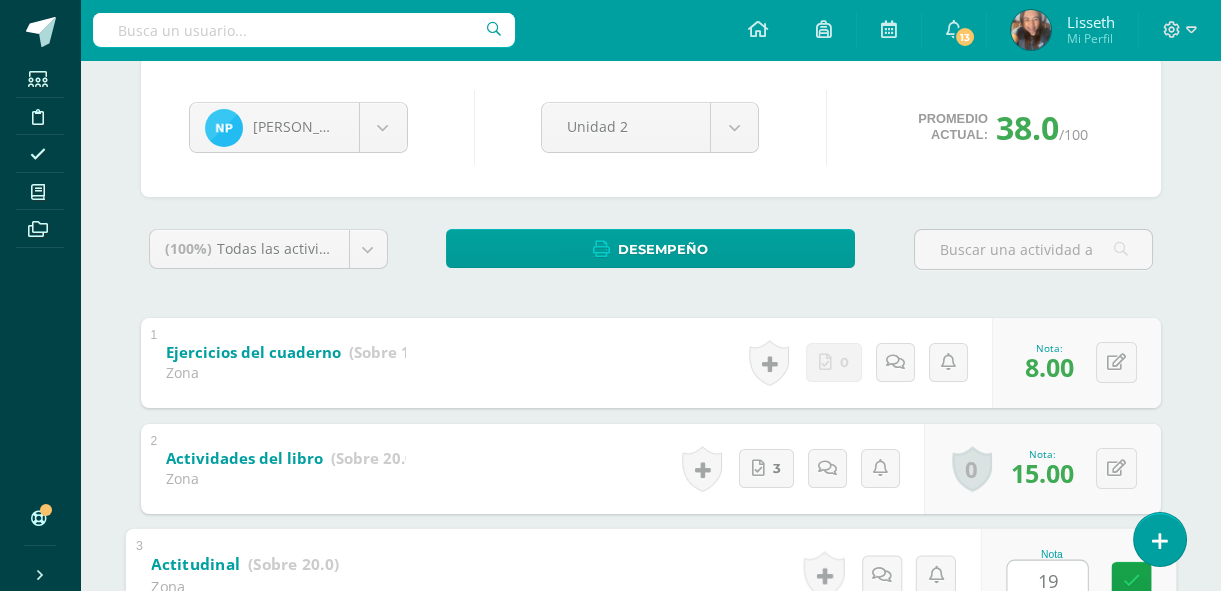drag, startPoint x: 1121, startPoint y: 574, endPoint x: 1229, endPoint y: 576, distance: 108.01852 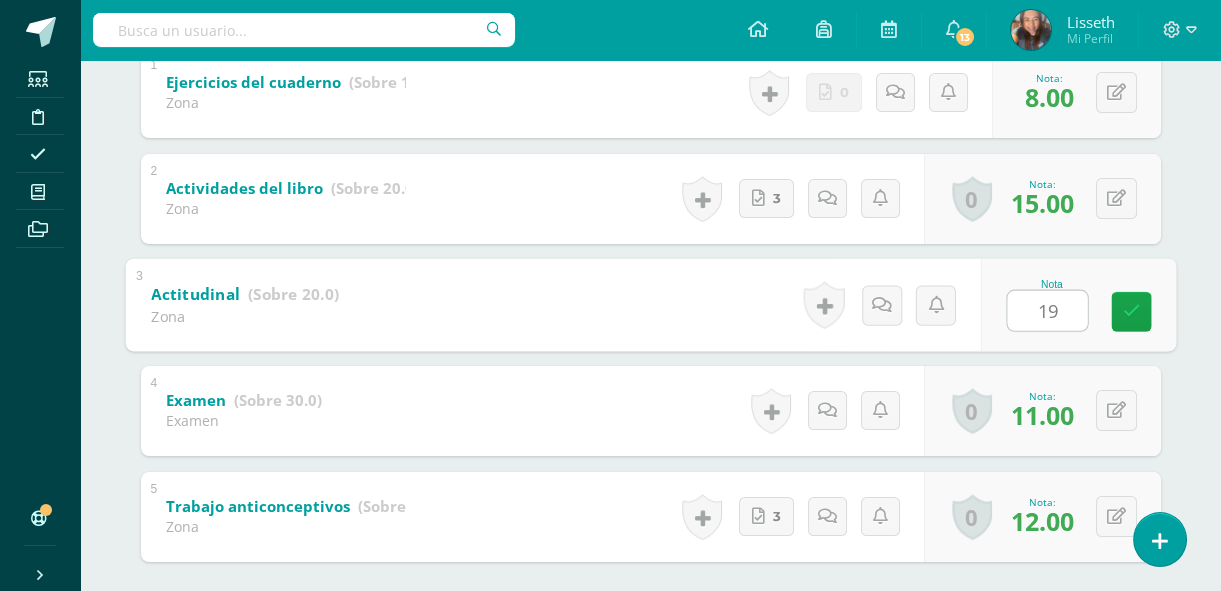 scroll, scrollTop: 472, scrollLeft: 0, axis: vertical 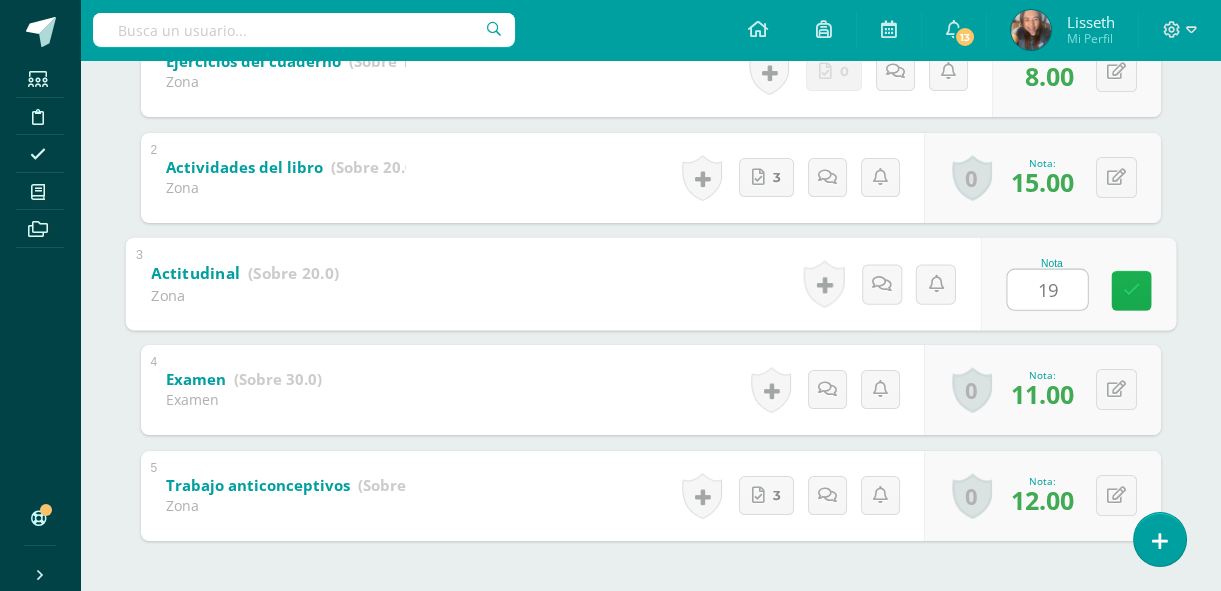 click at bounding box center [1131, 290] 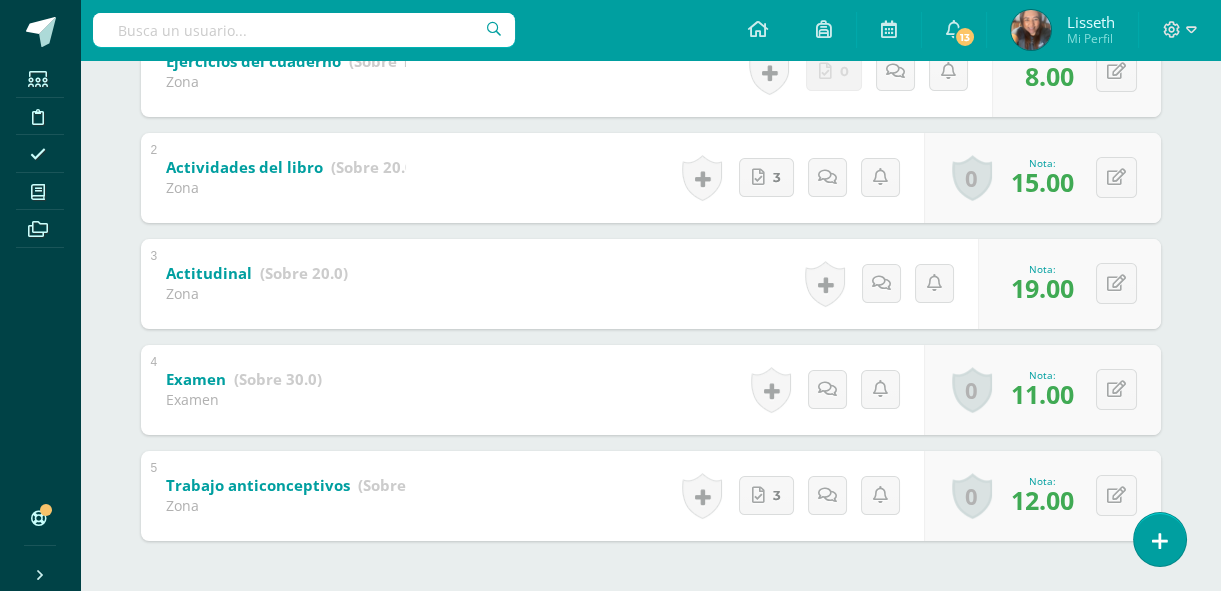 scroll, scrollTop: 0, scrollLeft: 0, axis: both 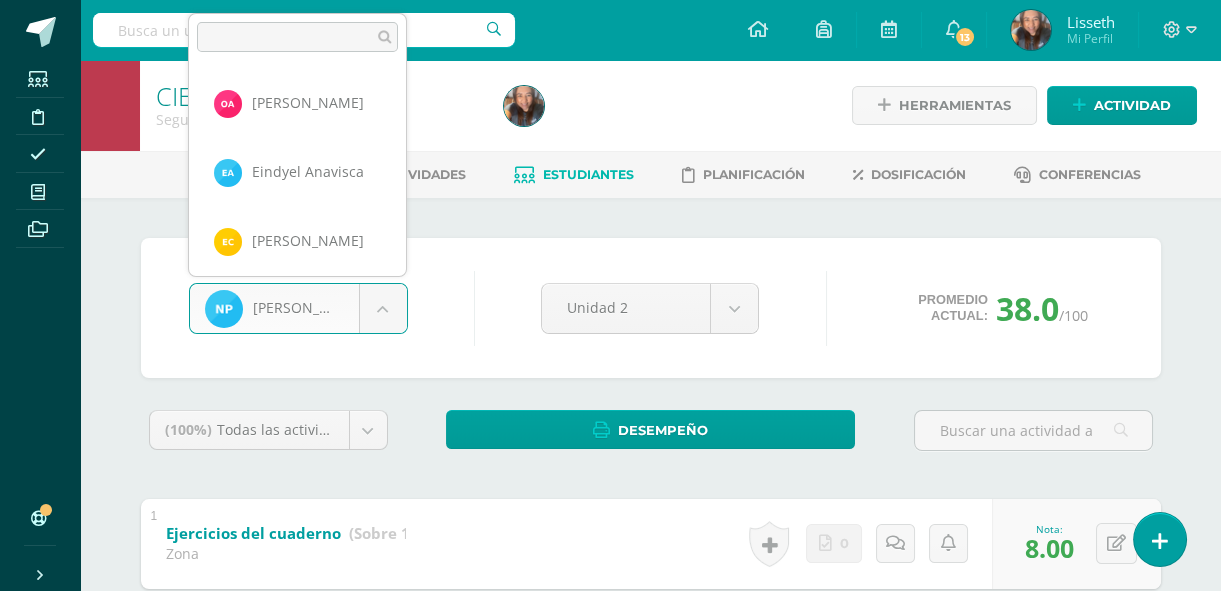 click on "Estudiantes Disciplina Asistencia Mis cursos Archivos Soporte
Centro de ayuda
Últimas actualizaciones
10+ Cerrar panel
Ciencias Naturales
Primero
Básicos Plan Diario
"A"
Actividades Estudiantes Planificación Dosificación
CIENCIAS NATURALES
Primero
Básicos FDS Domingo
"A"
Actividades Estudiantes Planificación Dosificación
CIENCIAS NATURALES
Primero
Básicos FDS Sábado
"A"
Actividades Estudiantes Planificación Dosificación Actividades Estudiantes Planificación Dosificación Actividades Estudiantes" at bounding box center (610, 573) 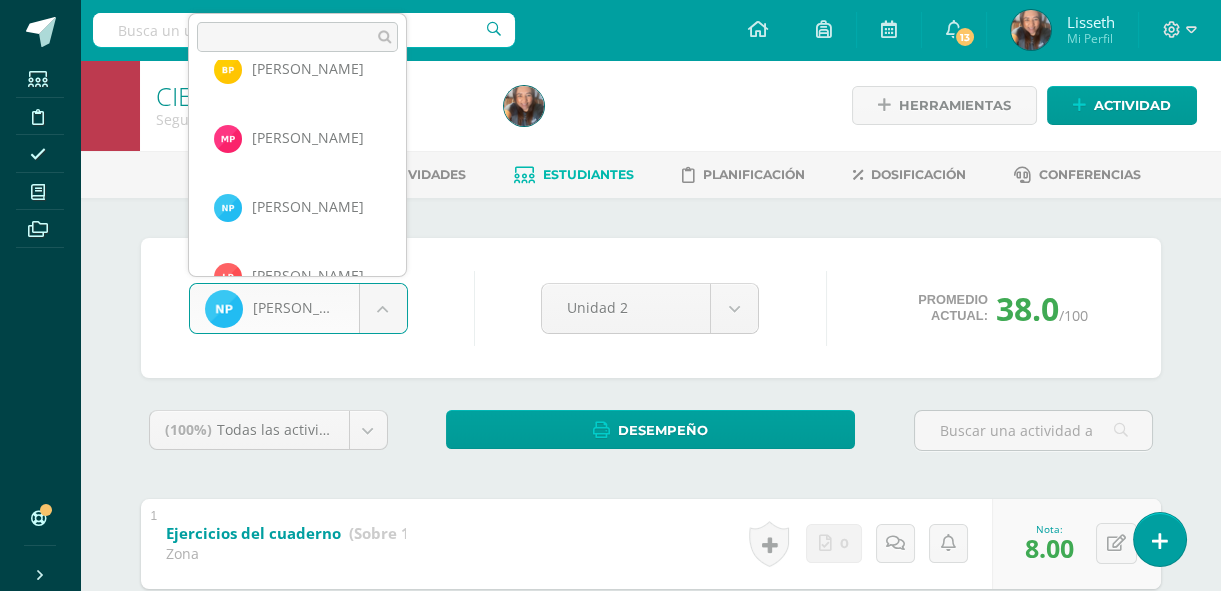 scroll, scrollTop: 1654, scrollLeft: 0, axis: vertical 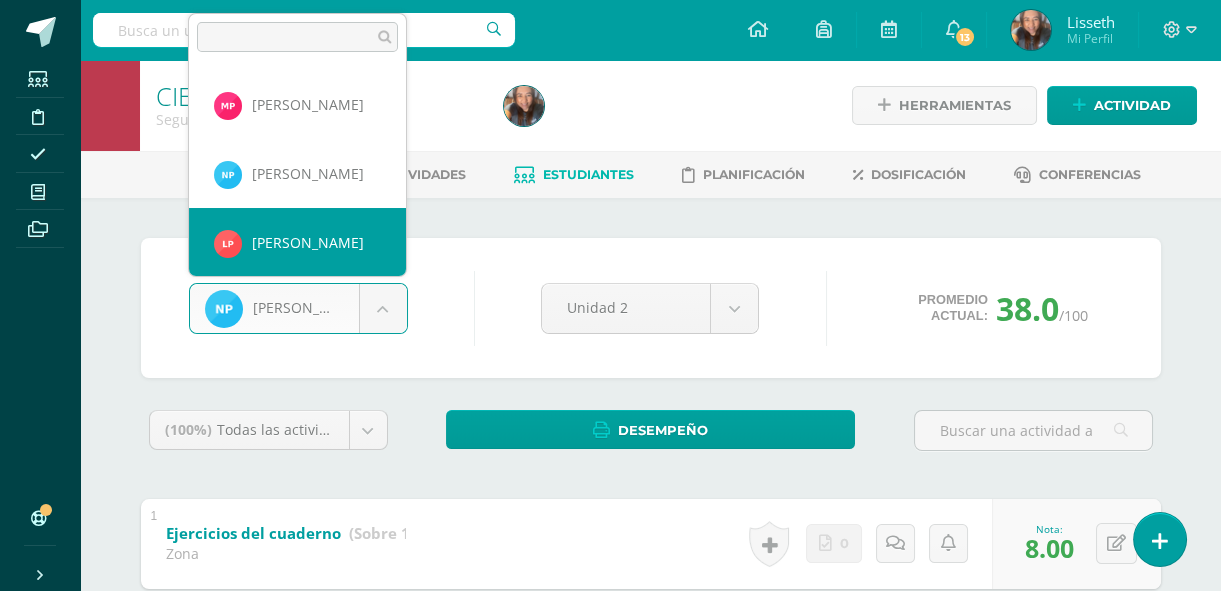 select on "8490" 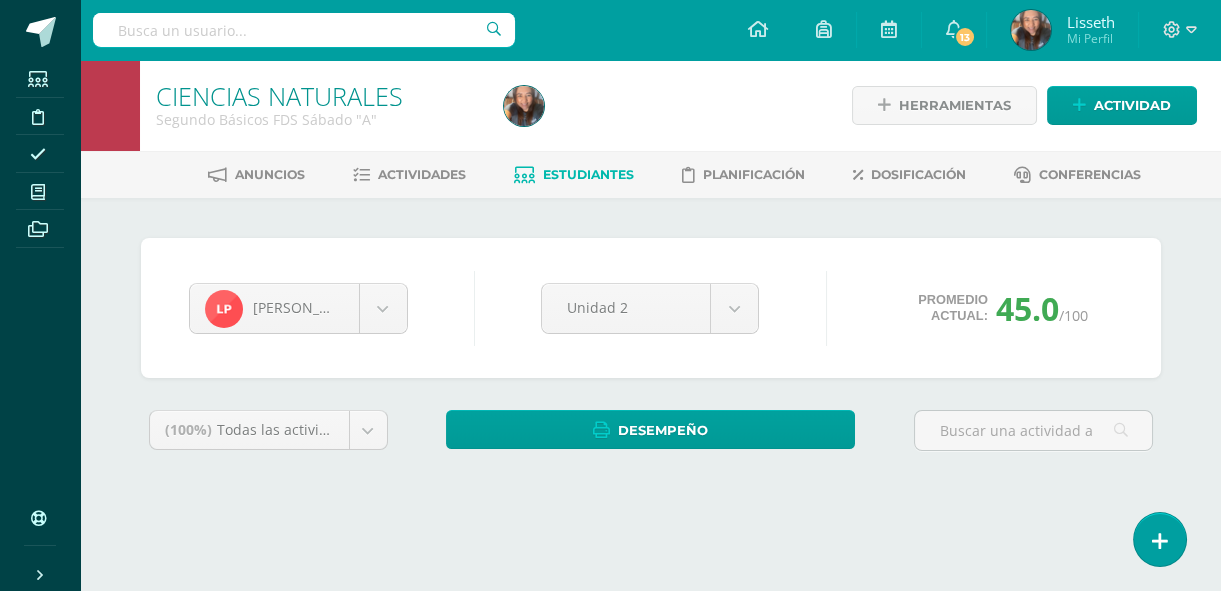 scroll, scrollTop: 0, scrollLeft: 0, axis: both 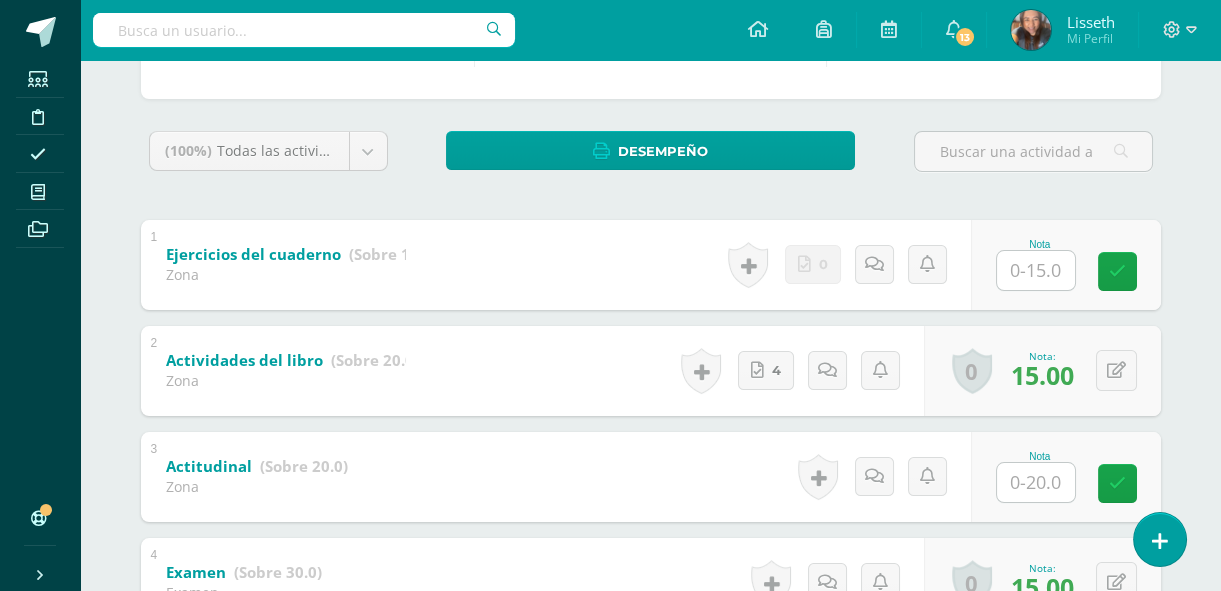 click at bounding box center [1036, 270] 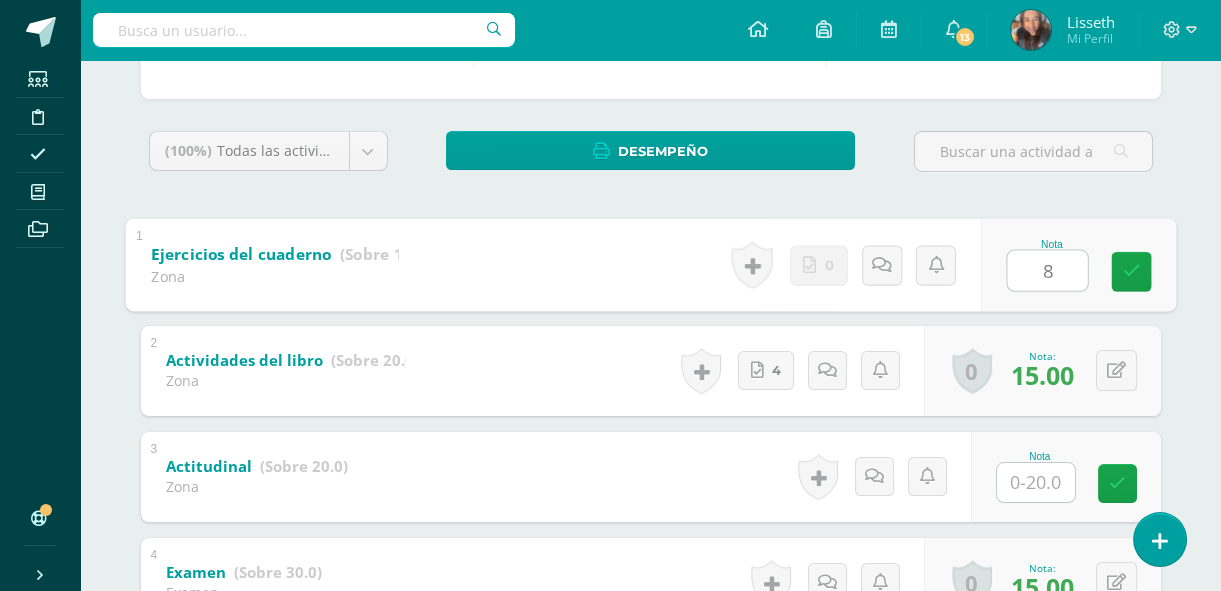 type on "8" 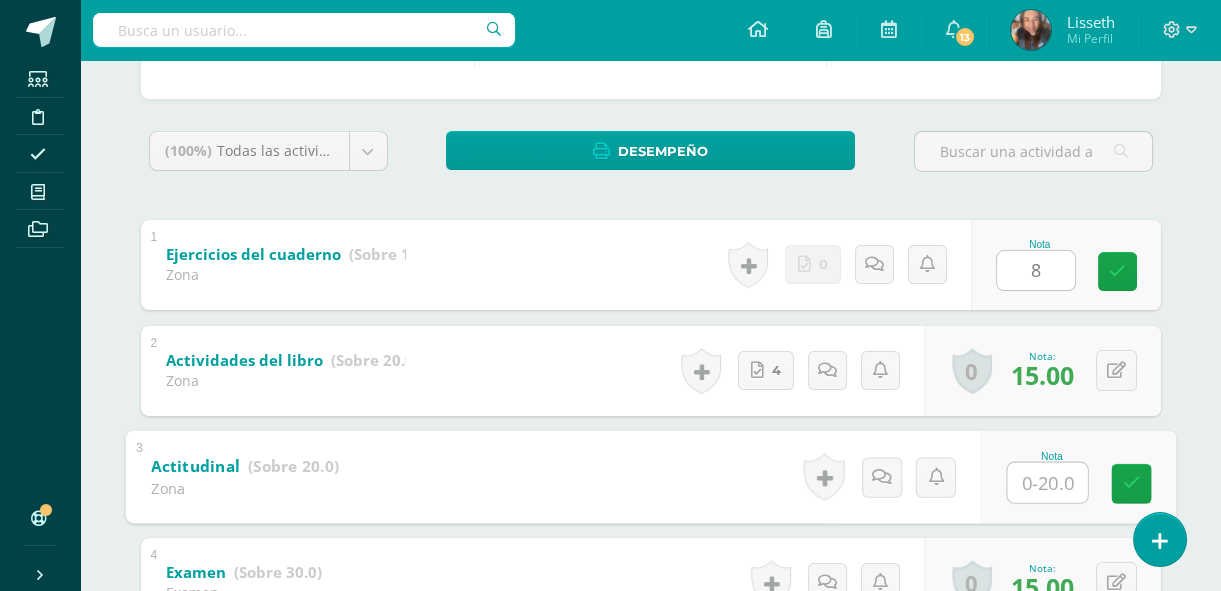 click at bounding box center [1047, 482] 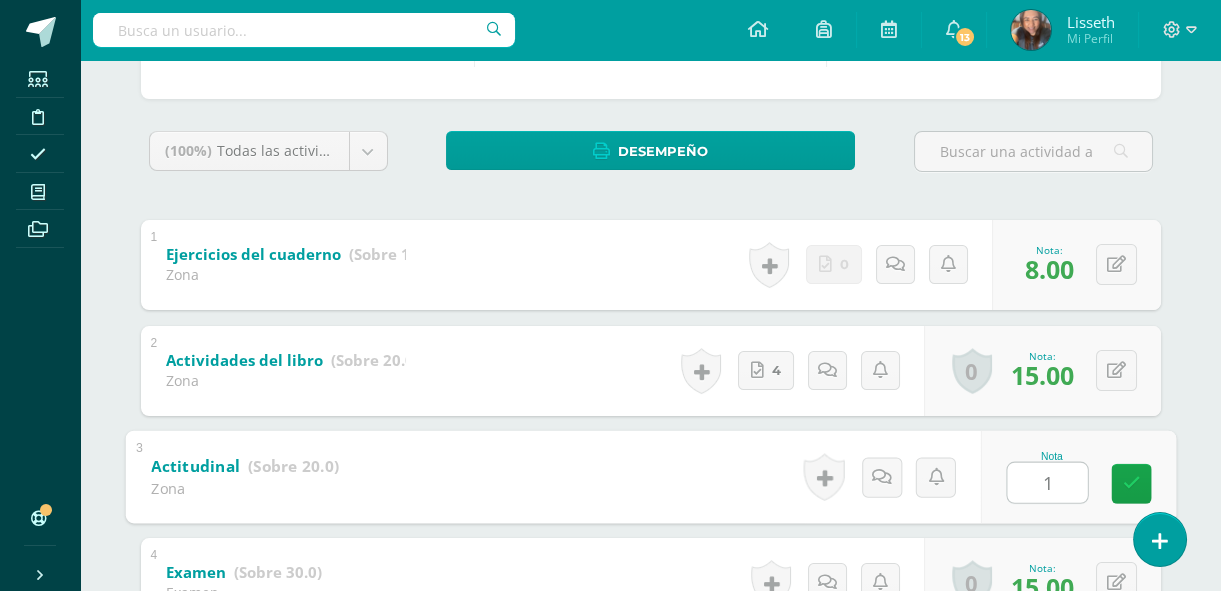 type on "17" 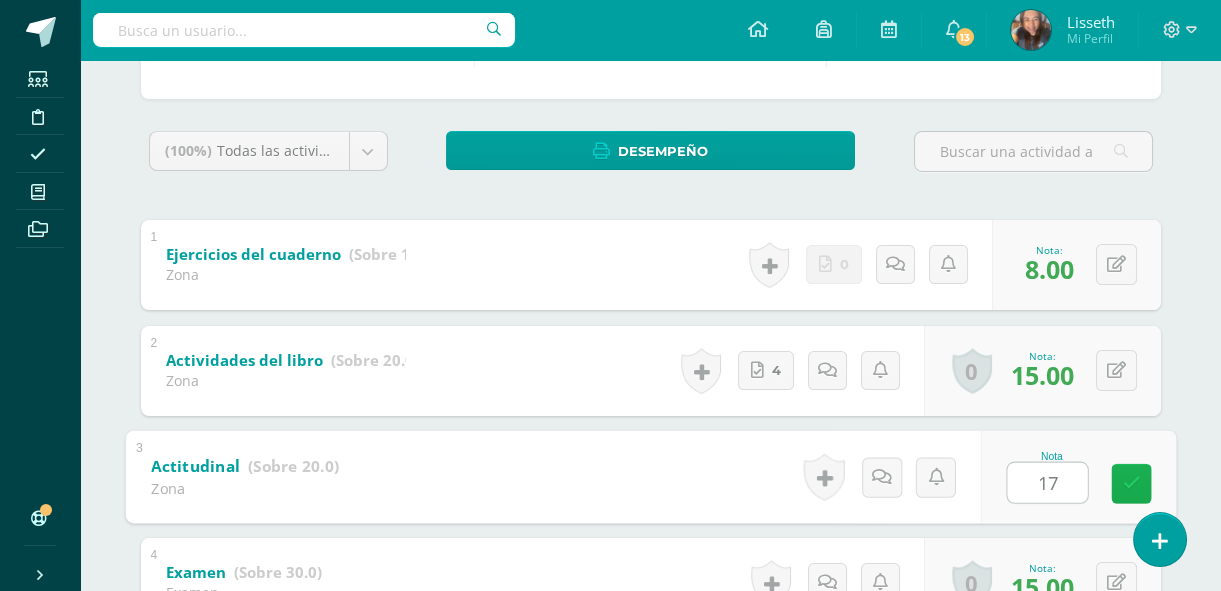 click at bounding box center [1131, 483] 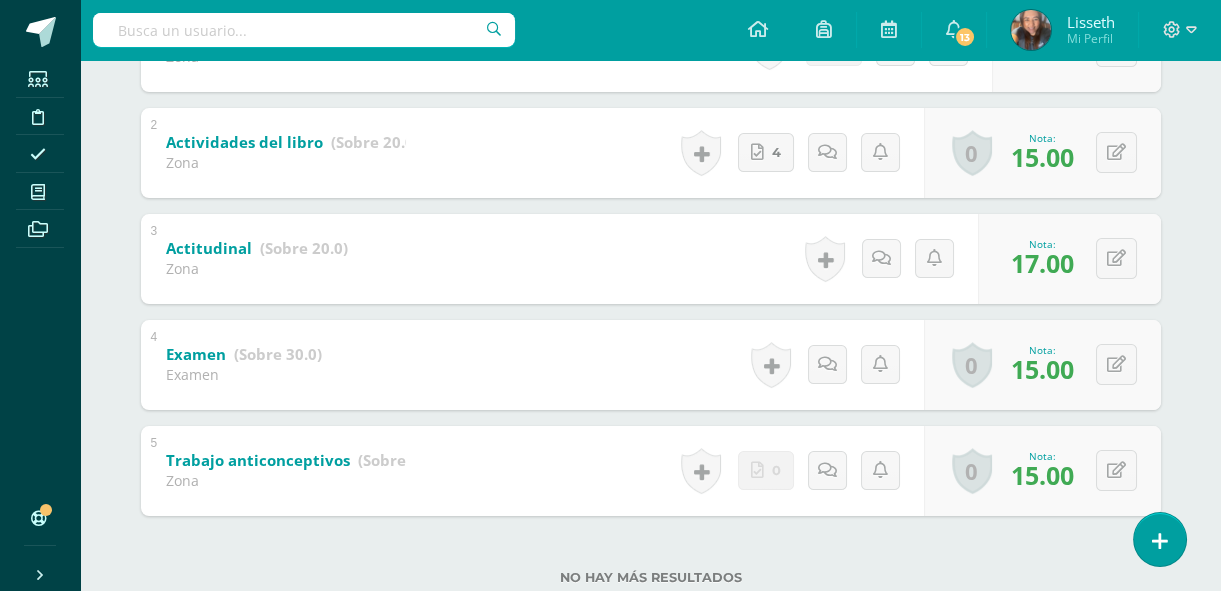 scroll, scrollTop: 0, scrollLeft: 0, axis: both 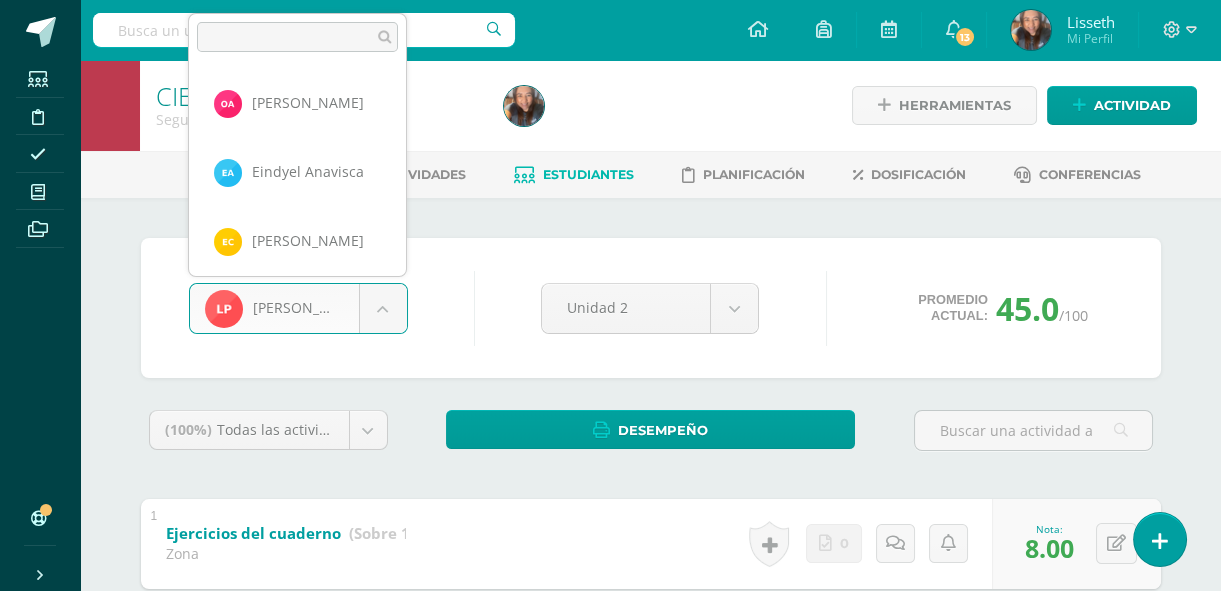 click on "Estudiantes Disciplina Asistencia Mis cursos Archivos Soporte
Centro de ayuda
Últimas actualizaciones
10+ Cerrar panel
Ciencias Naturales
Primero
Básicos Plan Diario
"A"
Actividades Estudiantes Planificación Dosificación
CIENCIAS NATURALES
Primero
Básicos FDS Domingo
"A"
Actividades Estudiantes Planificación Dosificación
CIENCIAS NATURALES
Primero
Básicos FDS Sábado
"A"
Actividades Estudiantes Planificación Dosificación Actividades Estudiantes Planificación Dosificación Actividades Estudiantes" at bounding box center (610, 573) 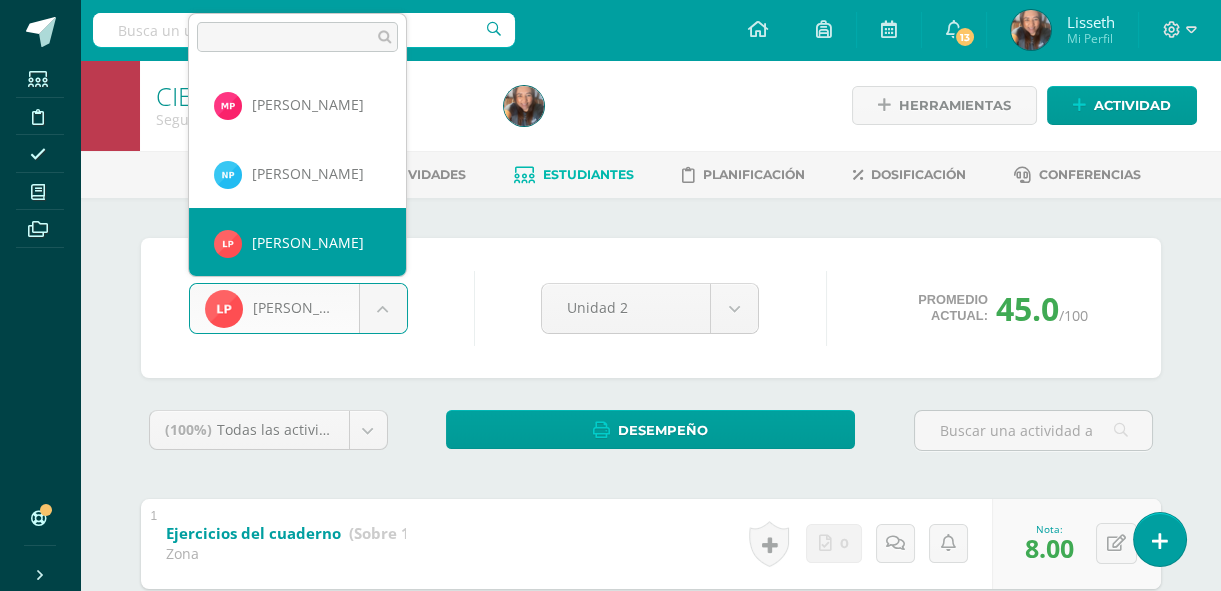 scroll, scrollTop: 1792, scrollLeft: 0, axis: vertical 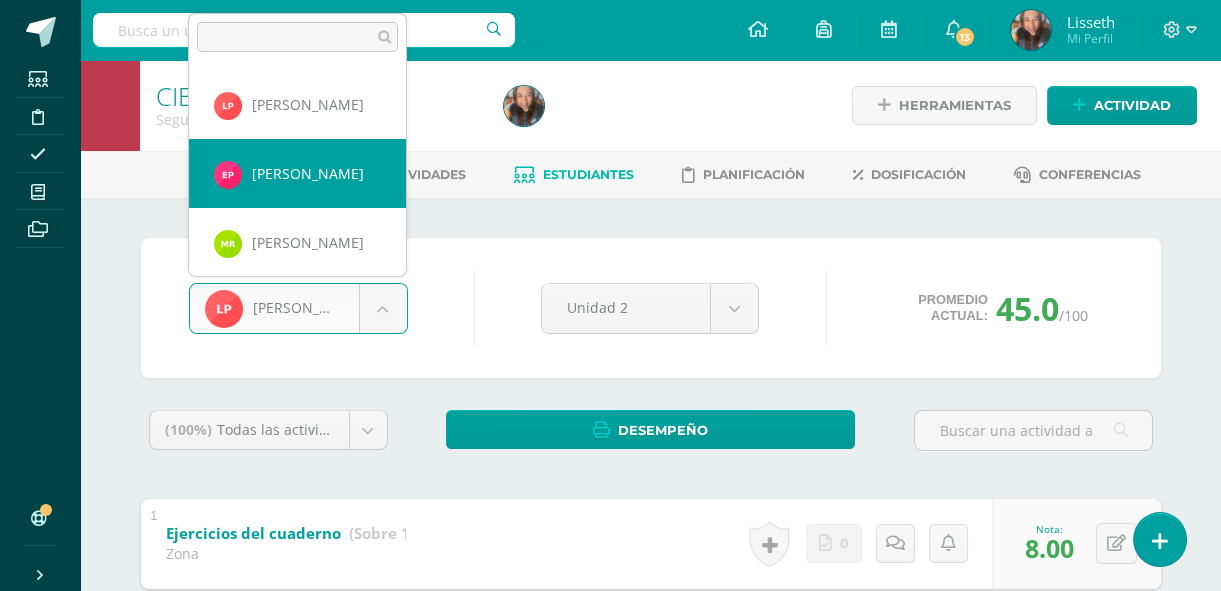 select on "8350" 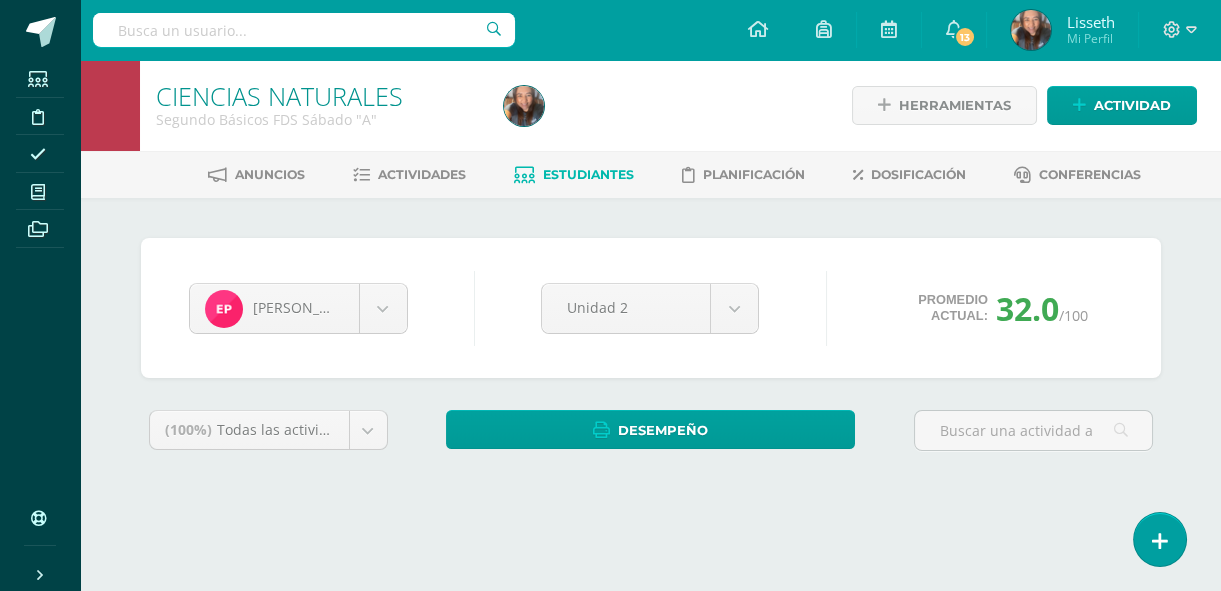 scroll, scrollTop: 0, scrollLeft: 0, axis: both 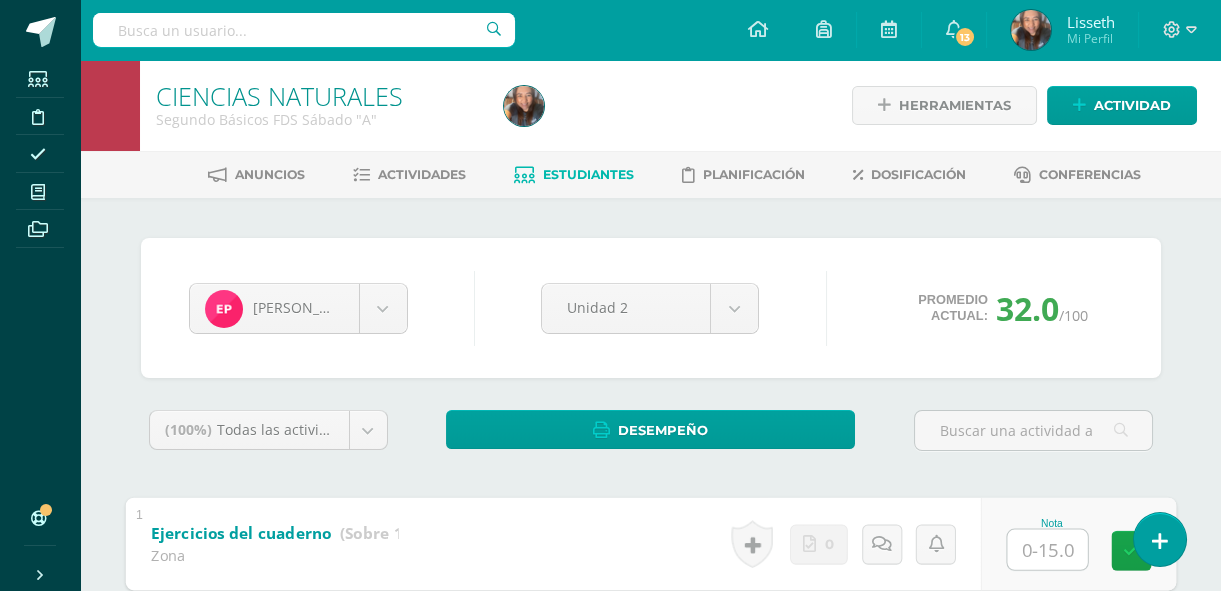 click at bounding box center (1047, 549) 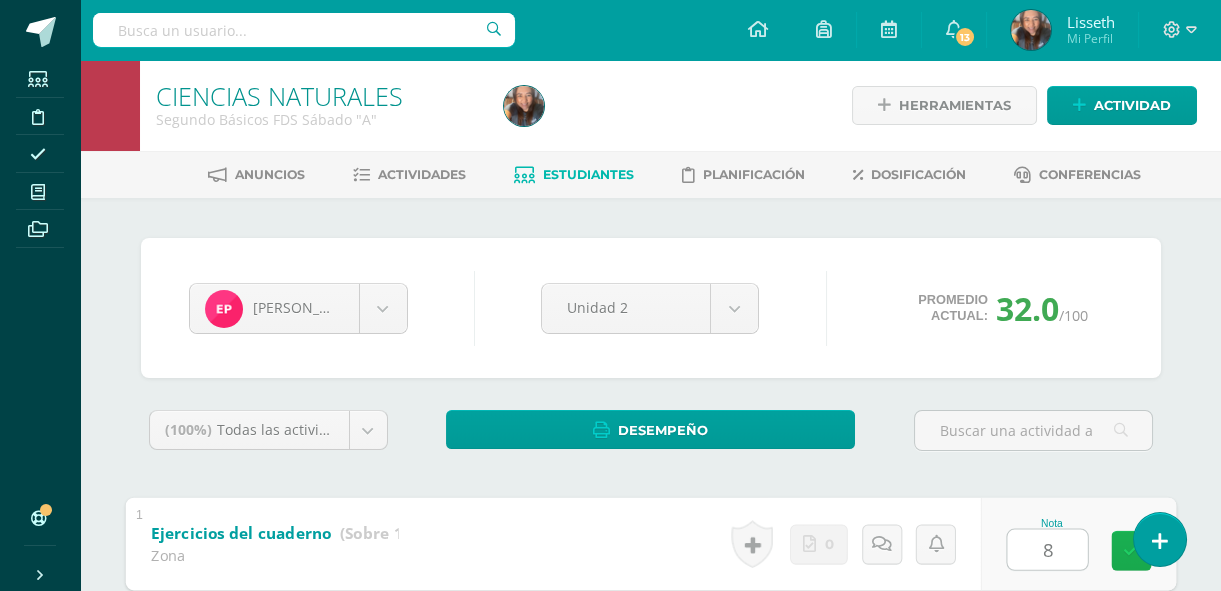 click at bounding box center (1131, 550) 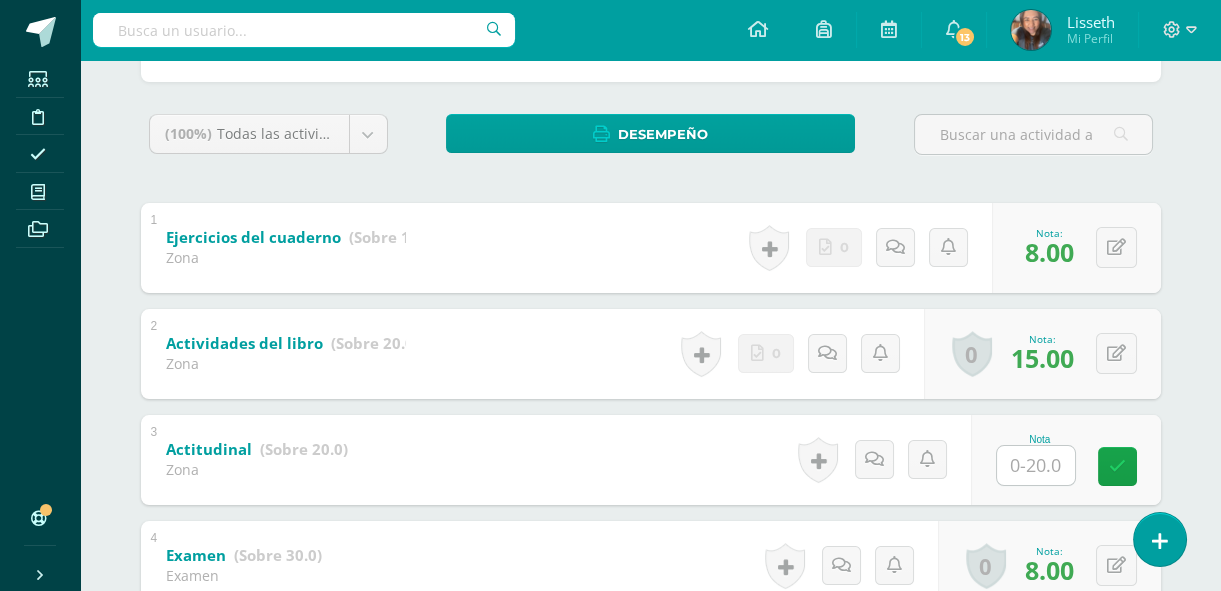 scroll, scrollTop: 327, scrollLeft: 0, axis: vertical 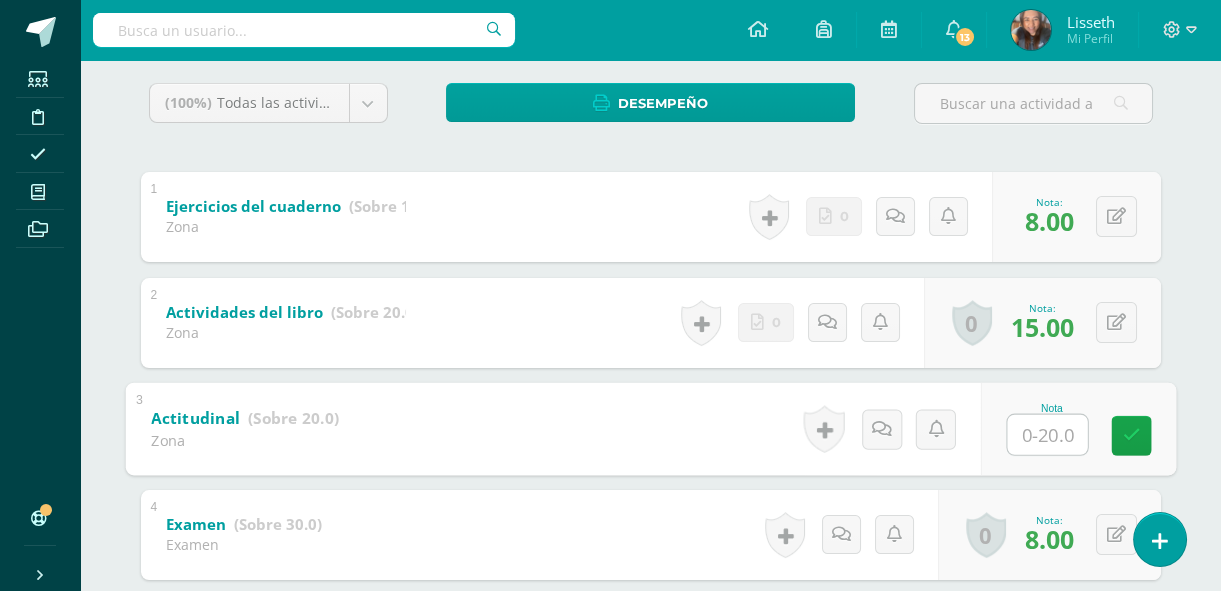 click at bounding box center (1047, 434) 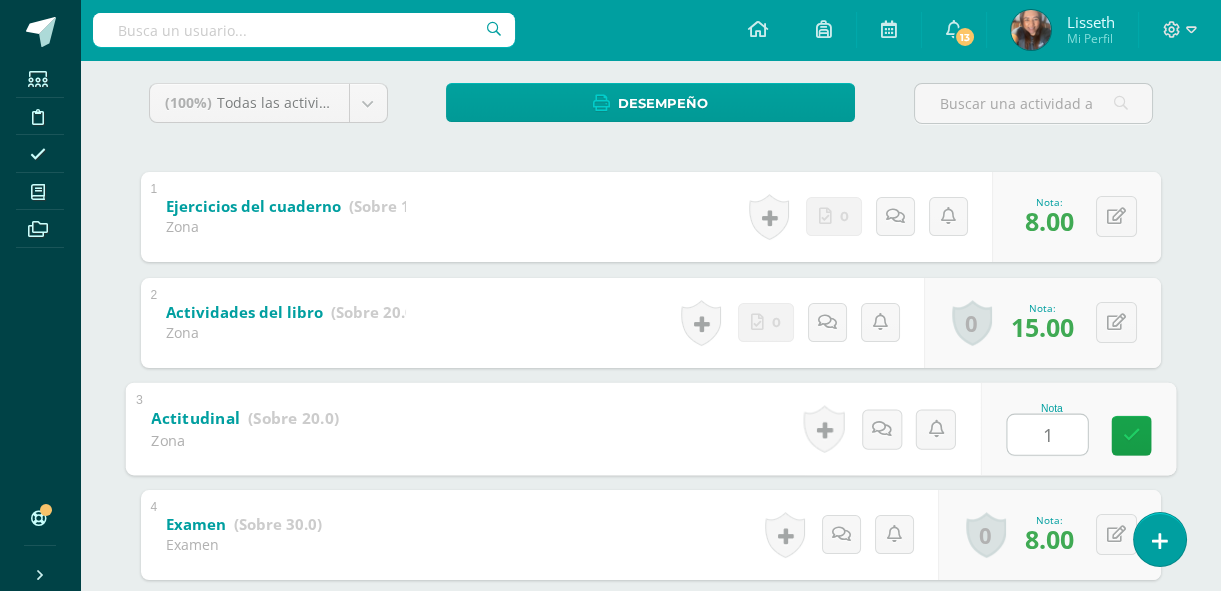 type on "15" 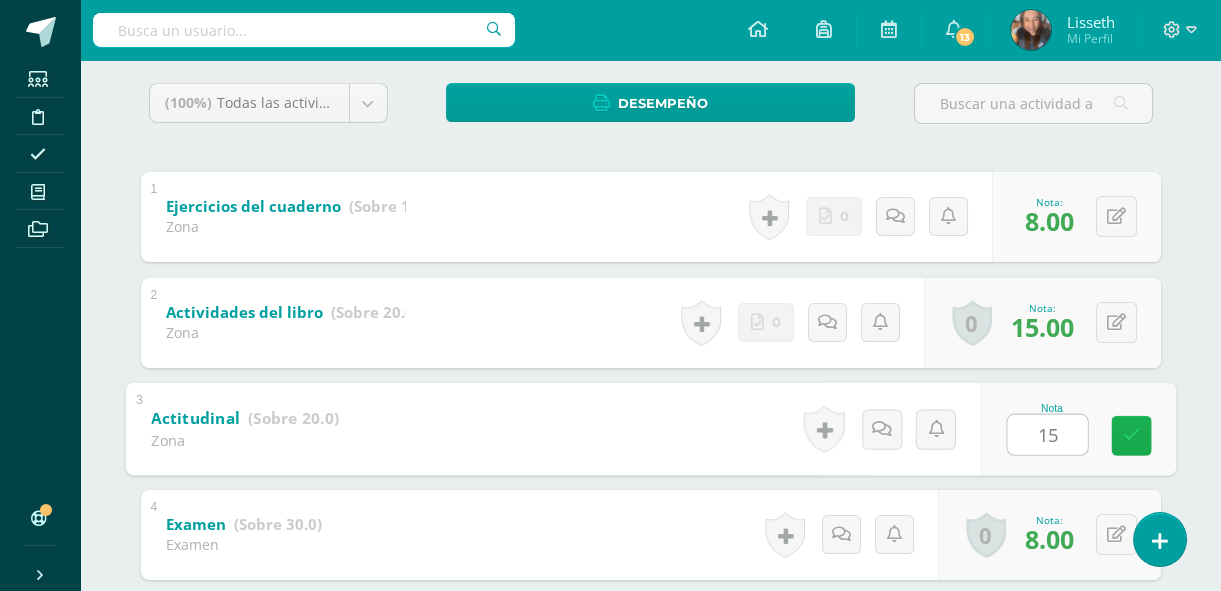 click at bounding box center (1131, 435) 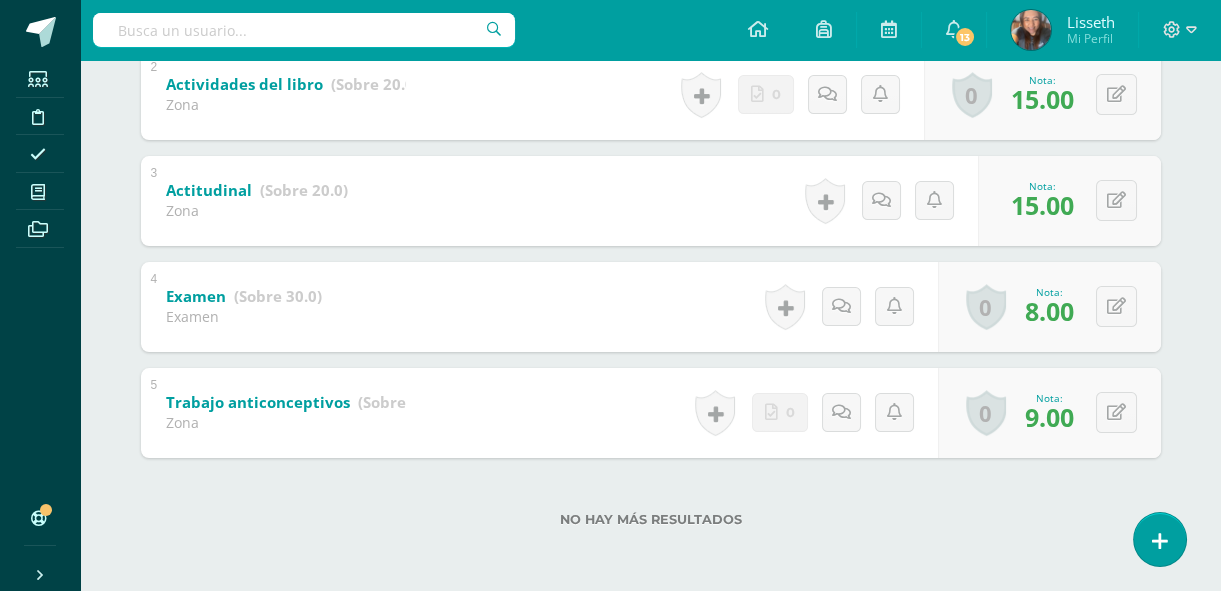 scroll, scrollTop: 39, scrollLeft: 0, axis: vertical 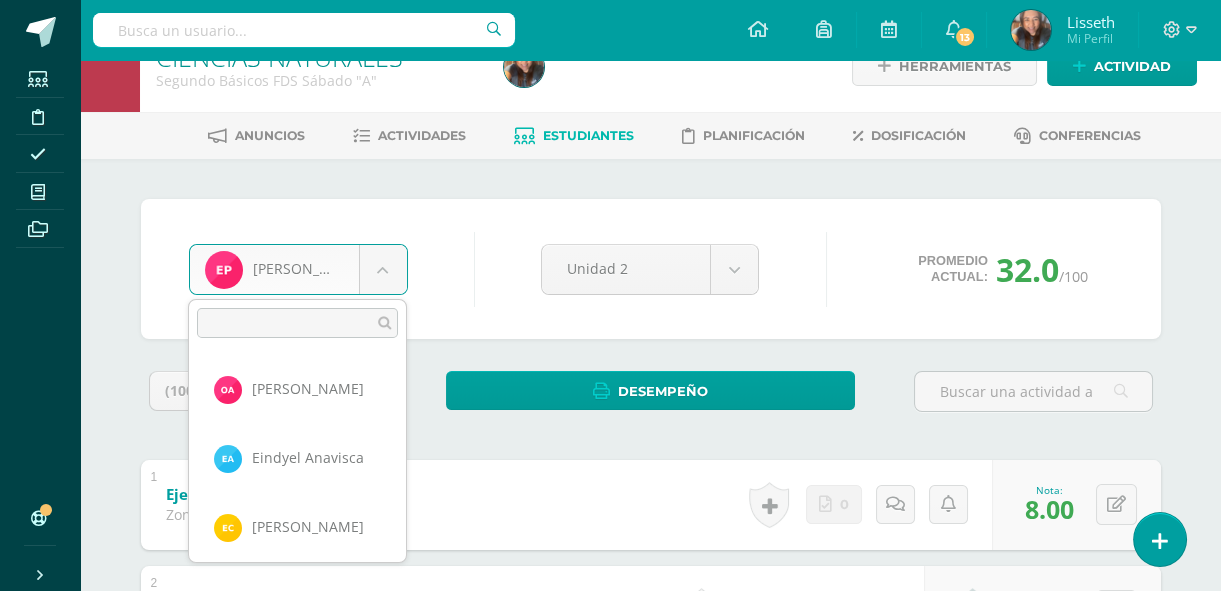 click on "Estudiantes Disciplina Asistencia Mis cursos Archivos Soporte
Centro de ayuda
Últimas actualizaciones
10+ Cerrar panel
Ciencias Naturales
Primero
Básicos Plan Diario
"A"
Actividades Estudiantes Planificación Dosificación
CIENCIAS NATURALES
Primero
Básicos FDS Domingo
"A"
Actividades Estudiantes Planificación Dosificación
CIENCIAS NATURALES
Primero
Básicos FDS Sábado
"A"
Actividades Estudiantes Planificación Dosificación Actividades Estudiantes Planificación Dosificación Actividades Estudiantes" at bounding box center (610, 534) 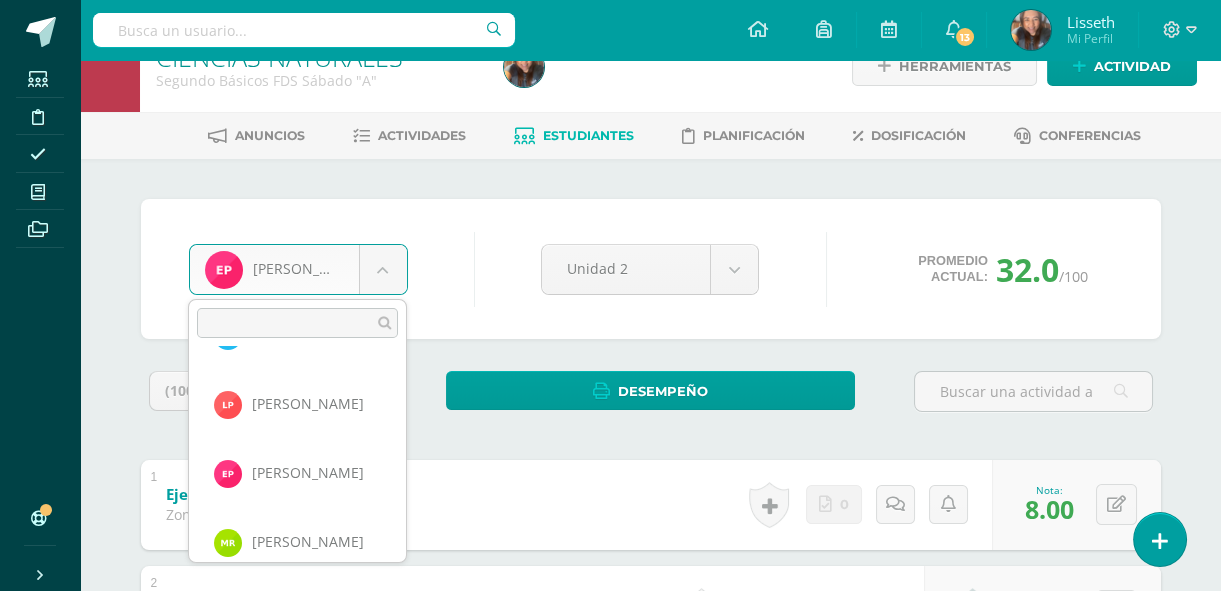 scroll, scrollTop: 1796, scrollLeft: 0, axis: vertical 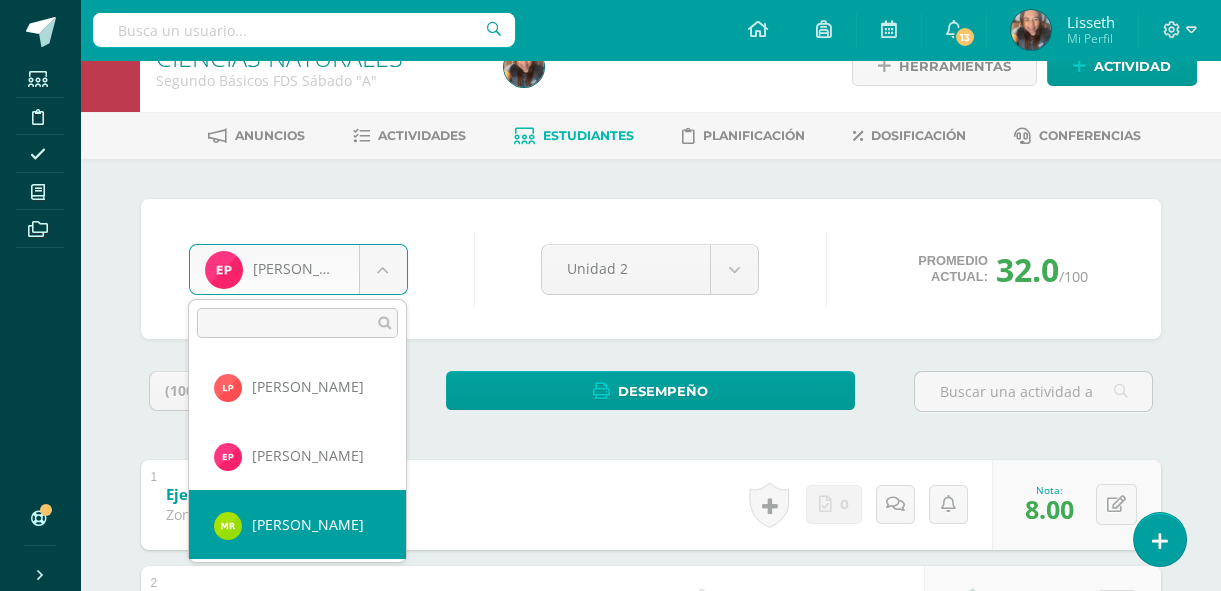 select on "8482" 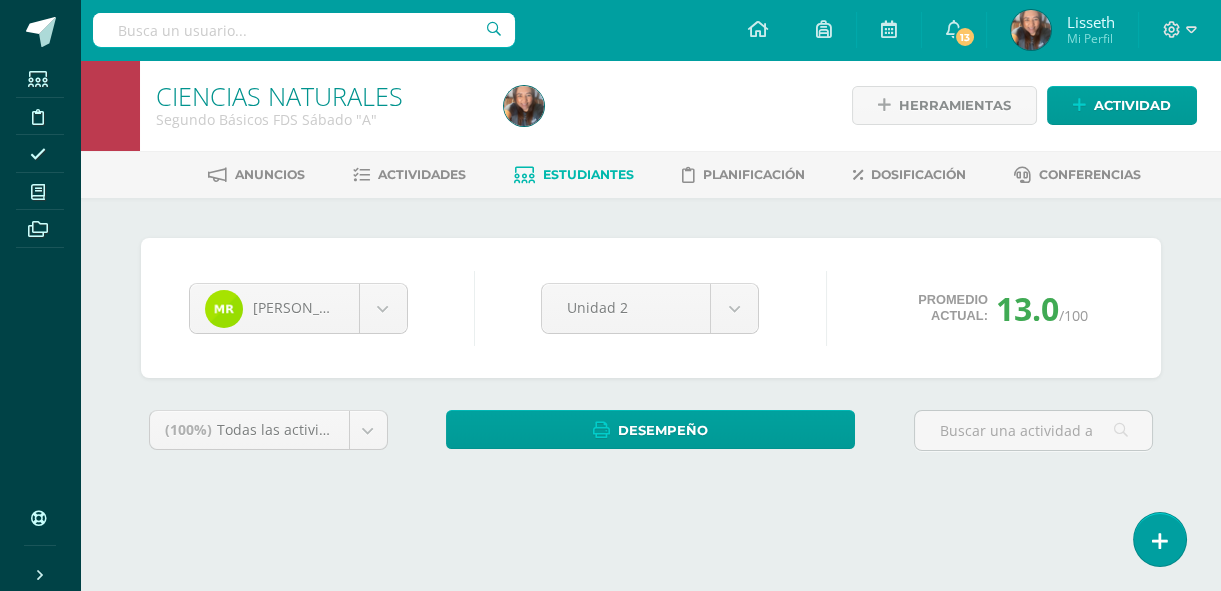 scroll, scrollTop: 0, scrollLeft: 0, axis: both 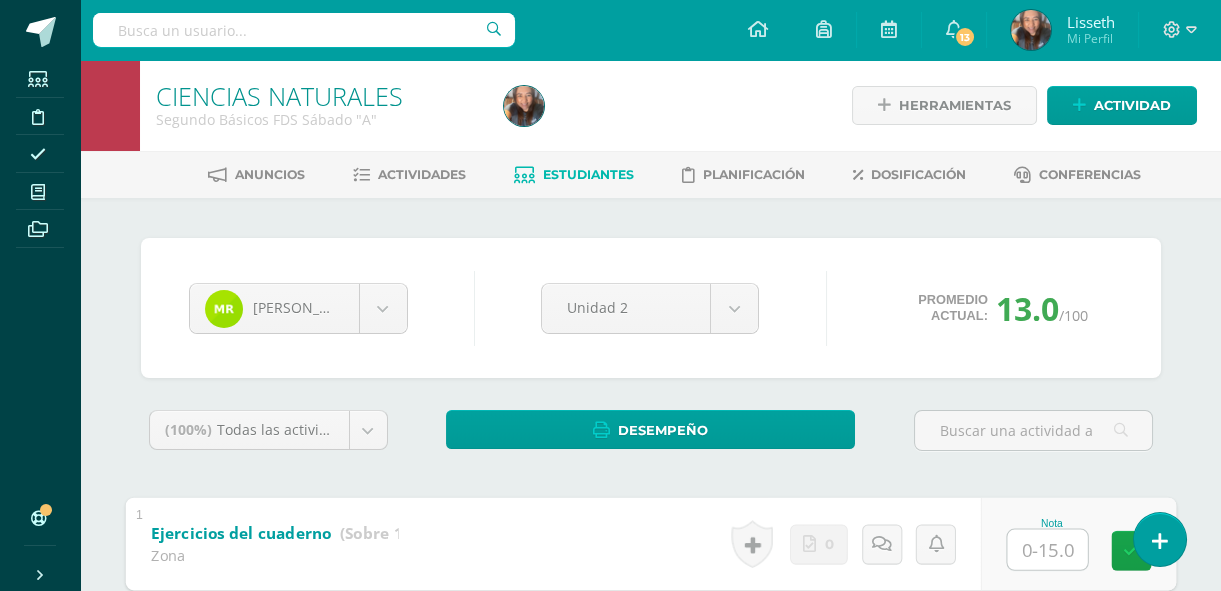 click at bounding box center (1047, 549) 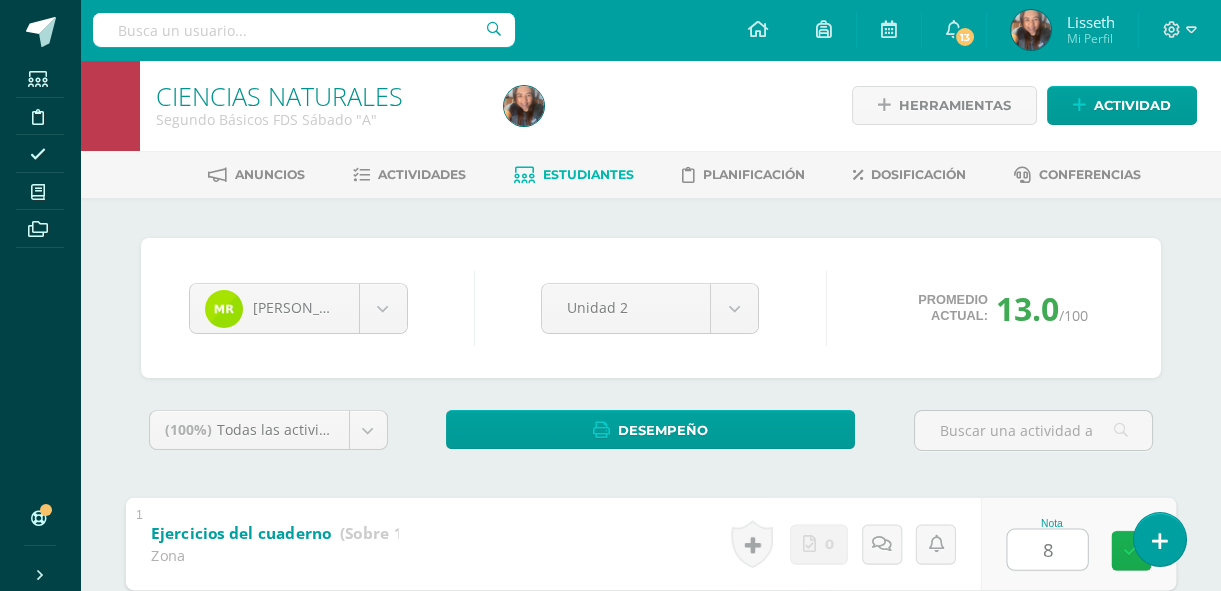 click at bounding box center (1131, 550) 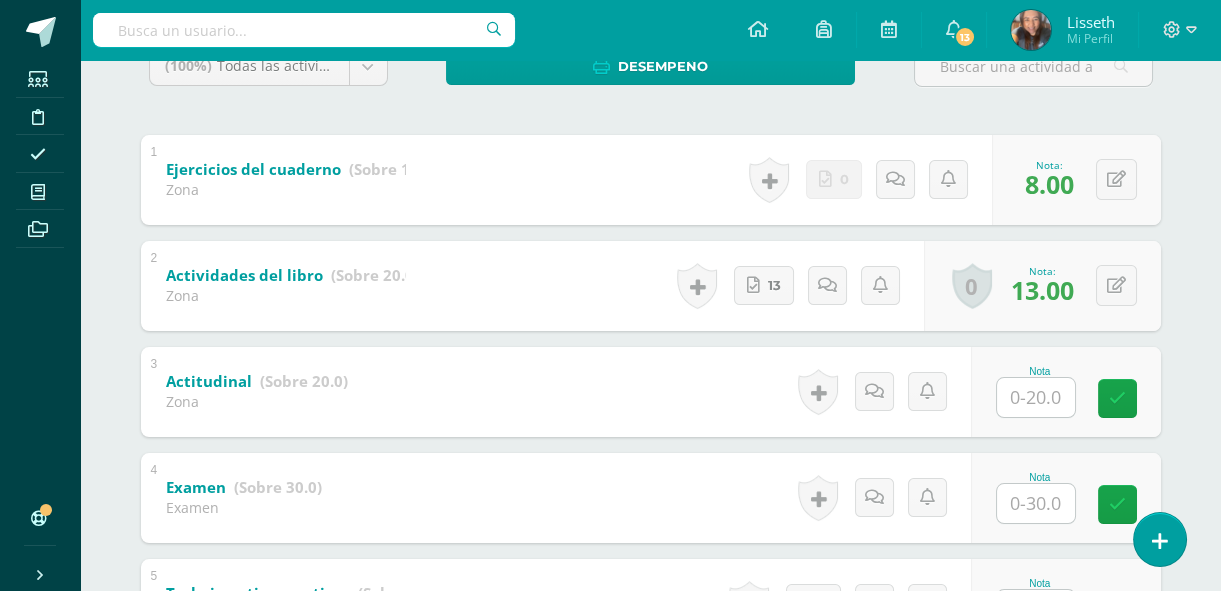 scroll, scrollTop: 400, scrollLeft: 0, axis: vertical 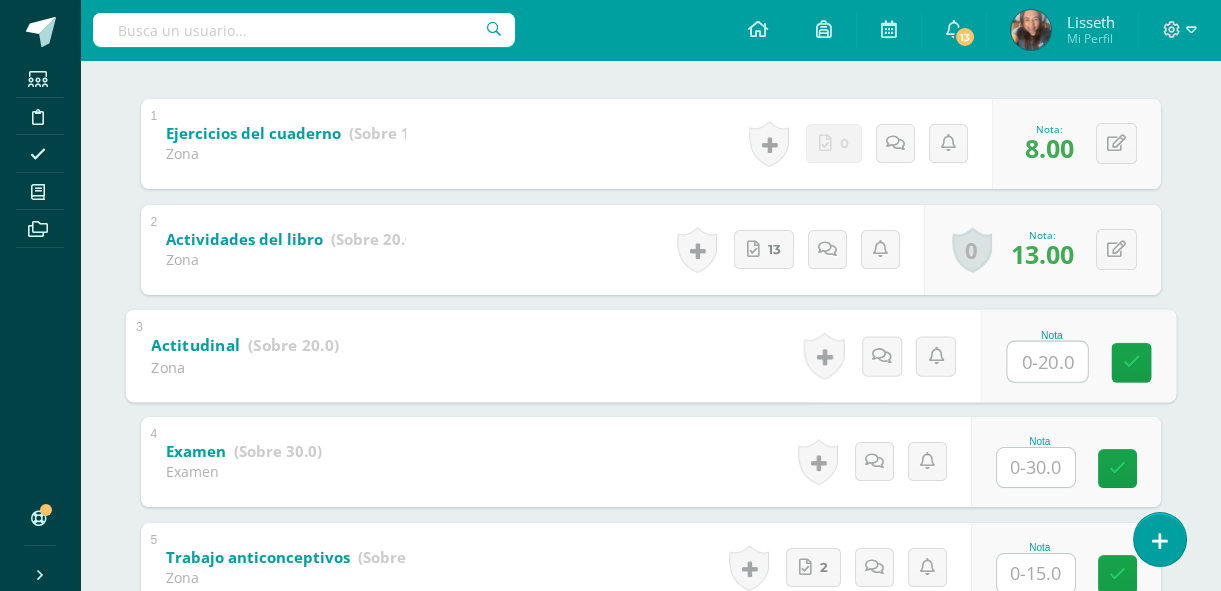 click at bounding box center (1047, 361) 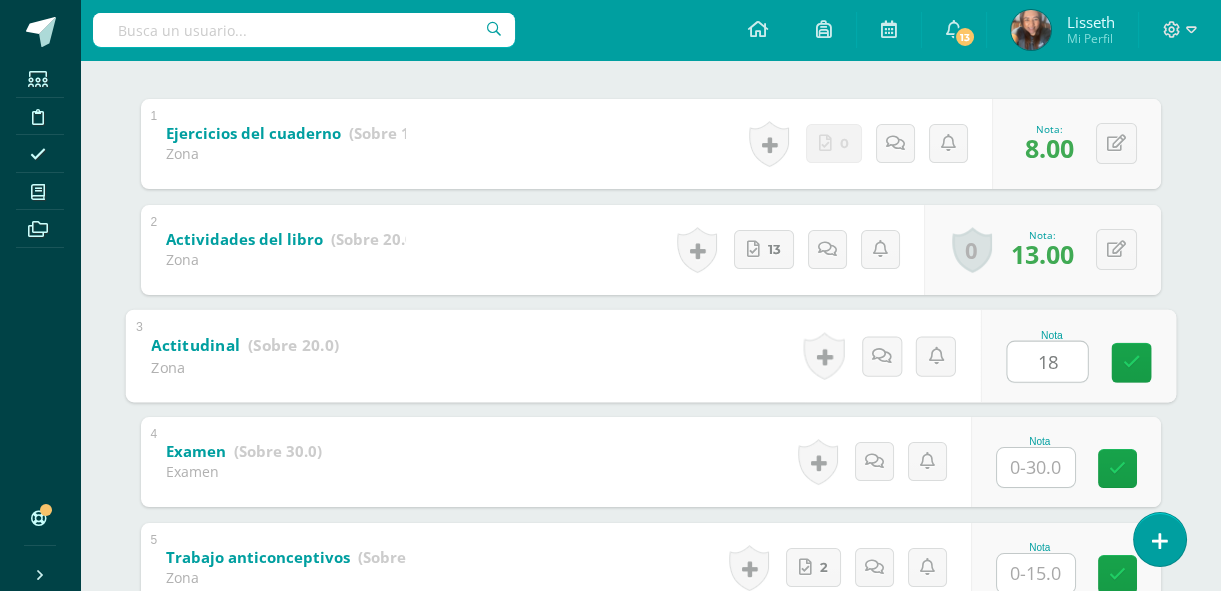 type on "18" 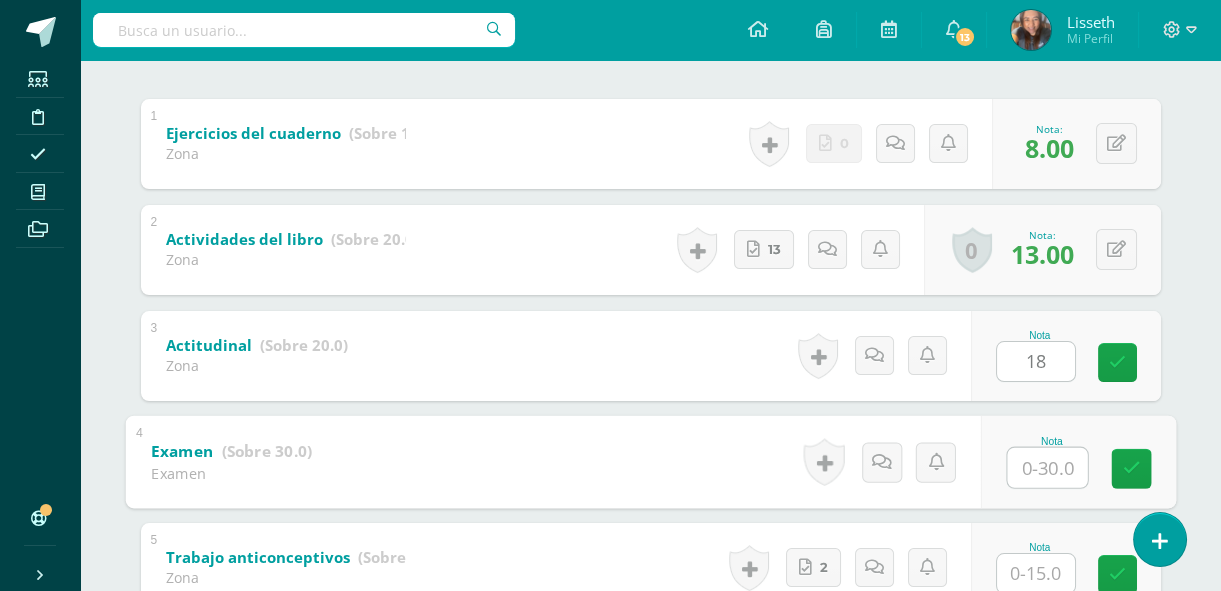 click at bounding box center (1047, 467) 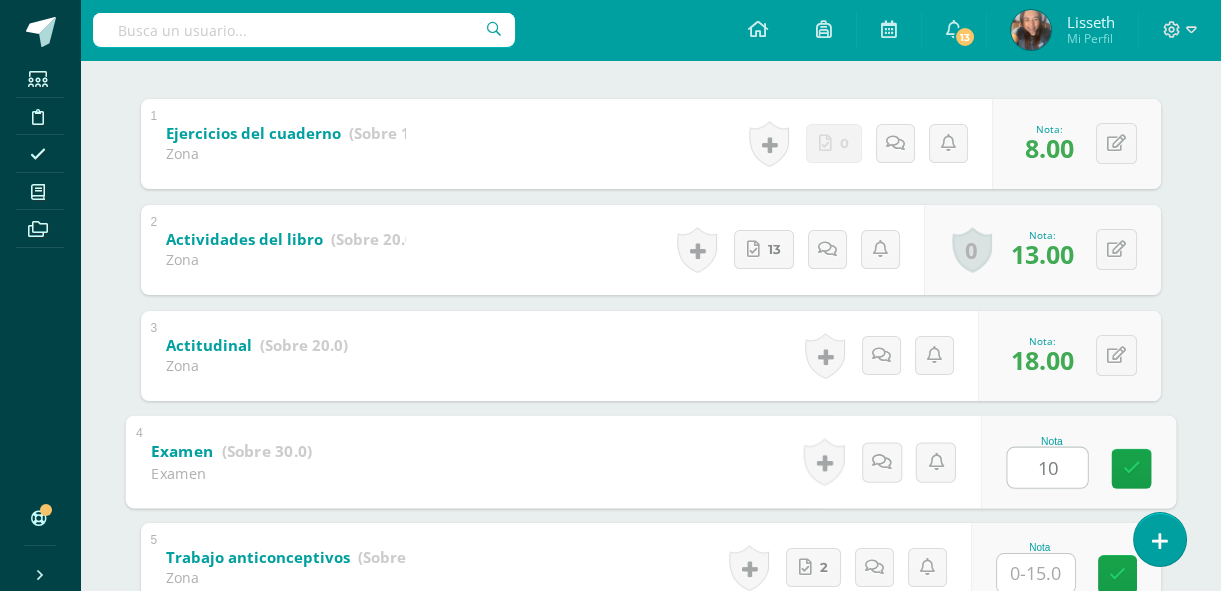 type on "1" 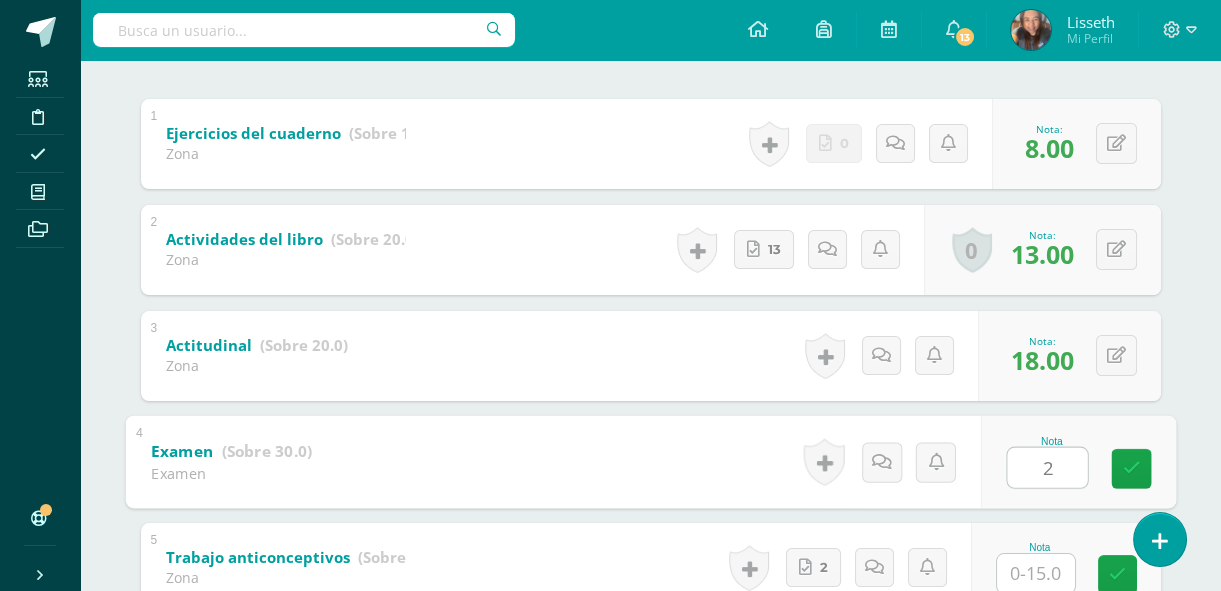 type on "20" 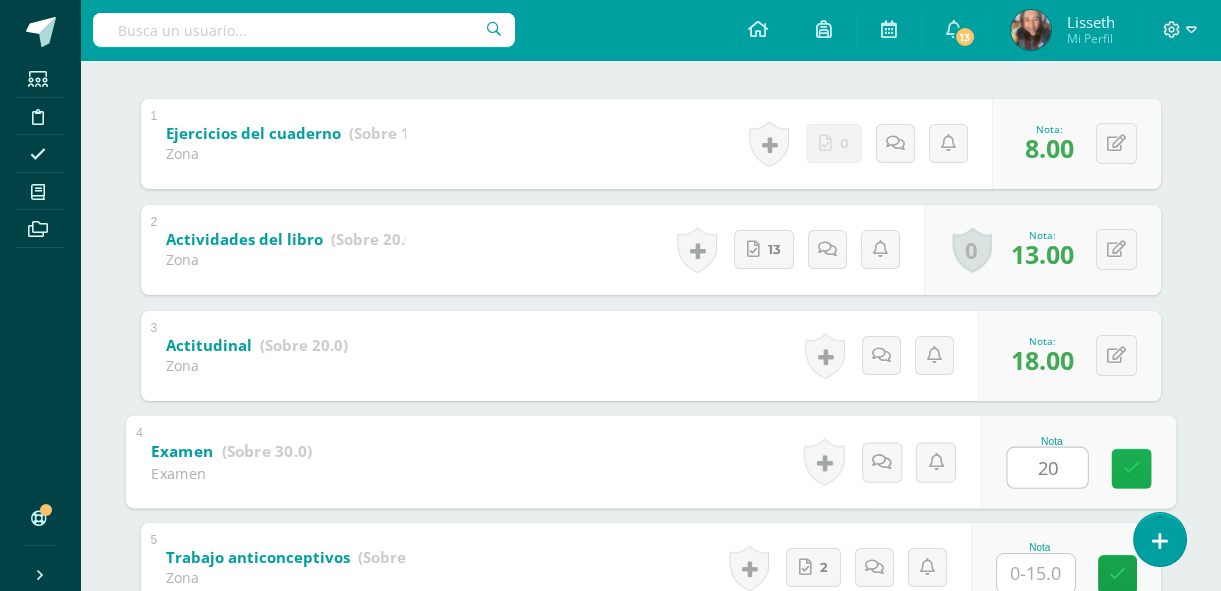 click at bounding box center (1131, 468) 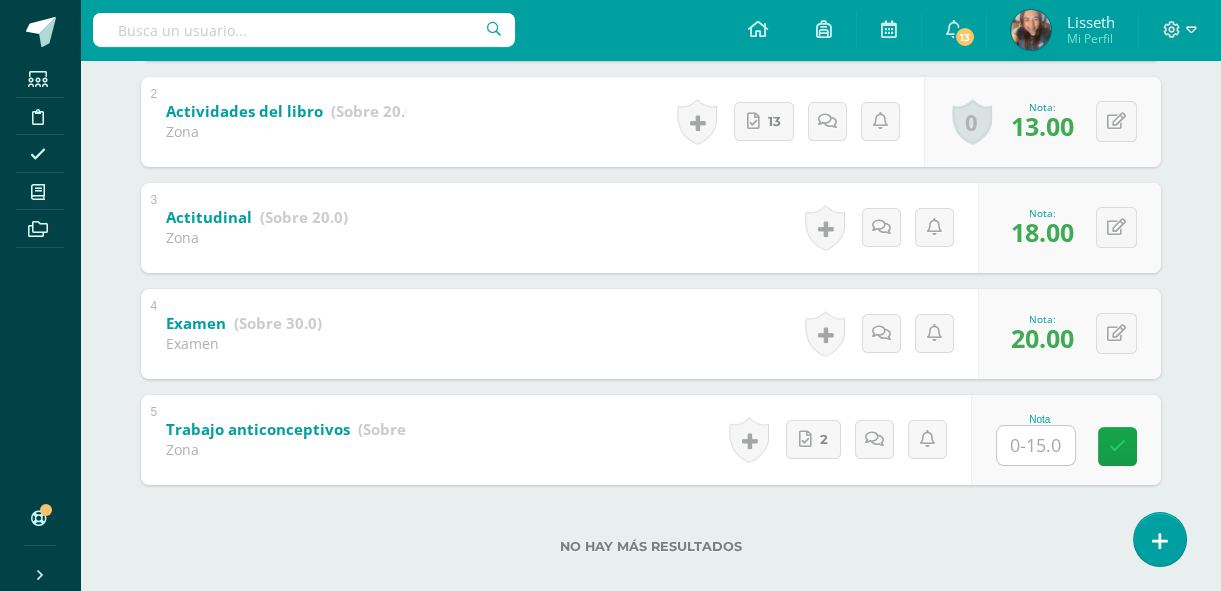scroll, scrollTop: 545, scrollLeft: 0, axis: vertical 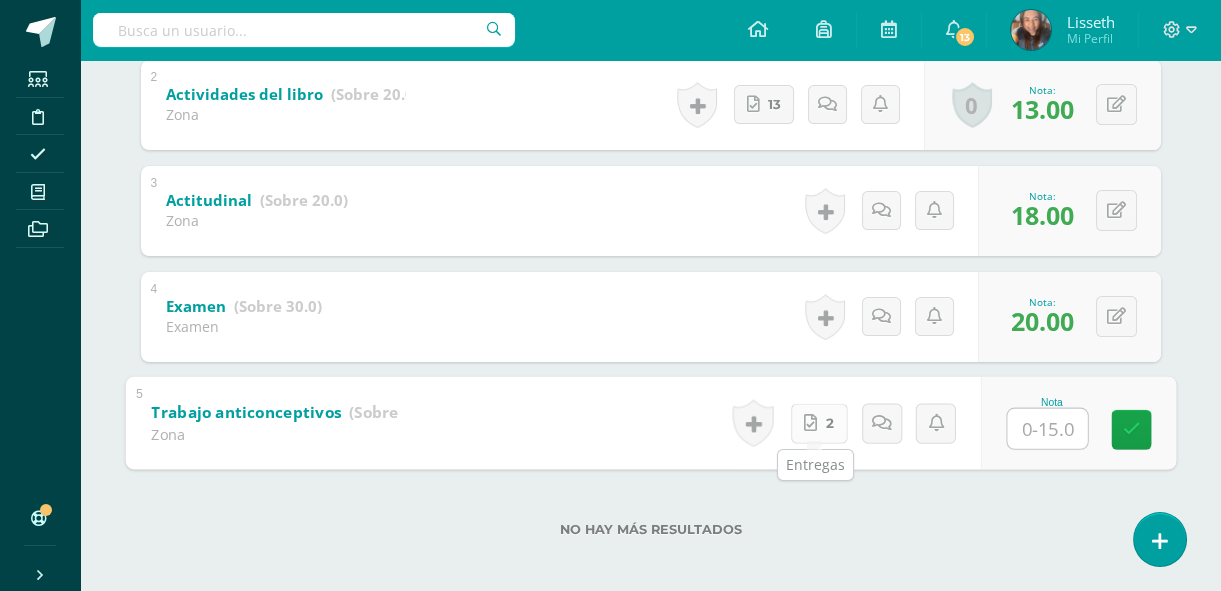 click on "2" at bounding box center [818, 423] 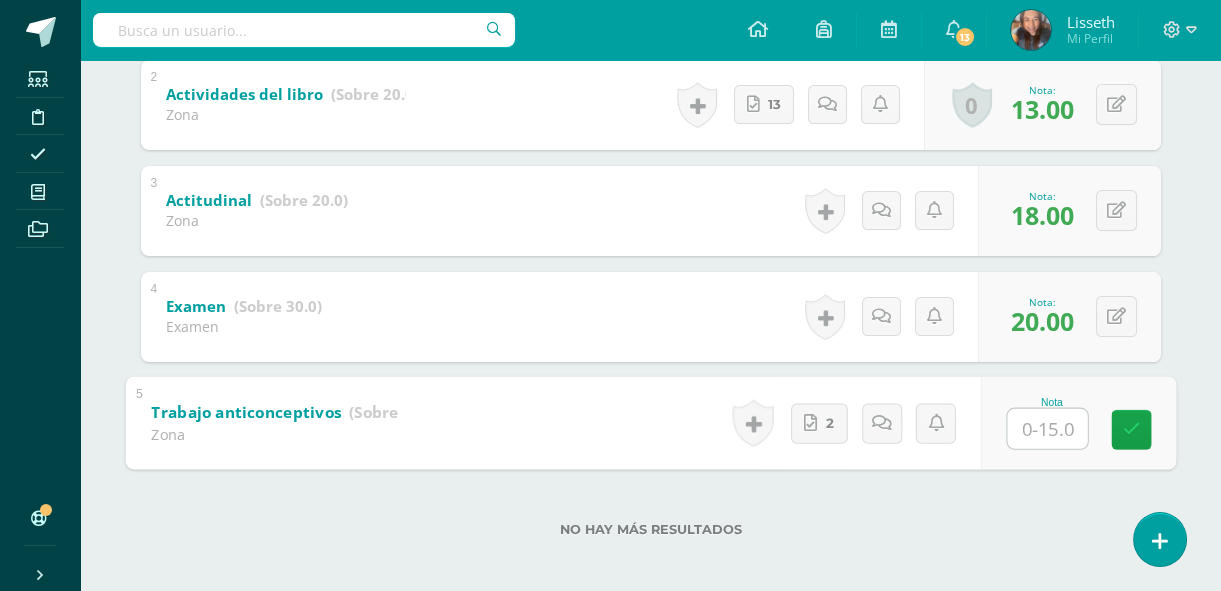 click at bounding box center [1047, 428] 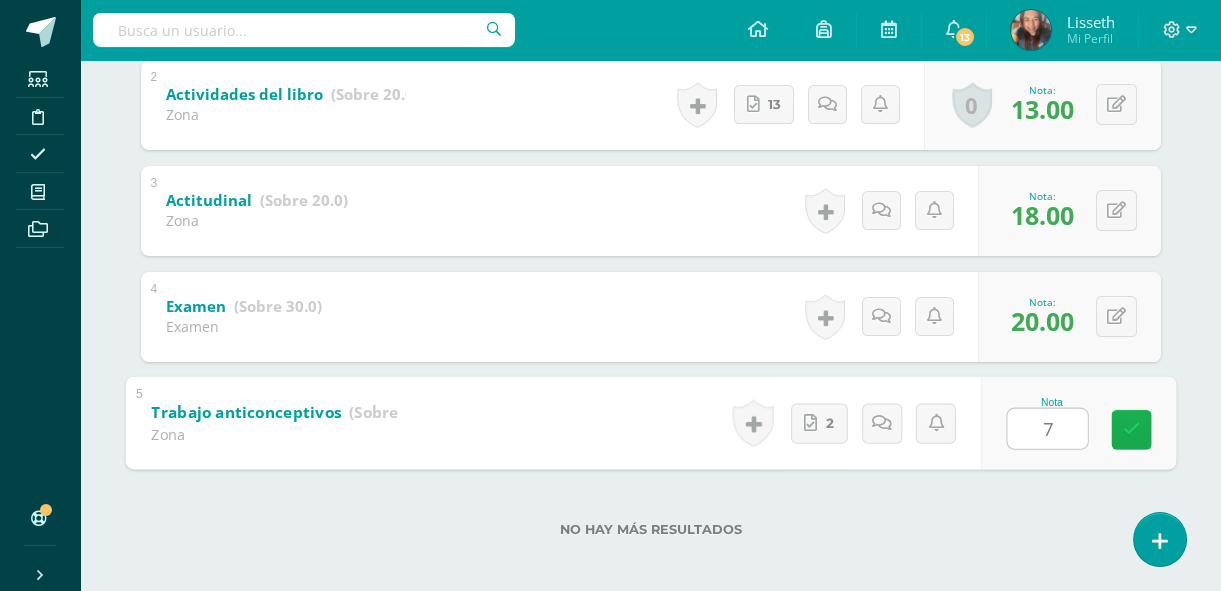 click at bounding box center [1131, 429] 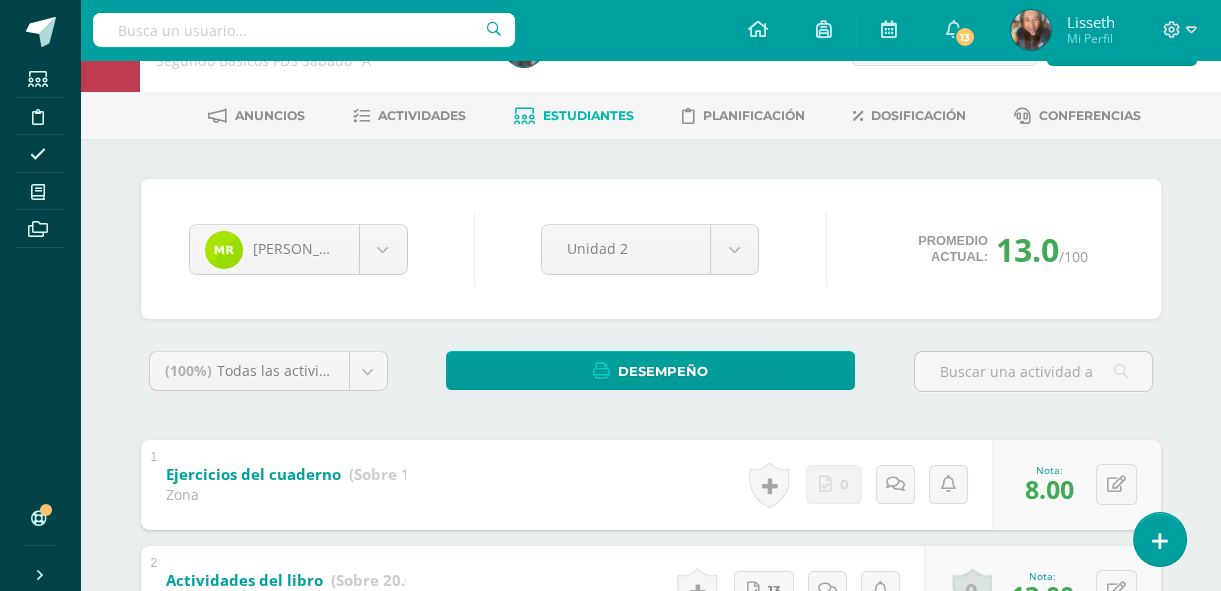 scroll, scrollTop: 48, scrollLeft: 0, axis: vertical 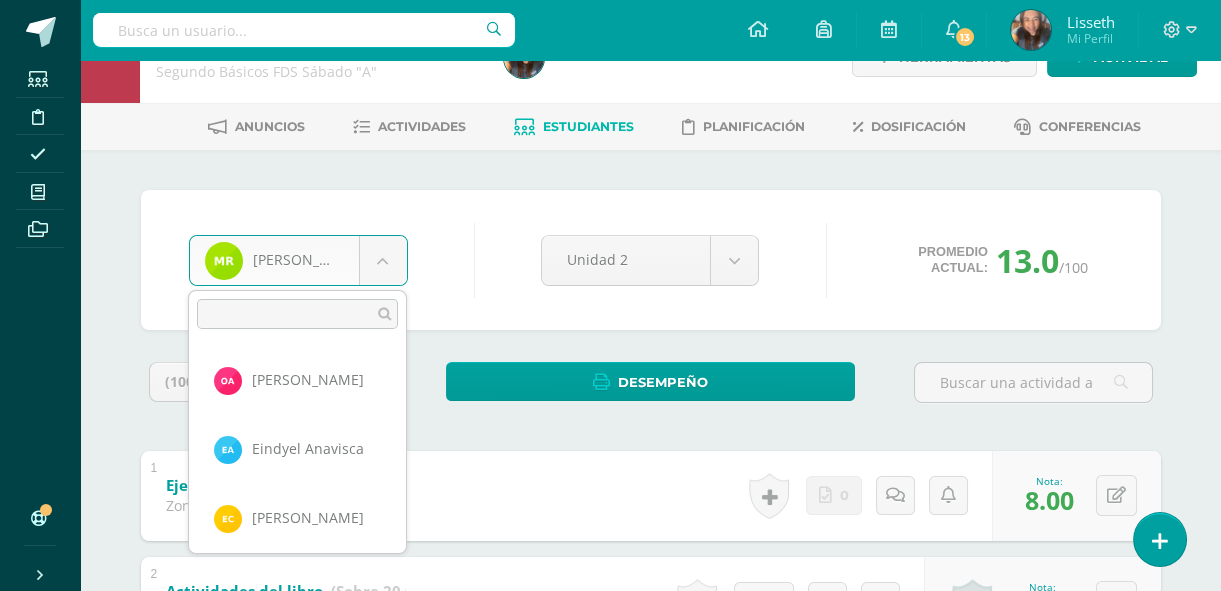 click on "Estudiantes Disciplina Asistencia Mis cursos Archivos Soporte
Centro de ayuda
Últimas actualizaciones
10+ Cerrar panel
Ciencias Naturales
Primero
Básicos Plan Diario
"A"
Actividades Estudiantes Planificación Dosificación
CIENCIAS NATURALES
Primero
Básicos FDS Domingo
"A"
Actividades Estudiantes Planificación Dosificación
CIENCIAS NATURALES
Primero
Básicos FDS Sábado
"A"
Actividades Estudiantes Planificación Dosificación Actividades Estudiantes Planificación Dosificación Actividades Estudiantes" at bounding box center [610, 525] 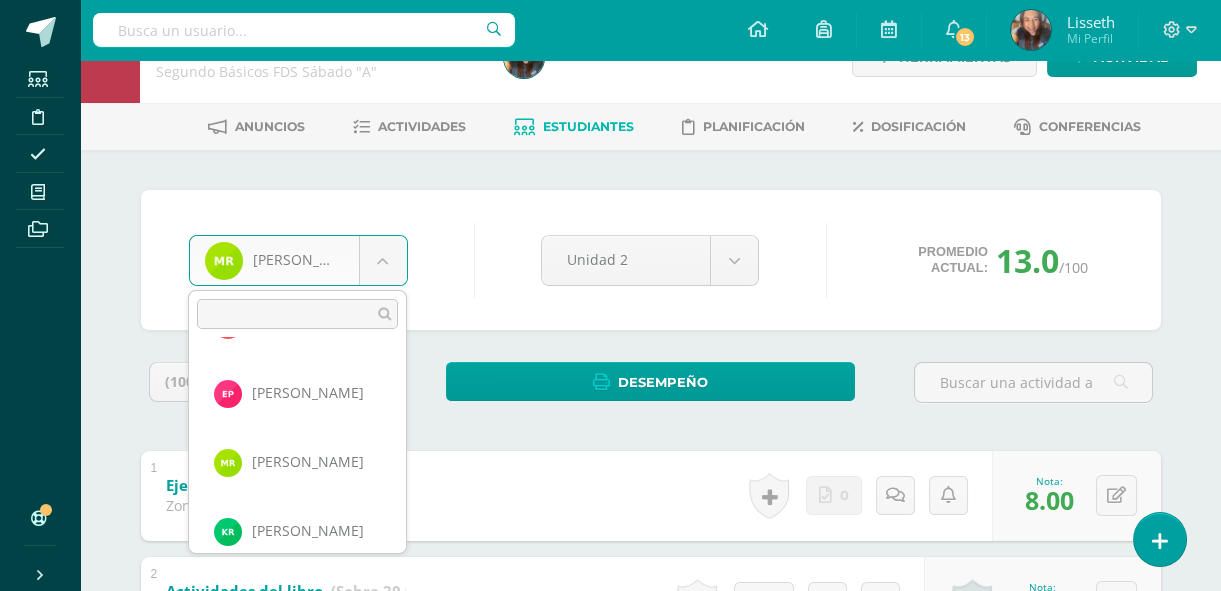 scroll, scrollTop: 1865, scrollLeft: 0, axis: vertical 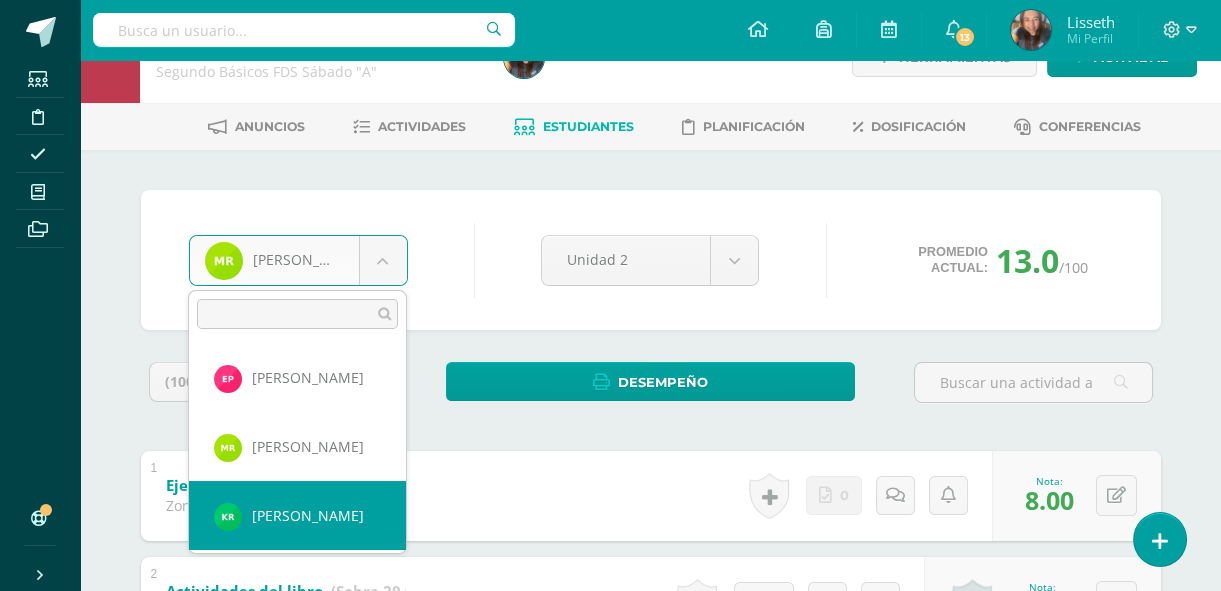 select on "8413" 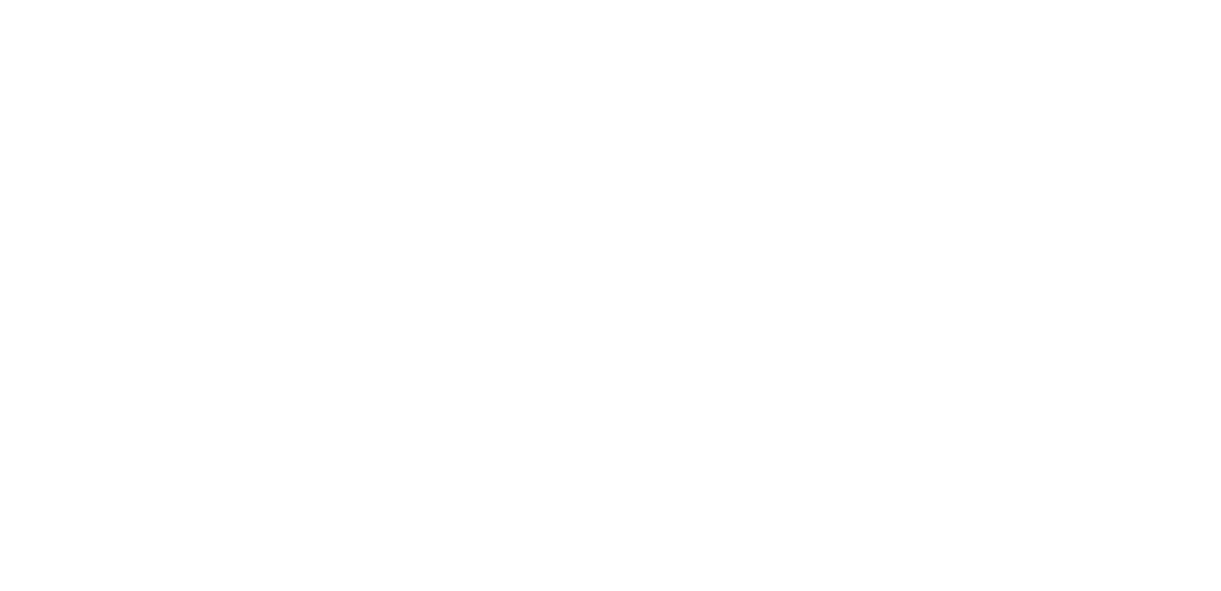 scroll, scrollTop: 0, scrollLeft: 0, axis: both 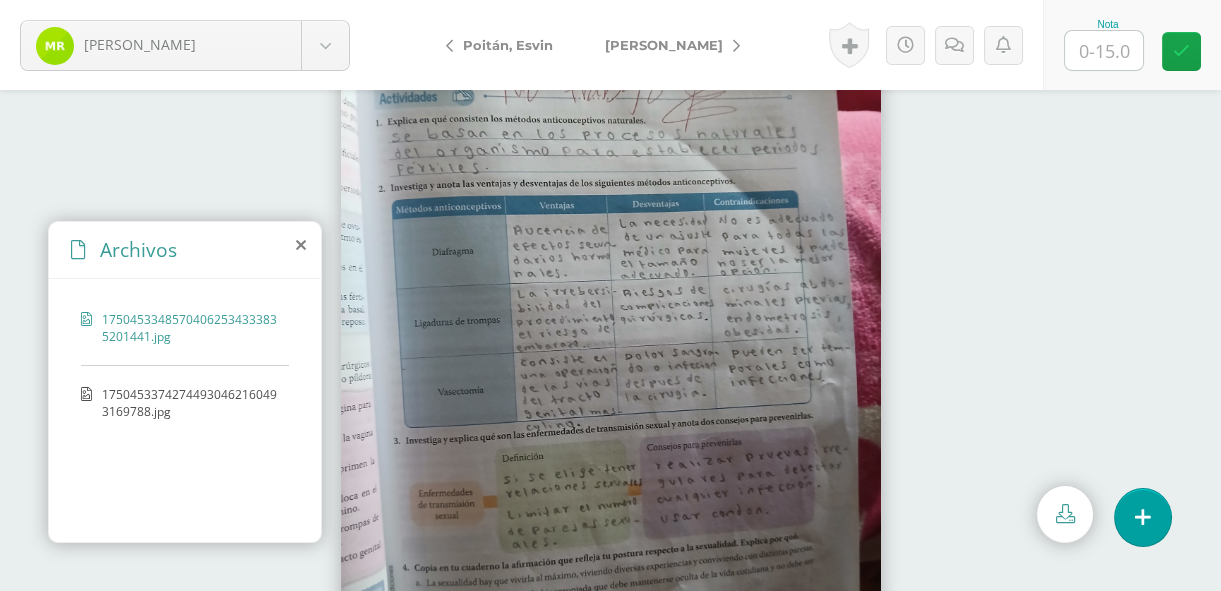 click on "17504533485704062534333835201441.jpg 17504533742744930462160493169788.jpg" at bounding box center (185, 407) 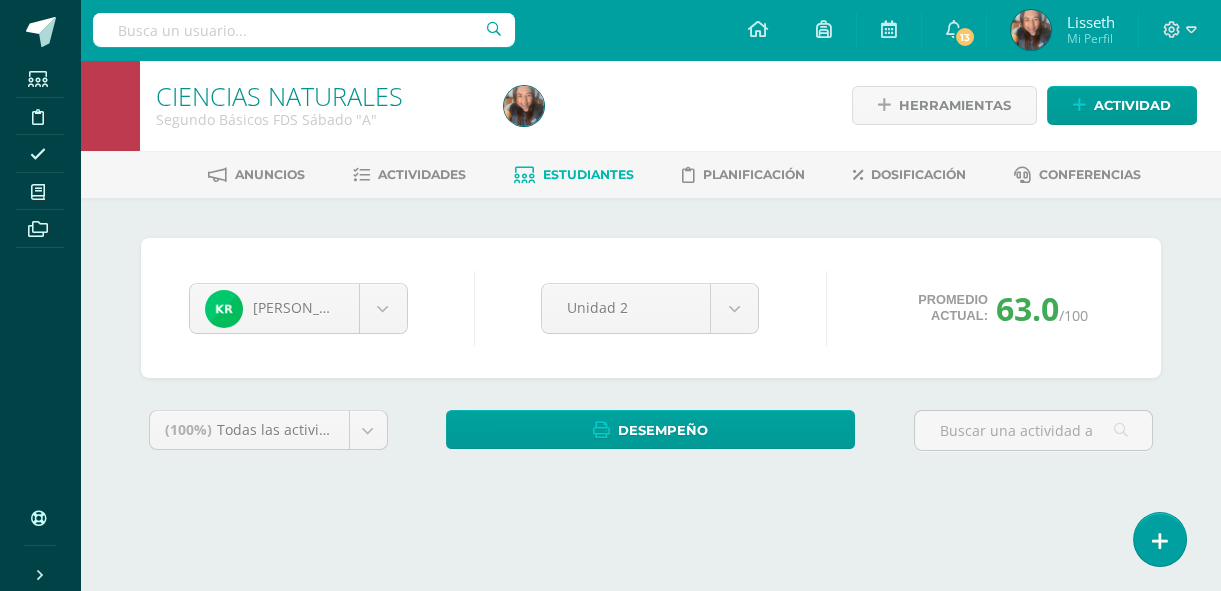 scroll, scrollTop: 0, scrollLeft: 0, axis: both 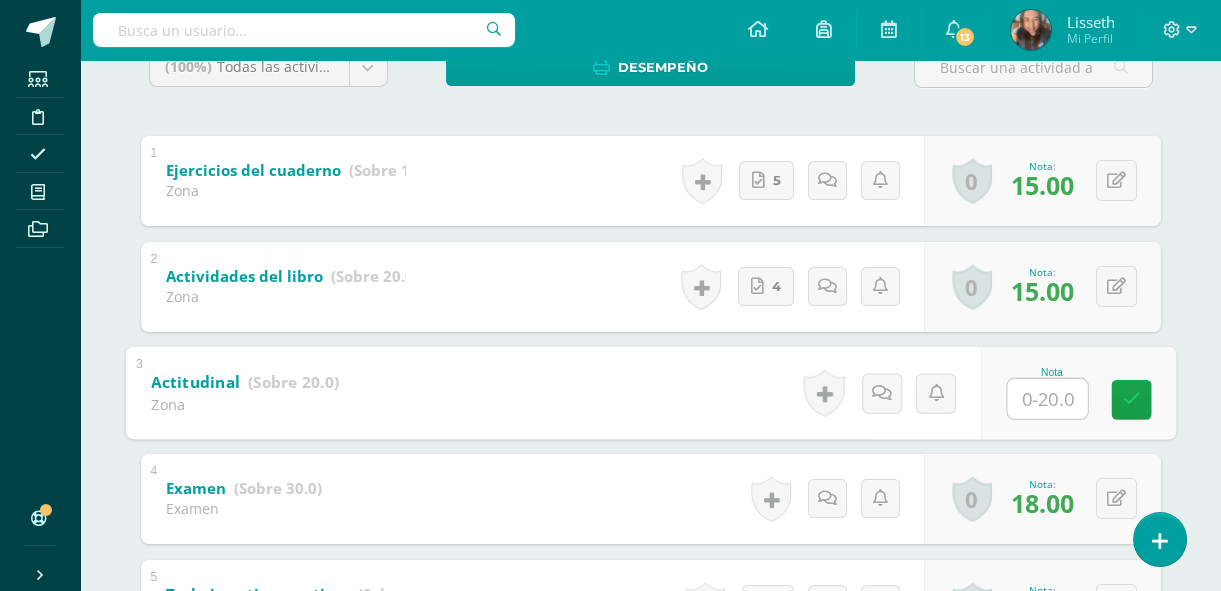 click at bounding box center [1047, 398] 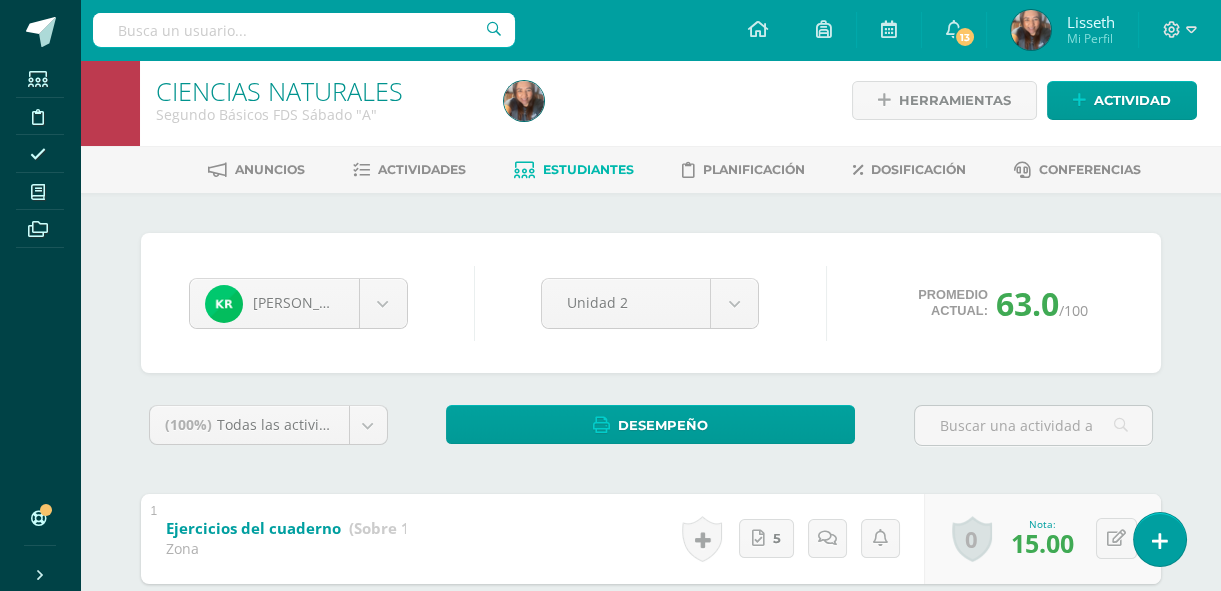scroll, scrollTop: 0, scrollLeft: 0, axis: both 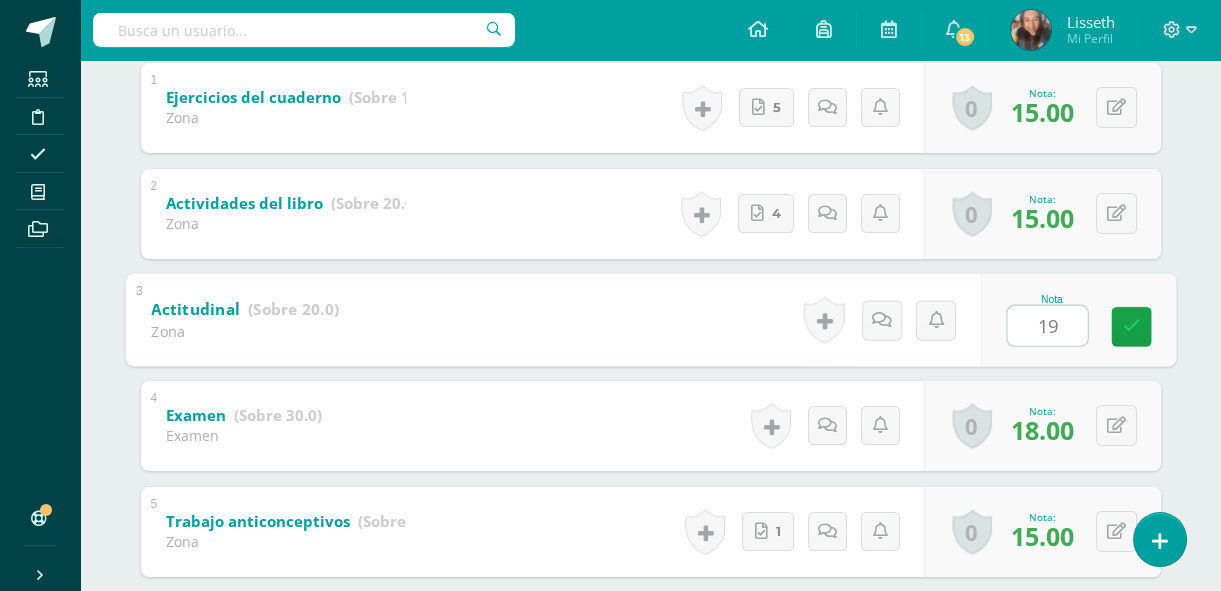 type on "19" 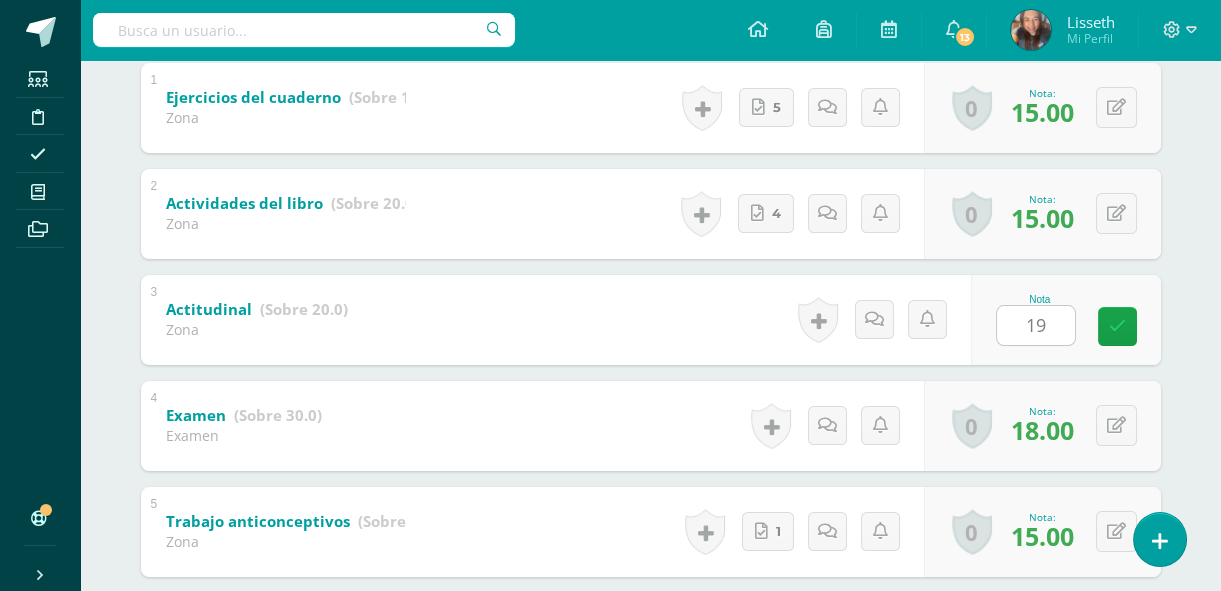 click on "Nota
19" at bounding box center (1066, 320) 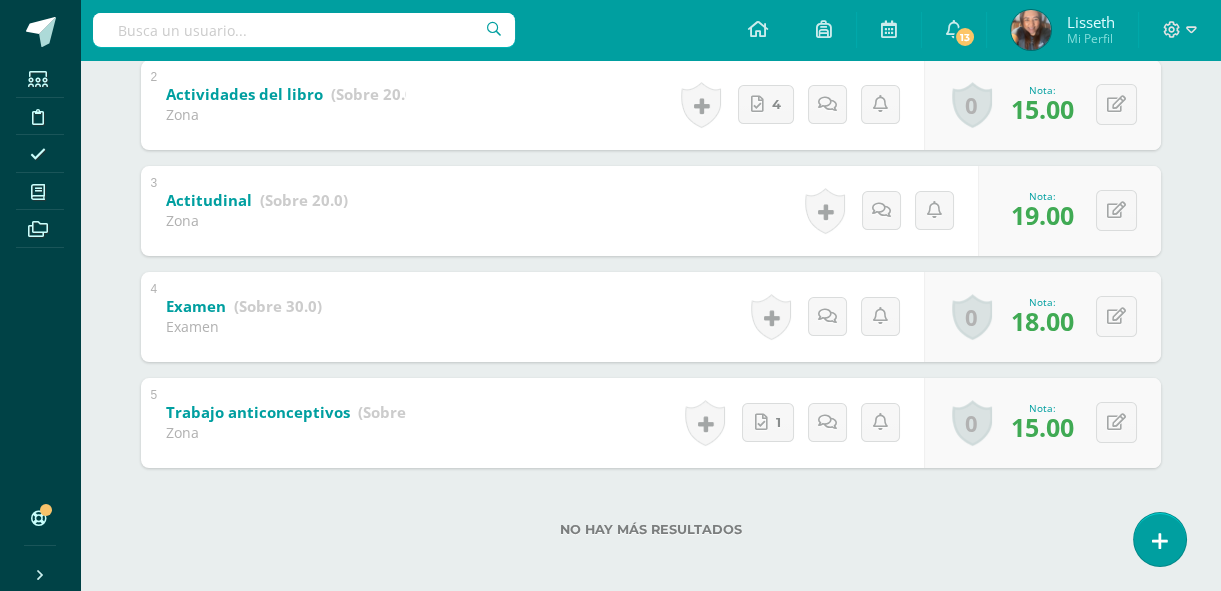 scroll, scrollTop: 29, scrollLeft: 0, axis: vertical 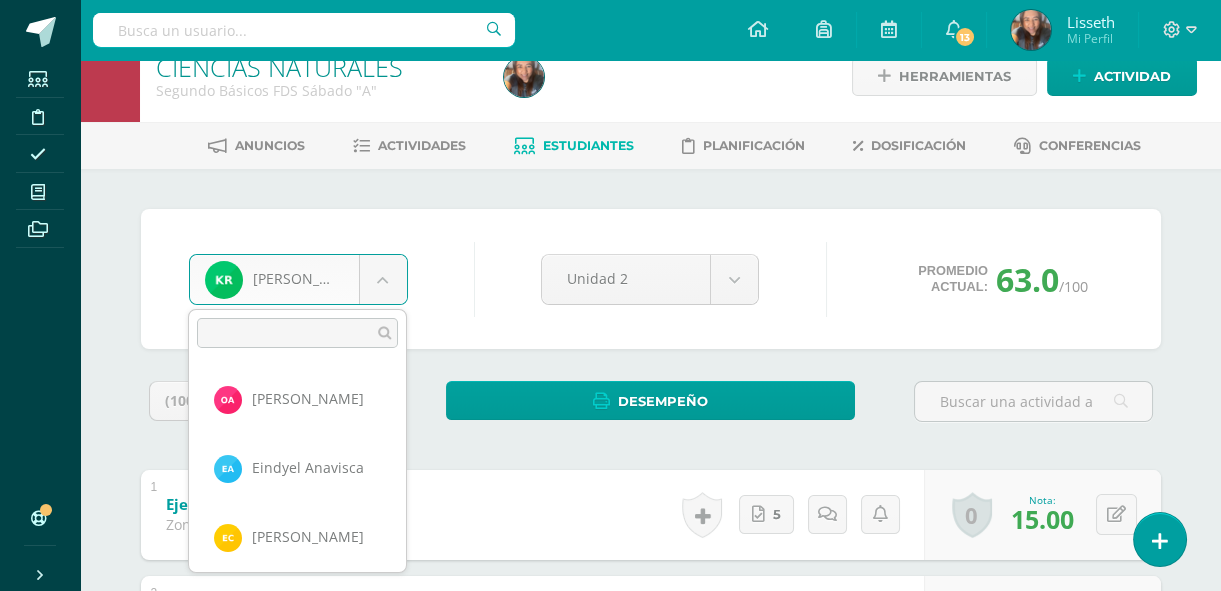 click on "Estudiantes Disciplina Asistencia Mis cursos Archivos Soporte
Centro de ayuda
Últimas actualizaciones
10+ Cerrar panel
Ciencias Naturales
Primero
Básicos Plan Diario
"A"
Actividades Estudiantes Planificación Dosificación
CIENCIAS NATURALES
Primero
Básicos FDS Domingo
"A"
Actividades Estudiantes Planificación Dosificación
CIENCIAS NATURALES
Primero
Básicos FDS Sábado
"A"
Actividades Estudiantes Planificación Dosificación Actividades Estudiantes Planificación Dosificación Actividades Estudiantes" at bounding box center [610, 544] 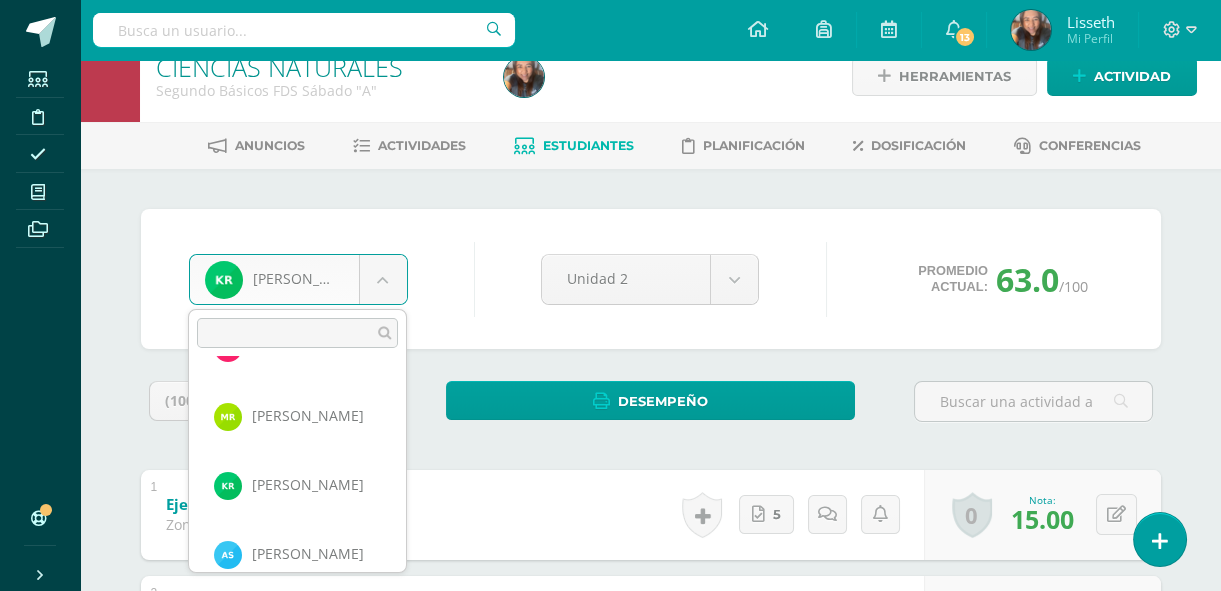scroll, scrollTop: 1933, scrollLeft: 0, axis: vertical 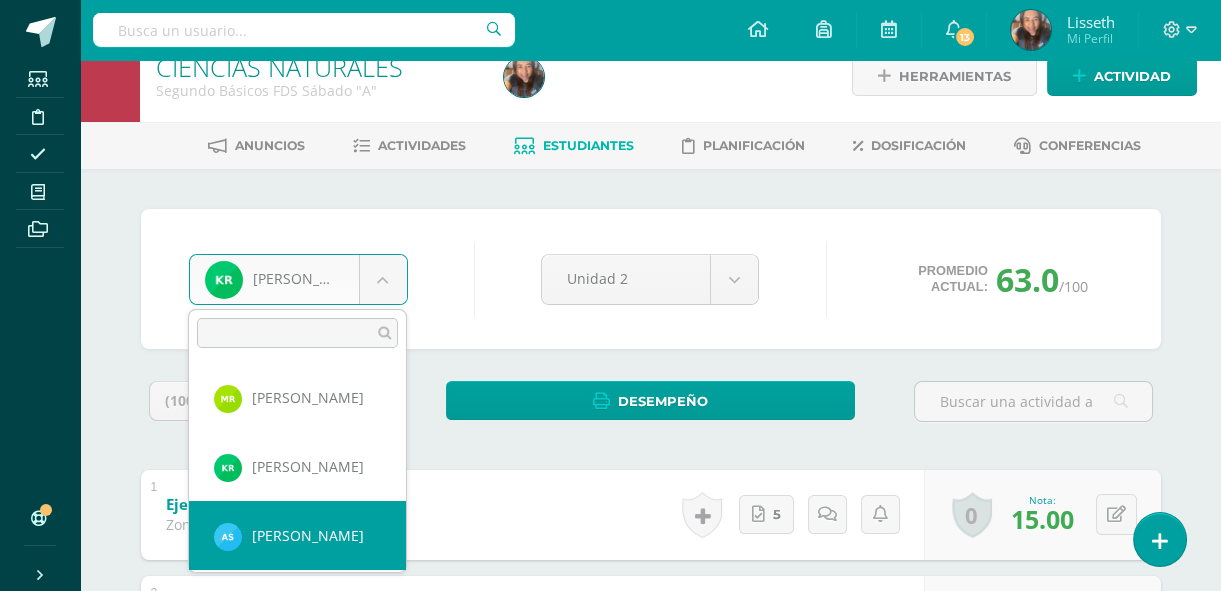 select on "8554" 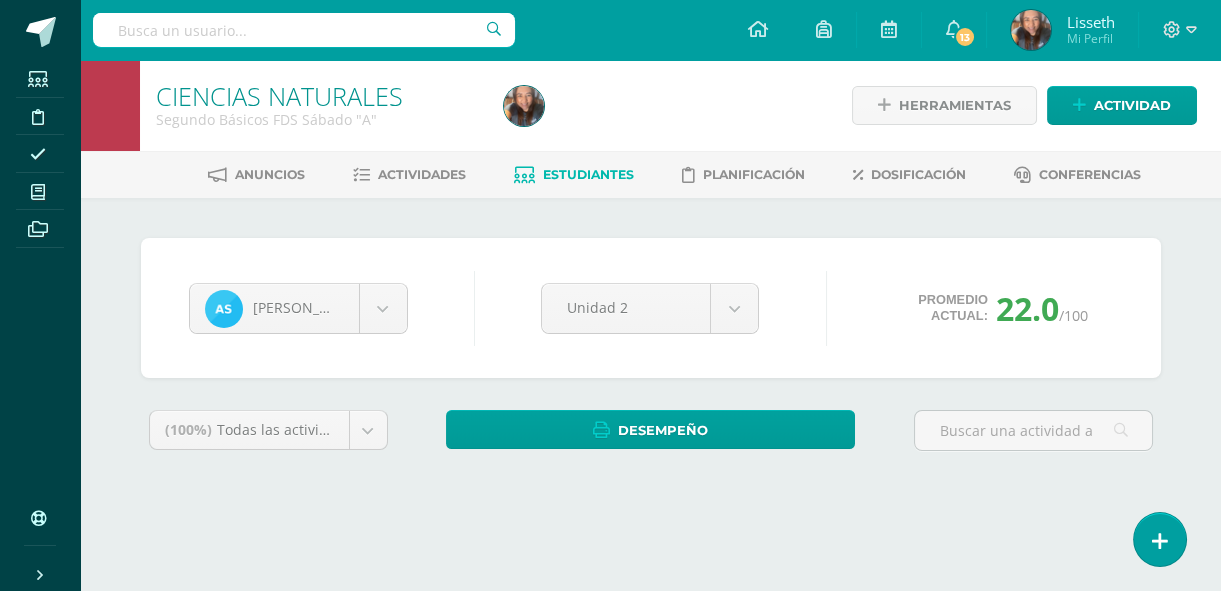 scroll, scrollTop: 0, scrollLeft: 0, axis: both 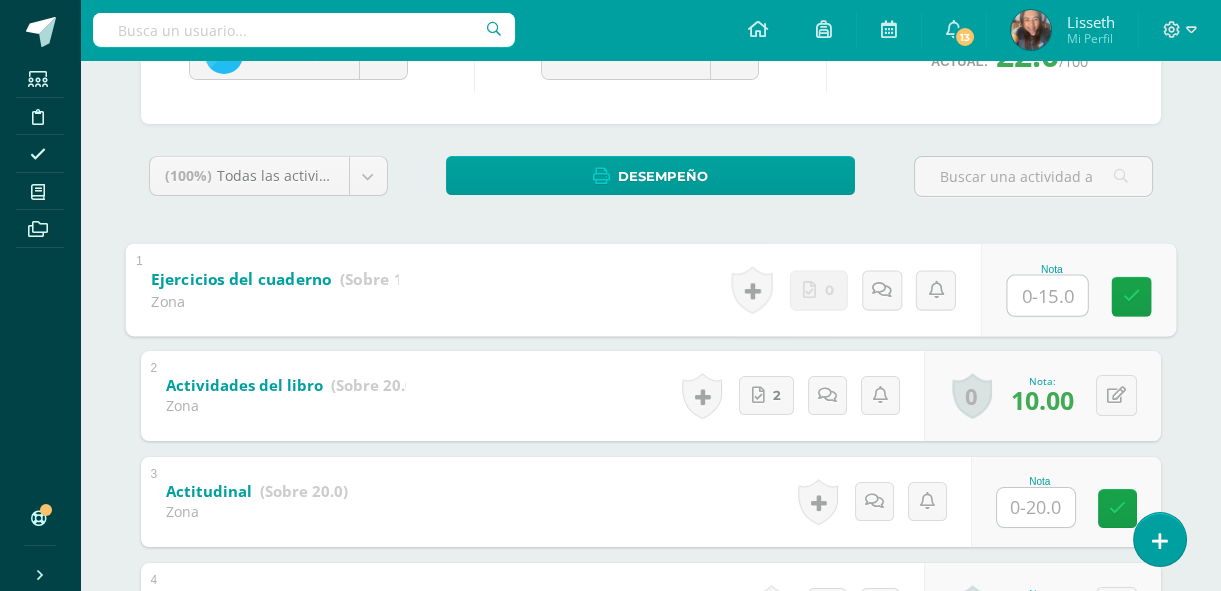 click at bounding box center (1047, 295) 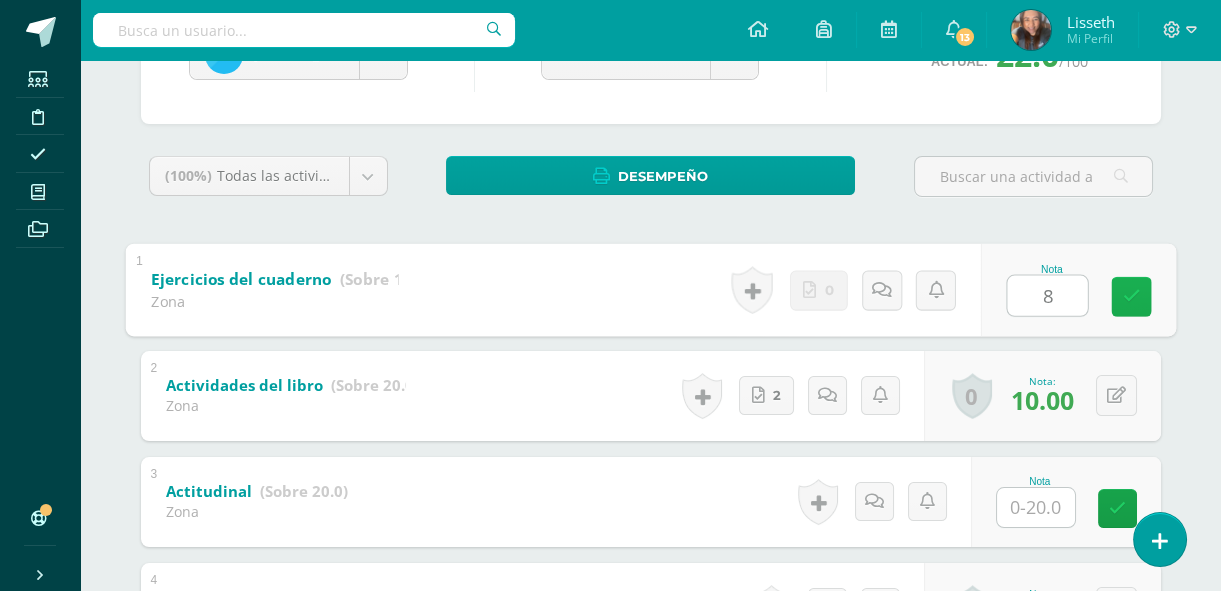 click at bounding box center (1131, 296) 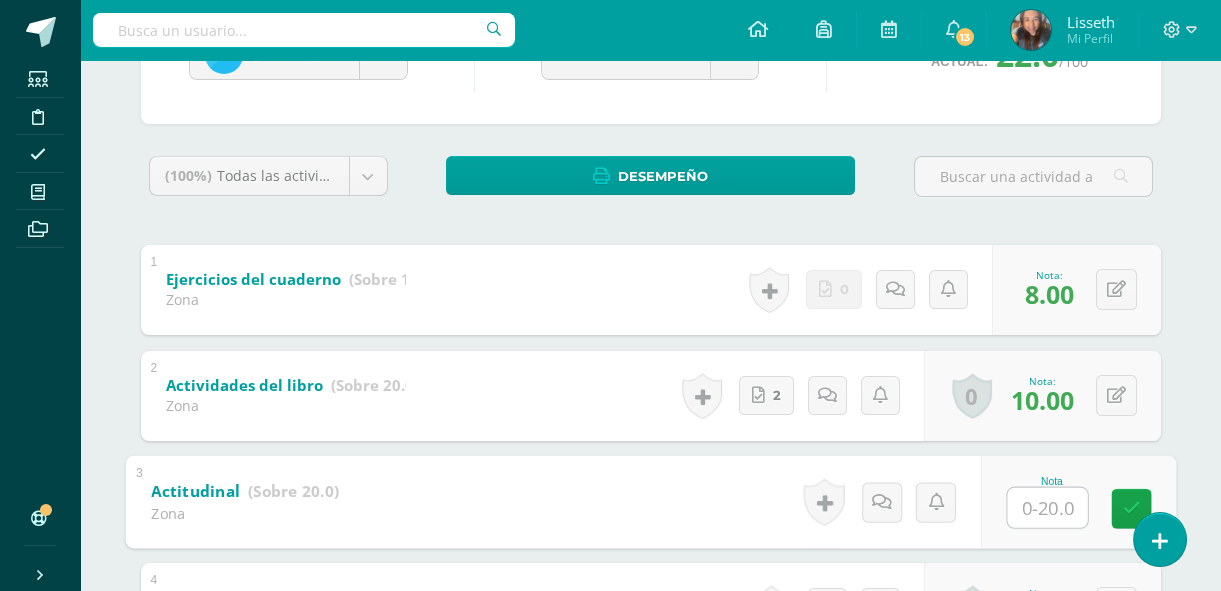 click at bounding box center [1047, 507] 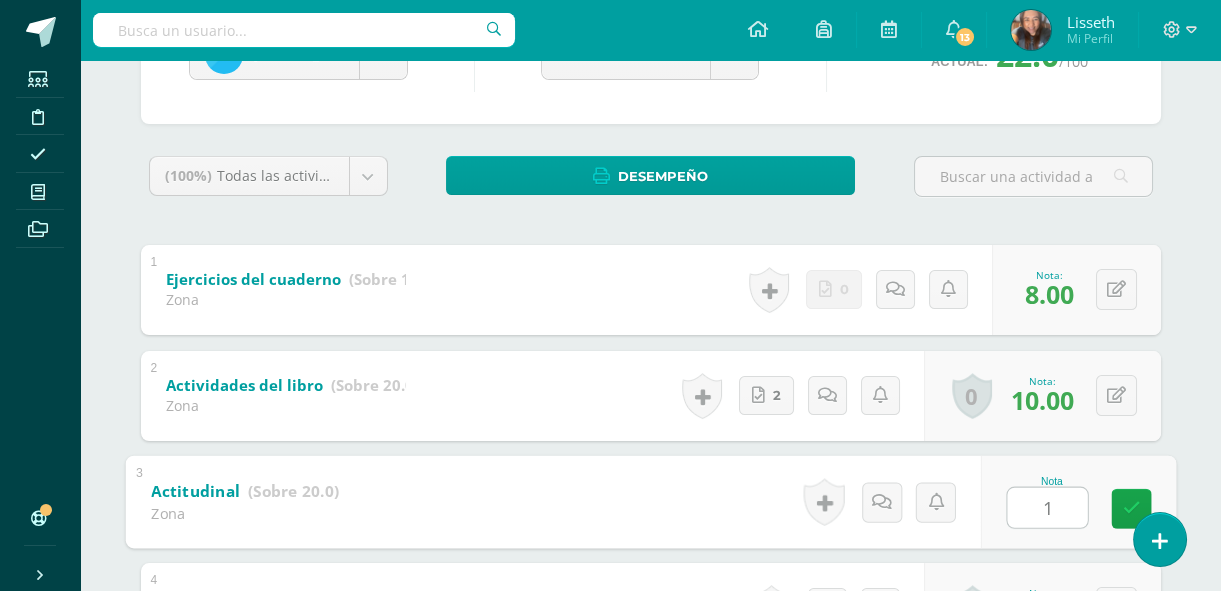 type on "17" 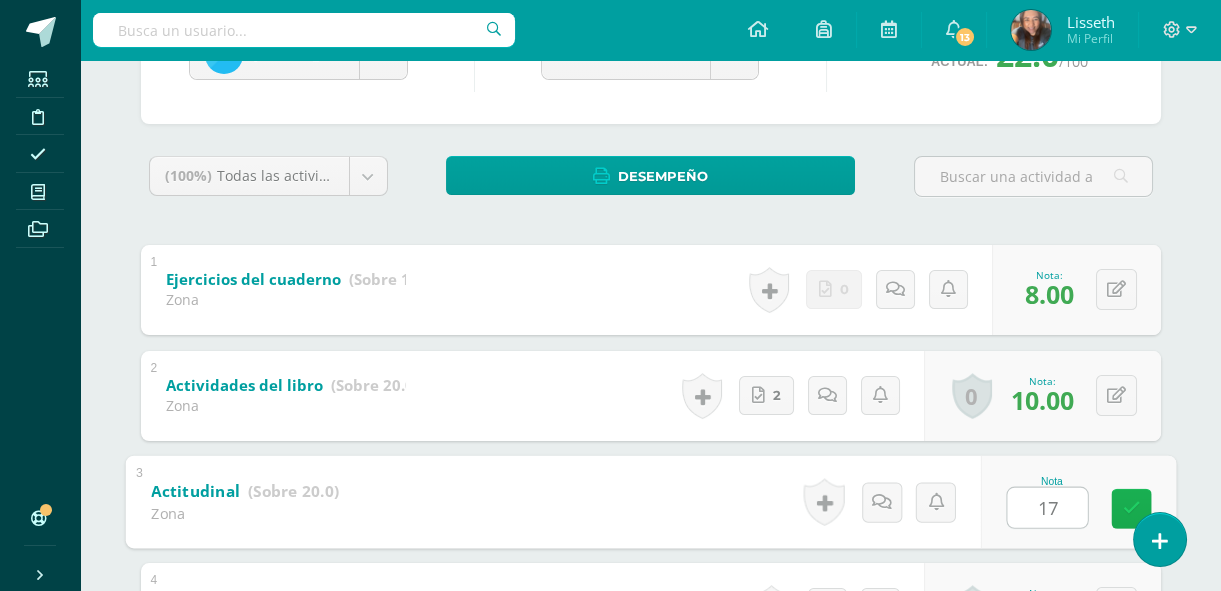 click at bounding box center [1131, 508] 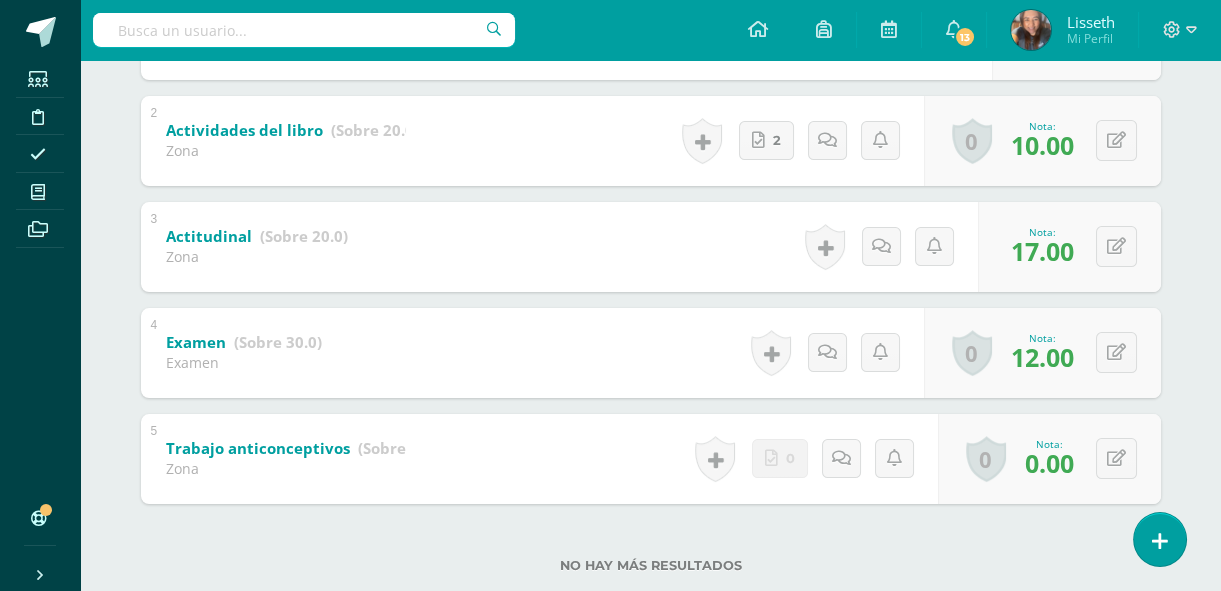 scroll, scrollTop: 0, scrollLeft: 0, axis: both 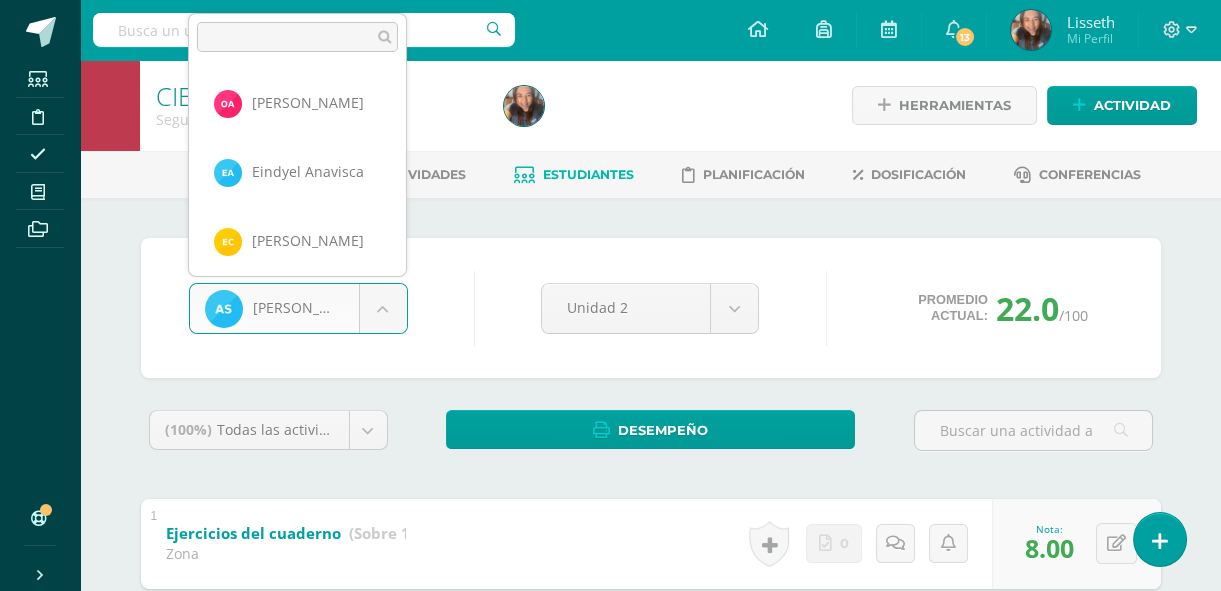 click on "Estudiantes Disciplina Asistencia Mis cursos Archivos Soporte
Centro de ayuda
Últimas actualizaciones
10+ Cerrar panel
Ciencias Naturales
Primero
Básicos Plan Diario
"A"
Actividades Estudiantes Planificación Dosificación
CIENCIAS NATURALES
Primero
Básicos FDS Domingo
"A"
Actividades Estudiantes Planificación Dosificación
CIENCIAS NATURALES
Primero
Básicos FDS Sábado
"A"
Actividades Estudiantes Planificación Dosificación Actividades Estudiantes Planificación Dosificación Actividades Estudiantes" at bounding box center [610, 573] 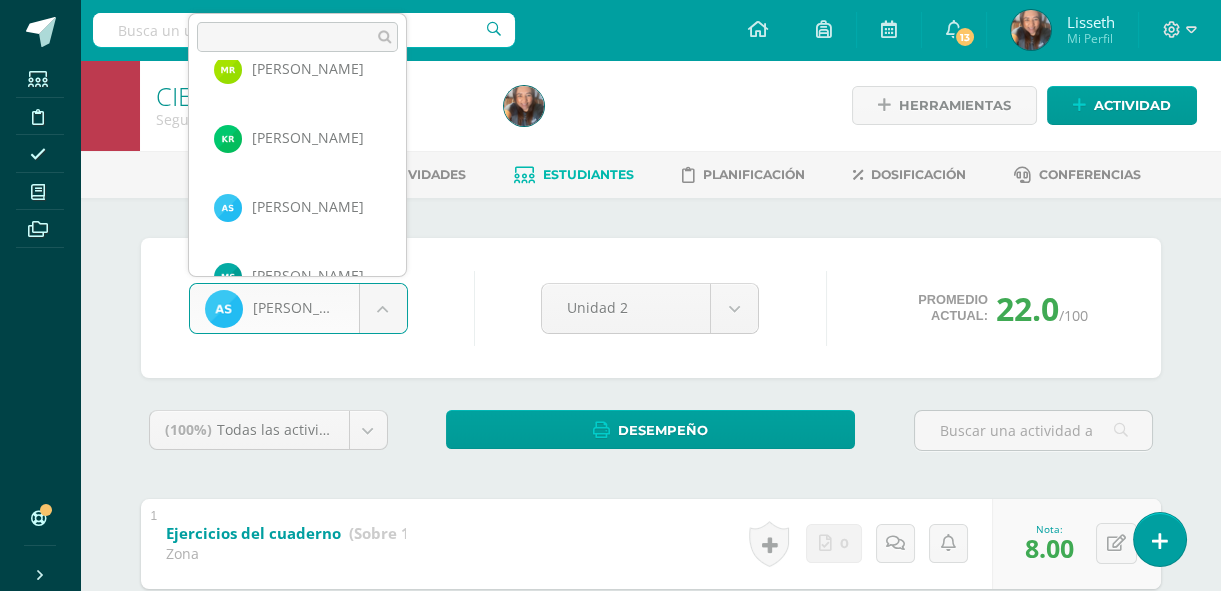 scroll, scrollTop: 2002, scrollLeft: 0, axis: vertical 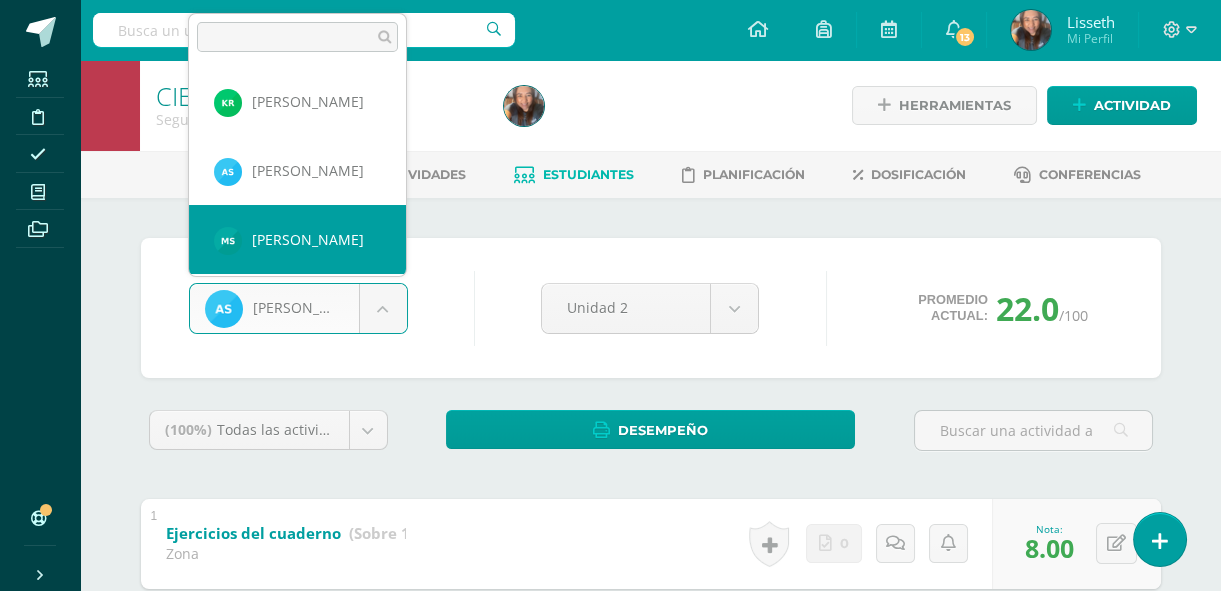 select on "8487" 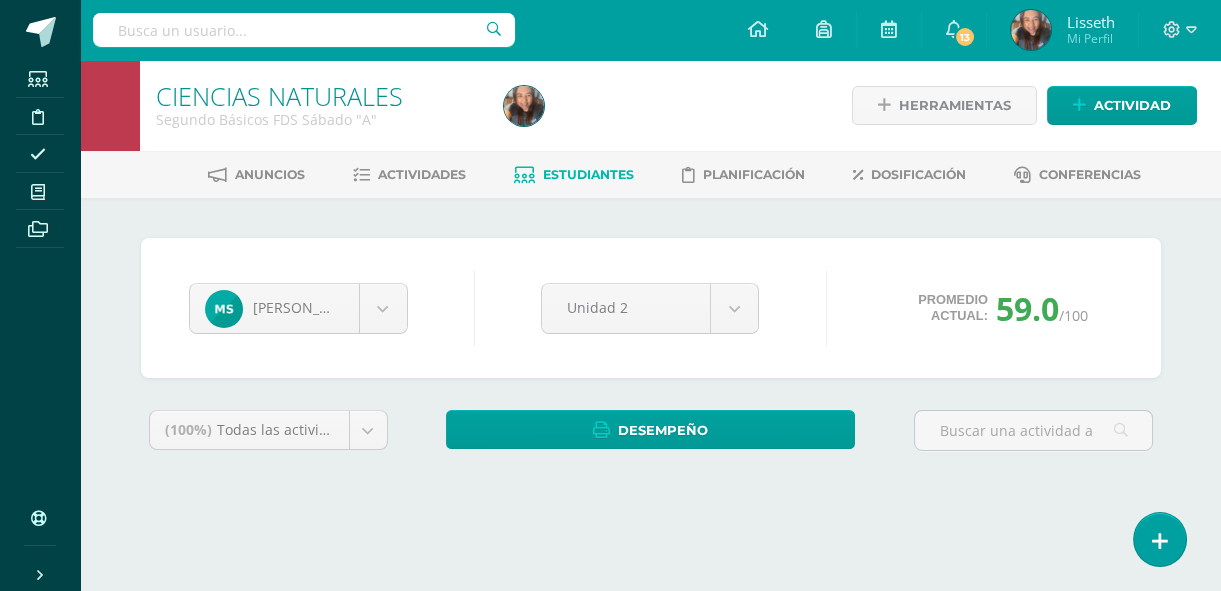 scroll, scrollTop: 0, scrollLeft: 0, axis: both 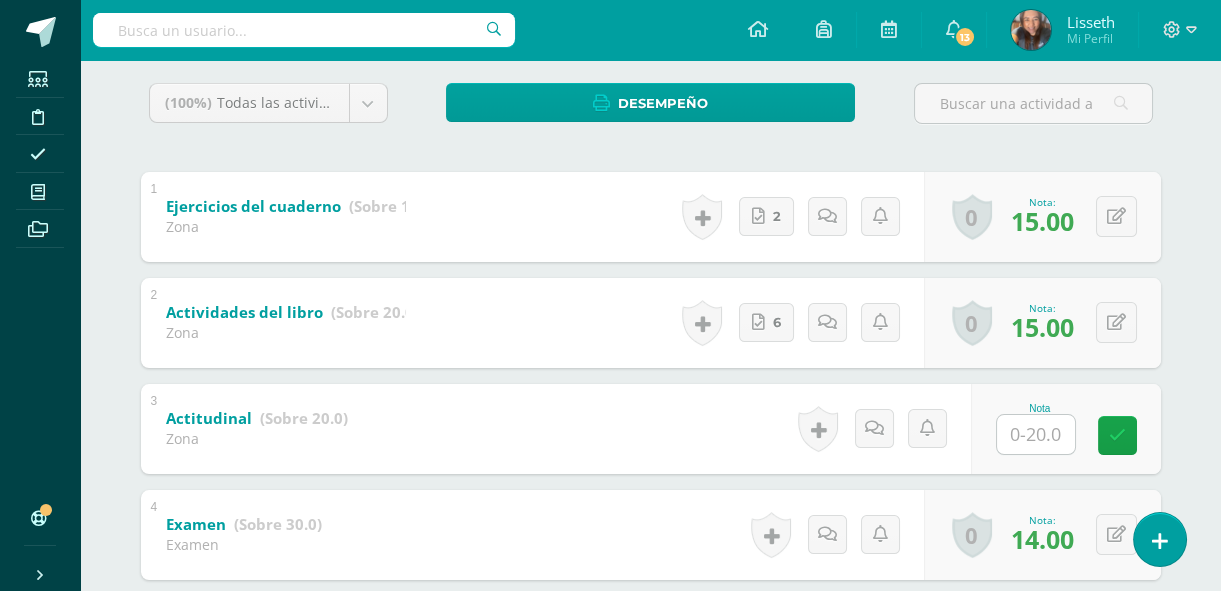 click at bounding box center [1036, 434] 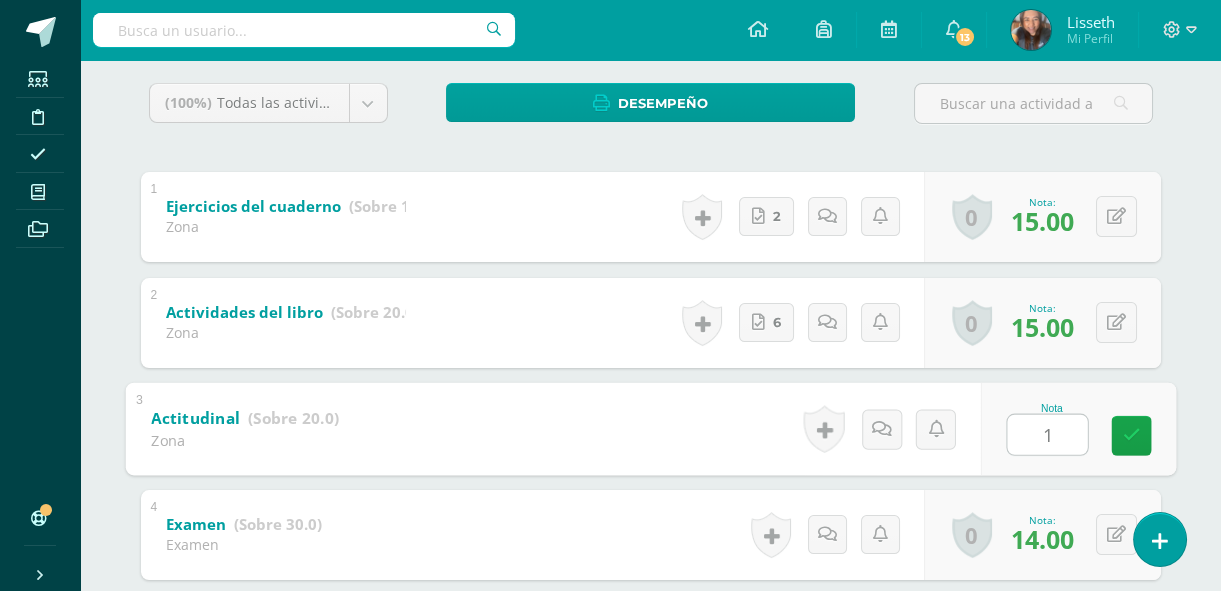 type on "19" 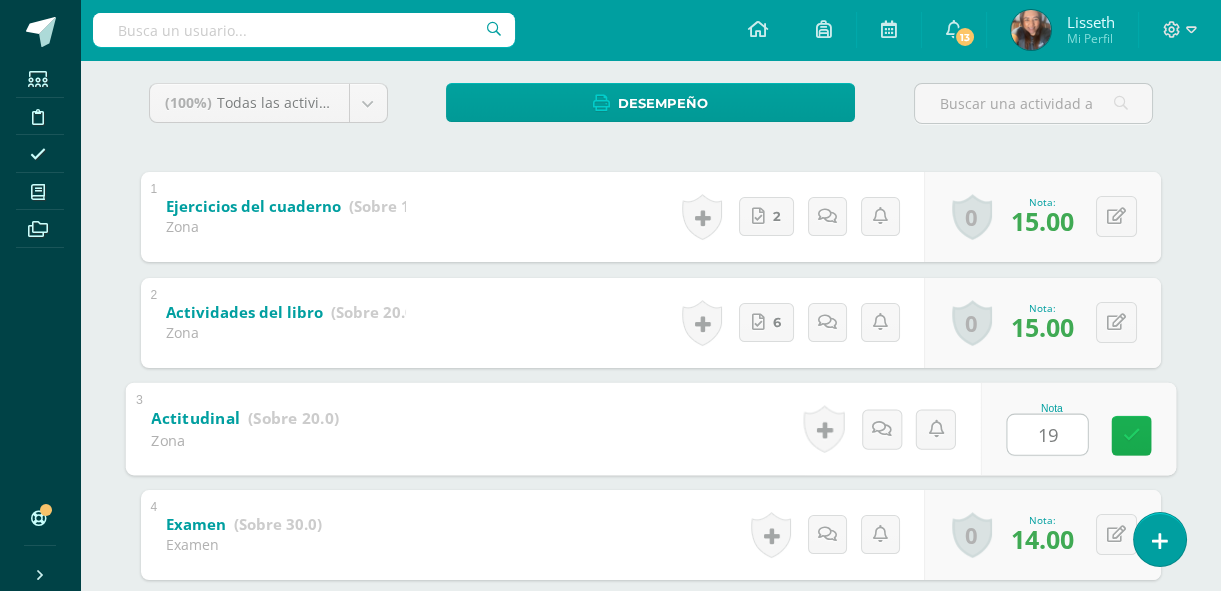 click at bounding box center (1131, 435) 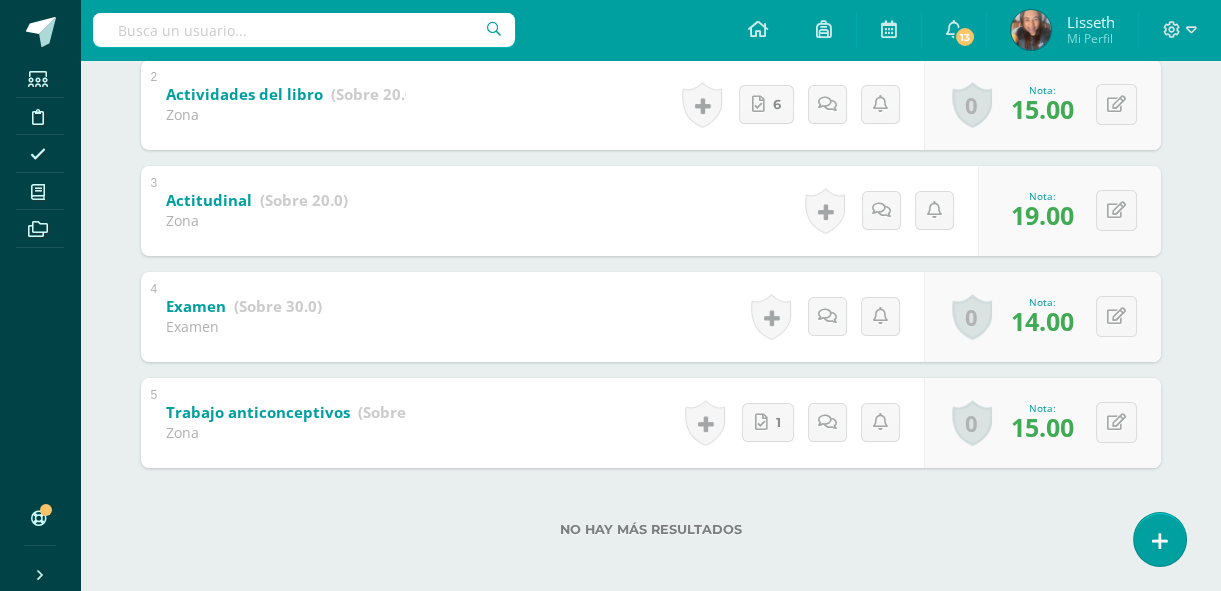 scroll, scrollTop: 29, scrollLeft: 0, axis: vertical 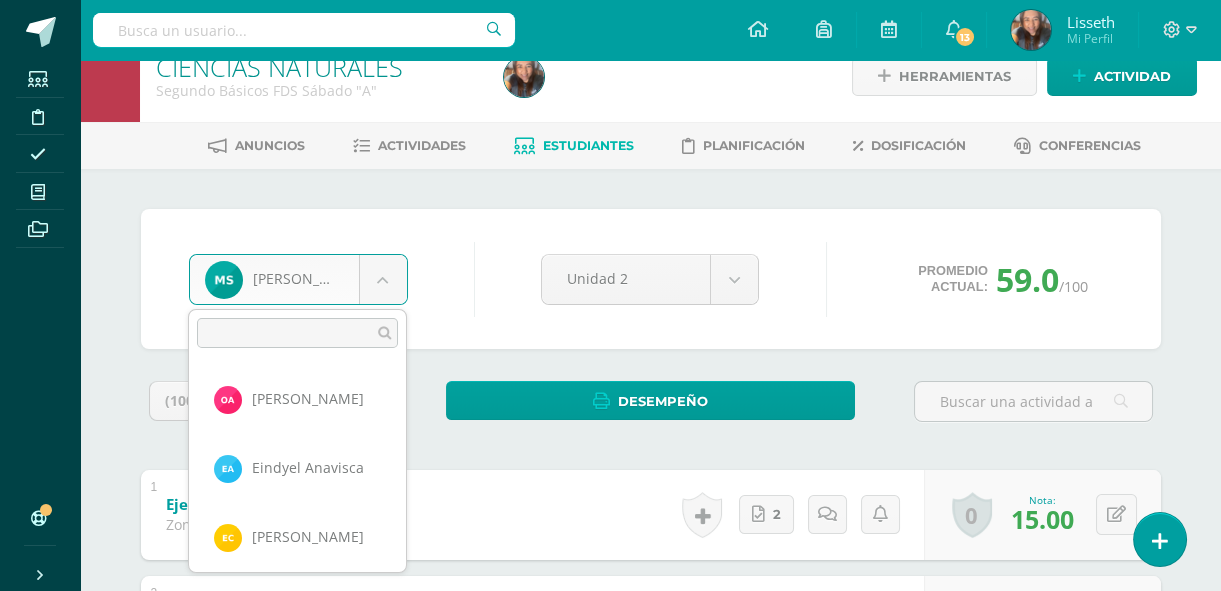 click on "Estudiantes Disciplina Asistencia Mis cursos Archivos Soporte
Centro de ayuda
Últimas actualizaciones
10+ Cerrar panel
Ciencias Naturales
Primero
Básicos Plan Diario
"A"
Actividades Estudiantes Planificación Dosificación
CIENCIAS NATURALES
Primero
Básicos FDS Domingo
"A"
Actividades Estudiantes Planificación Dosificación
CIENCIAS NATURALES
Primero
Básicos FDS Sábado
"A"
Actividades Estudiantes Planificación Dosificación Actividades Estudiantes Planificación Dosificación Actividades Estudiantes" at bounding box center [610, 544] 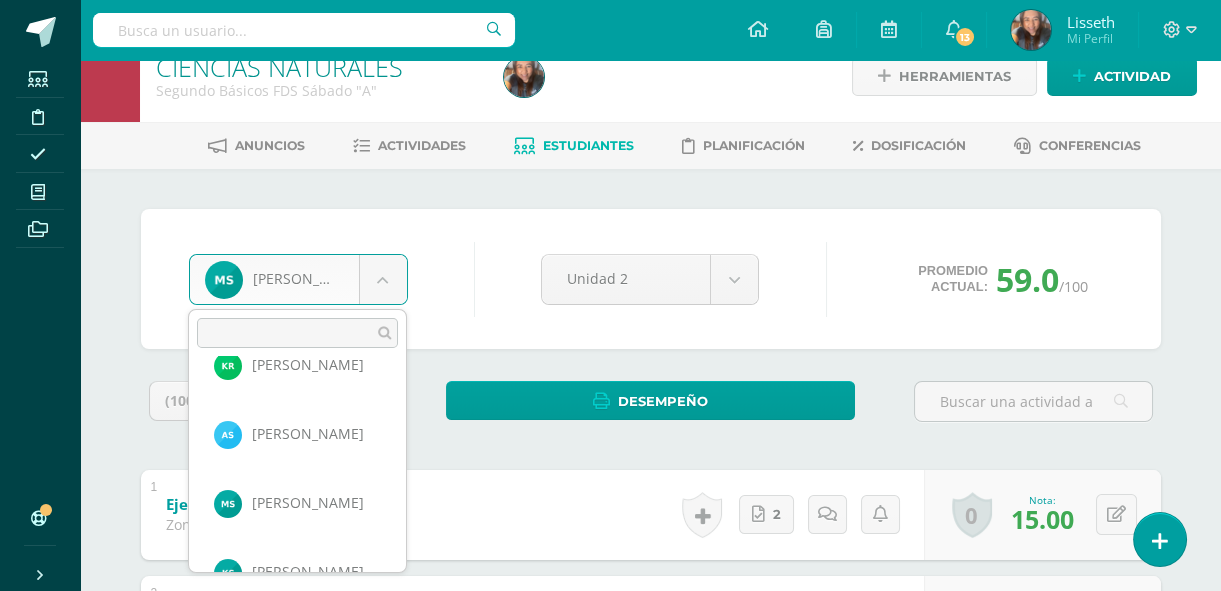 scroll, scrollTop: 2071, scrollLeft: 0, axis: vertical 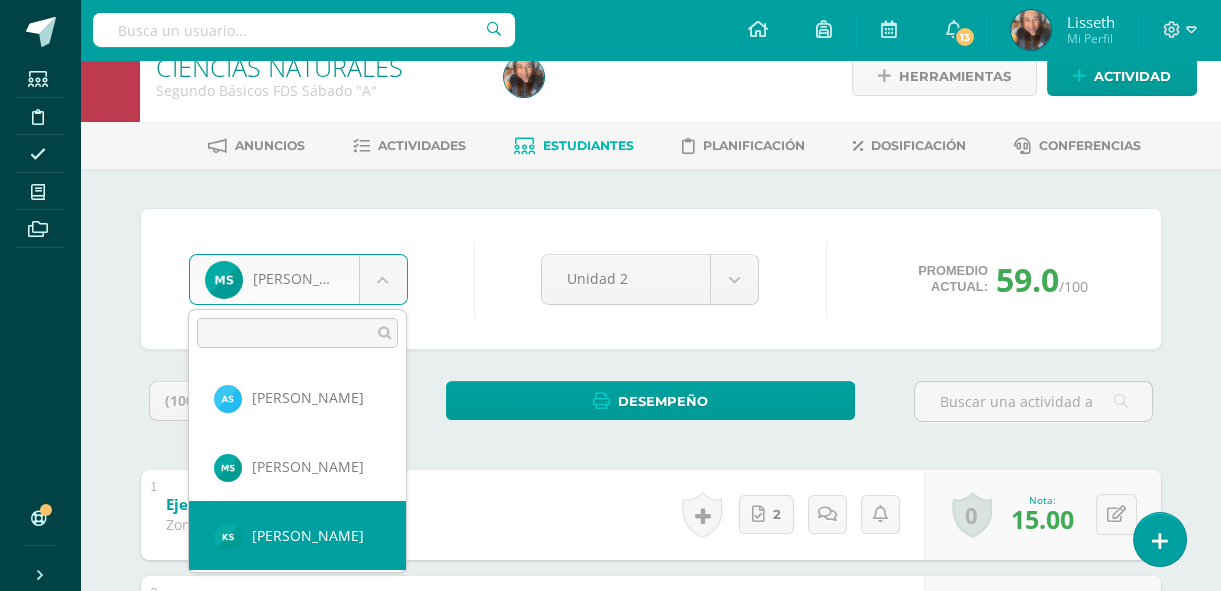 select on "8480" 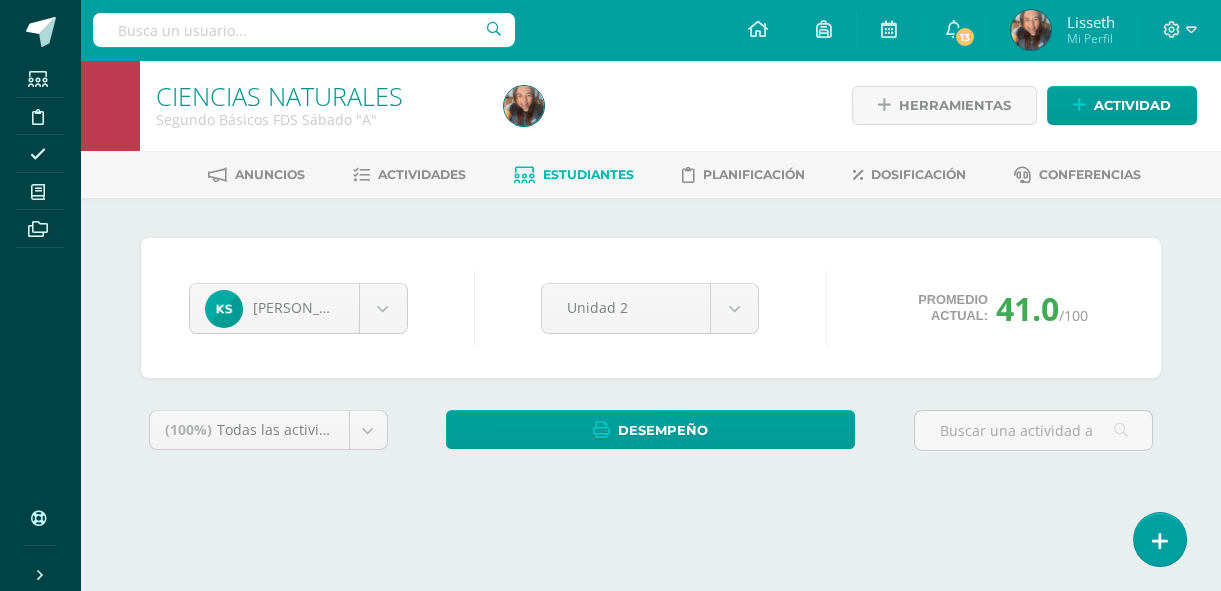 scroll, scrollTop: 0, scrollLeft: 0, axis: both 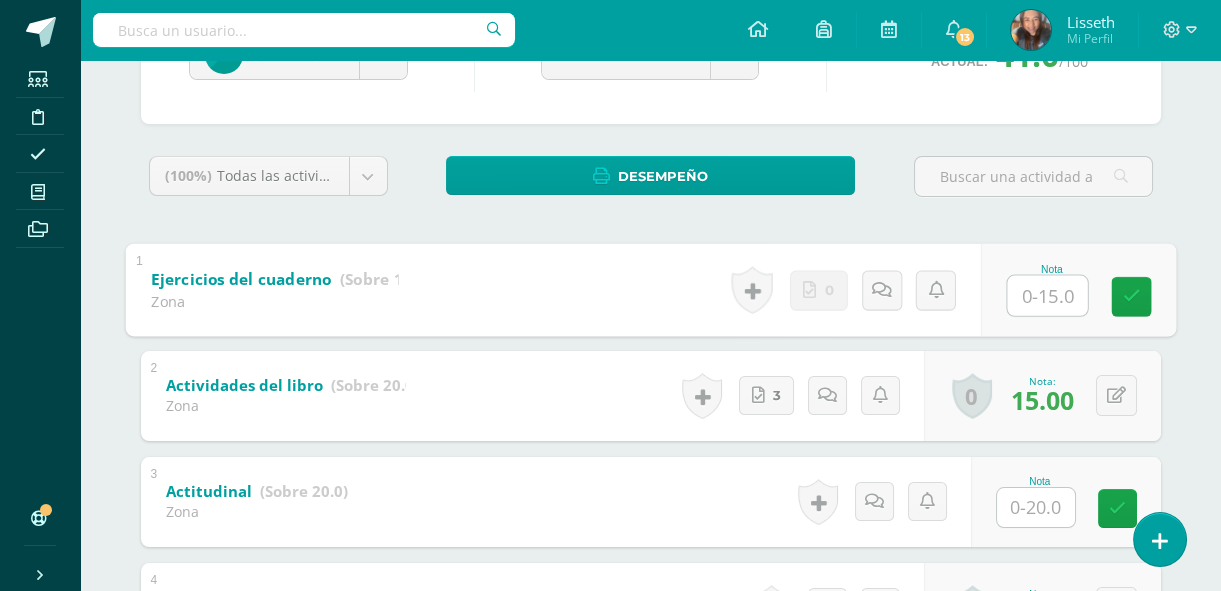 click at bounding box center [1047, 295] 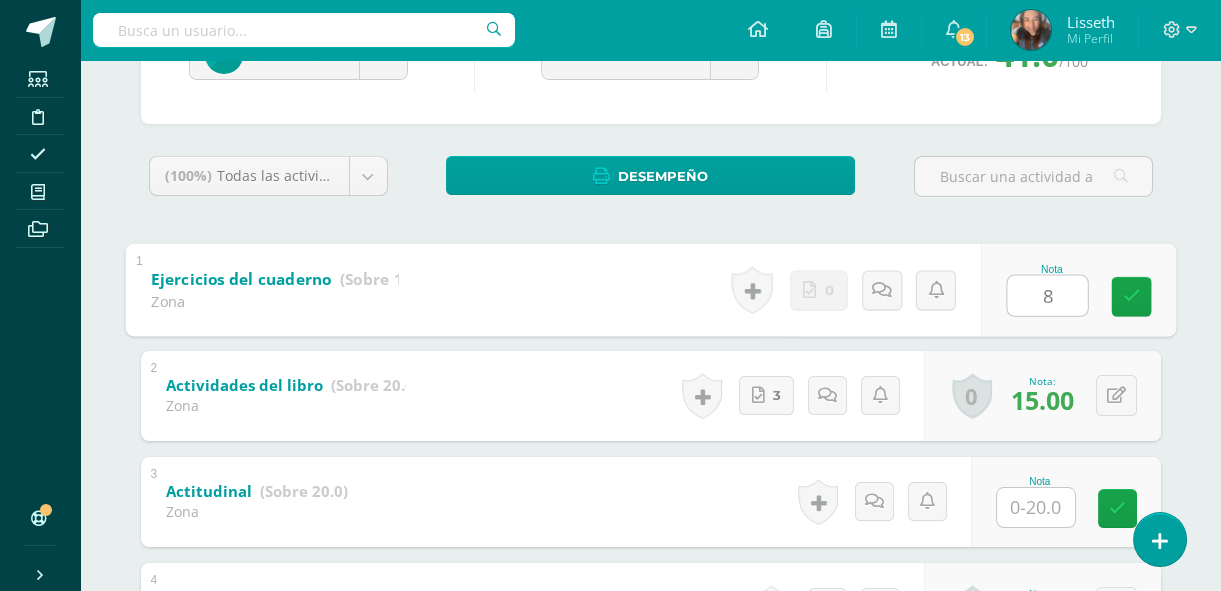 click on "8" at bounding box center (1047, 295) 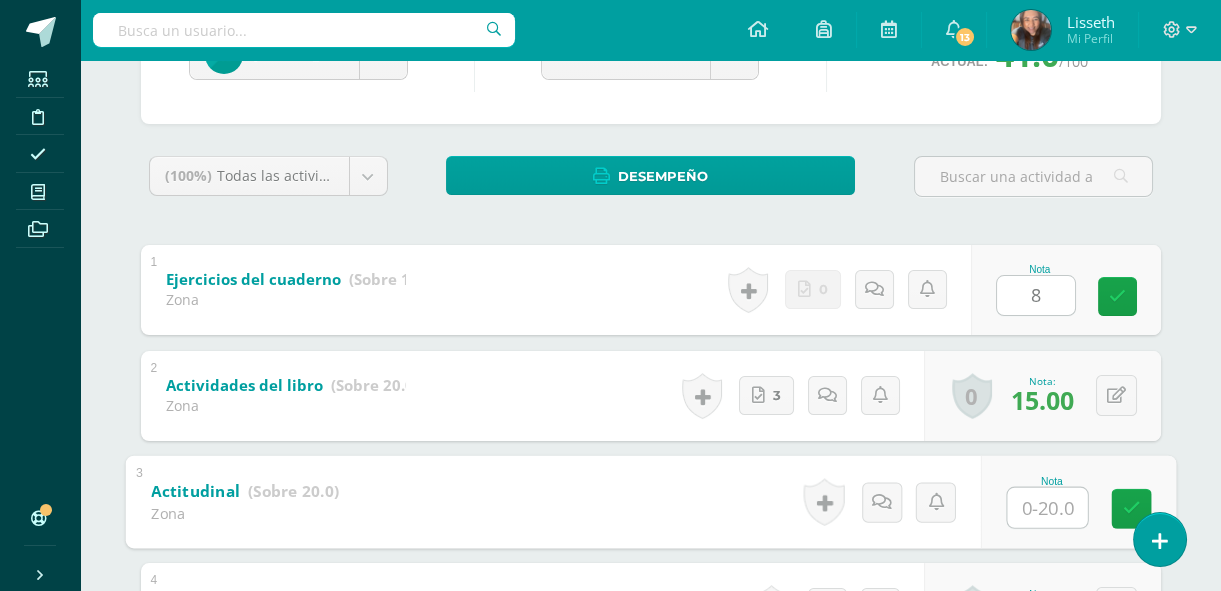 click at bounding box center (1047, 507) 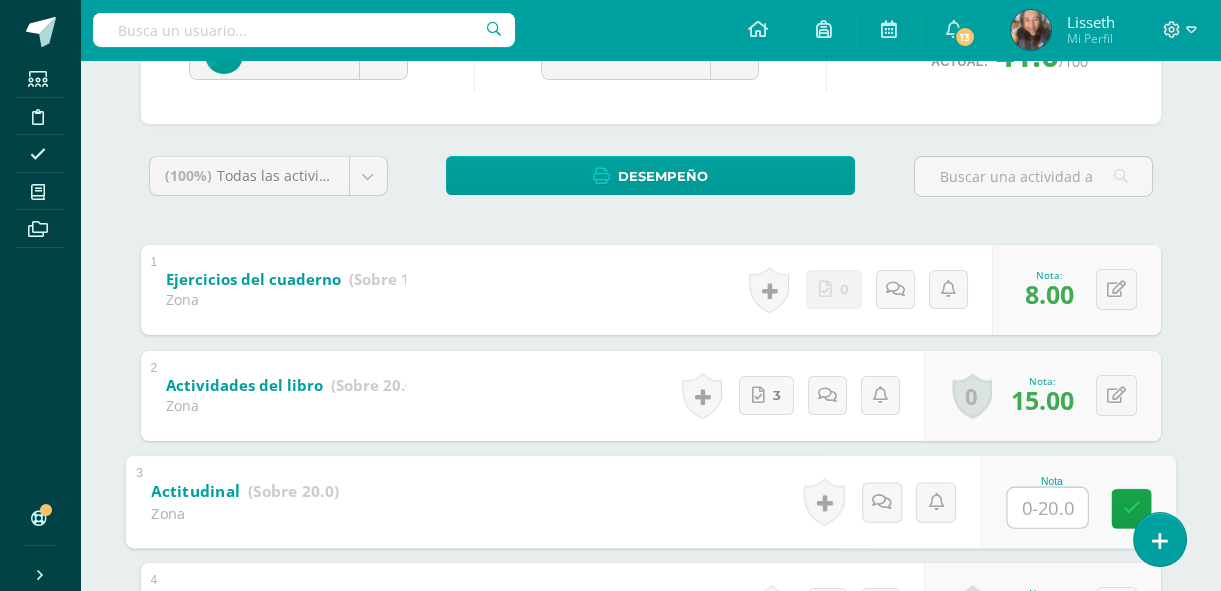 scroll, scrollTop: 218, scrollLeft: 0, axis: vertical 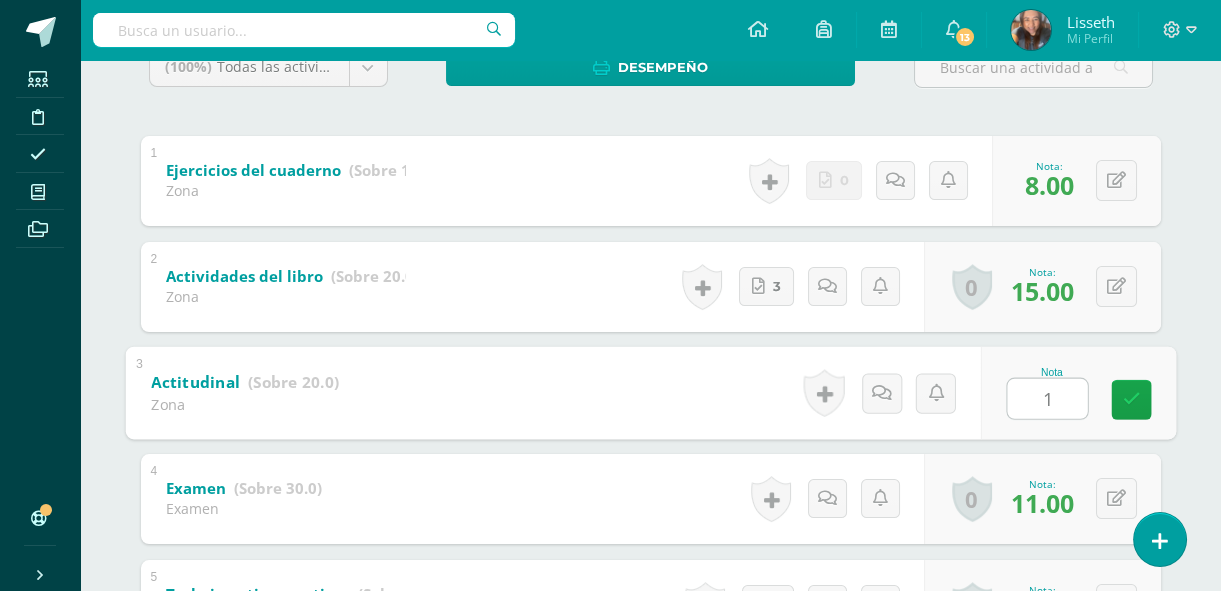 type on "17" 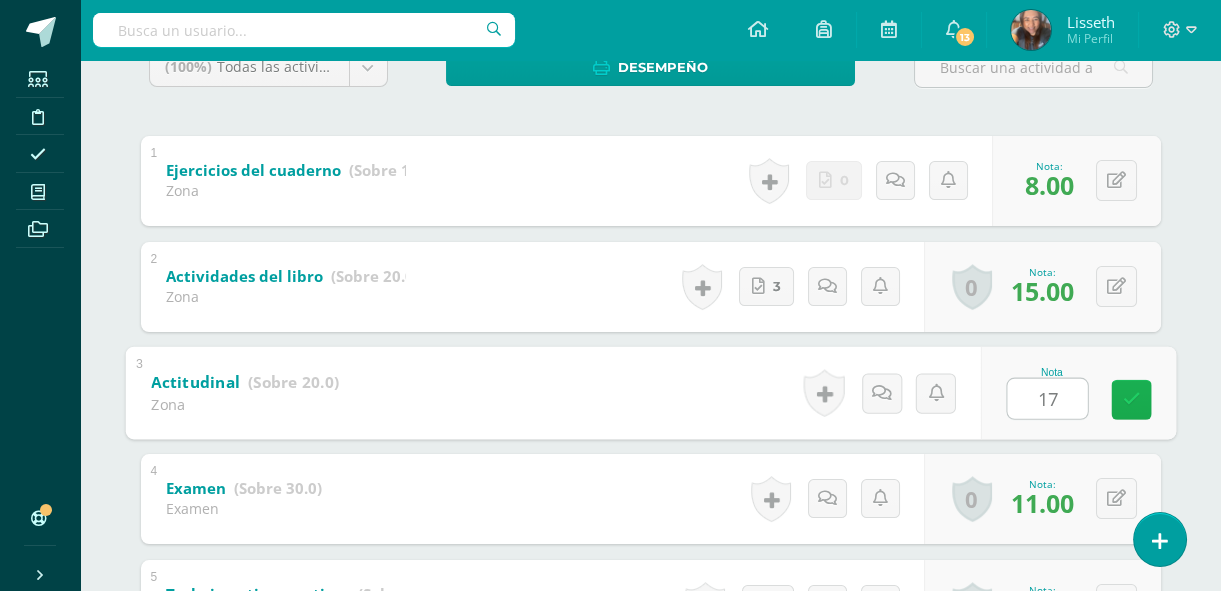 click at bounding box center [1131, 399] 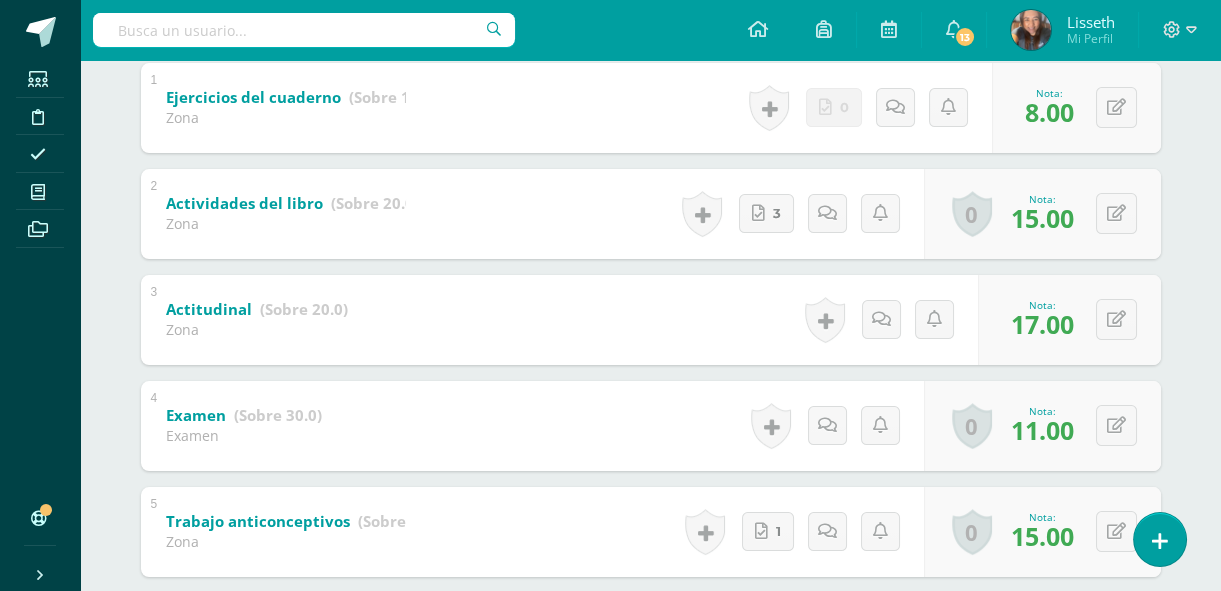 scroll, scrollTop: 0, scrollLeft: 0, axis: both 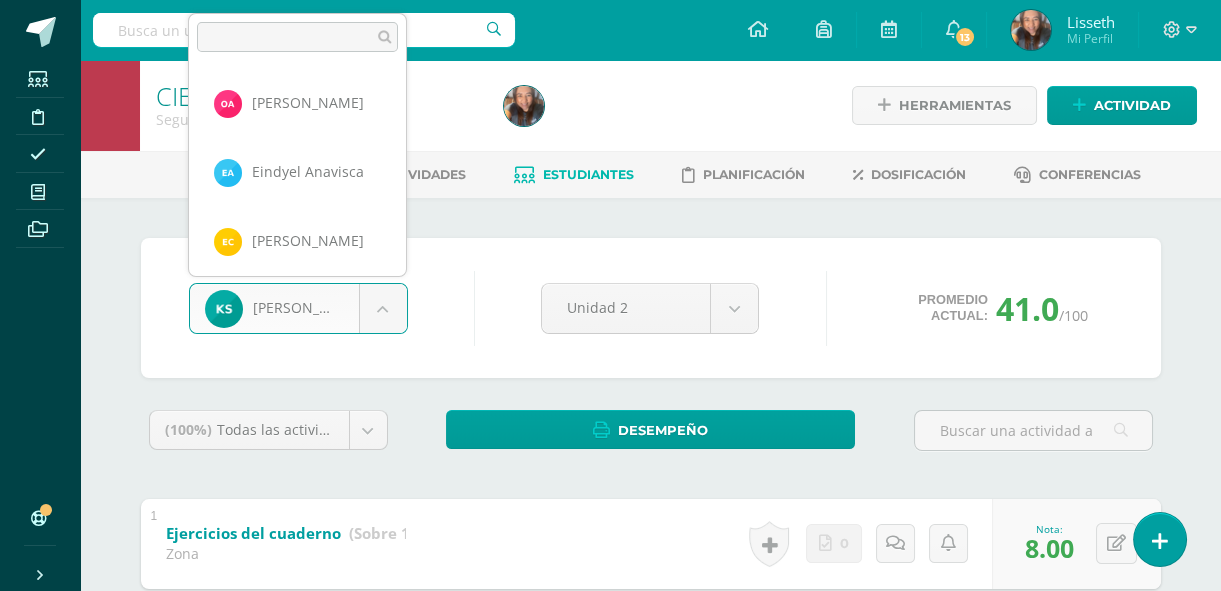 click on "Estudiantes Disciplina Asistencia Mis cursos Archivos Soporte
Centro de ayuda
Últimas actualizaciones
10+ Cerrar panel
Ciencias Naturales
Primero
Básicos Plan Diario
"A"
Actividades Estudiantes Planificación Dosificación
CIENCIAS NATURALES
Primero
Básicos FDS Domingo
"A"
Actividades Estudiantes Planificación Dosificación
CIENCIAS NATURALES
Primero
Básicos FDS Sábado
"A"
Actividades Estudiantes Planificación Dosificación Actividades Estudiantes Planificación Dosificación Actividades Estudiantes" at bounding box center [610, 573] 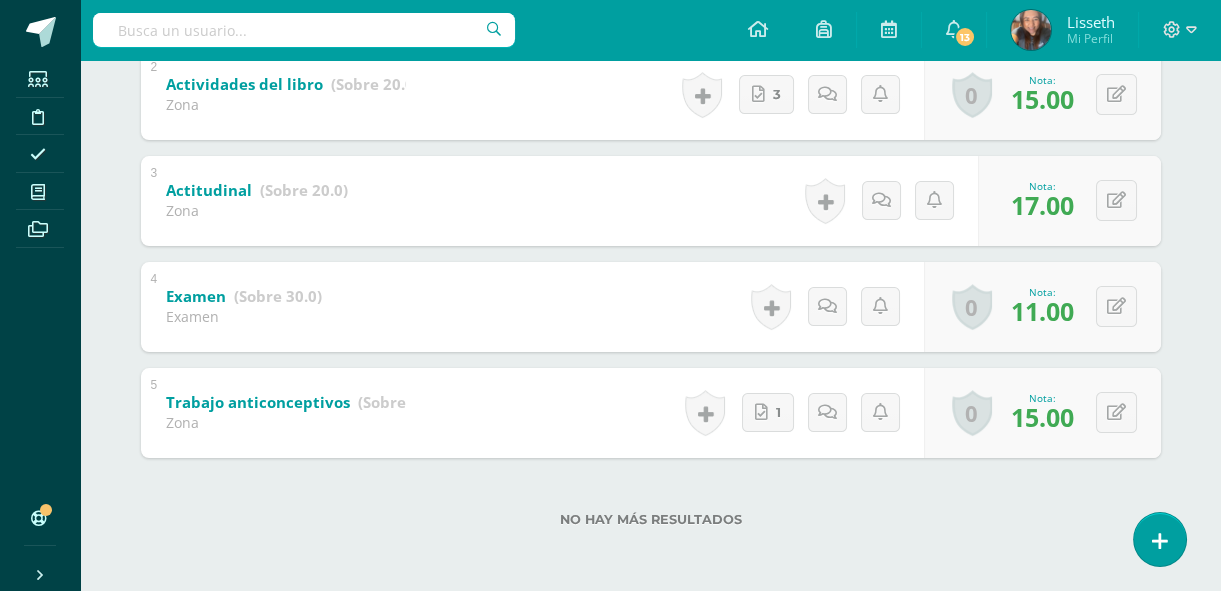 scroll, scrollTop: 39, scrollLeft: 0, axis: vertical 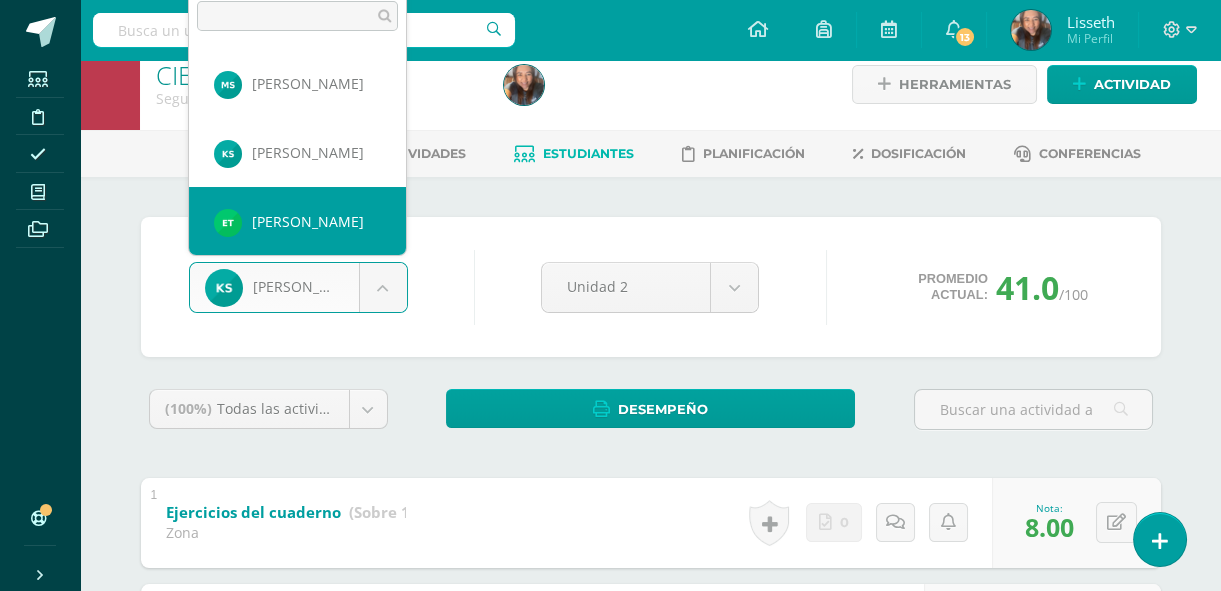 select on "8488" 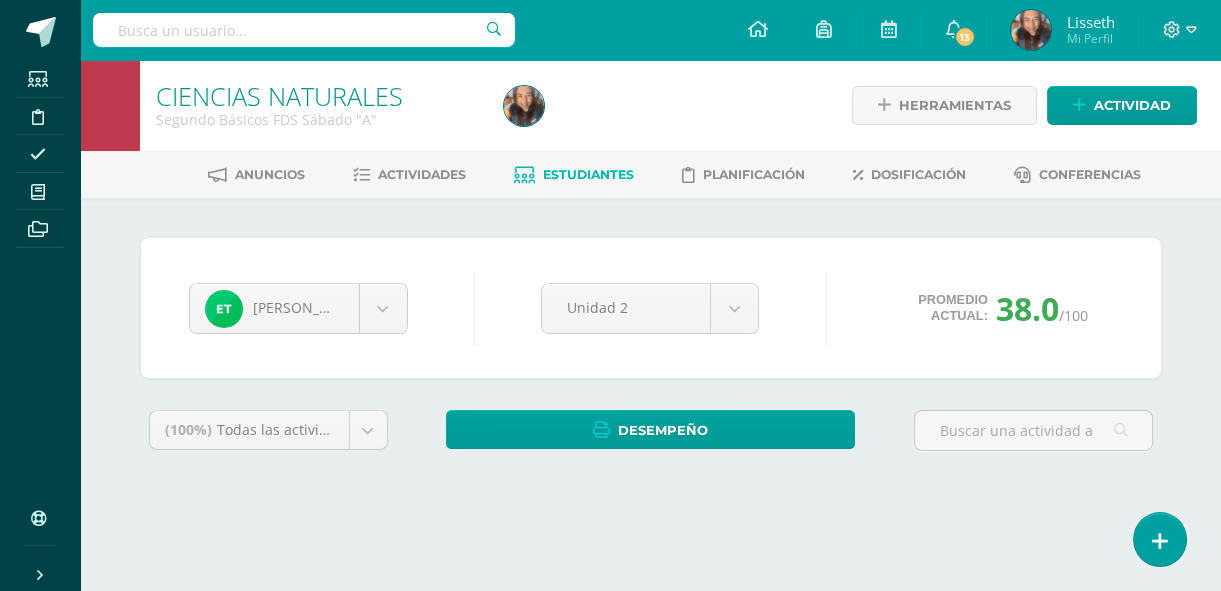 scroll, scrollTop: 0, scrollLeft: 0, axis: both 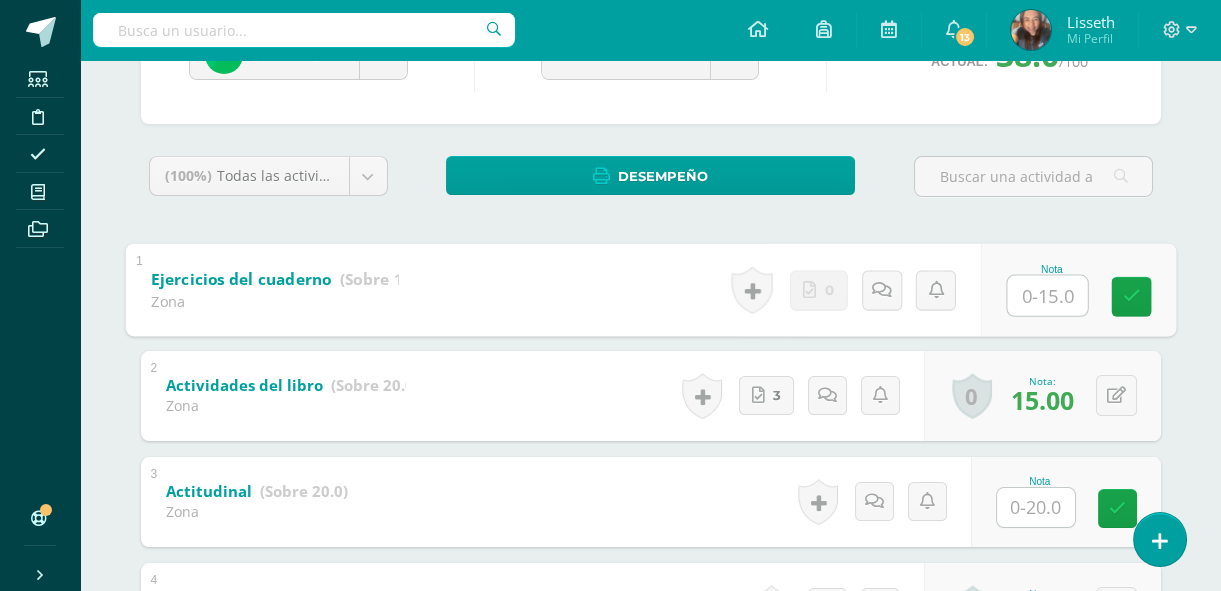 click at bounding box center [1047, 295] 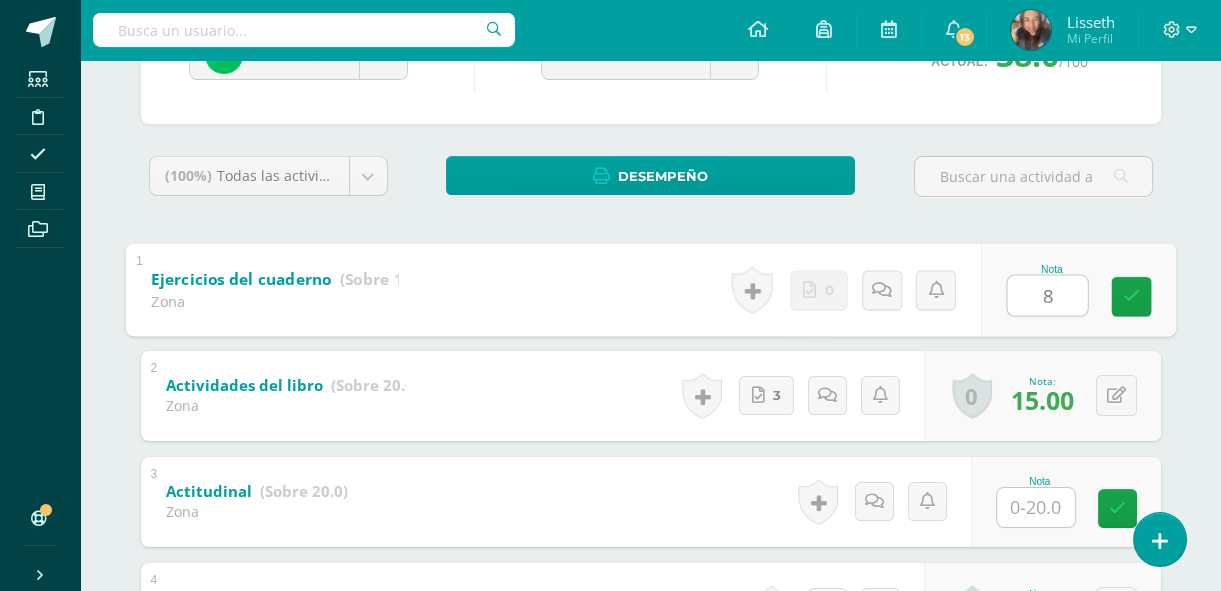 type on "8" 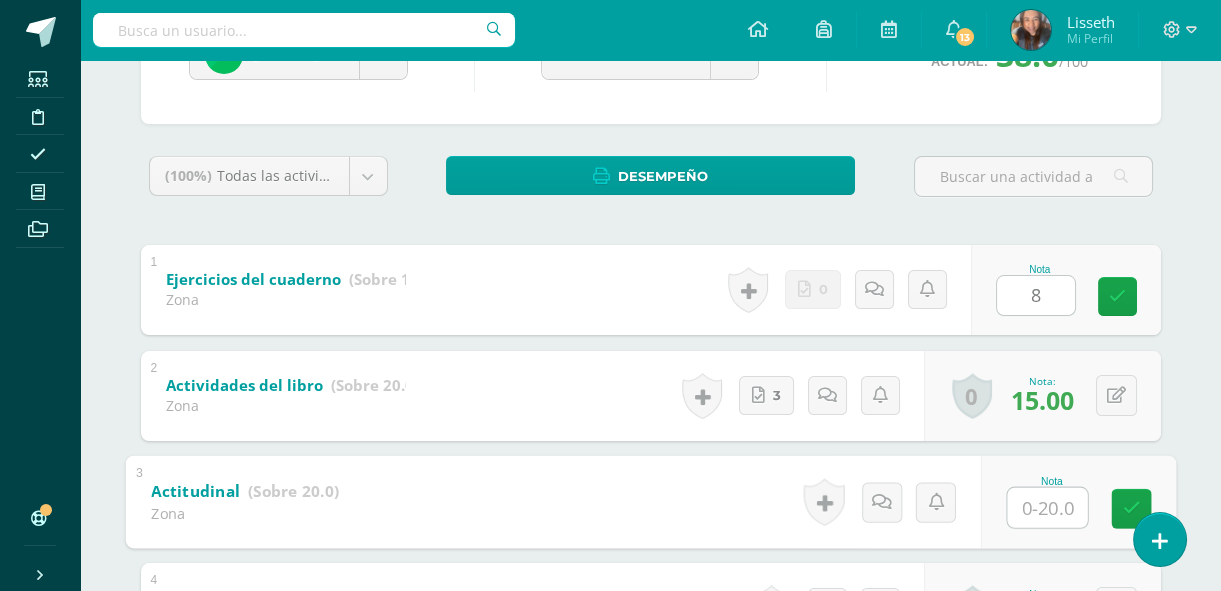 click at bounding box center [1047, 507] 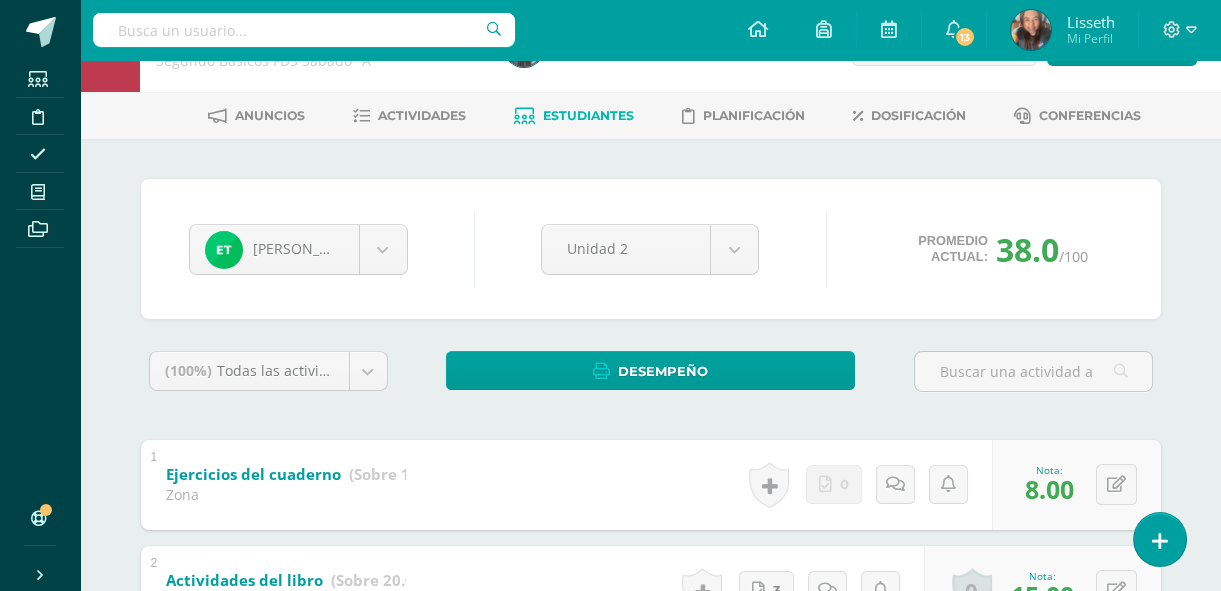 scroll, scrollTop: 0, scrollLeft: 0, axis: both 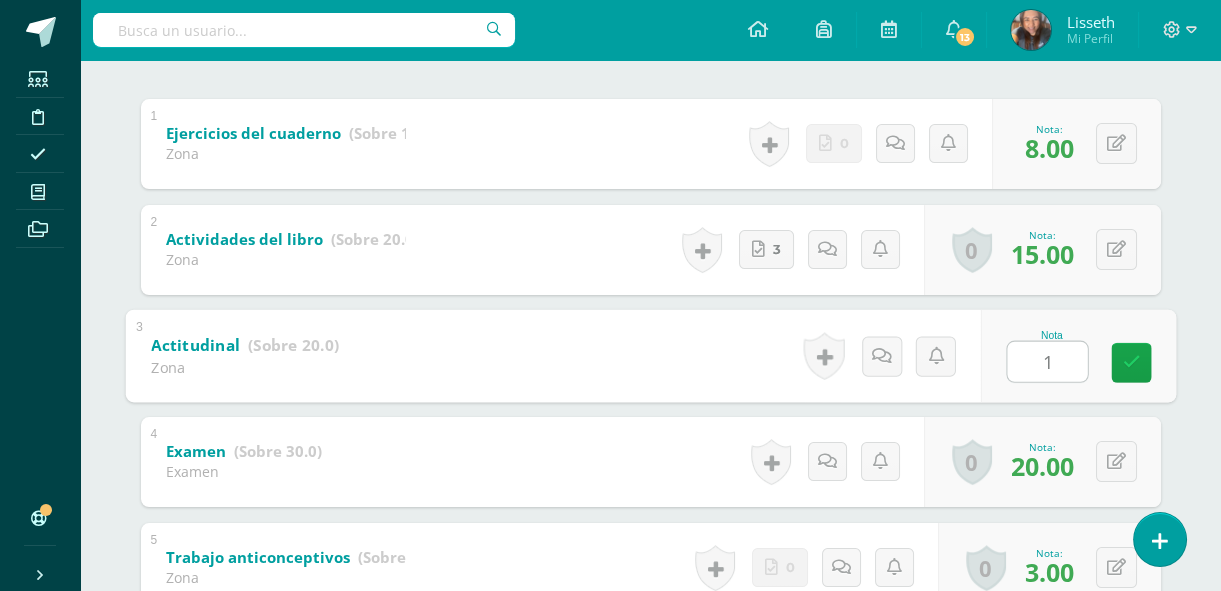 type on "17" 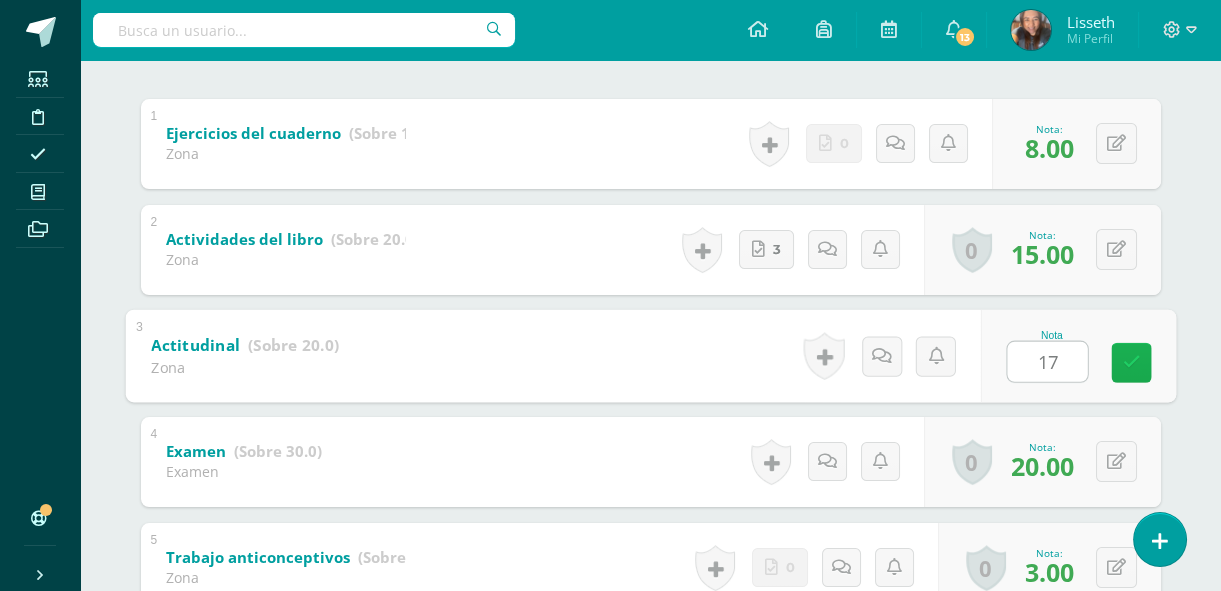 click at bounding box center (1131, 362) 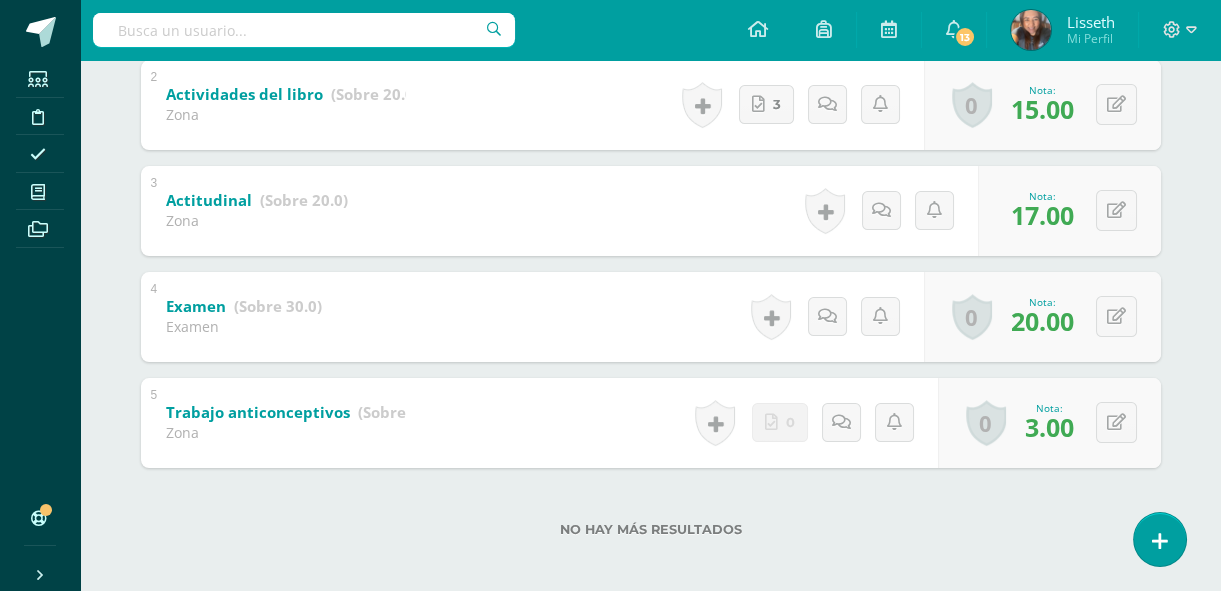scroll, scrollTop: 555, scrollLeft: 0, axis: vertical 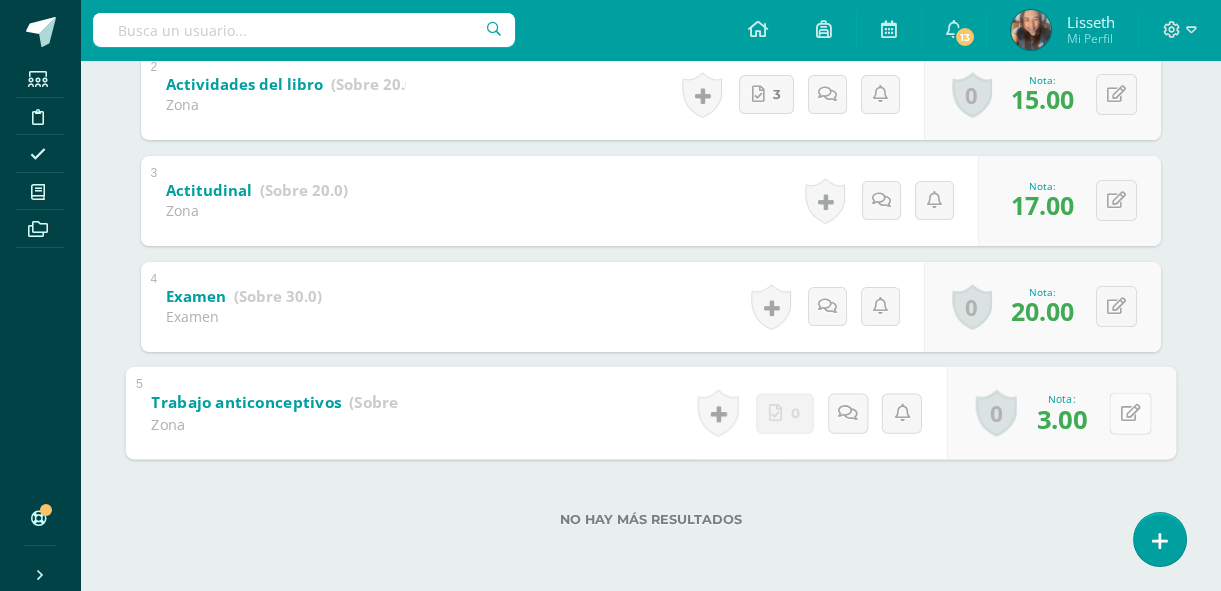 click at bounding box center (1130, 412) 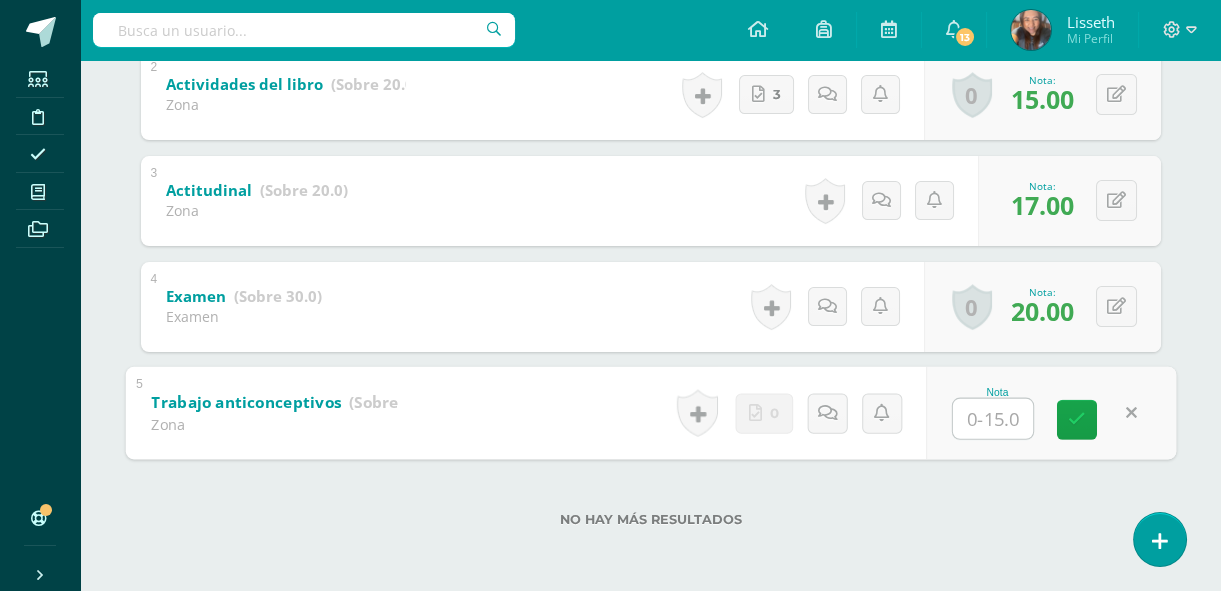 type on "8" 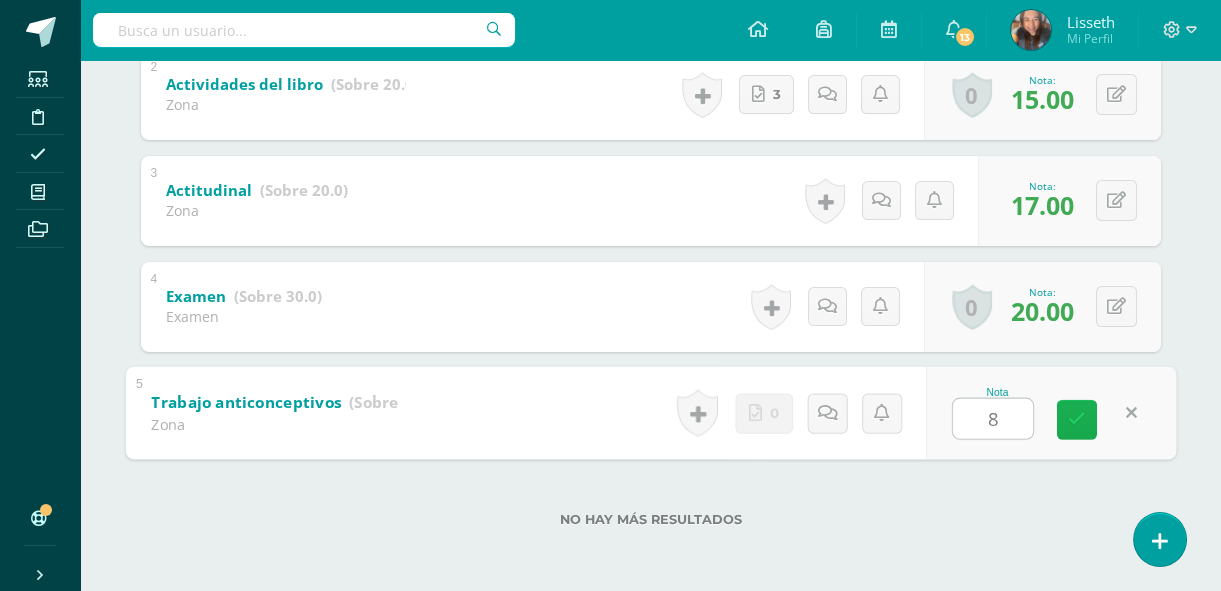 click at bounding box center (1077, 419) 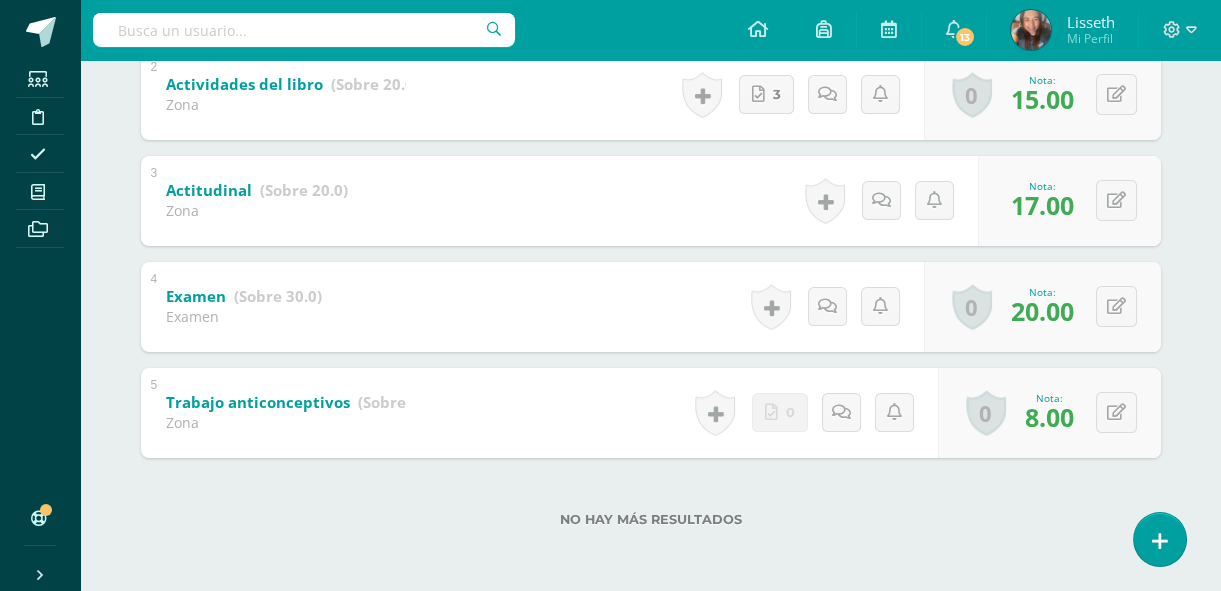 scroll, scrollTop: 39, scrollLeft: 0, axis: vertical 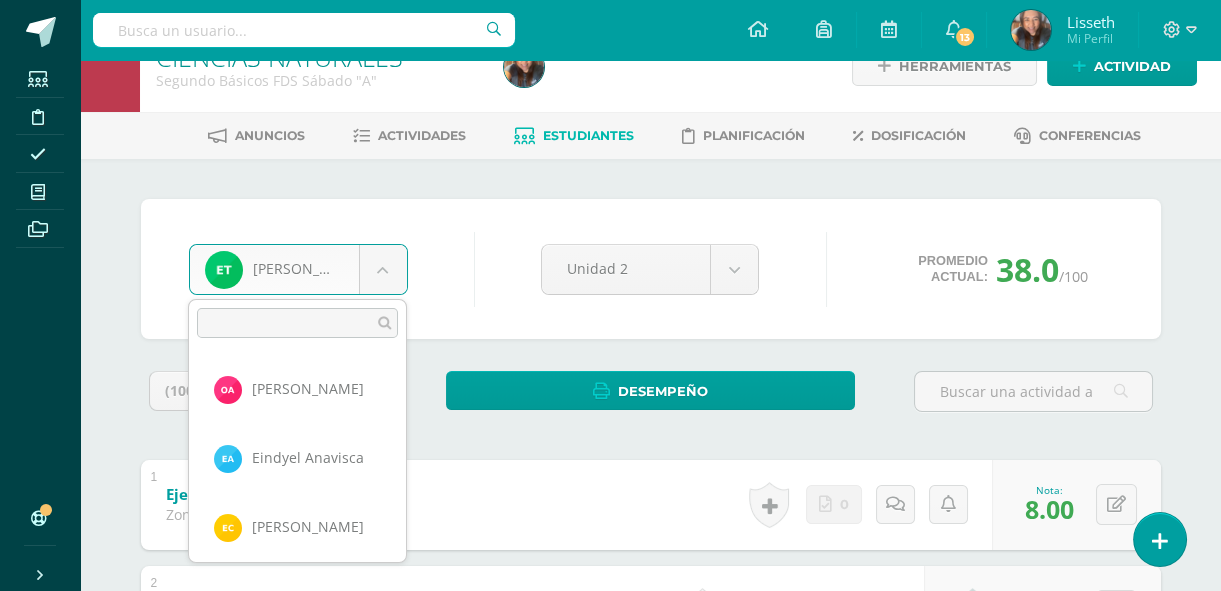 click on "Estudiantes Disciplina Asistencia Mis cursos Archivos Soporte
Centro de ayuda
Últimas actualizaciones
10+ Cerrar panel
Ciencias Naturales
Primero
Básicos Plan Diario
"A"
Actividades Estudiantes Planificación Dosificación
CIENCIAS NATURALES
Primero
Básicos FDS Domingo
"A"
Actividades Estudiantes Planificación Dosificación
CIENCIAS NATURALES
Primero
Básicos FDS Sábado
"A"
Actividades Estudiantes Planificación Dosificación Actividades Estudiantes Planificación Dosificación Actividades Estudiantes" at bounding box center (610, 534) 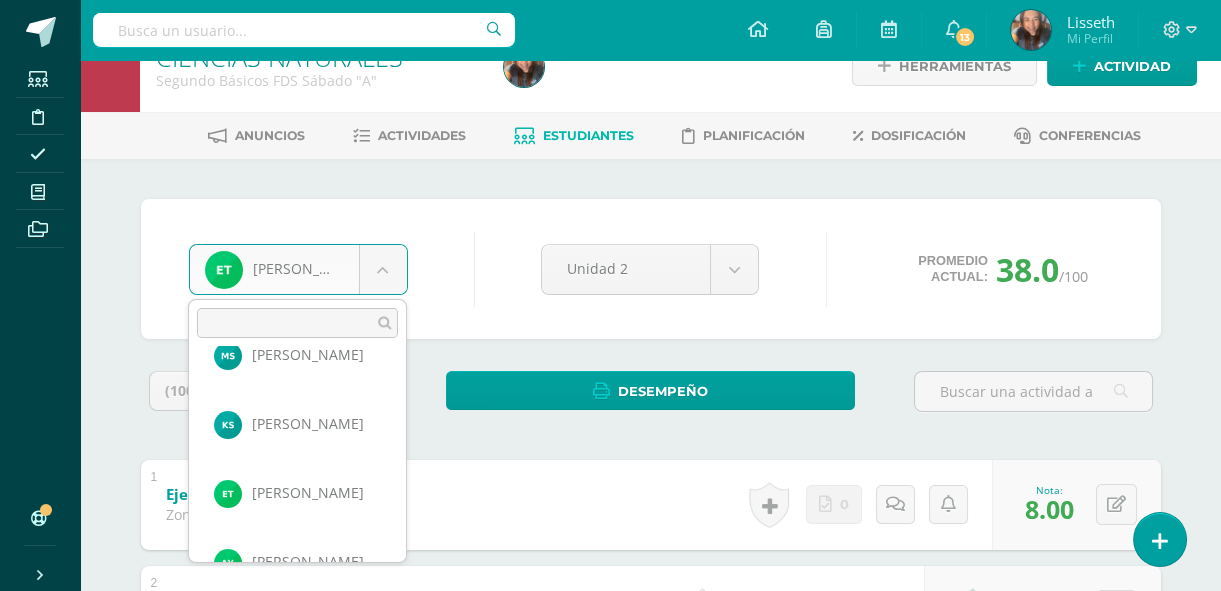 scroll, scrollTop: 2210, scrollLeft: 0, axis: vertical 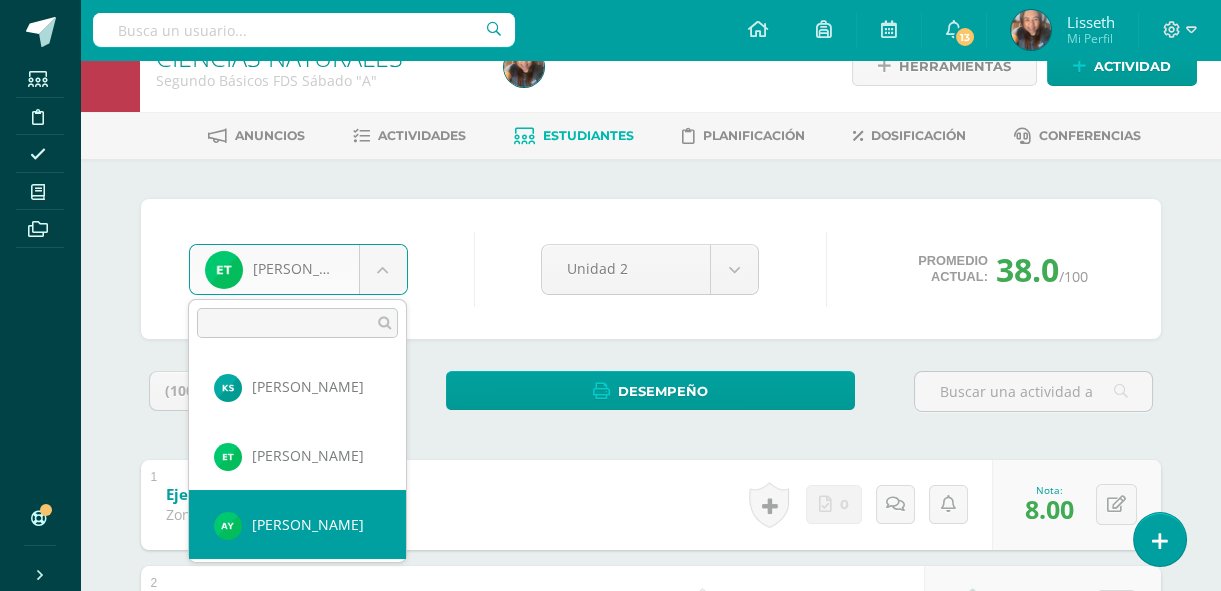 select on "8491" 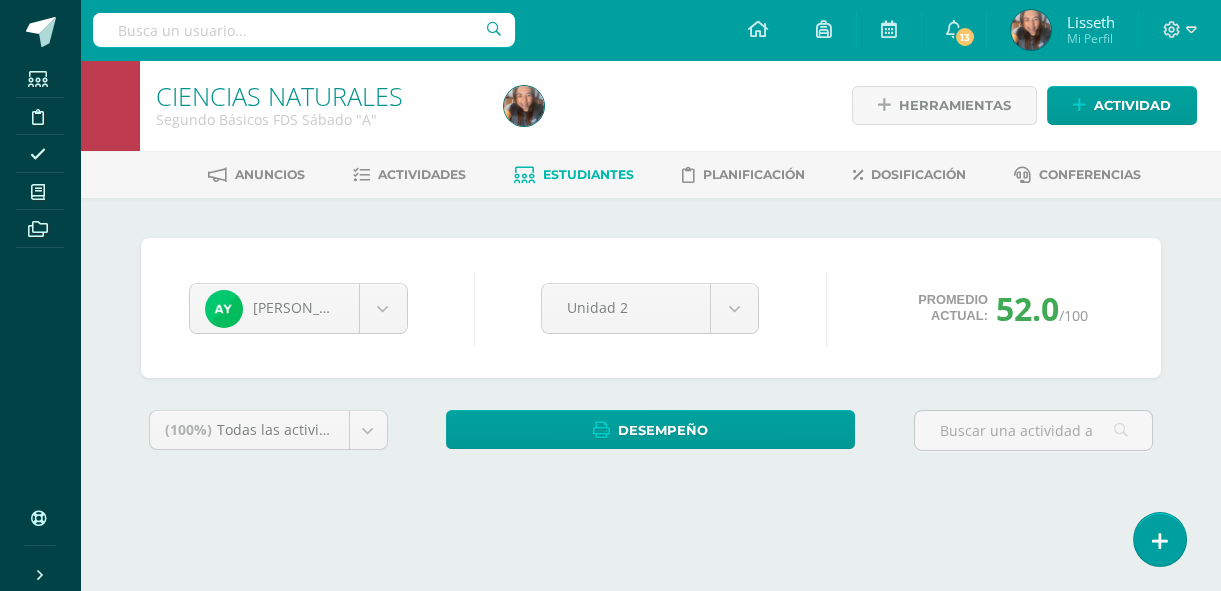 scroll, scrollTop: 0, scrollLeft: 0, axis: both 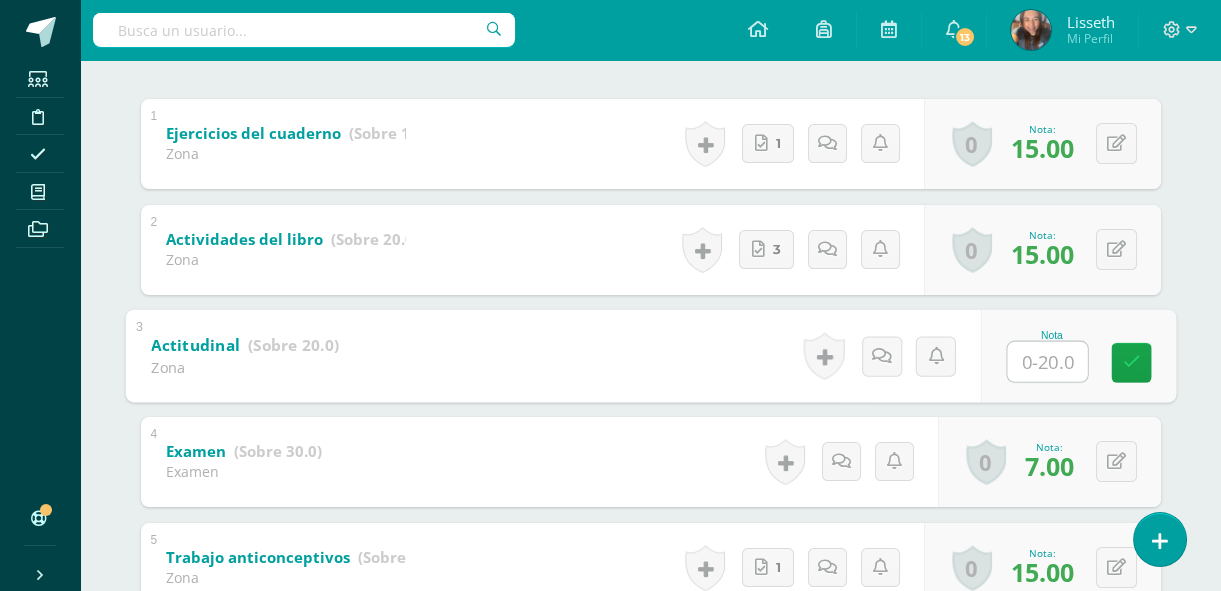click at bounding box center (1047, 361) 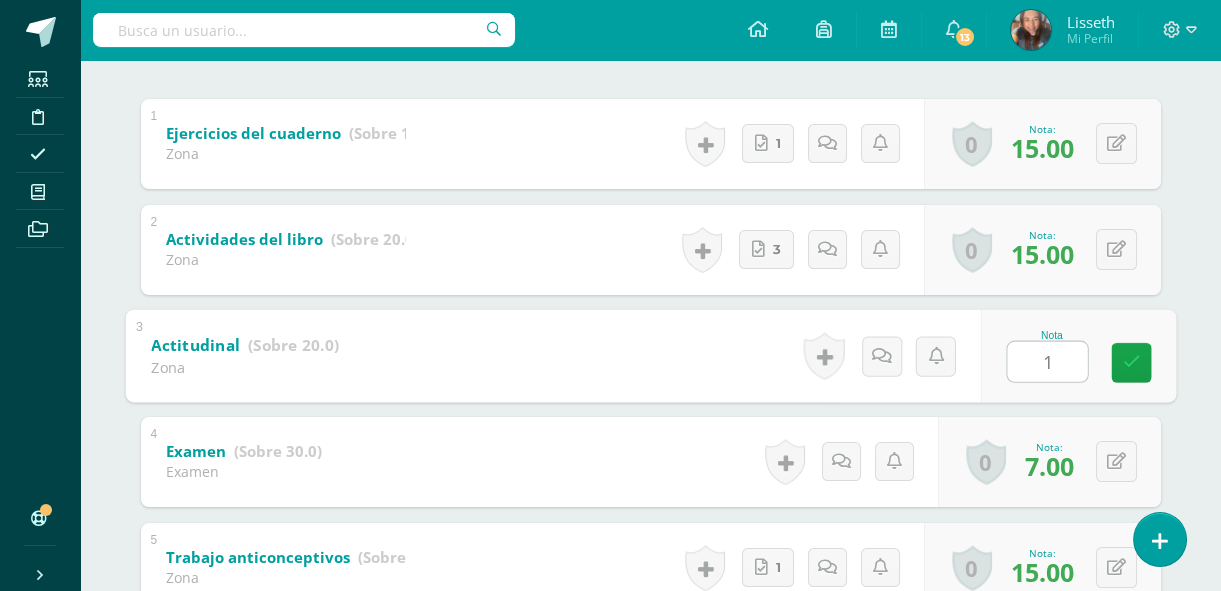 type on "19" 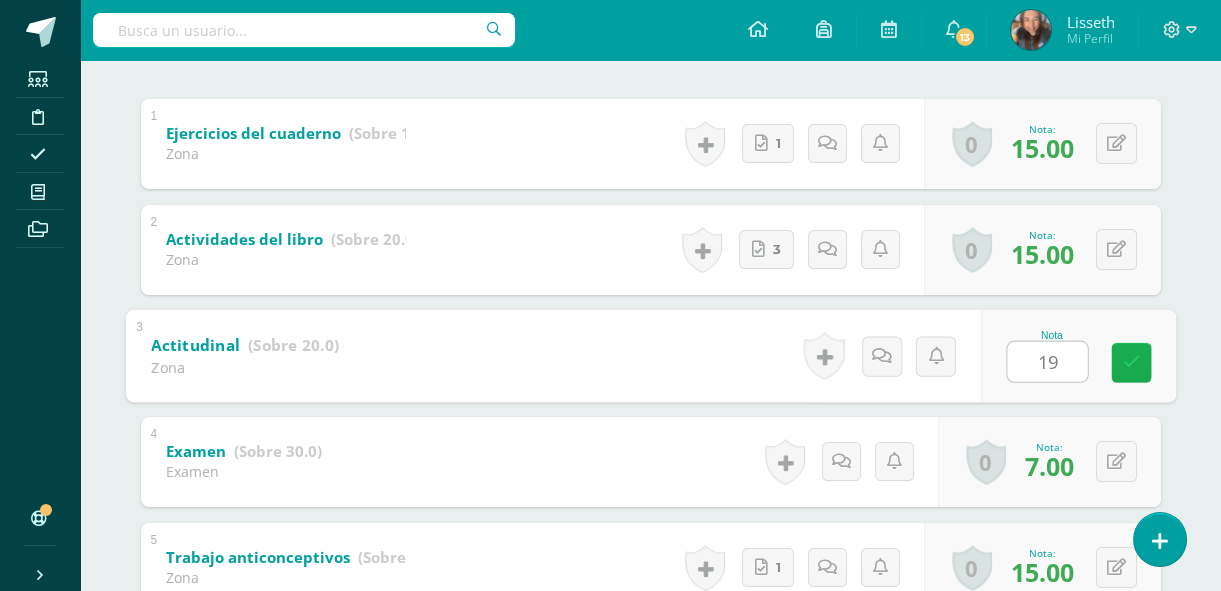 click at bounding box center (1131, 362) 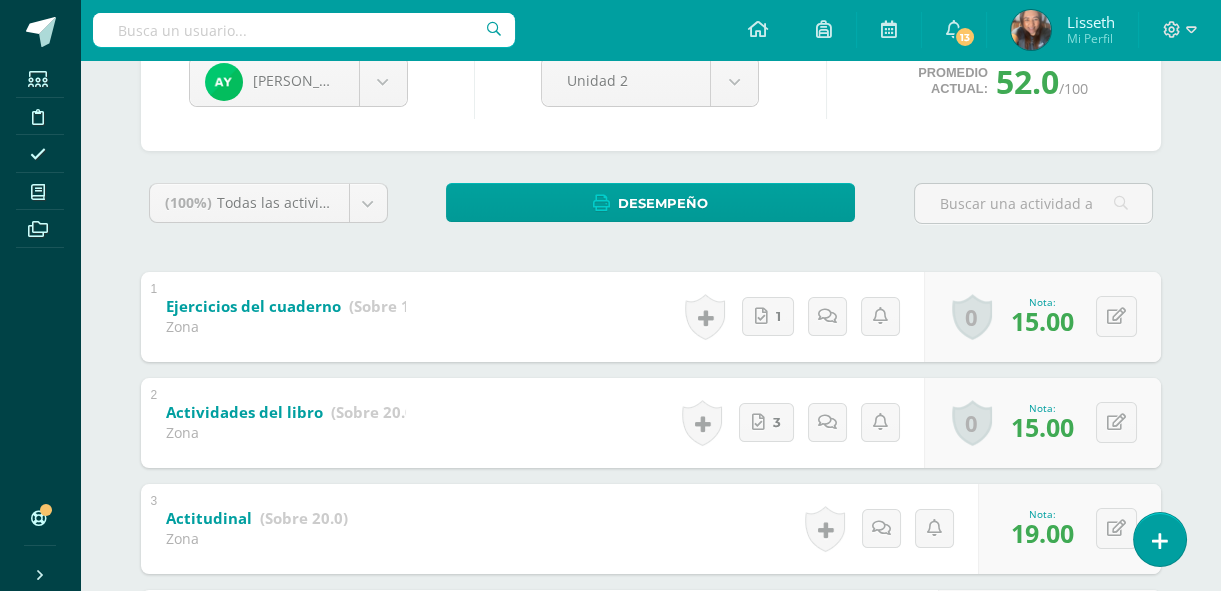 scroll, scrollTop: 206, scrollLeft: 0, axis: vertical 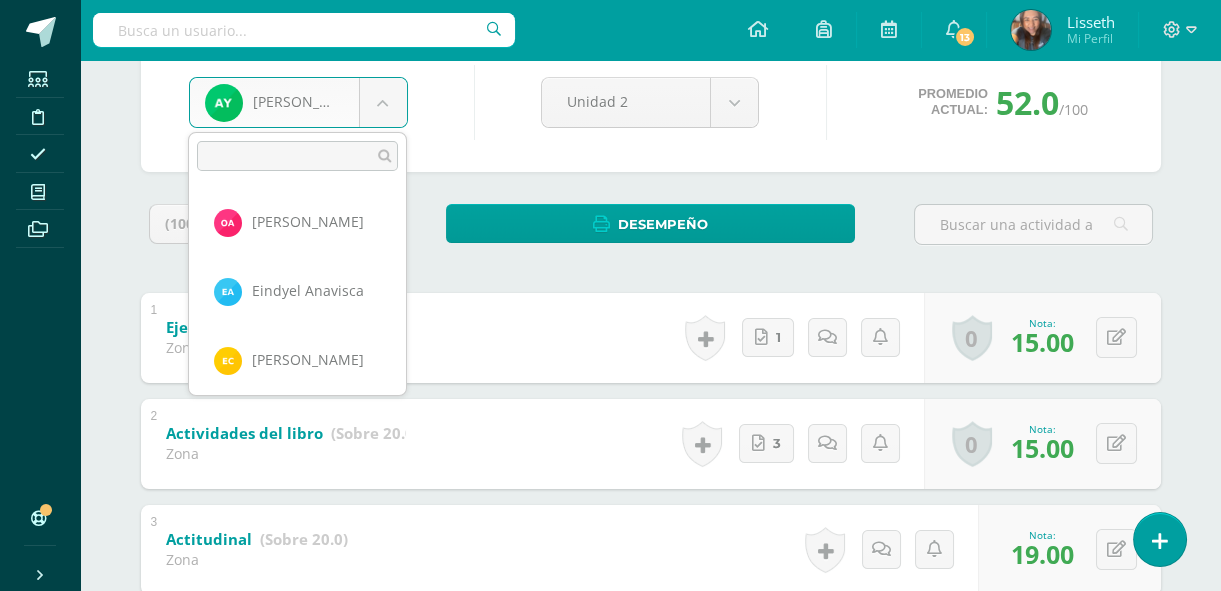 click on "Estudiantes Disciplina Asistencia Mis cursos Archivos Soporte
Centro de ayuda
Últimas actualizaciones
10+ Cerrar panel
Ciencias Naturales
Primero
Básicos Plan Diario
"A"
Actividades Estudiantes Planificación Dosificación
CIENCIAS NATURALES
Primero
Básicos FDS Domingo
"A"
Actividades Estudiantes Planificación Dosificación
CIENCIAS NATURALES
Primero
Básicos FDS Sábado
"A"
Actividades Estudiantes Planificación Dosificación Actividades Estudiantes Planificación Dosificación Actividades Estudiantes" at bounding box center [610, 367] 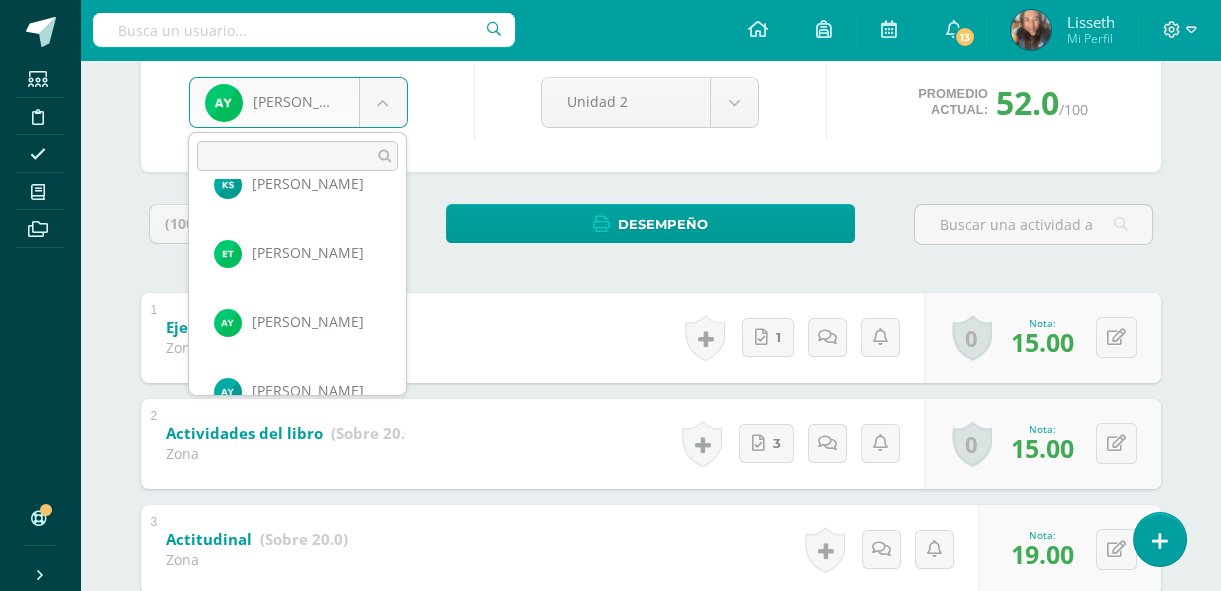 scroll, scrollTop: 2282, scrollLeft: 0, axis: vertical 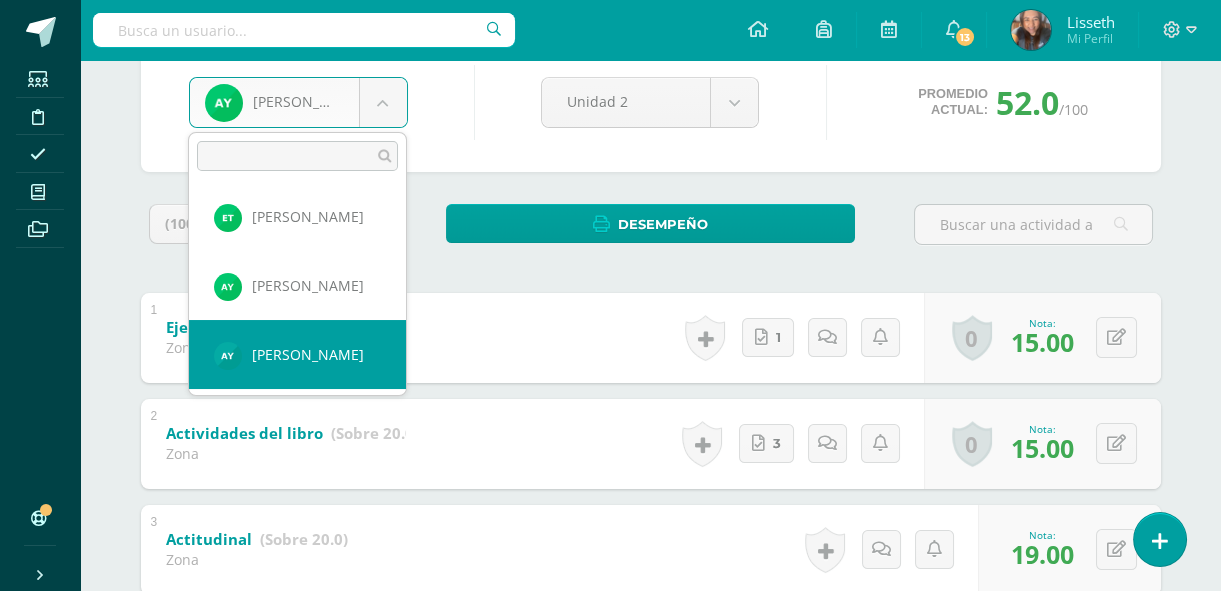 select on "8302" 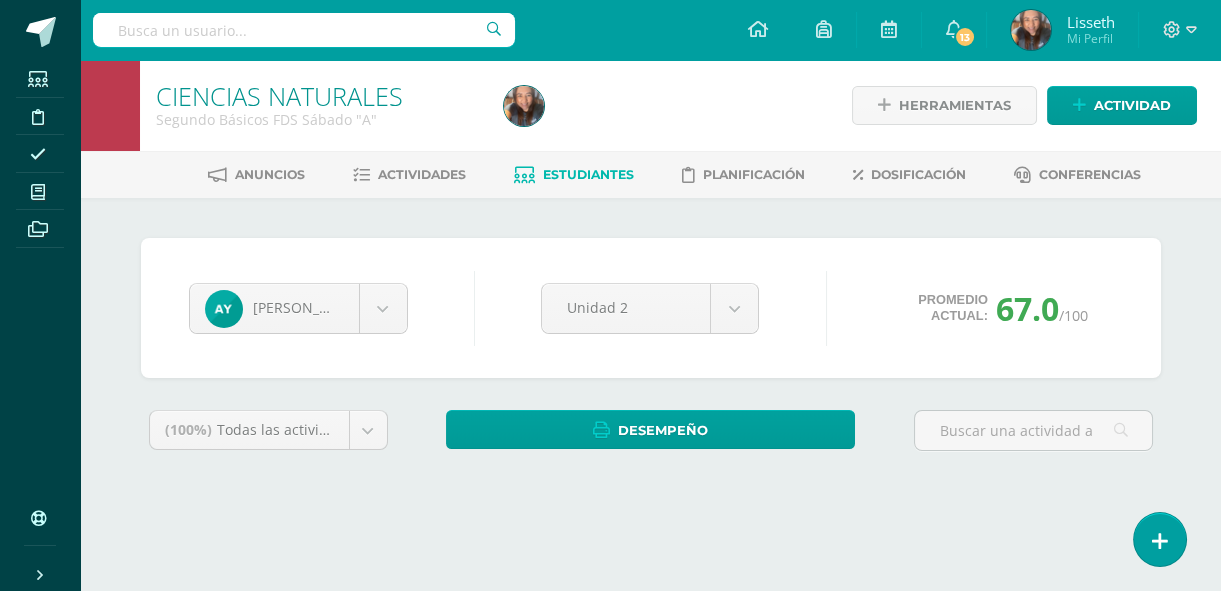 scroll, scrollTop: 0, scrollLeft: 0, axis: both 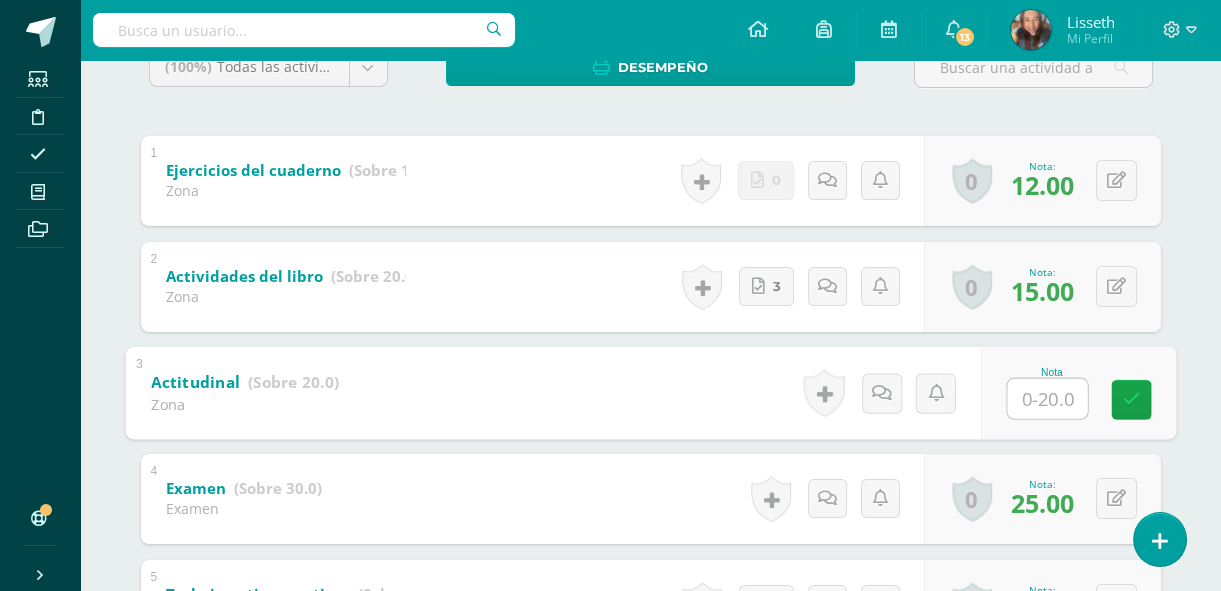 click at bounding box center (1047, 398) 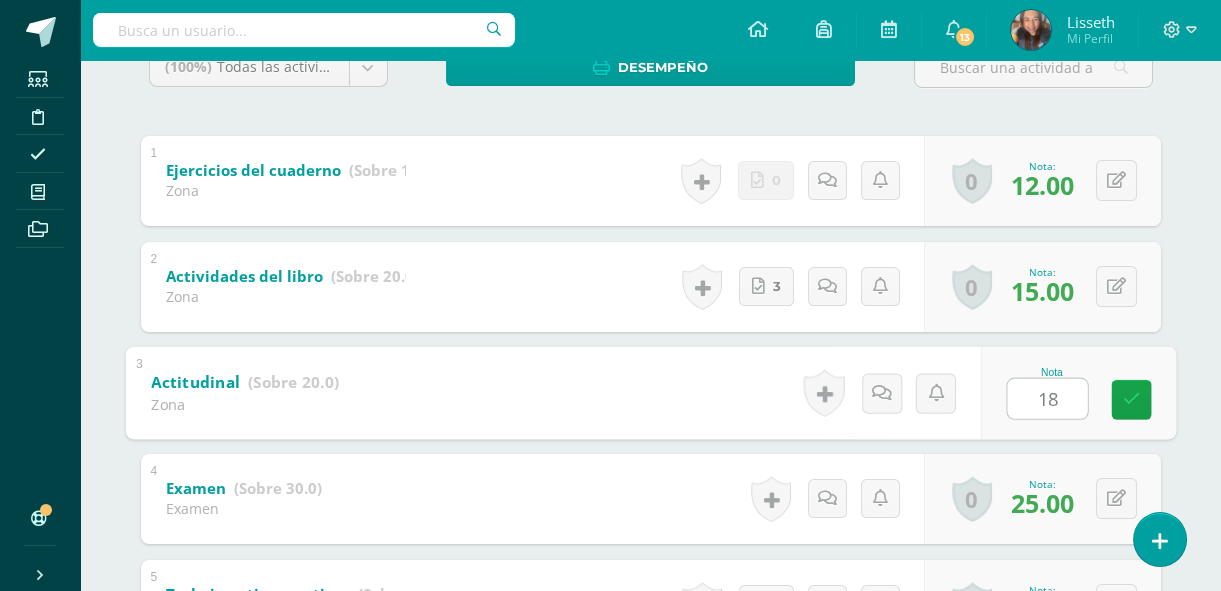 type on "18" 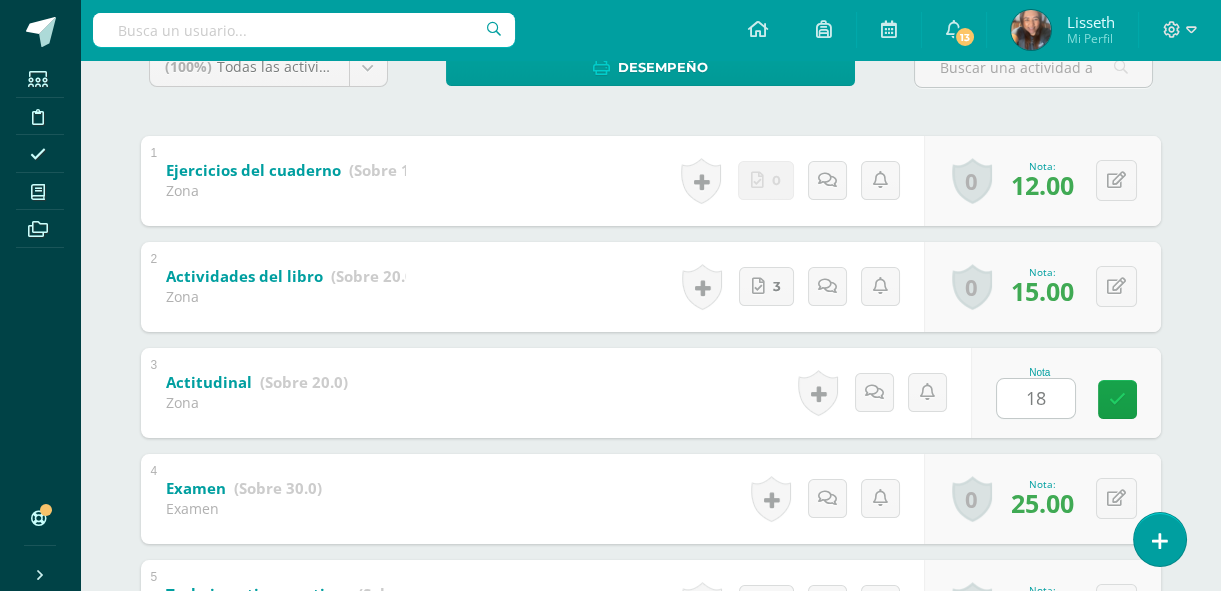 click on "Nota
18" at bounding box center (1066, 393) 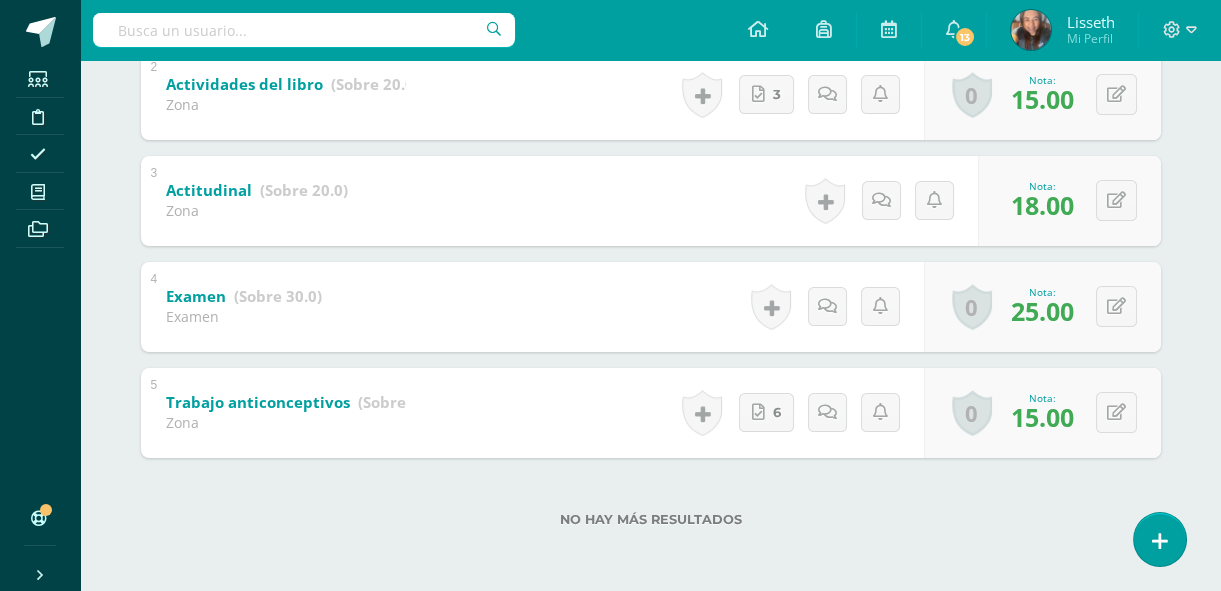 scroll, scrollTop: 39, scrollLeft: 0, axis: vertical 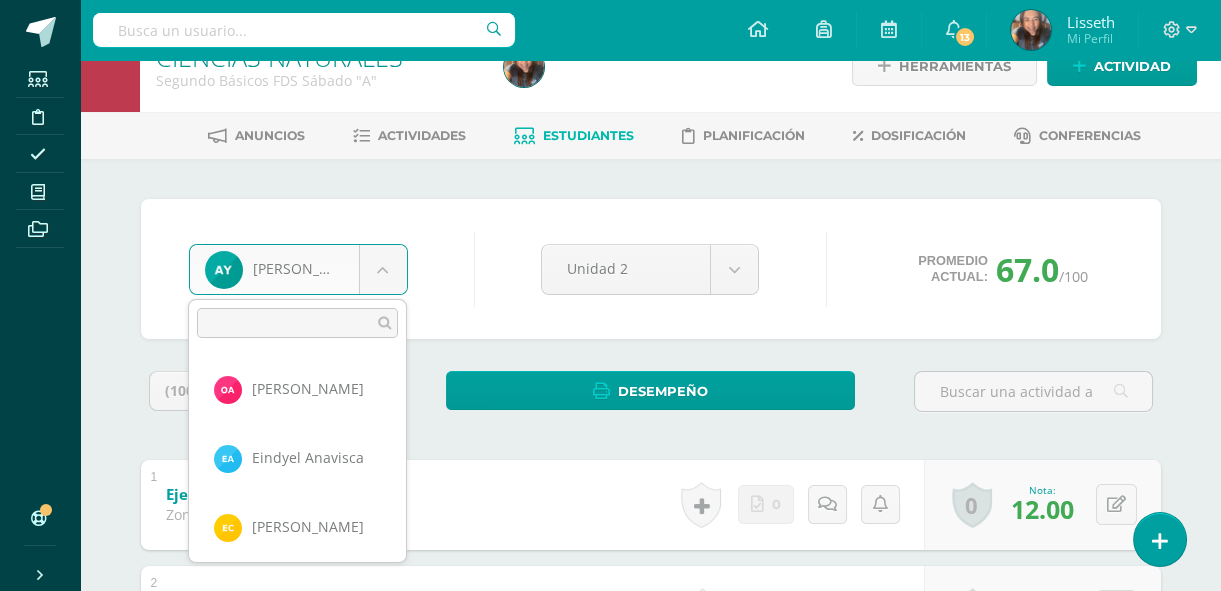 click on "Estudiantes Disciplina Asistencia Mis cursos Archivos Soporte
Centro de ayuda
Últimas actualizaciones
10+ Cerrar panel
Ciencias Naturales
Primero
Básicos Plan Diario
"A"
Actividades Estudiantes Planificación Dosificación
CIENCIAS NATURALES
Primero
Básicos FDS Domingo
"A"
Actividades Estudiantes Planificación Dosificación
CIENCIAS NATURALES
Primero
Básicos FDS Sábado
"A"
Actividades Estudiantes Planificación Dosificación Actividades Estudiantes Planificación Dosificación Actividades Estudiantes" at bounding box center (610, 534) 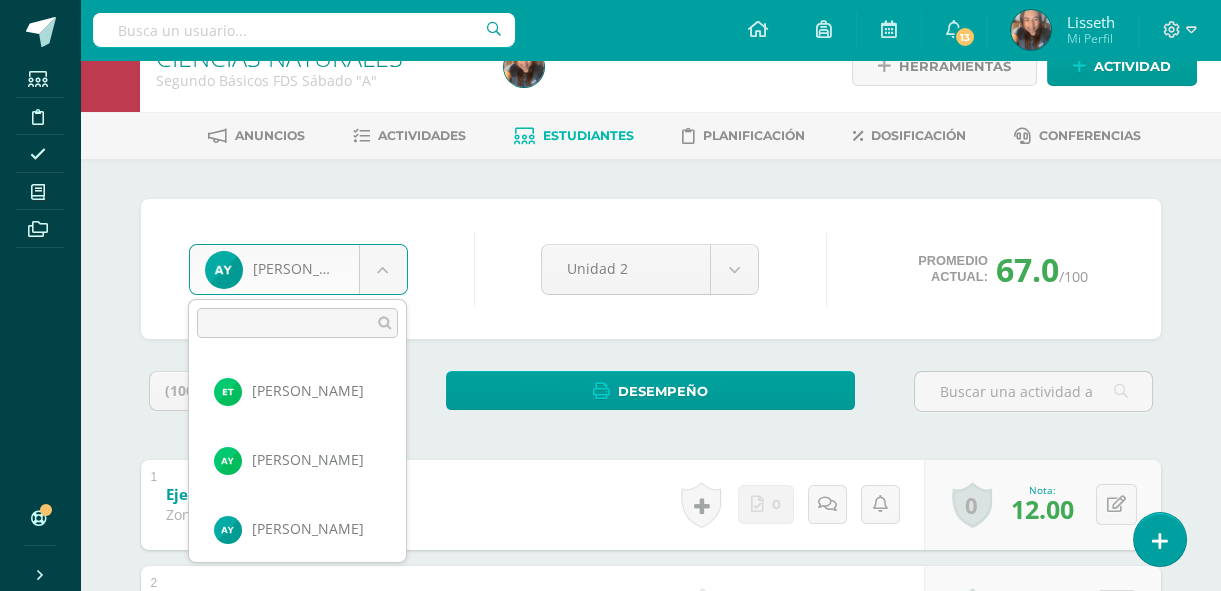 scroll, scrollTop: 2282, scrollLeft: 0, axis: vertical 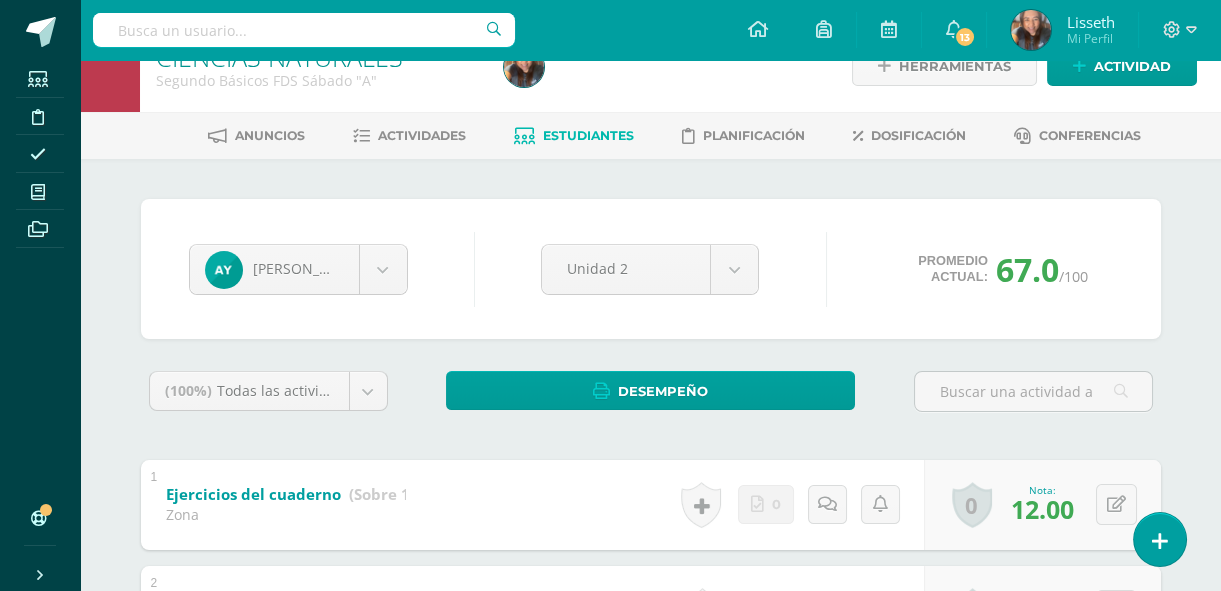 click on "Estudiantes Disciplina Asistencia Mis cursos Archivos Soporte
Centro de ayuda
Últimas actualizaciones
10+ Cerrar panel
Ciencias Naturales
Primero
Básicos Plan Diario
"A"
Actividades Estudiantes Planificación Dosificación
CIENCIAS NATURALES
Primero
Básicos FDS Domingo
"A"
Actividades Estudiantes Planificación Dosificación
CIENCIAS NATURALES
Primero
Básicos FDS Sábado
"A"
Actividades Estudiantes Planificación Dosificación Actividades Estudiantes Planificación Dosificación Actividades Estudiantes" at bounding box center (610, 534) 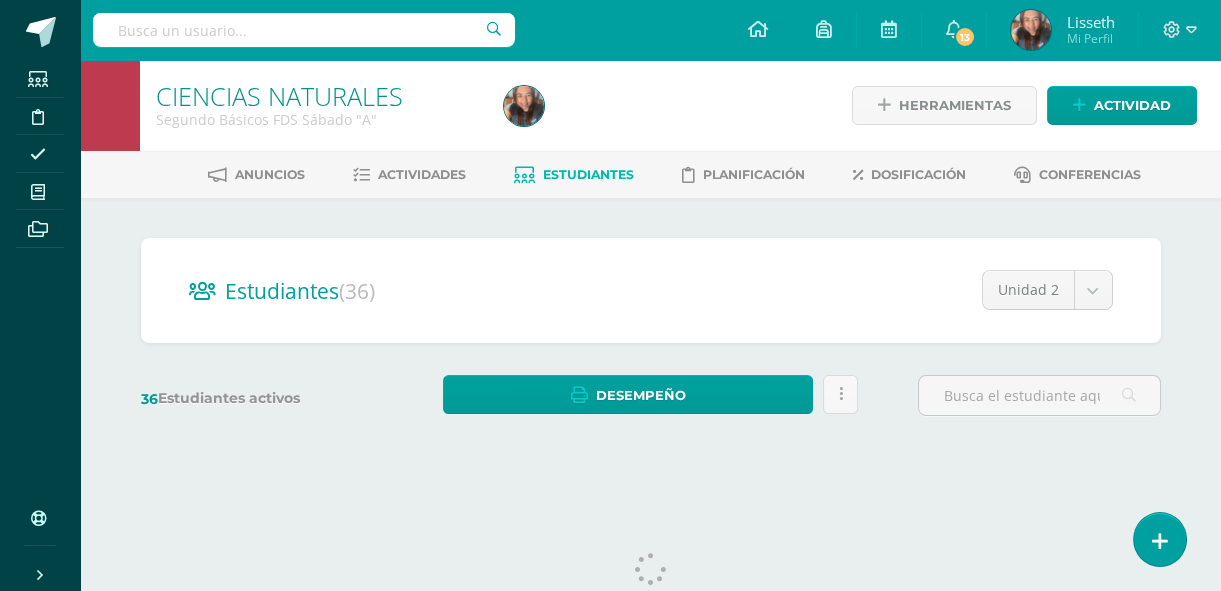 scroll, scrollTop: 0, scrollLeft: 0, axis: both 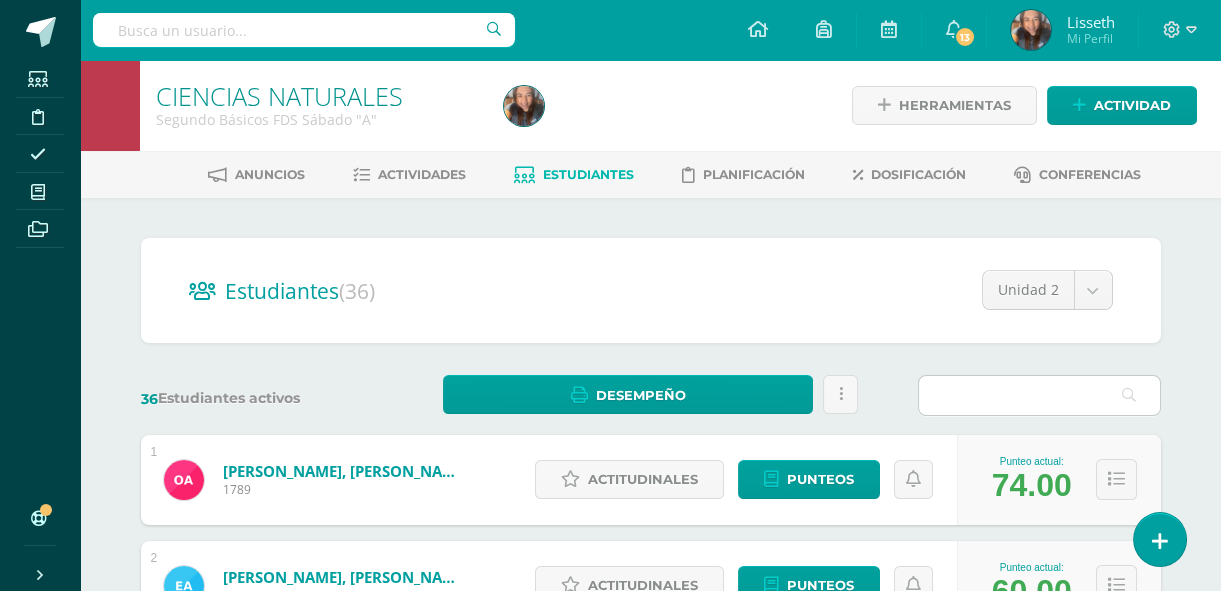 click at bounding box center [1039, 395] 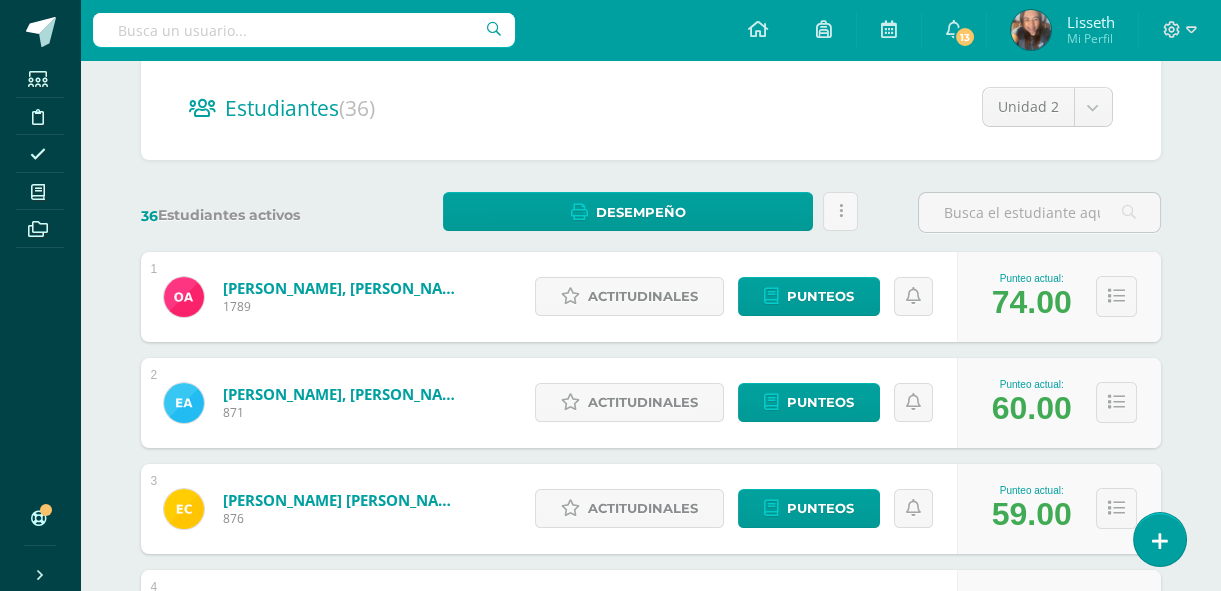 scroll, scrollTop: 234, scrollLeft: 0, axis: vertical 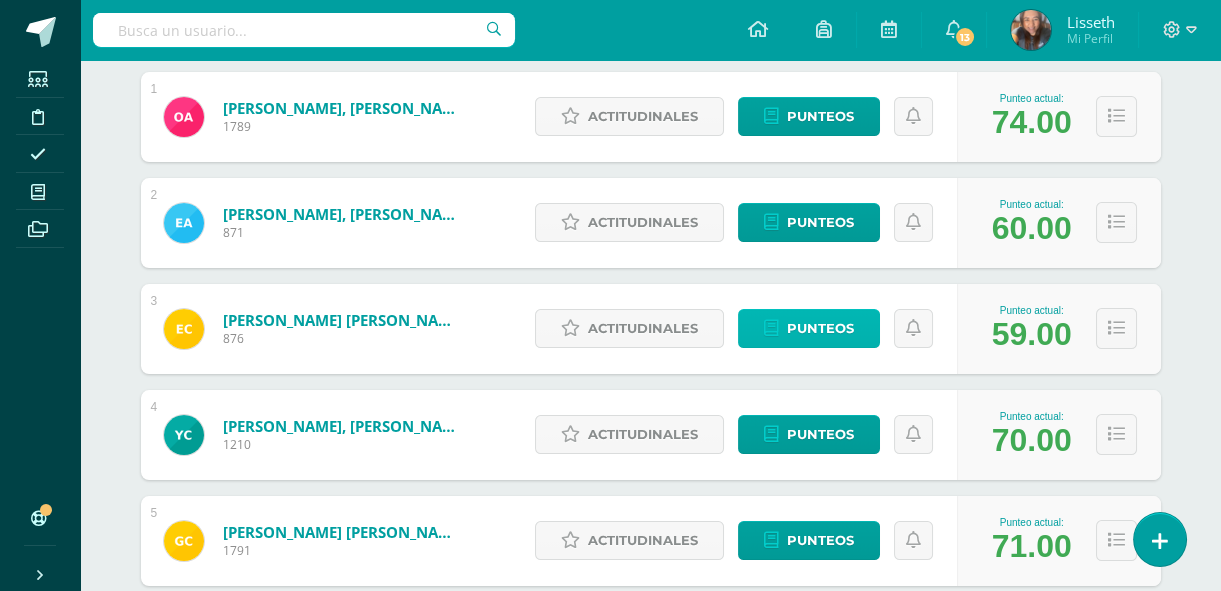 click on "Punteos" at bounding box center (820, 328) 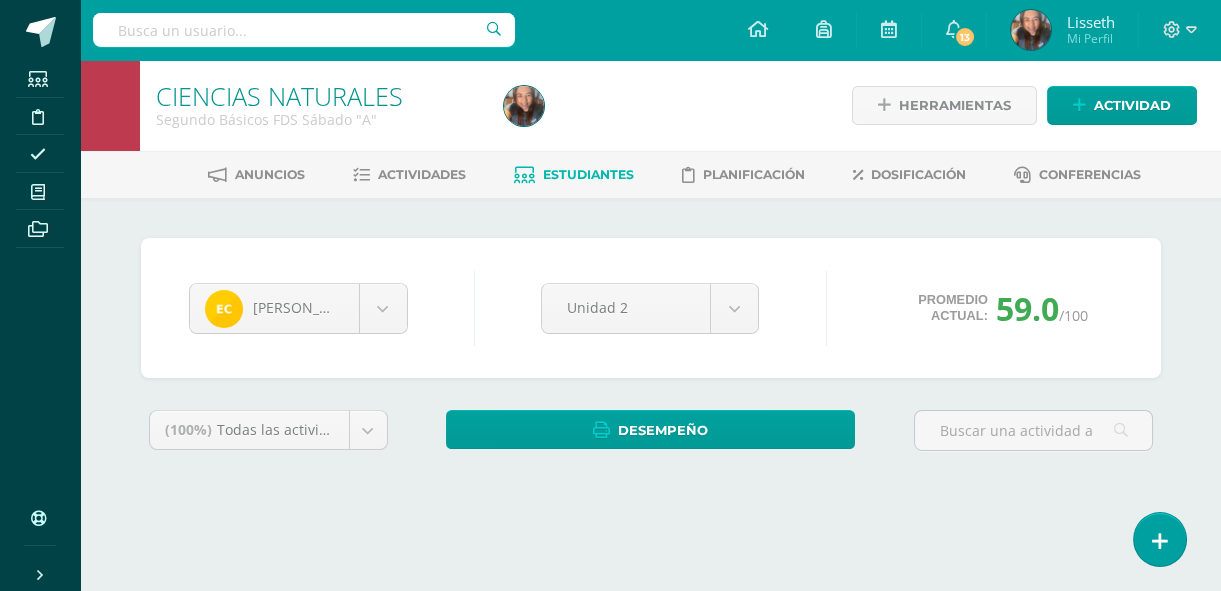 scroll, scrollTop: 0, scrollLeft: 0, axis: both 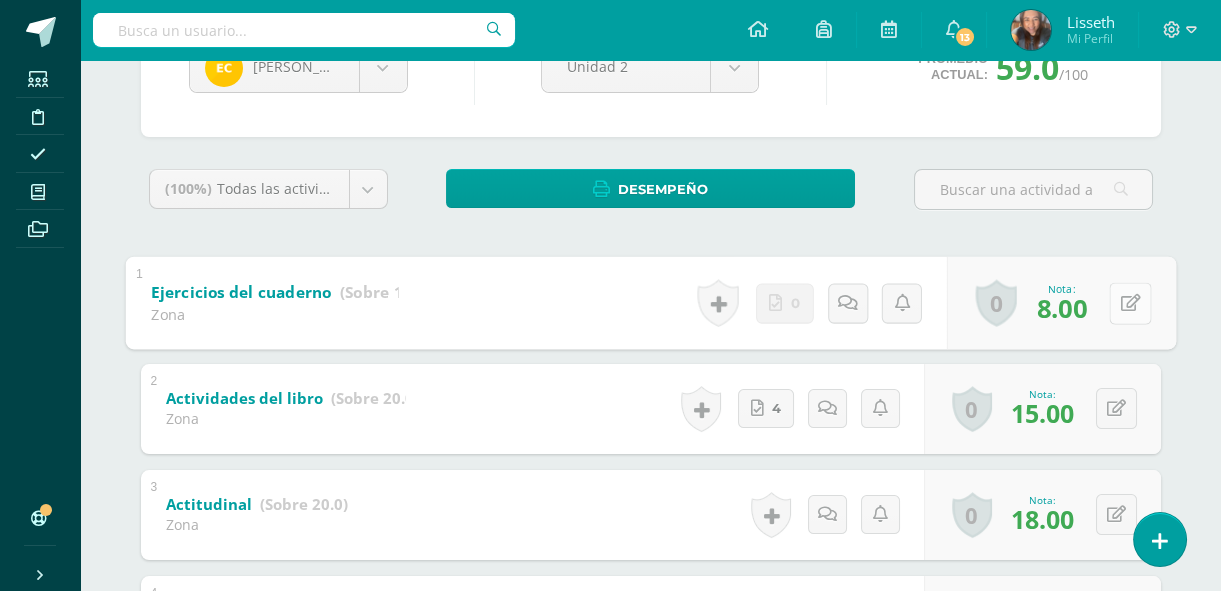 click at bounding box center [1130, 302] 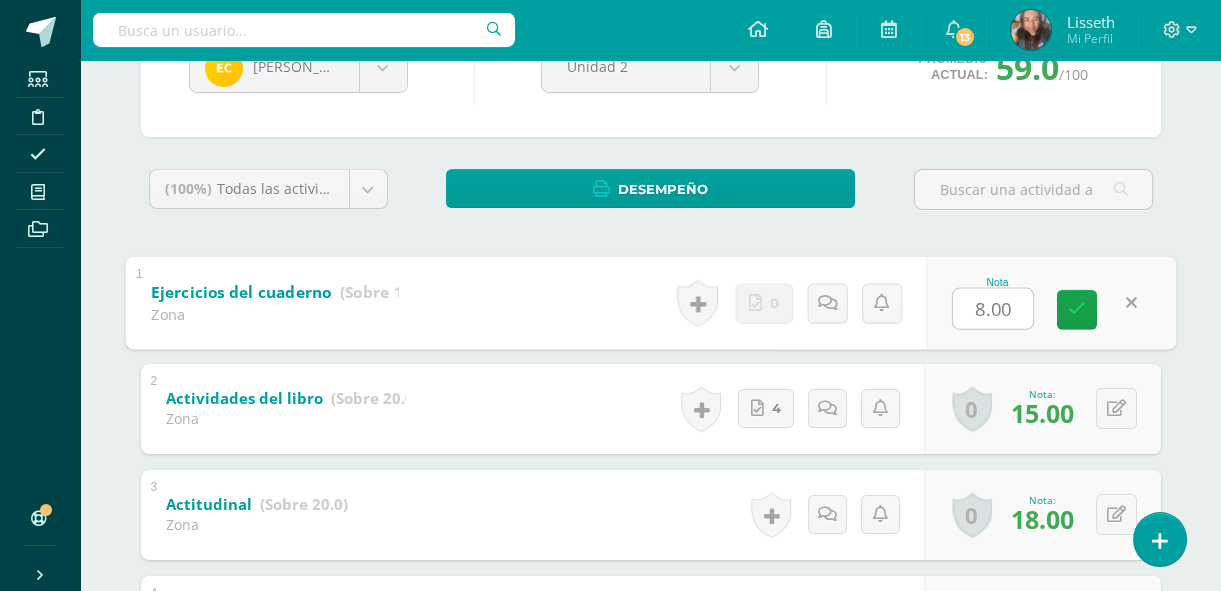 type on "9" 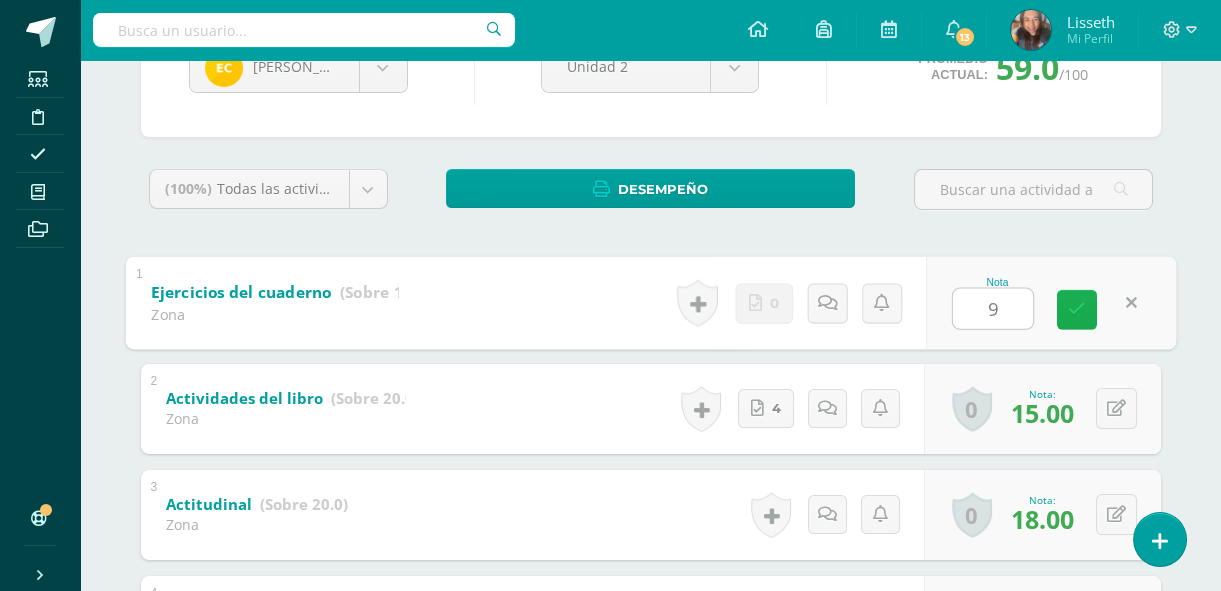 click at bounding box center (1077, 309) 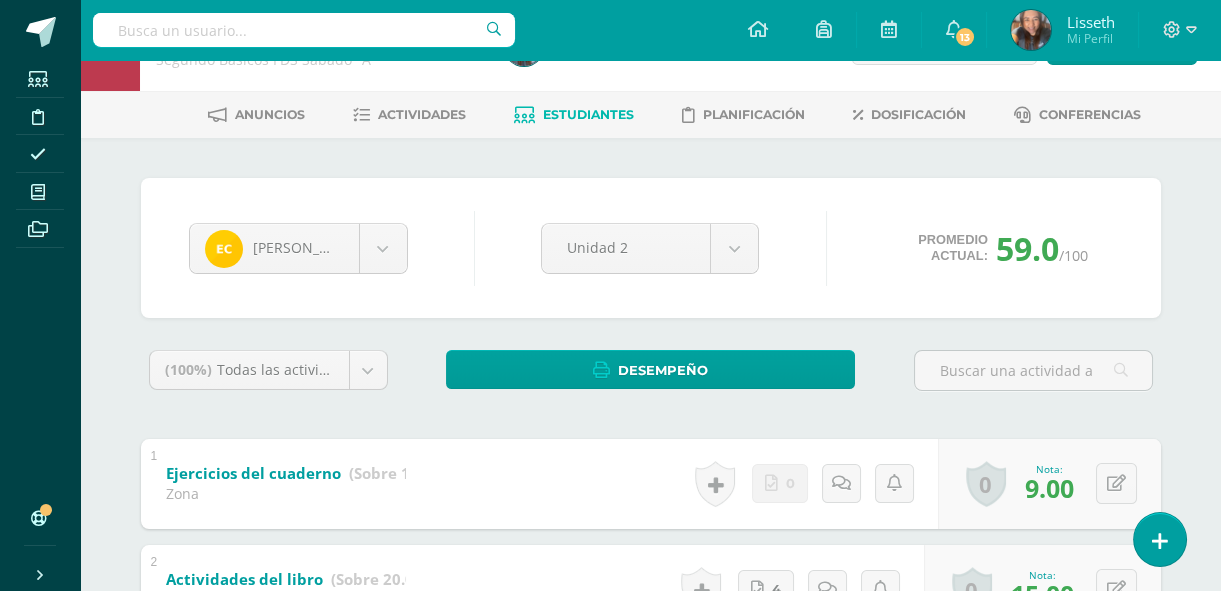 scroll, scrollTop: 0, scrollLeft: 0, axis: both 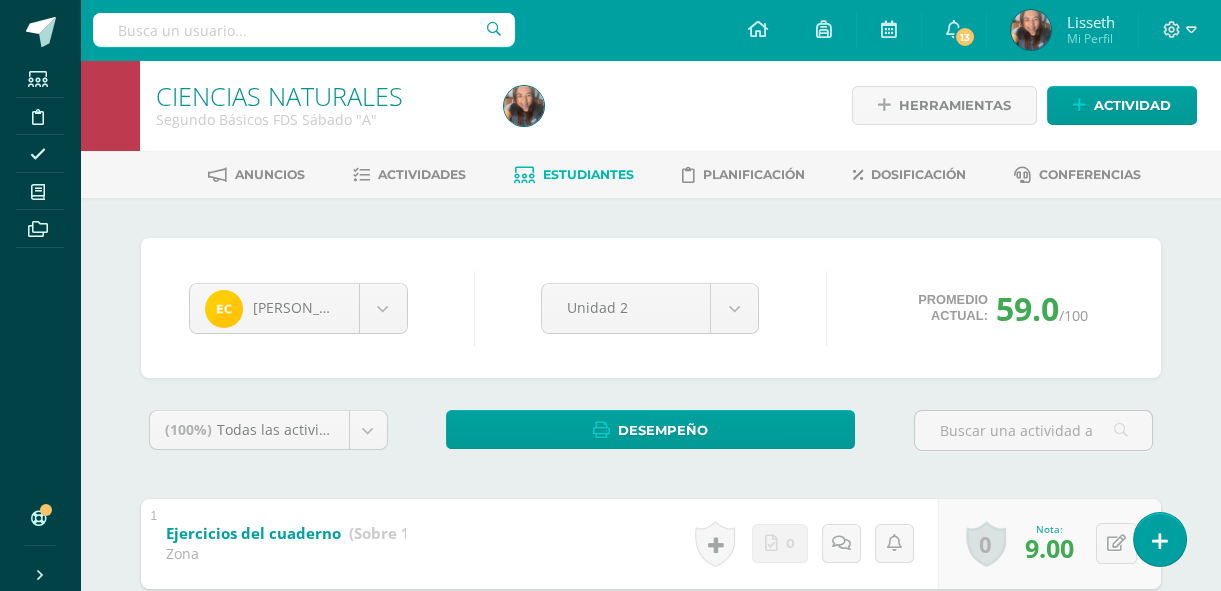 click on "Estudiantes" at bounding box center (588, 174) 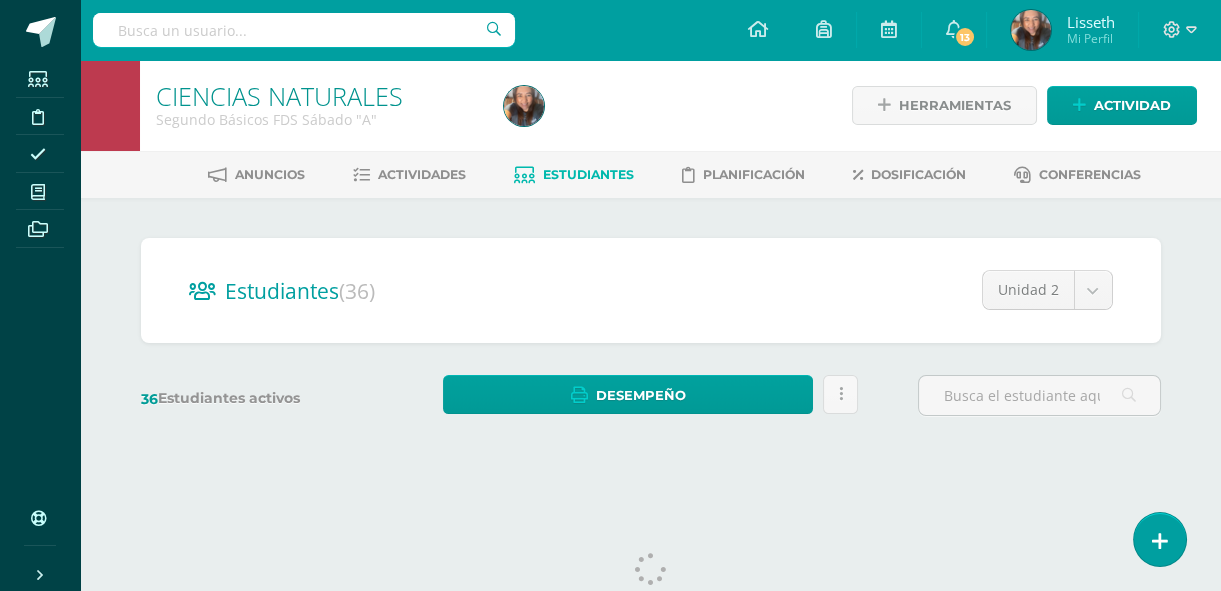 scroll, scrollTop: 0, scrollLeft: 0, axis: both 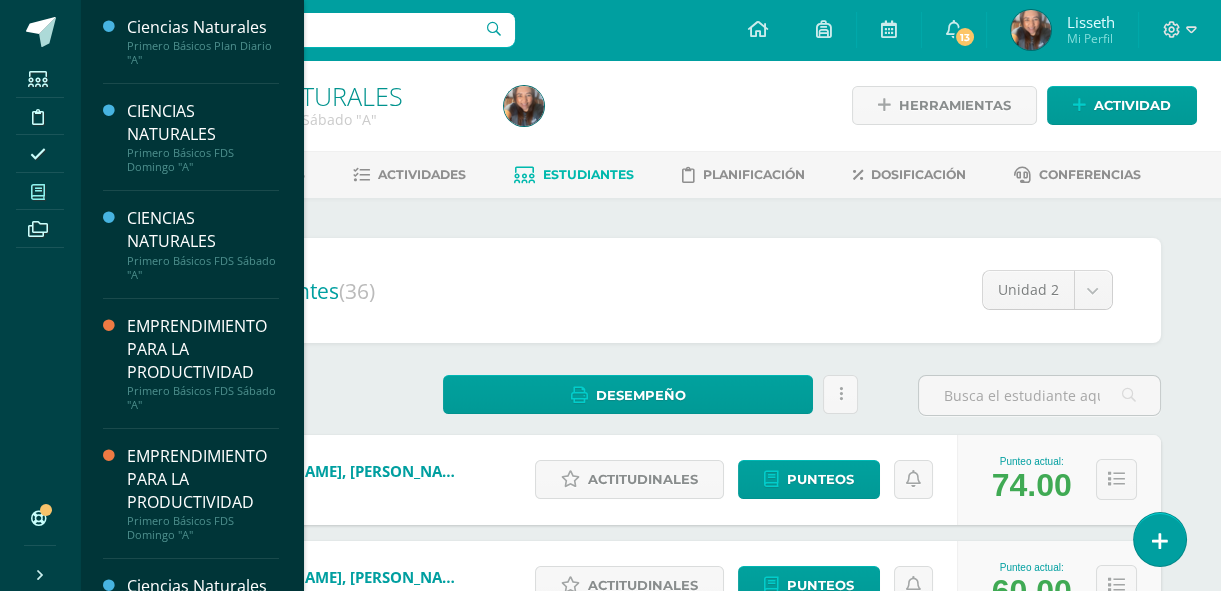 click at bounding box center [38, 192] 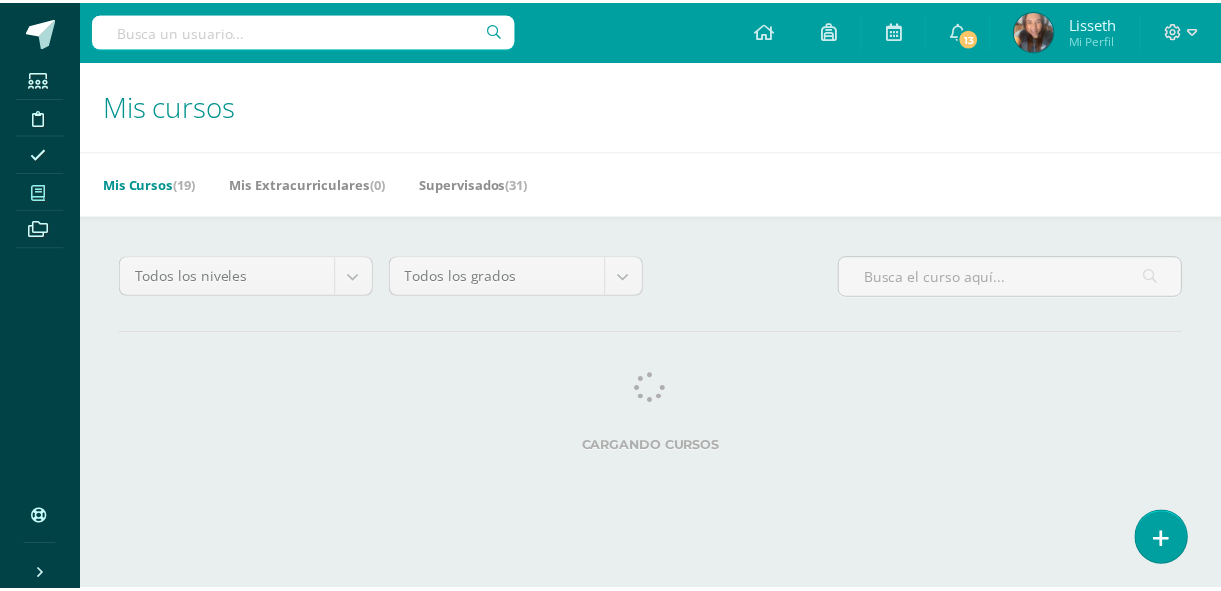 scroll, scrollTop: 0, scrollLeft: 0, axis: both 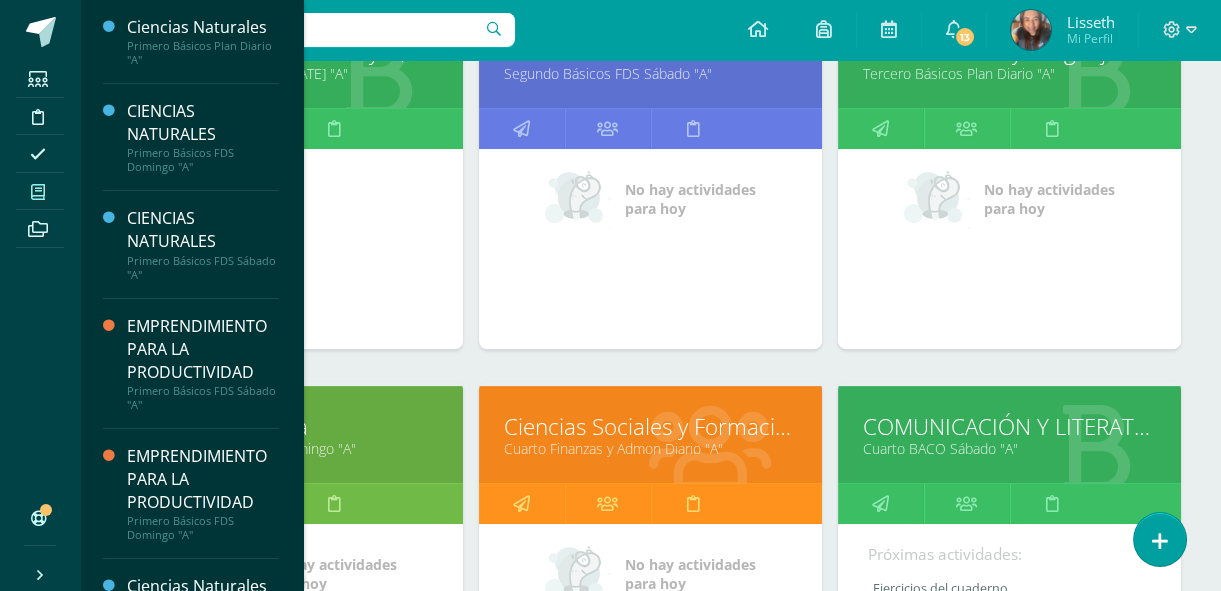 click on "Cuarto BACO Sábado "A"" at bounding box center (1009, 448) 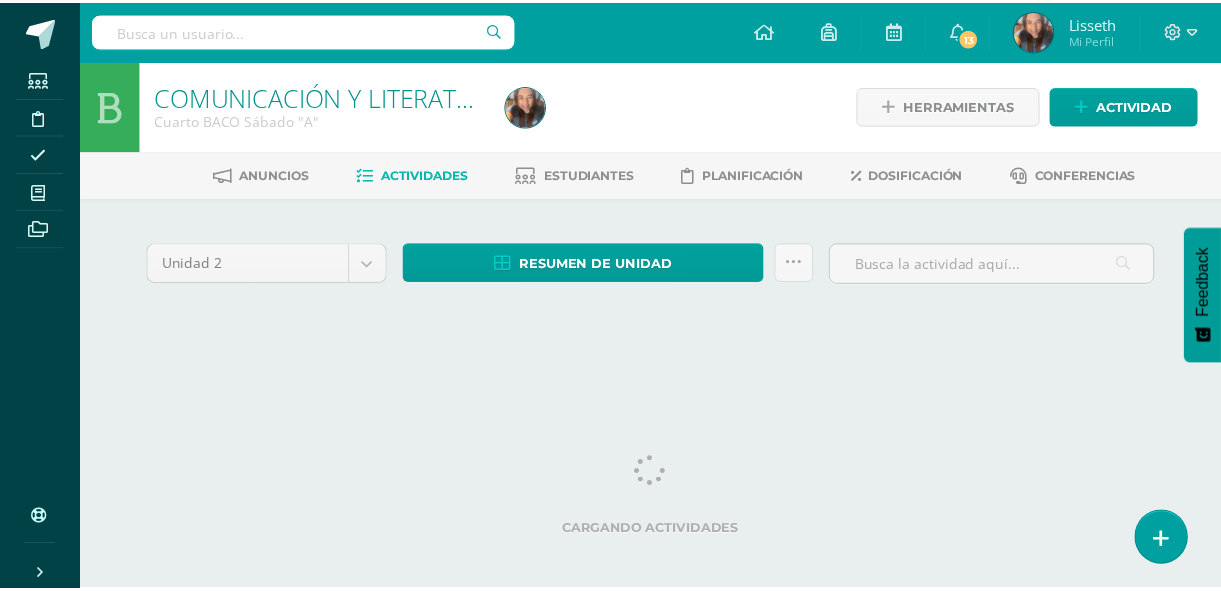 scroll, scrollTop: 0, scrollLeft: 0, axis: both 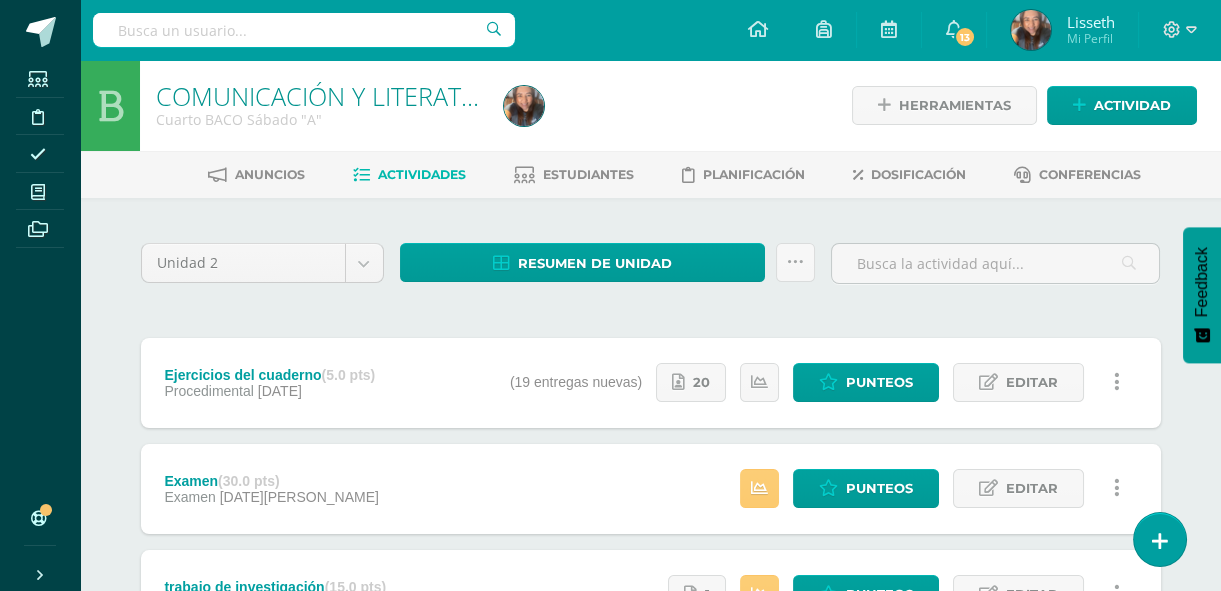 click on "Ejercicios del cuaderno  (5.0 pts)
Procedimental
[DATE]
Estatus de Actividad:
36
Estudiantes sin calificar
1
Estudiantes con cero
Media
72.0
Max
100
Min
0
(19 entregas nuevas)
20
Punteos
Editar" at bounding box center [651, 701] 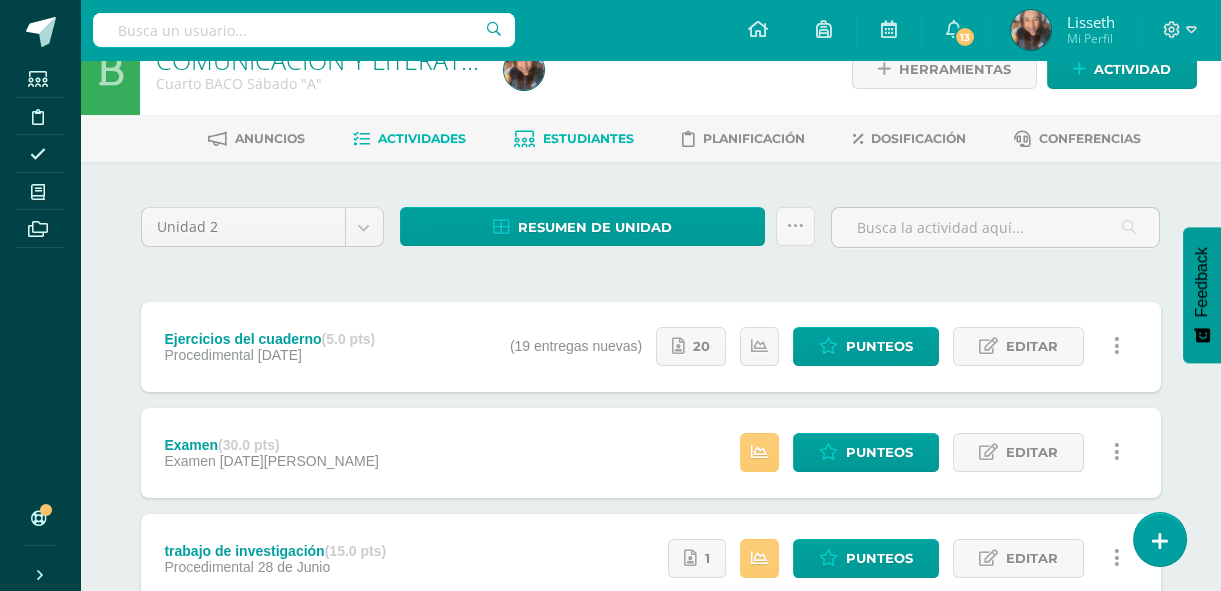 click on "Estudiantes" at bounding box center (574, 139) 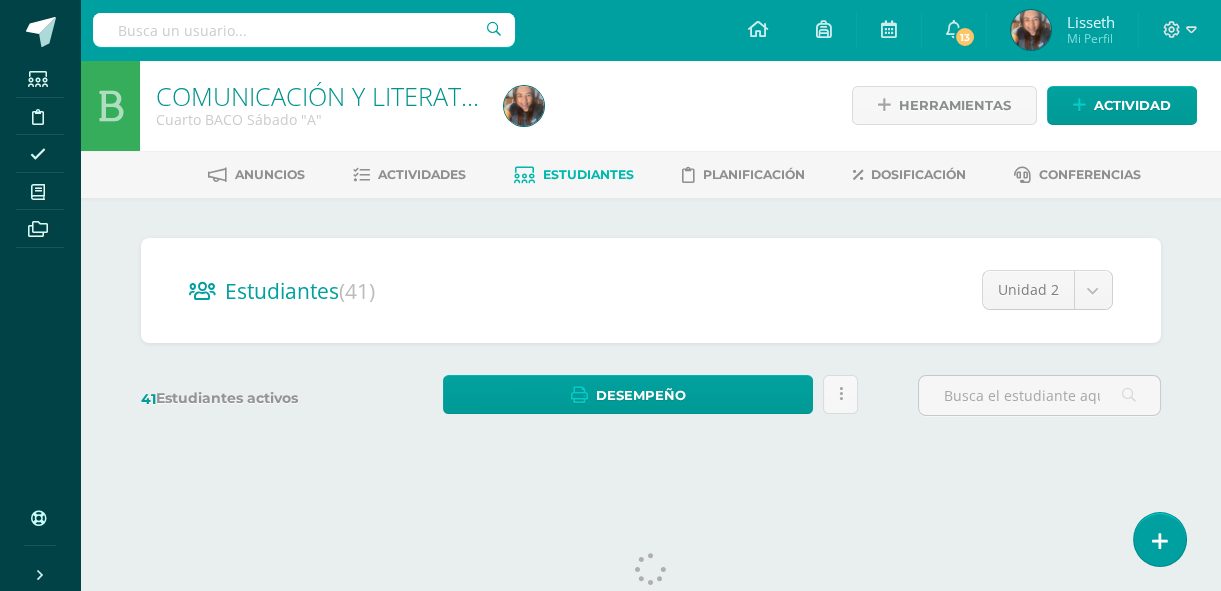 scroll, scrollTop: 0, scrollLeft: 0, axis: both 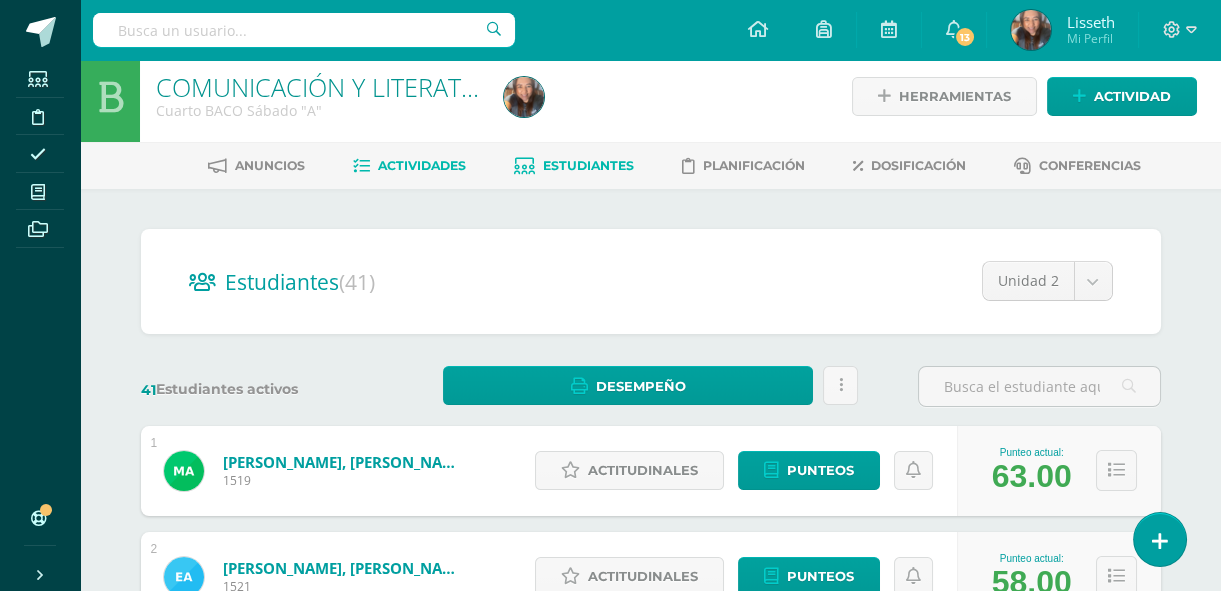 click on "Actividades" at bounding box center (422, 165) 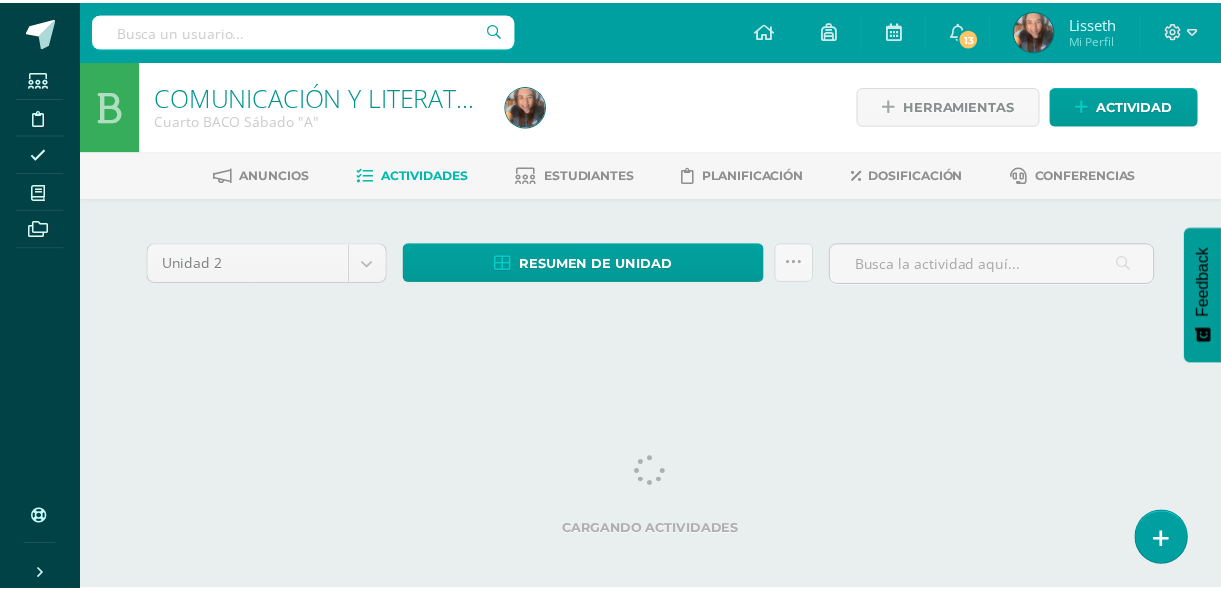 scroll, scrollTop: 0, scrollLeft: 0, axis: both 